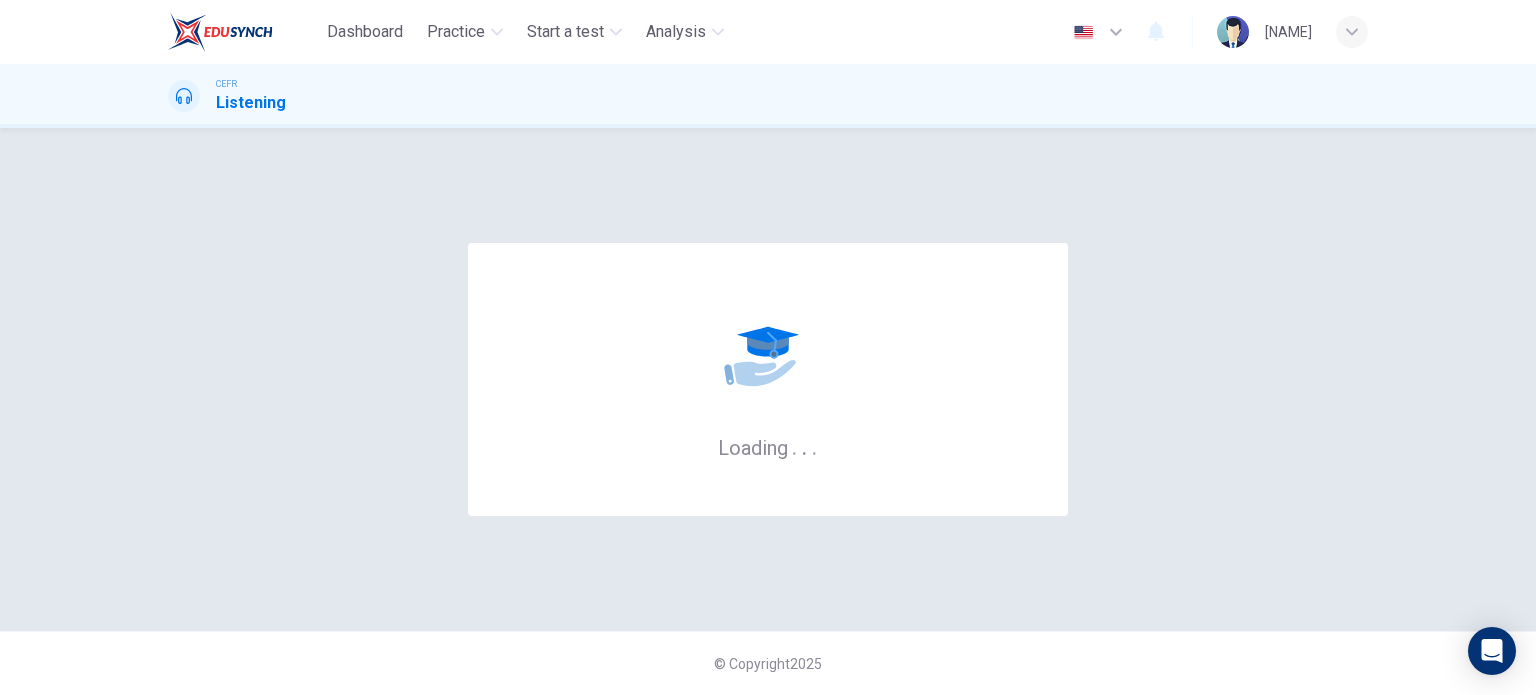 scroll, scrollTop: 0, scrollLeft: 0, axis: both 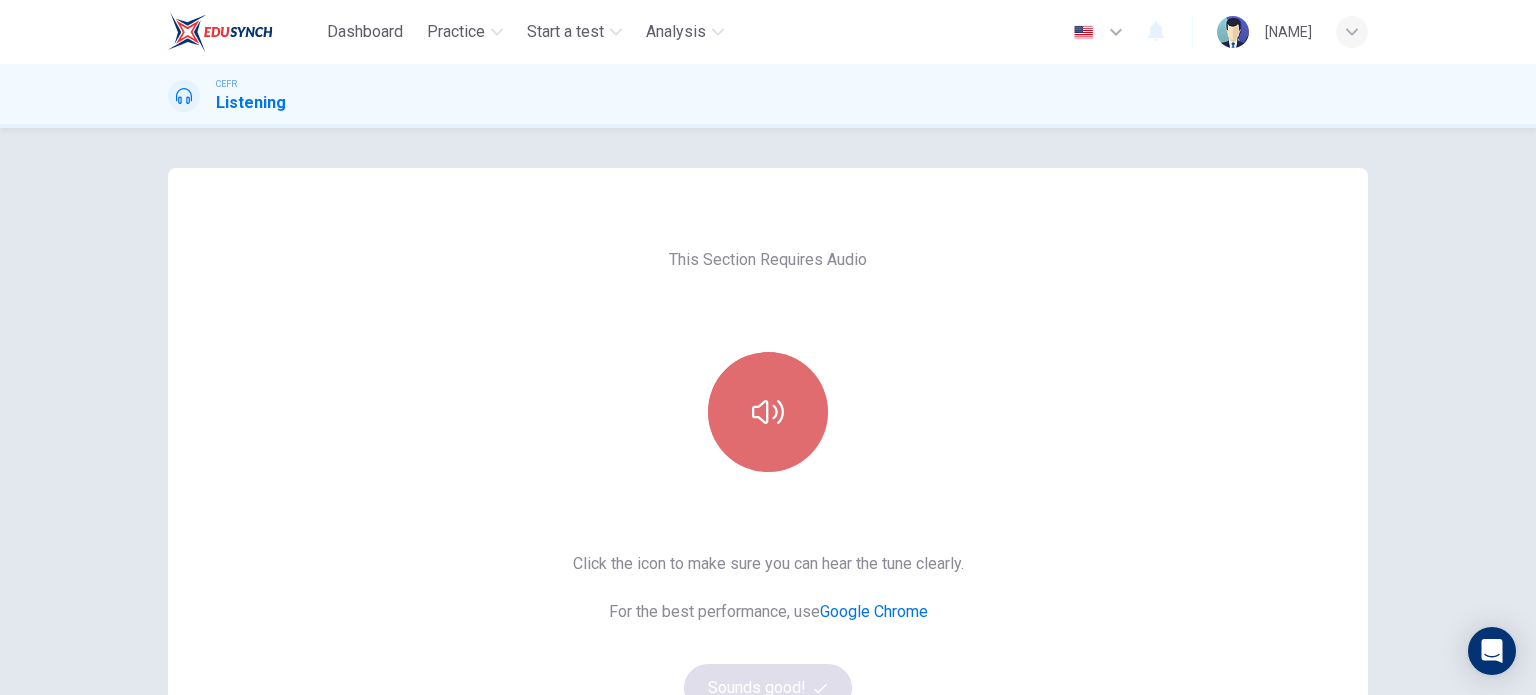click at bounding box center [768, 412] 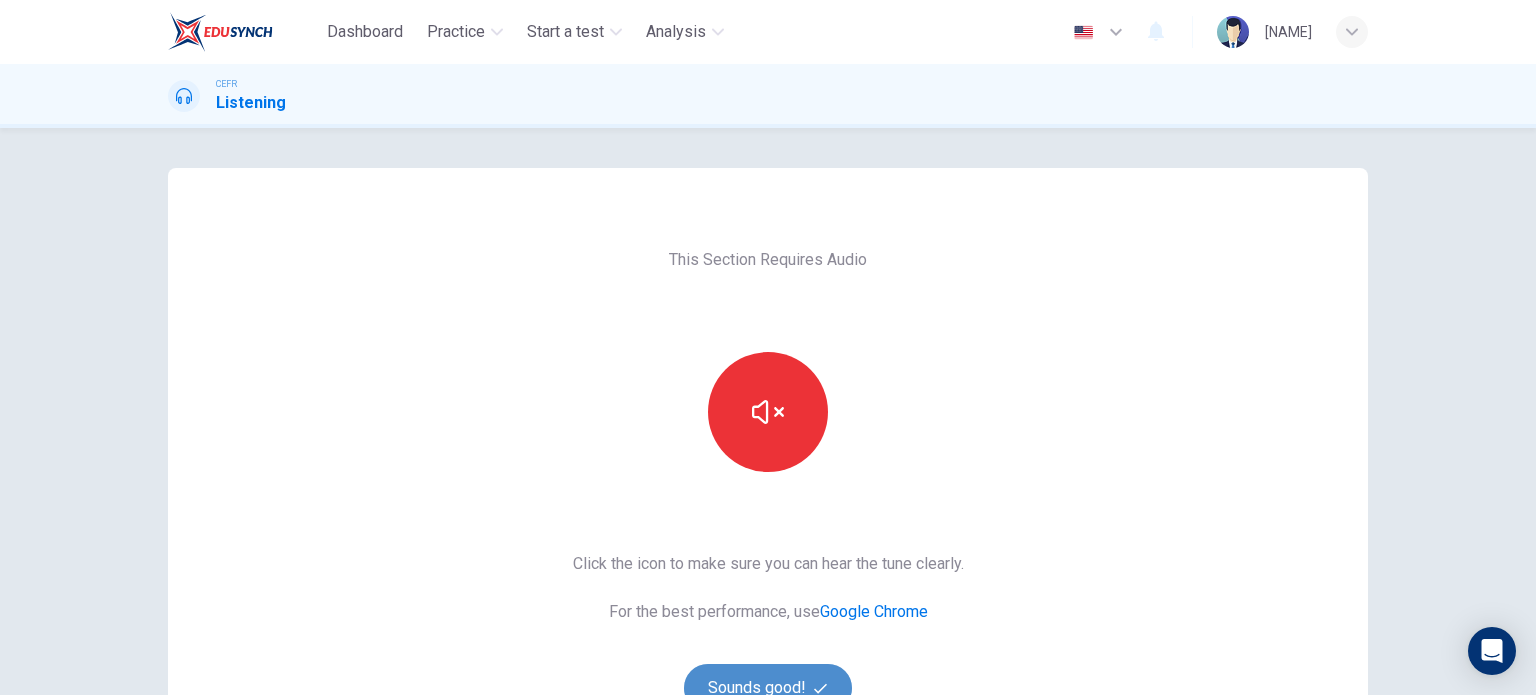 click on "Sounds good!" at bounding box center (768, 688) 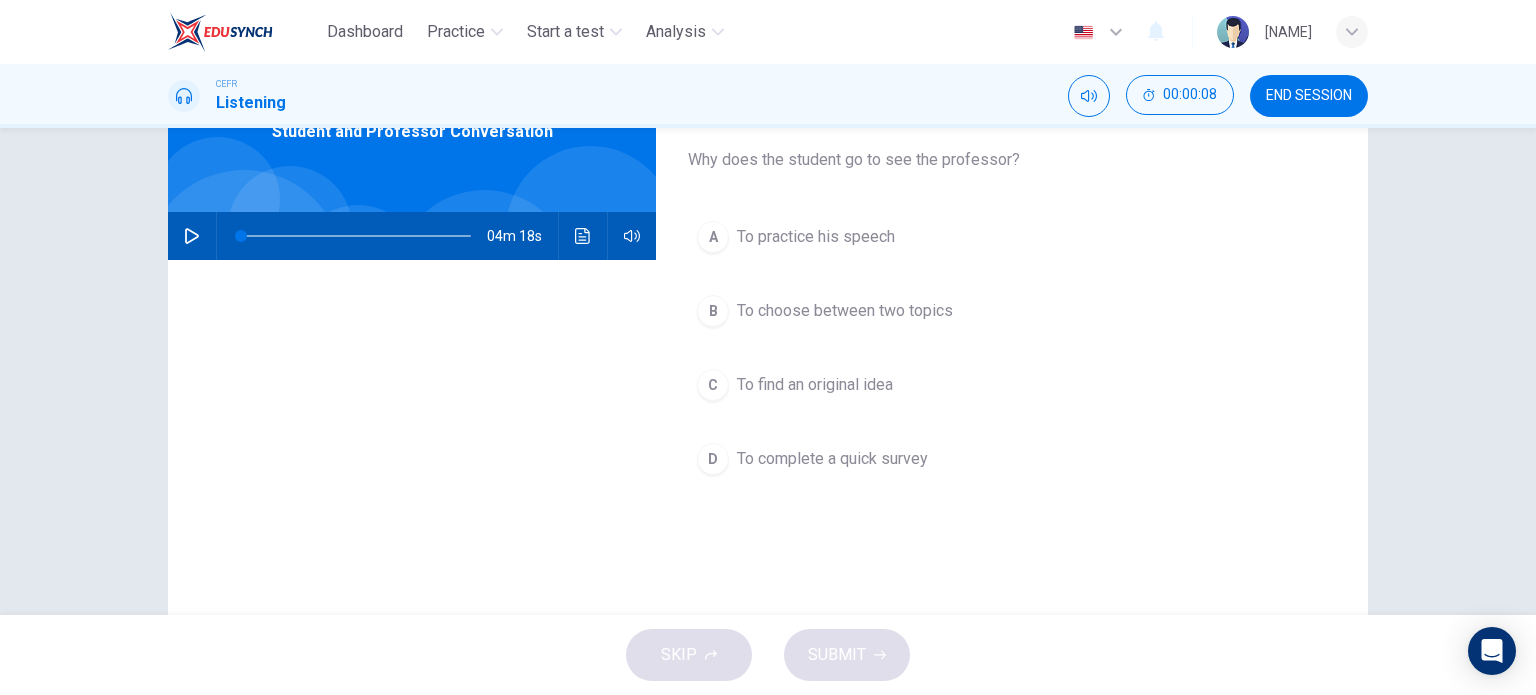 scroll, scrollTop: 119, scrollLeft: 0, axis: vertical 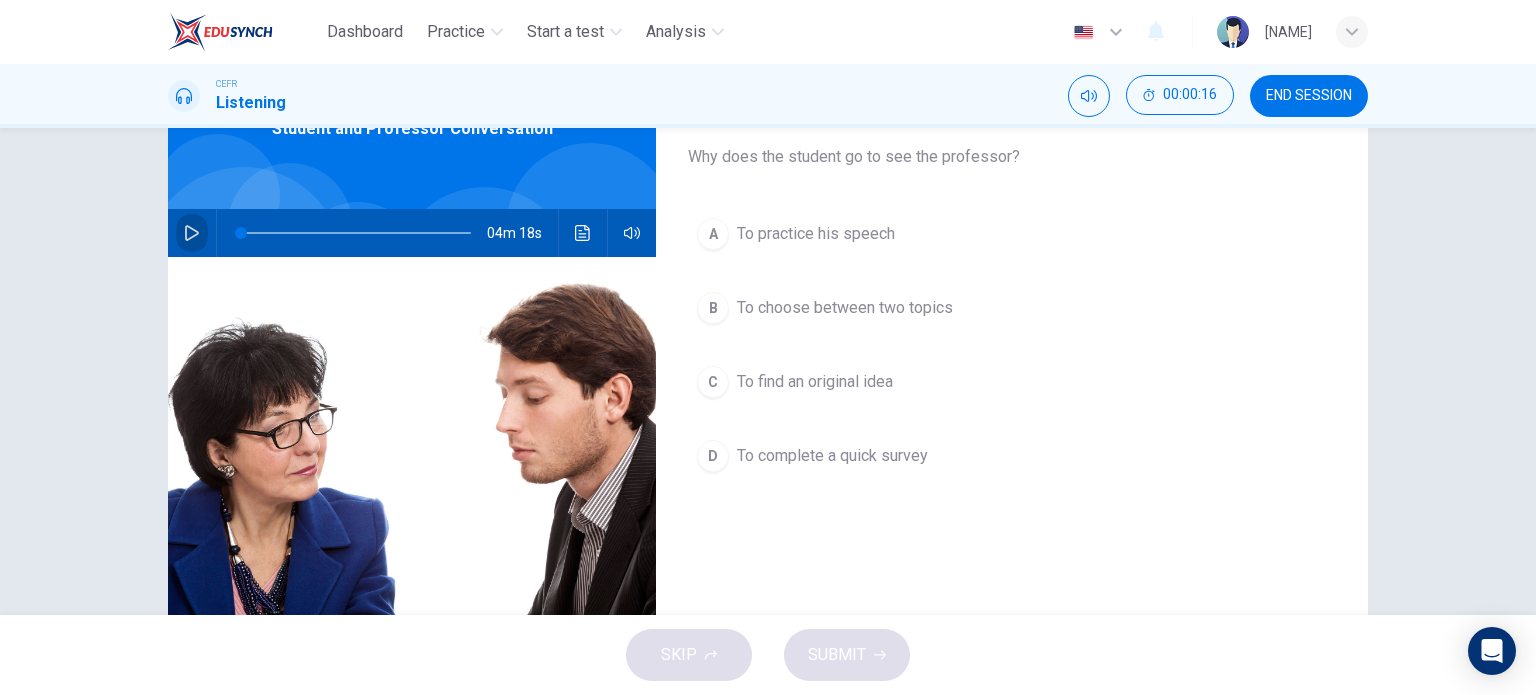 click at bounding box center [192, 233] 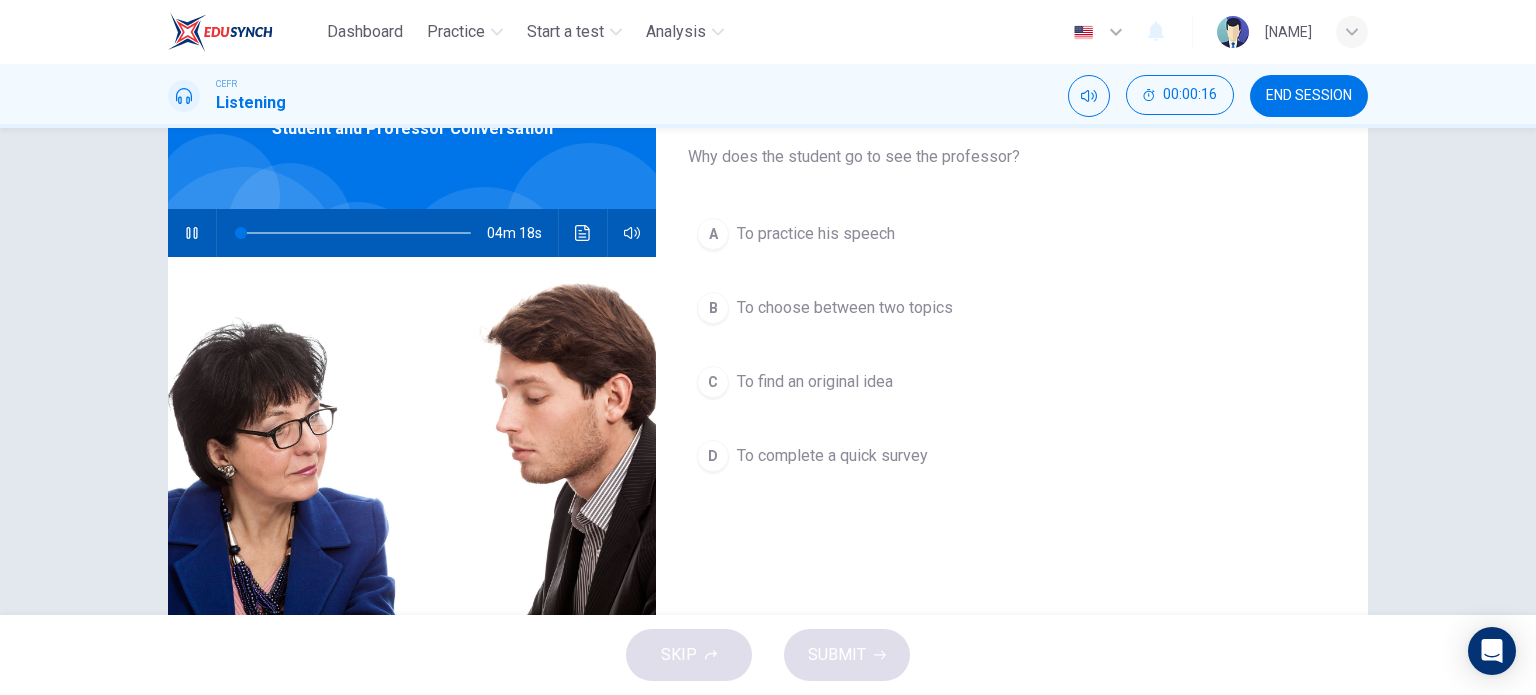 type 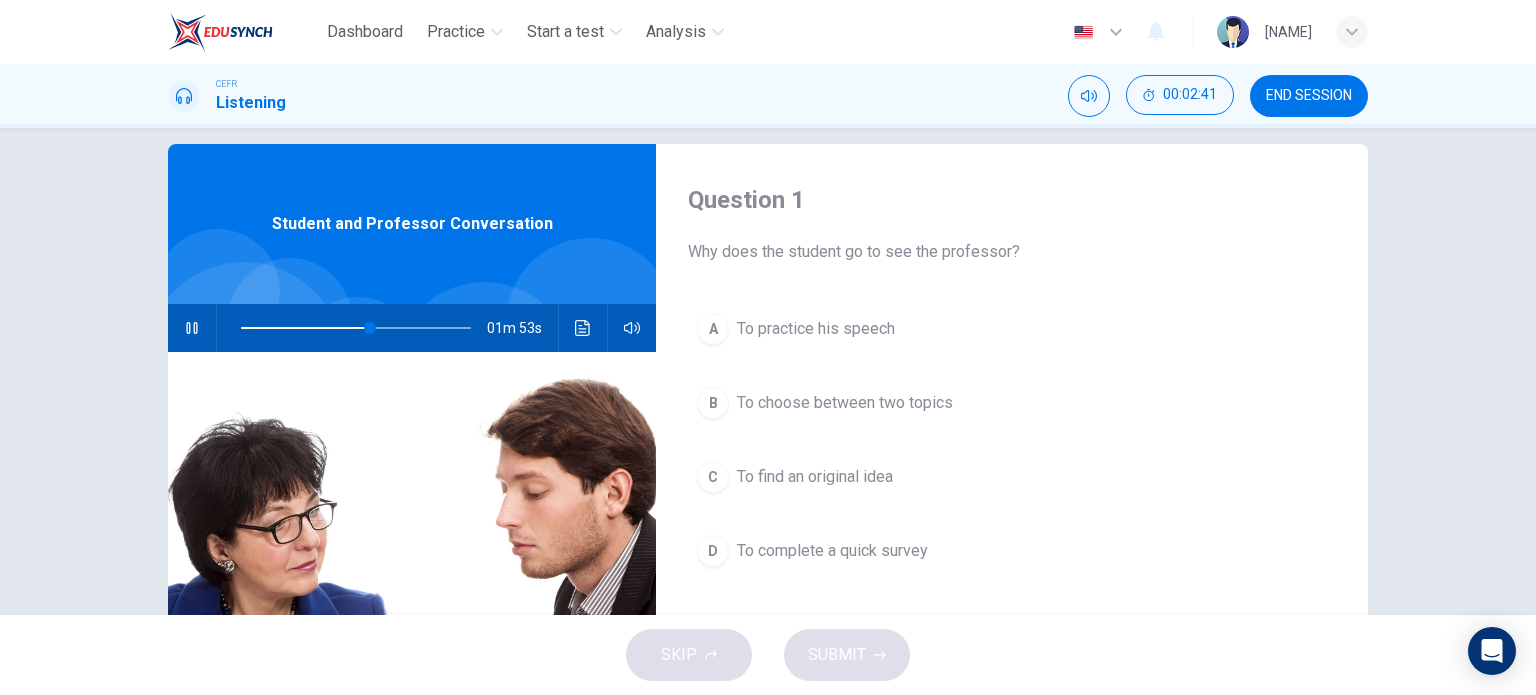 scroll, scrollTop: 23, scrollLeft: 0, axis: vertical 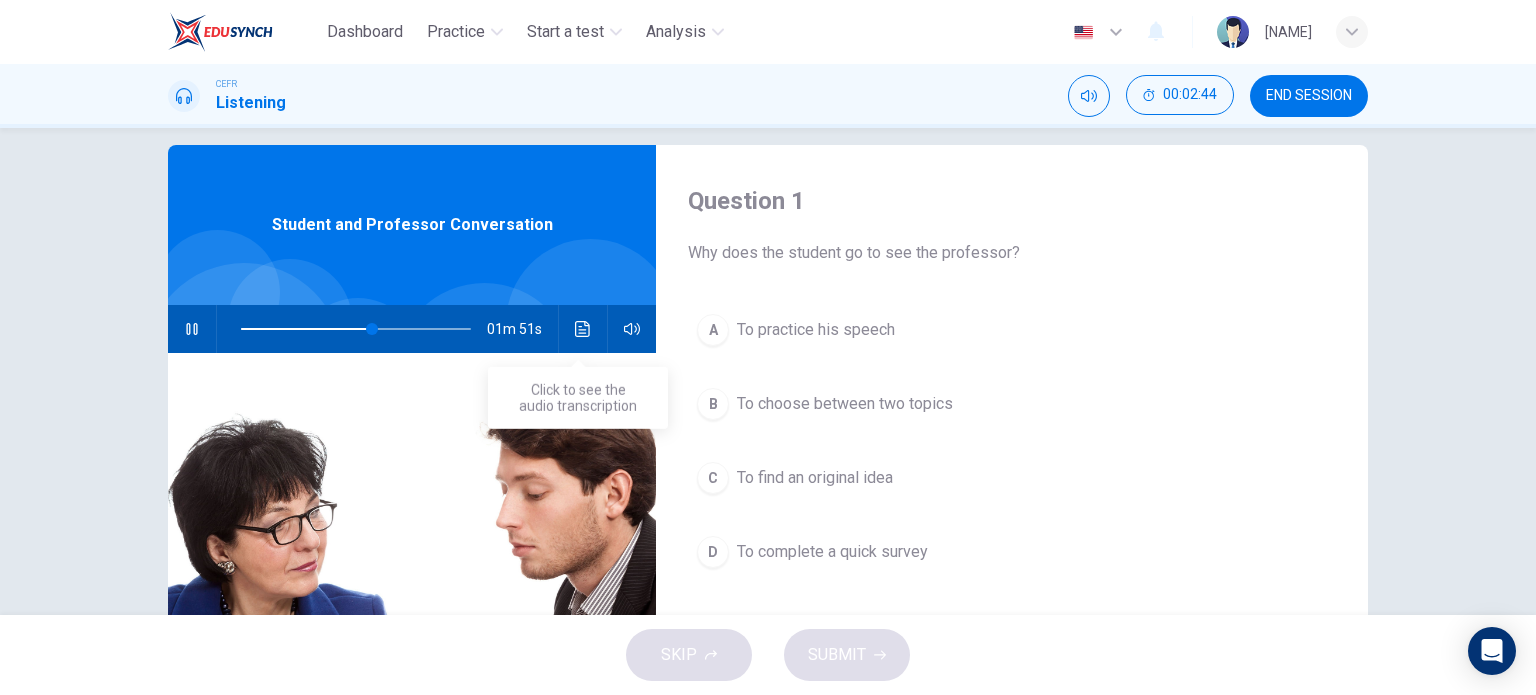 click at bounding box center [583, 329] 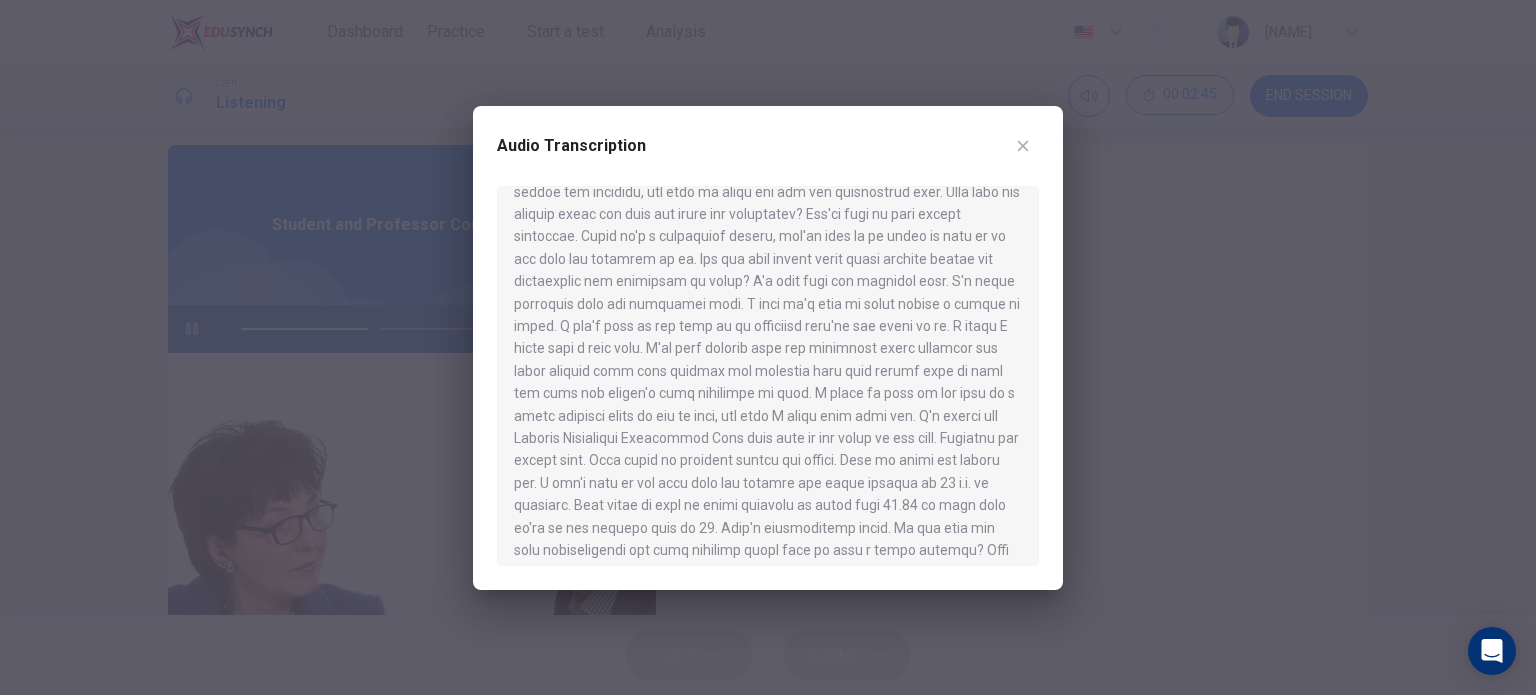 scroll, scrollTop: 616, scrollLeft: 0, axis: vertical 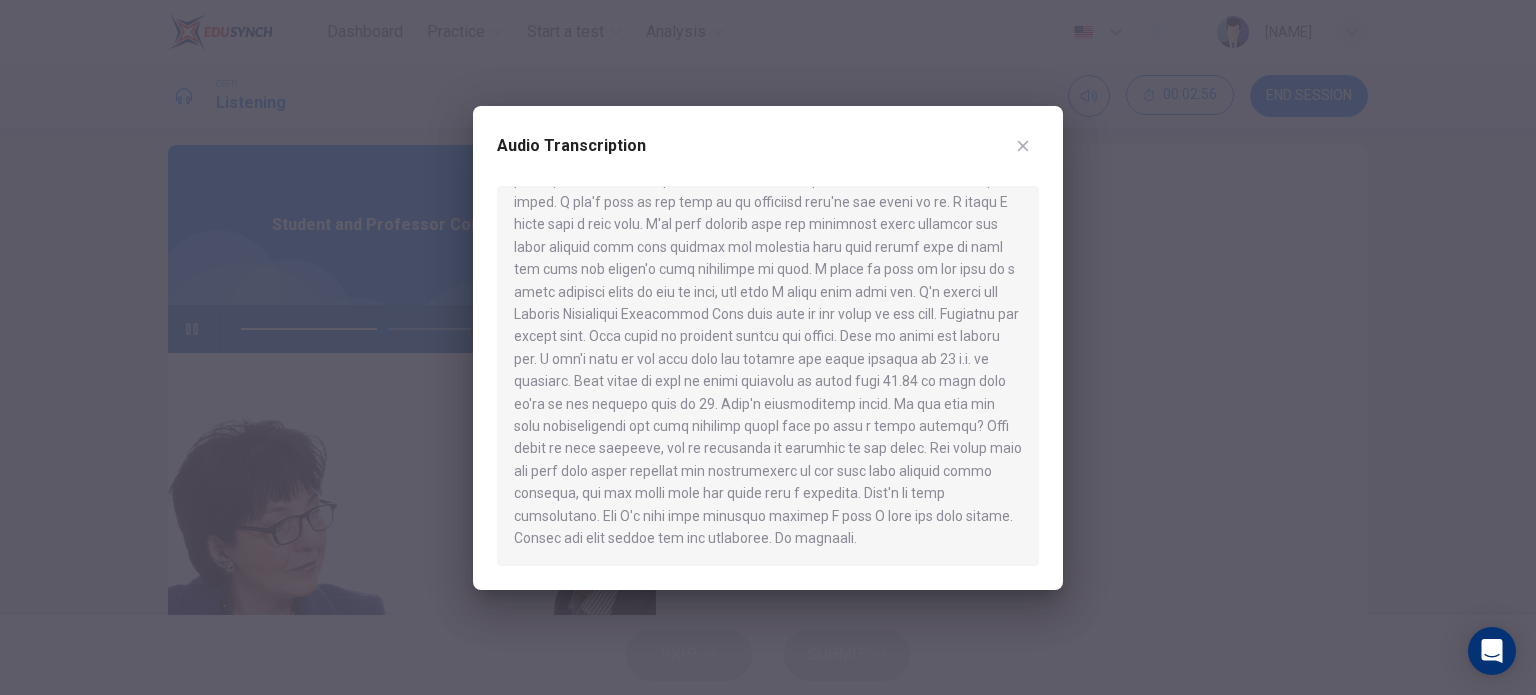 click at bounding box center [1023, 146] 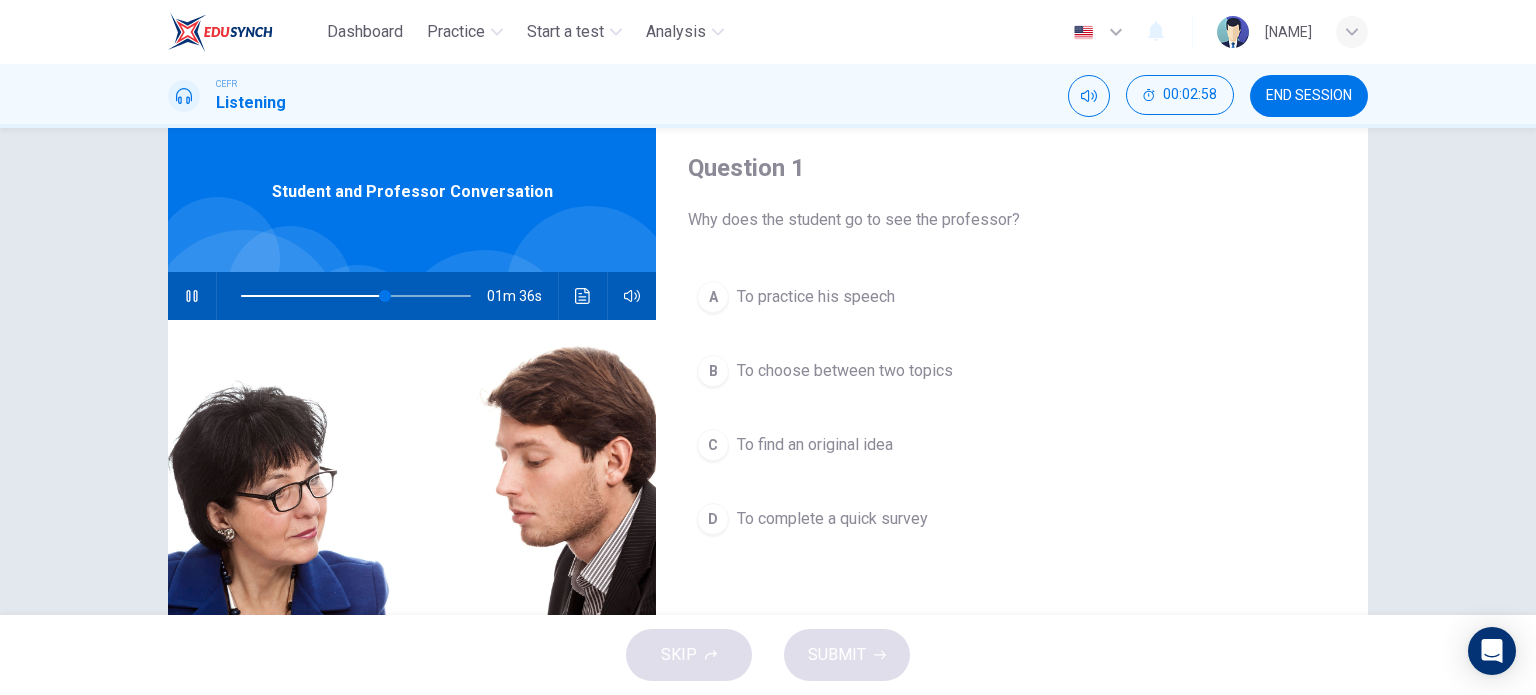 scroll, scrollTop: 59, scrollLeft: 0, axis: vertical 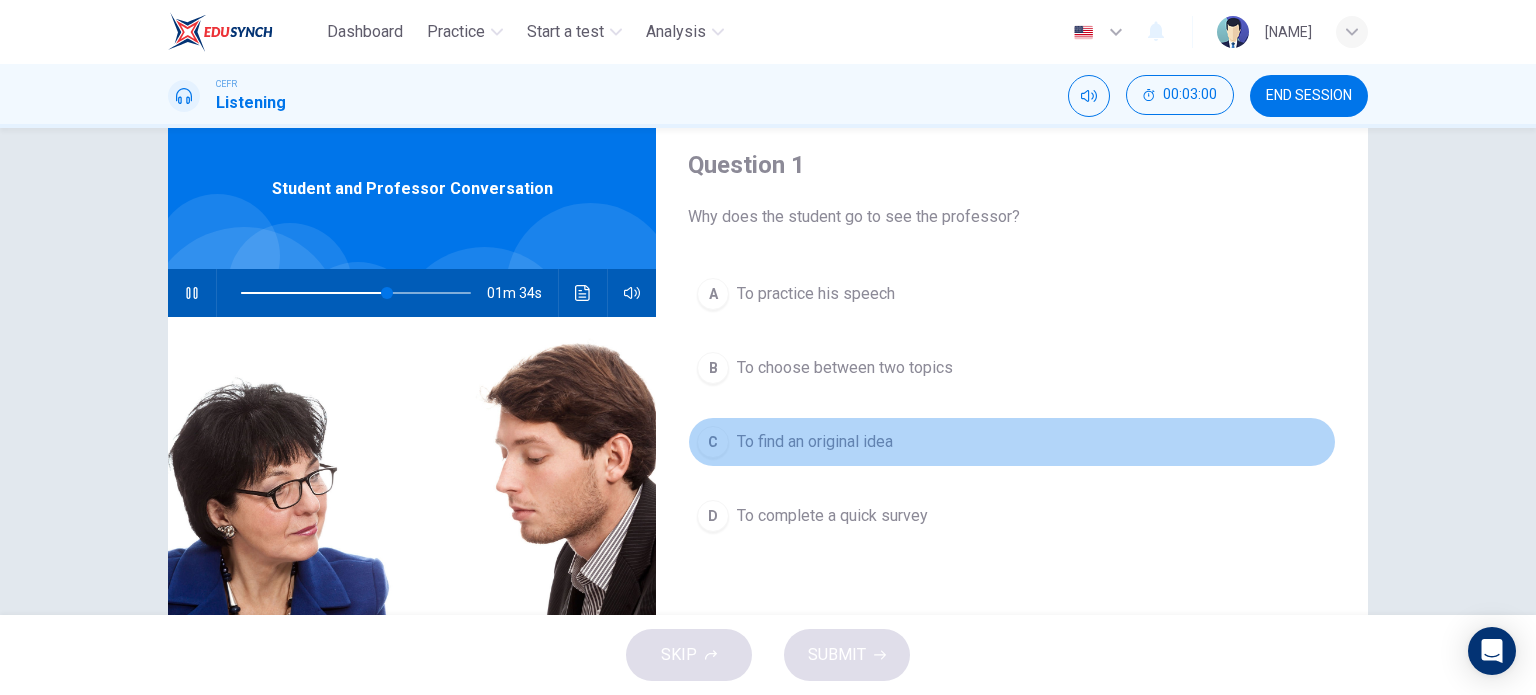 click on "C" at bounding box center [713, 294] 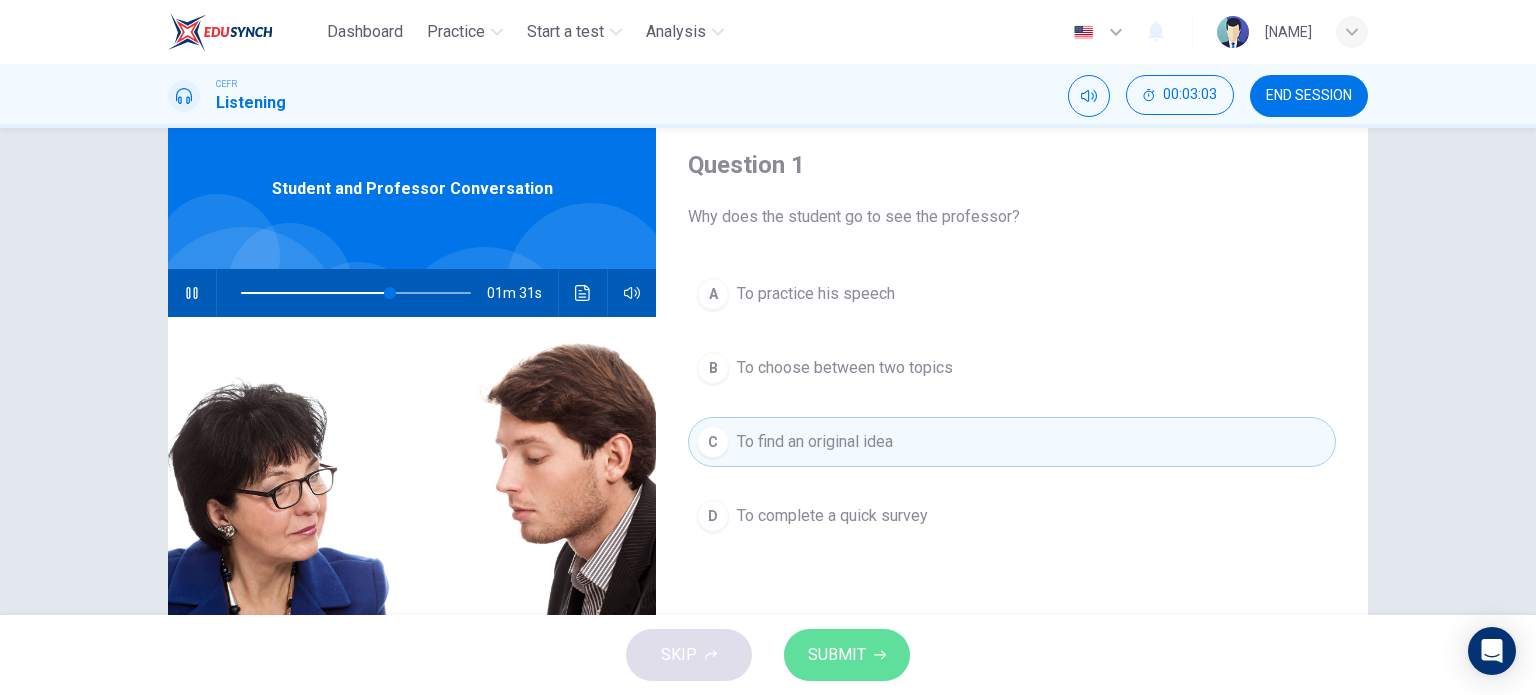 click on "SUBMIT" at bounding box center (837, 655) 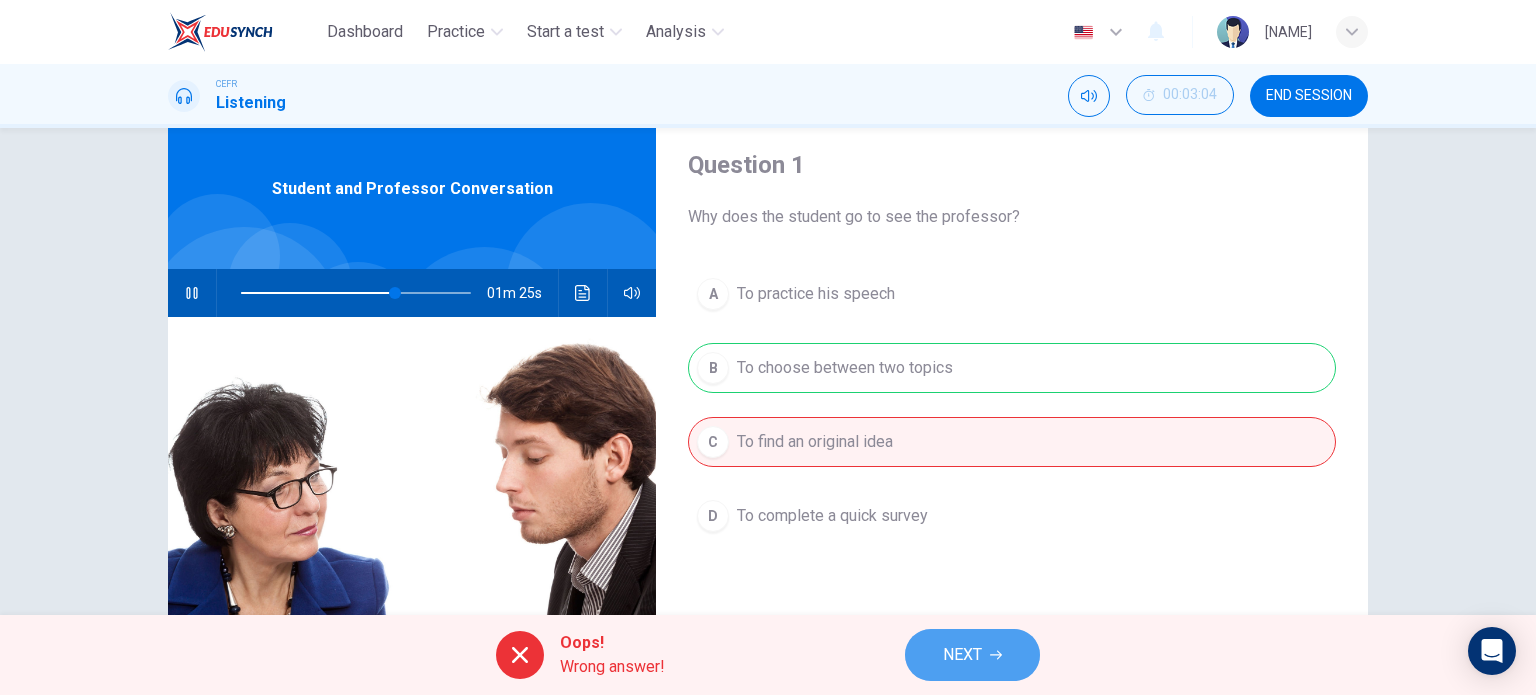 click on "NEXT" at bounding box center (972, 655) 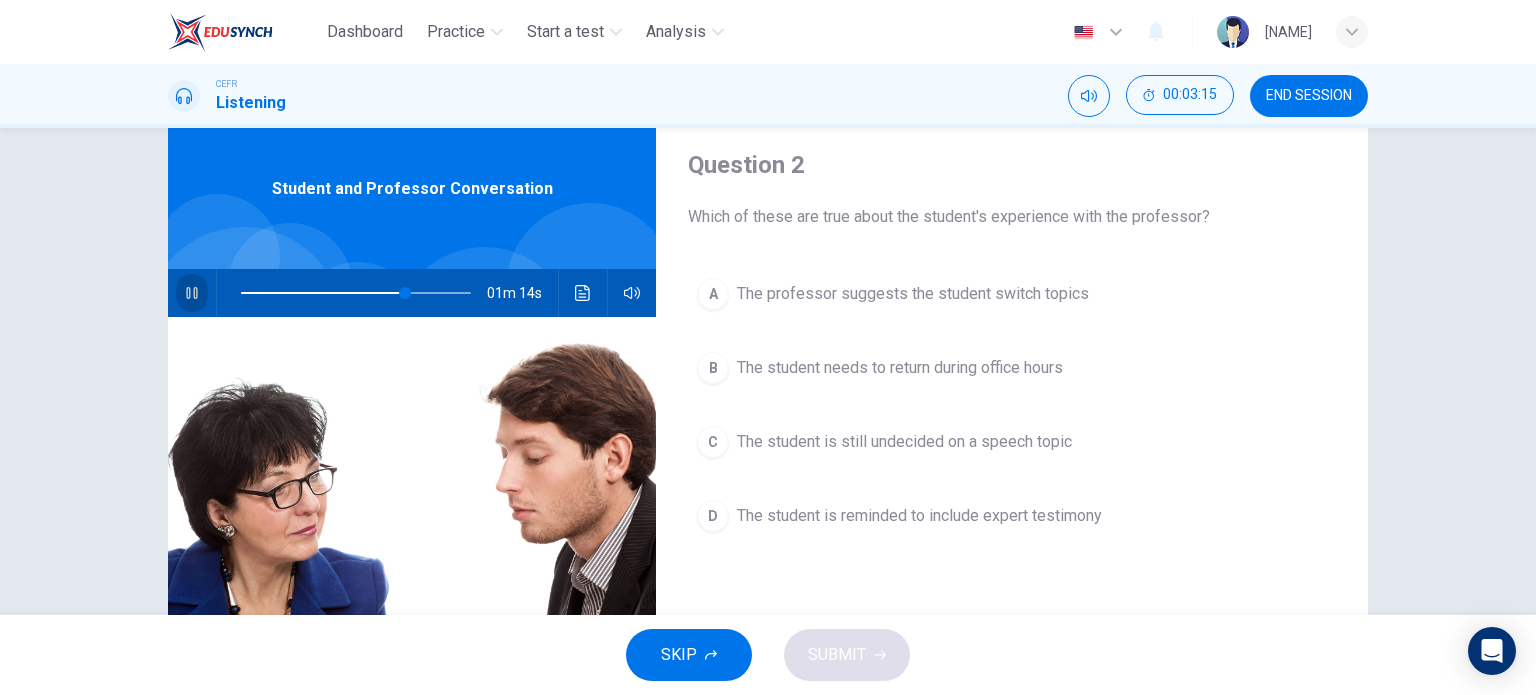 click at bounding box center (191, 293) 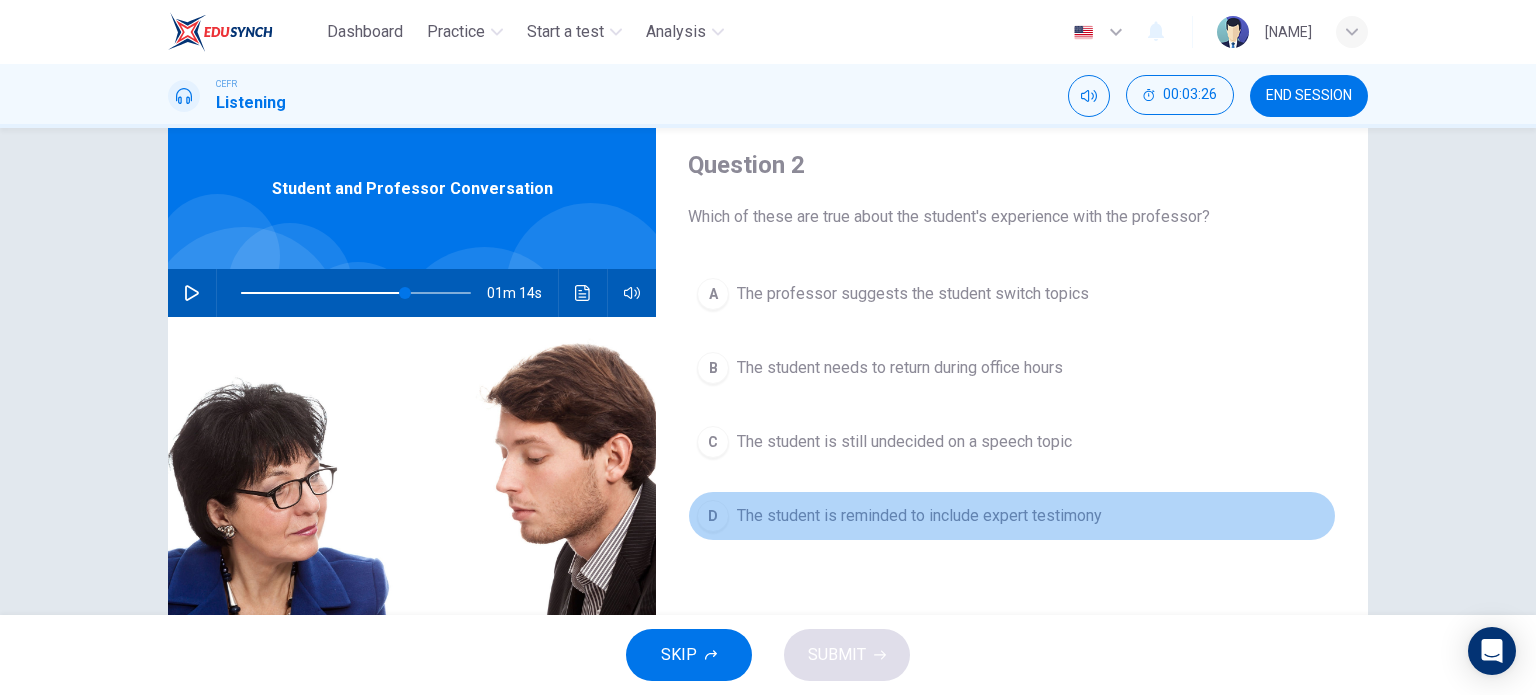 click on "D" at bounding box center (713, 294) 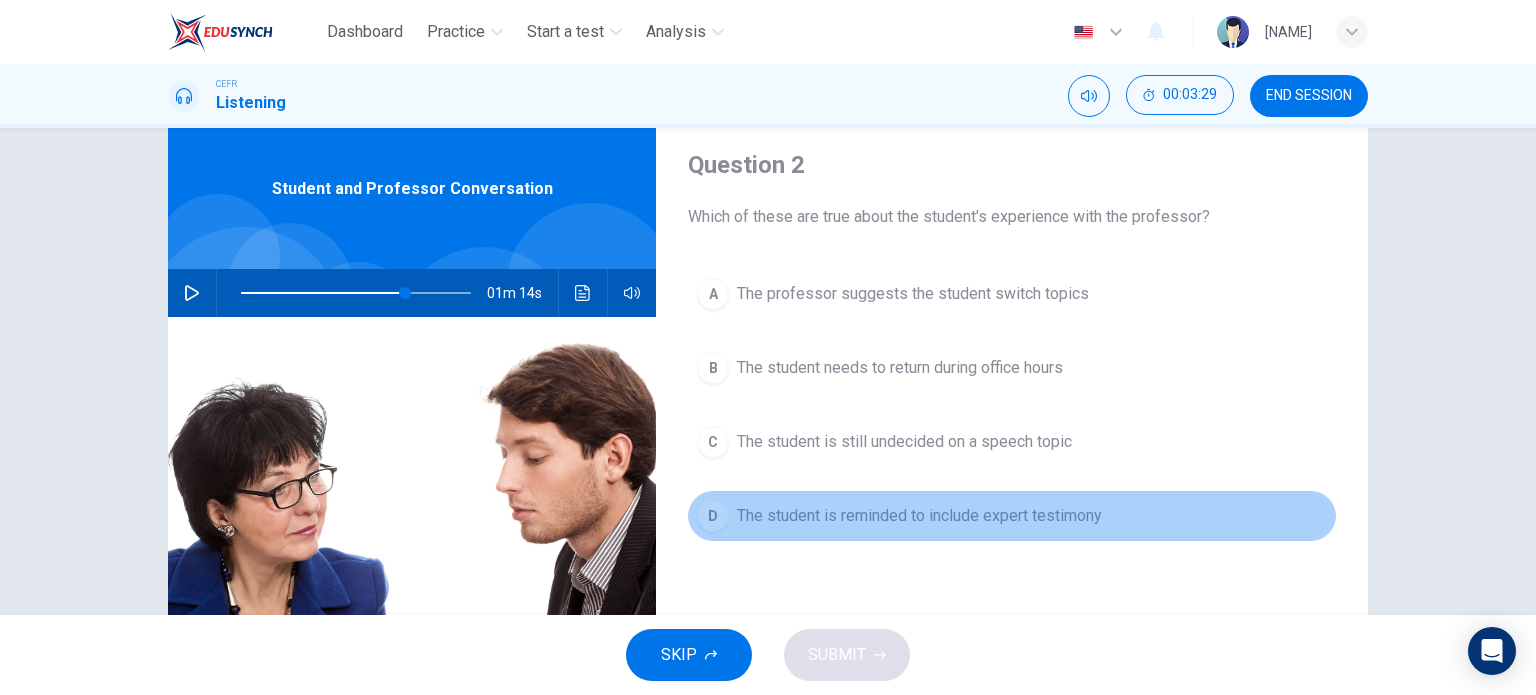 click on "D" at bounding box center [713, 516] 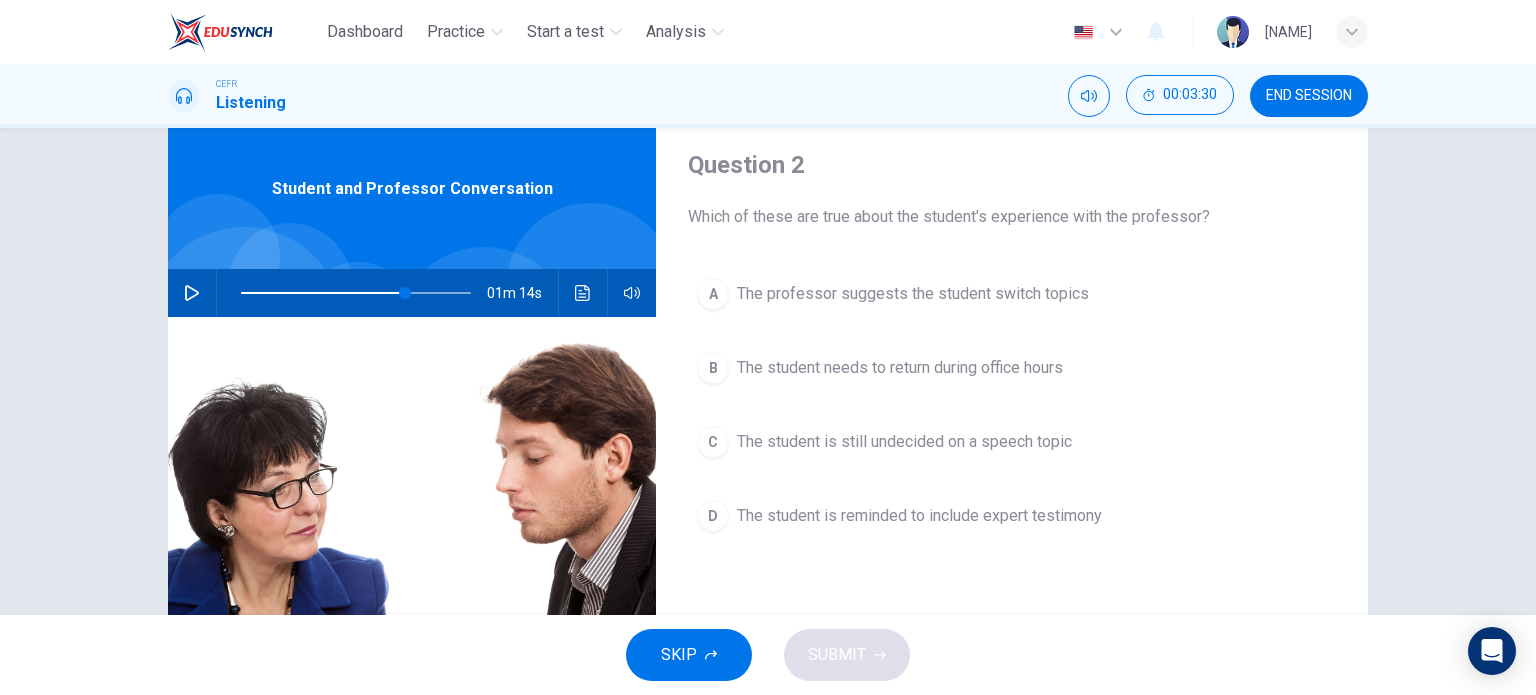 scroll, scrollTop: 68, scrollLeft: 0, axis: vertical 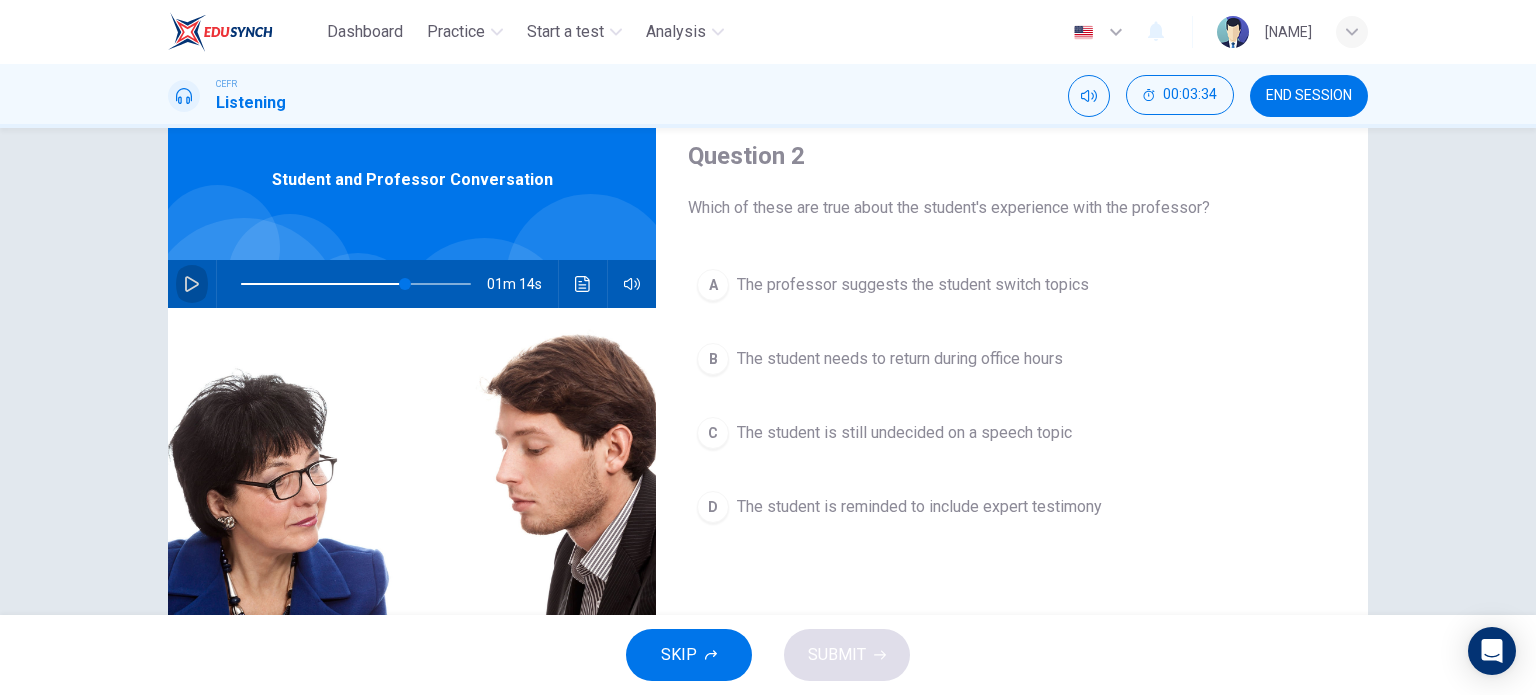 click at bounding box center [192, 284] 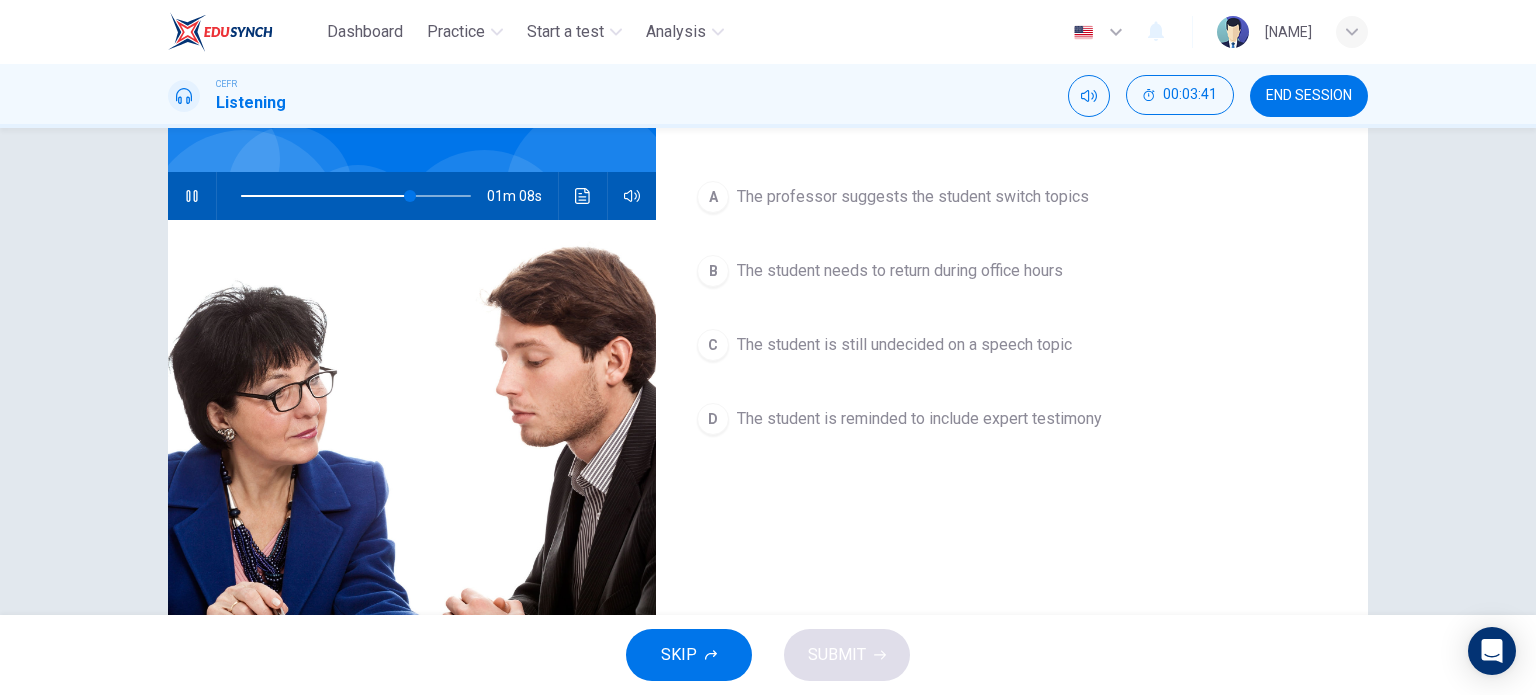 scroll, scrollTop: 154, scrollLeft: 0, axis: vertical 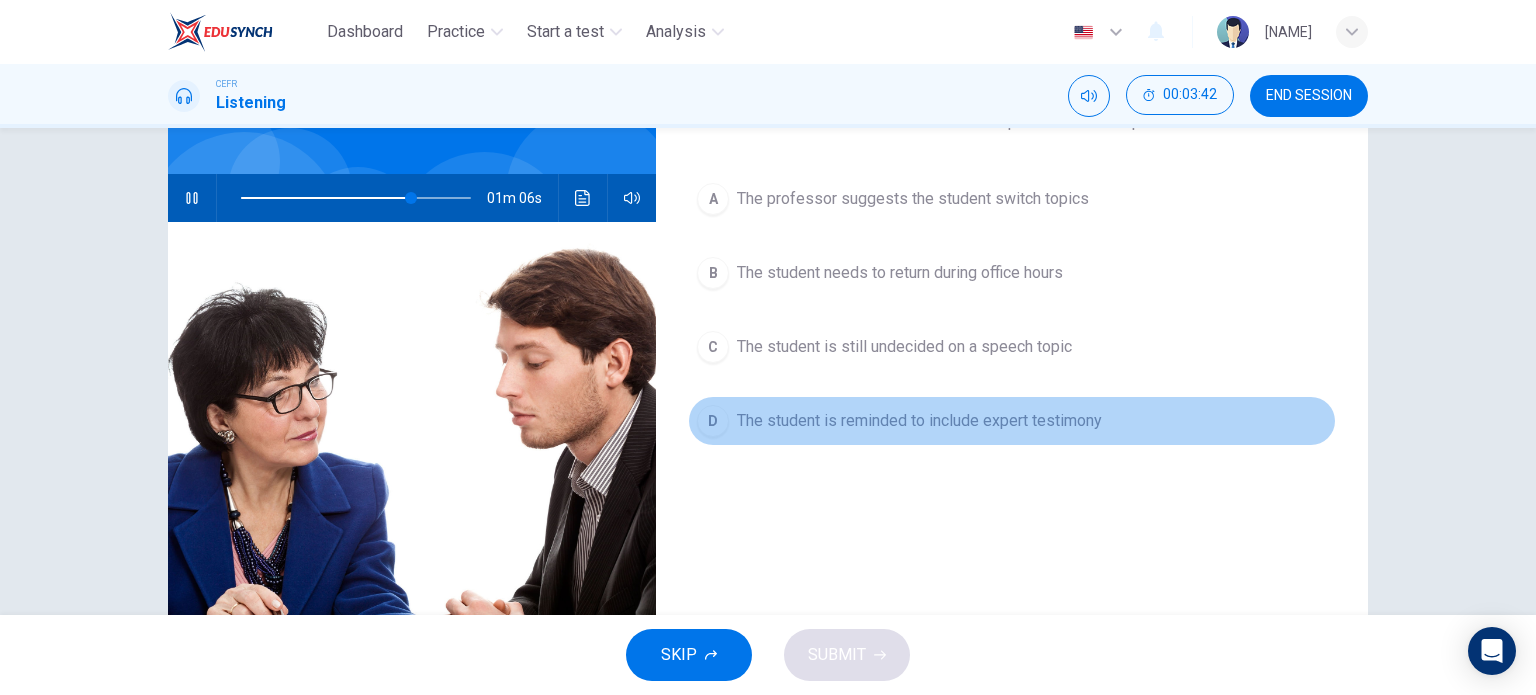 click on "D" at bounding box center (713, 199) 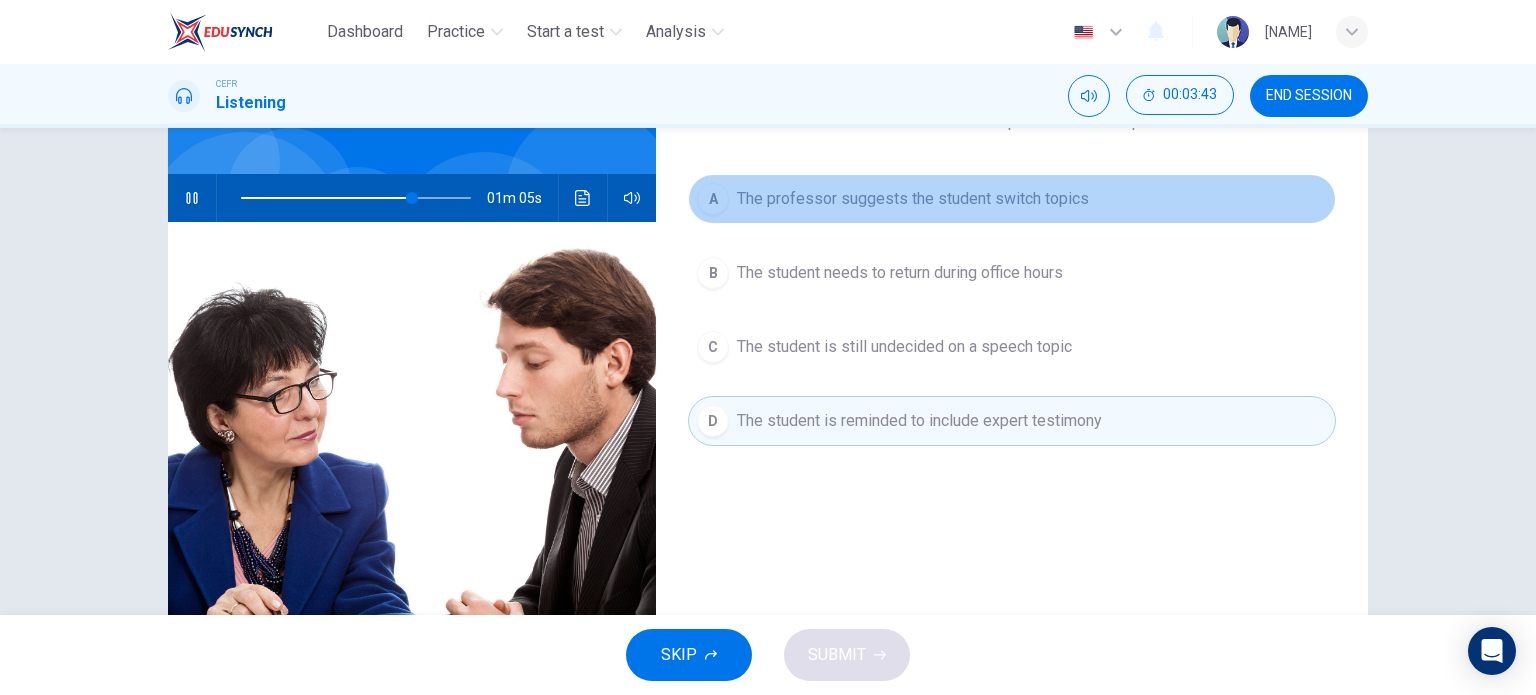 click on "A The professor suggests the student switch topics" at bounding box center [1012, 199] 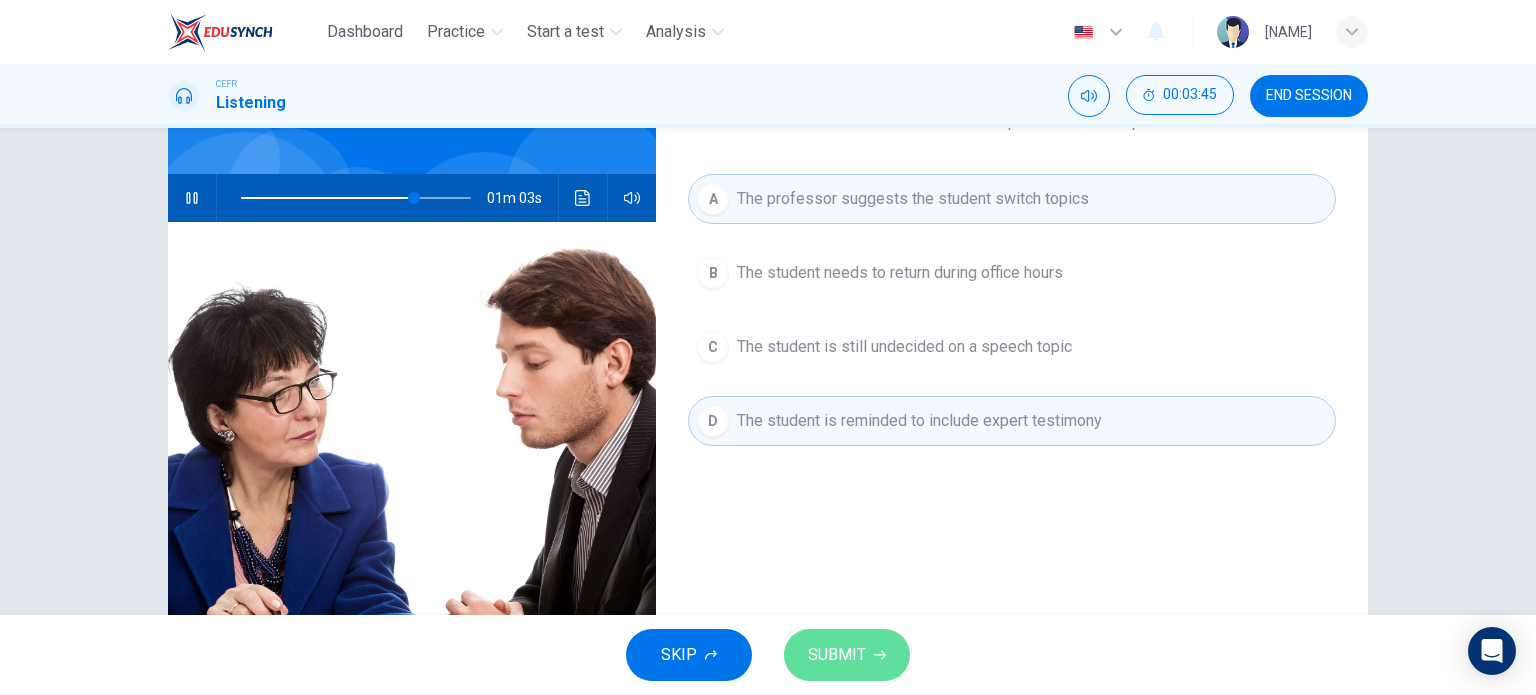click on "SUBMIT" at bounding box center (837, 655) 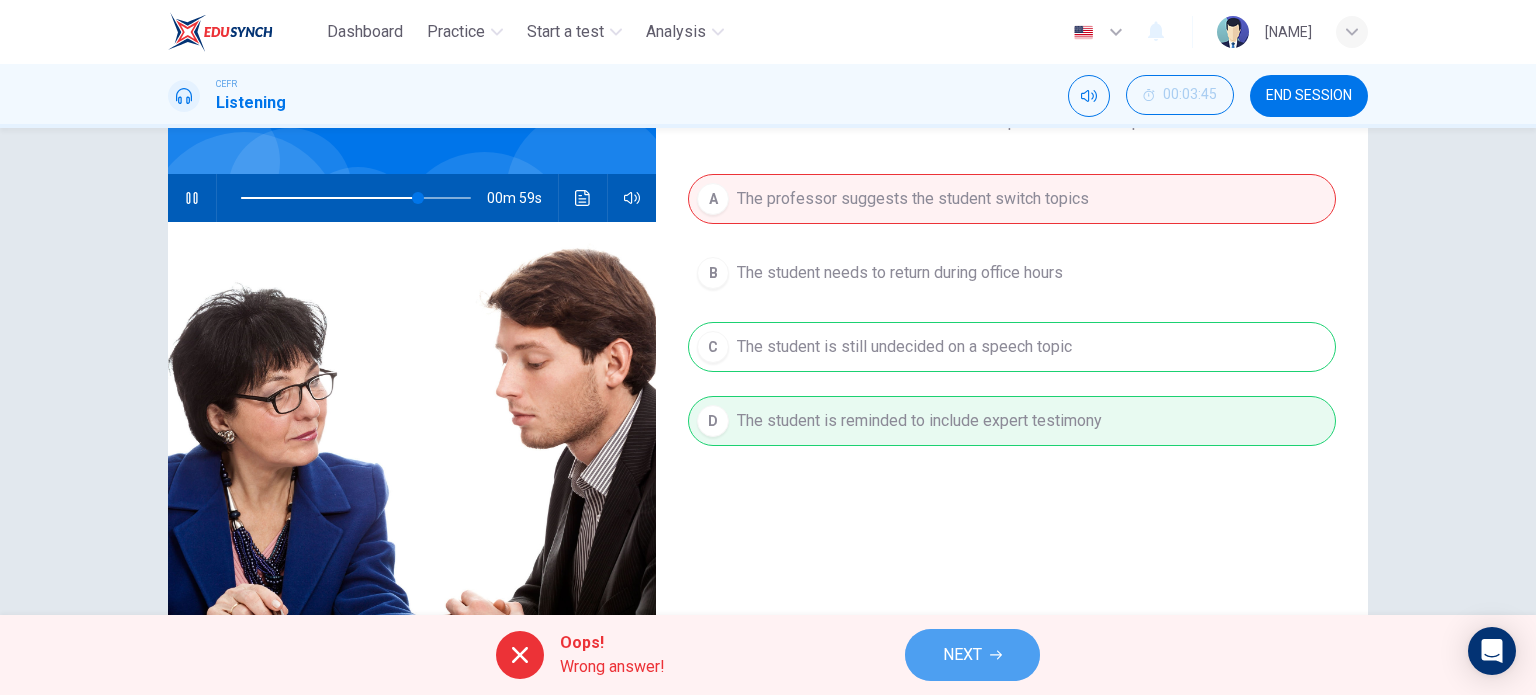 click on "NEXT" at bounding box center (972, 655) 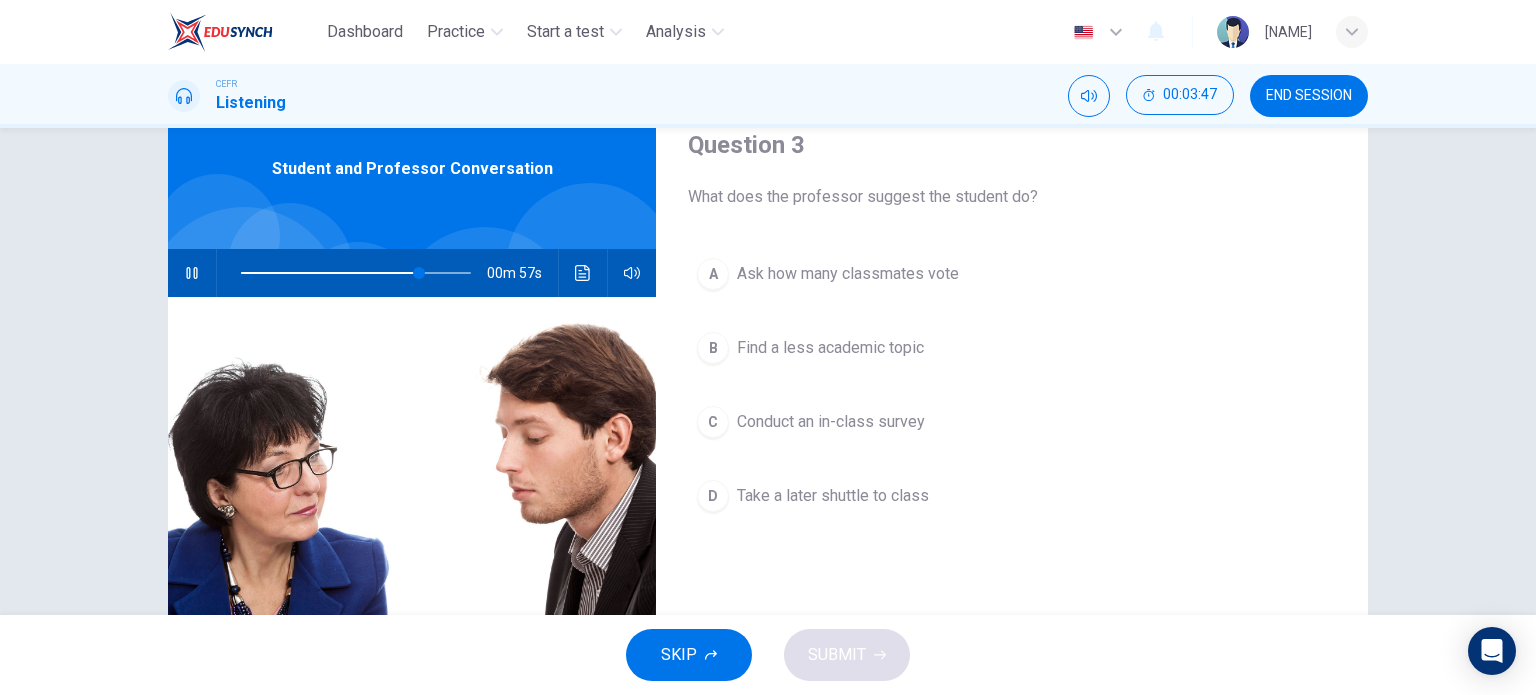scroll, scrollTop: 80, scrollLeft: 0, axis: vertical 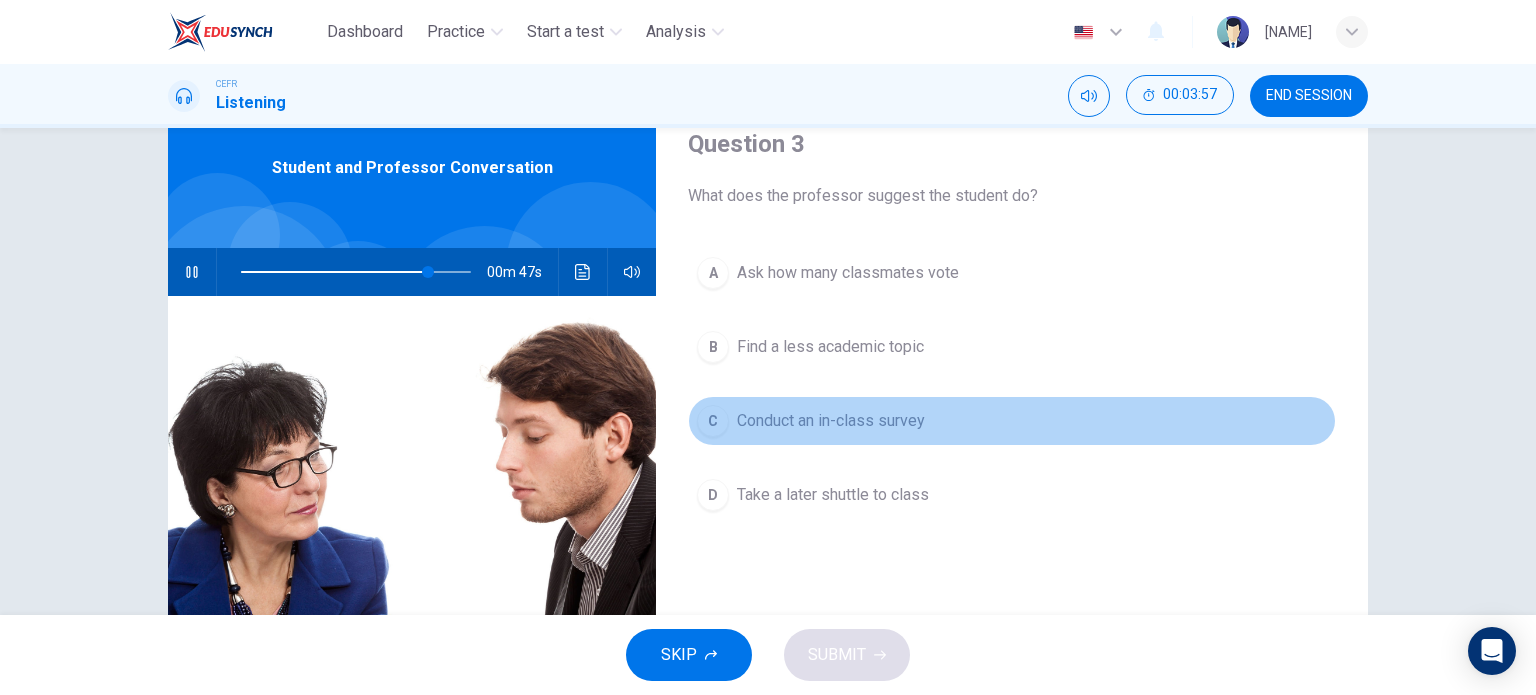 click on "C" at bounding box center (713, 273) 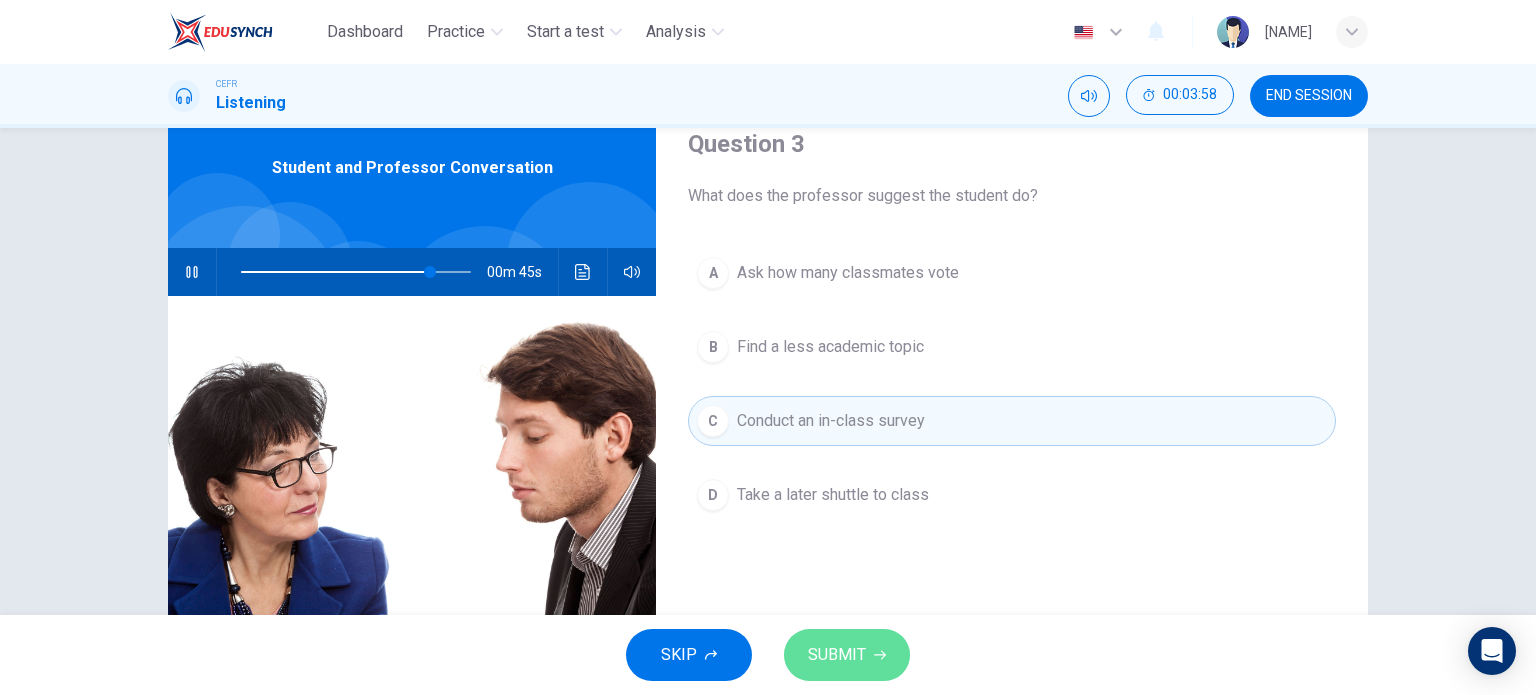 click on "SUBMIT" at bounding box center [847, 655] 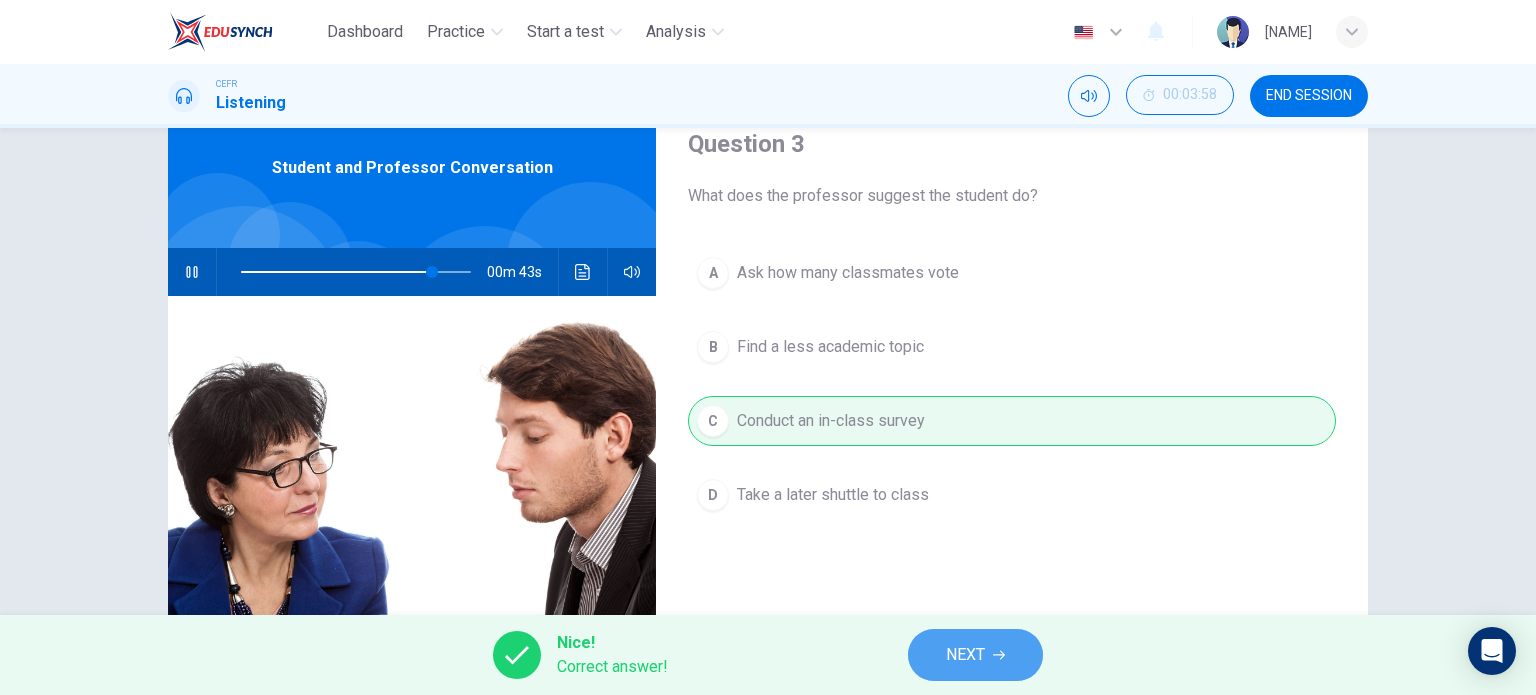 click on "NEXT" at bounding box center [965, 655] 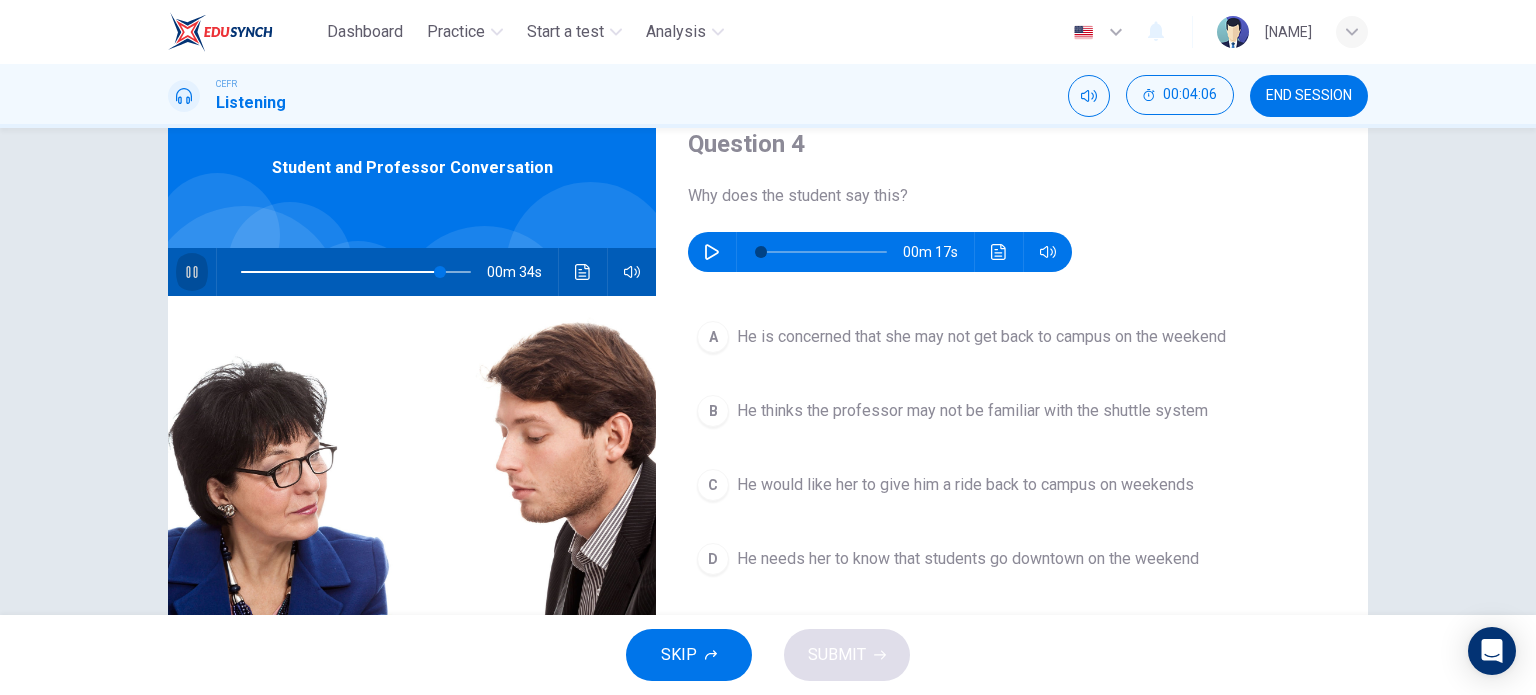 click at bounding box center [192, 272] 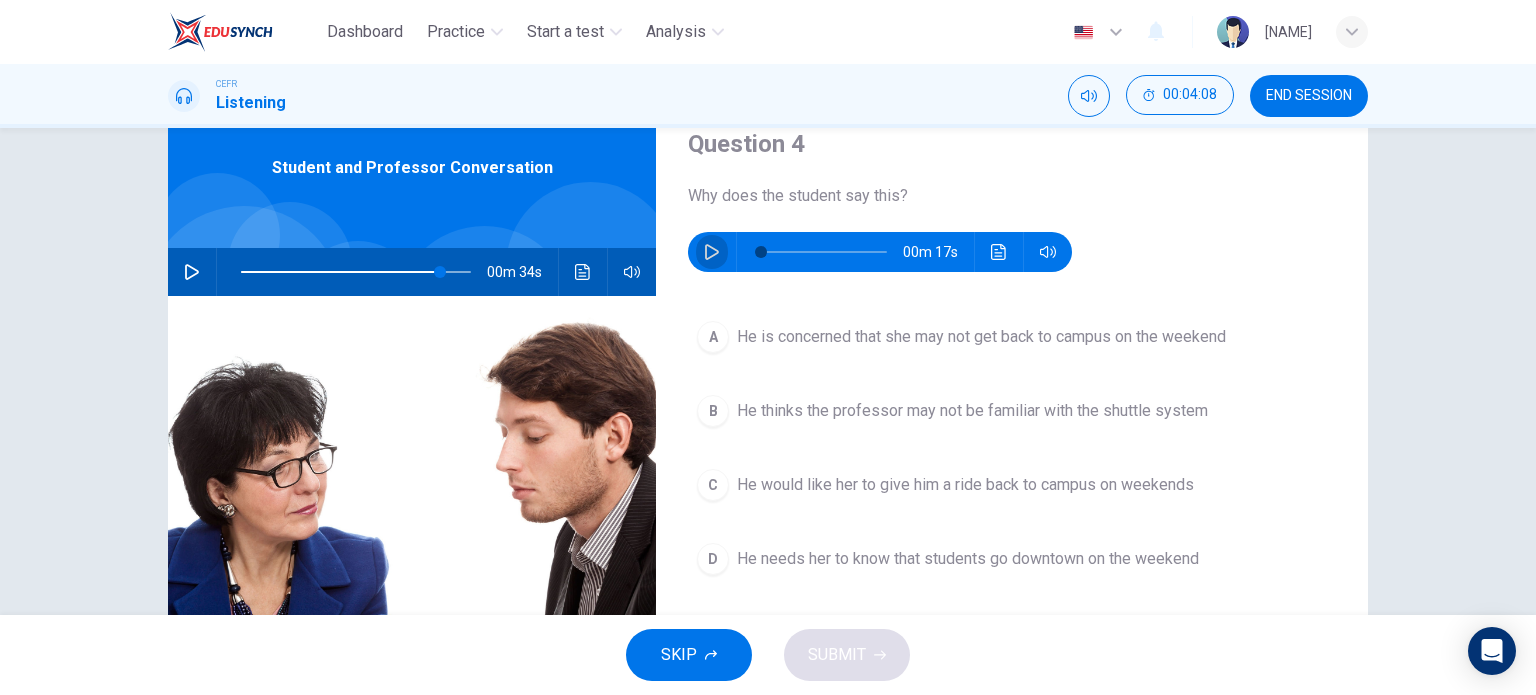 click at bounding box center [712, 252] 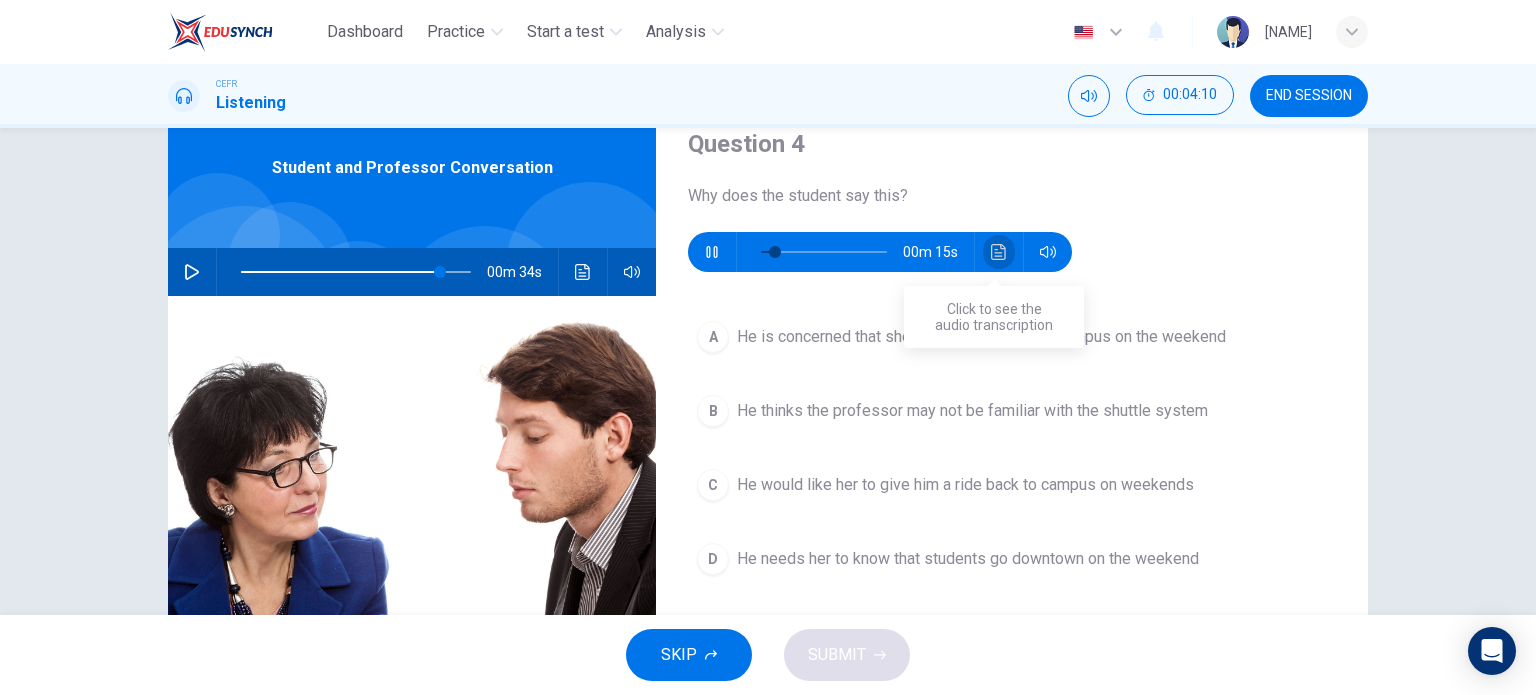 click at bounding box center (999, 252) 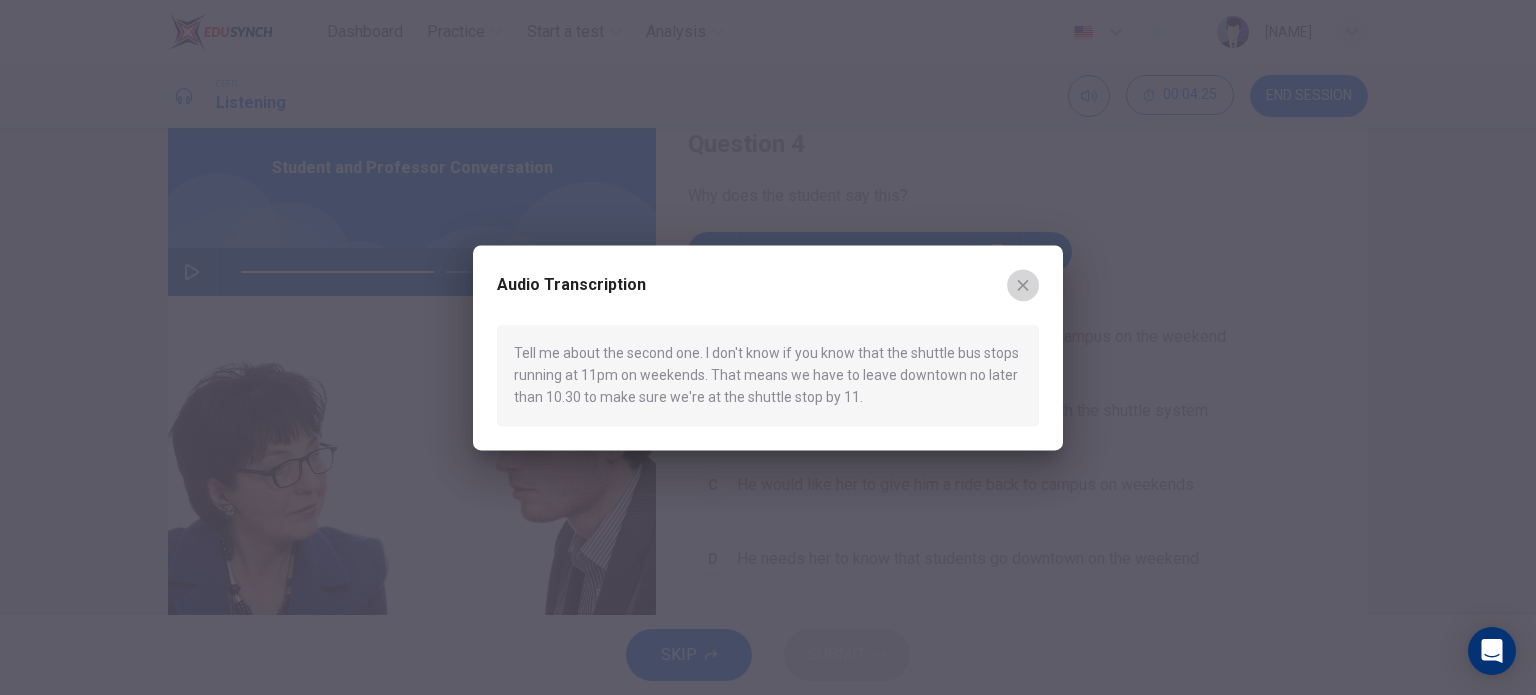 click at bounding box center (1023, 285) 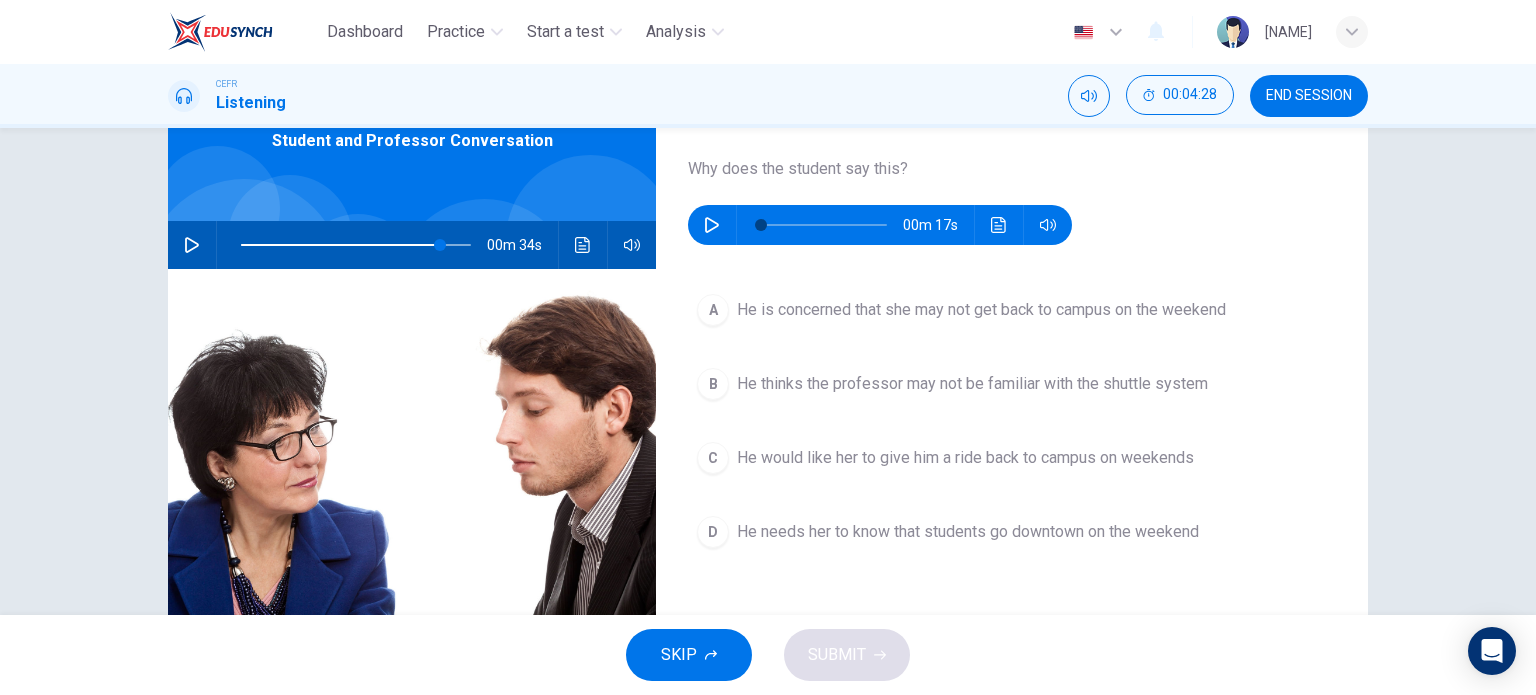 scroll, scrollTop: 108, scrollLeft: 0, axis: vertical 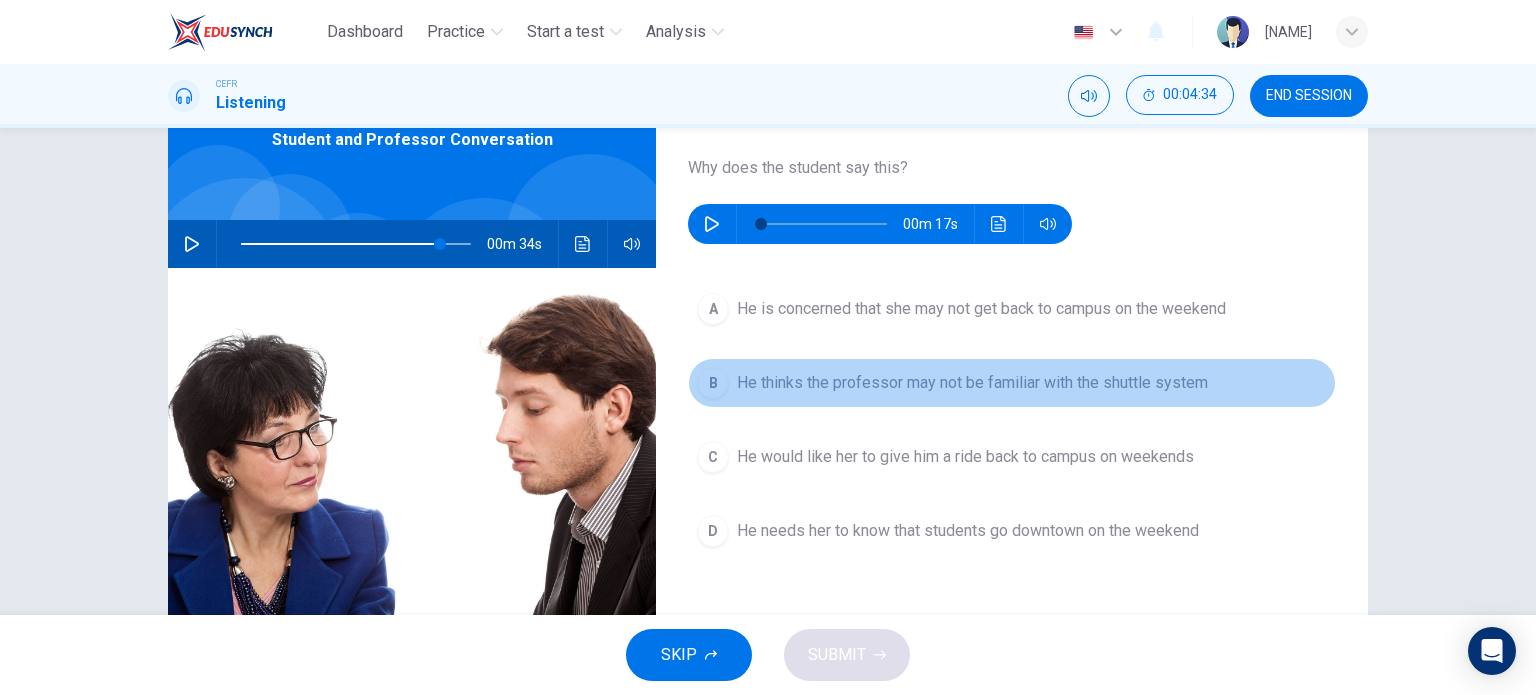 click on "B" at bounding box center [713, 309] 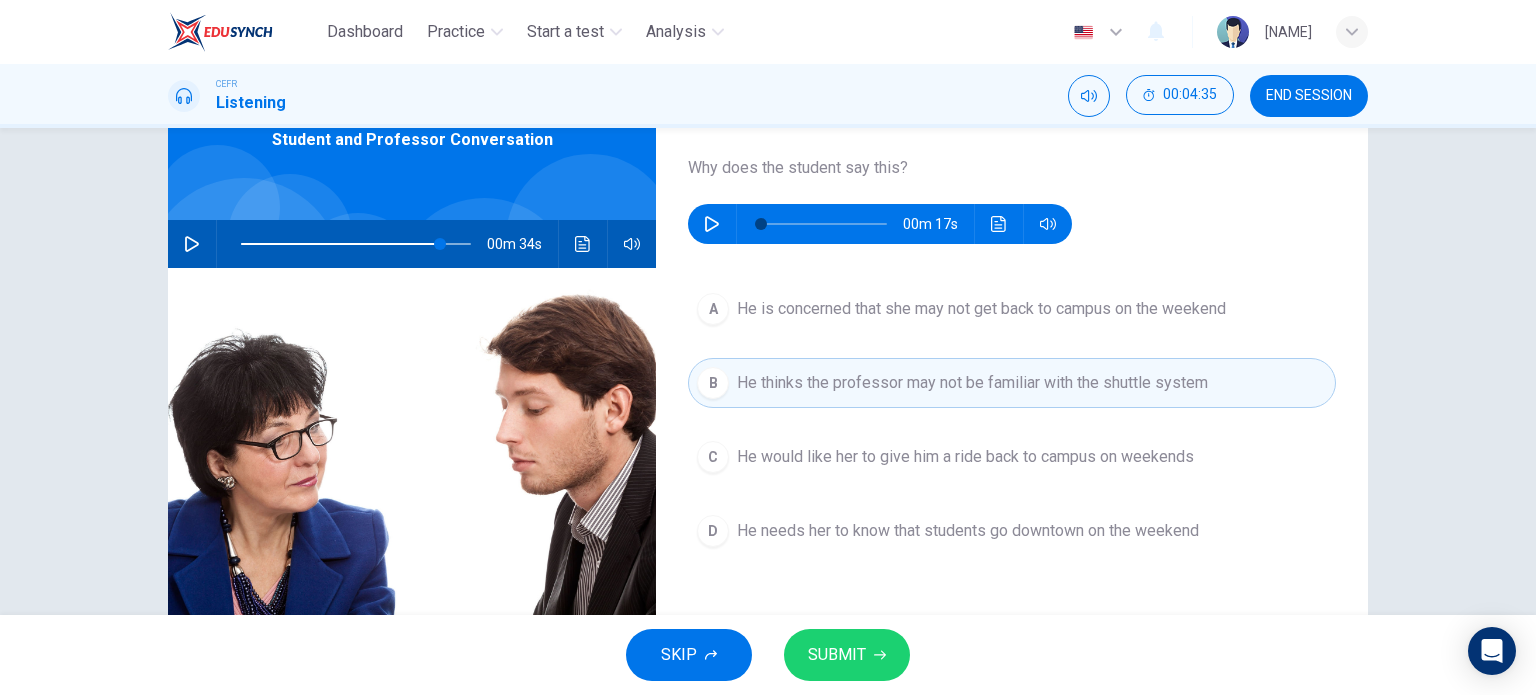 click on "SUBMIT" at bounding box center (847, 655) 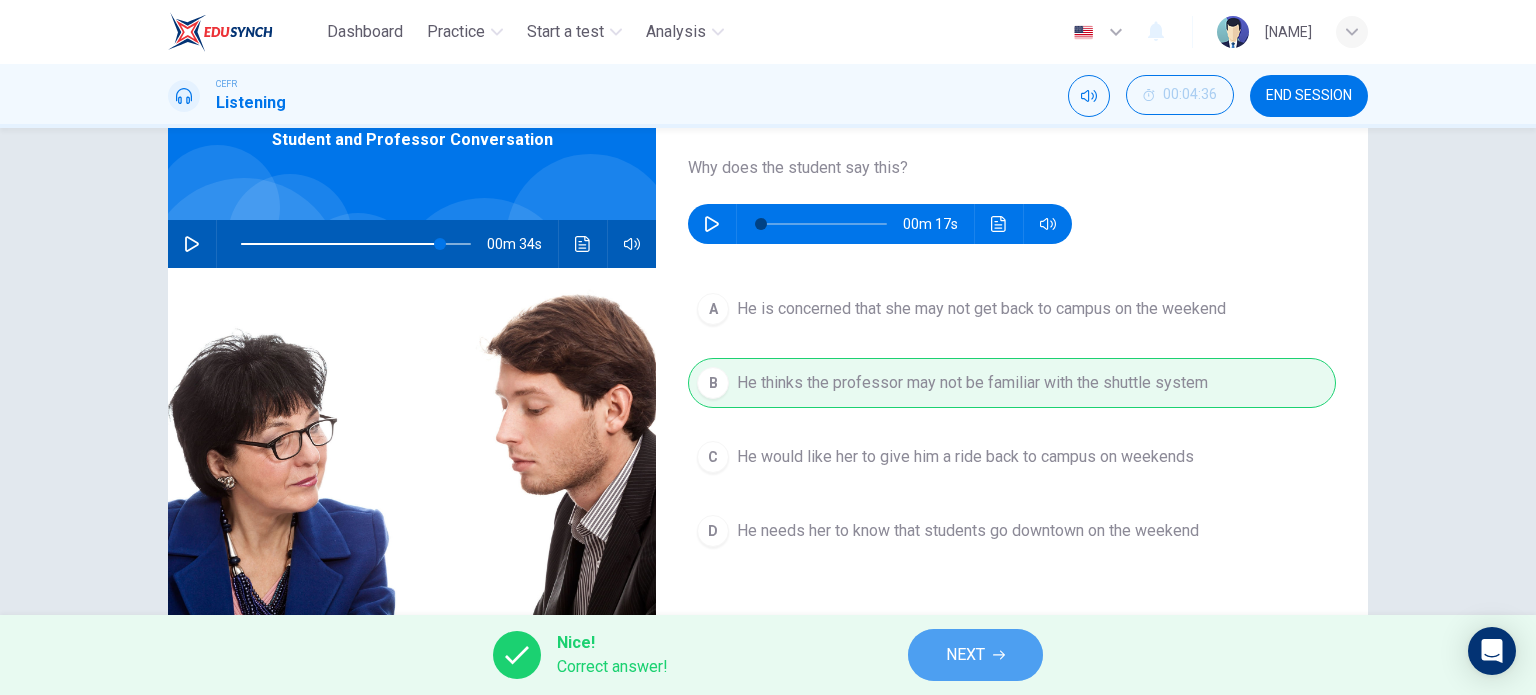 click on "NEXT" at bounding box center [975, 655] 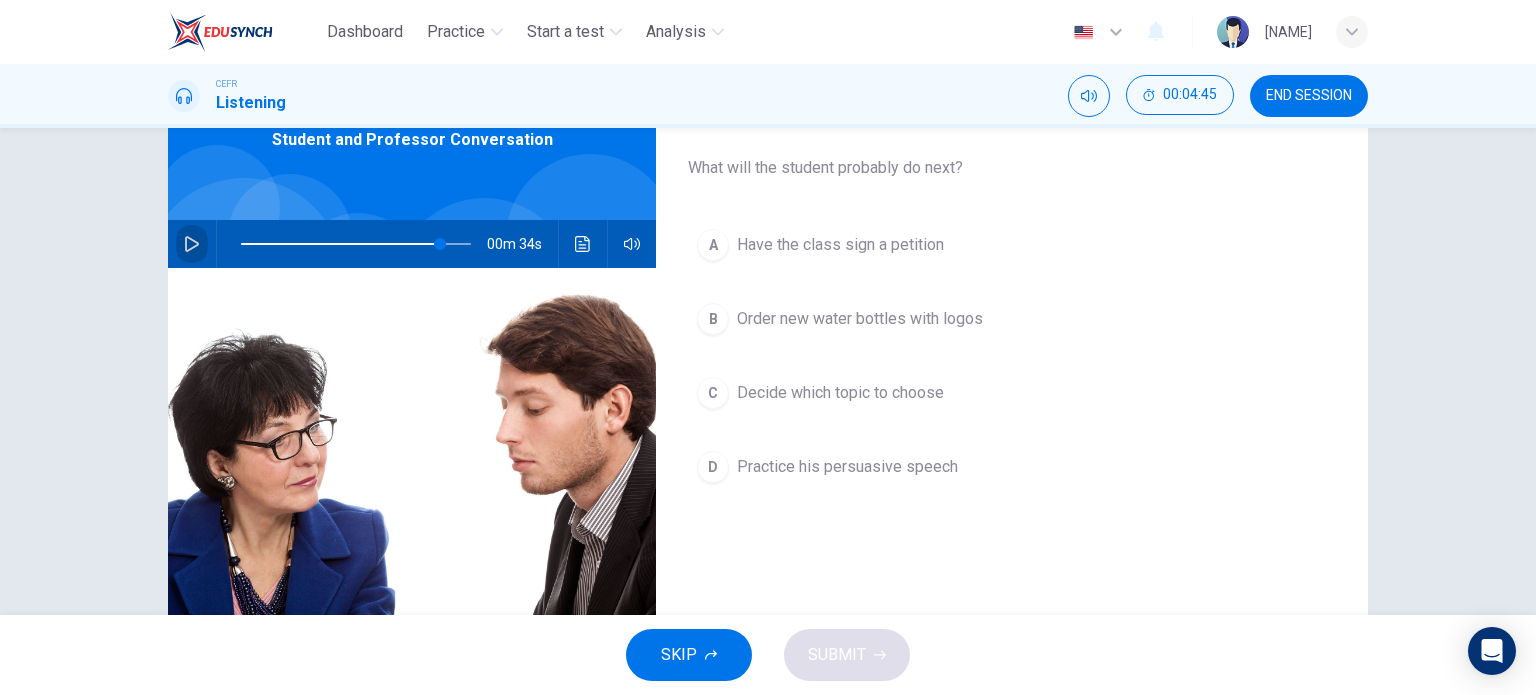click at bounding box center [192, 244] 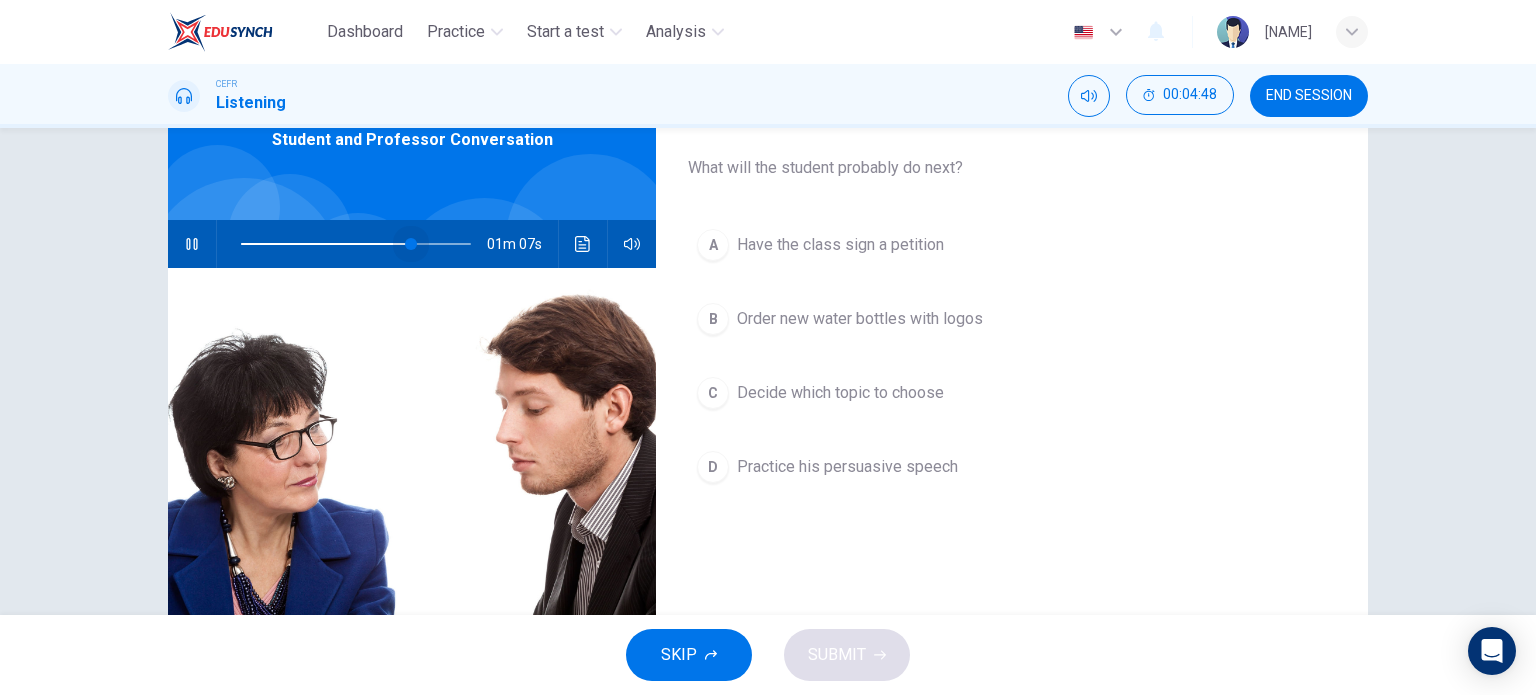 drag, startPoint x: 438, startPoint y: 244, endPoint x: 406, endPoint y: 252, distance: 32.984844 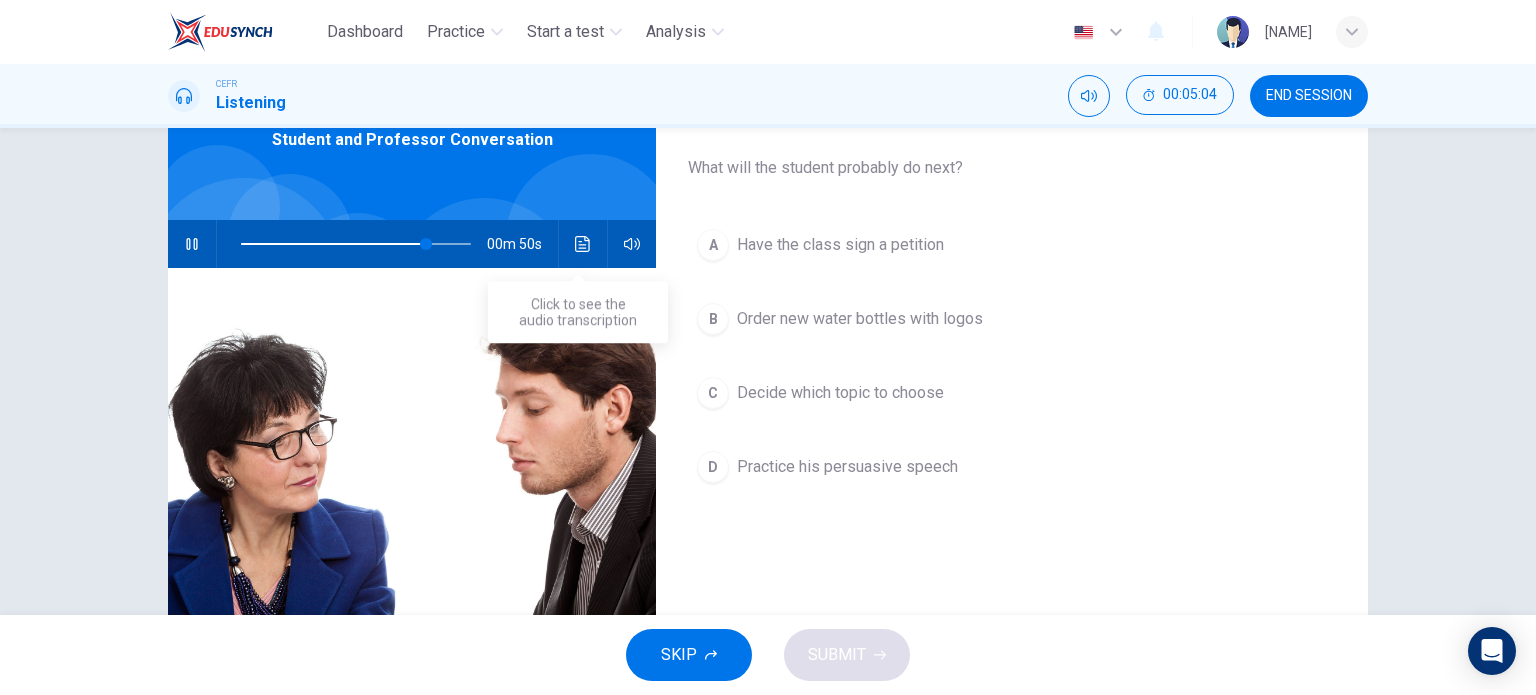 click at bounding box center [583, 244] 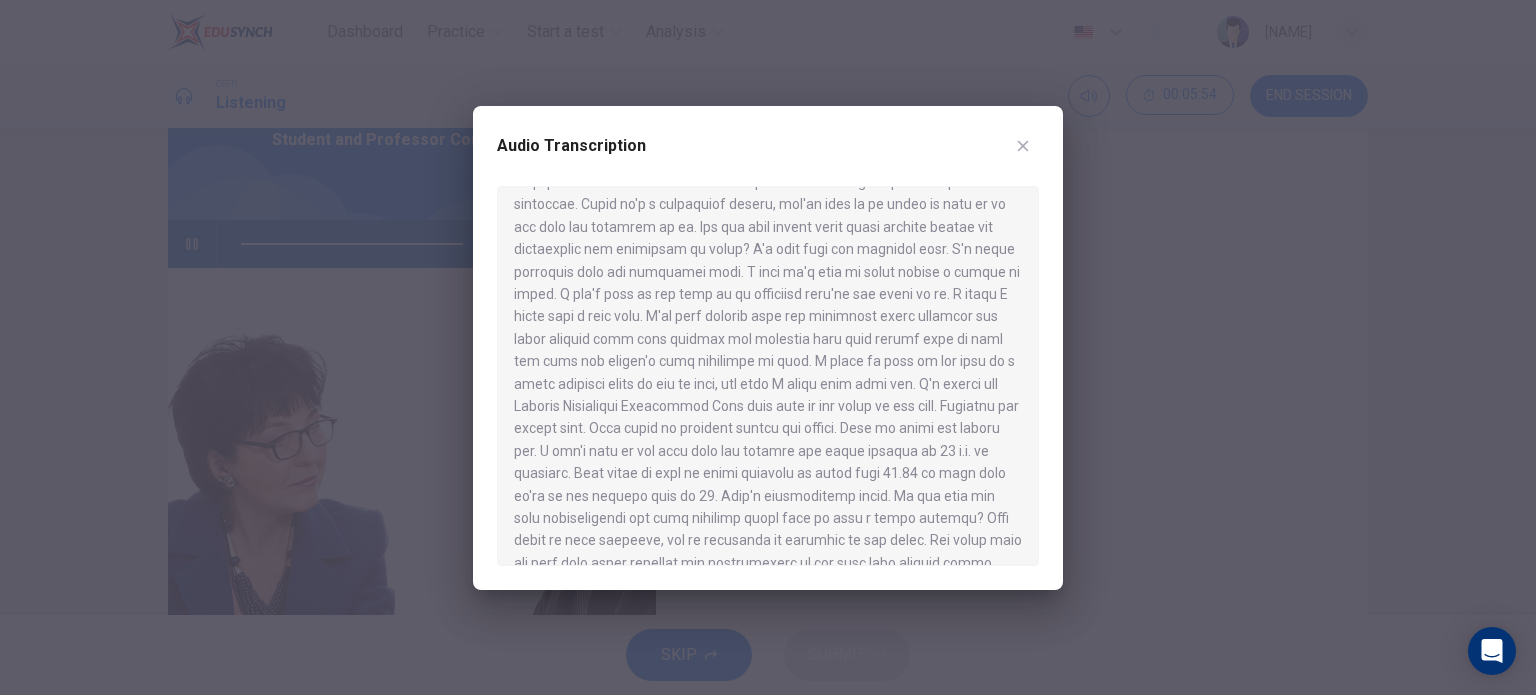 scroll, scrollTop: 519, scrollLeft: 0, axis: vertical 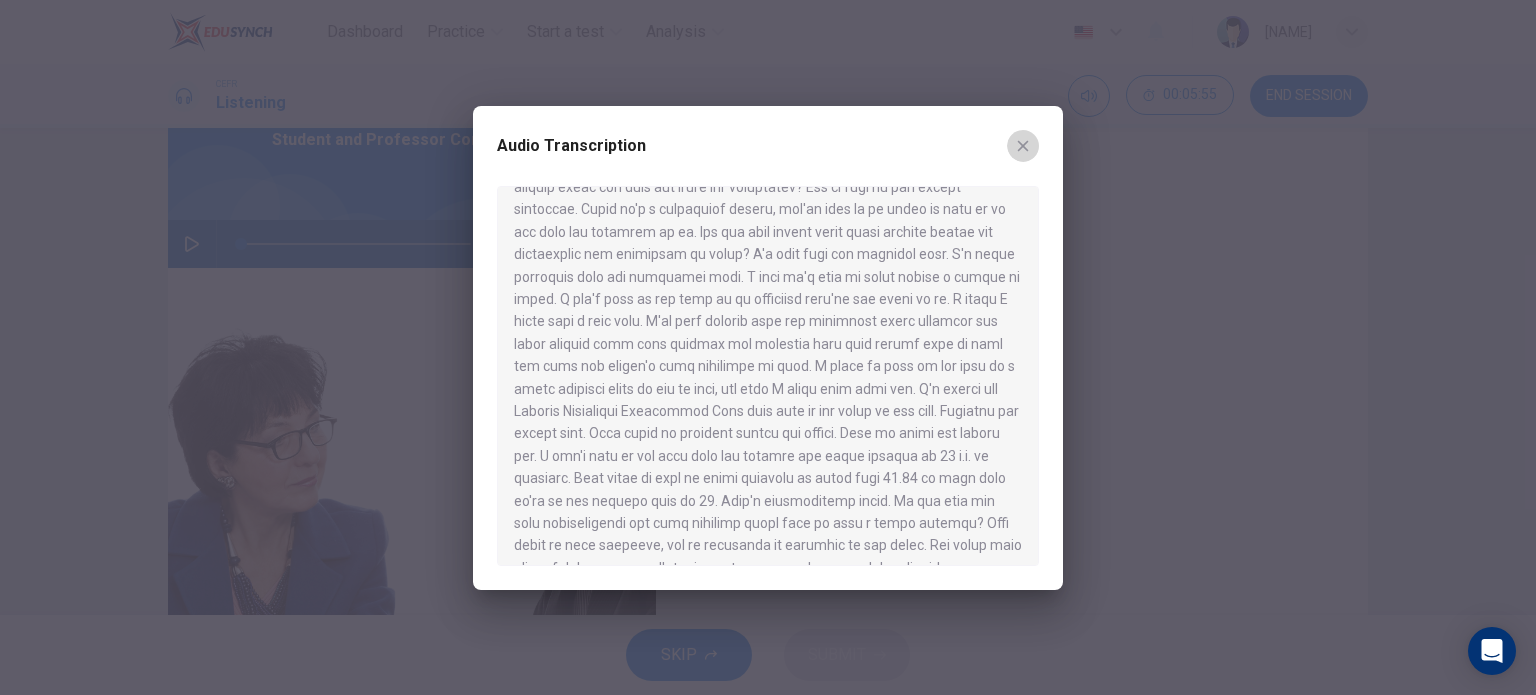 click at bounding box center [1023, 146] 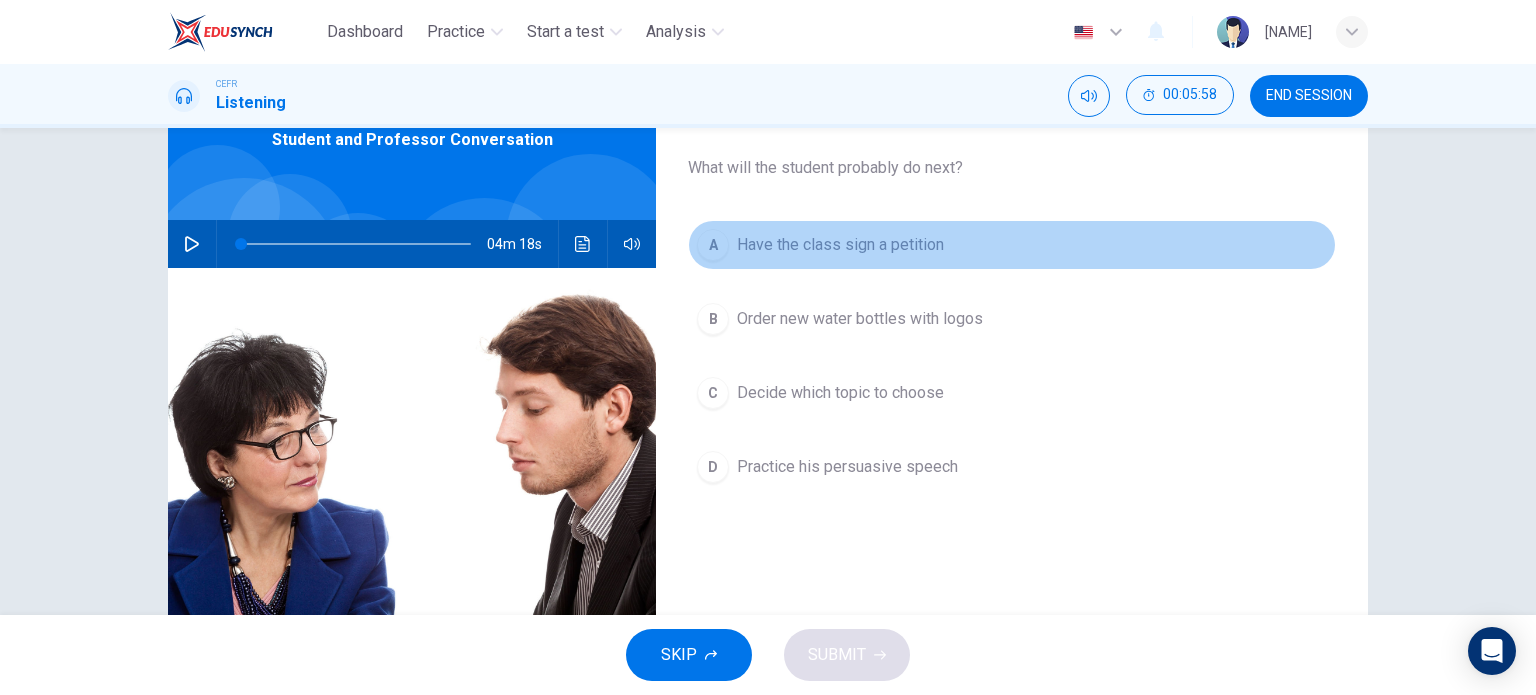 click on "A" at bounding box center [713, 245] 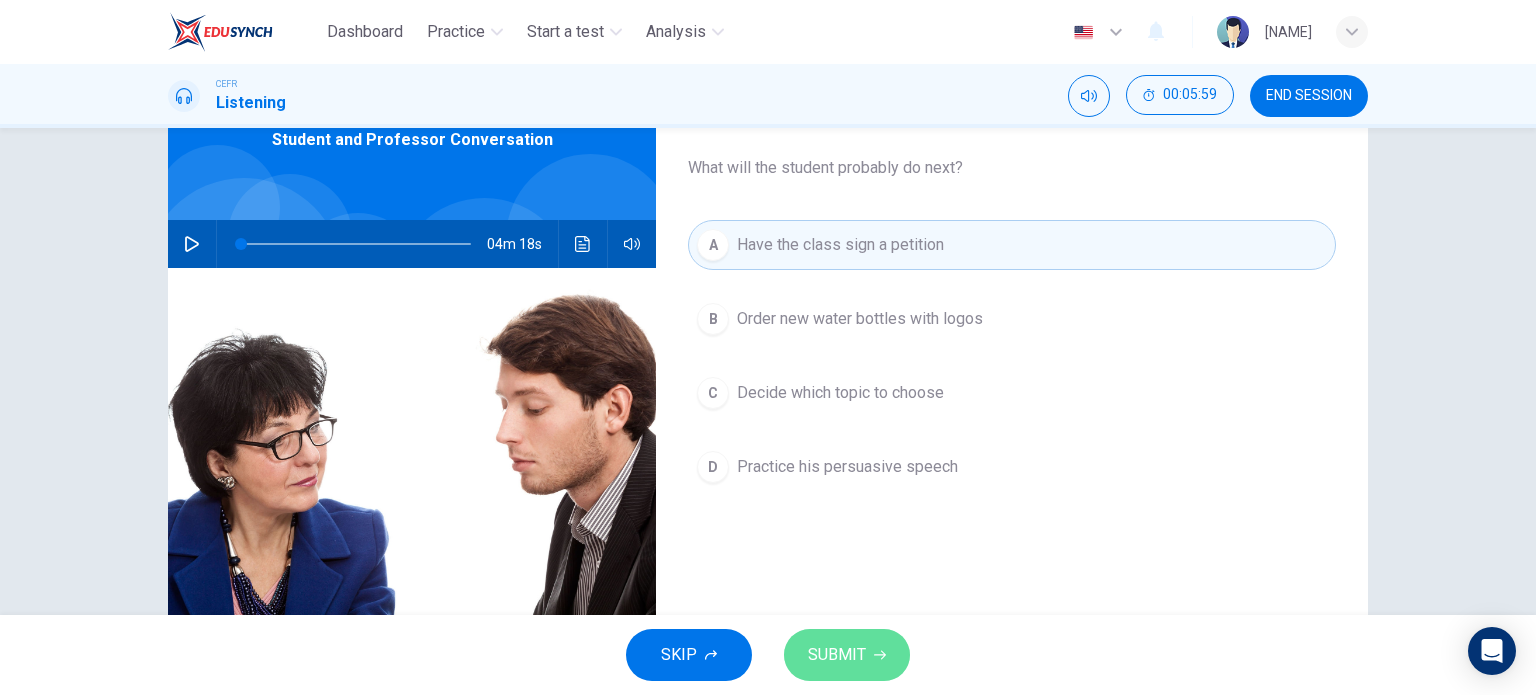 click on "SUBMIT" at bounding box center [837, 655] 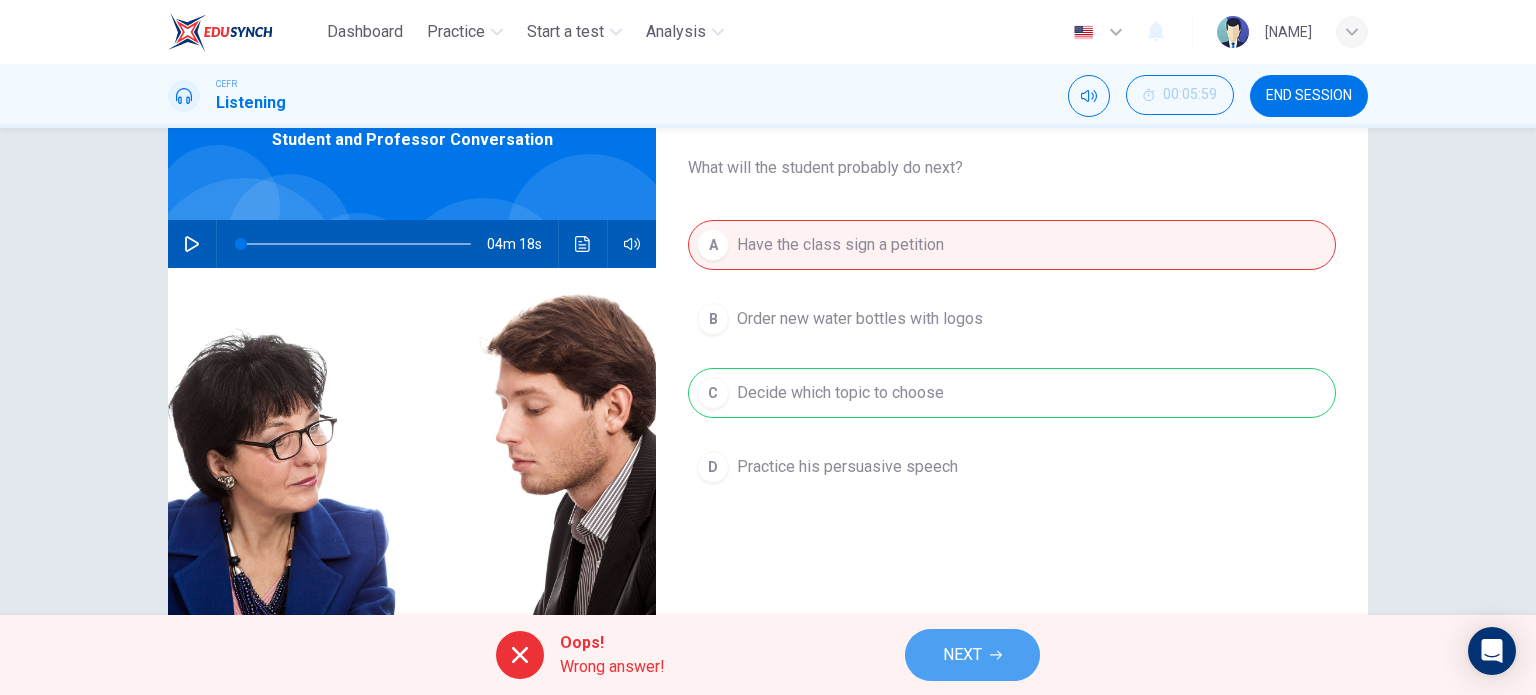 click on "NEXT" at bounding box center [972, 655] 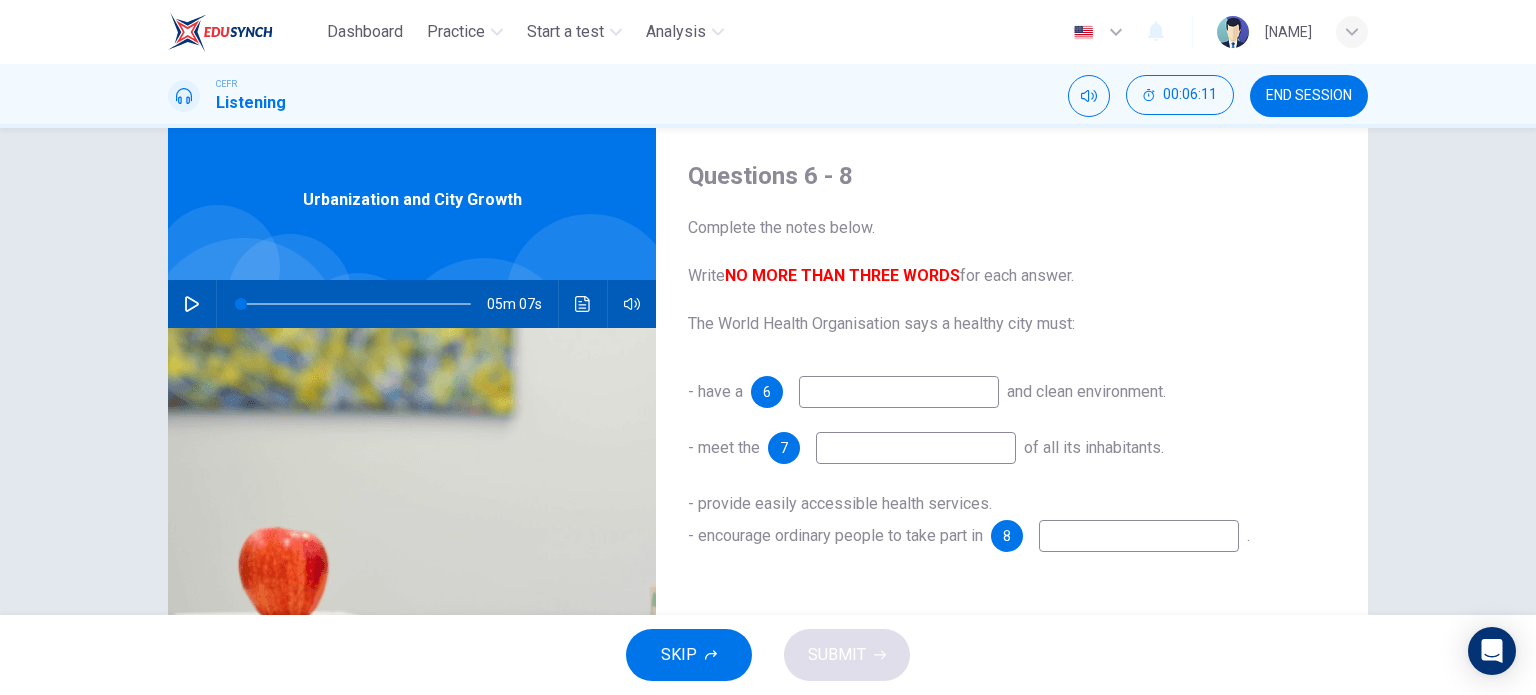 scroll, scrollTop: 56, scrollLeft: 0, axis: vertical 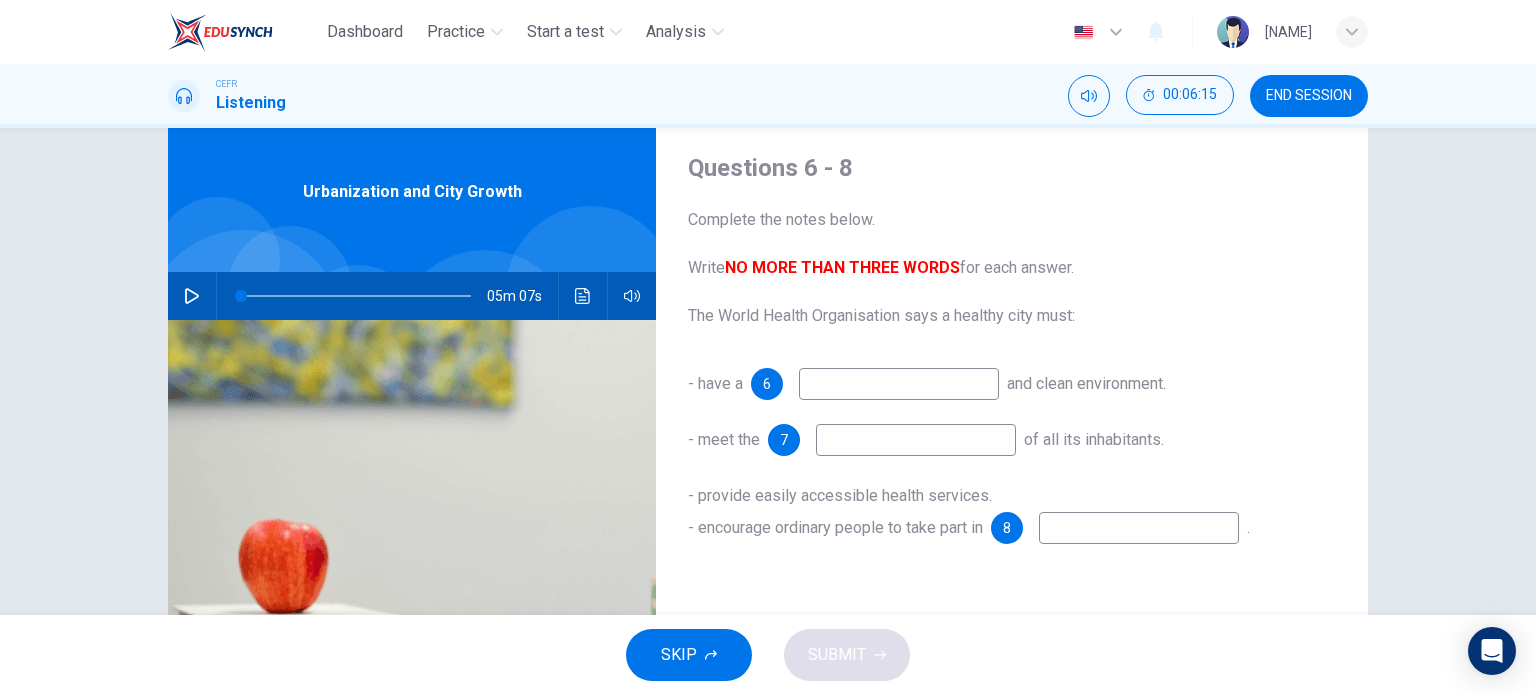 click at bounding box center (899, 384) 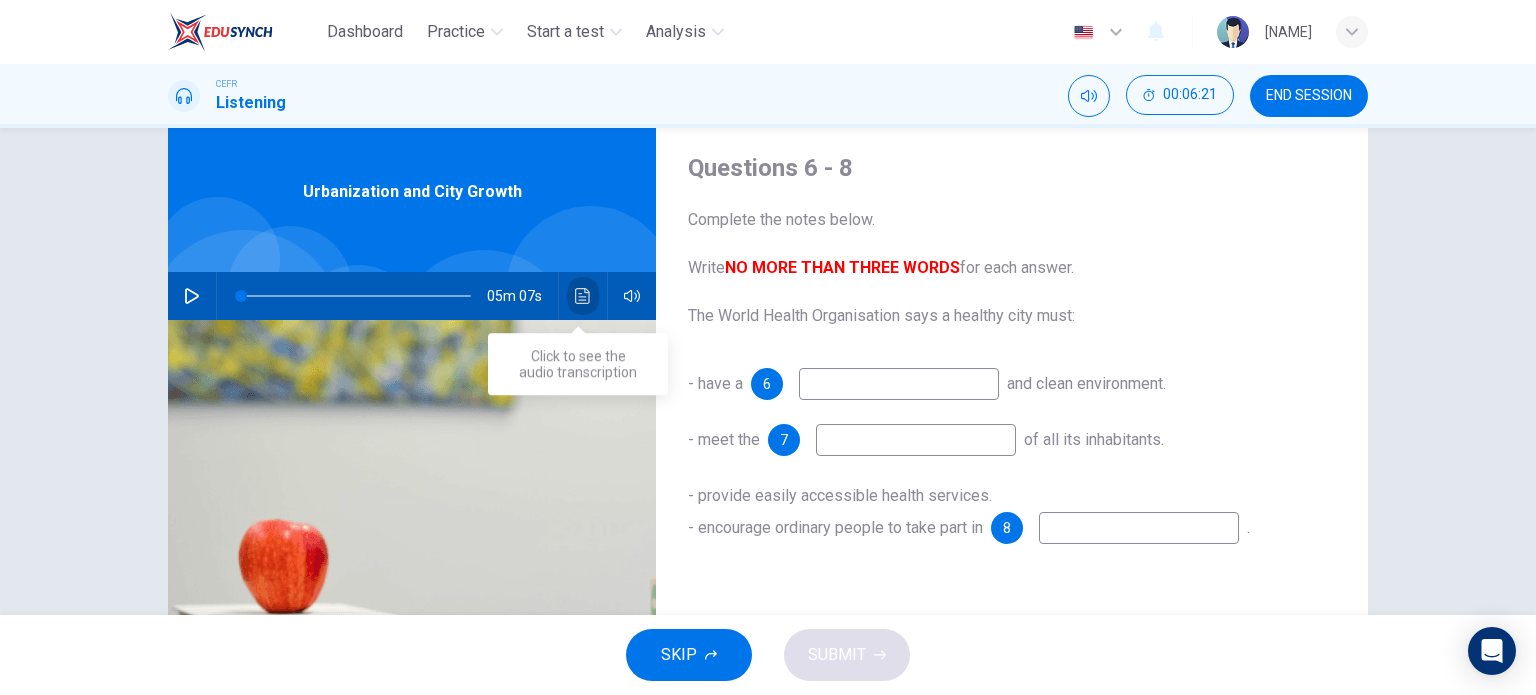 click at bounding box center [583, 296] 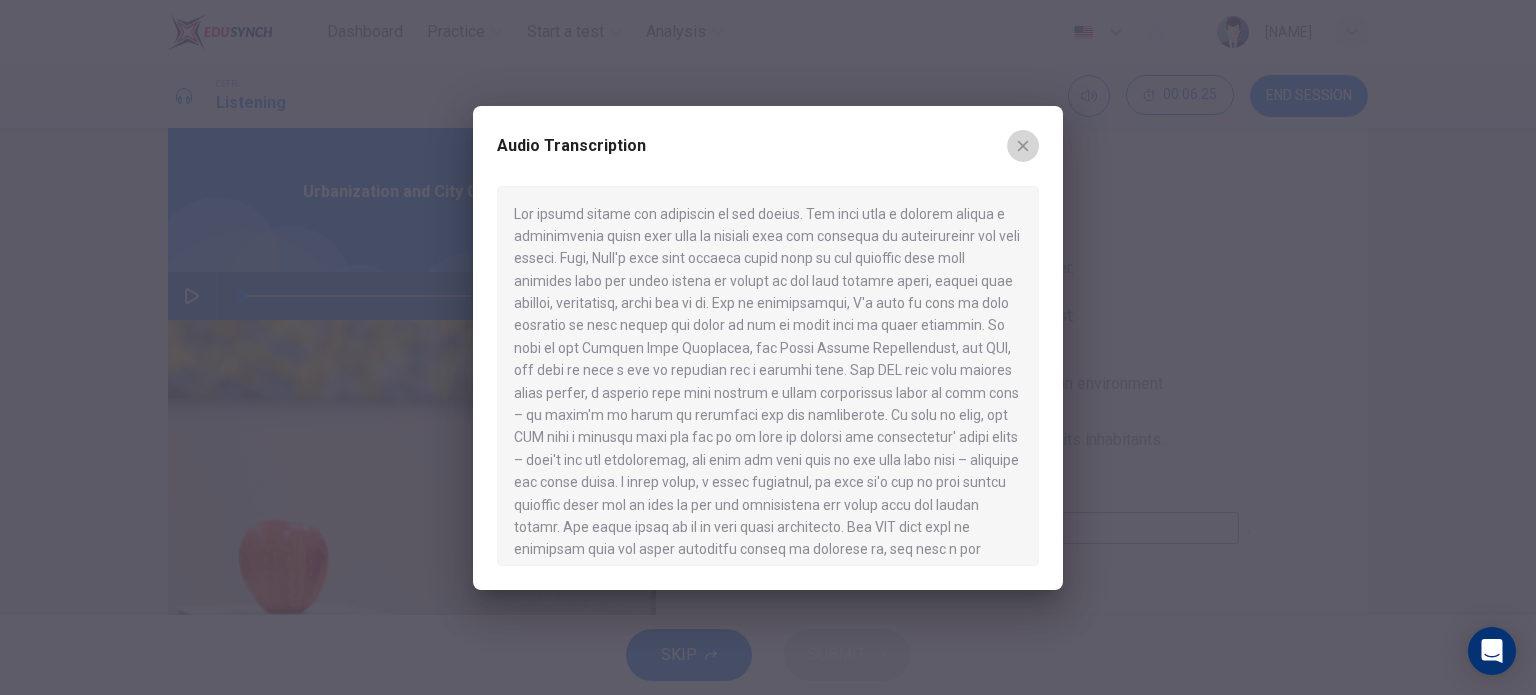 click at bounding box center (1023, 146) 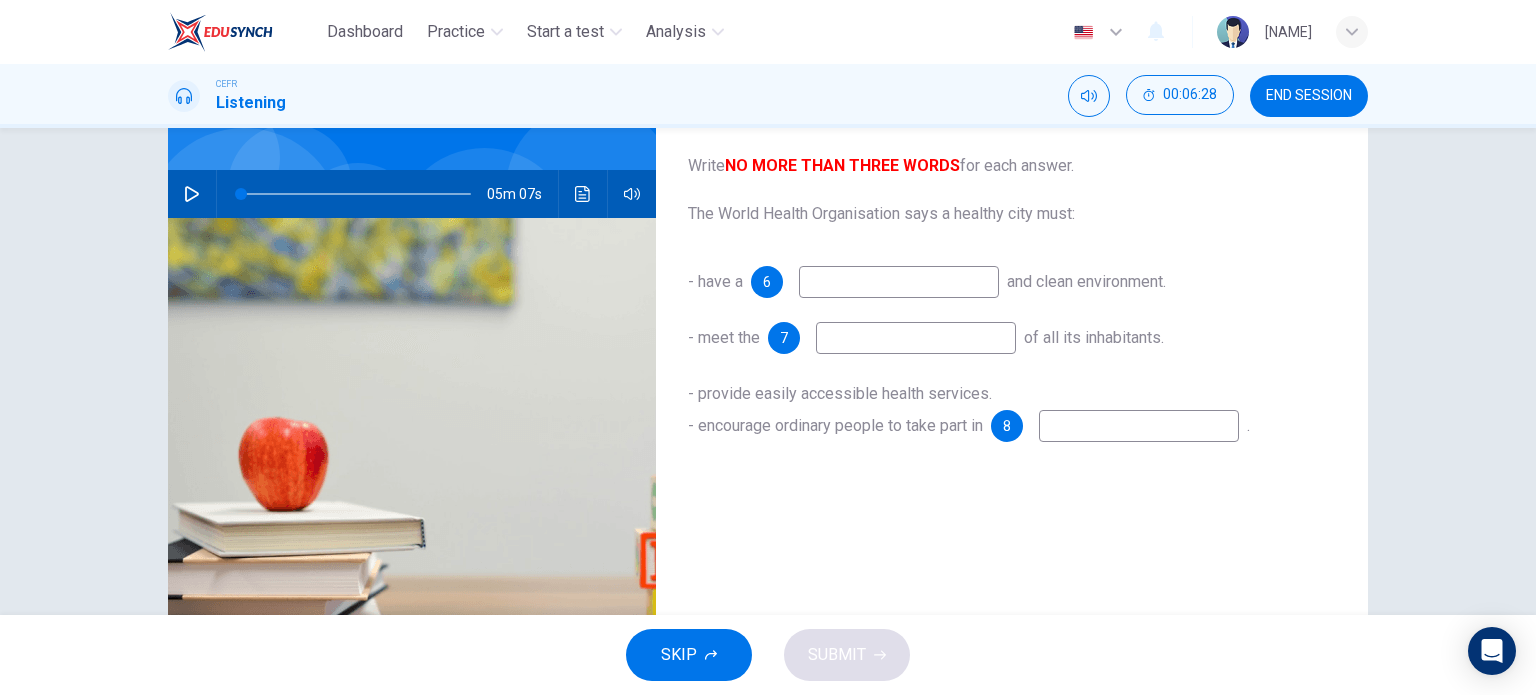 scroll, scrollTop: 159, scrollLeft: 0, axis: vertical 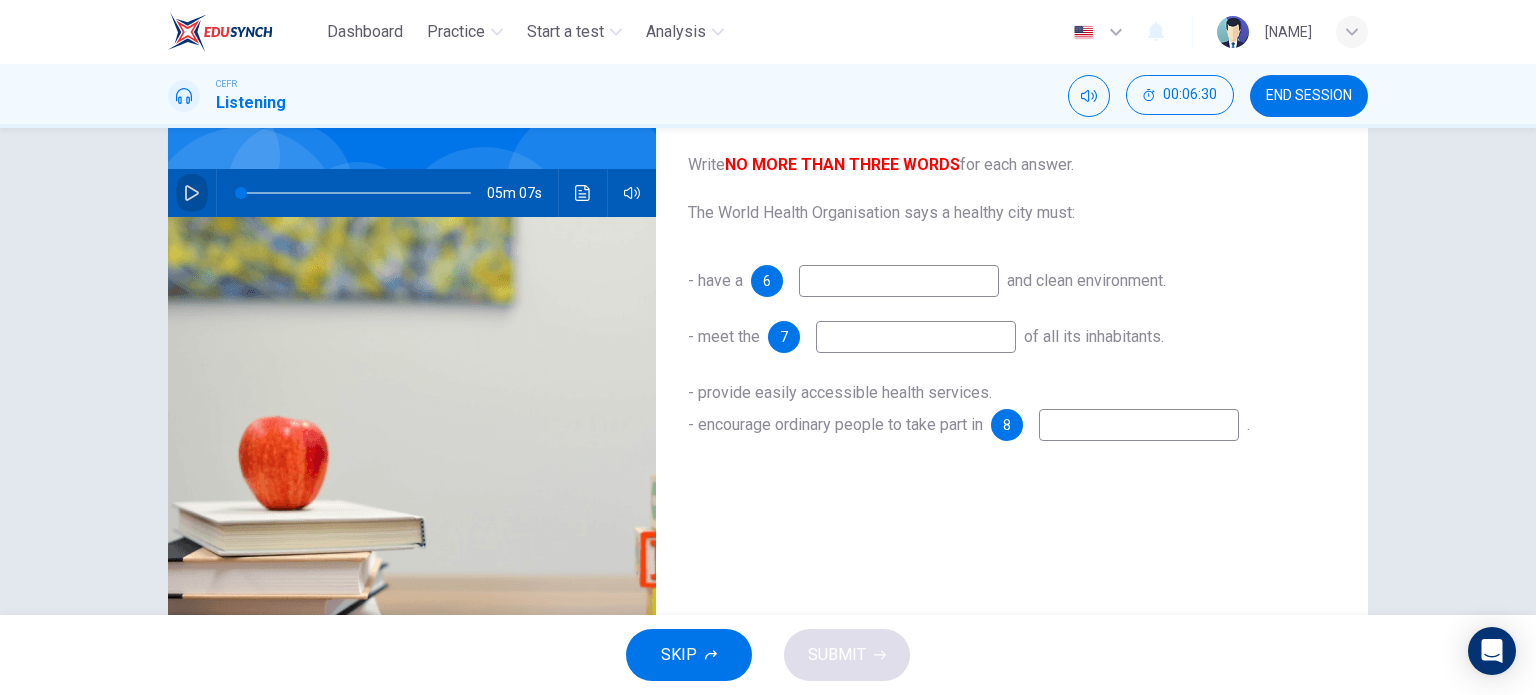 click at bounding box center (192, 193) 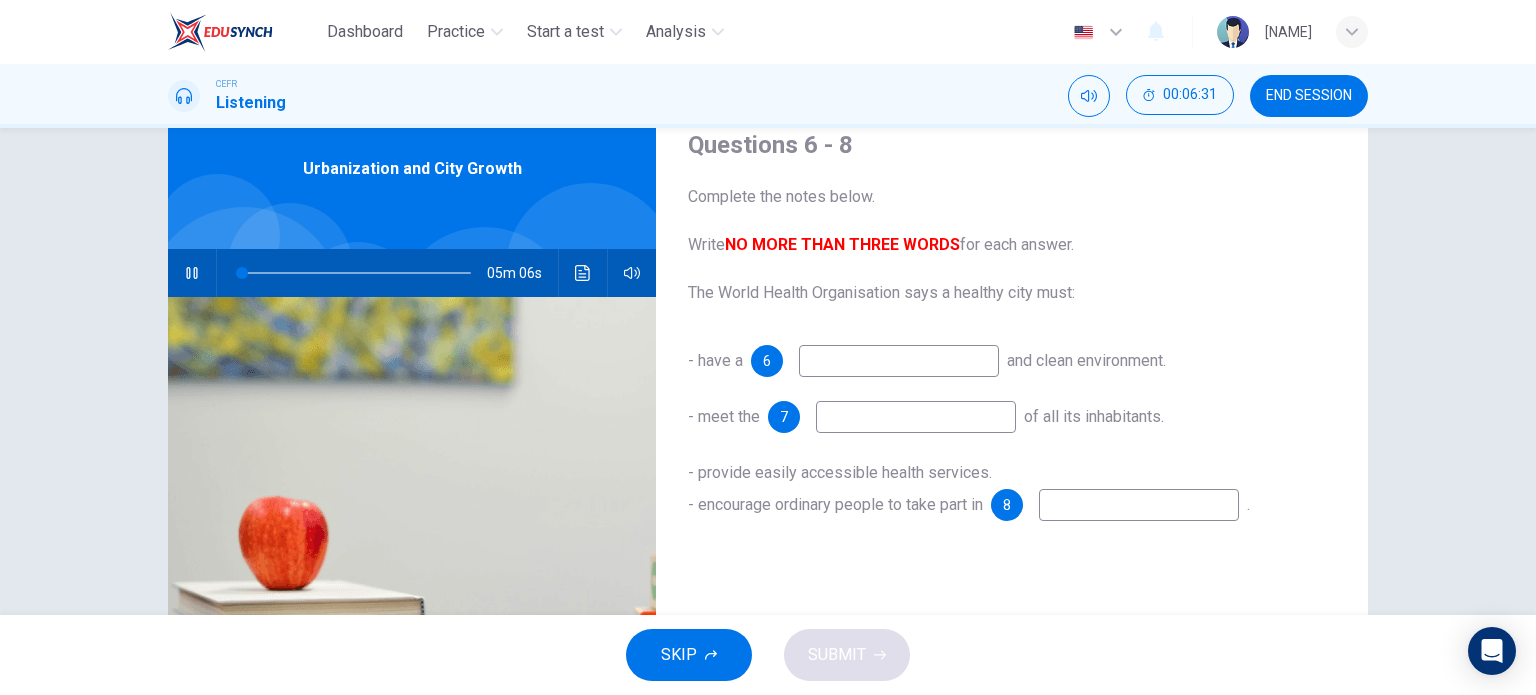 scroll, scrollTop: 75, scrollLeft: 0, axis: vertical 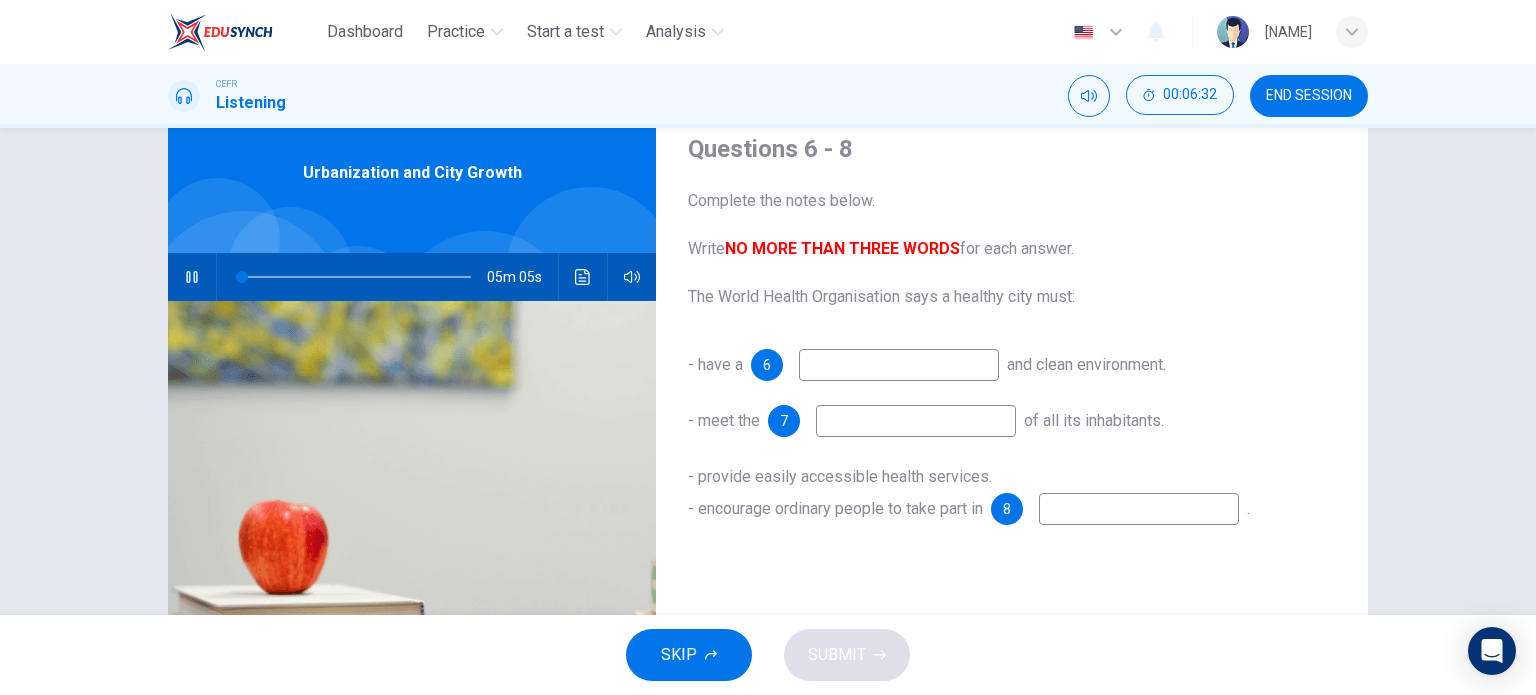 click at bounding box center (899, 365) 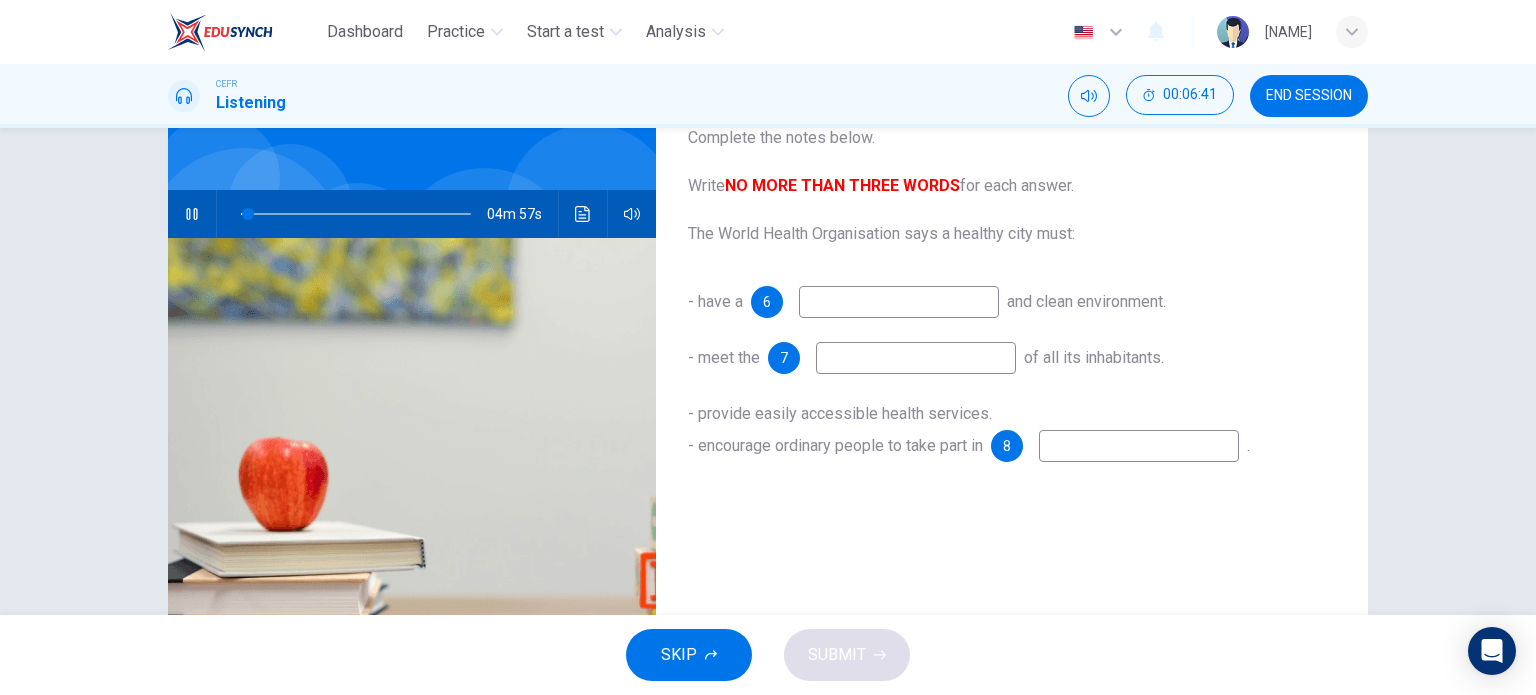 scroll, scrollTop: 131, scrollLeft: 0, axis: vertical 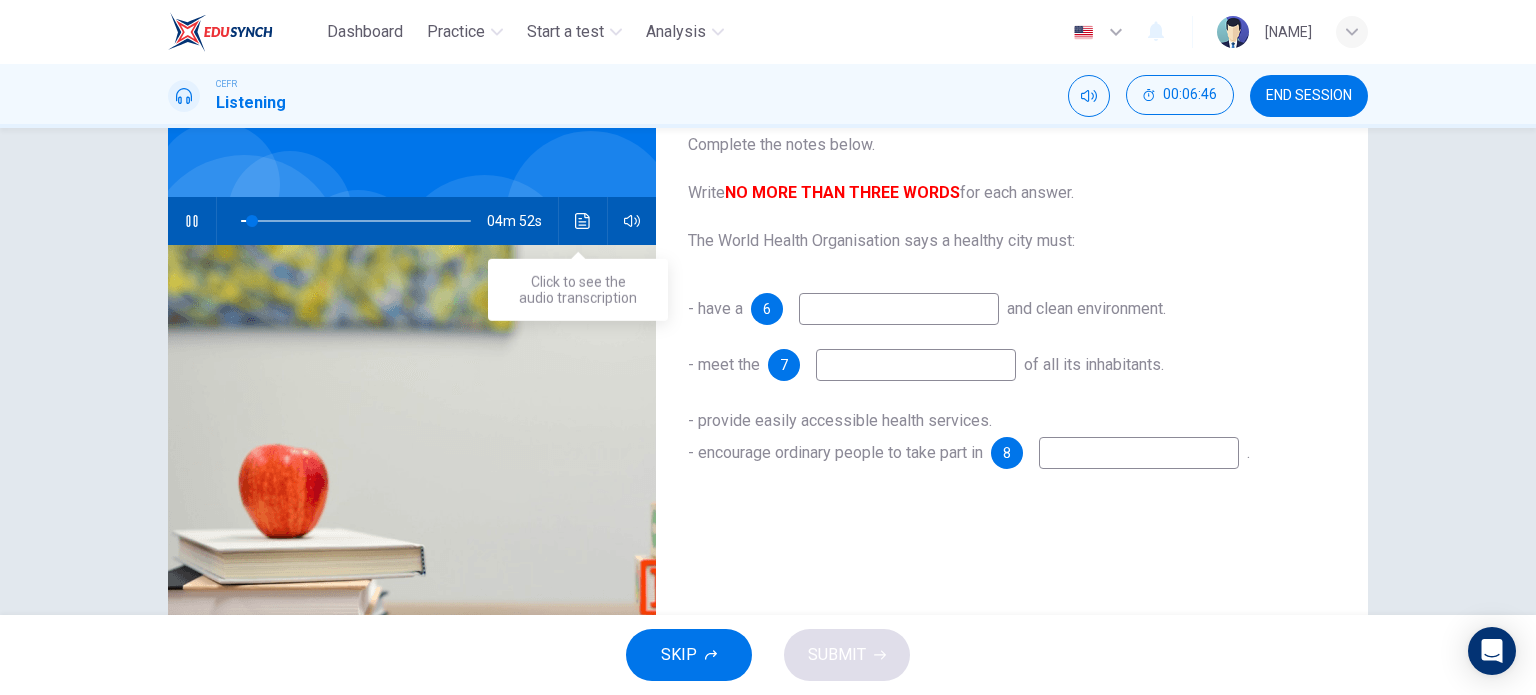click at bounding box center [583, 221] 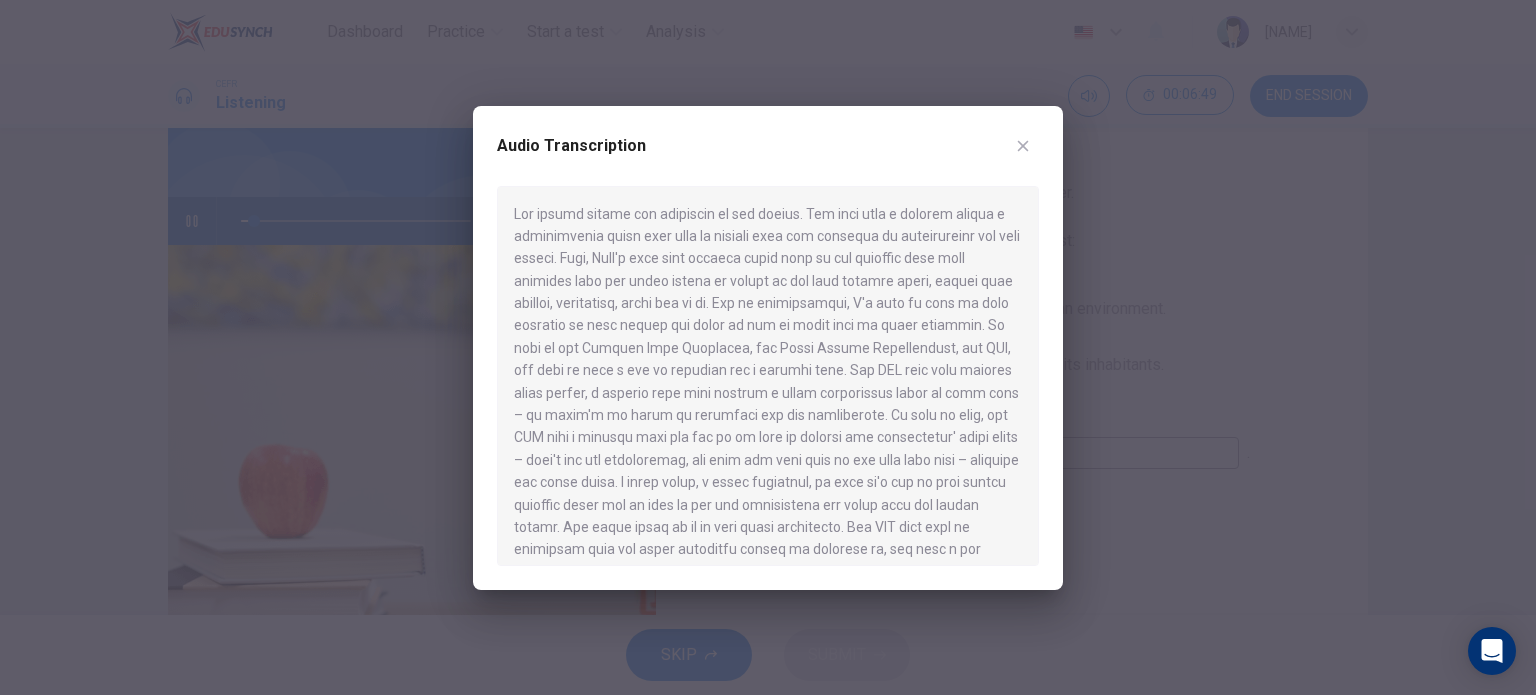 drag, startPoint x: 857, startPoint y: 146, endPoint x: 681, endPoint y: 143, distance: 176.02557 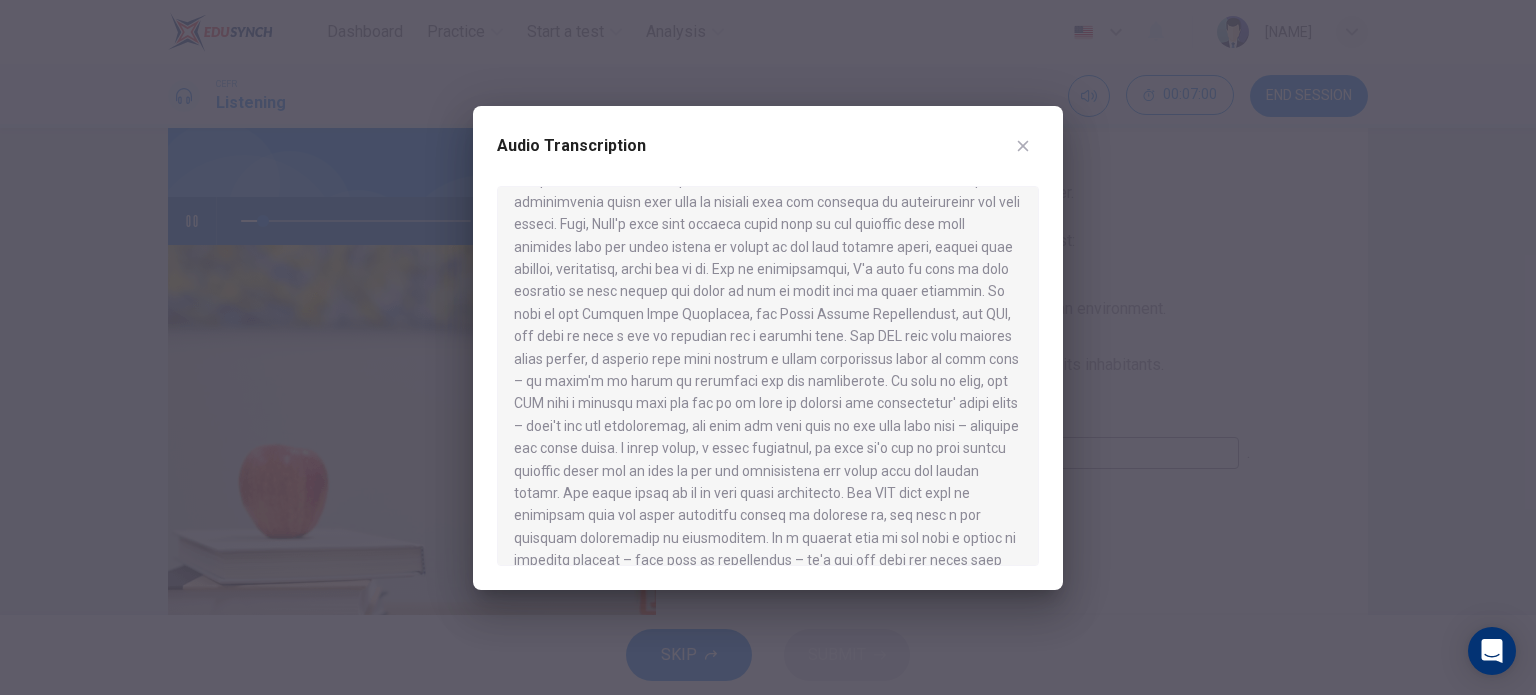 scroll, scrollTop: 36, scrollLeft: 0, axis: vertical 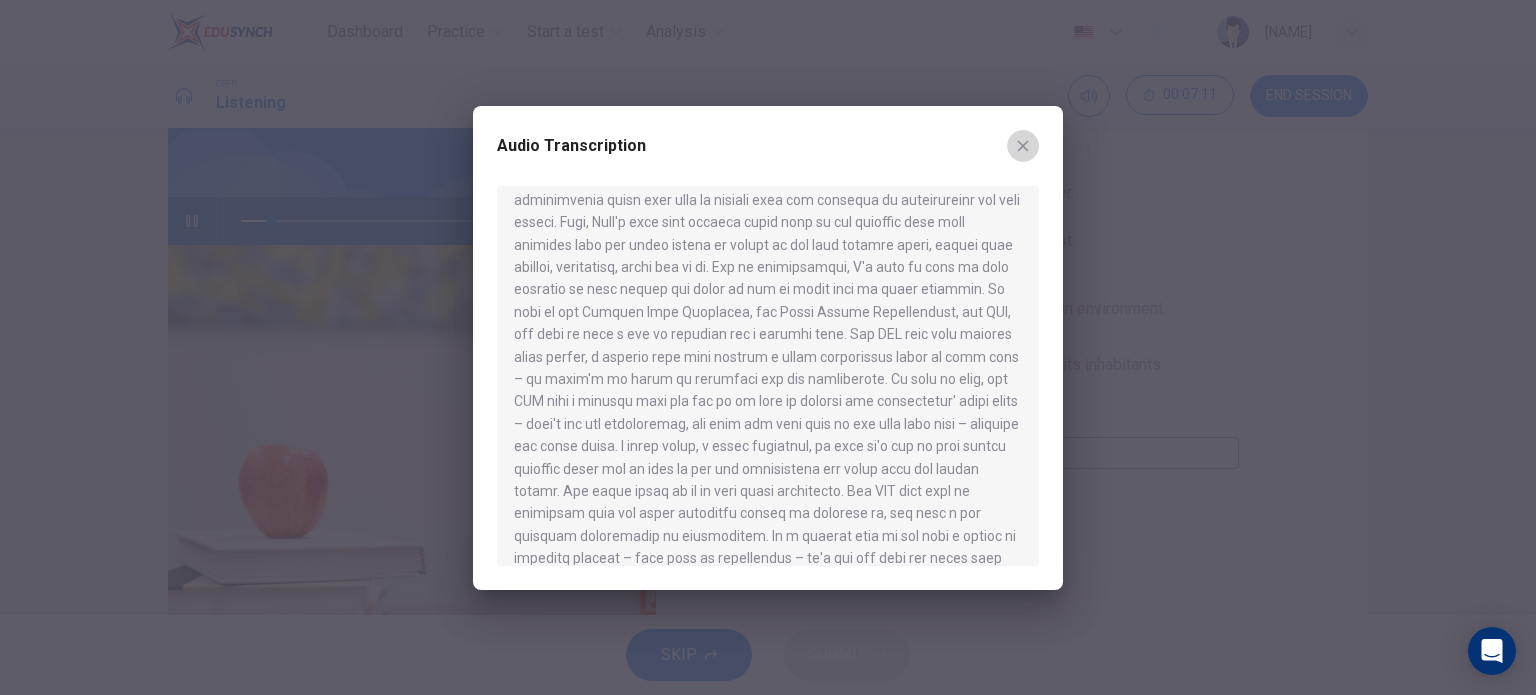 click at bounding box center (1023, 145) 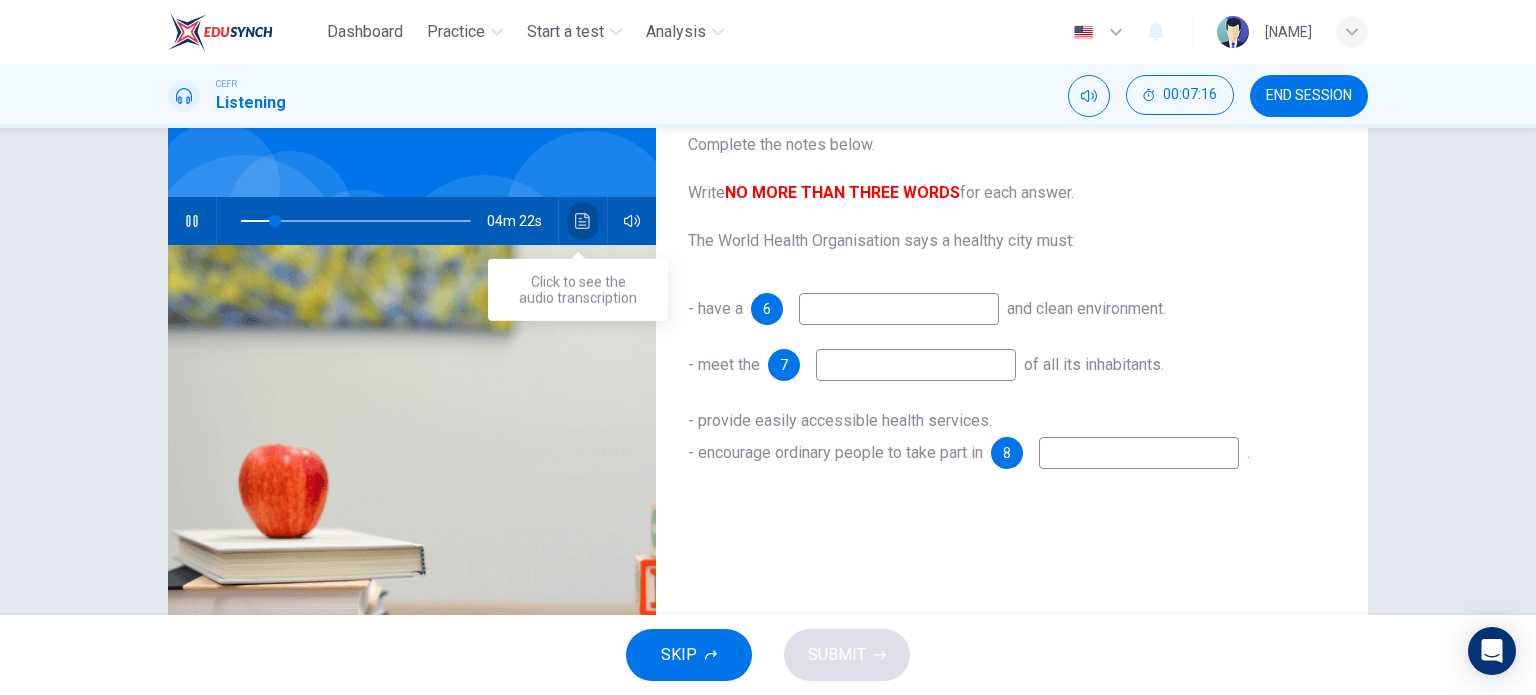 click at bounding box center [582, 221] 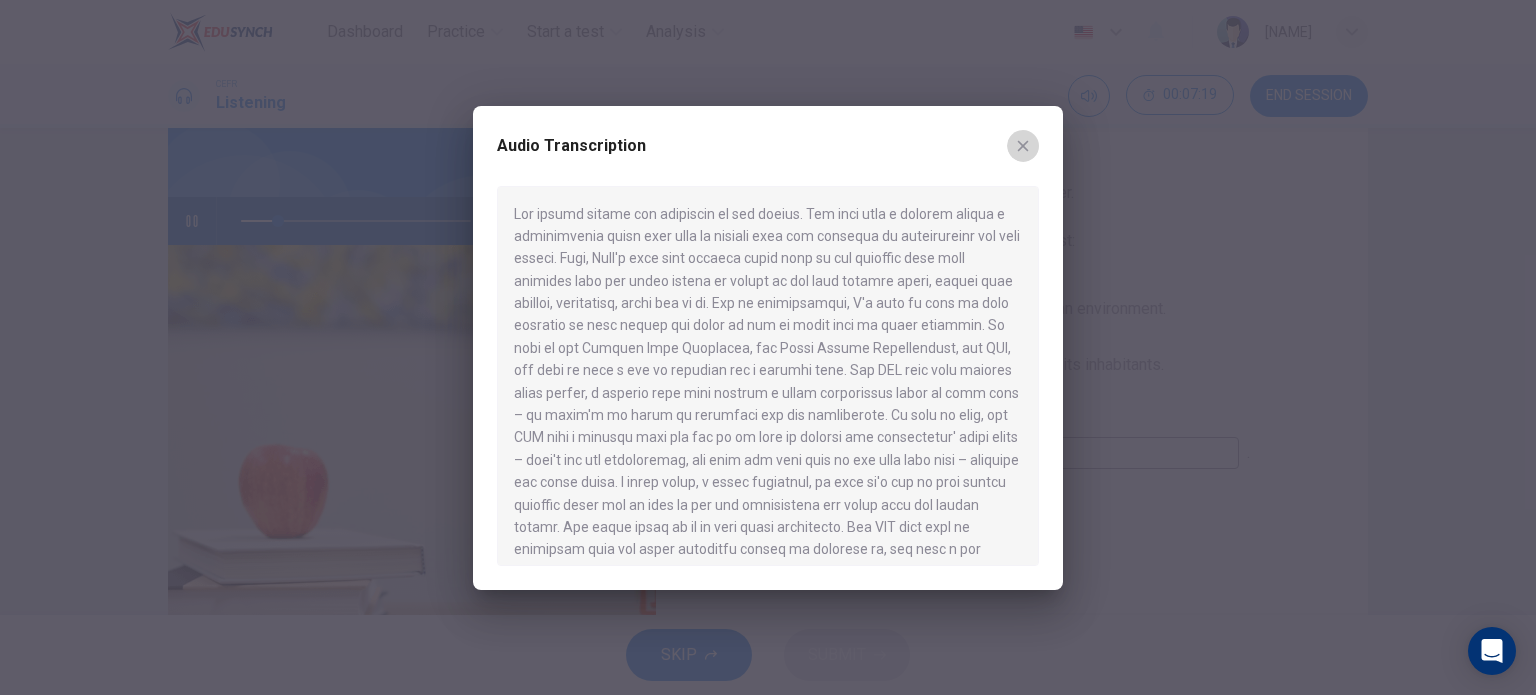click at bounding box center [1023, 146] 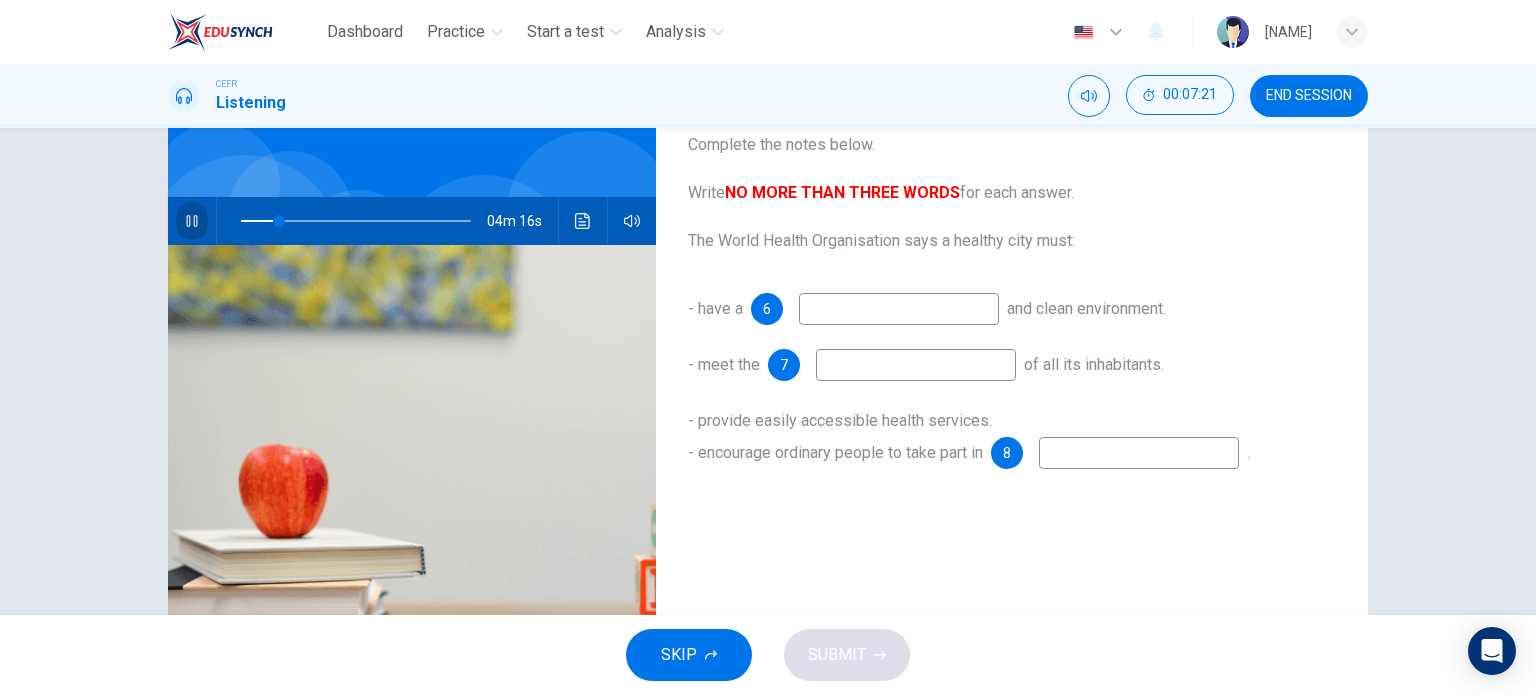 click at bounding box center (192, 221) 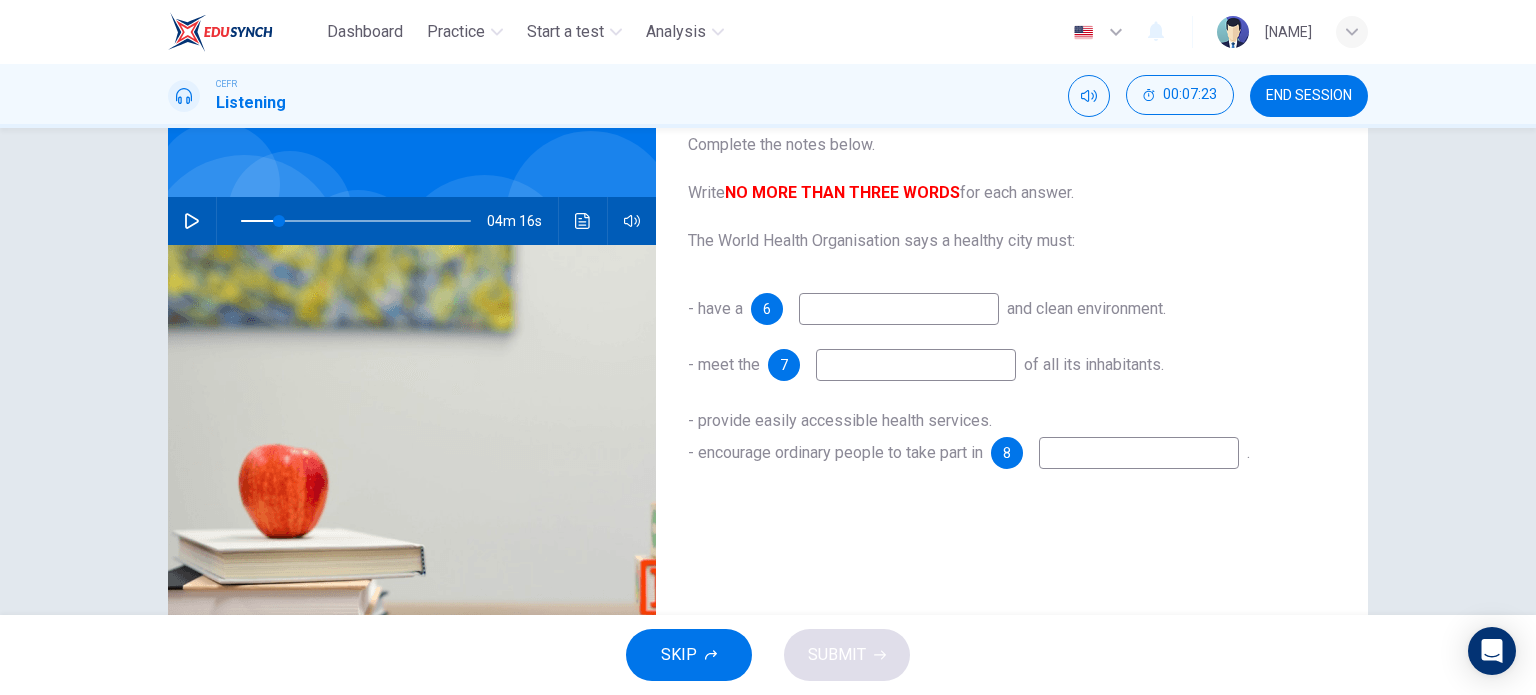 click at bounding box center [899, 309] 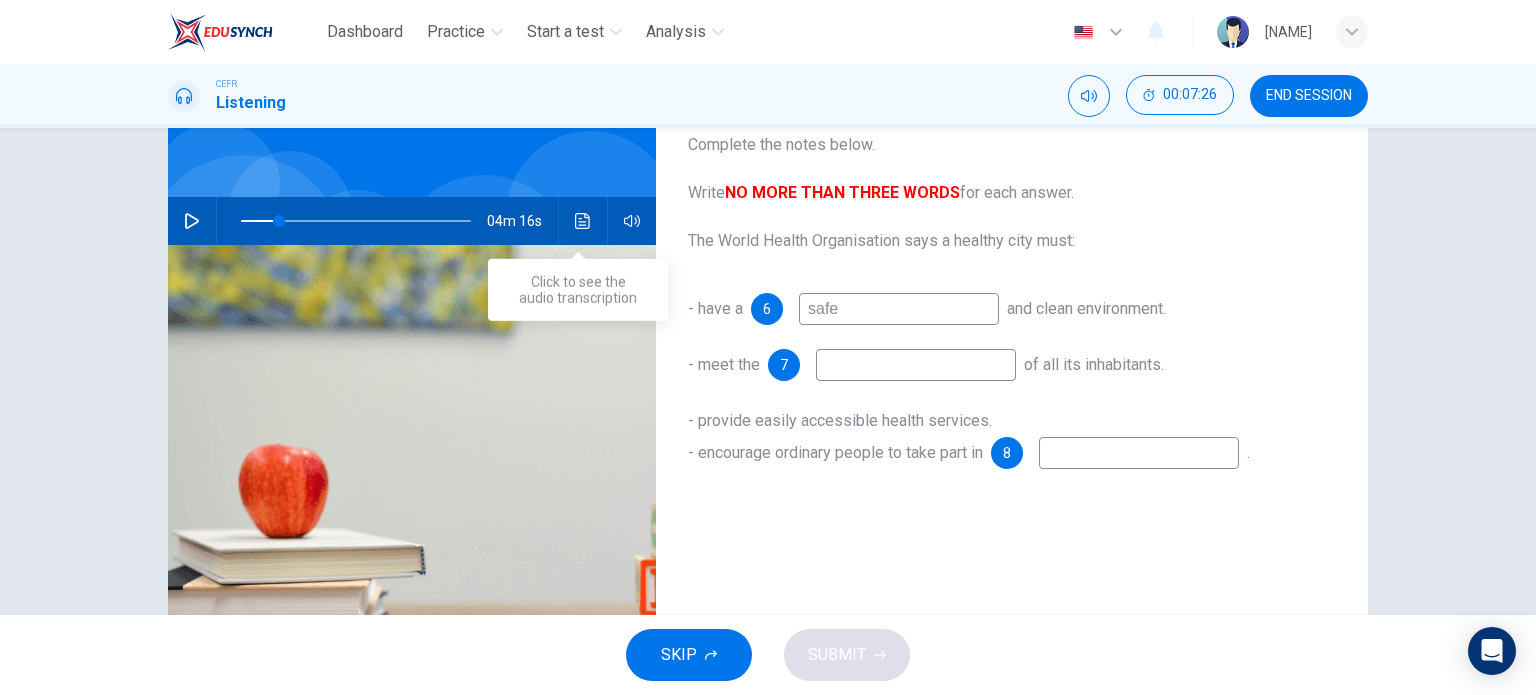 type on "safe" 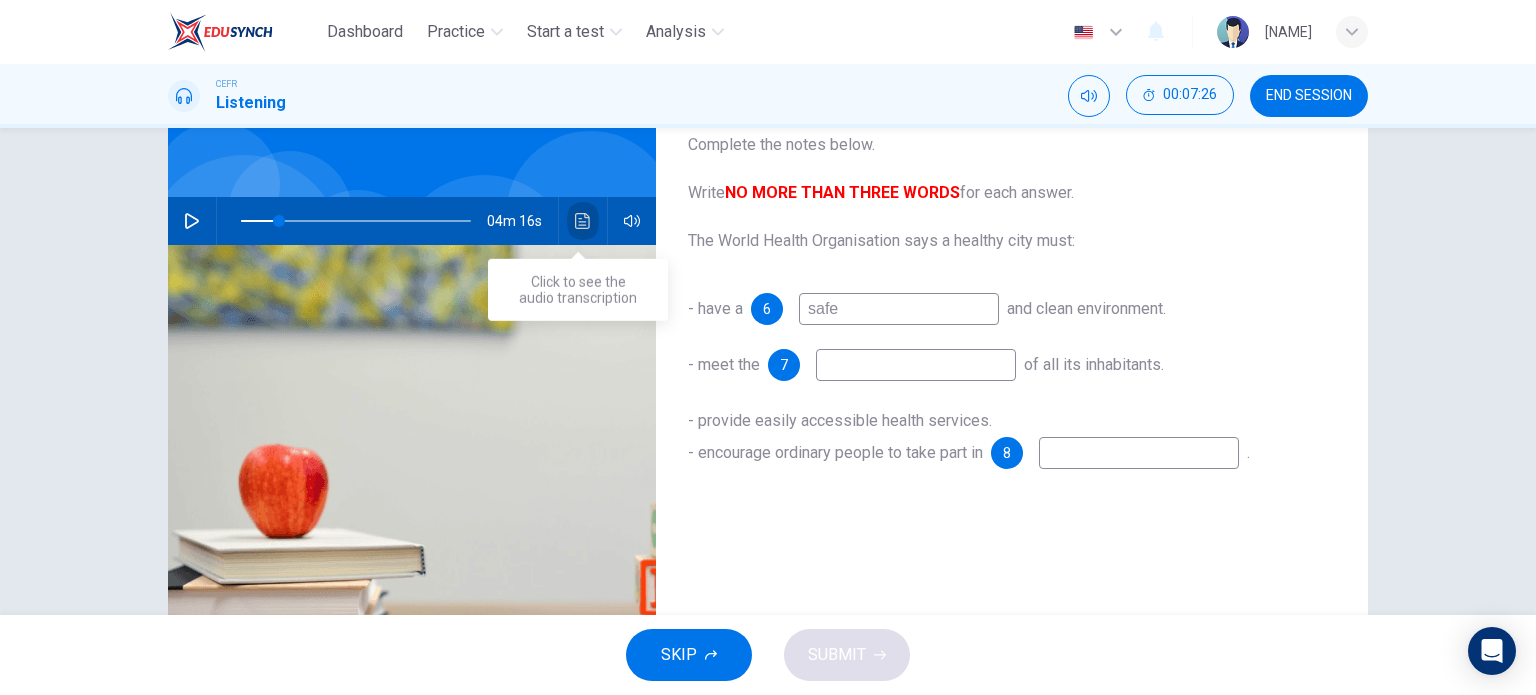 click at bounding box center (583, 221) 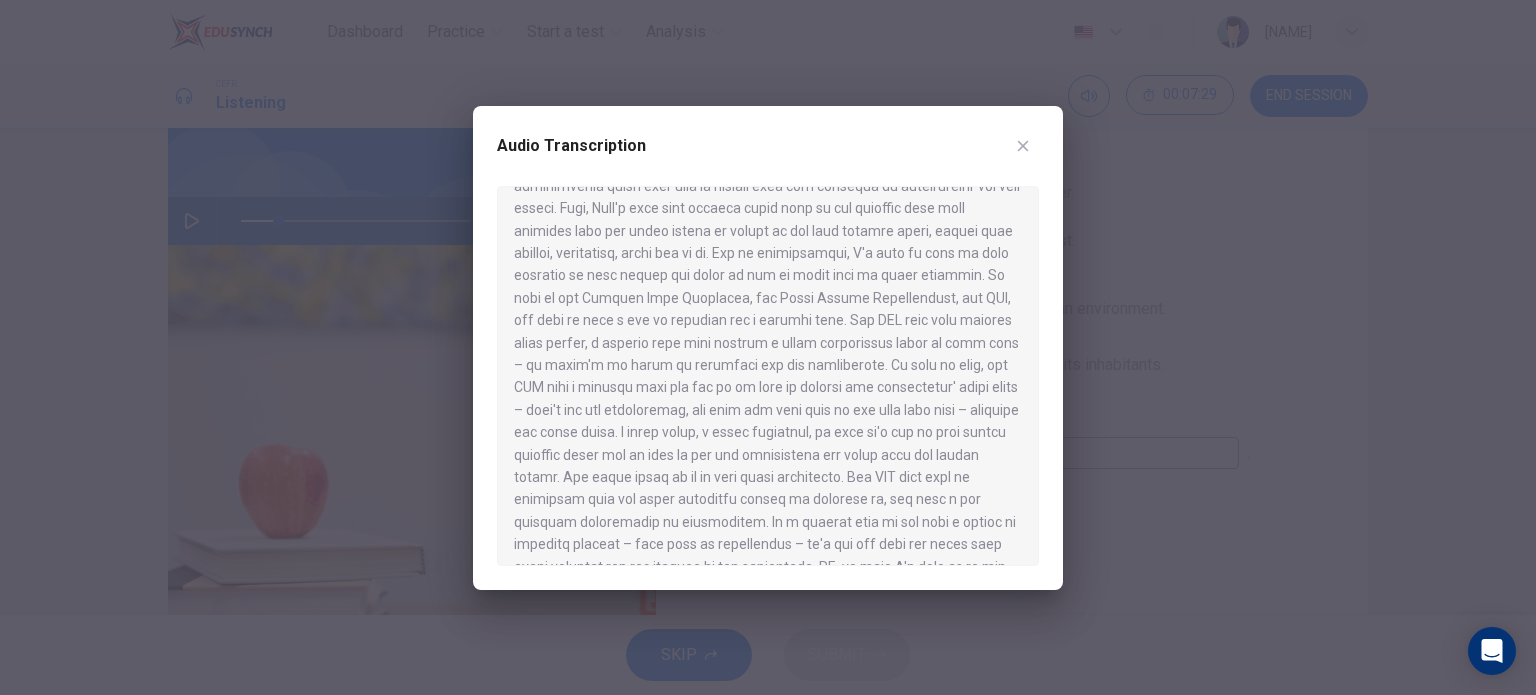 scroll, scrollTop: 51, scrollLeft: 0, axis: vertical 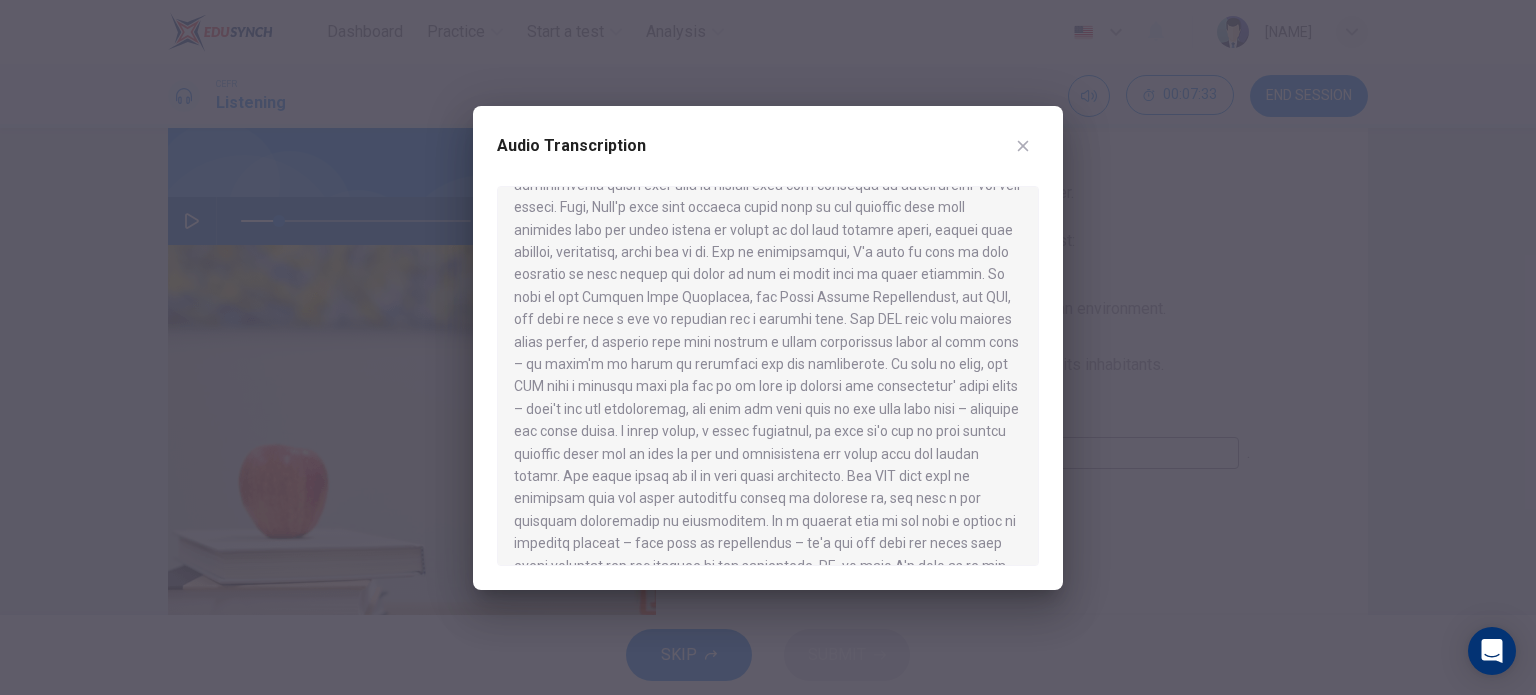 drag, startPoint x: 604, startPoint y: 342, endPoint x: 841, endPoint y: 360, distance: 237.68256 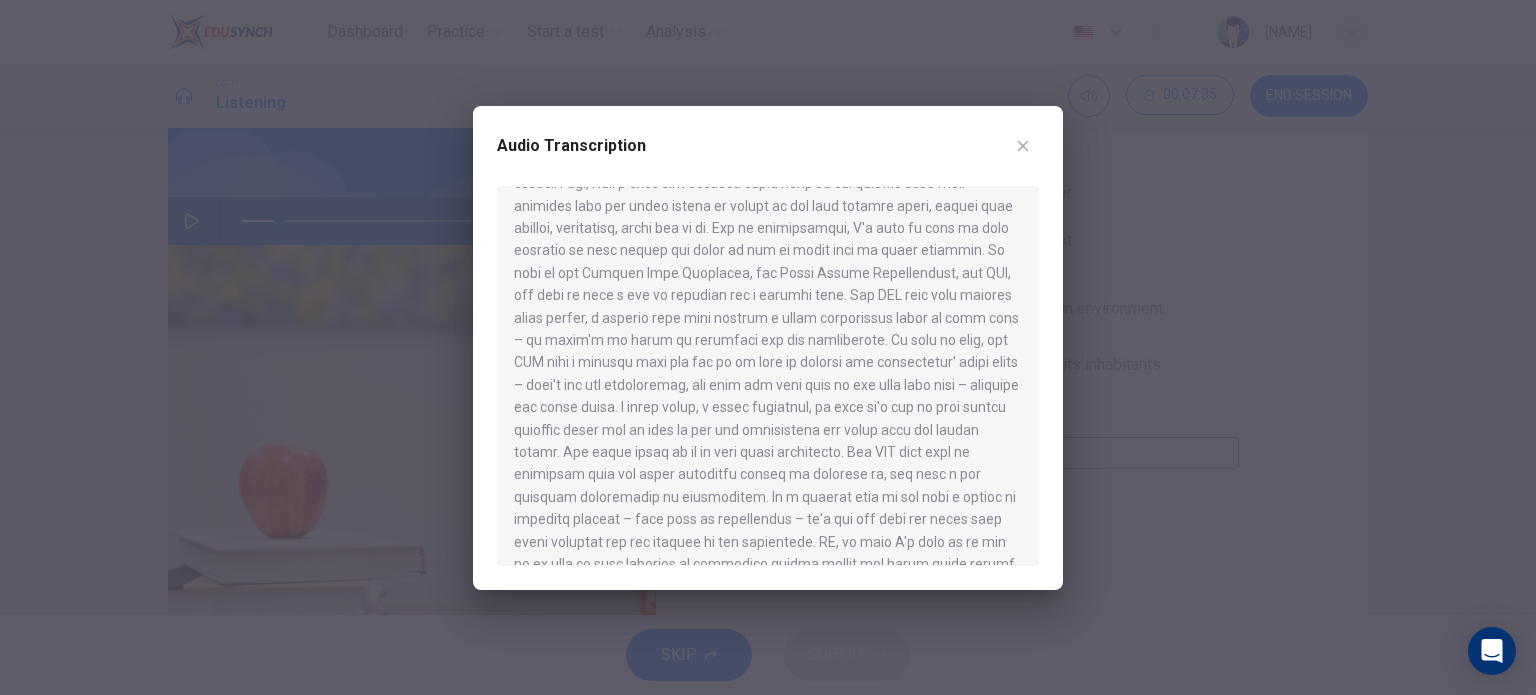 scroll, scrollTop: 76, scrollLeft: 0, axis: vertical 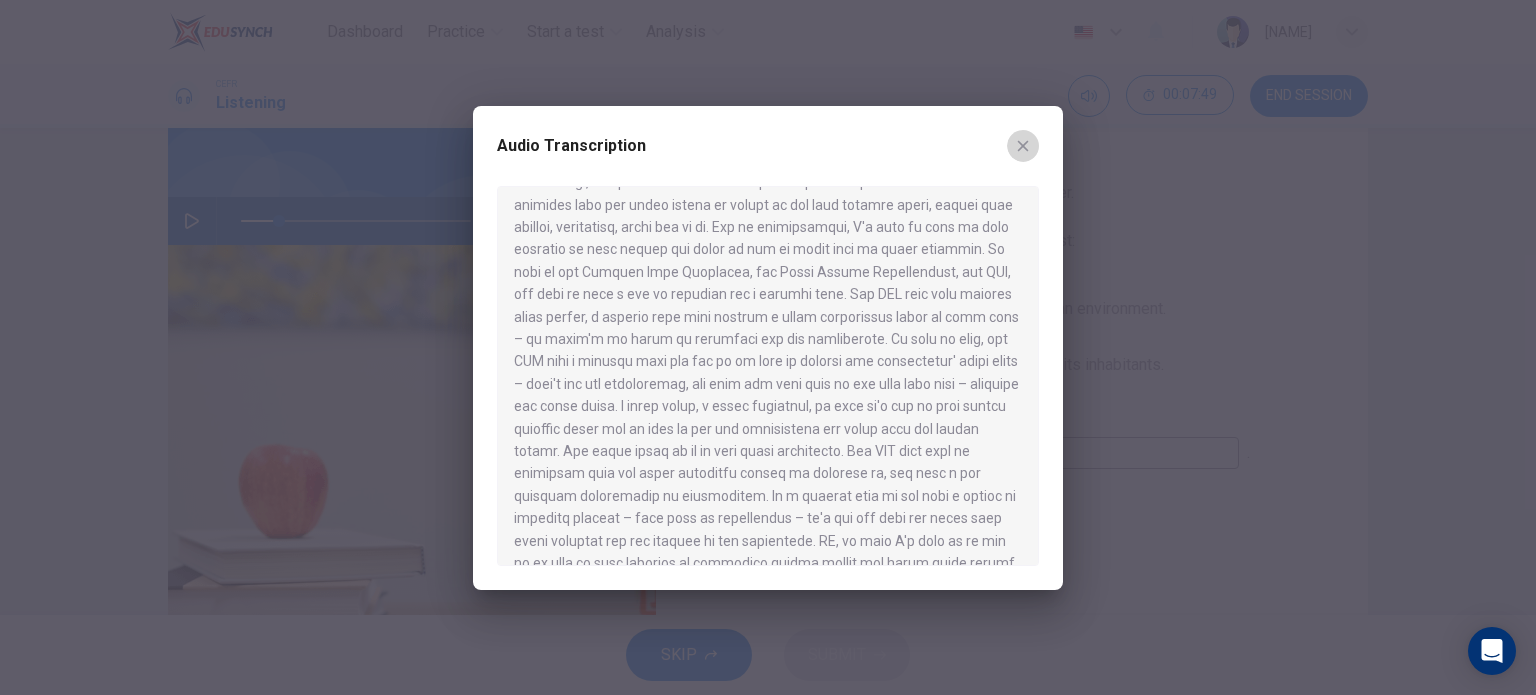 click at bounding box center (1023, 146) 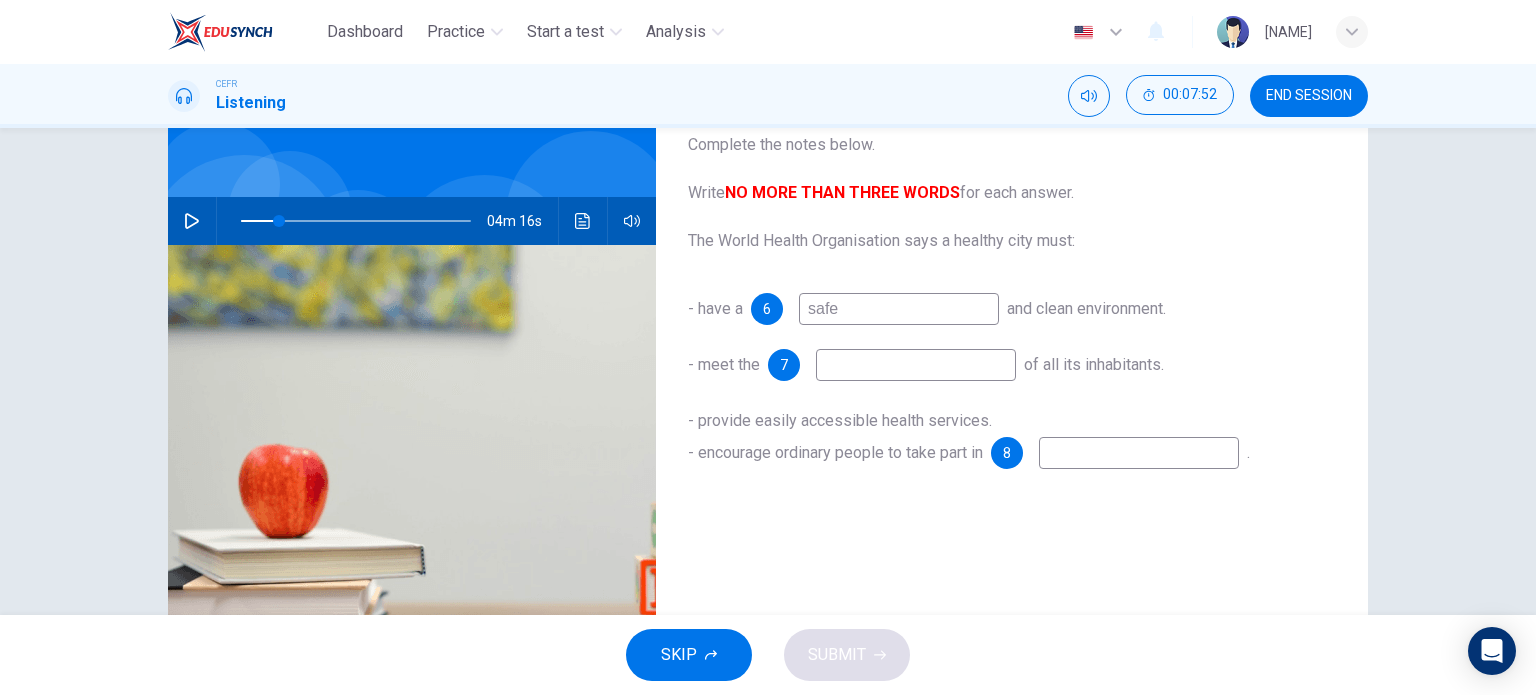 click at bounding box center [899, 309] 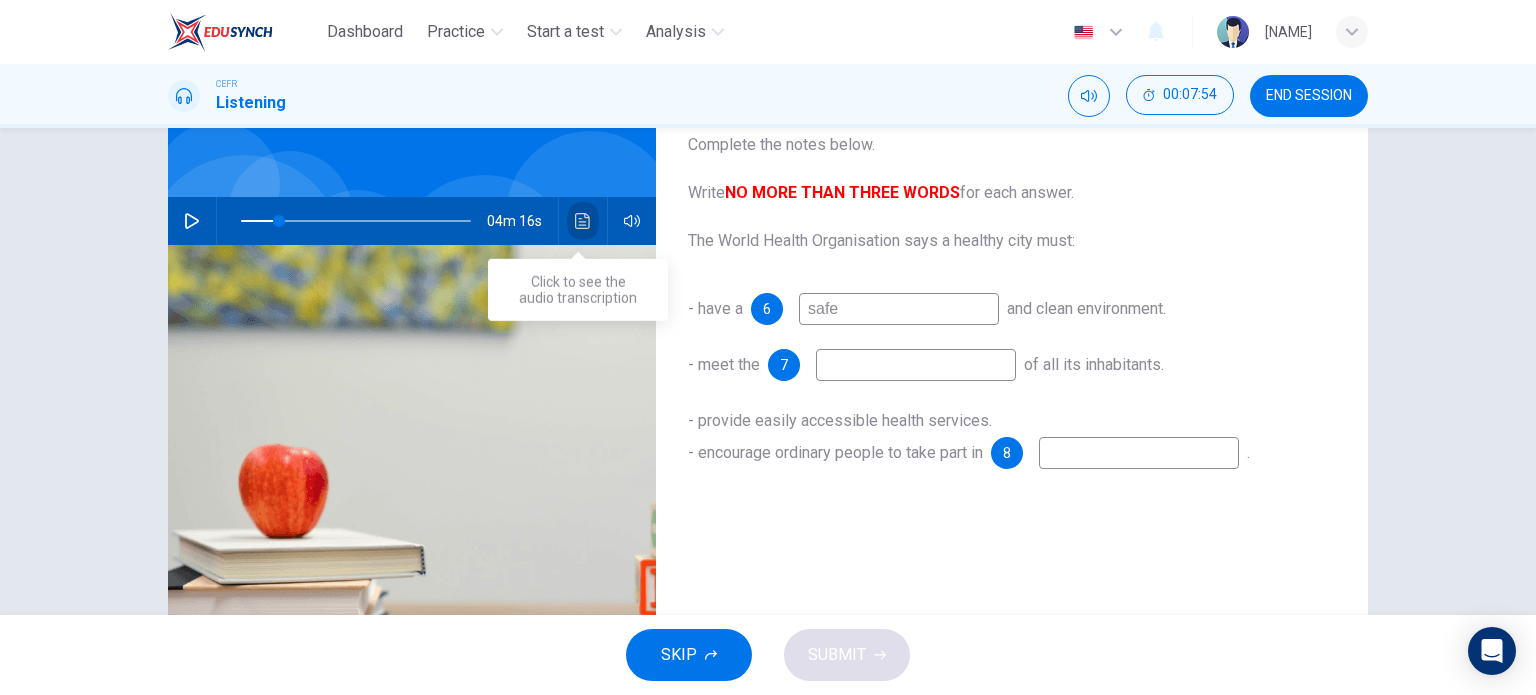 click at bounding box center [583, 221] 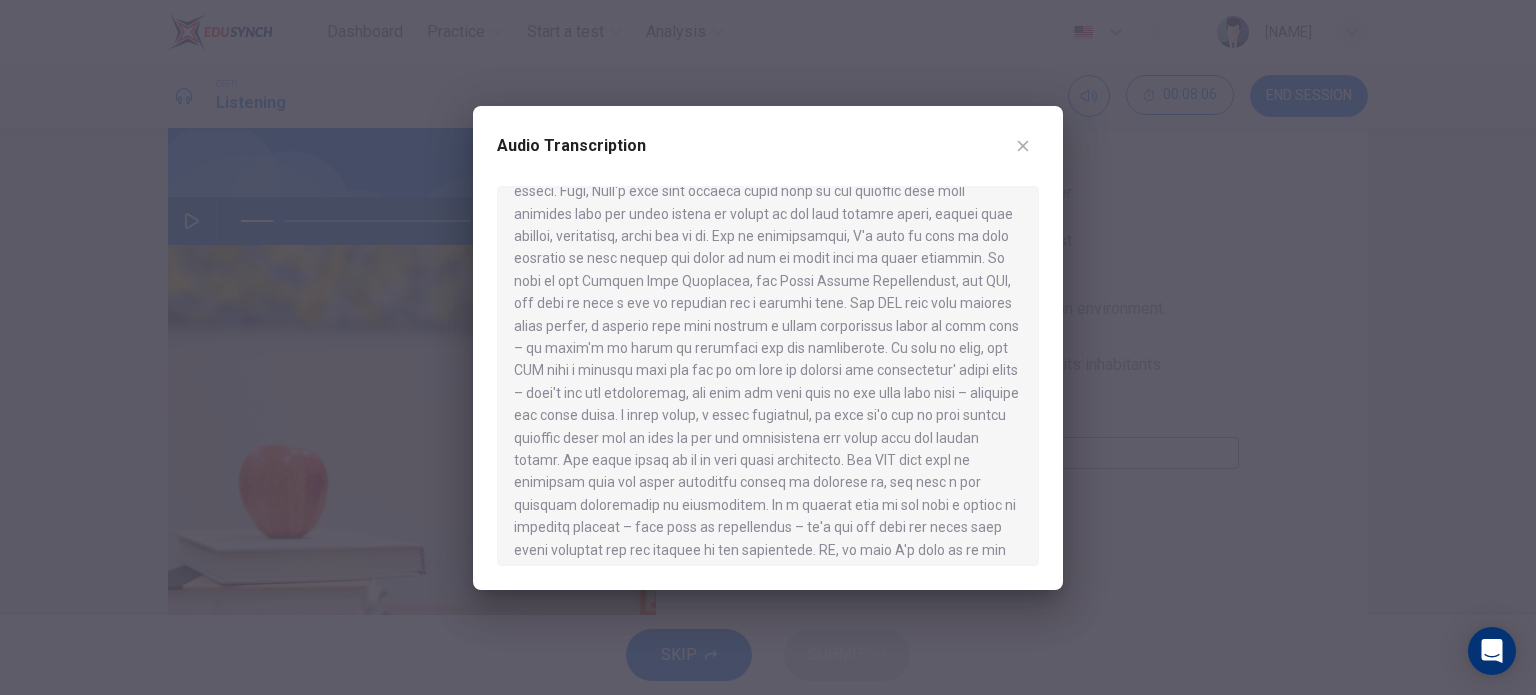 scroll, scrollTop: 68, scrollLeft: 0, axis: vertical 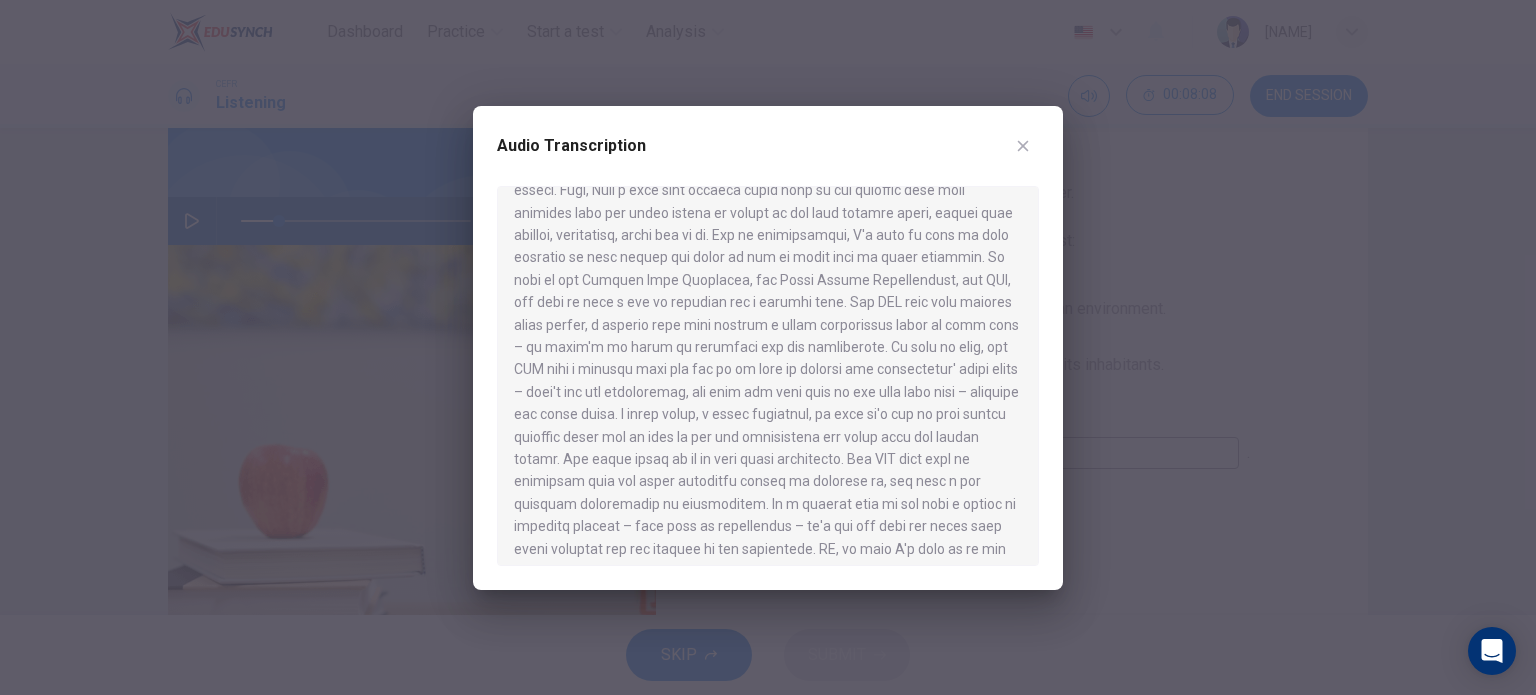 drag, startPoint x: 857, startPoint y: 472, endPoint x: 923, endPoint y: 501, distance: 72.09022 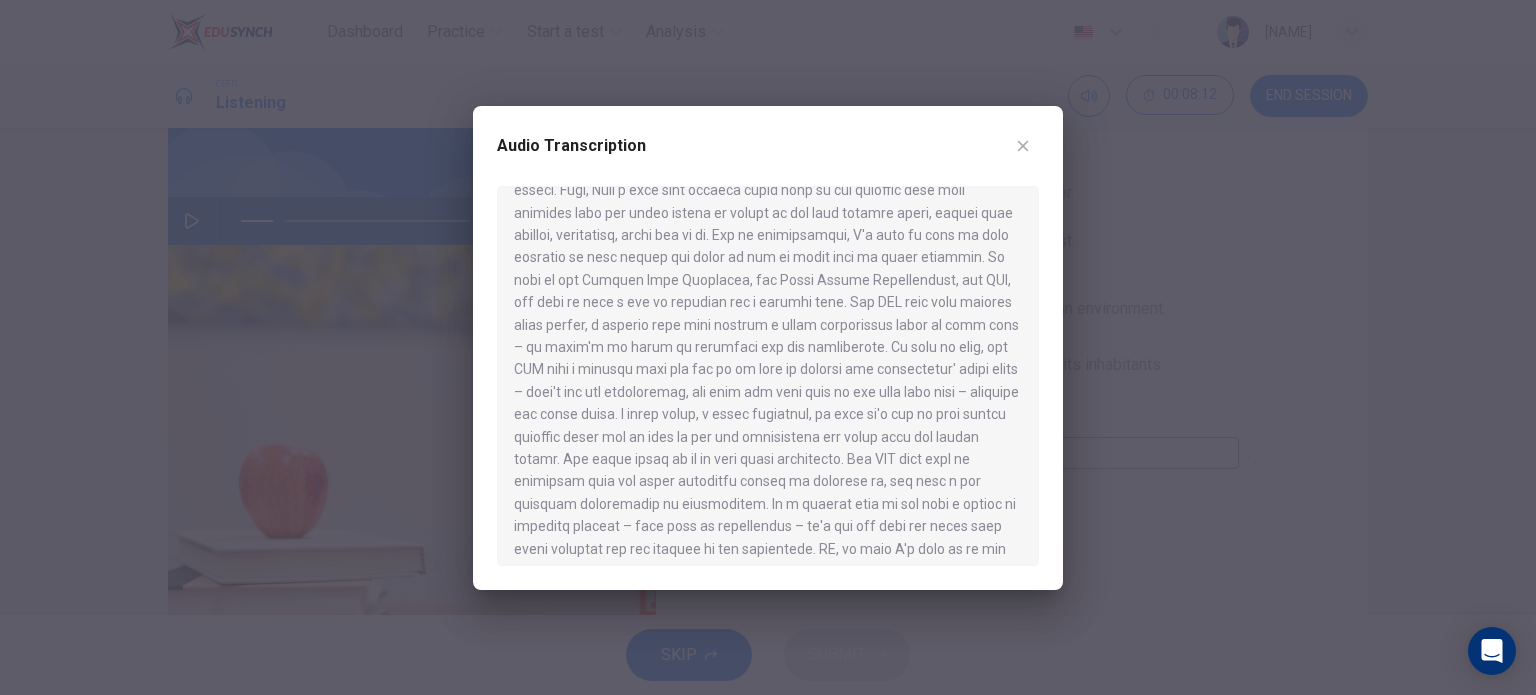 click at bounding box center (768, 347) 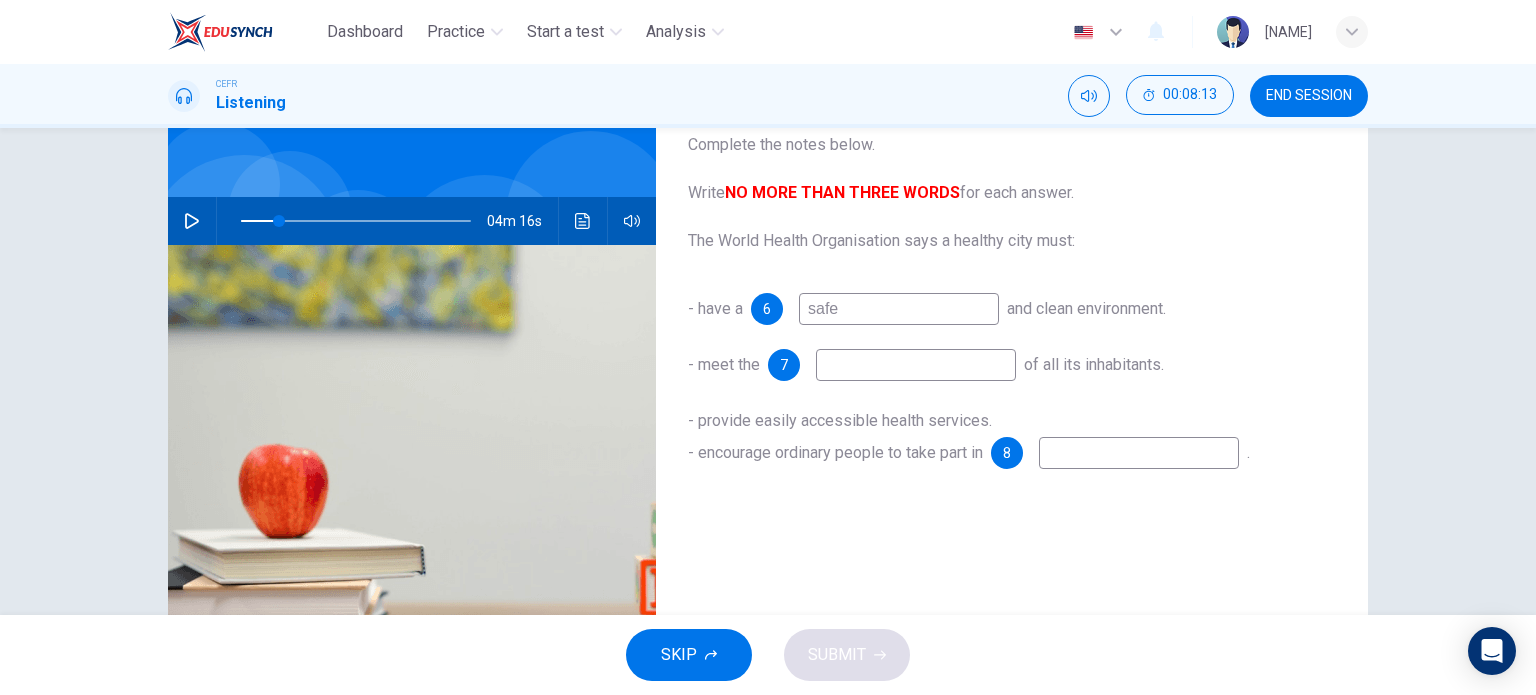 click at bounding box center (899, 309) 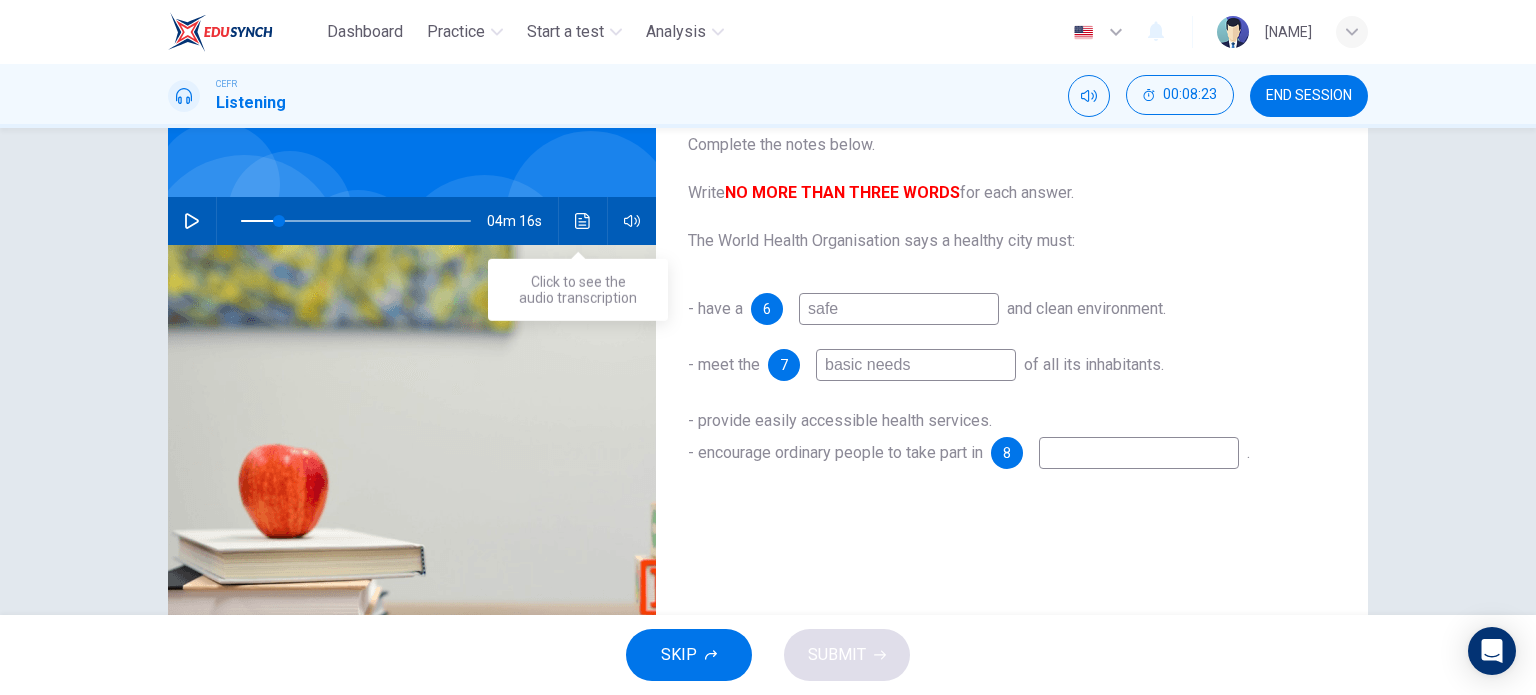 type on "basic needs" 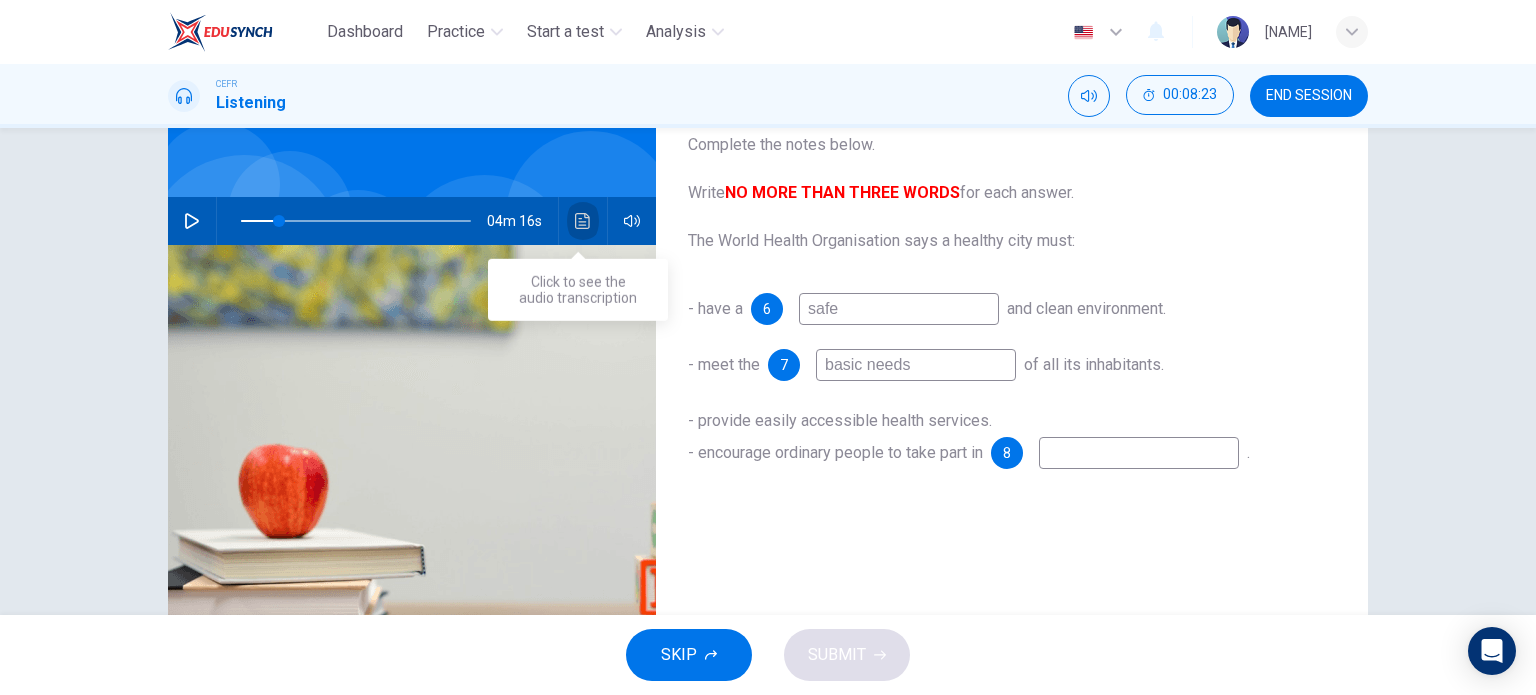click at bounding box center (583, 221) 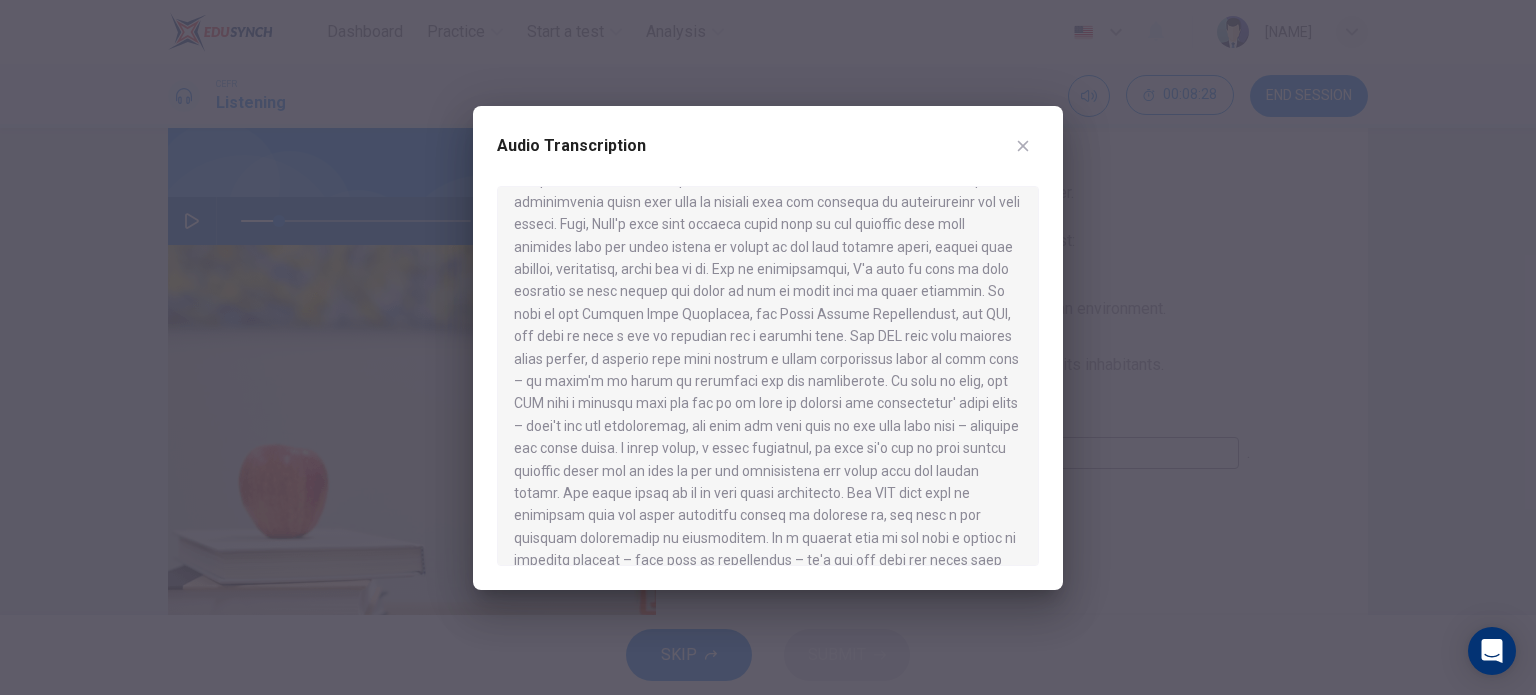 scroll, scrollTop: 36, scrollLeft: 0, axis: vertical 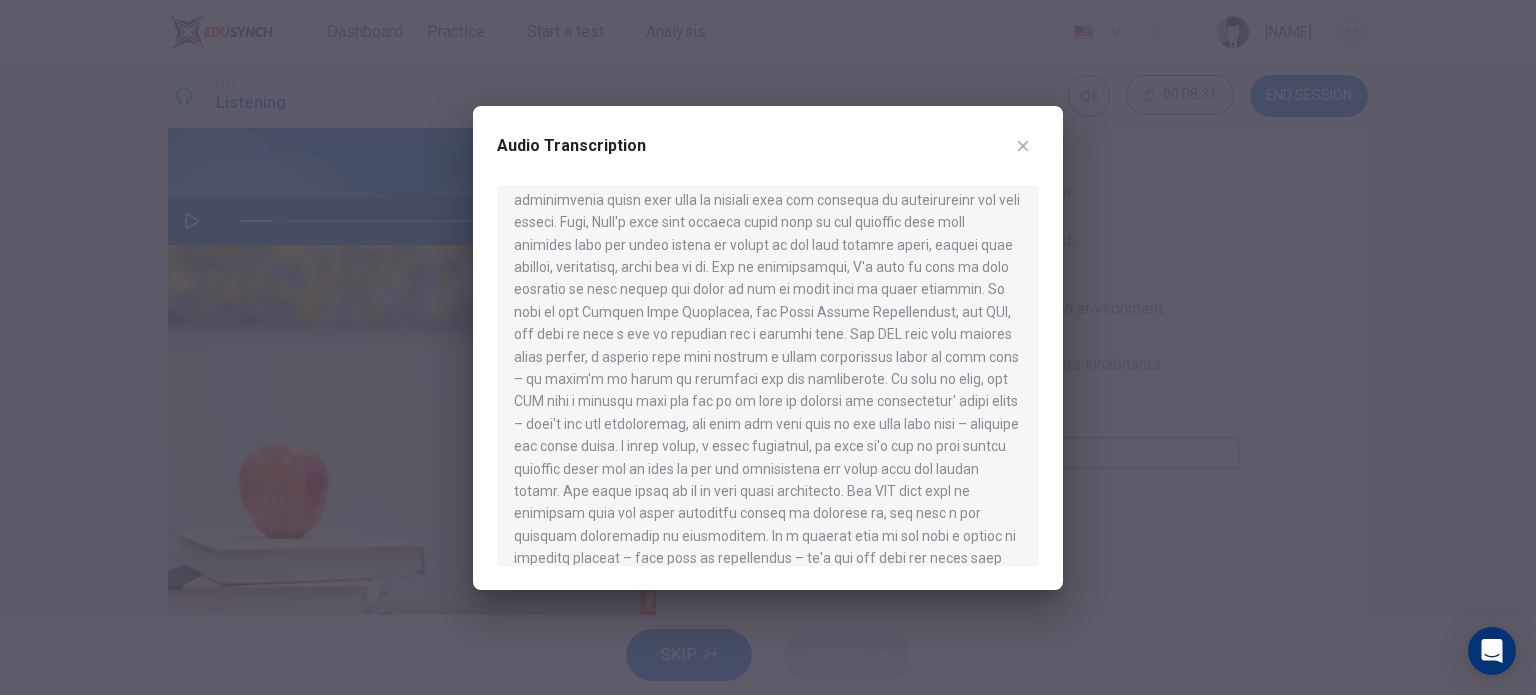 click at bounding box center (768, 347) 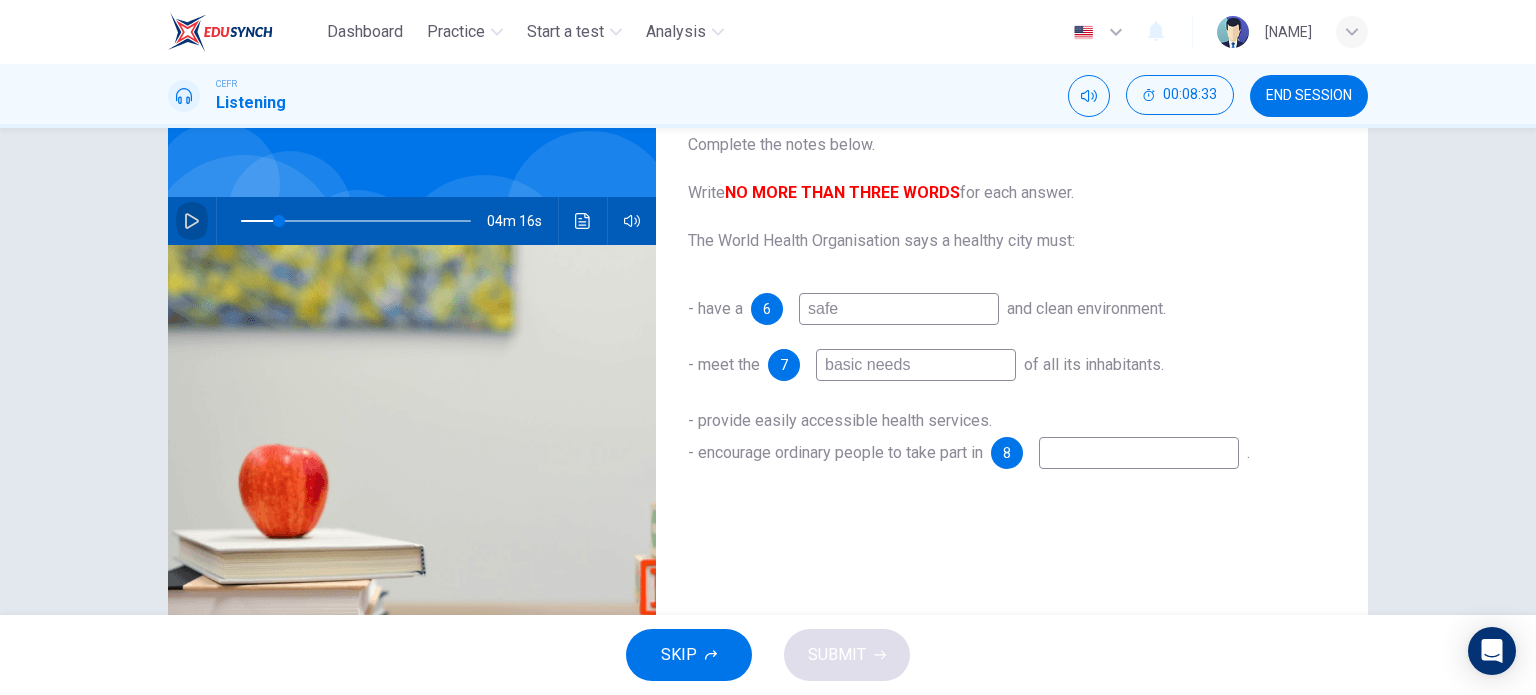 click at bounding box center [192, 221] 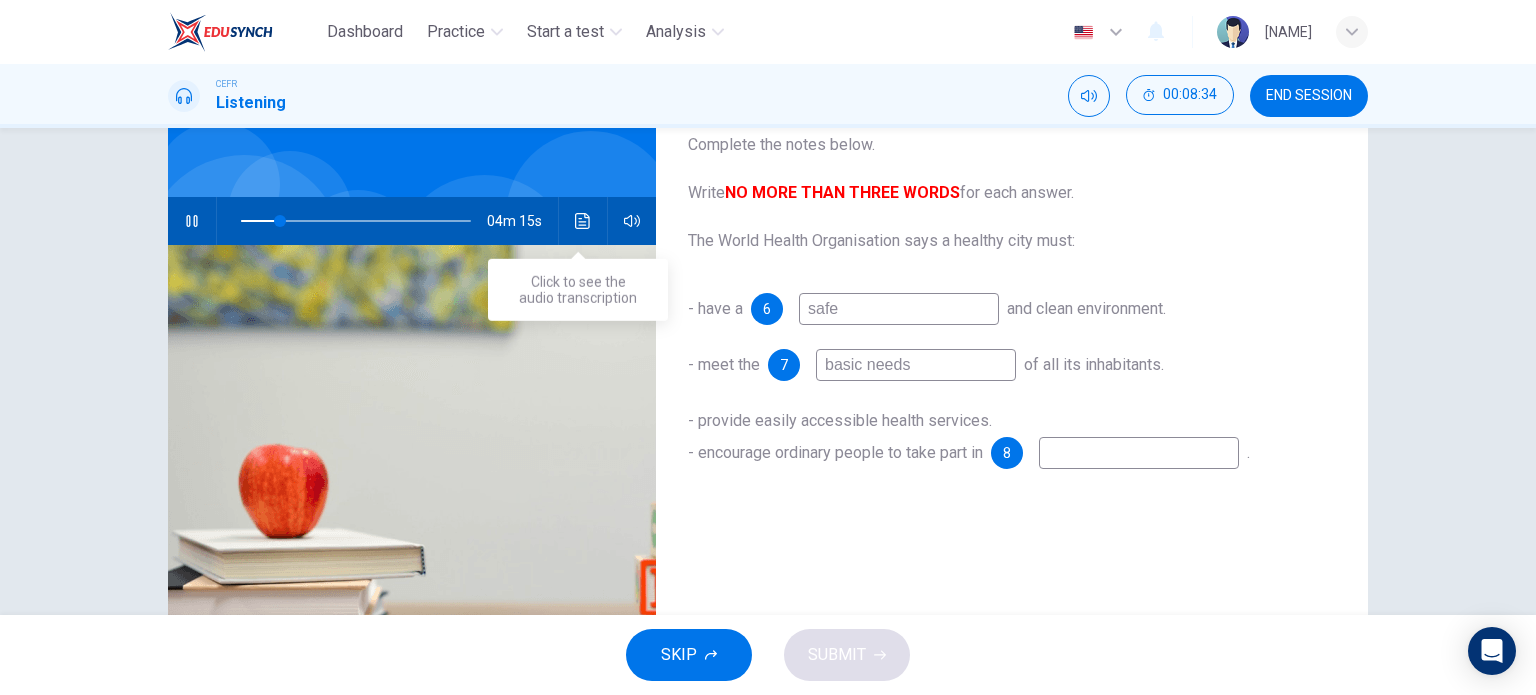 click at bounding box center [583, 221] 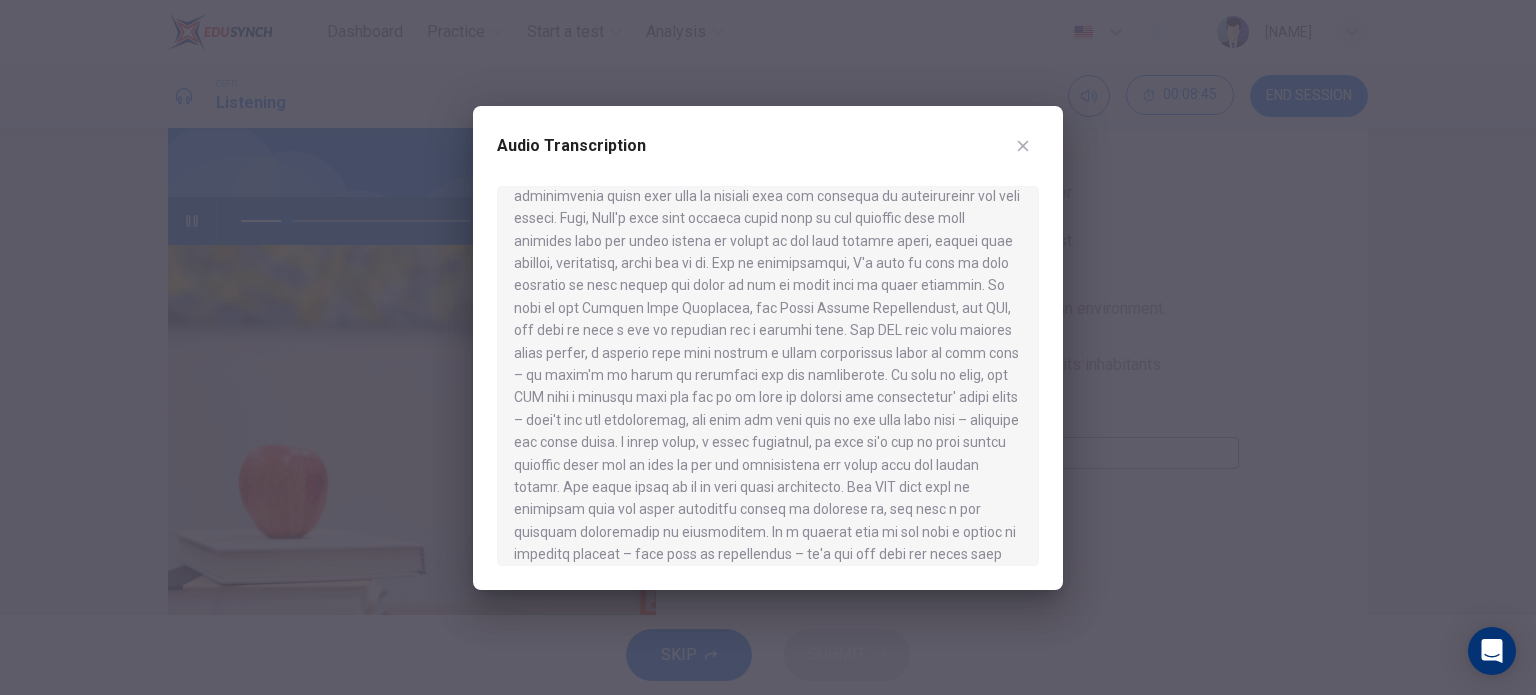 scroll, scrollTop: 40, scrollLeft: 0, axis: vertical 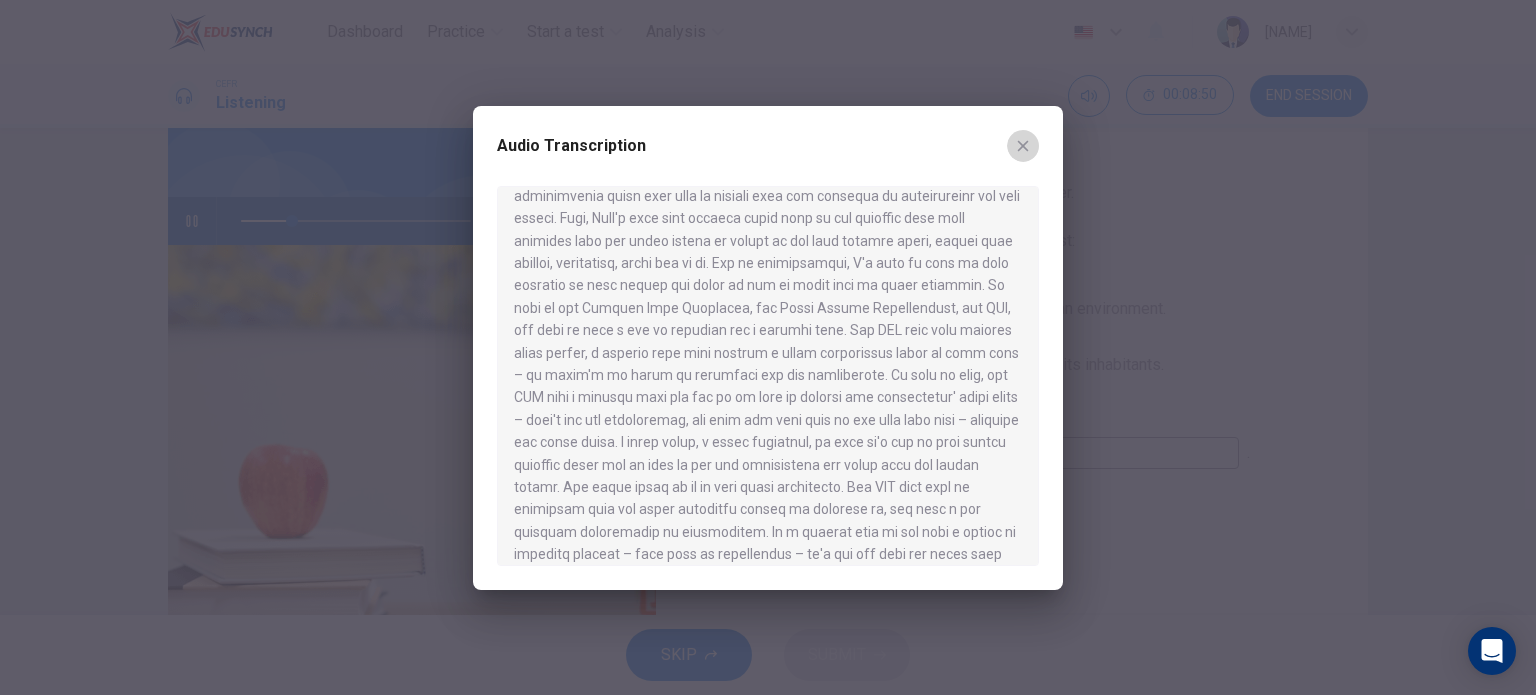 click at bounding box center [1023, 146] 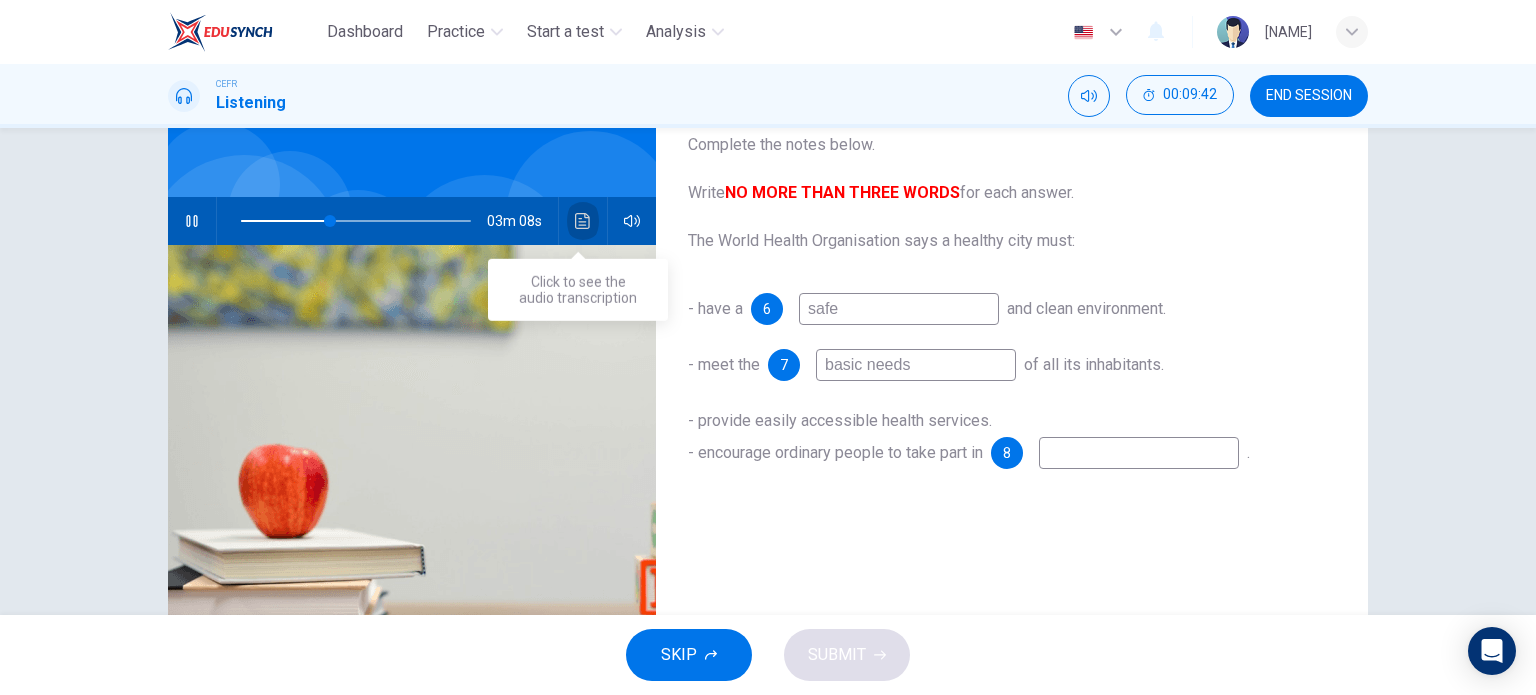 click at bounding box center (582, 221) 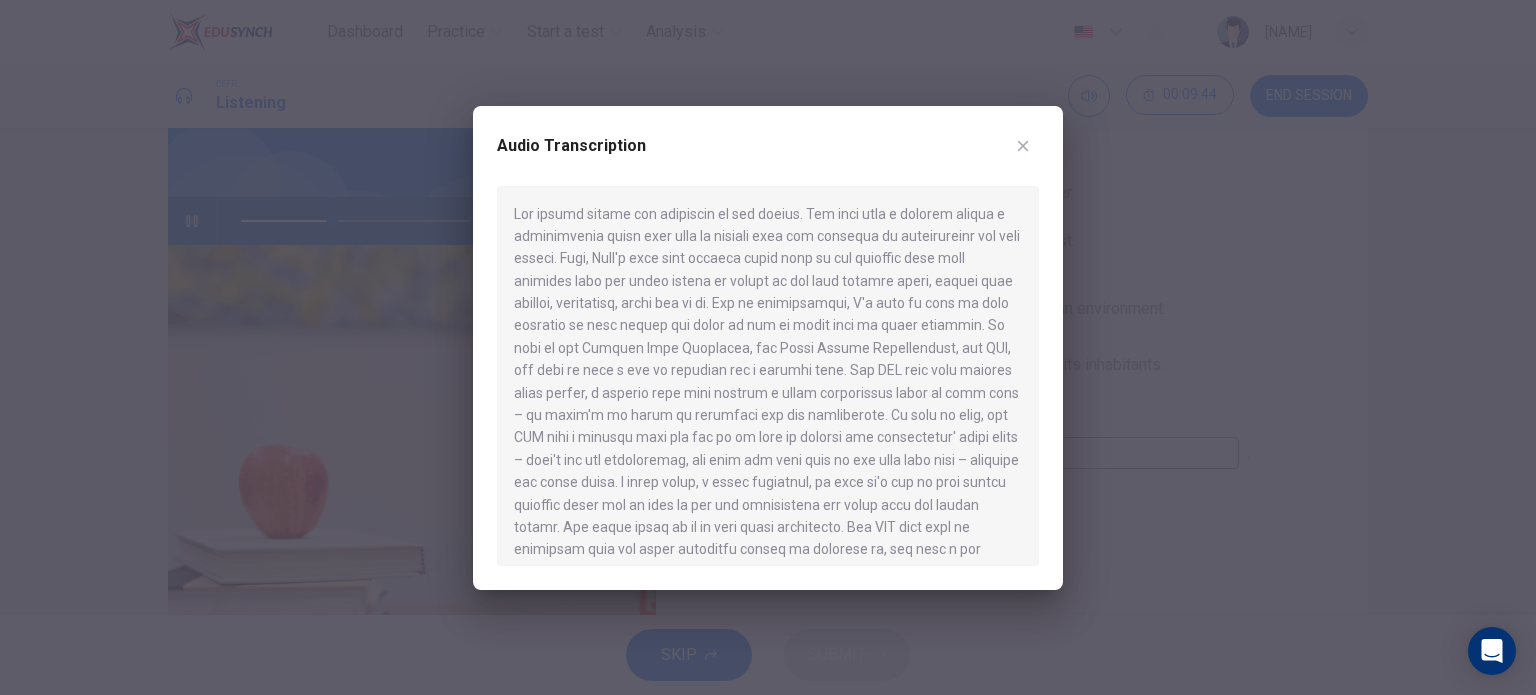 click at bounding box center (768, 347) 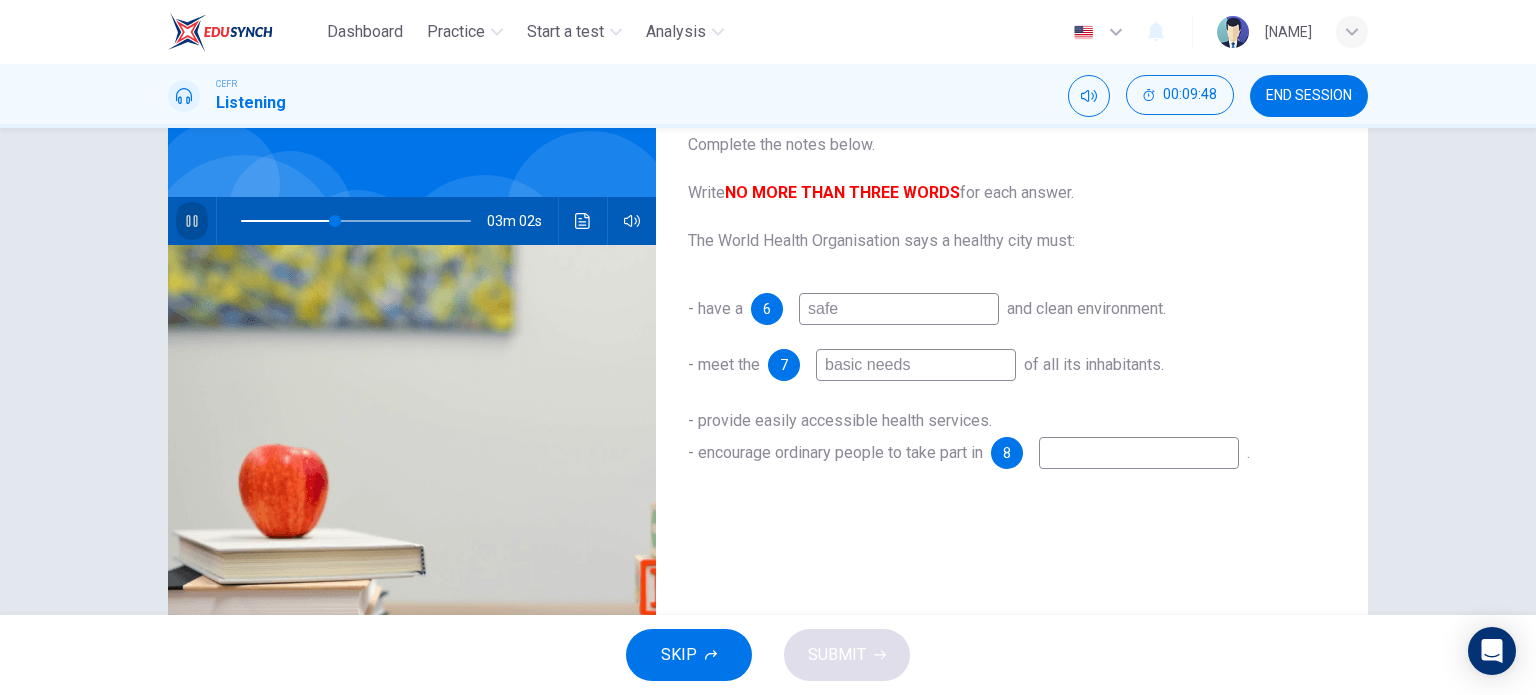 click at bounding box center (191, 221) 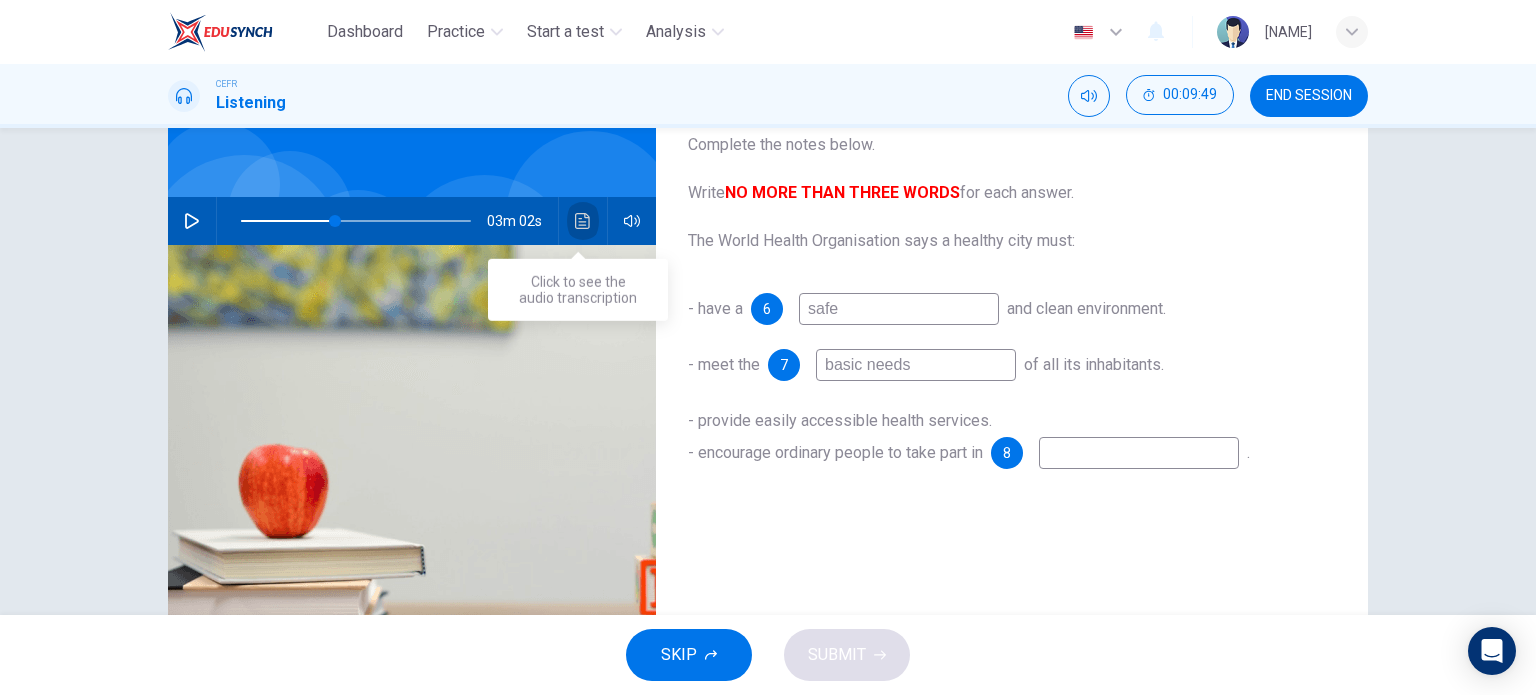 click at bounding box center (583, 221) 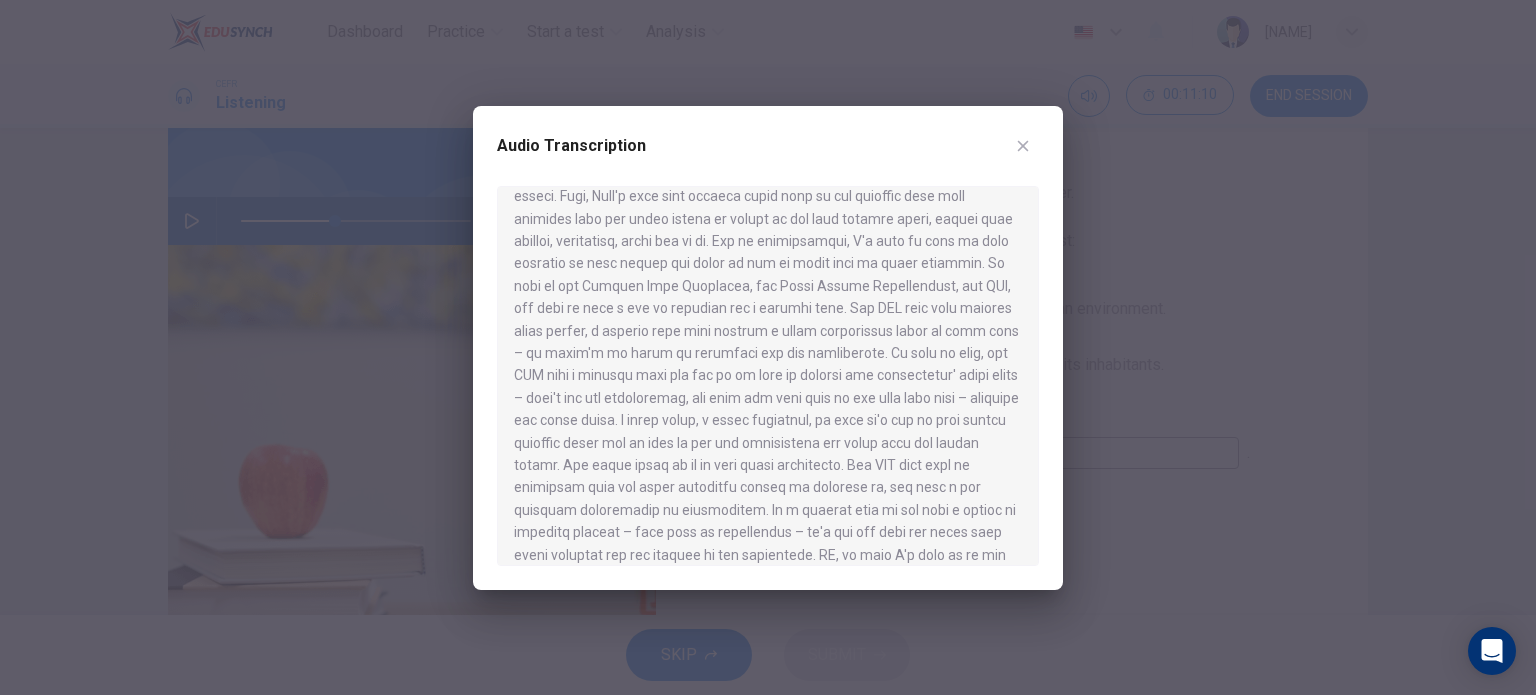 scroll, scrollTop: 64, scrollLeft: 0, axis: vertical 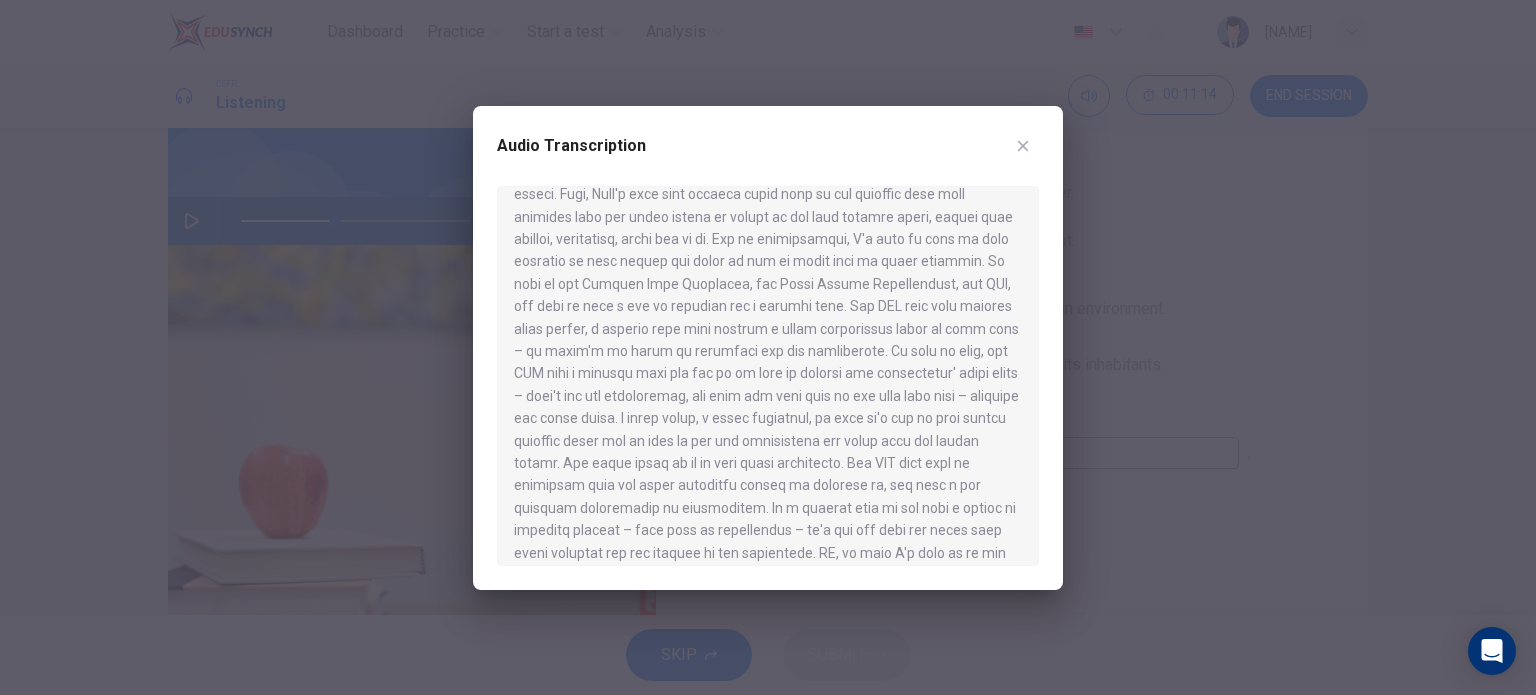 click at bounding box center (768, 347) 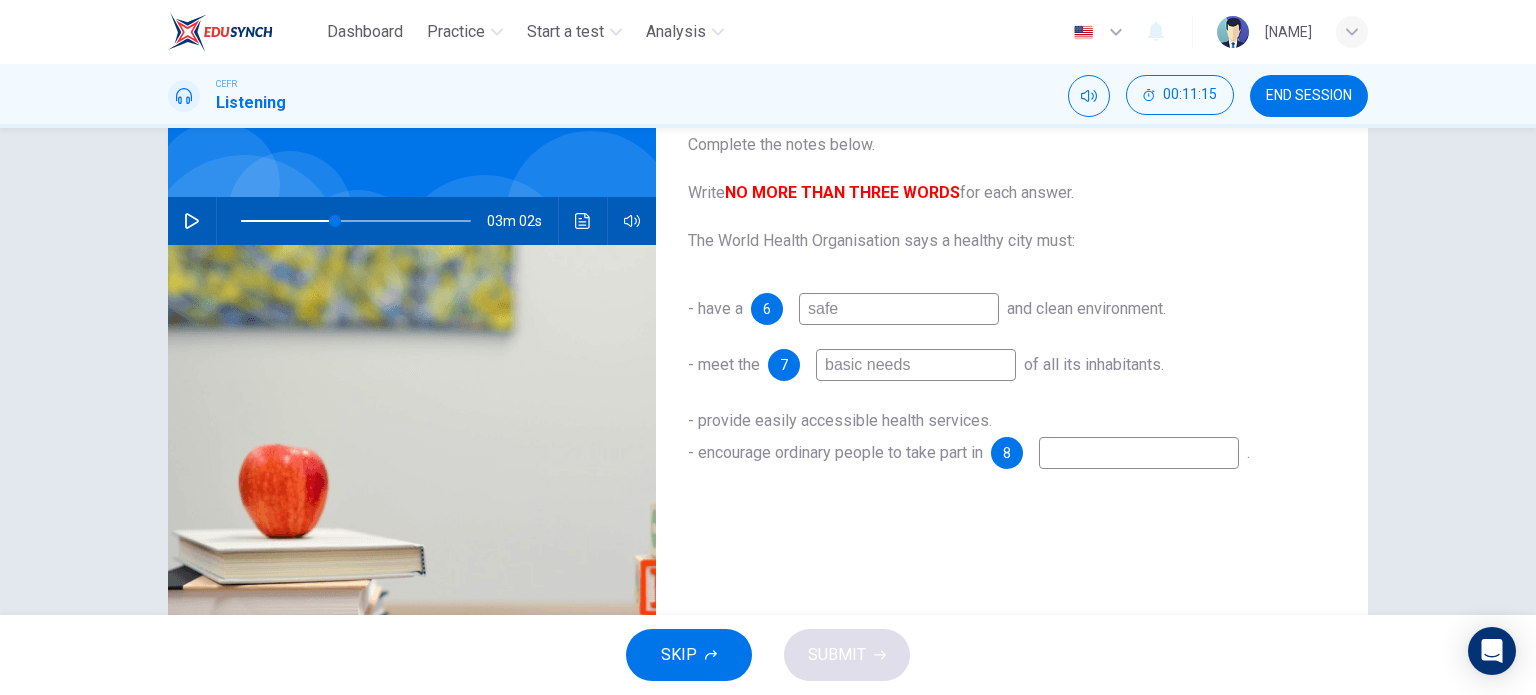 click at bounding box center (899, 309) 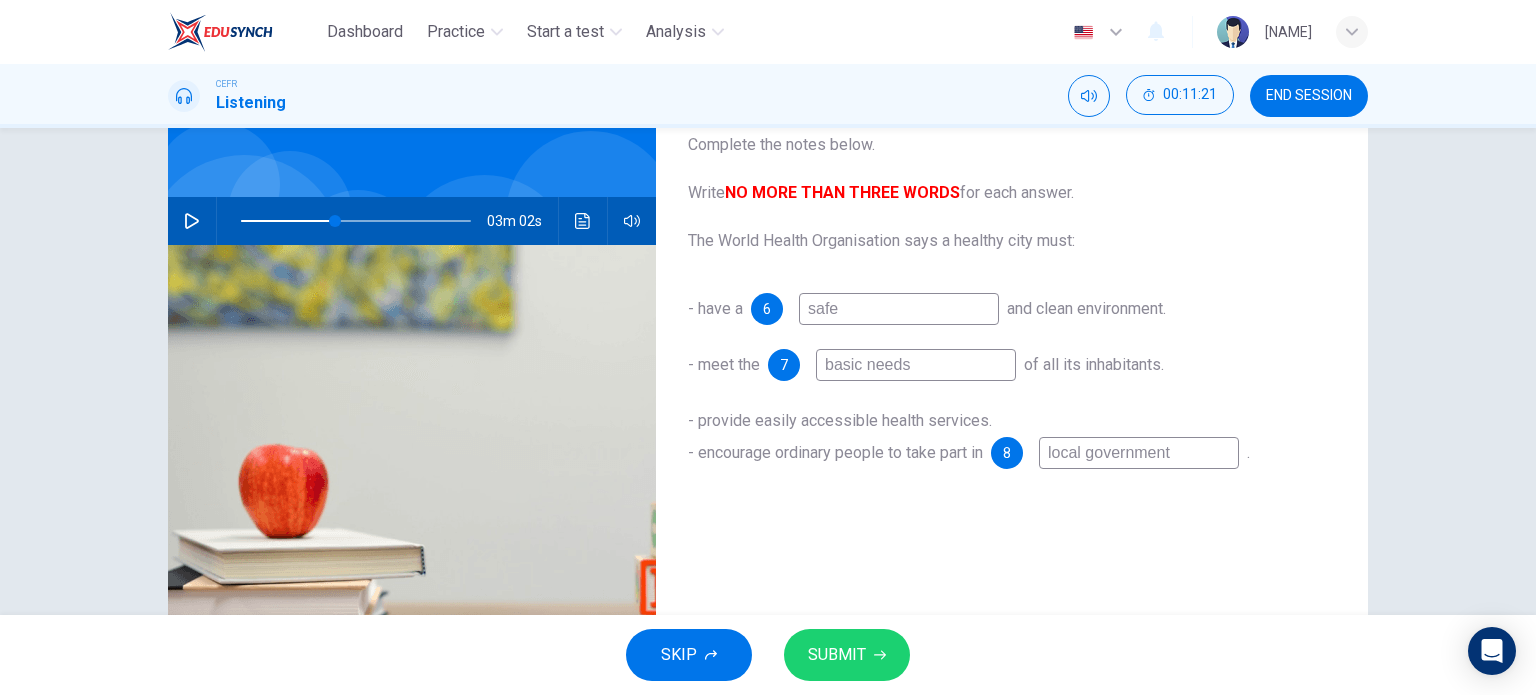 type on "local government" 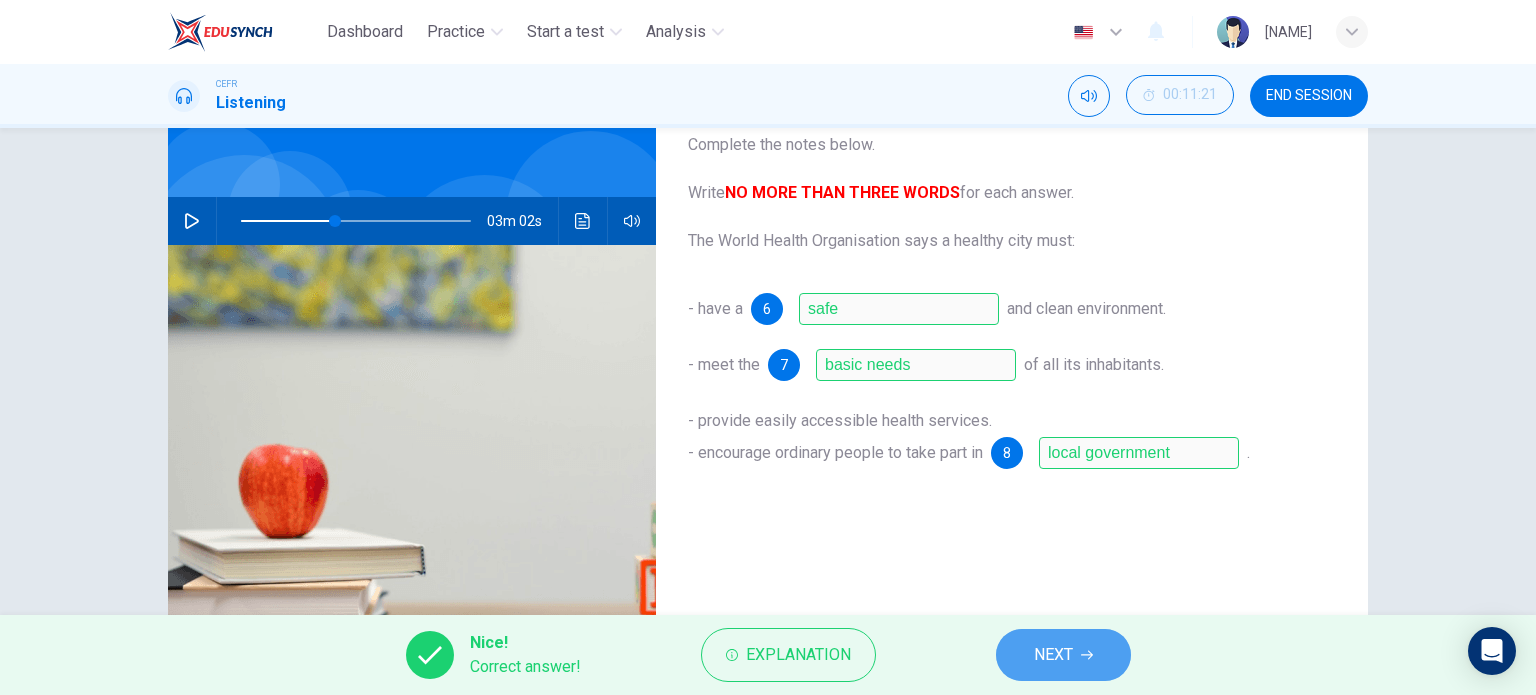 click on "NEXT" at bounding box center (1063, 655) 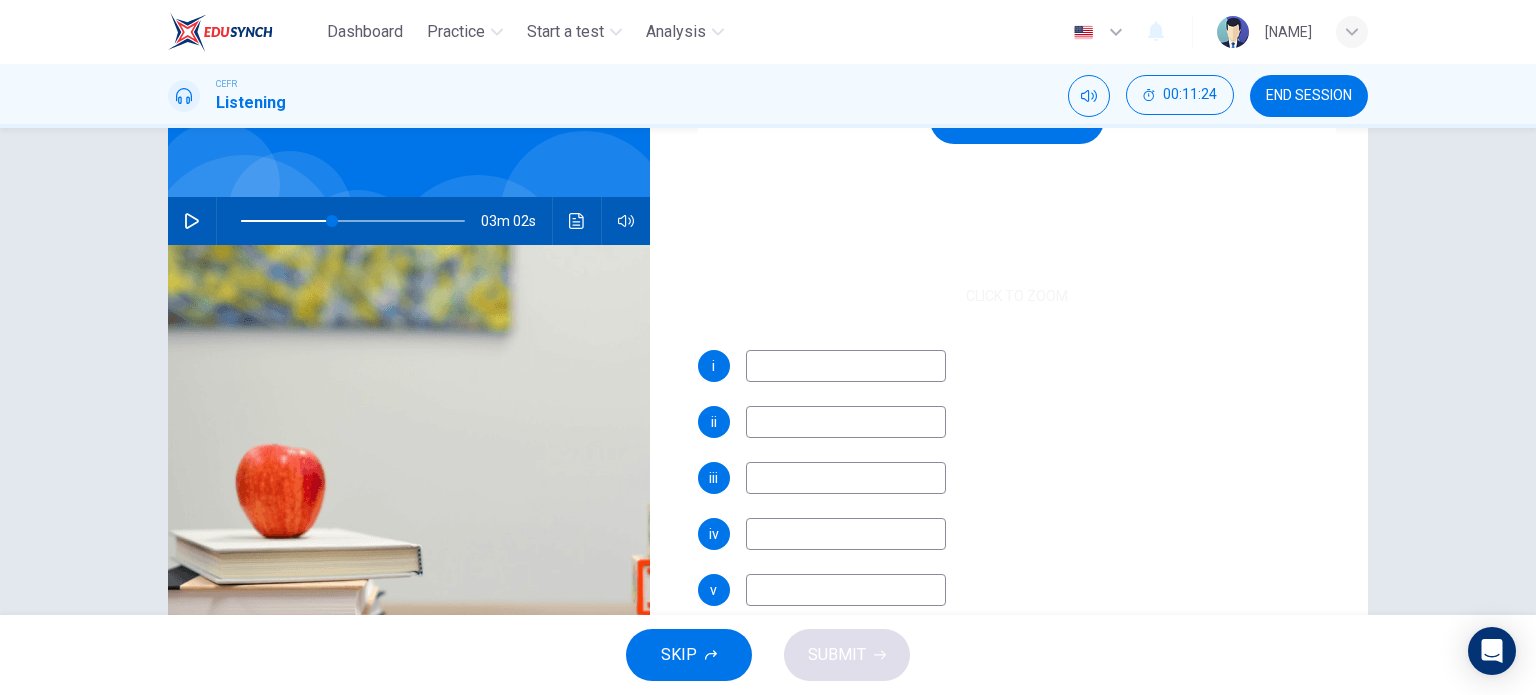 scroll, scrollTop: 341, scrollLeft: 0, axis: vertical 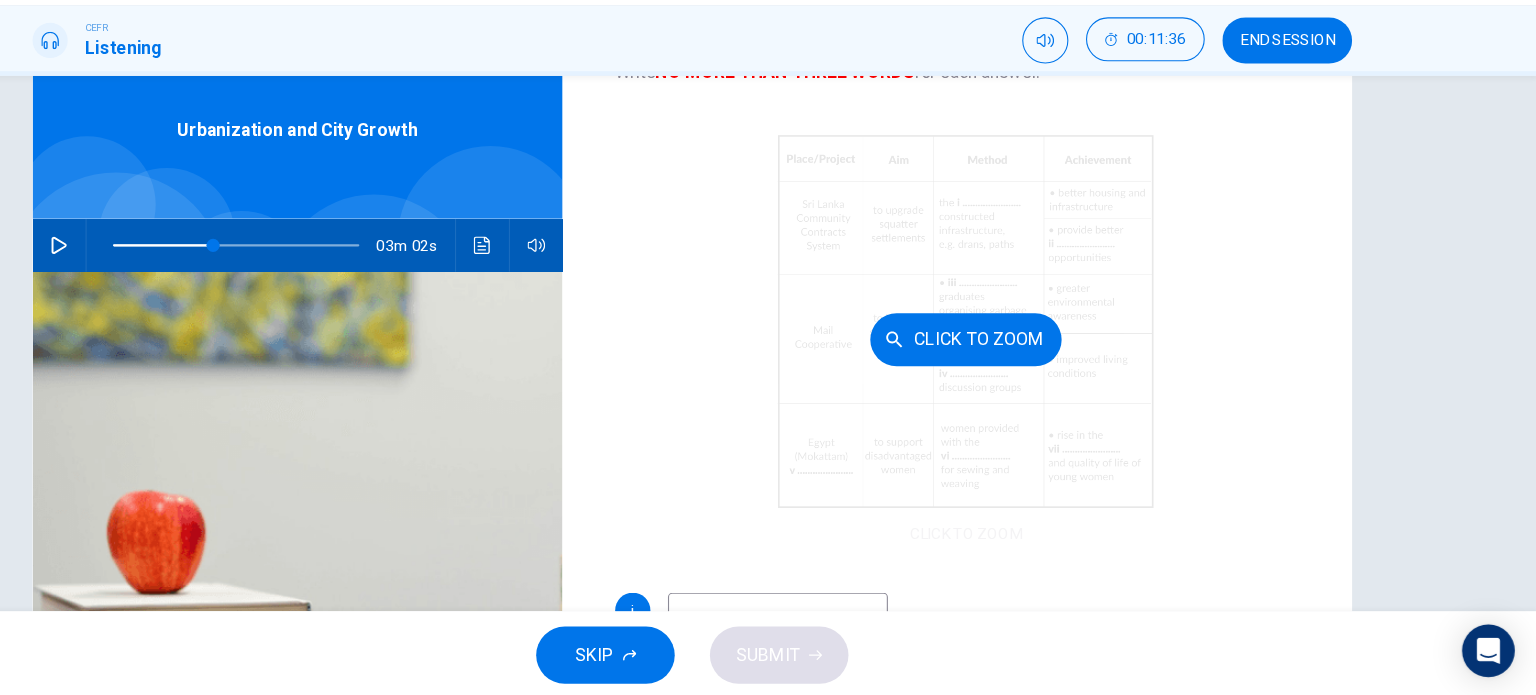 click on "Click to Zoom" at bounding box center [1017, 368] 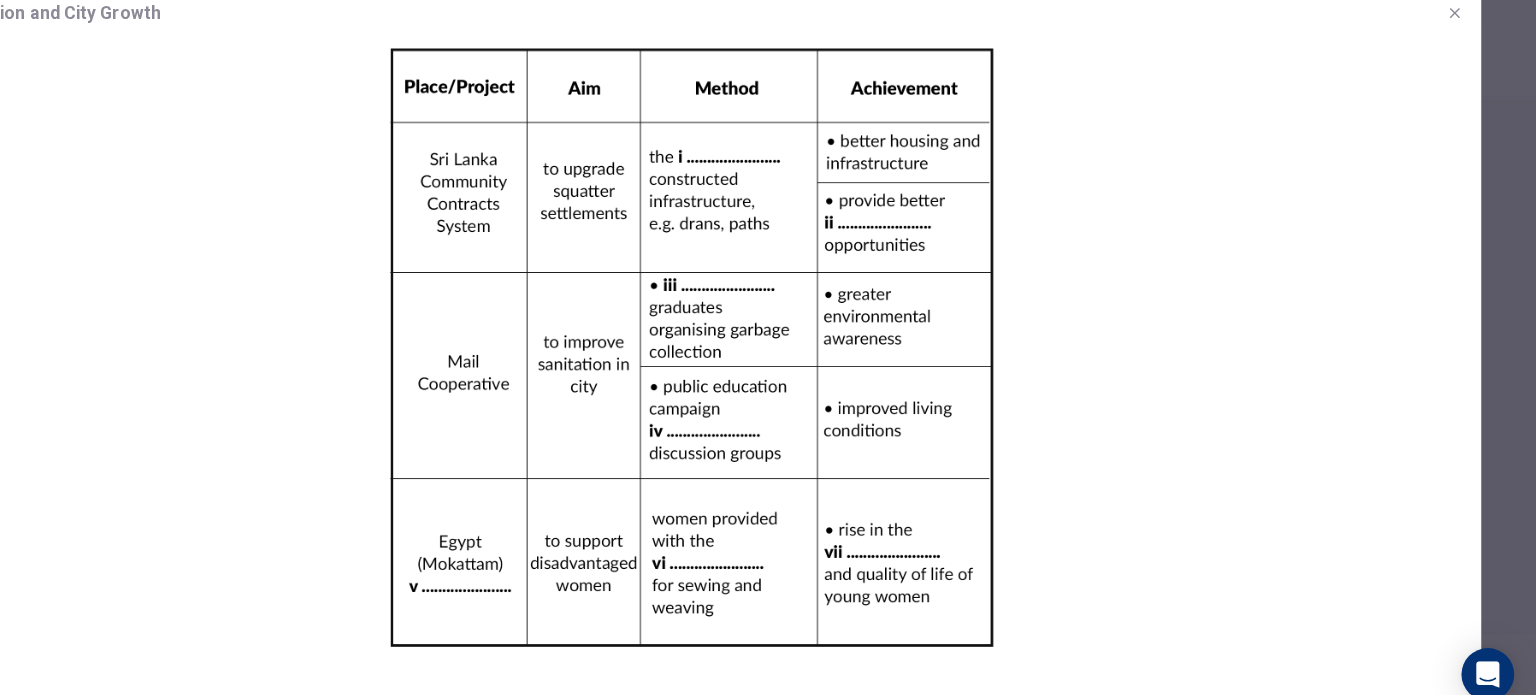 scroll, scrollTop: 0, scrollLeft: 0, axis: both 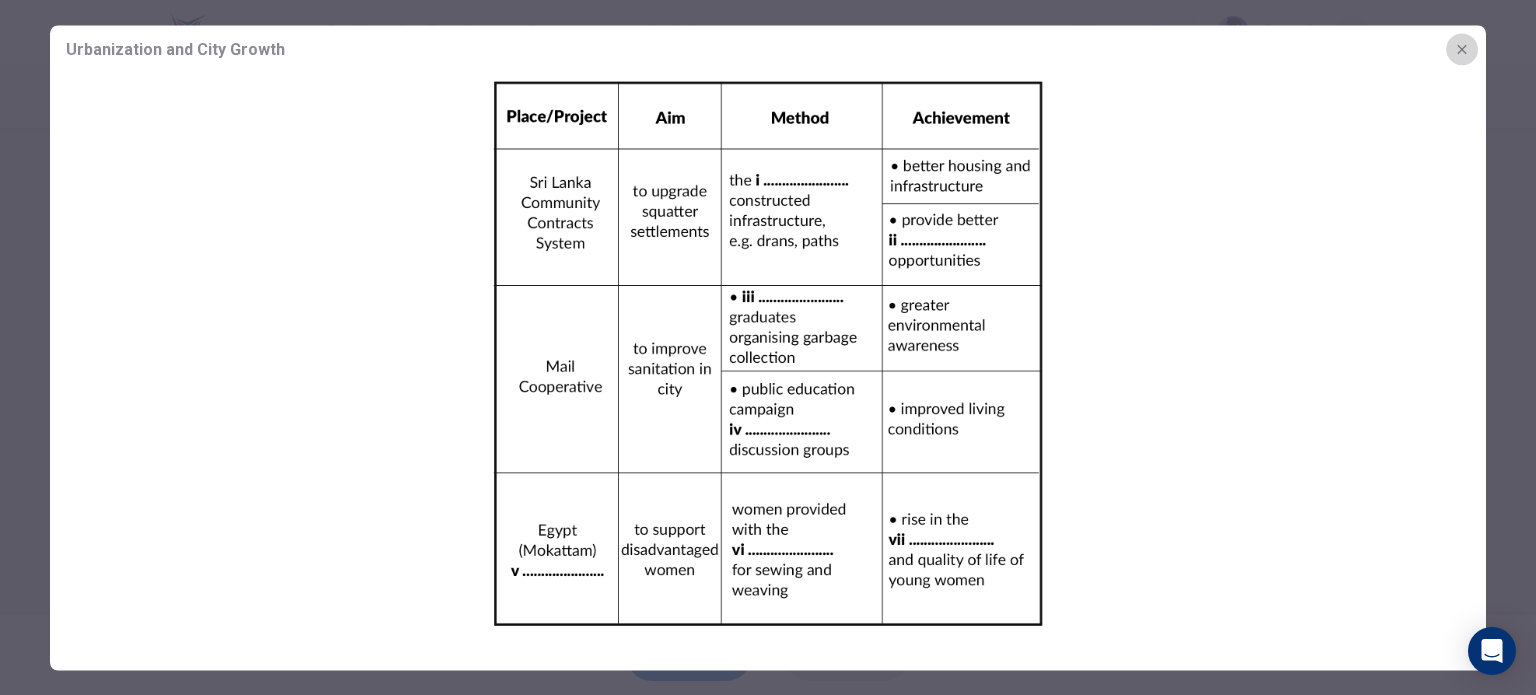 click at bounding box center (1462, 49) 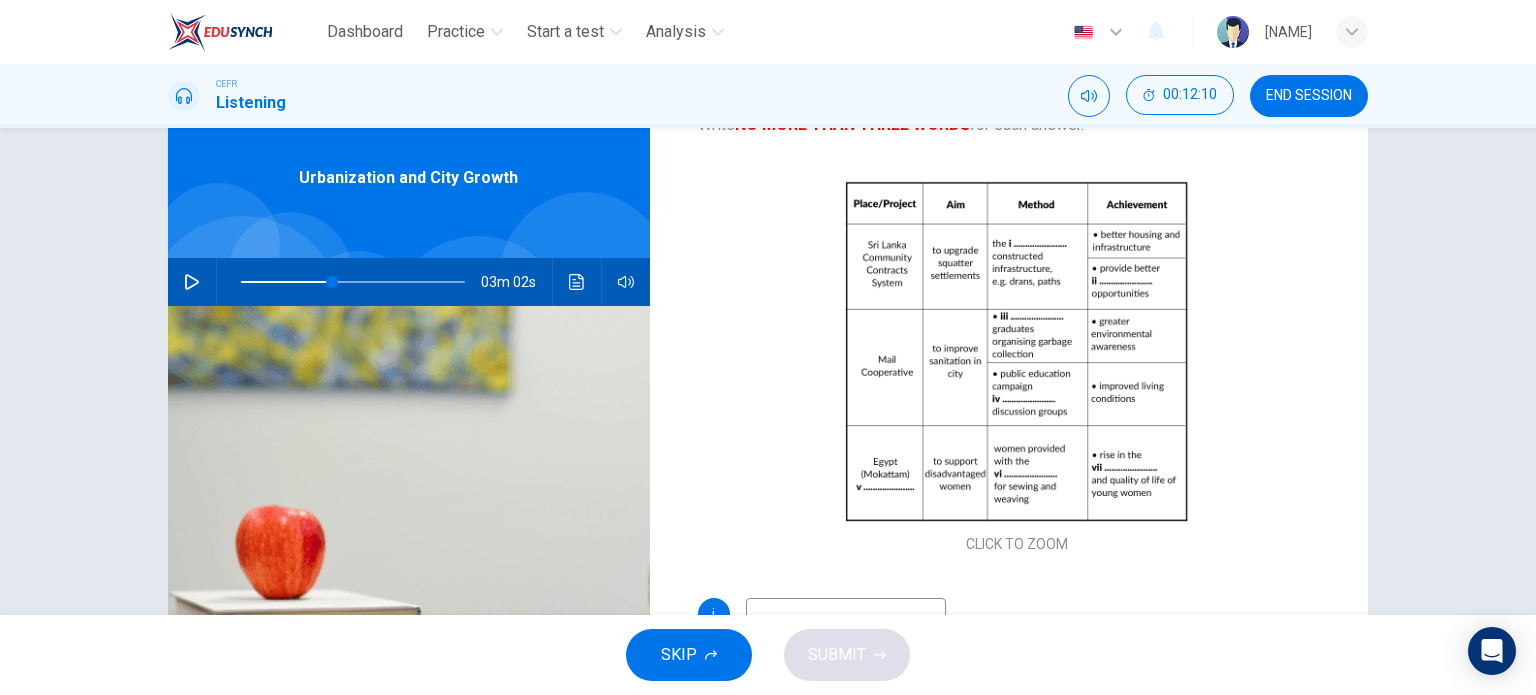 click at bounding box center (192, 282) 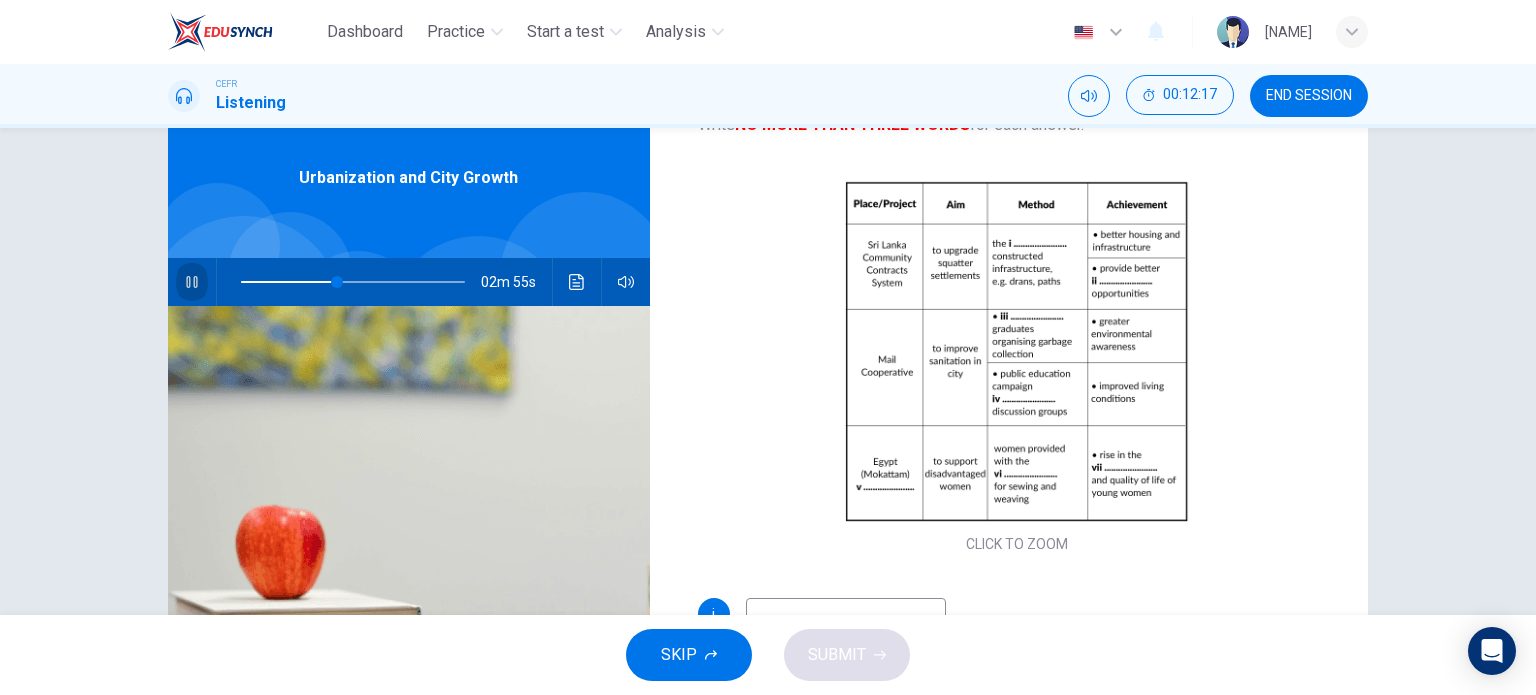 click at bounding box center (192, 282) 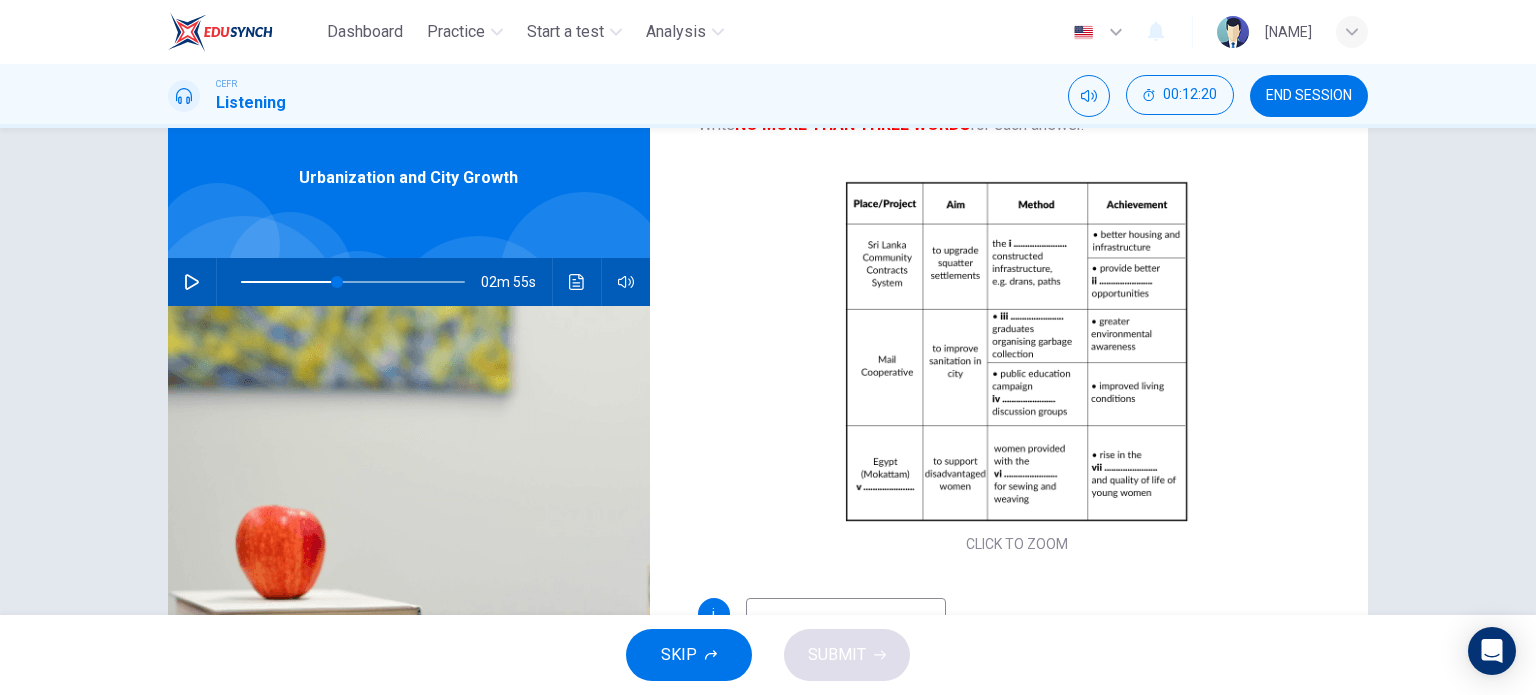 click at bounding box center [192, 282] 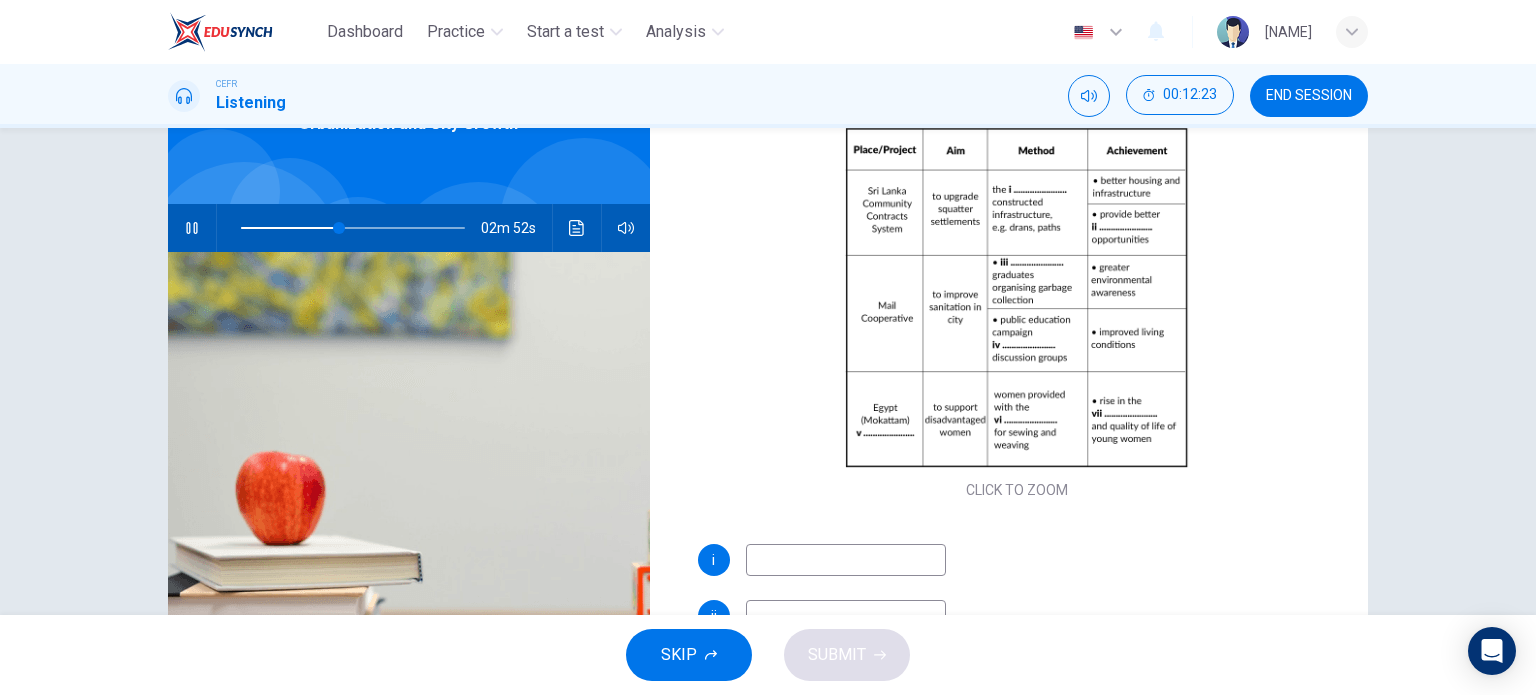 scroll, scrollTop: 131, scrollLeft: 0, axis: vertical 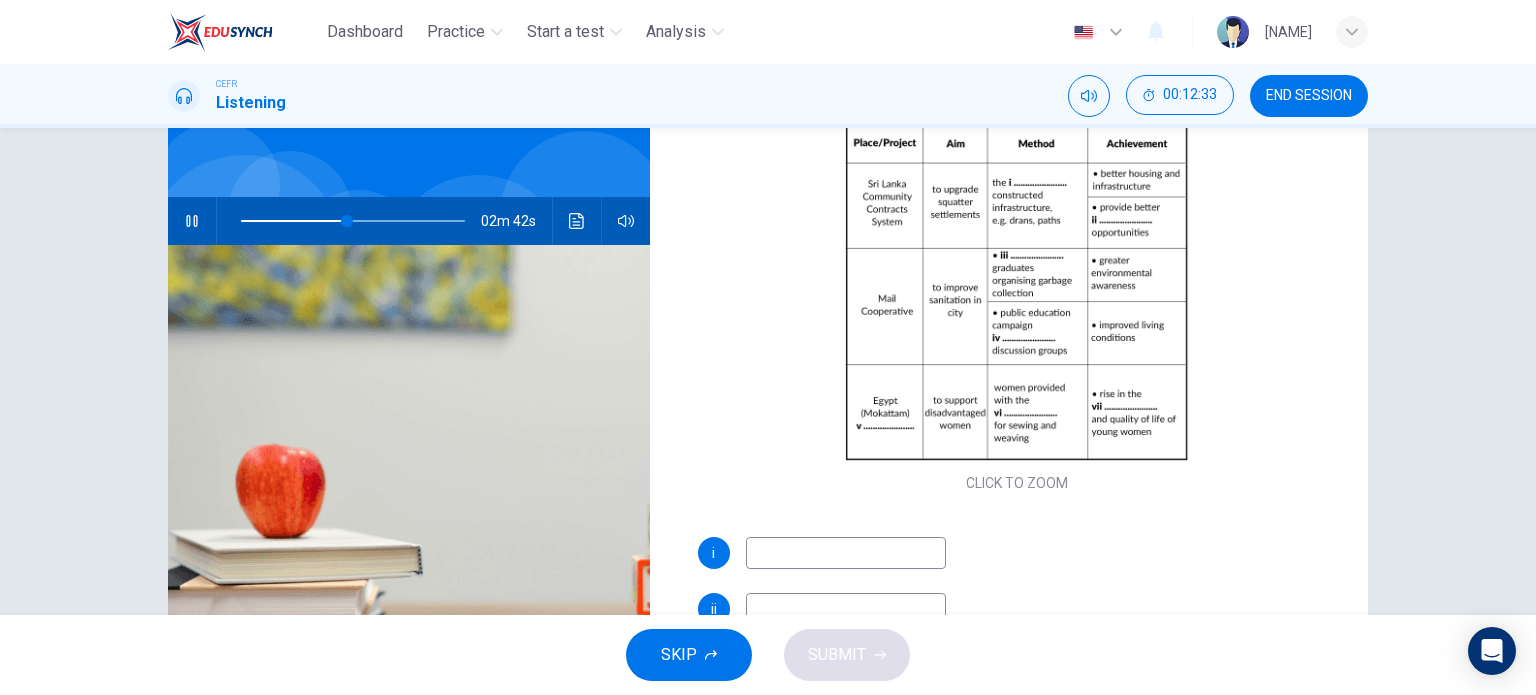 click at bounding box center [846, 553] 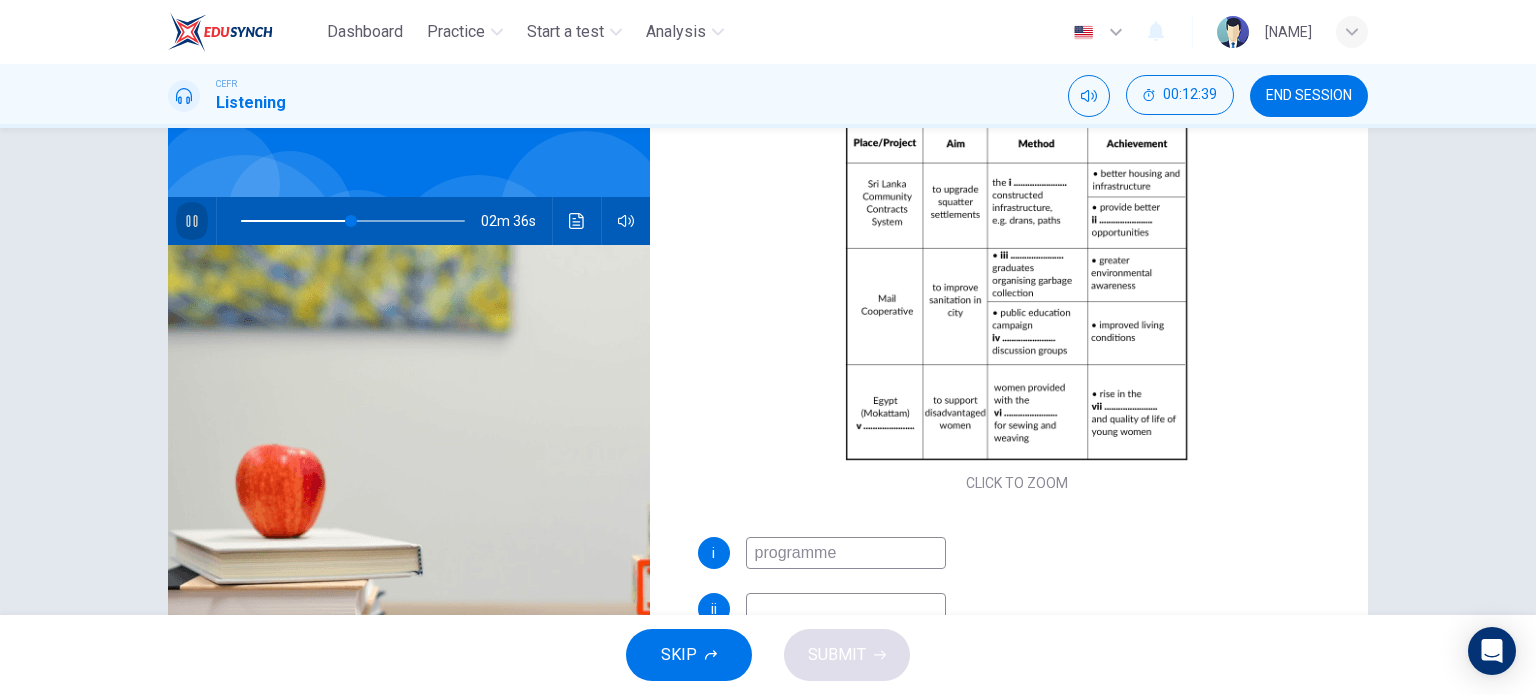 click at bounding box center (191, 221) 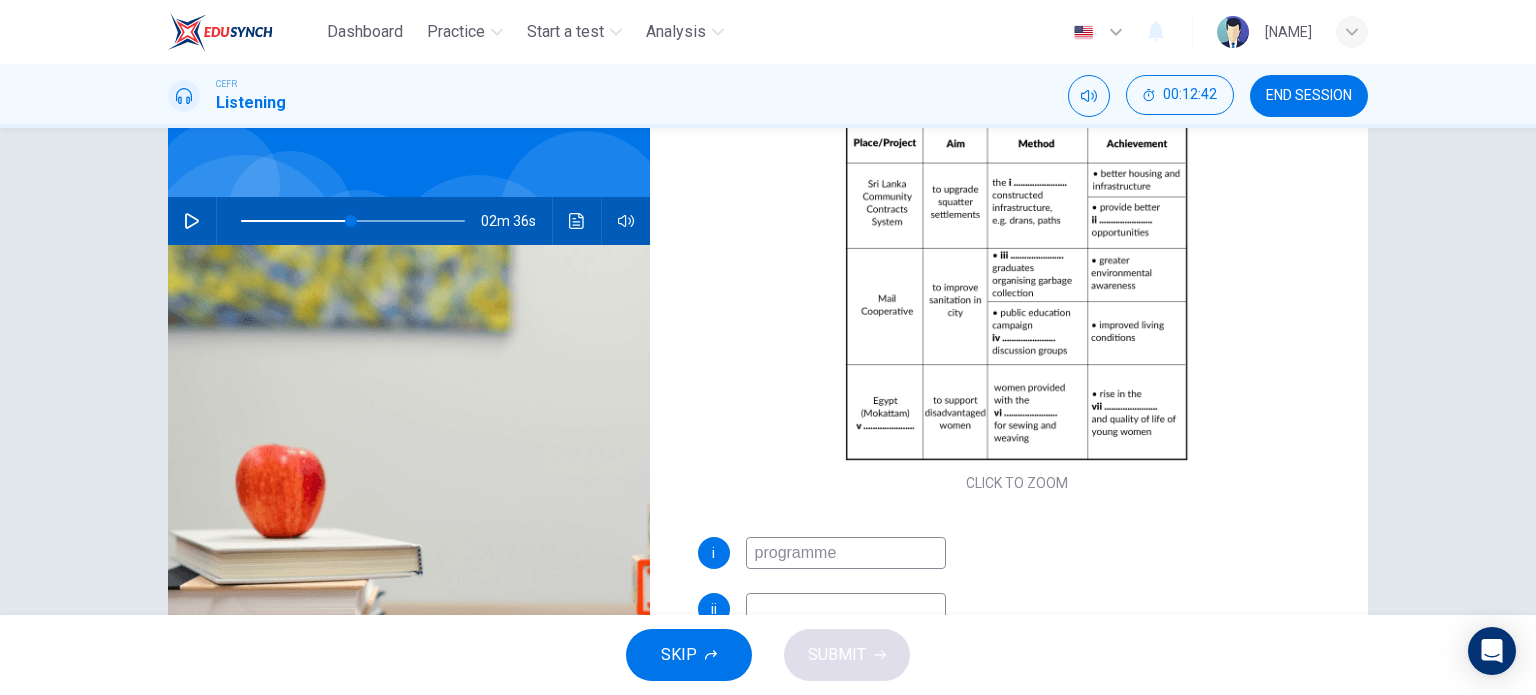 drag, startPoint x: 879, startPoint y: 558, endPoint x: 522, endPoint y: 555, distance: 357.0126 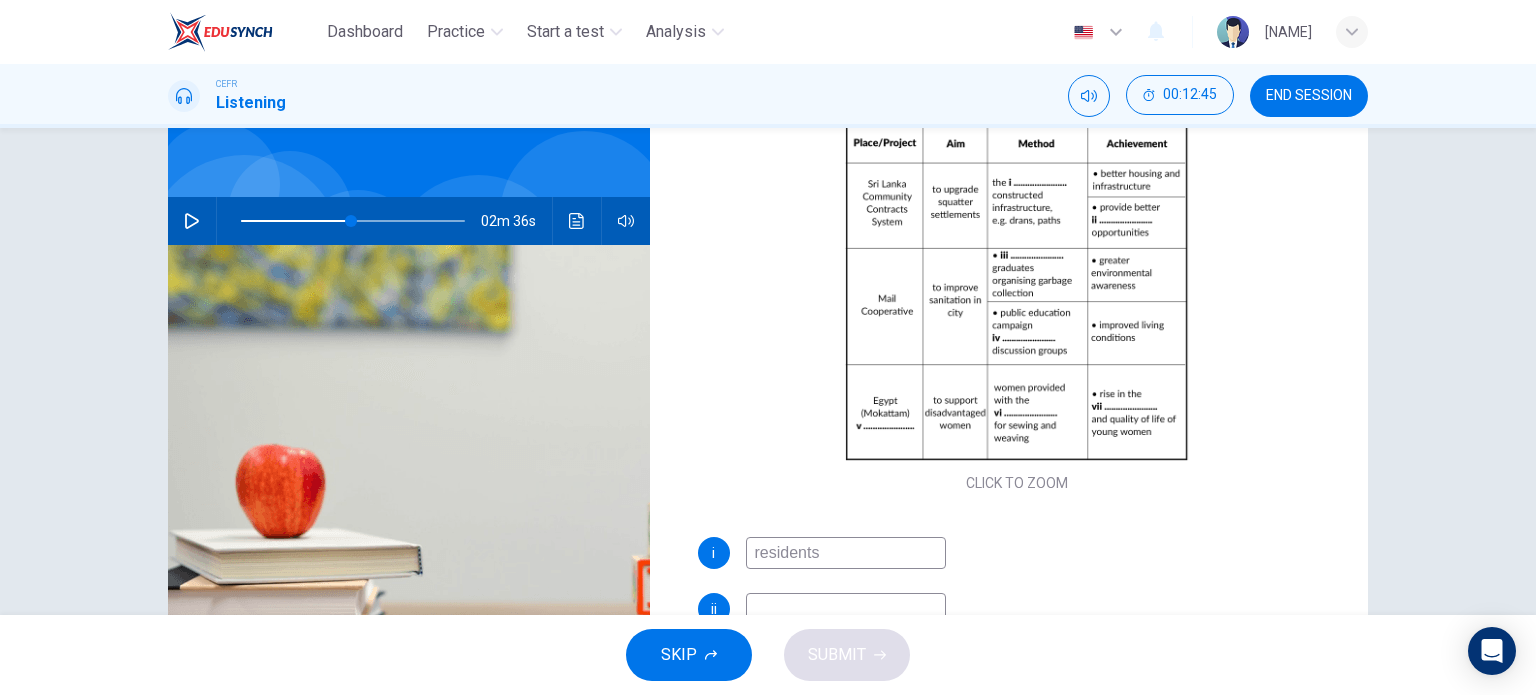 type on "residents" 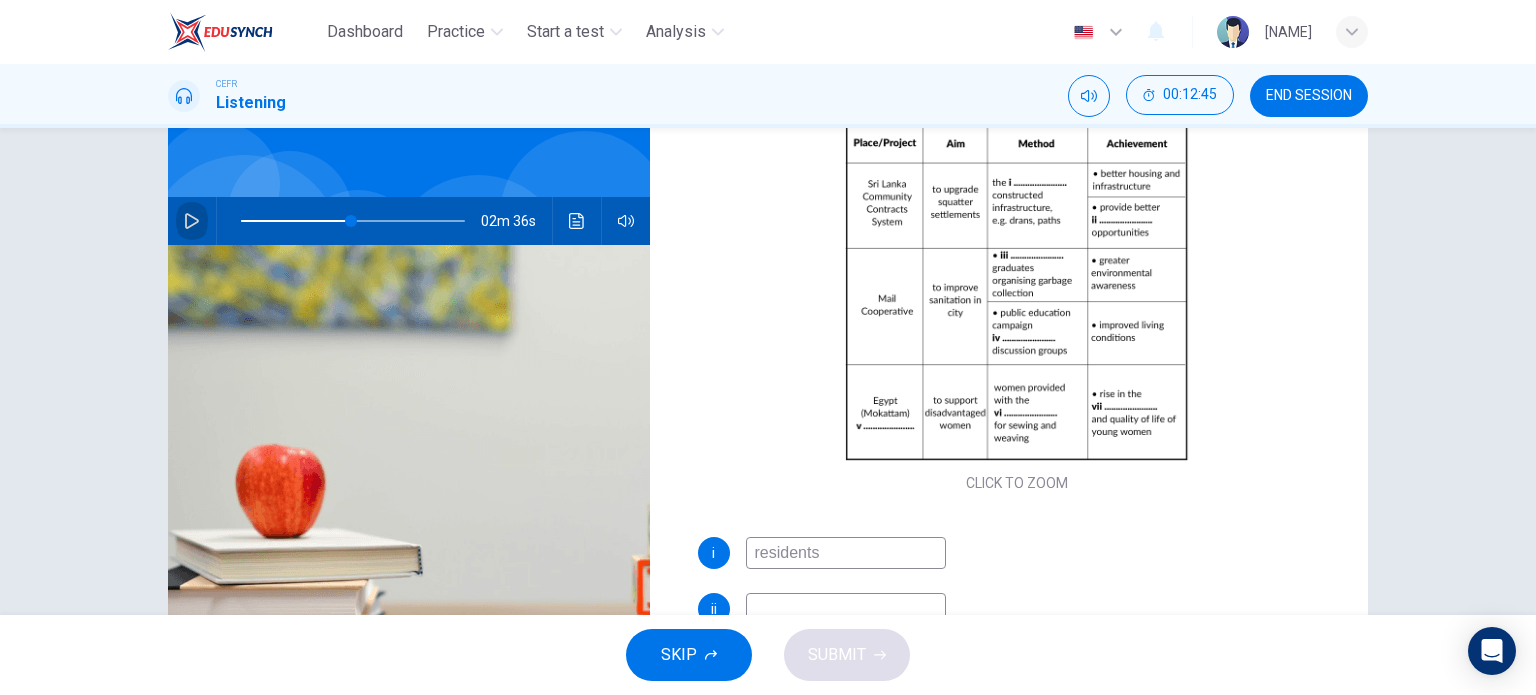 click at bounding box center [192, 221] 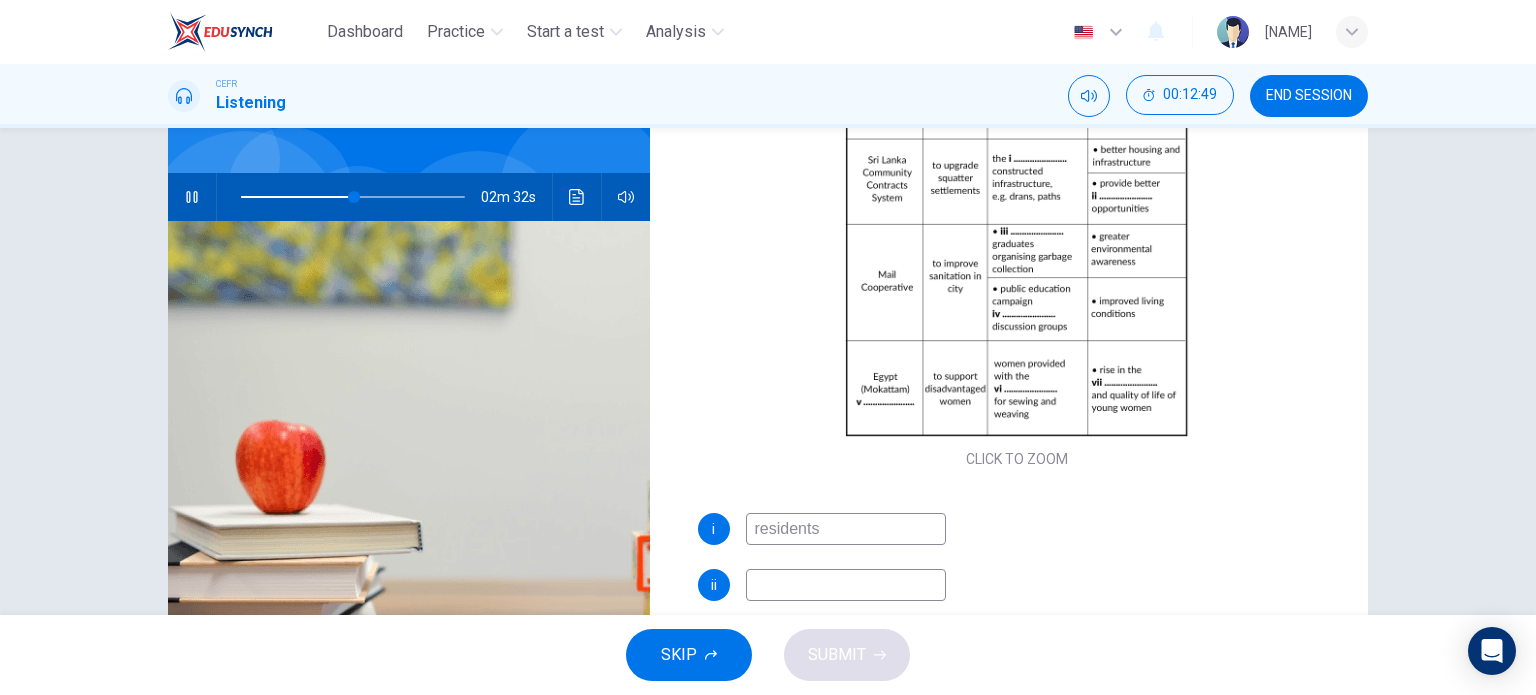 scroll, scrollTop: 152, scrollLeft: 0, axis: vertical 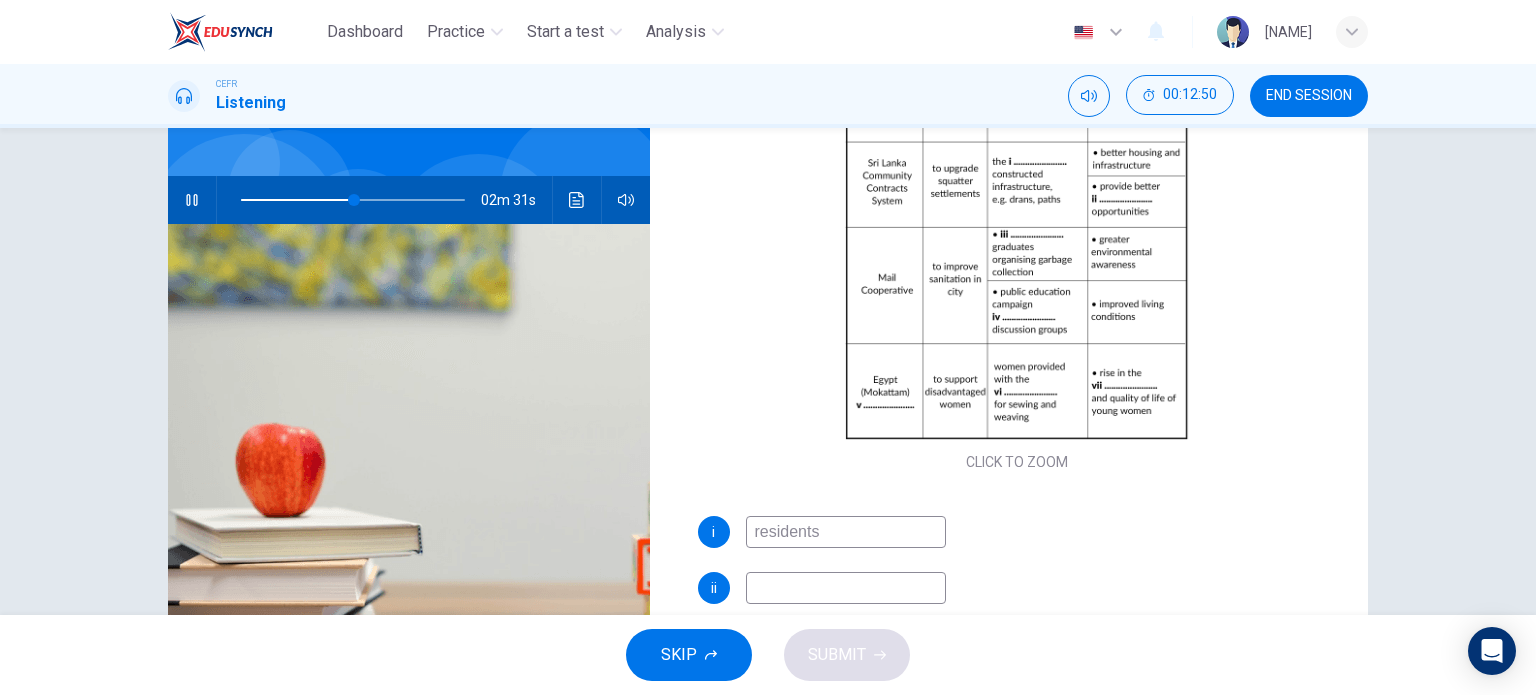 click at bounding box center [846, 532] 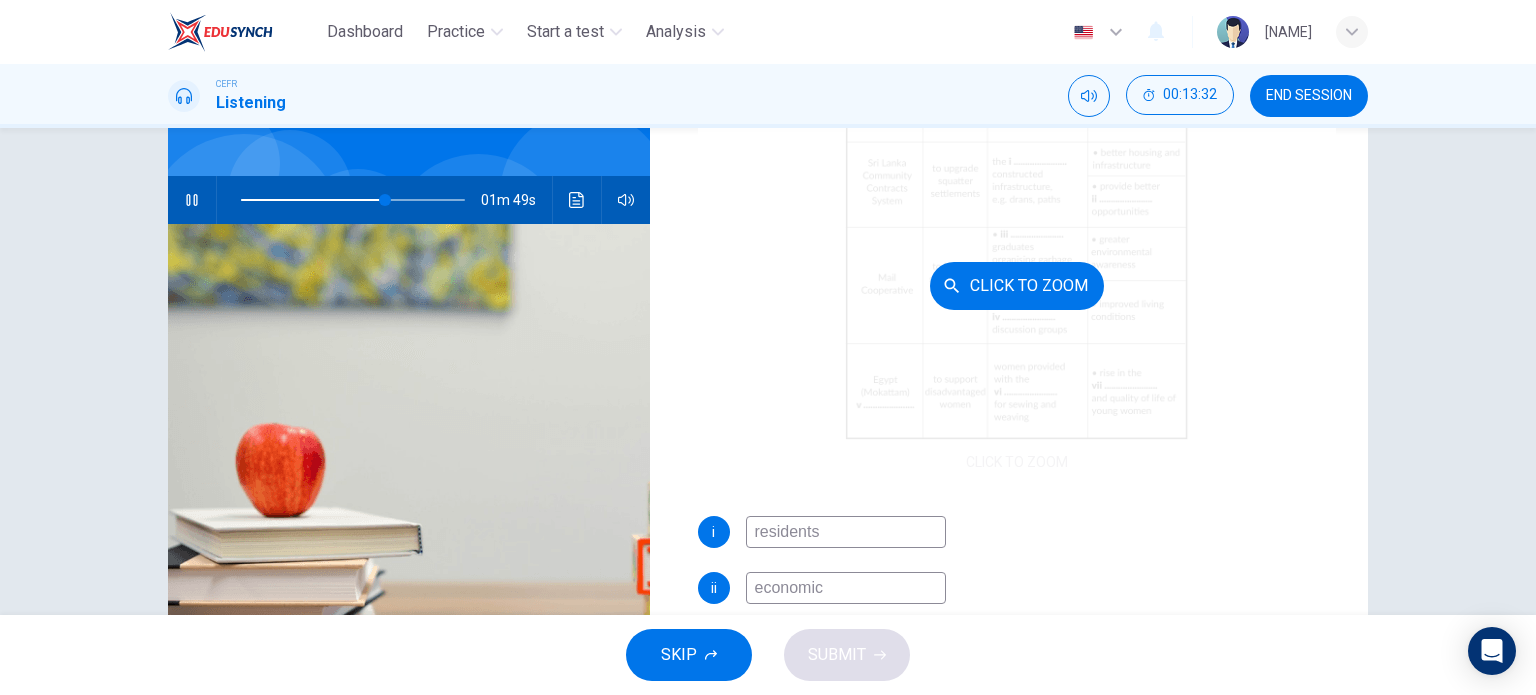 scroll, scrollTop: 181, scrollLeft: 0, axis: vertical 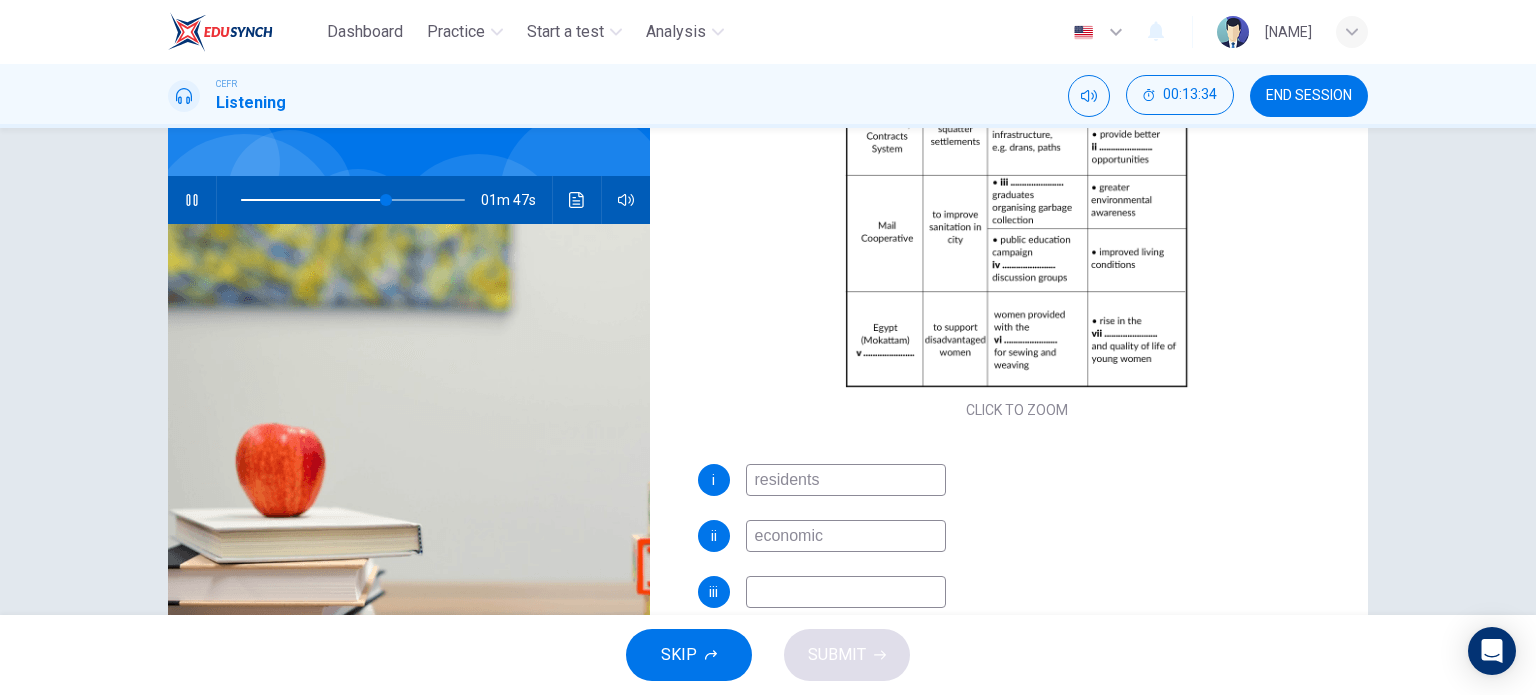 type on "economic" 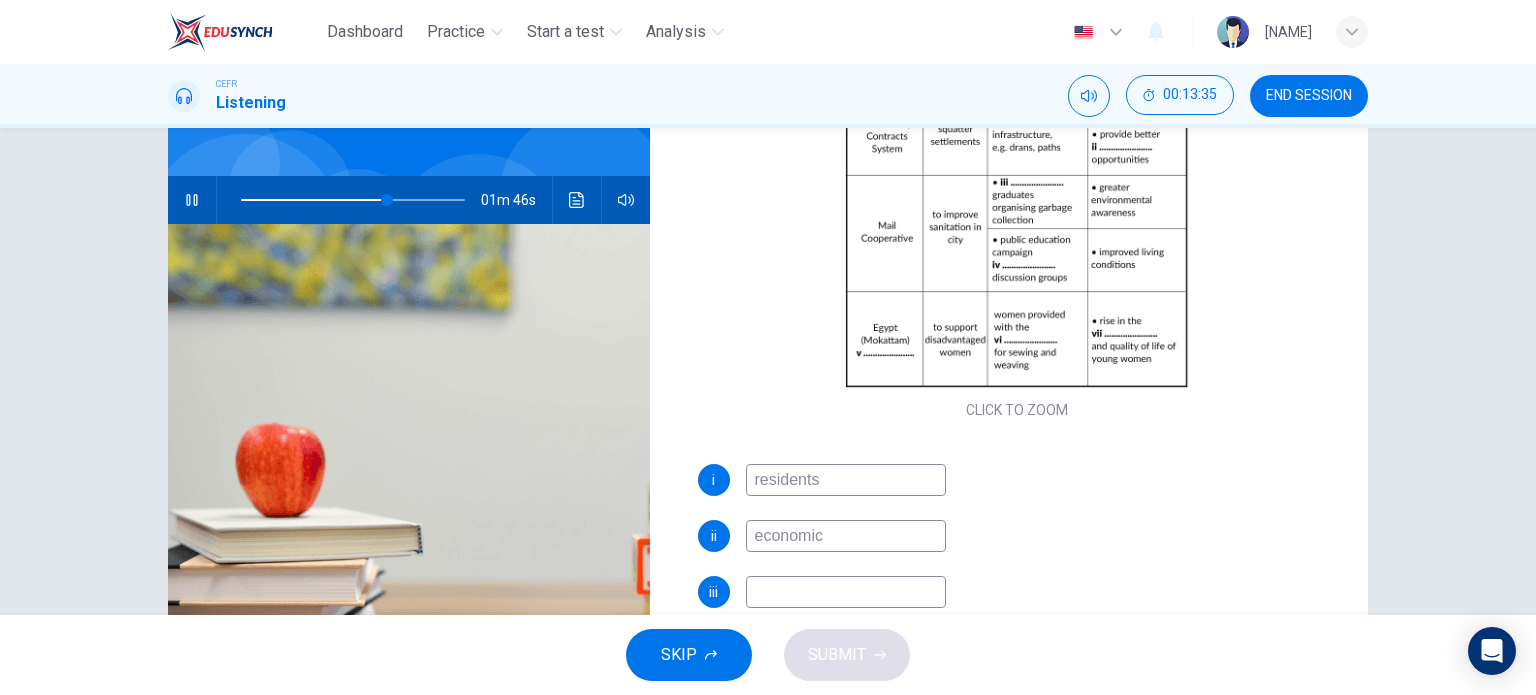 click at bounding box center [846, 480] 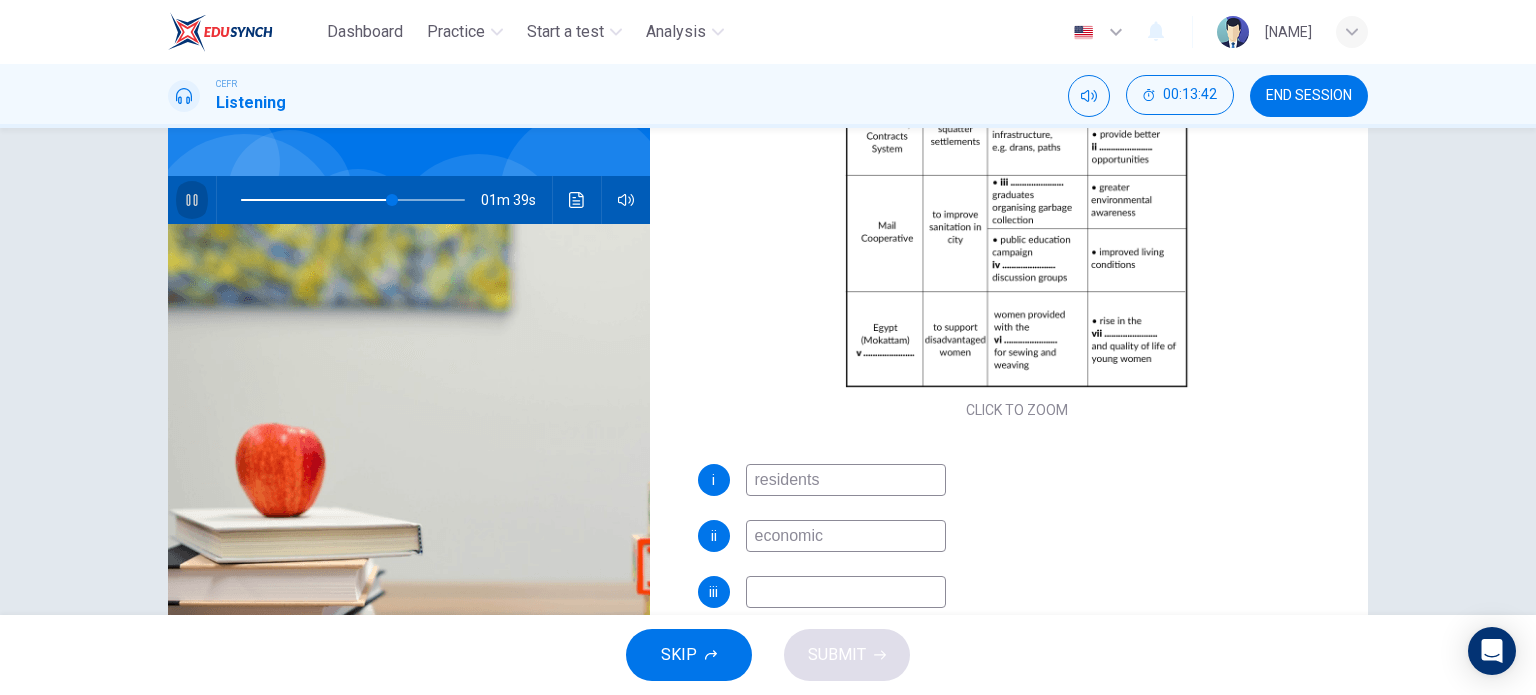 click at bounding box center [192, 200] 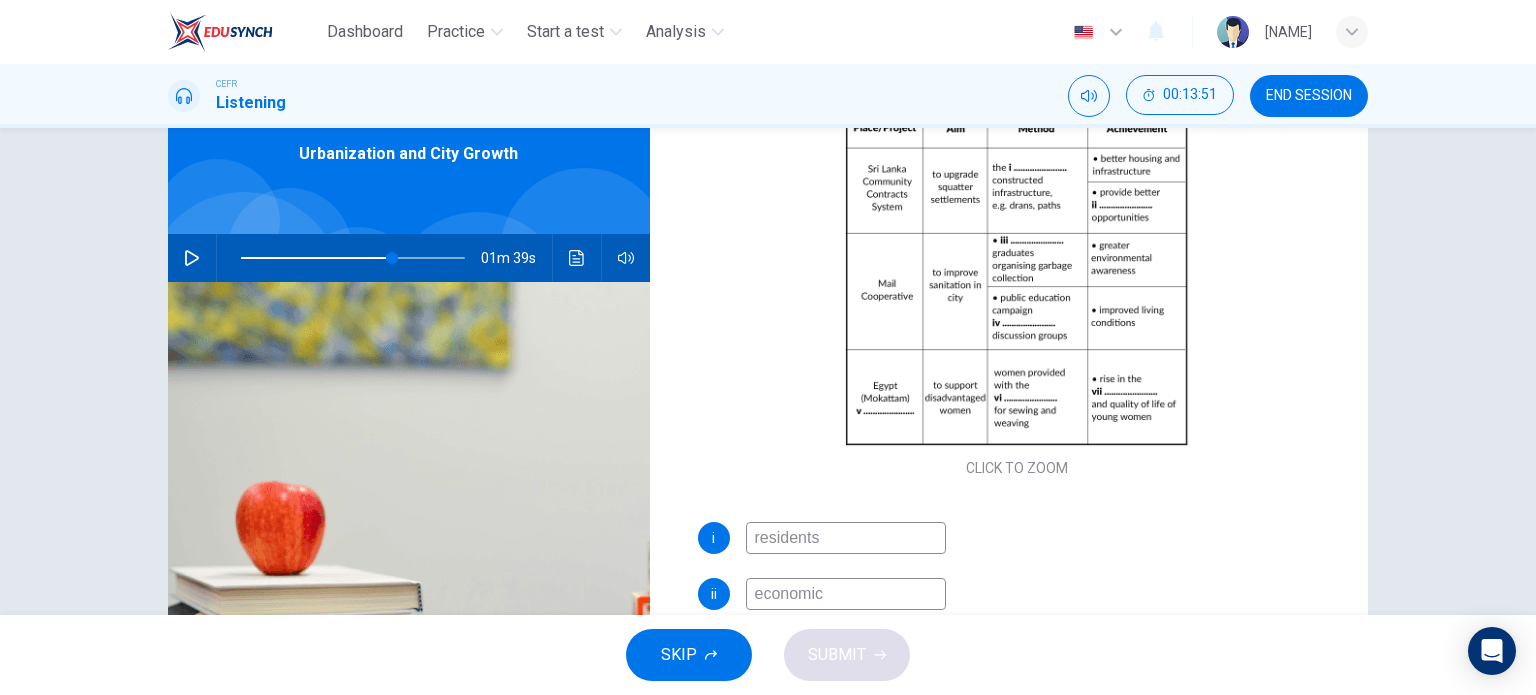 scroll, scrollTop: 95, scrollLeft: 0, axis: vertical 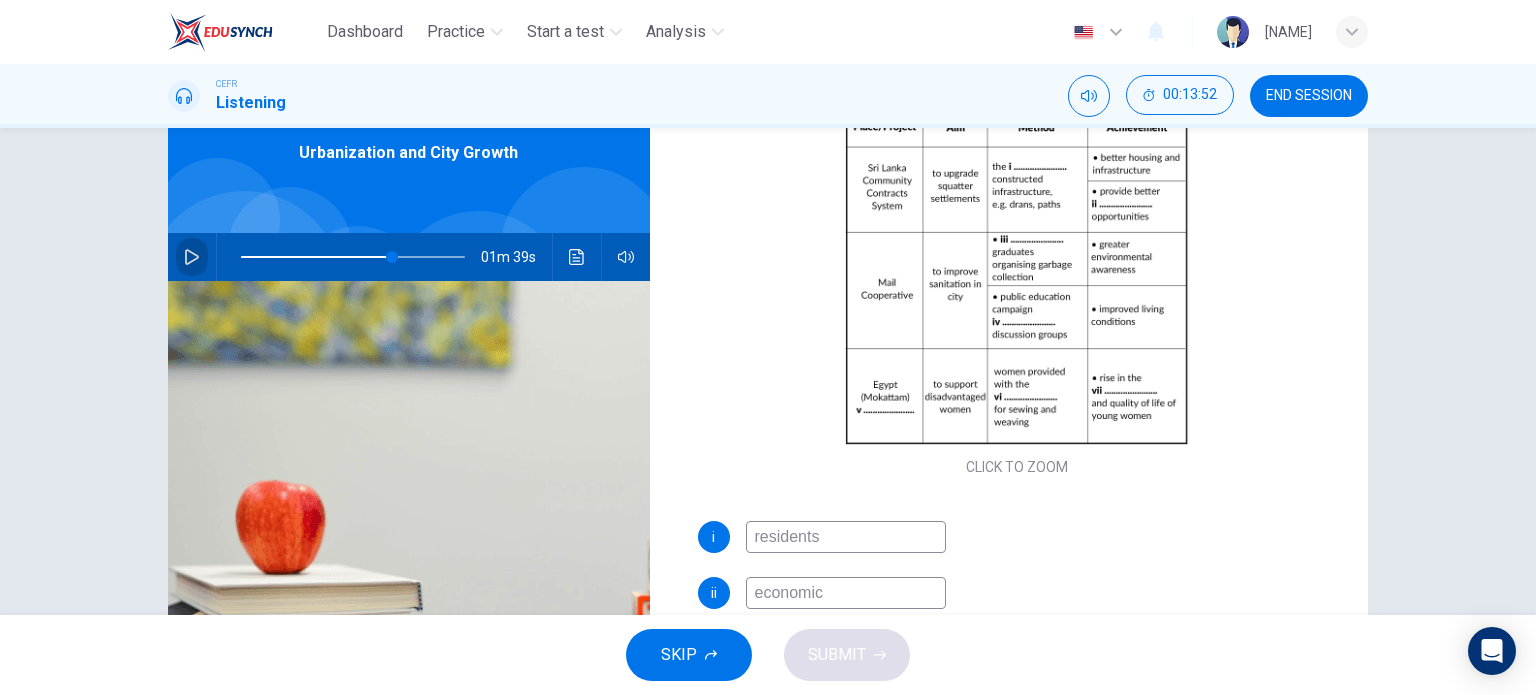 click at bounding box center [192, 257] 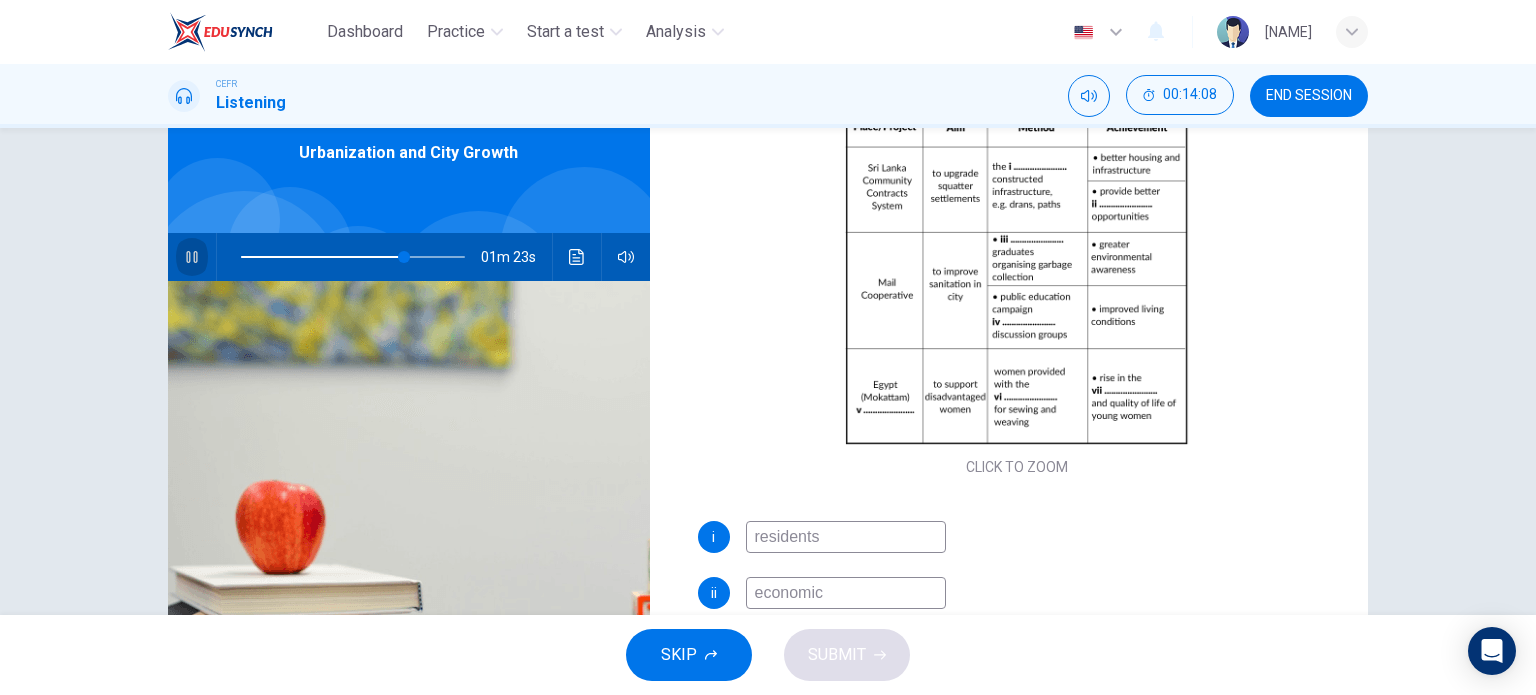 click at bounding box center [191, 257] 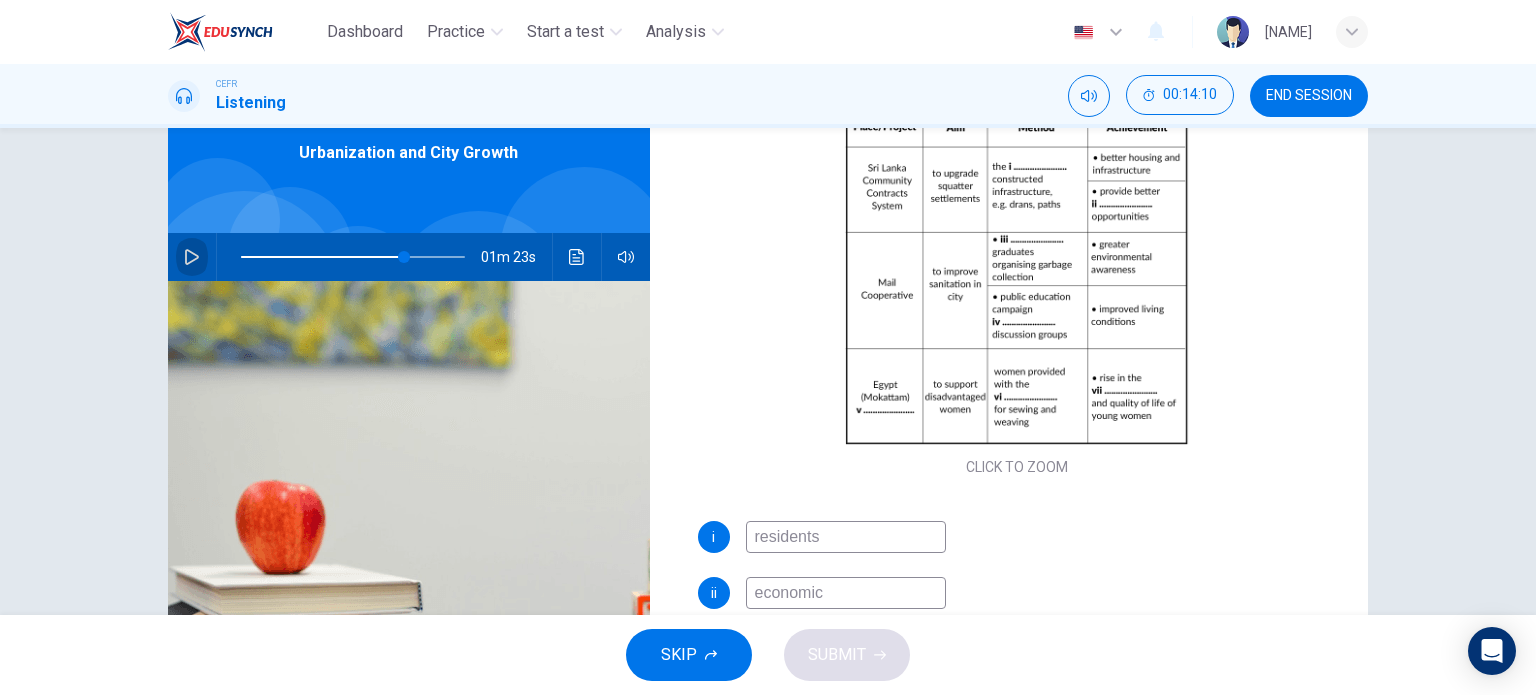 click at bounding box center [192, 257] 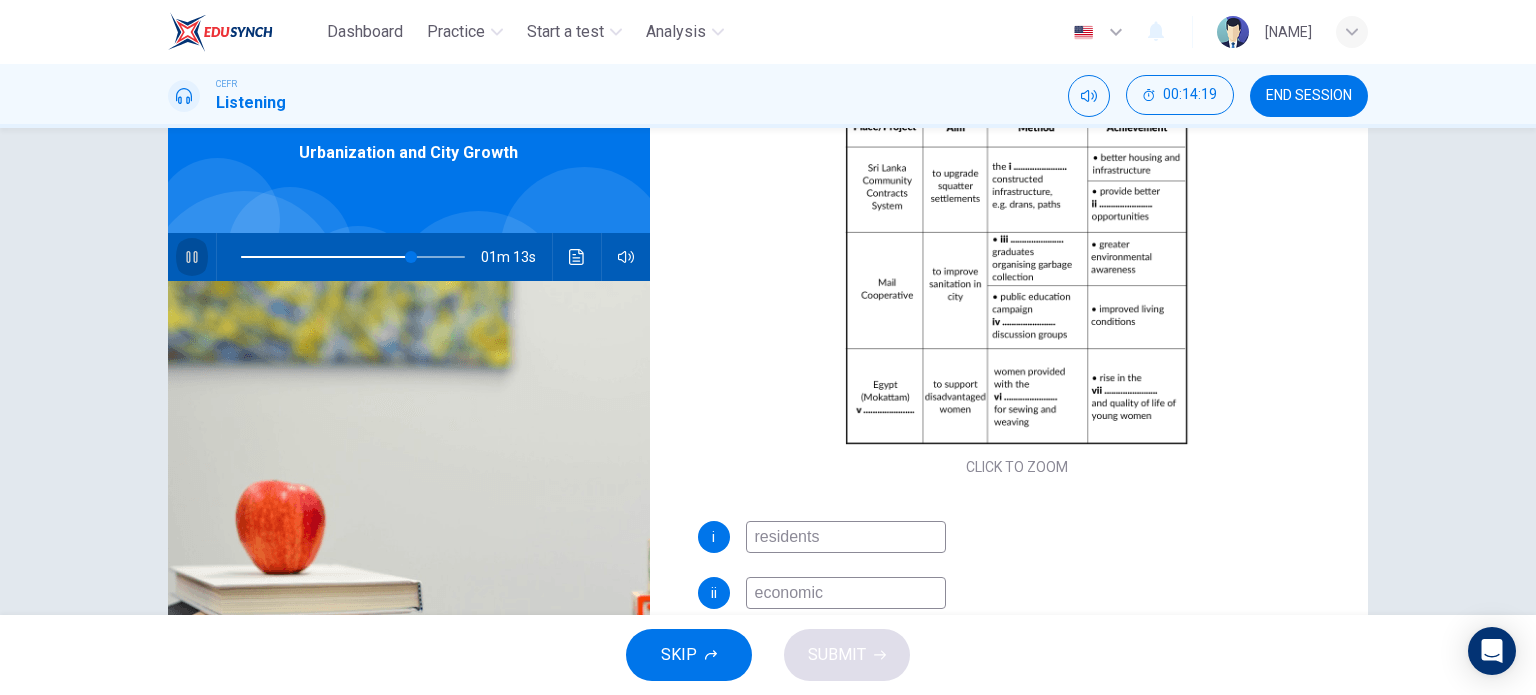 click at bounding box center [191, 257] 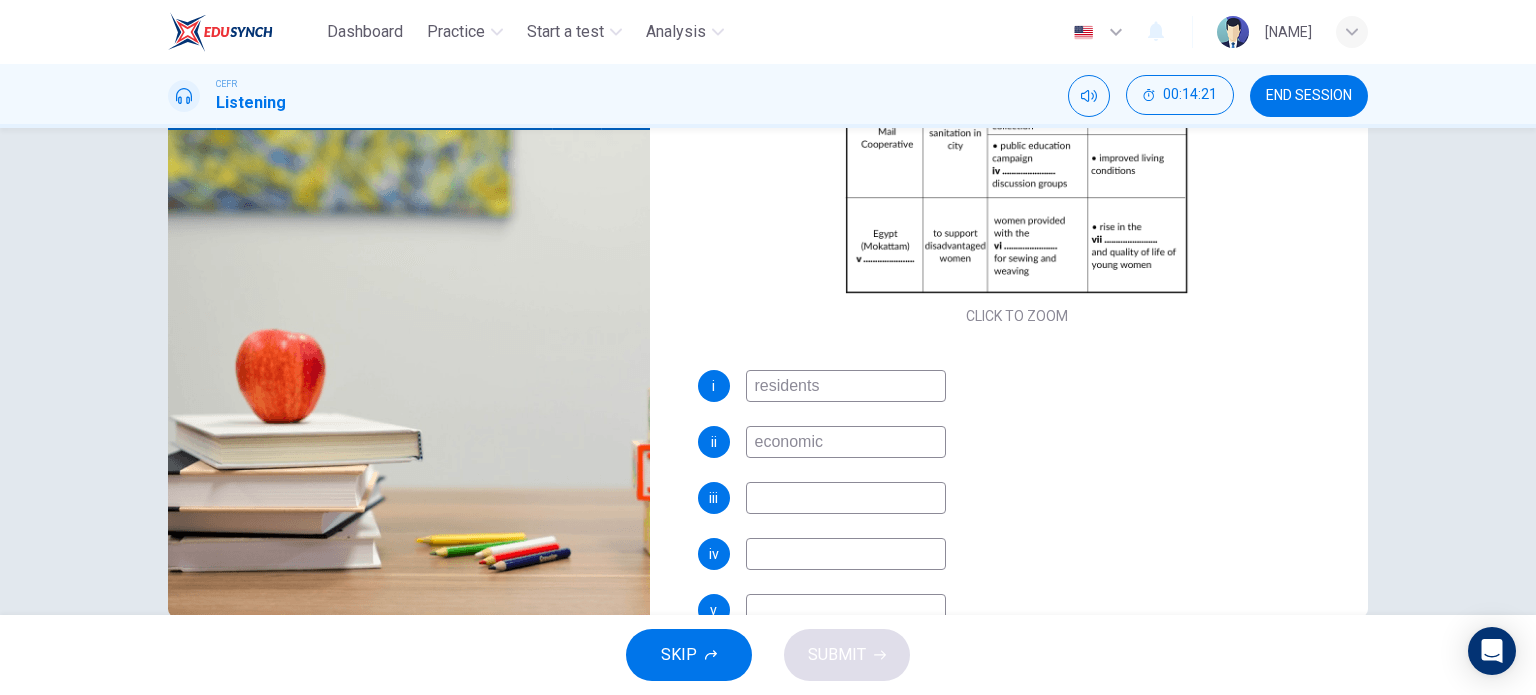 scroll, scrollTop: 247, scrollLeft: 0, axis: vertical 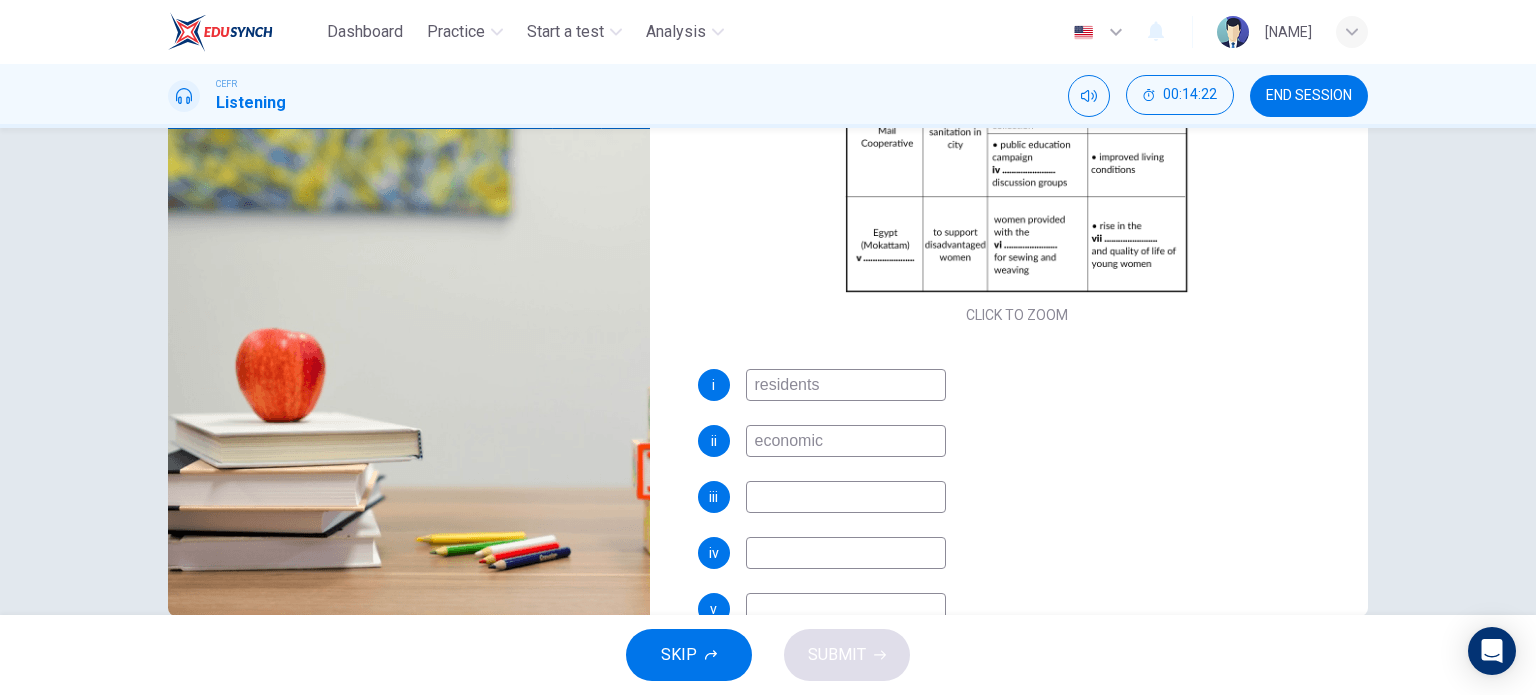 click at bounding box center (846, 385) 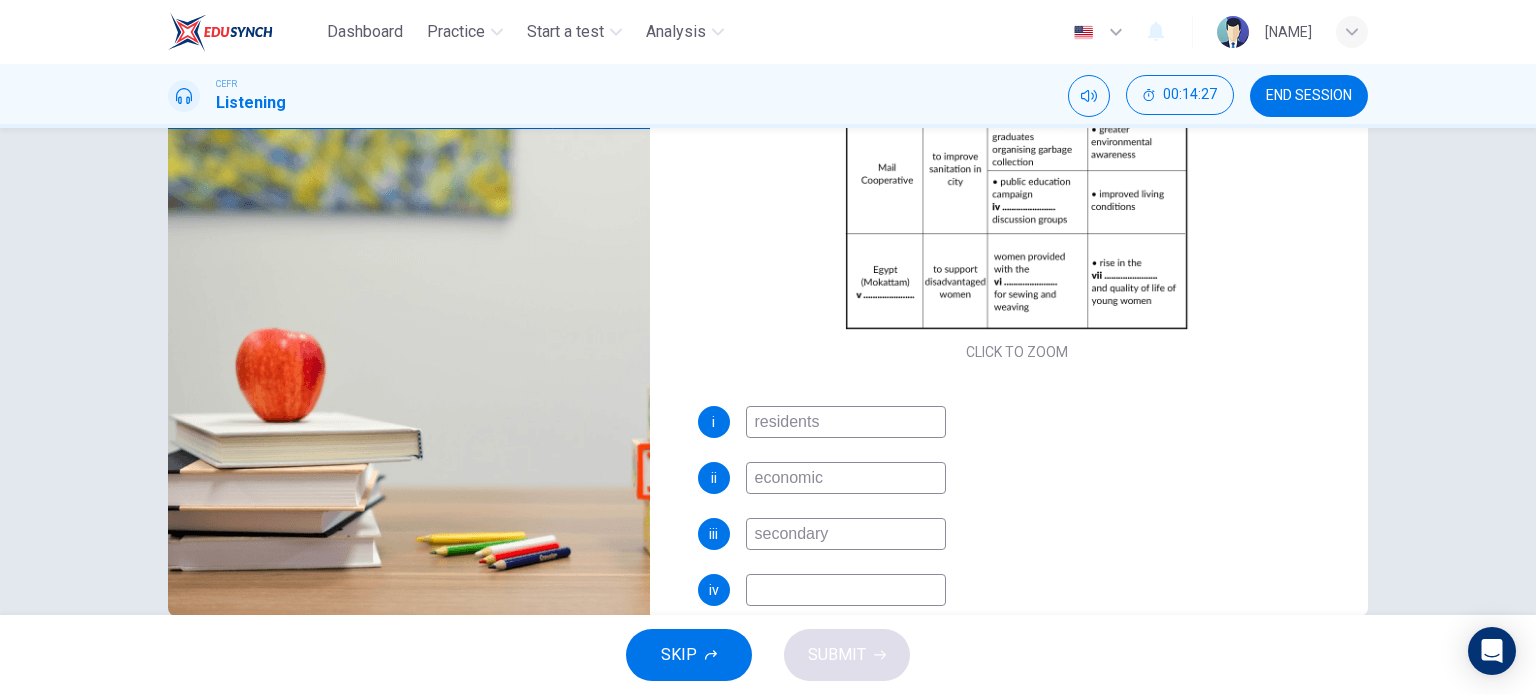 scroll, scrollTop: 143, scrollLeft: 0, axis: vertical 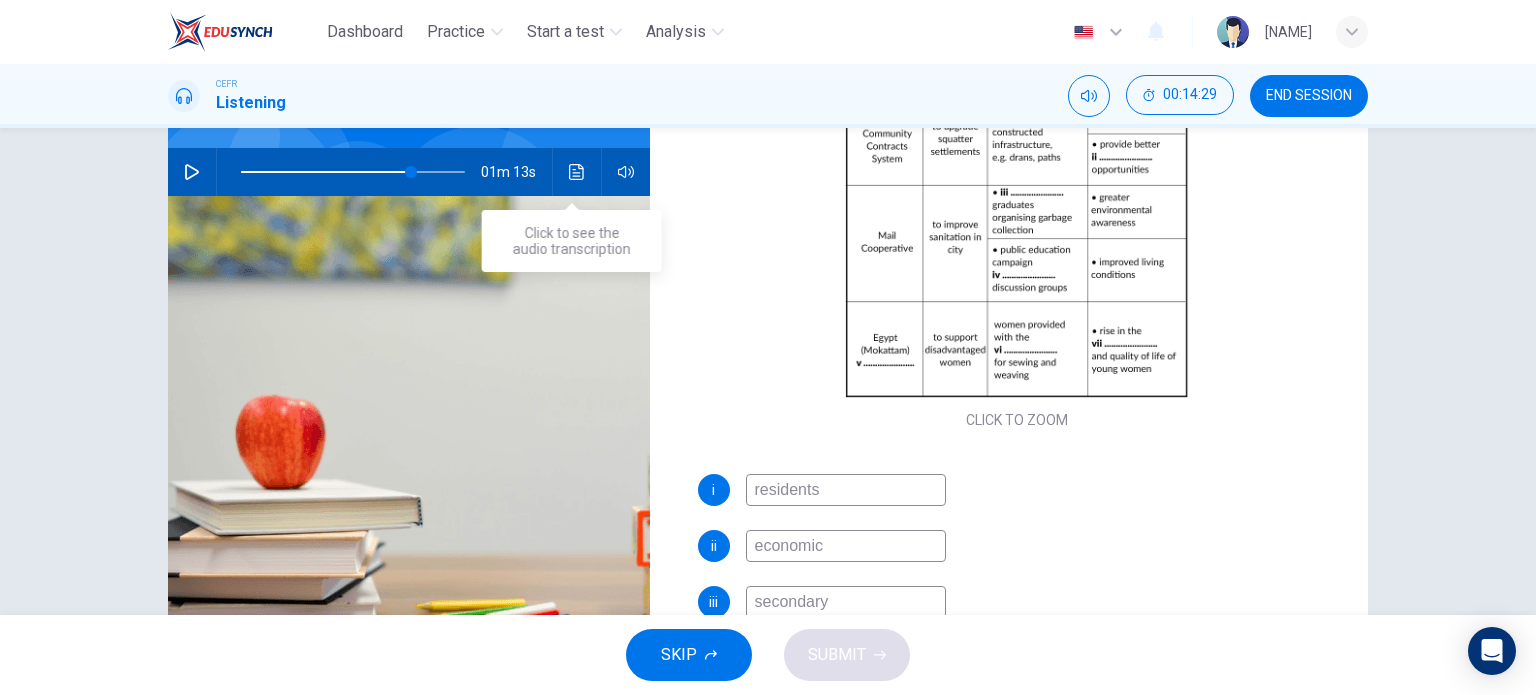 type on "secondary" 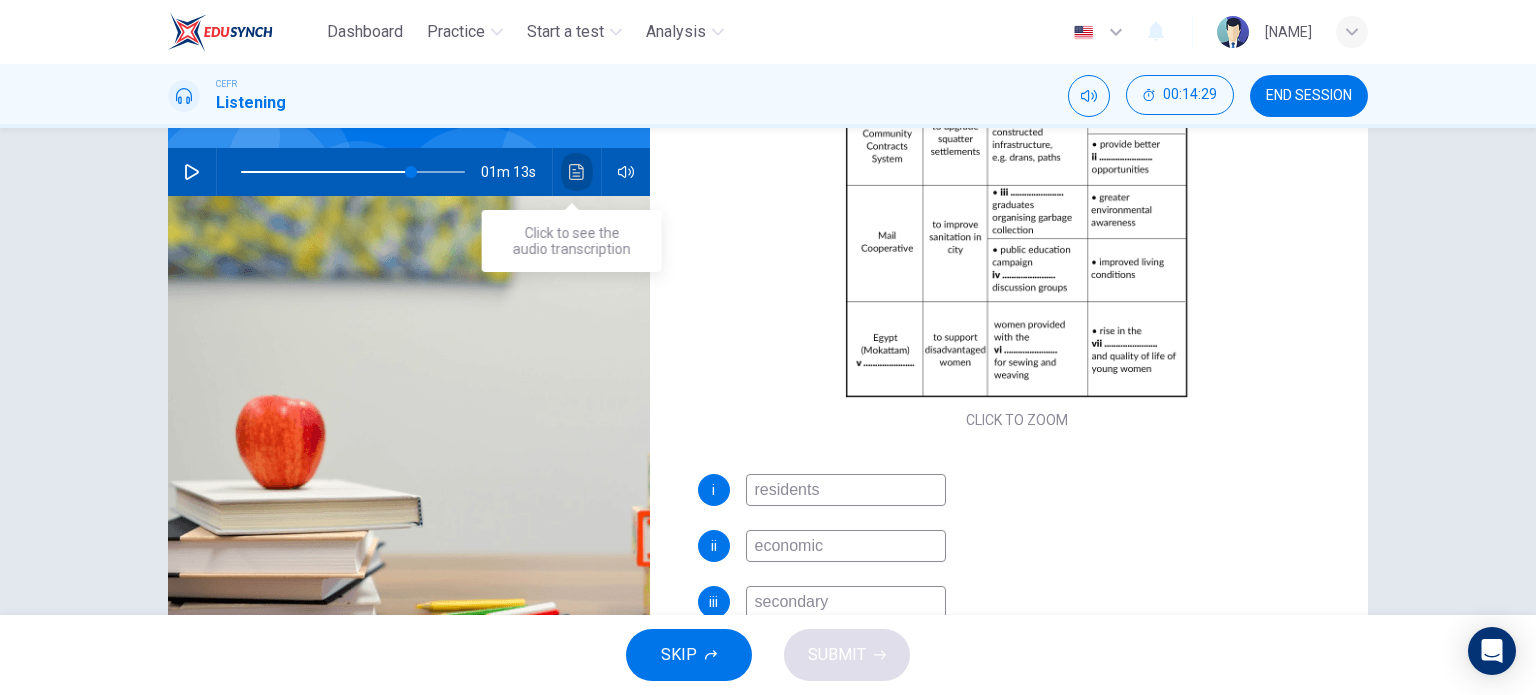 click at bounding box center [577, 172] 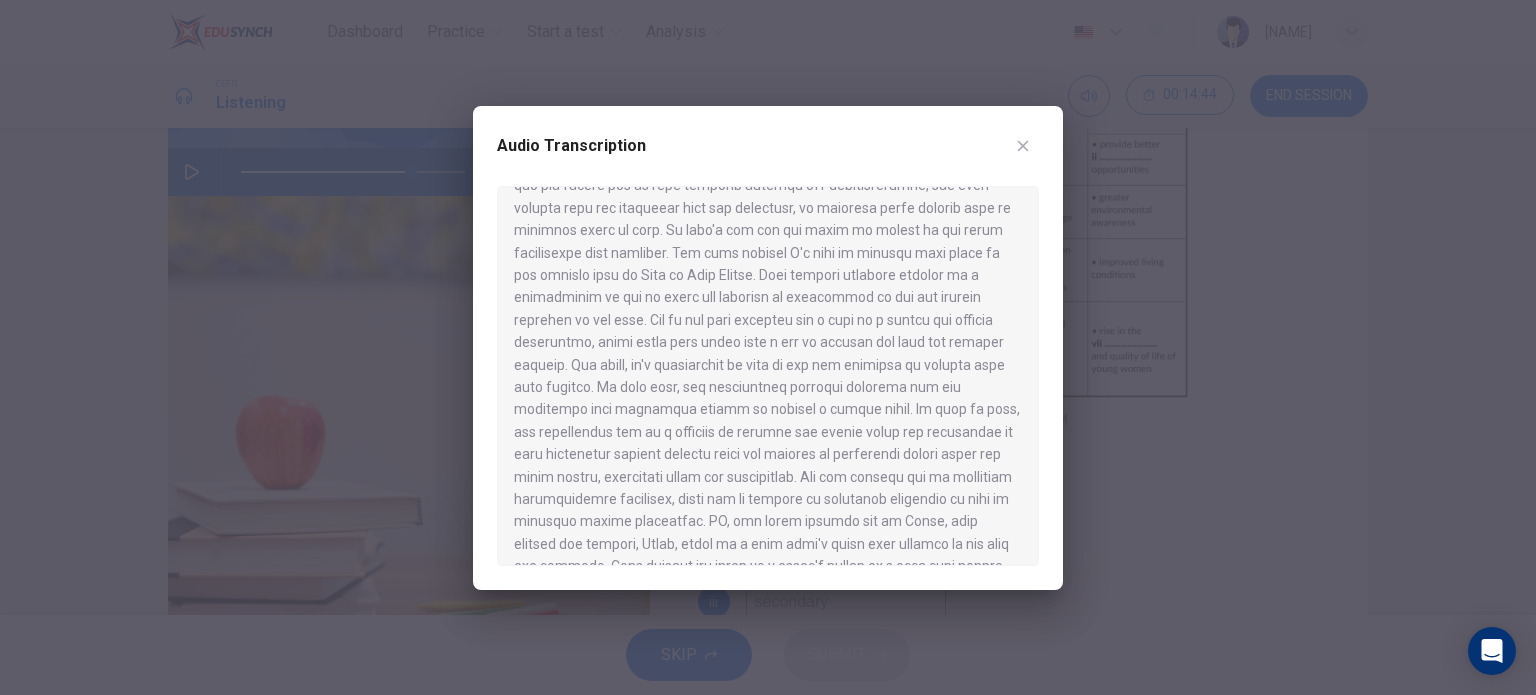 scroll, scrollTop: 659, scrollLeft: 0, axis: vertical 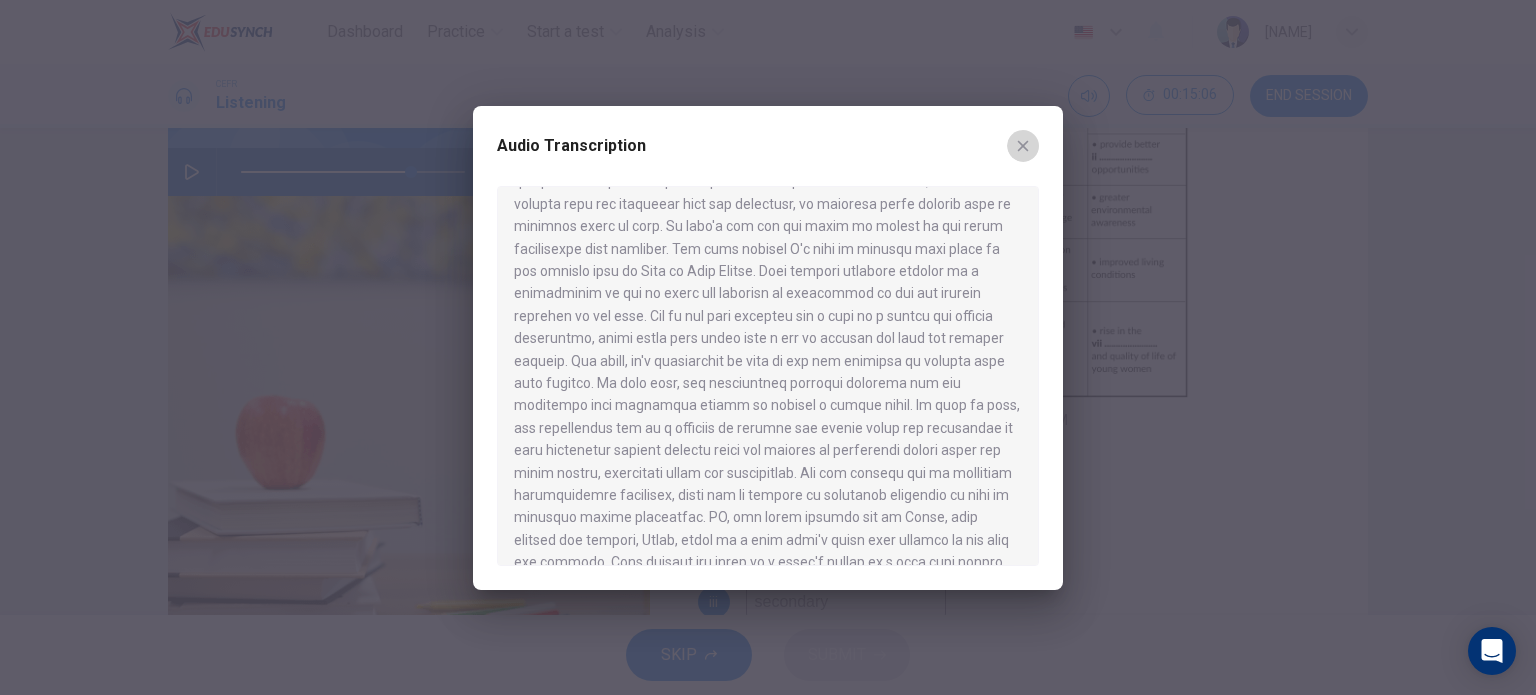 click at bounding box center (1023, 146) 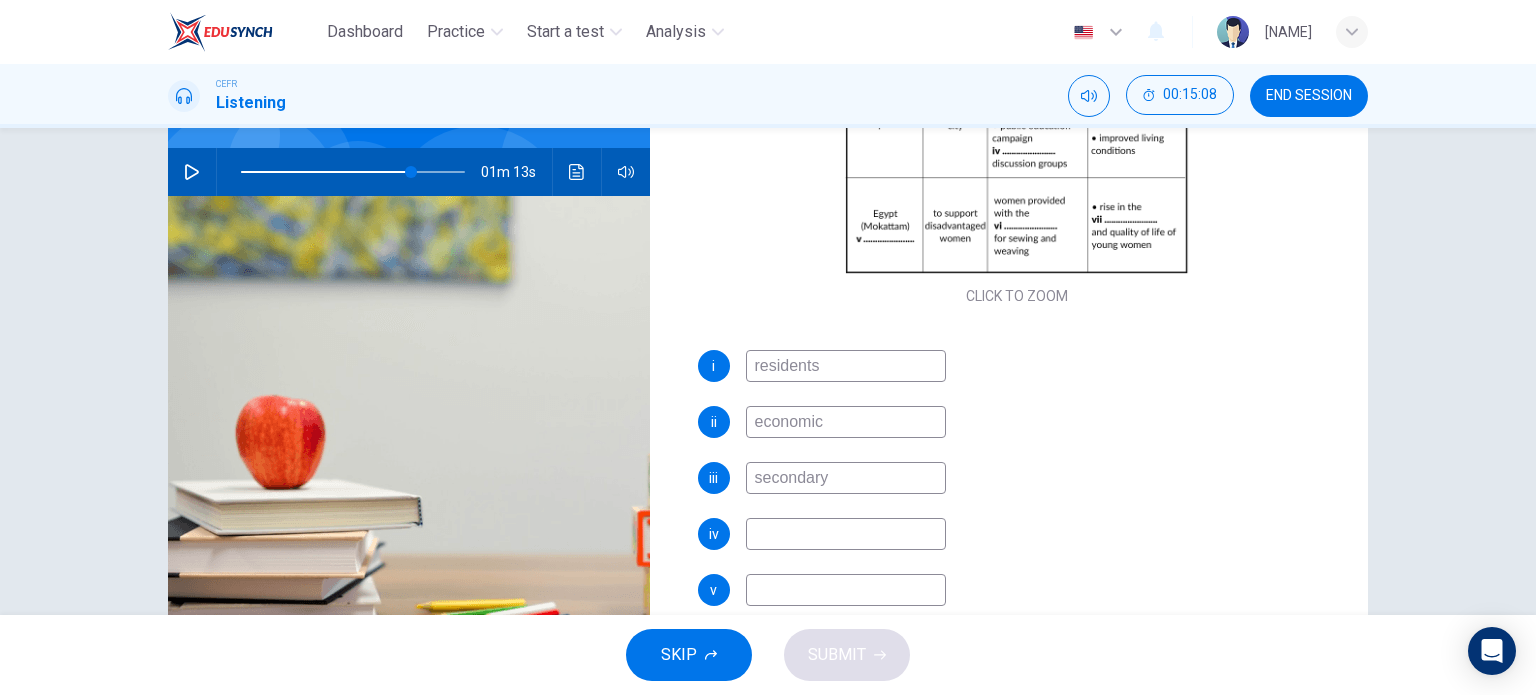 scroll, scrollTop: 268, scrollLeft: 0, axis: vertical 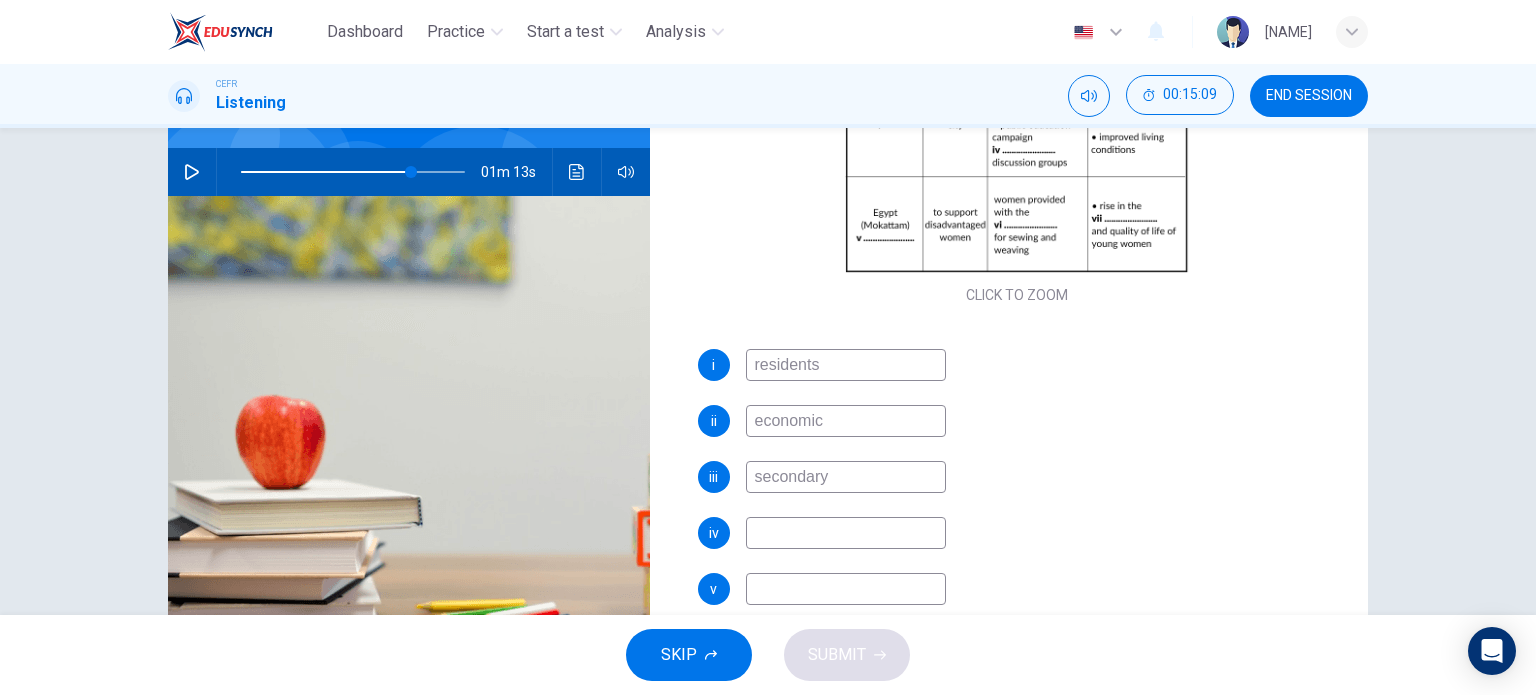 click at bounding box center [846, 365] 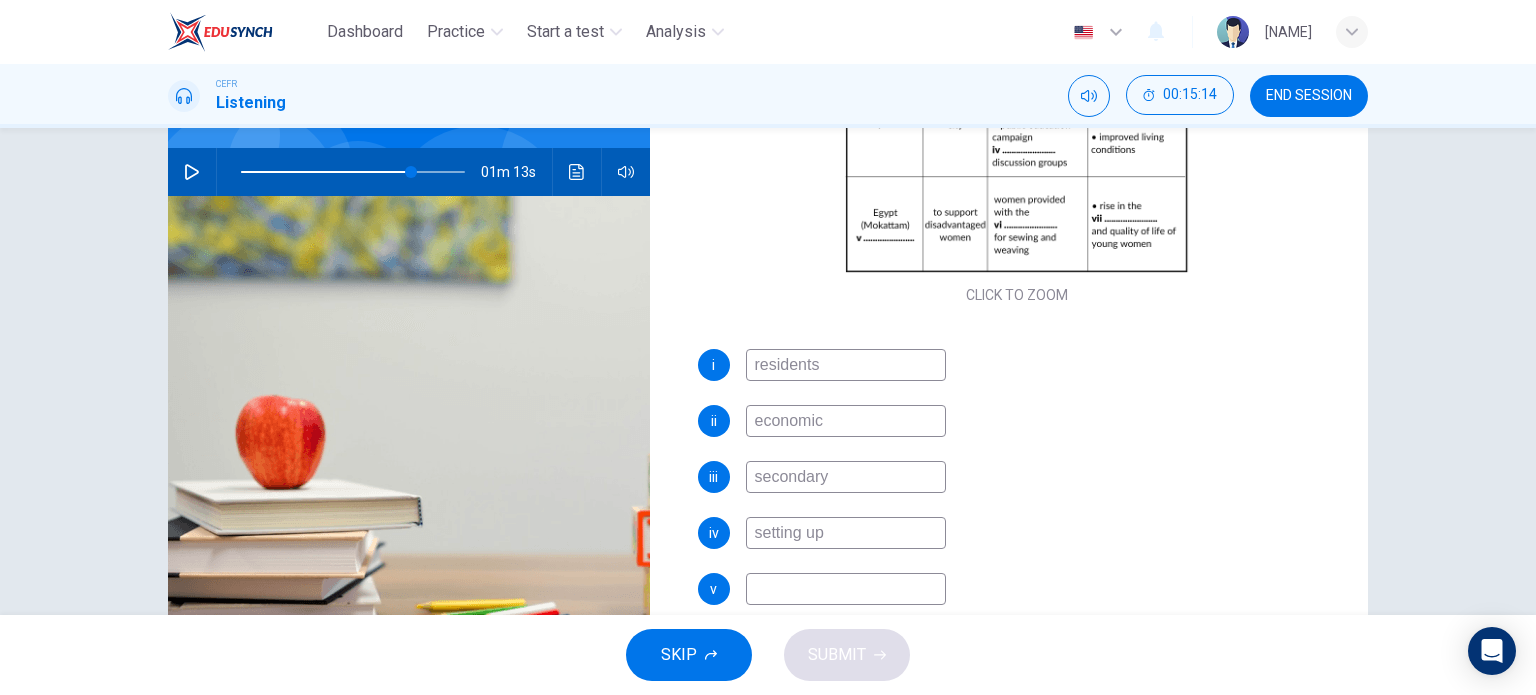 type on "setting up" 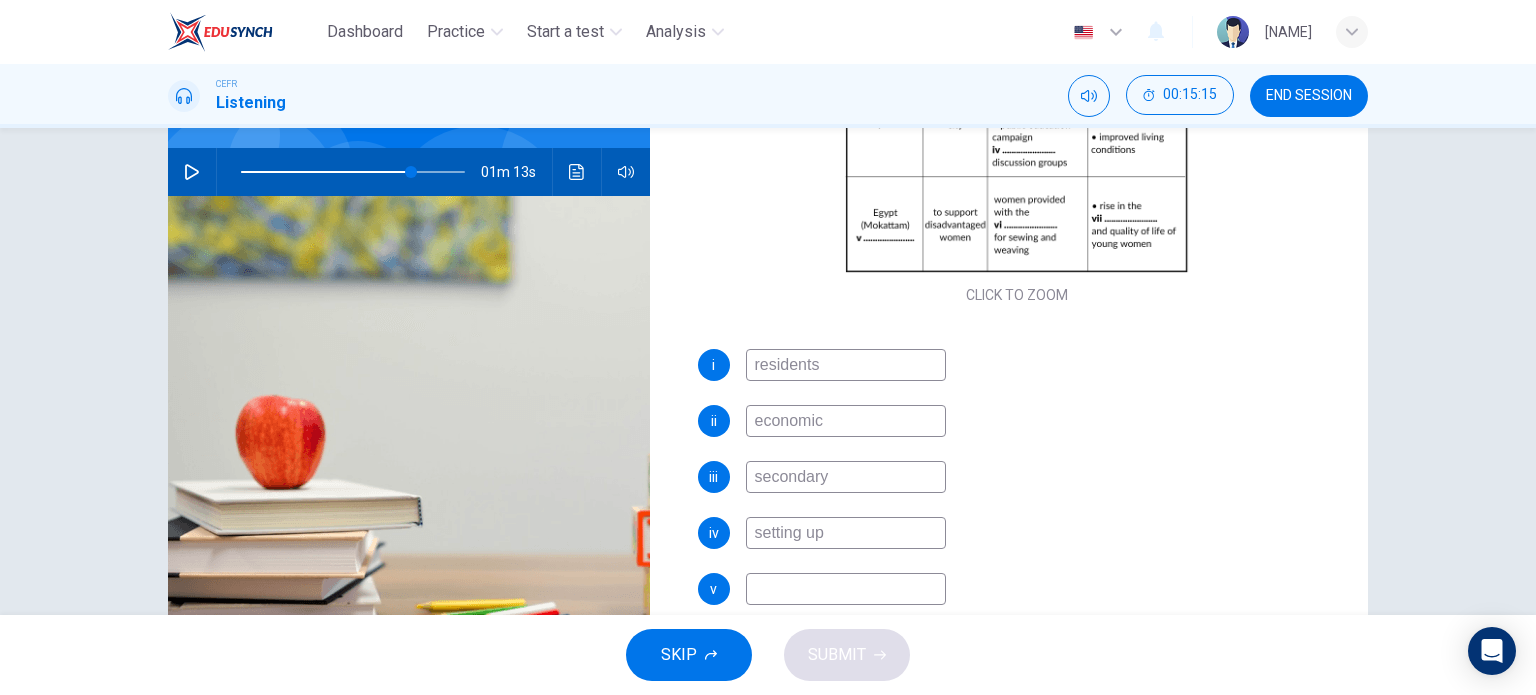 click on "secondary" at bounding box center (846, 365) 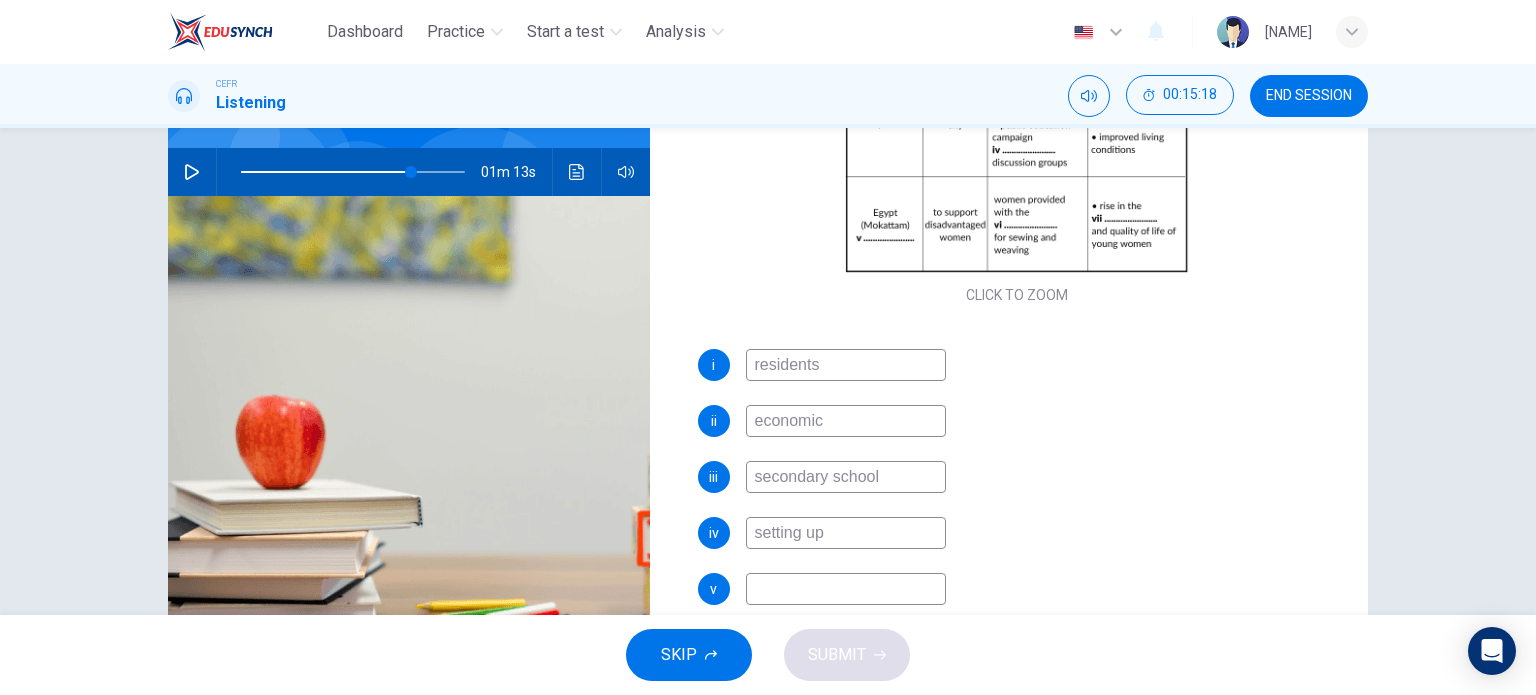type on "secondary school" 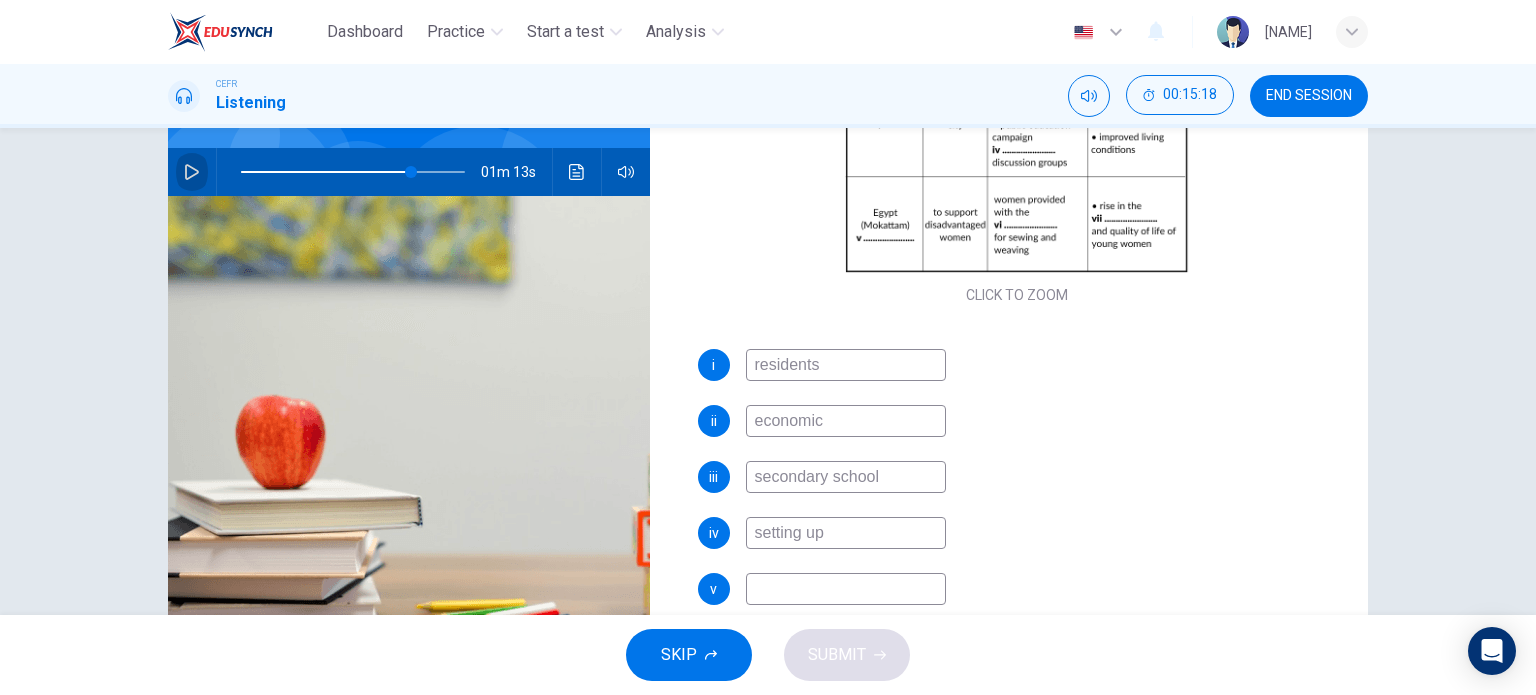 click at bounding box center [192, 172] 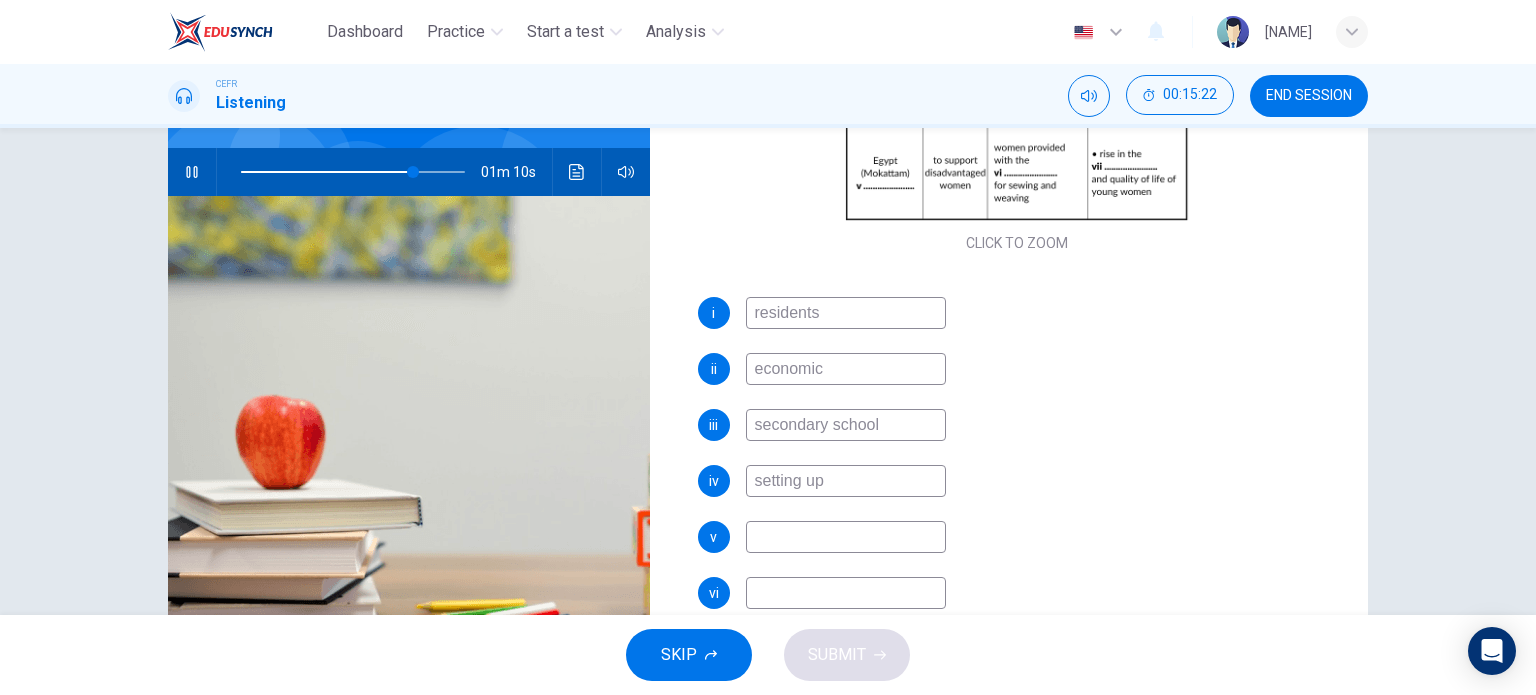scroll, scrollTop: 316, scrollLeft: 0, axis: vertical 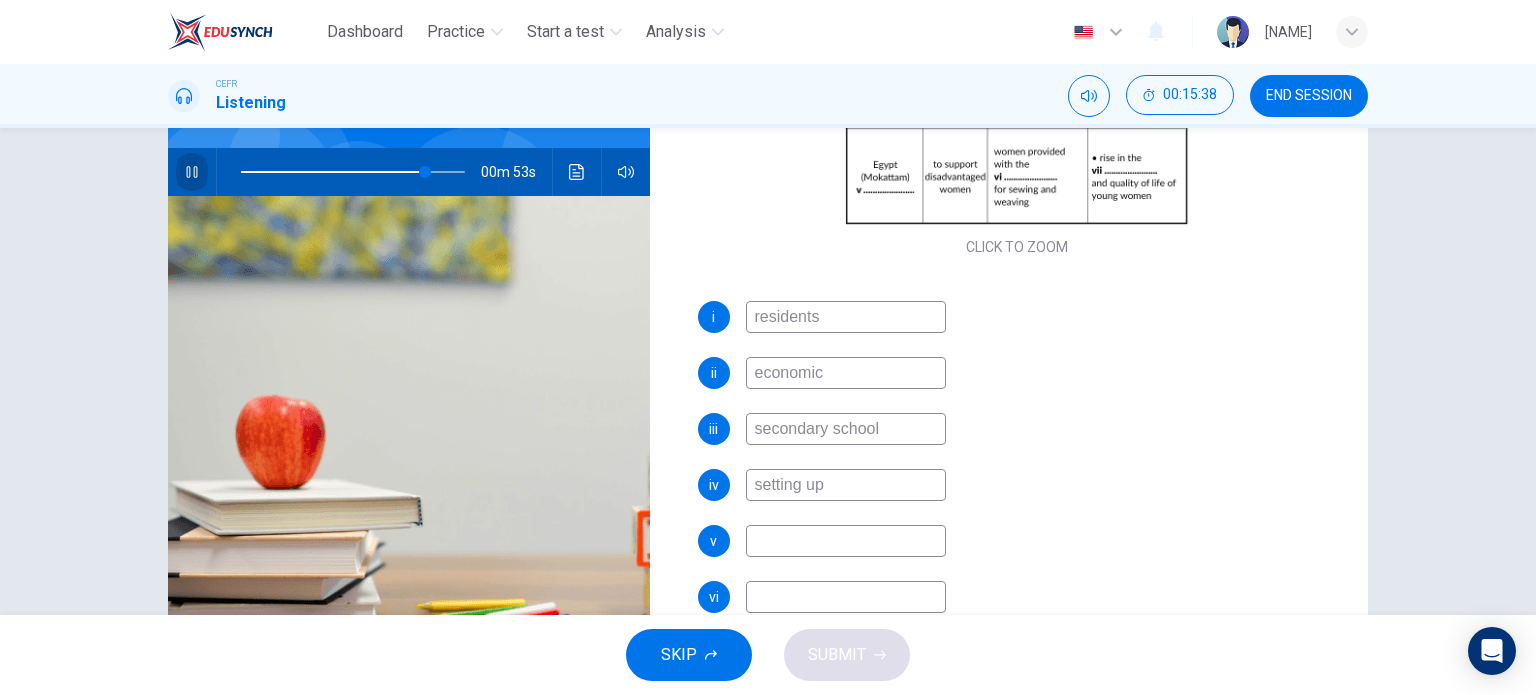 click at bounding box center [191, 172] 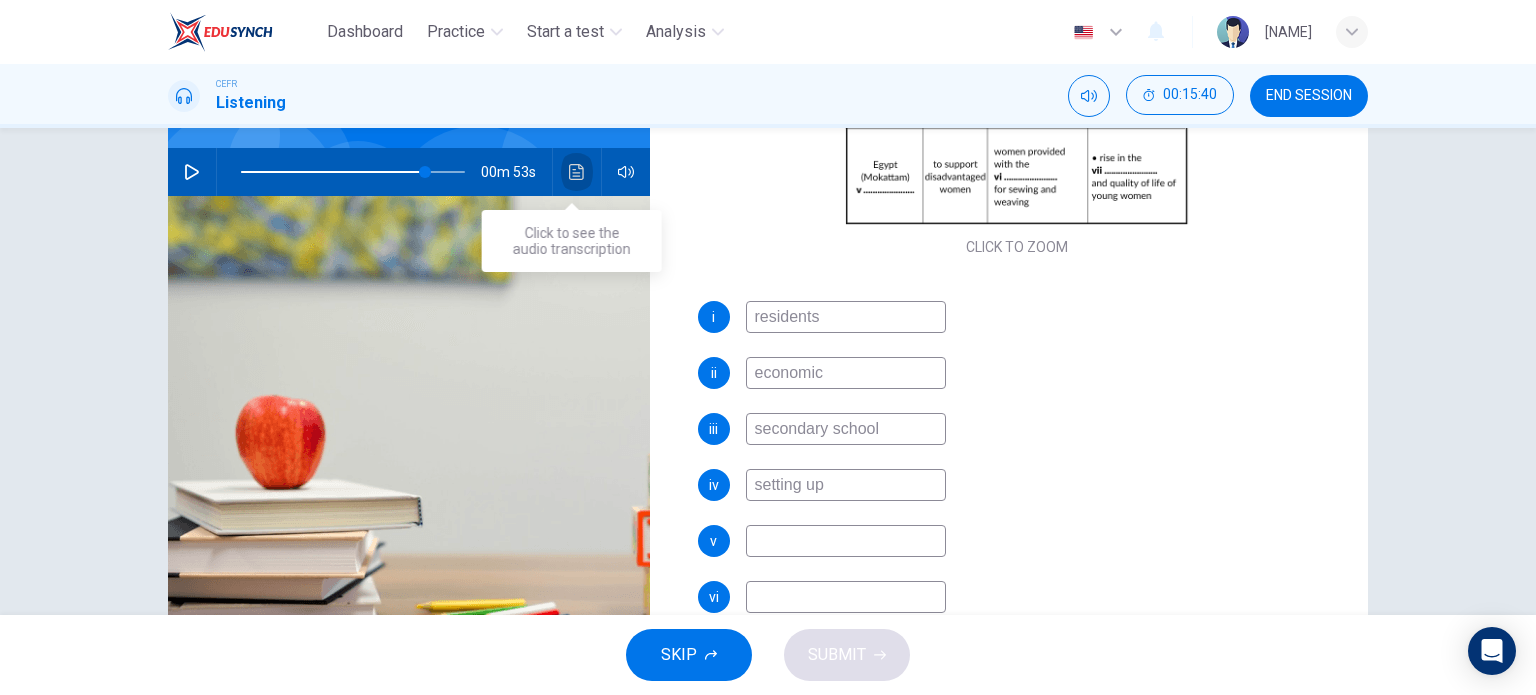 click at bounding box center [577, 172] 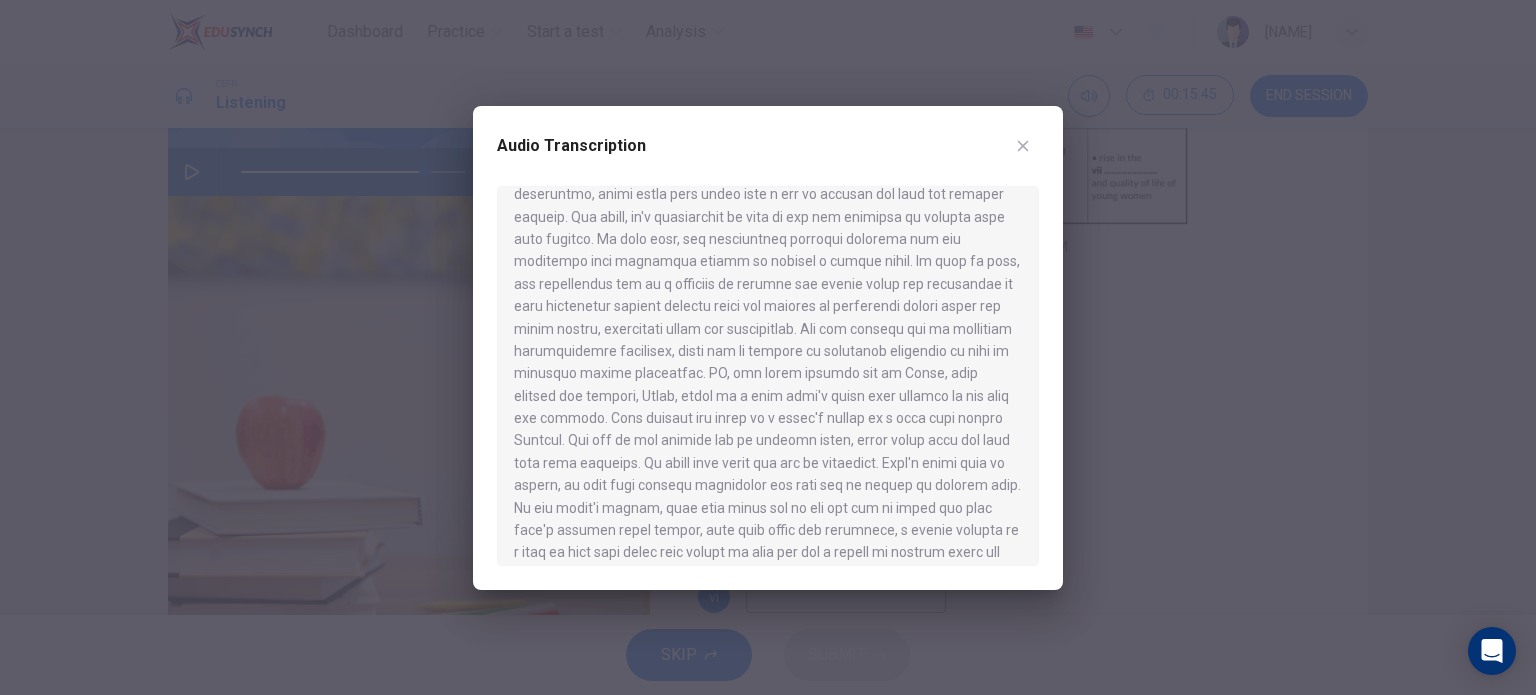 scroll, scrollTop: 804, scrollLeft: 0, axis: vertical 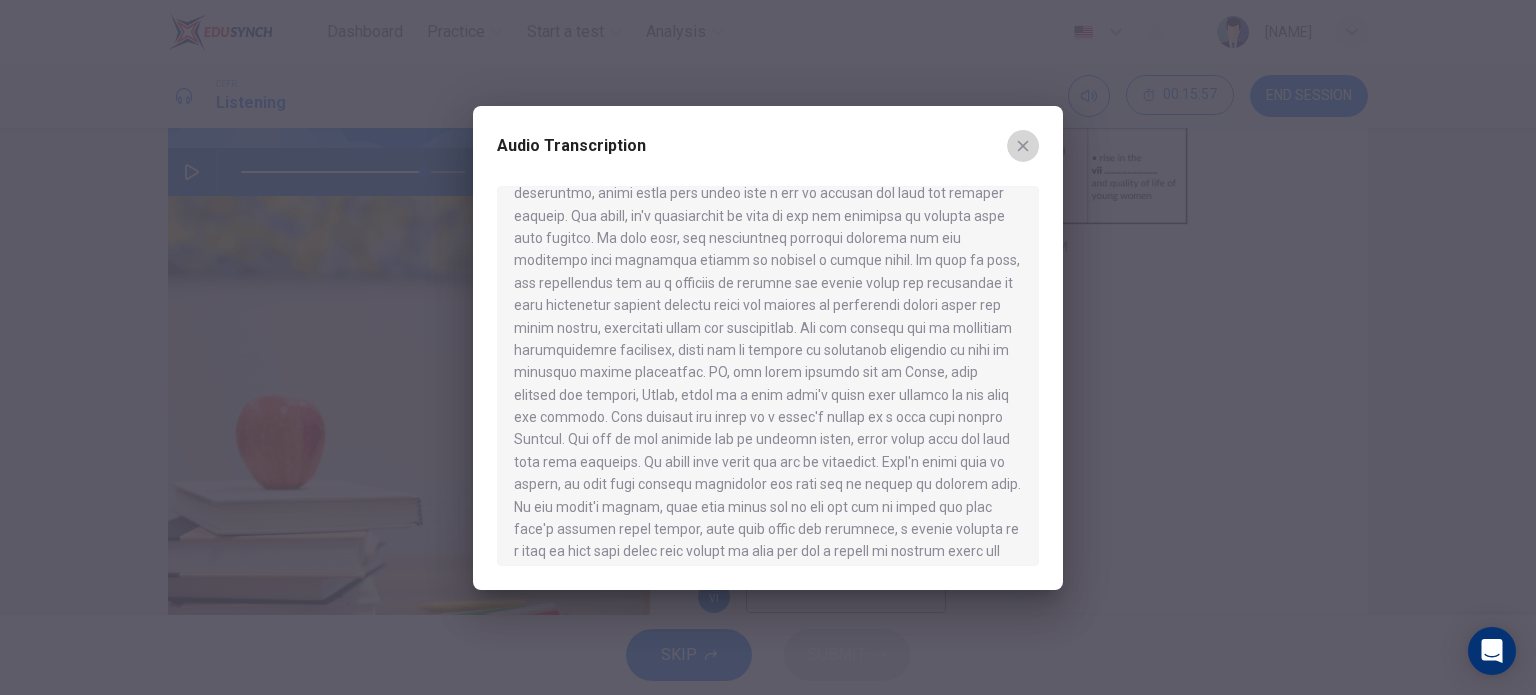 click at bounding box center [1023, 145] 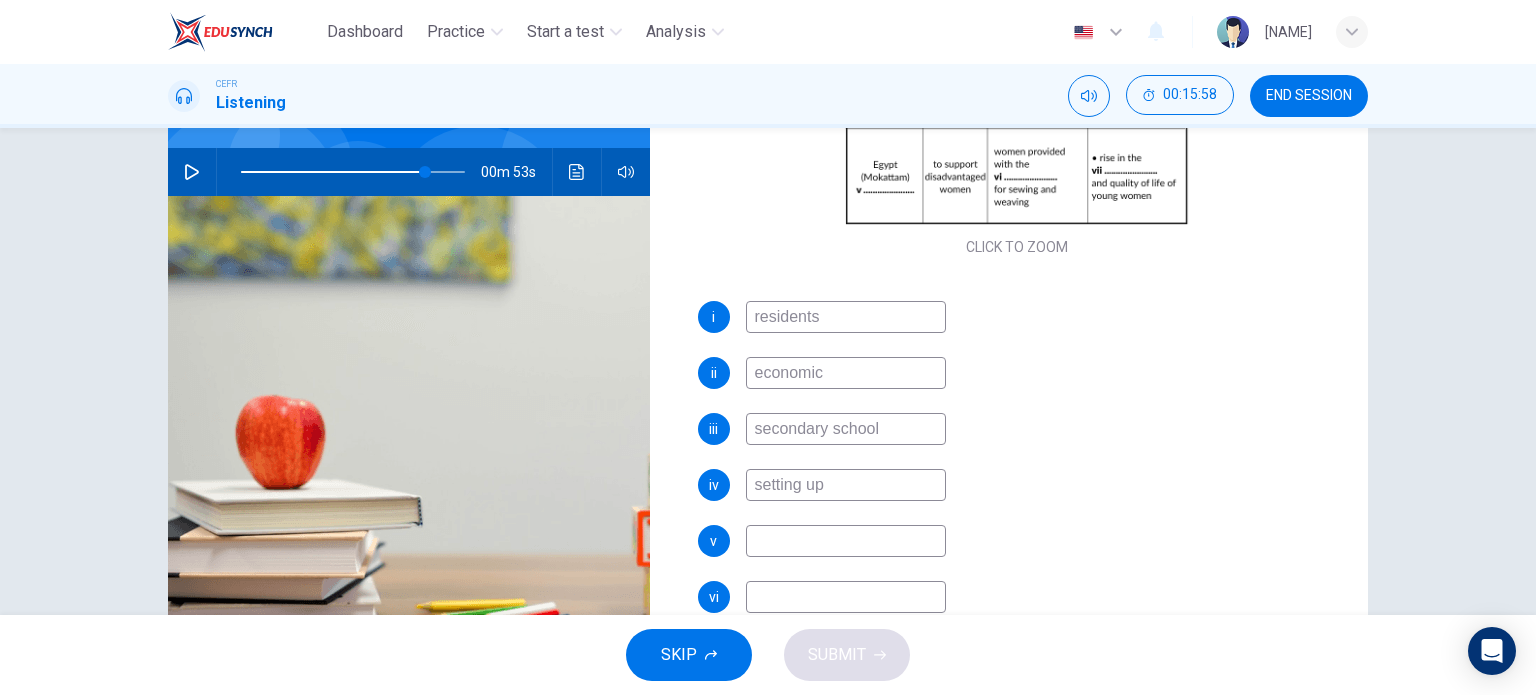 scroll, scrollTop: 65, scrollLeft: 0, axis: vertical 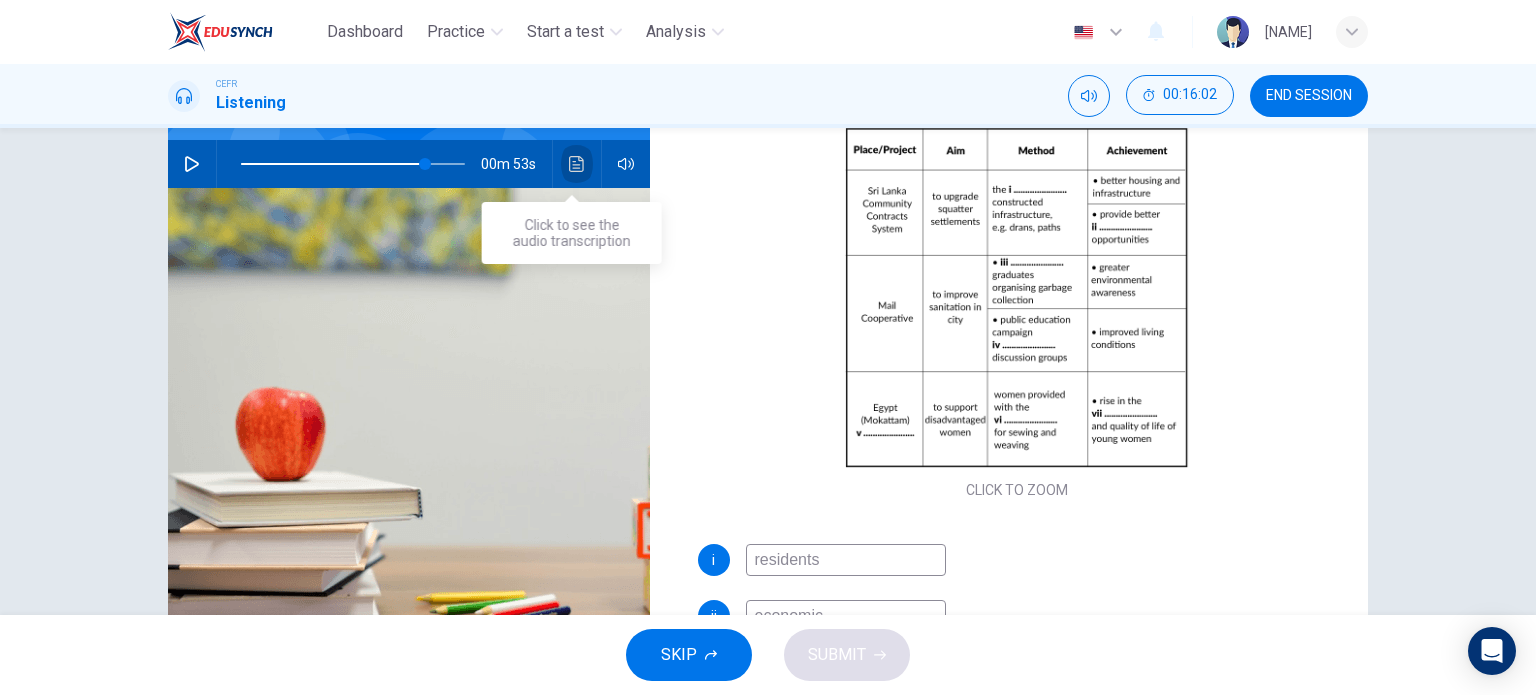 click at bounding box center (577, 164) 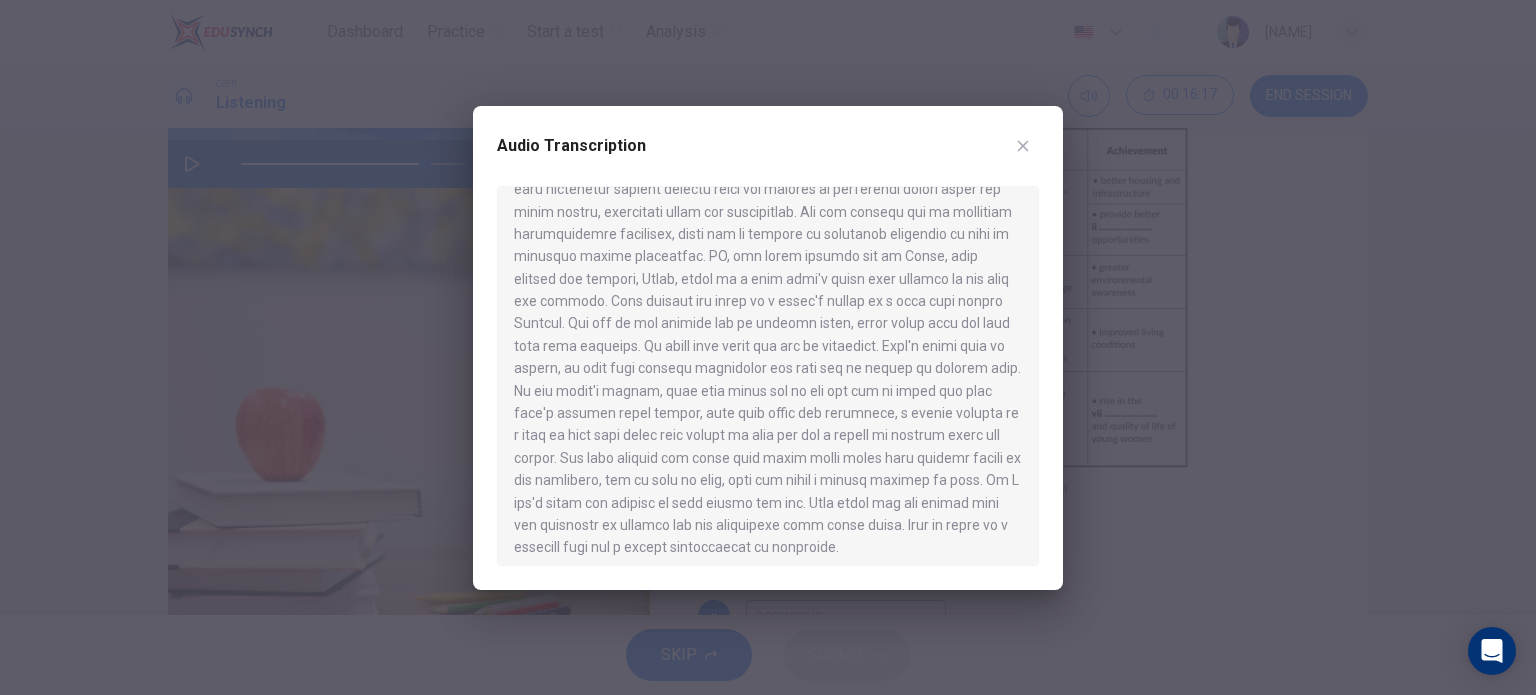 scroll, scrollTop: 930, scrollLeft: 0, axis: vertical 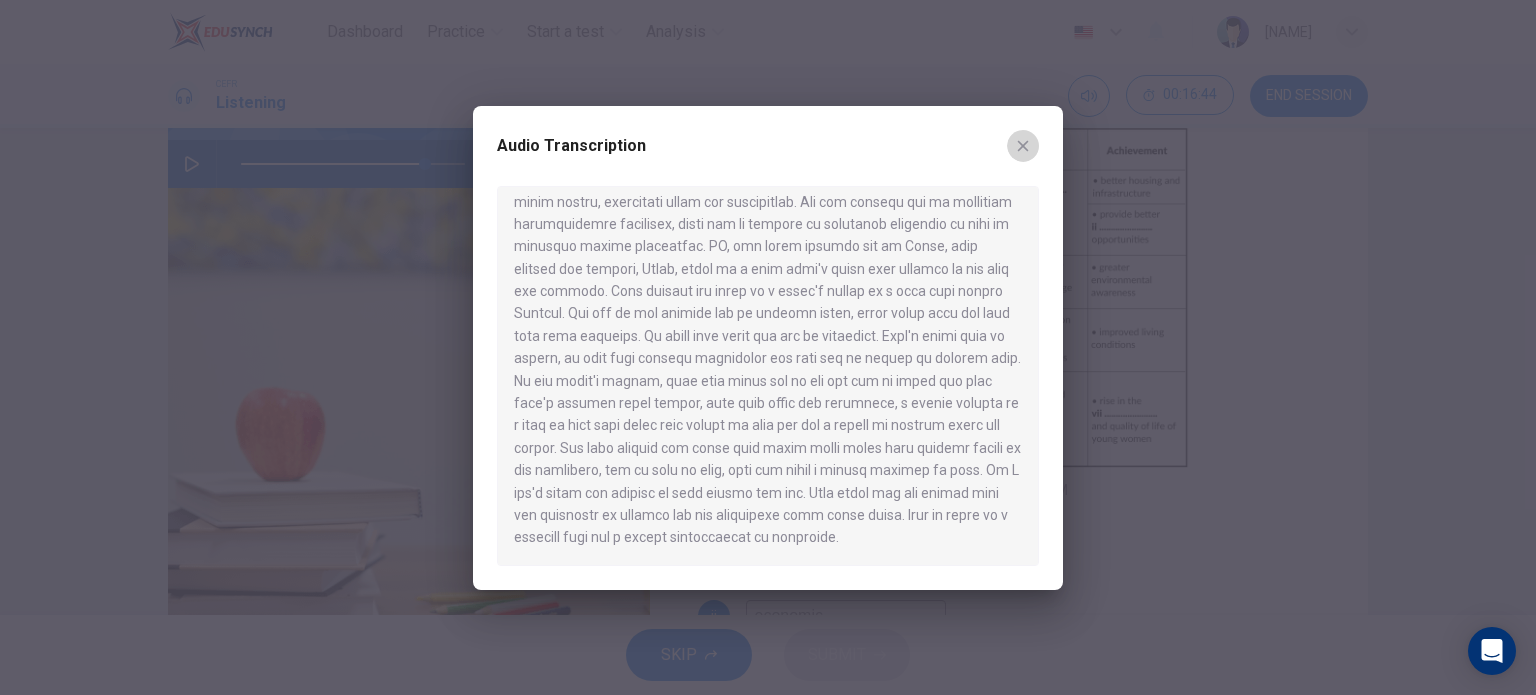 click at bounding box center [1023, 146] 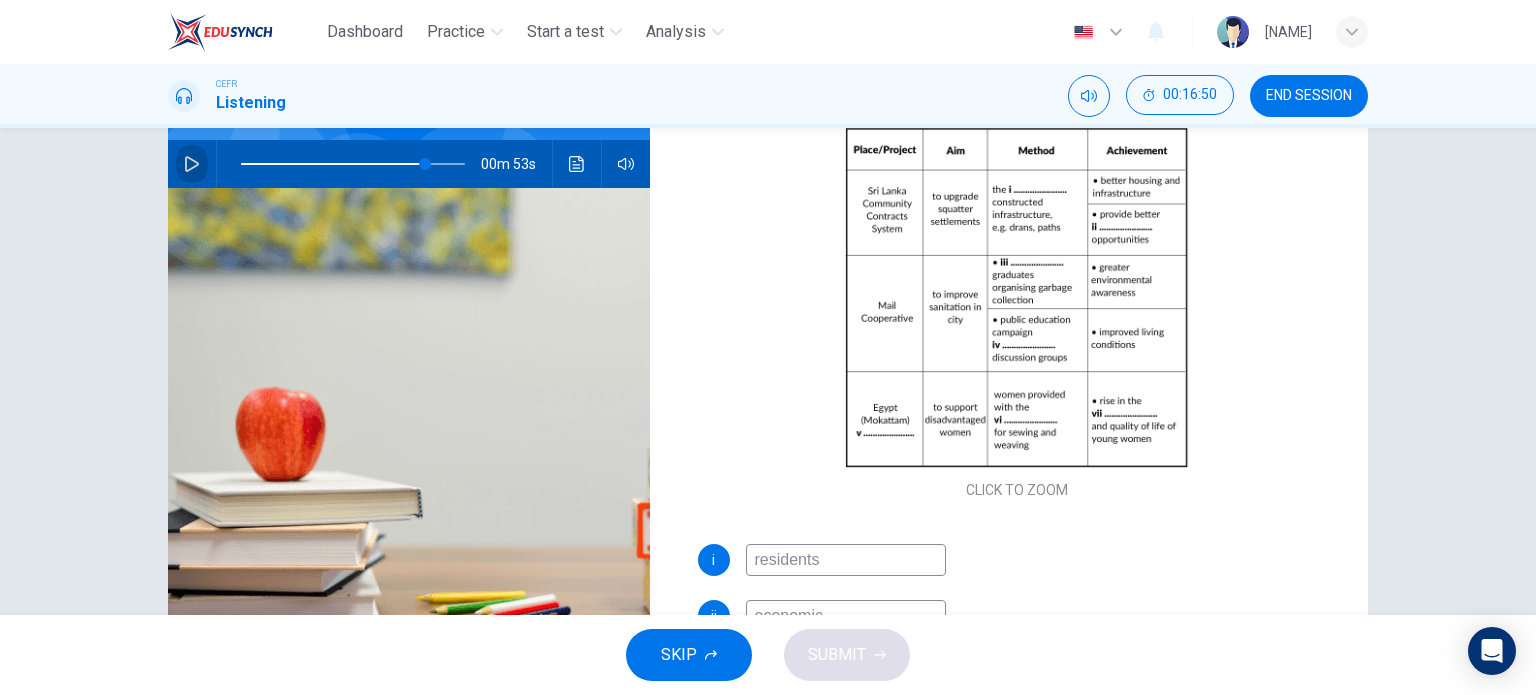 click at bounding box center (192, 164) 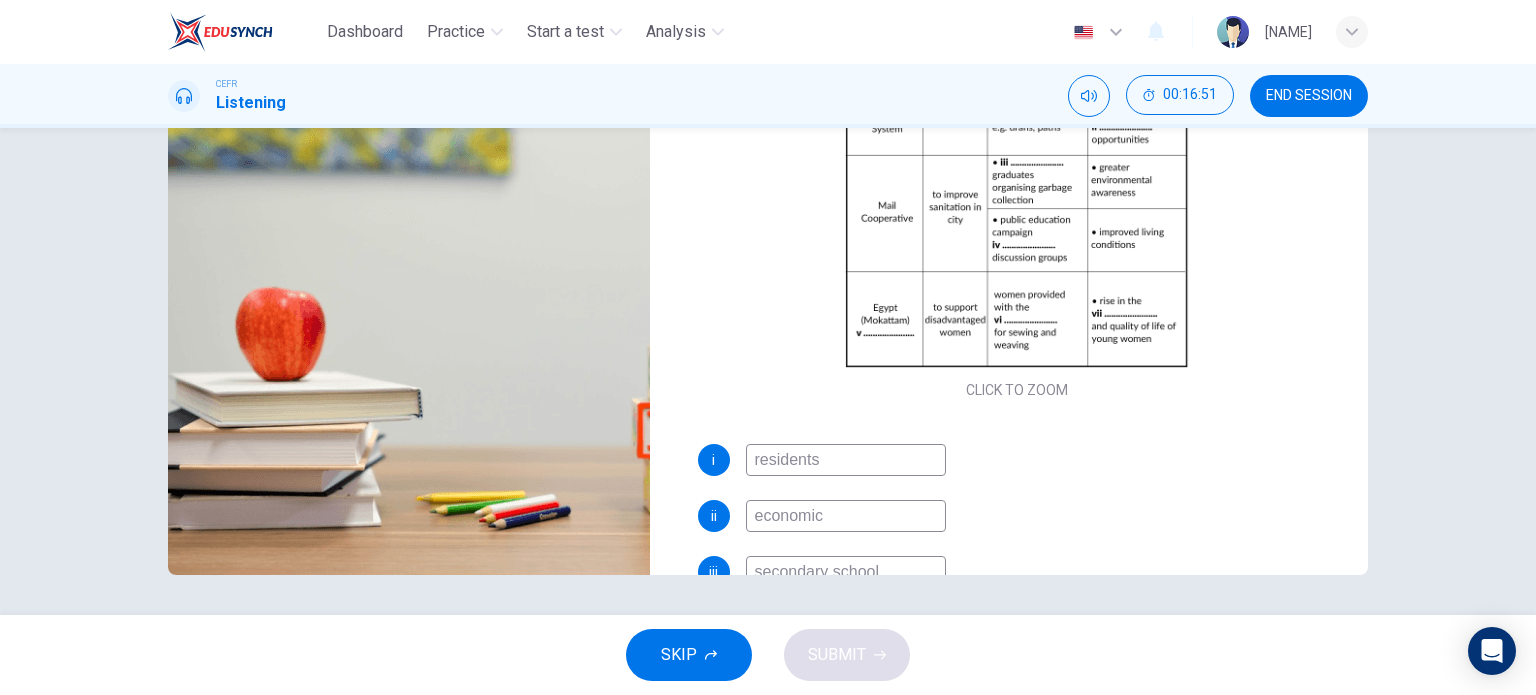 scroll, scrollTop: 288, scrollLeft: 0, axis: vertical 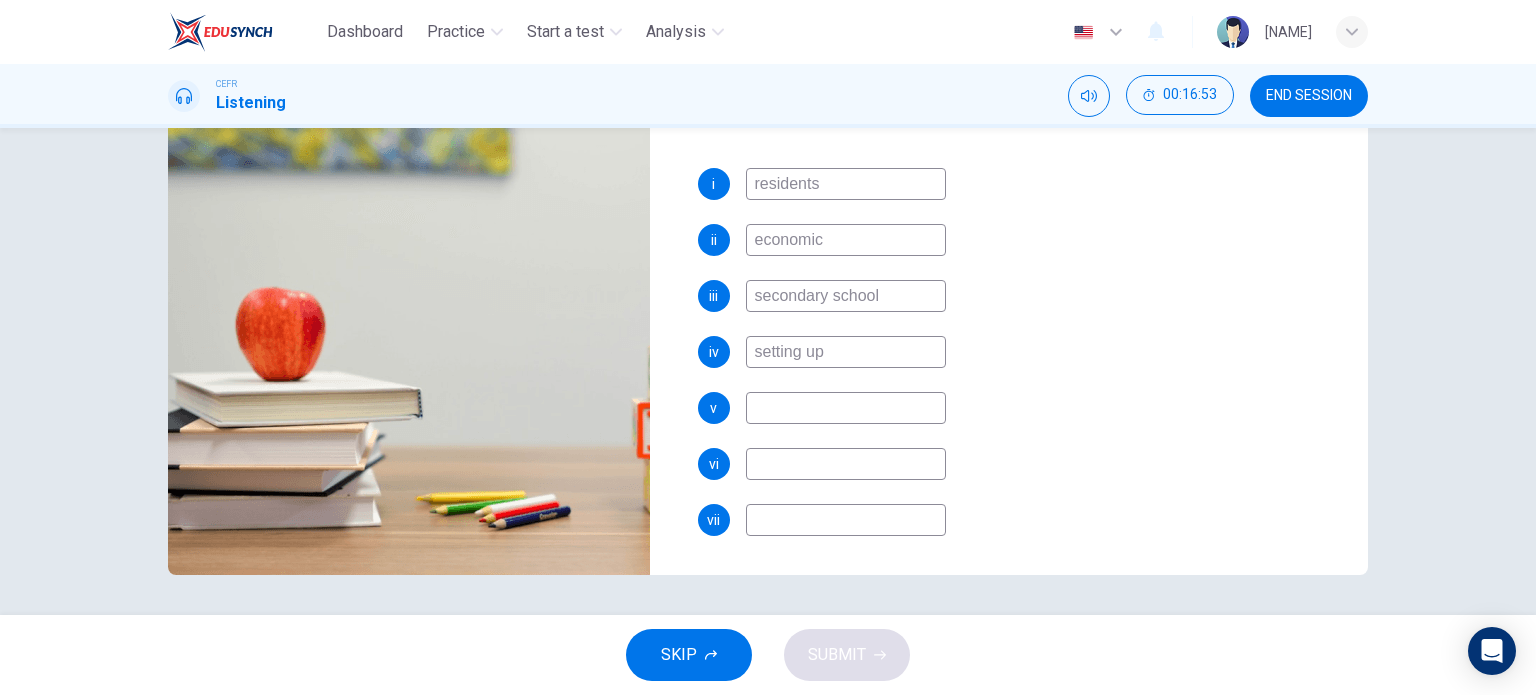 click at bounding box center (846, 184) 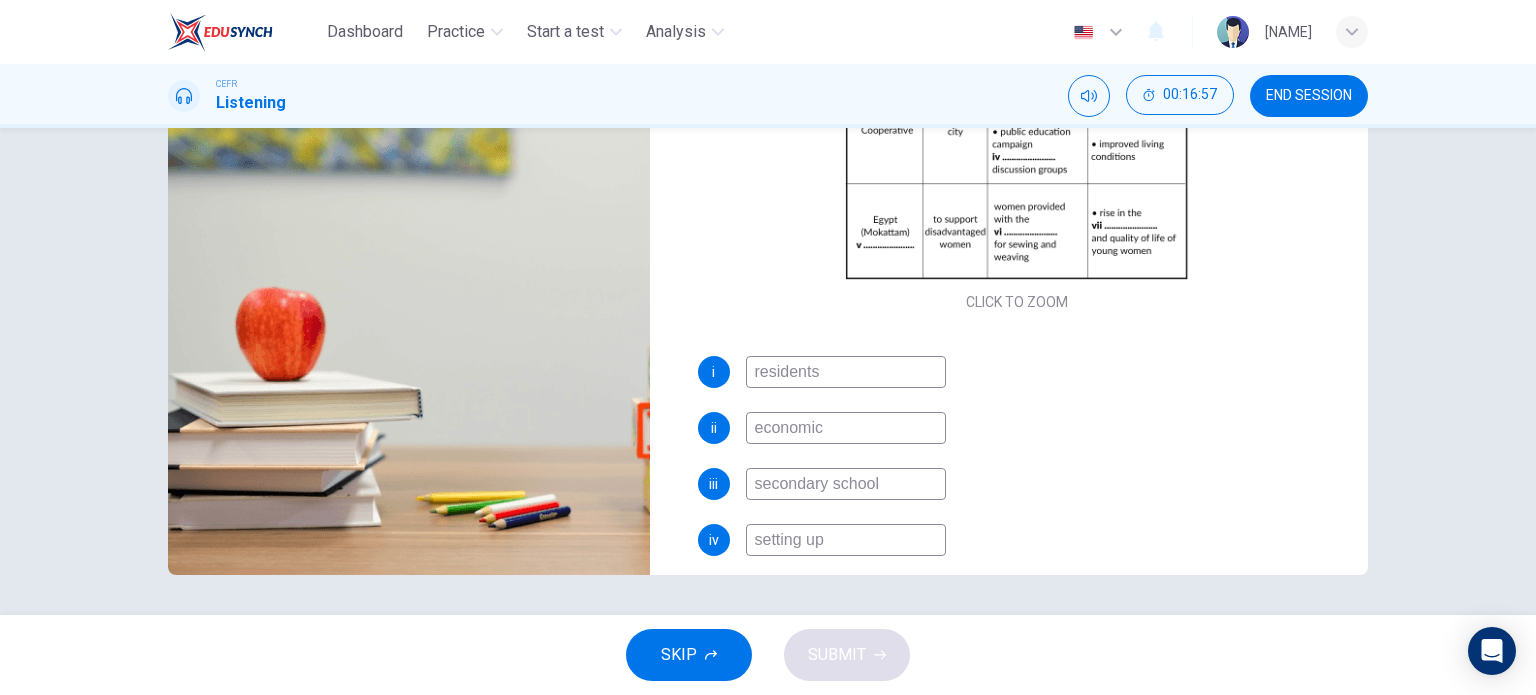 scroll, scrollTop: 152, scrollLeft: 0, axis: vertical 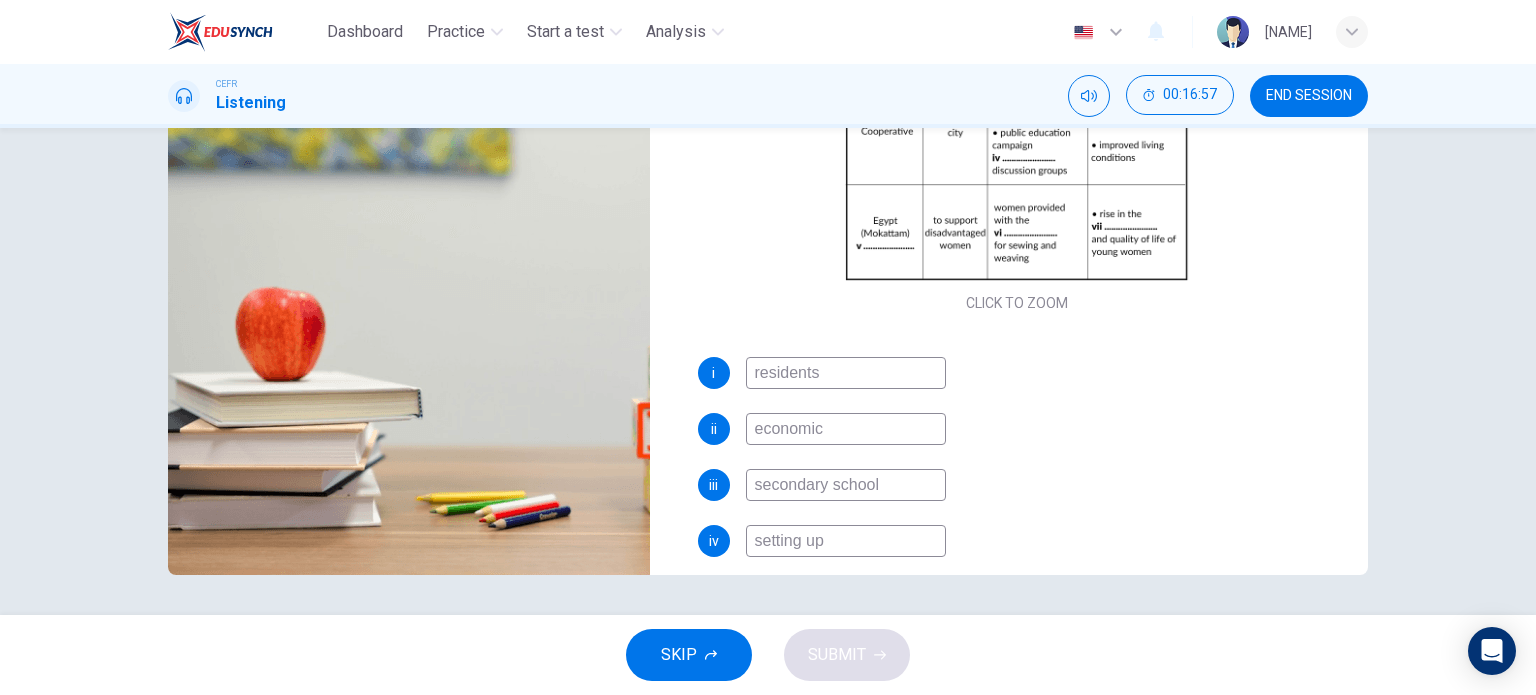 type on "Women" 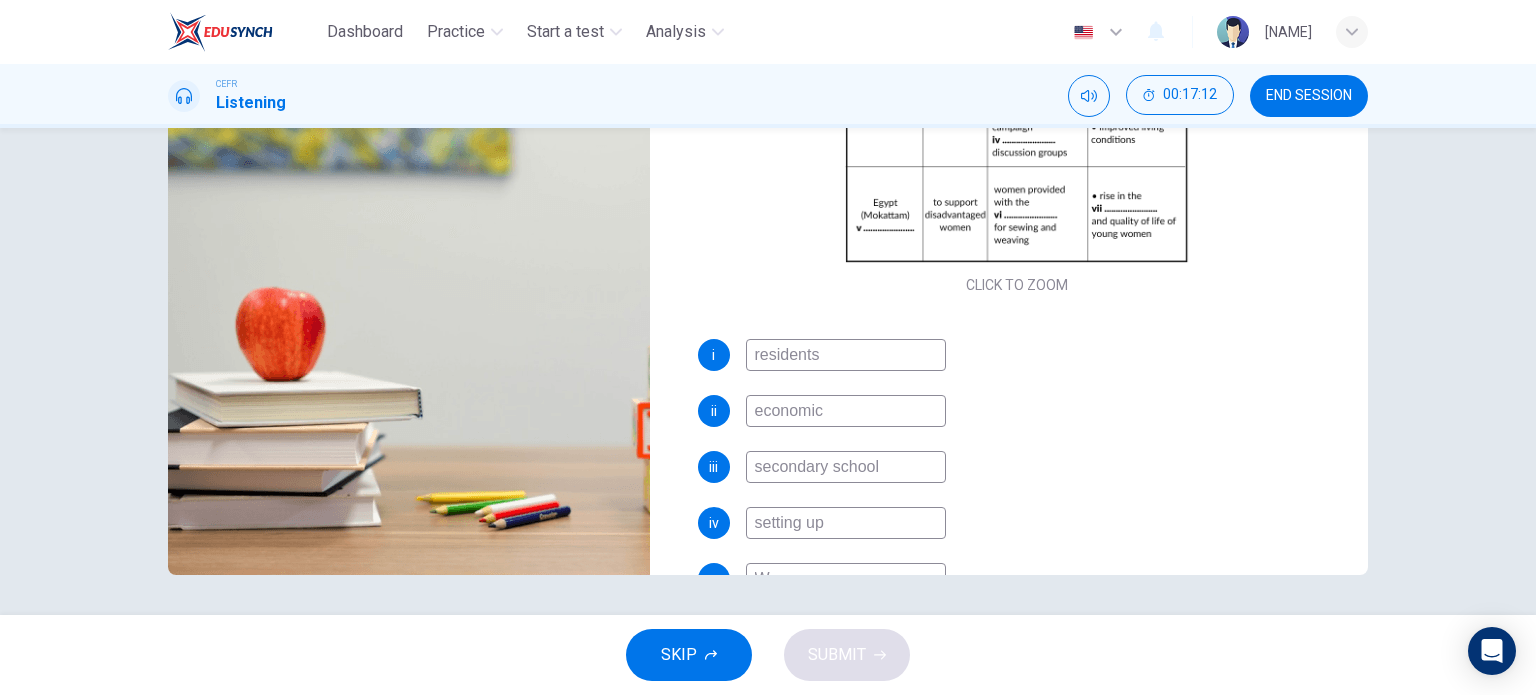 scroll, scrollTop: 249, scrollLeft: 0, axis: vertical 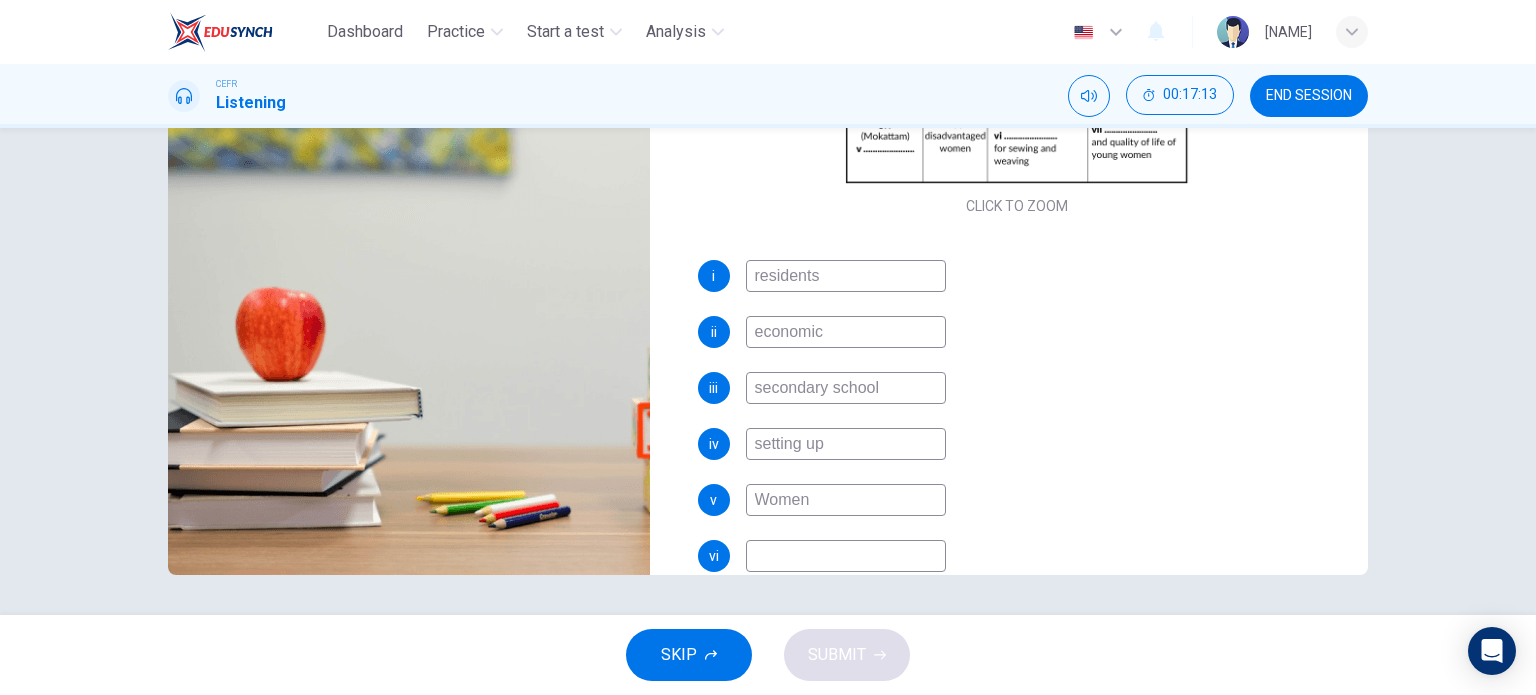 click at bounding box center (846, 276) 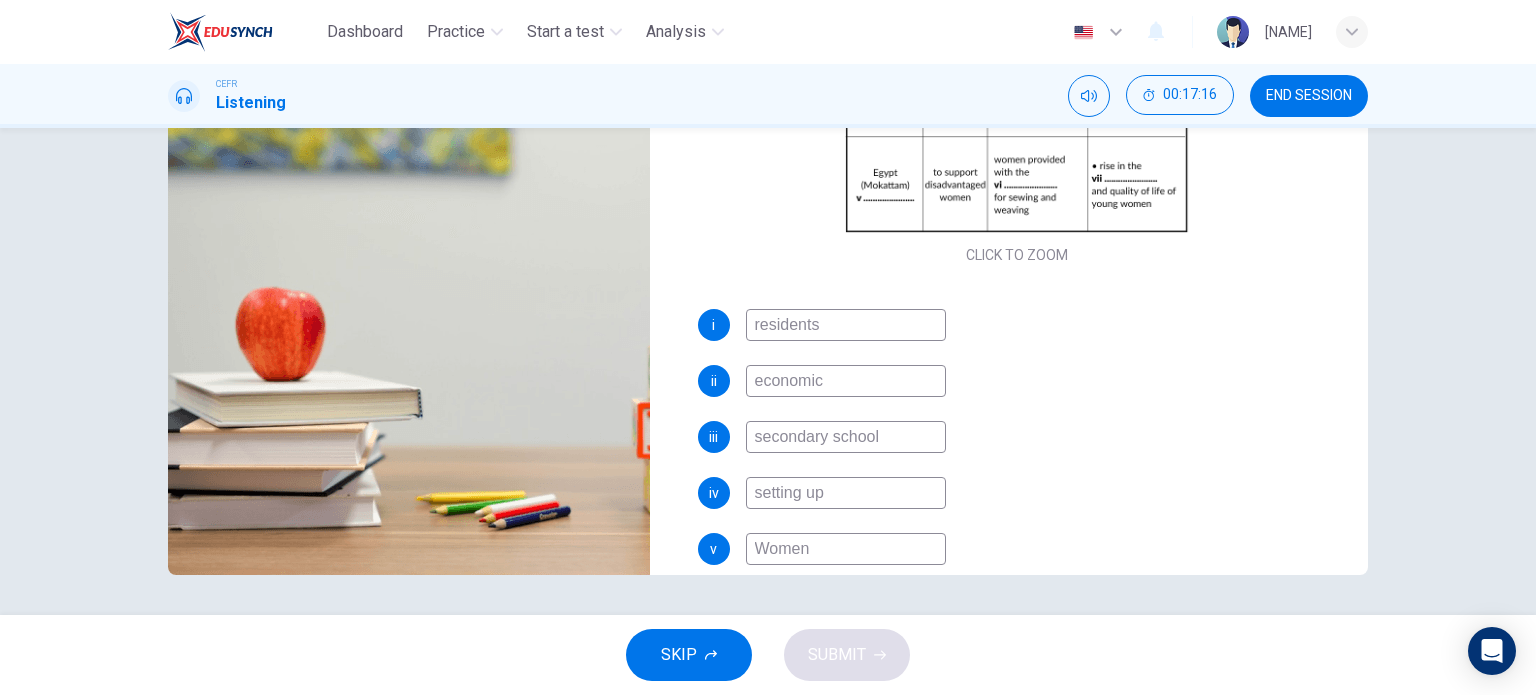 scroll, scrollTop: 197, scrollLeft: 0, axis: vertical 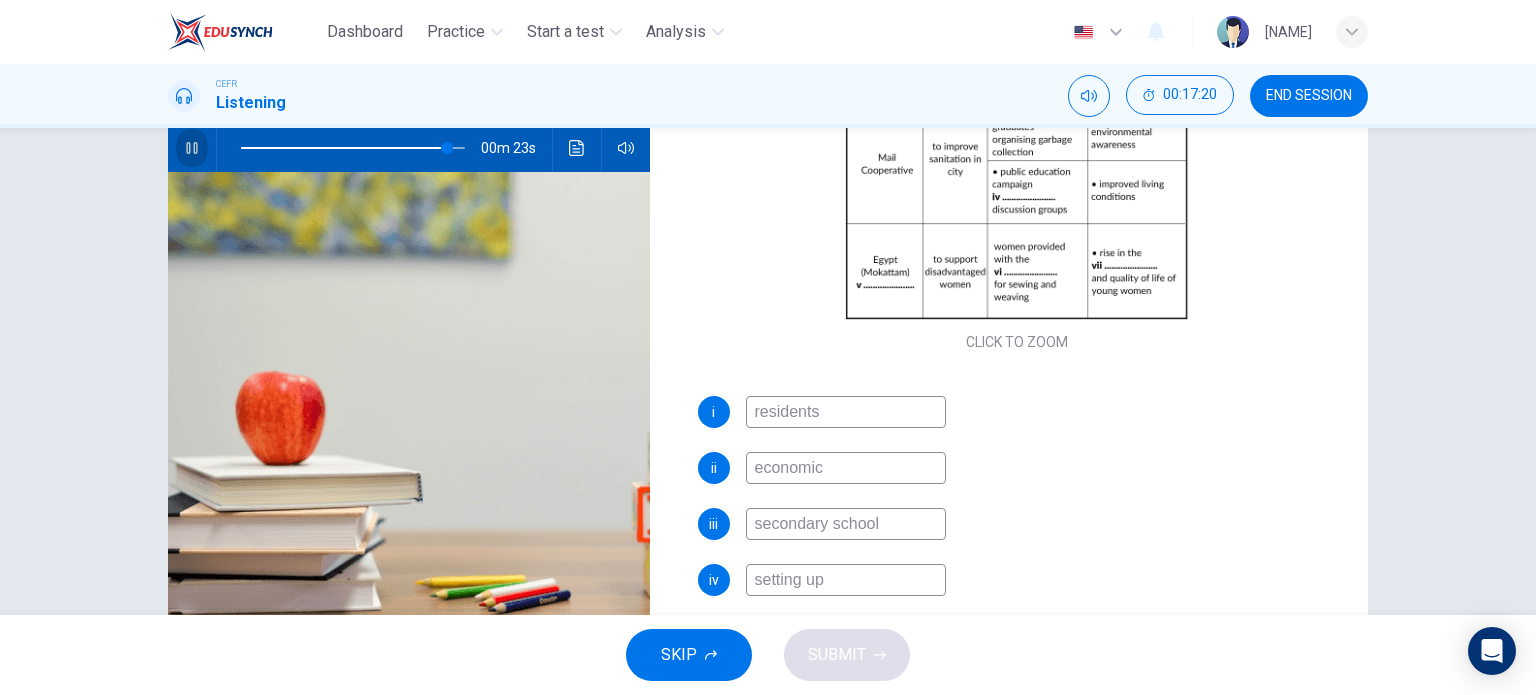 click at bounding box center (192, 148) 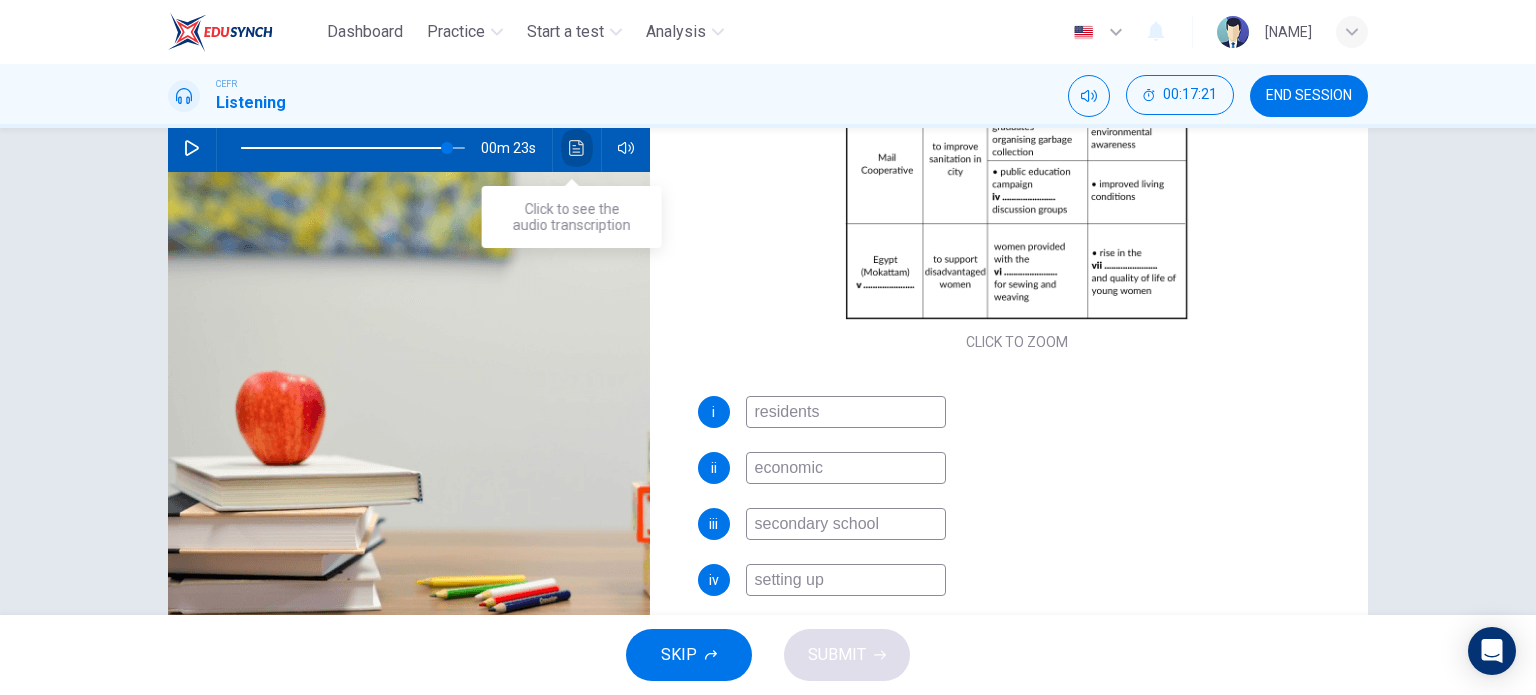 click at bounding box center [577, 148] 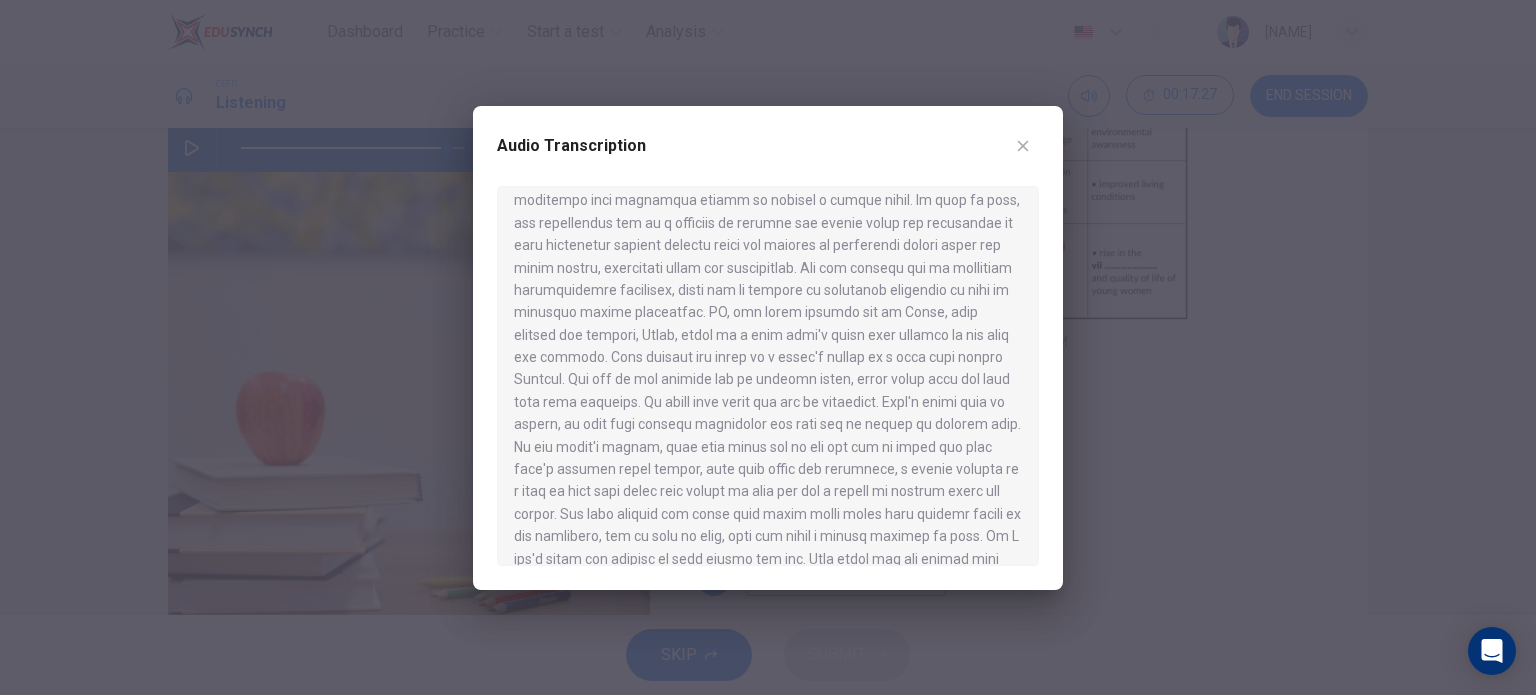 scroll, scrollTop: 871, scrollLeft: 0, axis: vertical 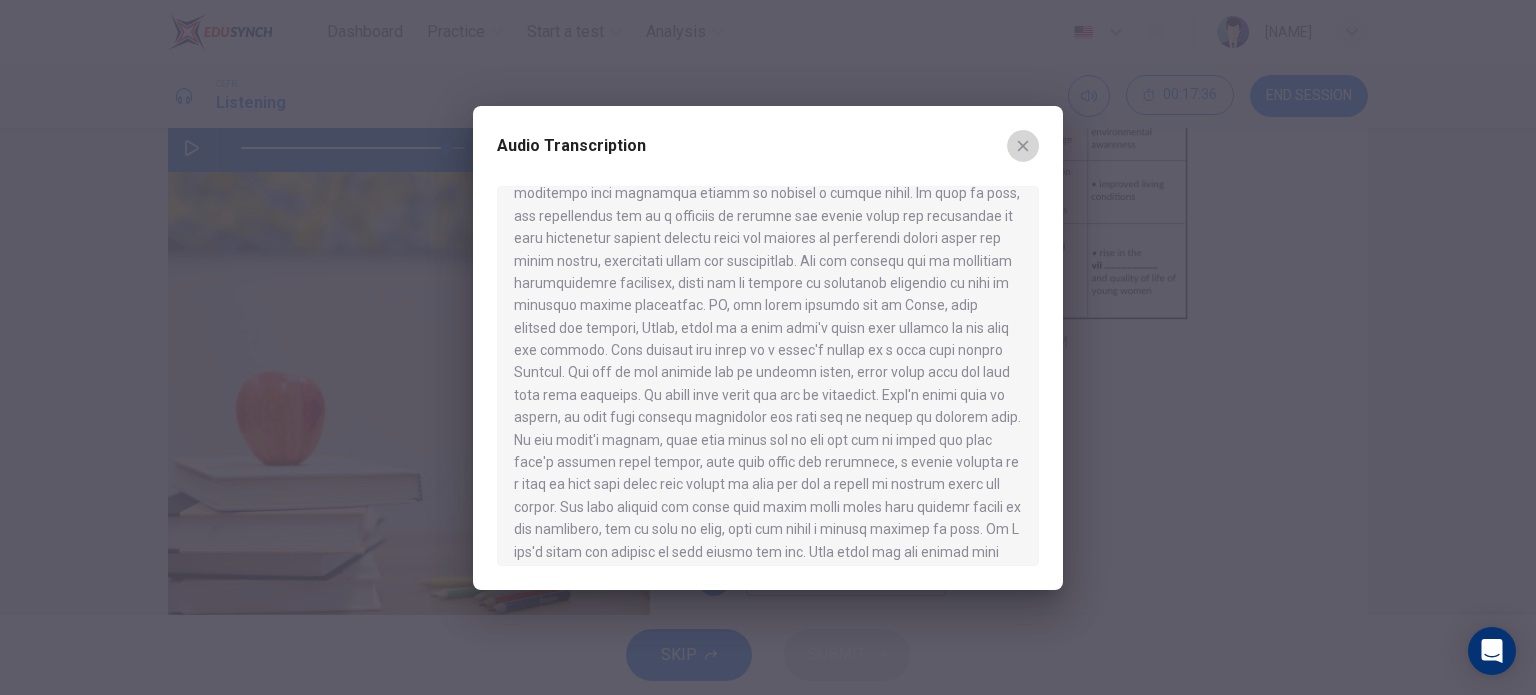 click at bounding box center [1023, 146] 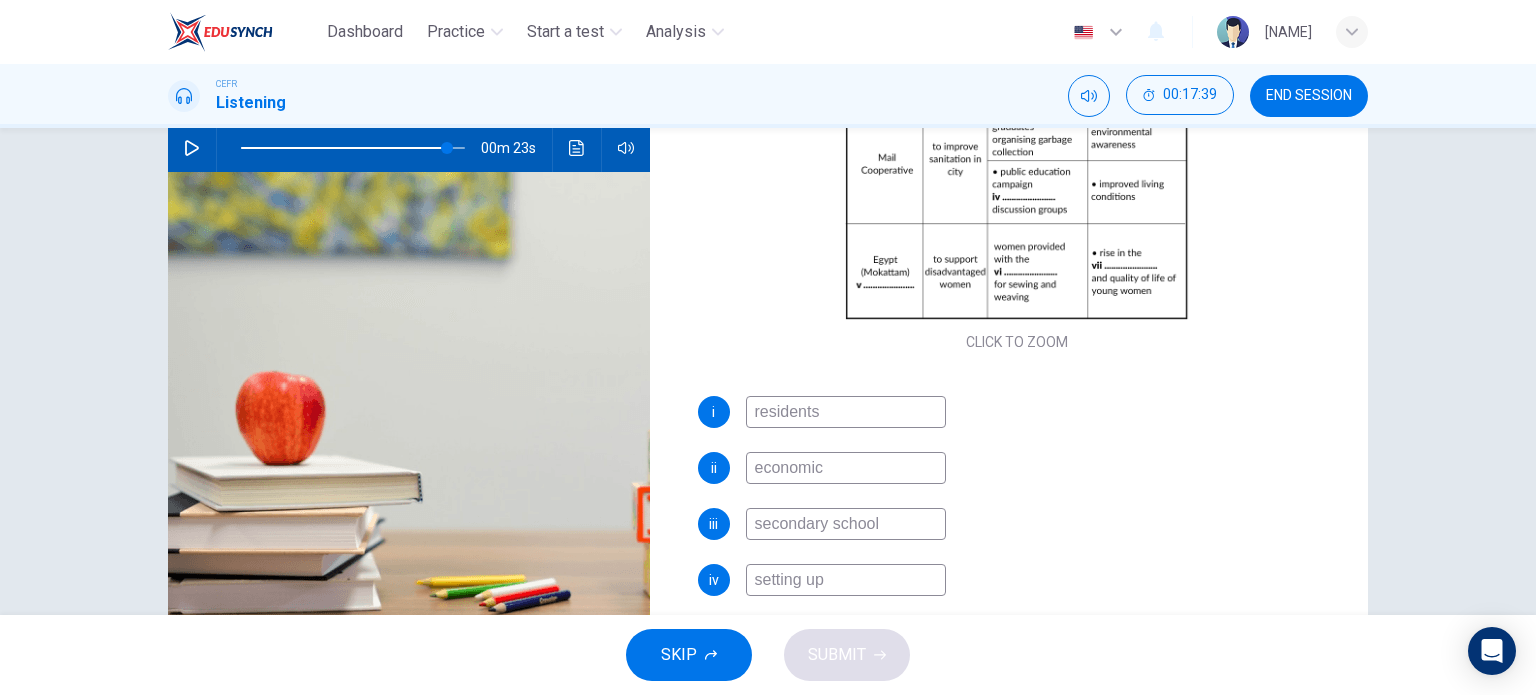 scroll, scrollTop: 341, scrollLeft: 0, axis: vertical 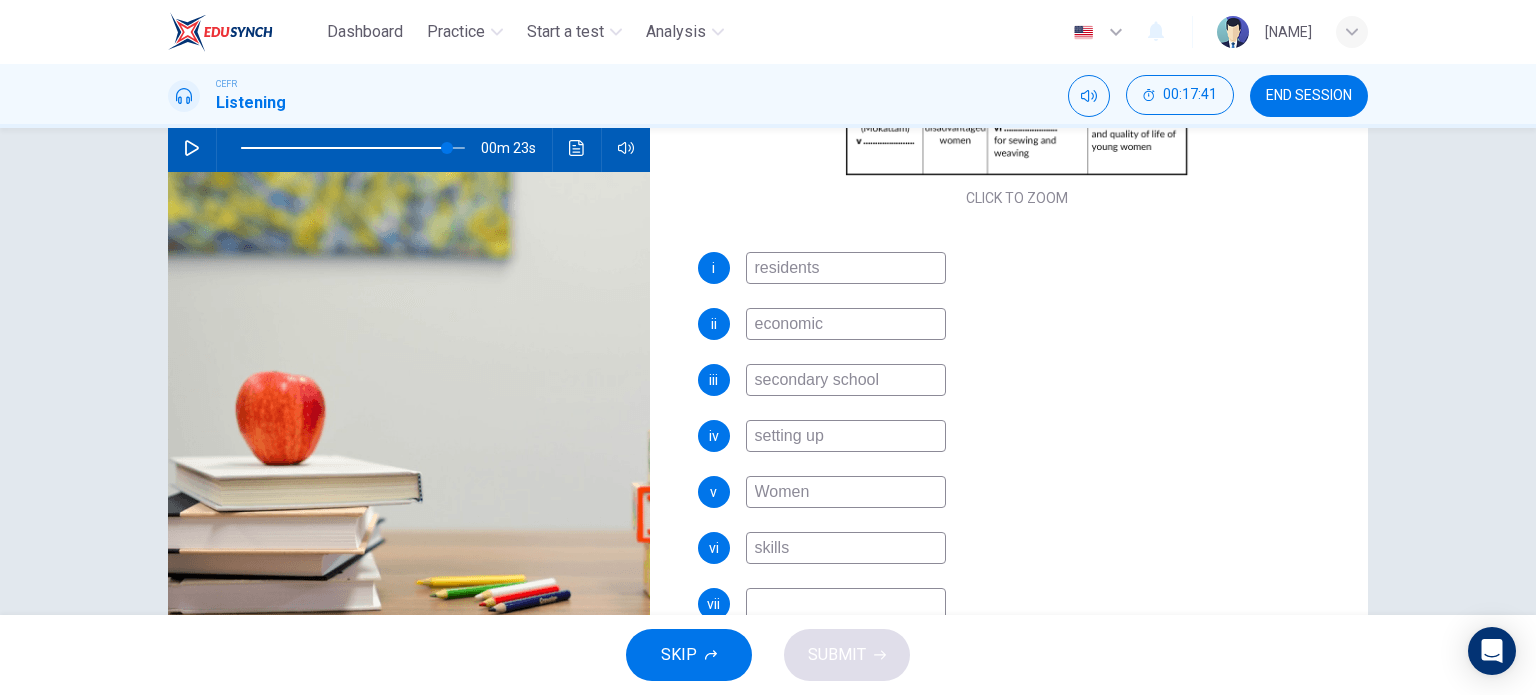 click on "skills" at bounding box center (846, 268) 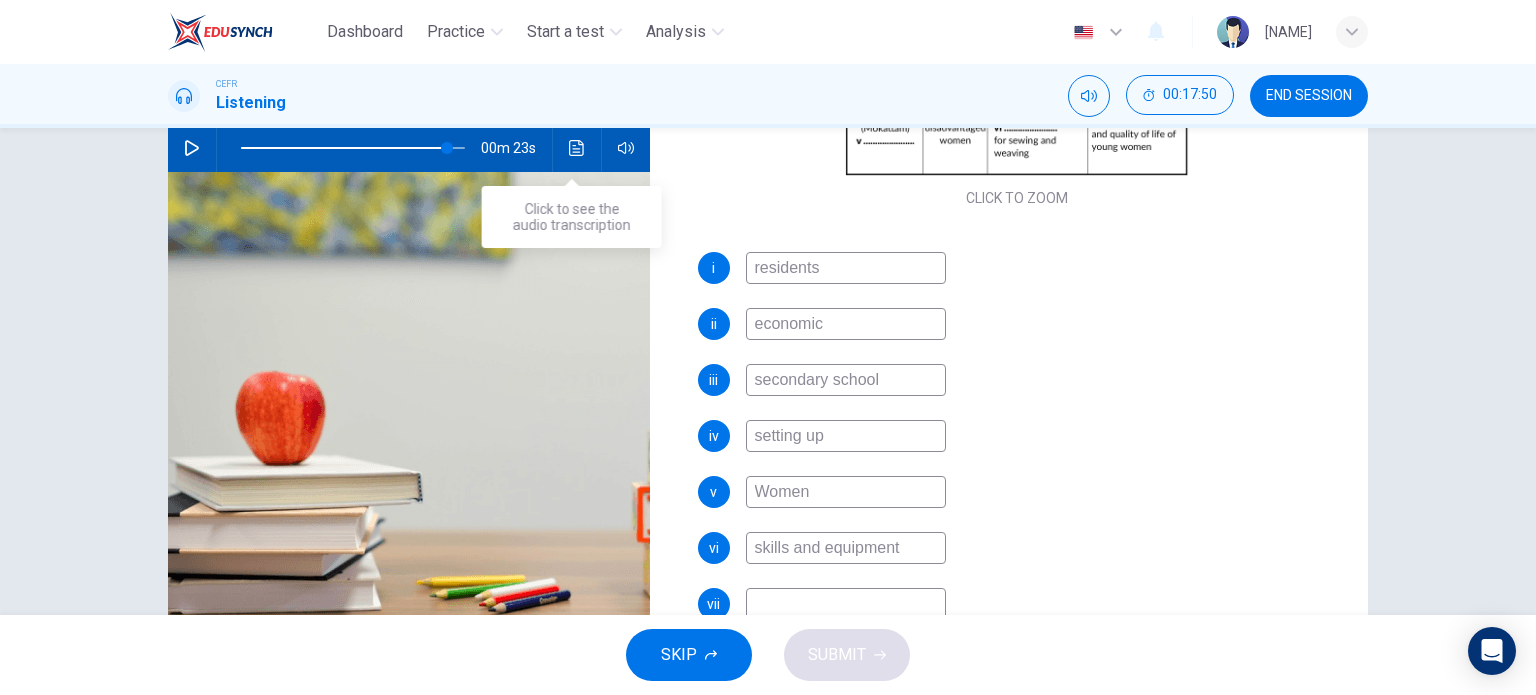 click at bounding box center [577, 148] 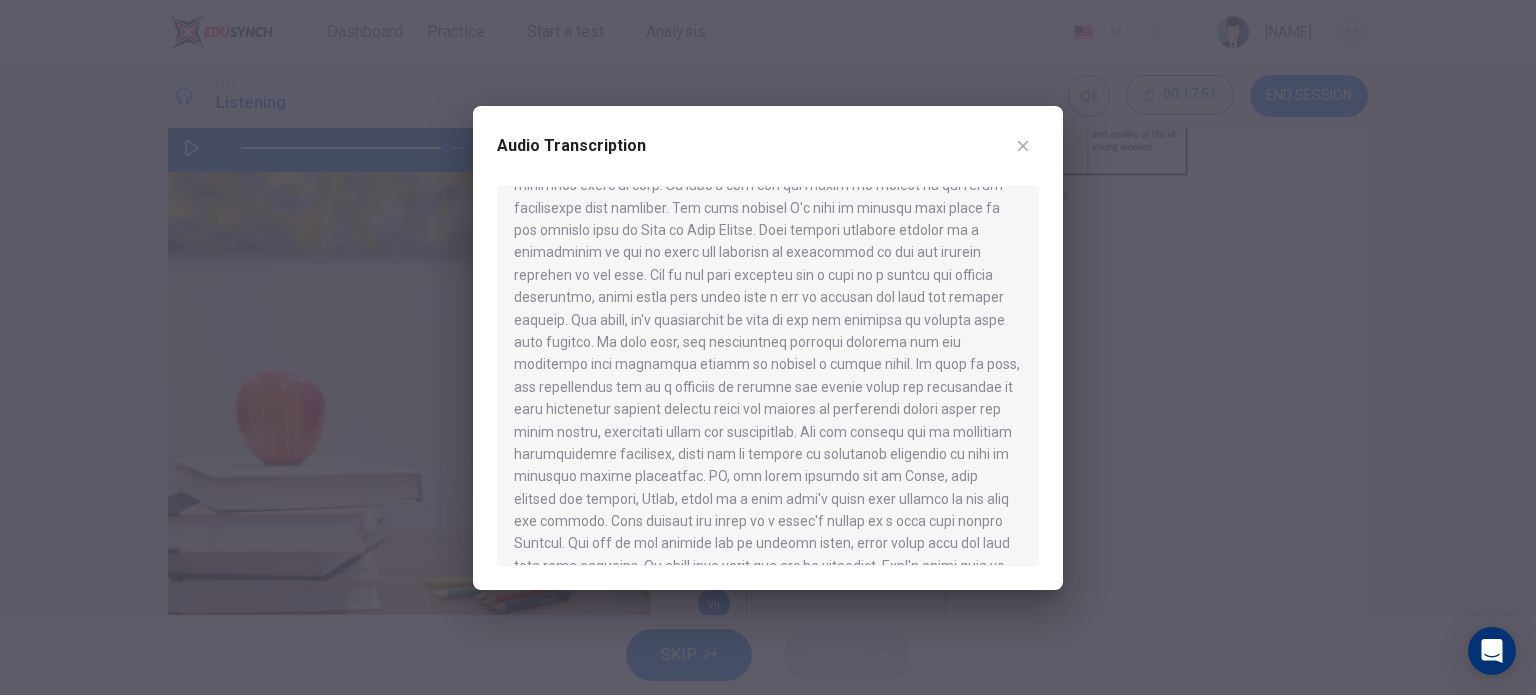 scroll, scrollTop: 930, scrollLeft: 0, axis: vertical 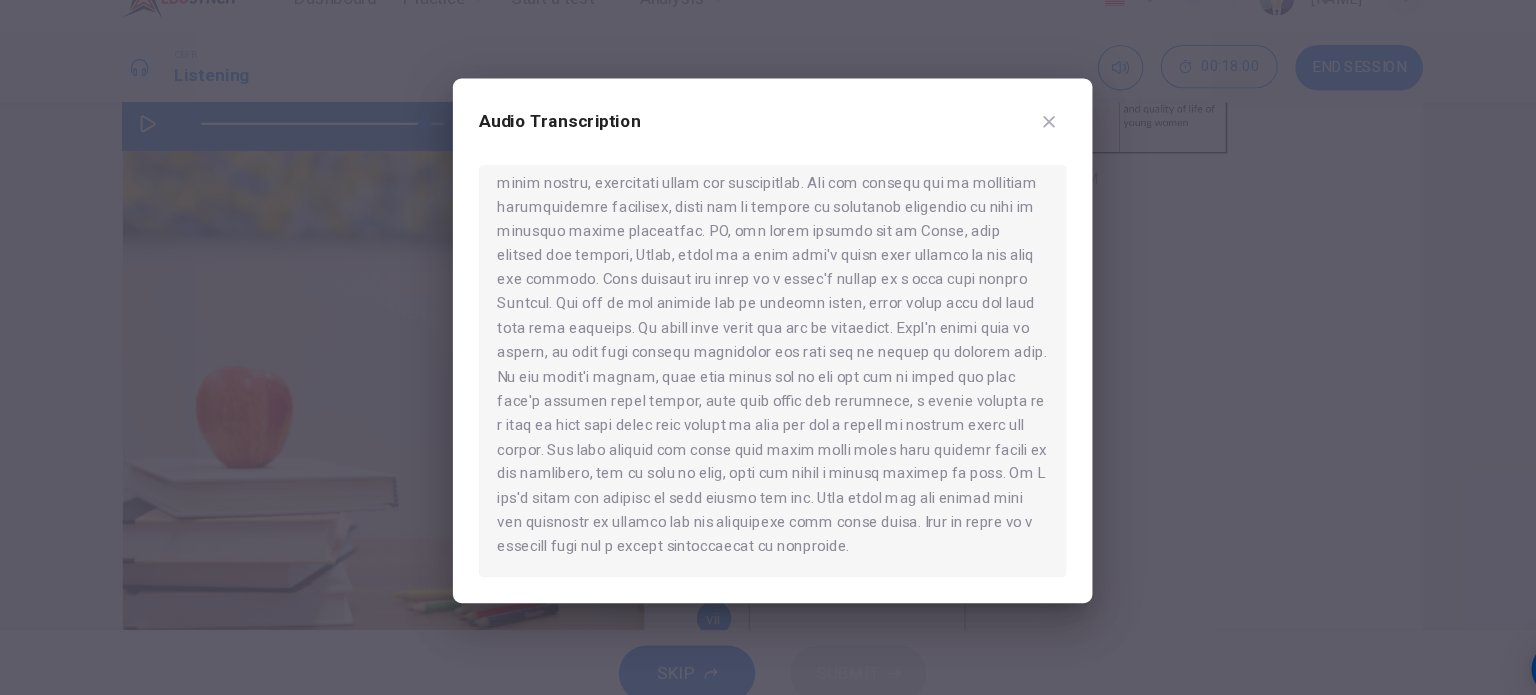click at bounding box center (768, 347) 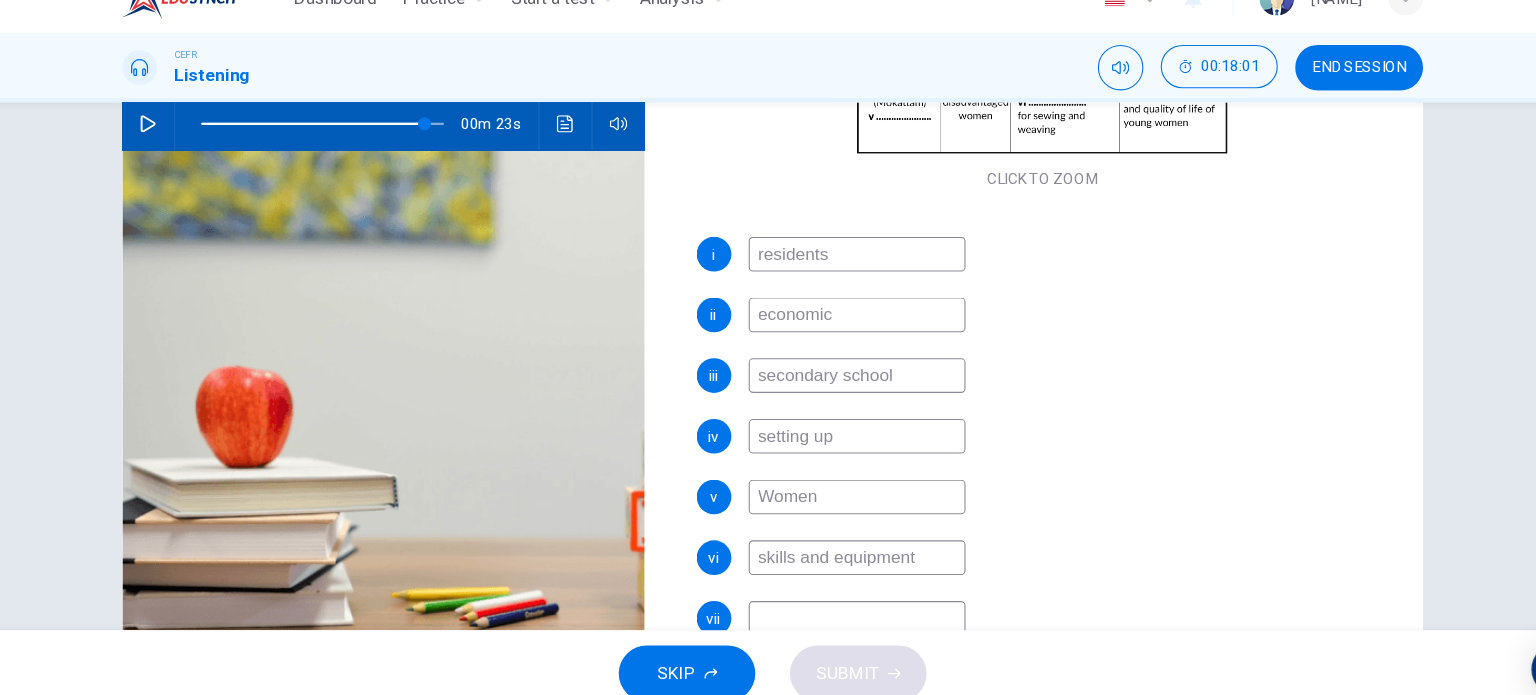 scroll, scrollTop: 270, scrollLeft: 0, axis: vertical 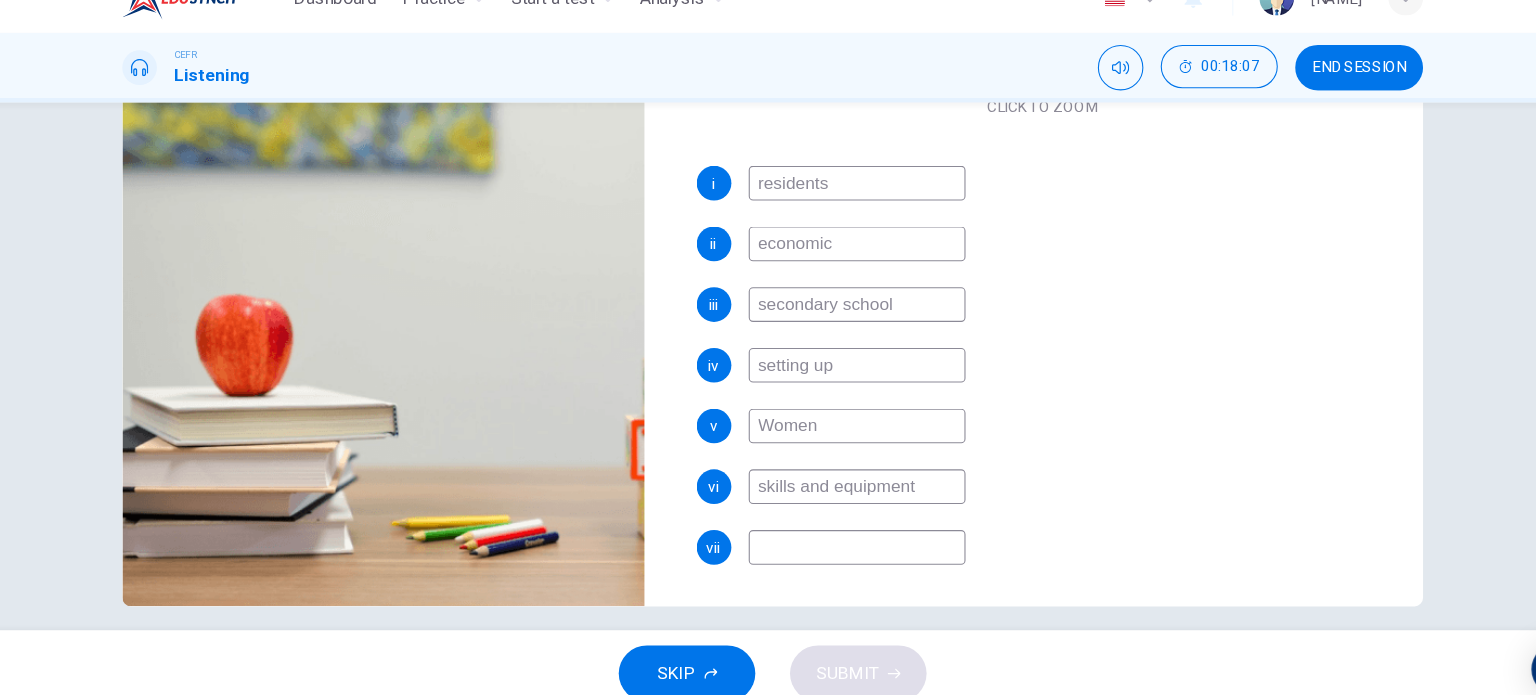 drag, startPoint x: 819, startPoint y: 479, endPoint x: 696, endPoint y: 477, distance: 123.01626 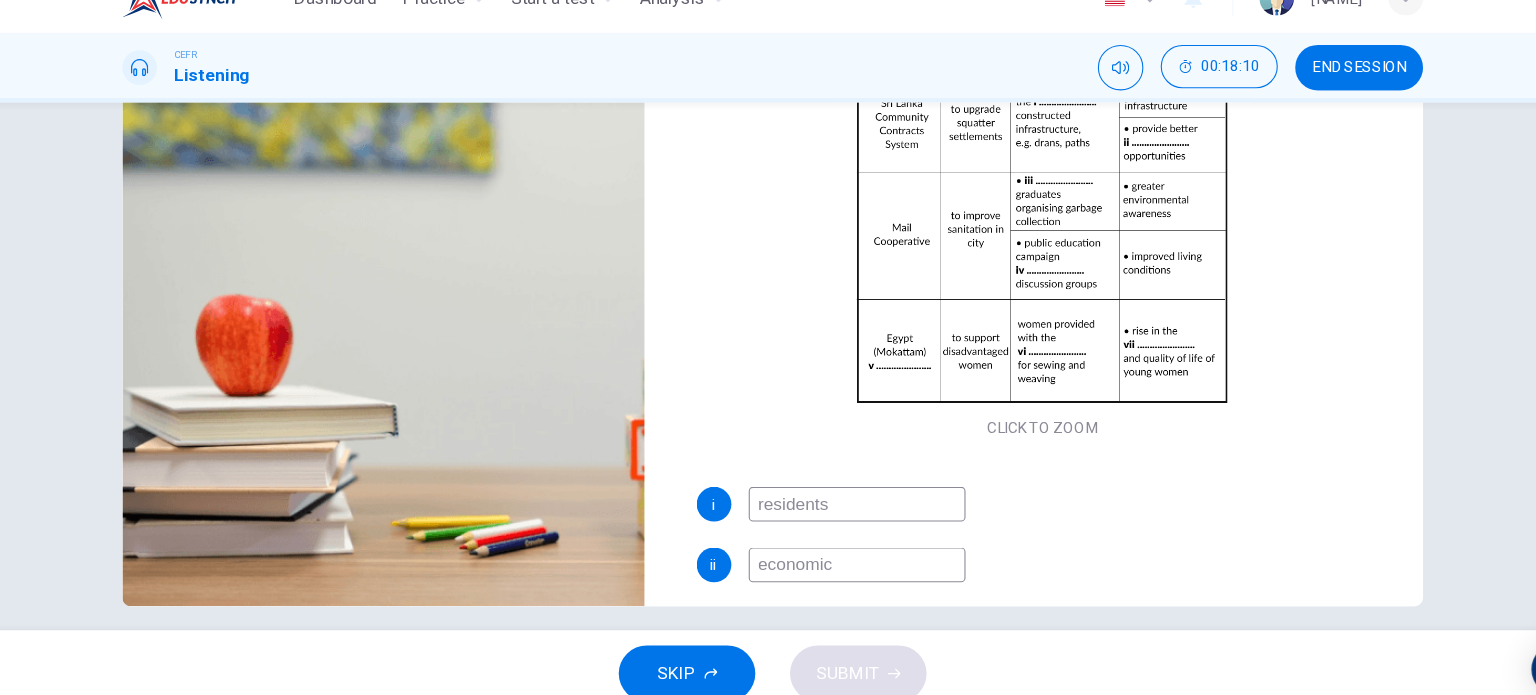scroll, scrollTop: 44, scrollLeft: 0, axis: vertical 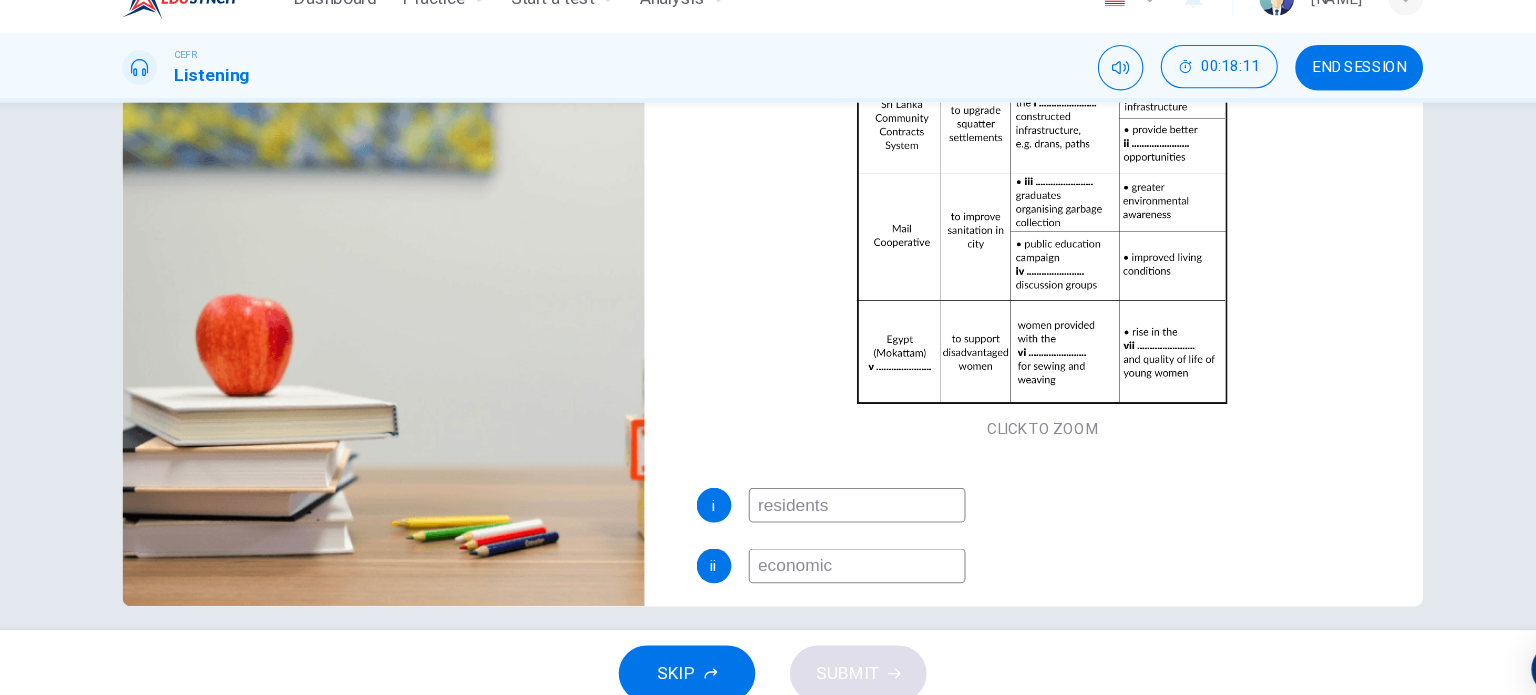type on "equipment" 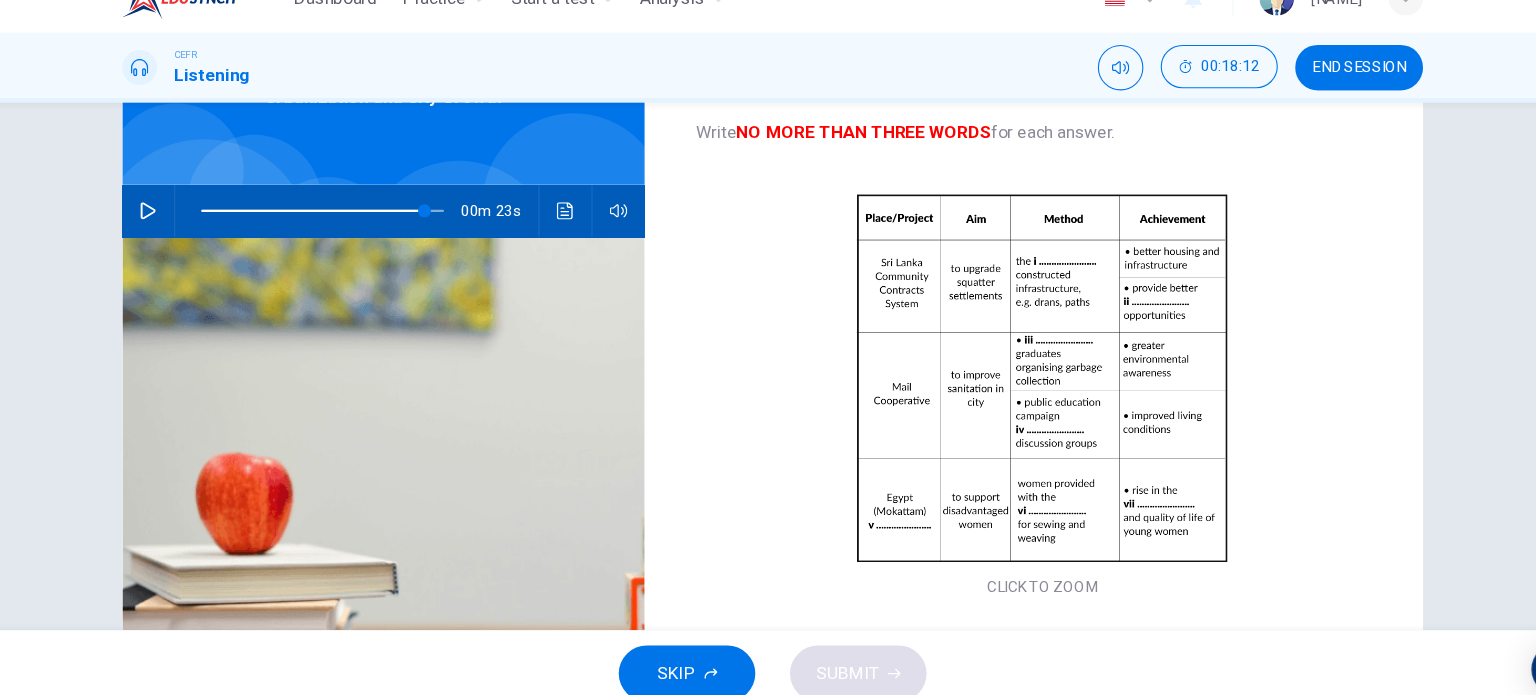 scroll, scrollTop: 123, scrollLeft: 0, axis: vertical 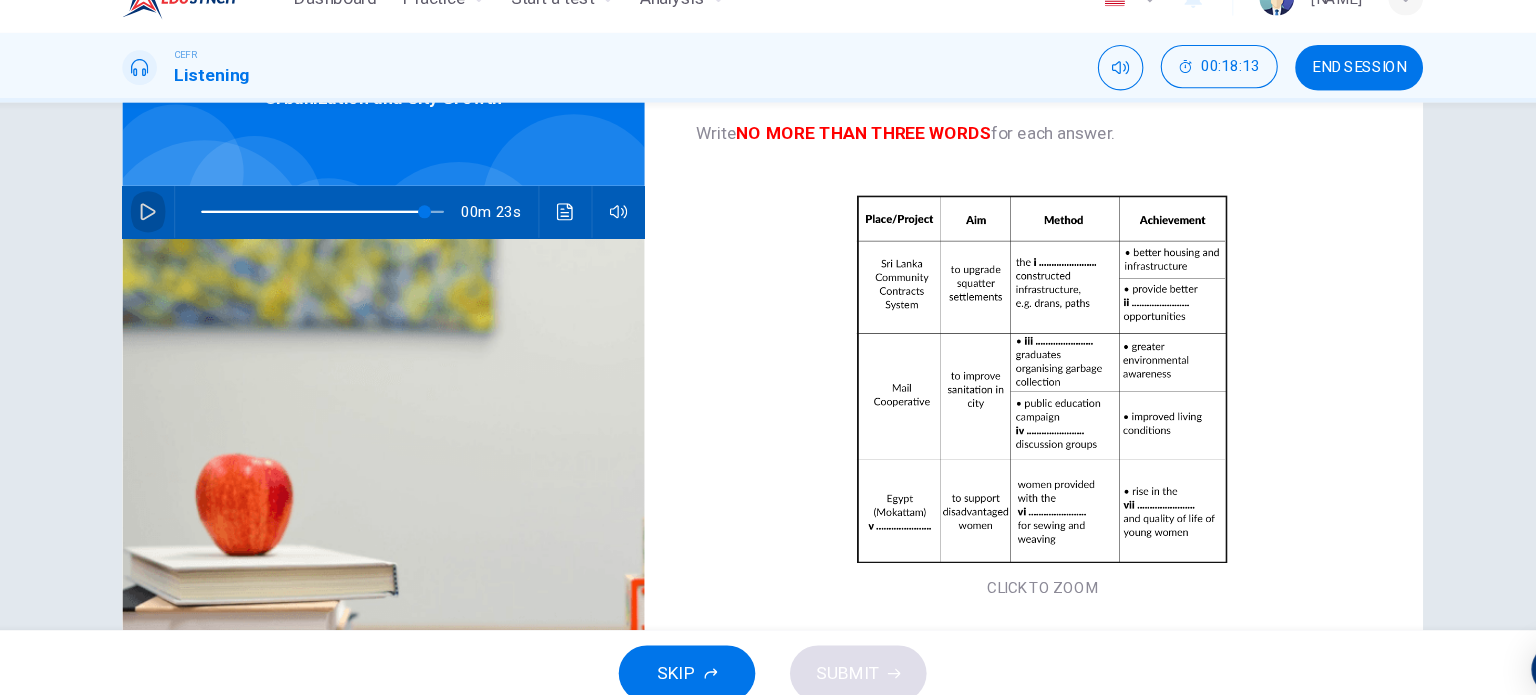 click at bounding box center [192, 229] 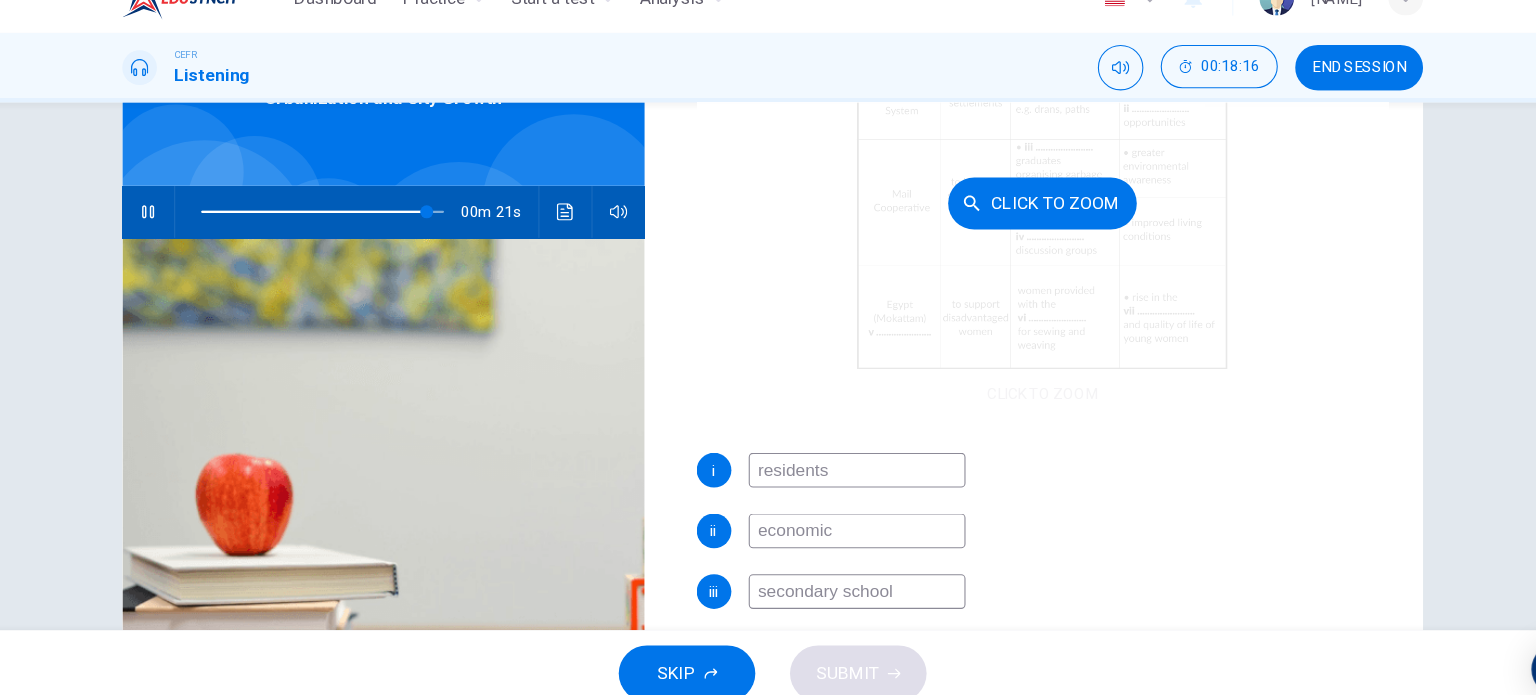 scroll, scrollTop: 231, scrollLeft: 0, axis: vertical 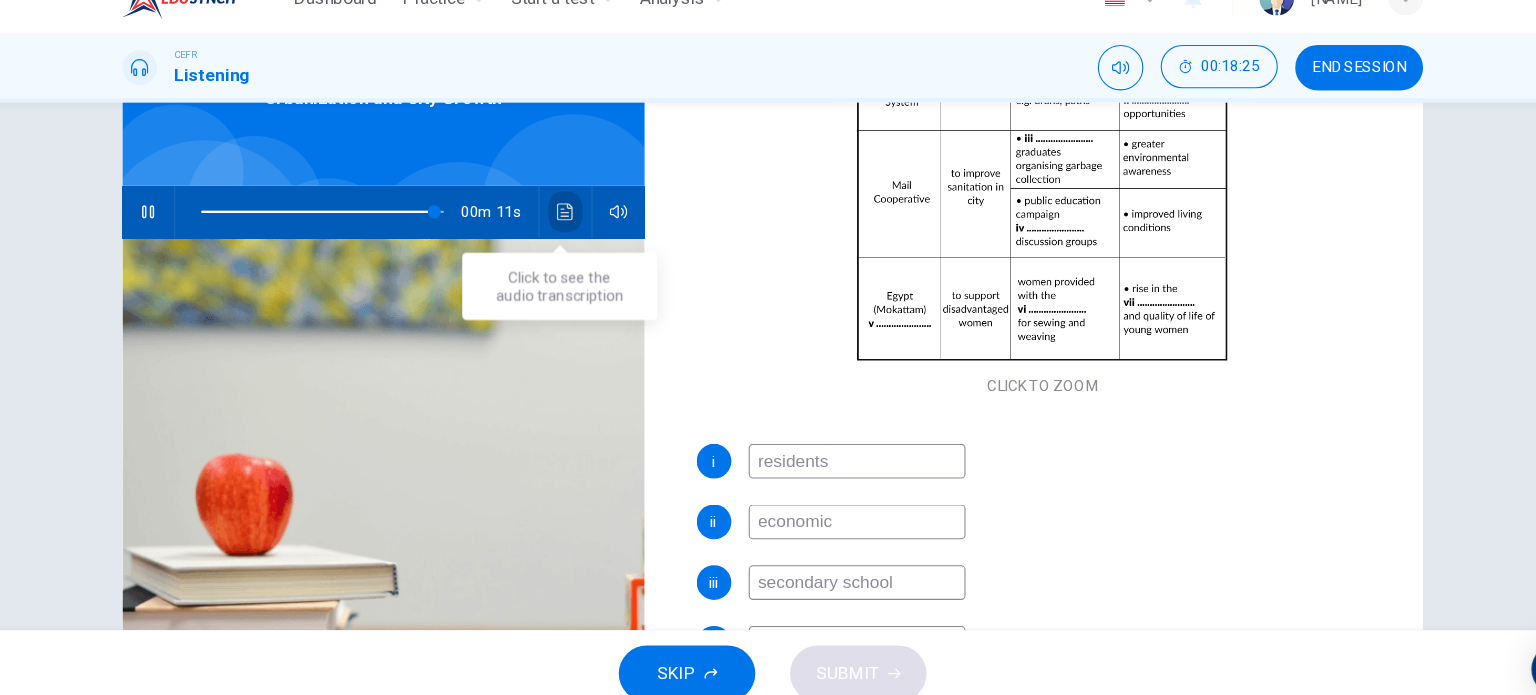 click at bounding box center (577, 229) 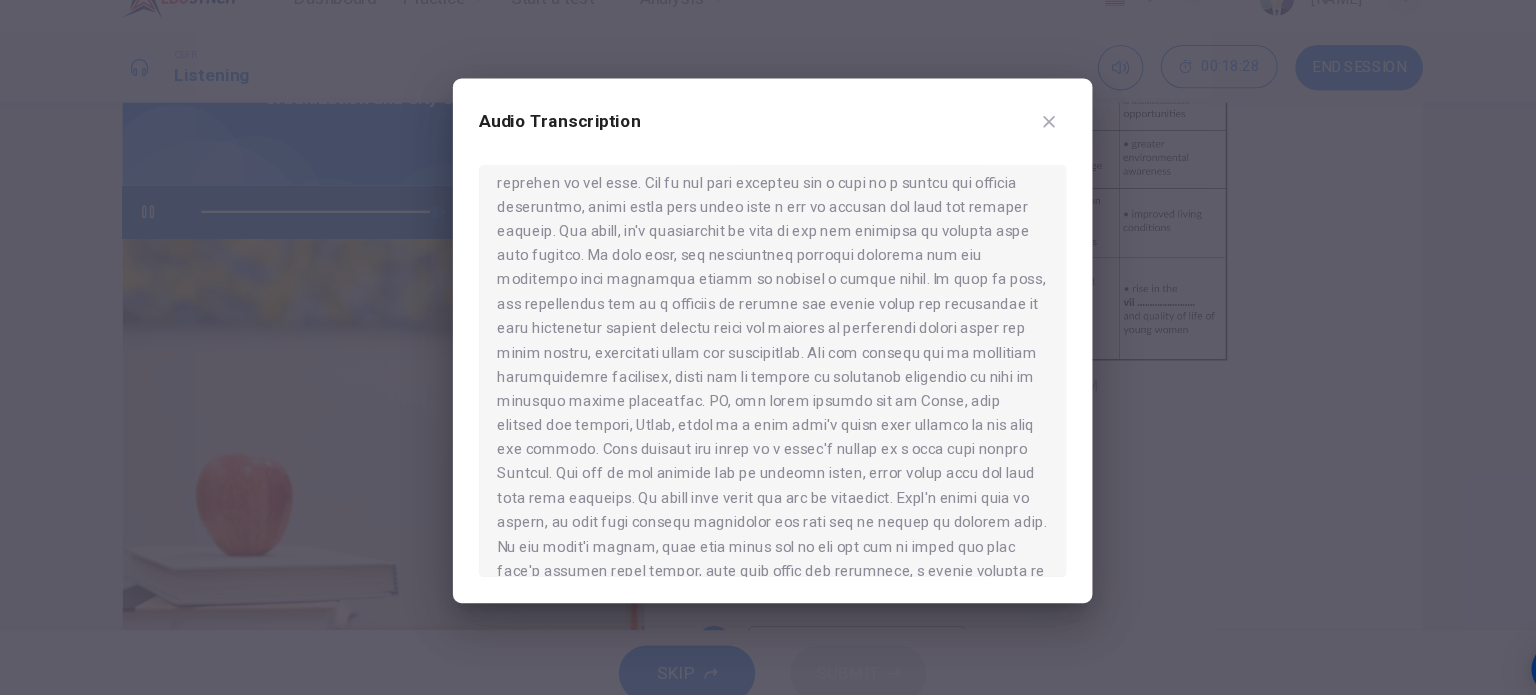 scroll, scrollTop: 930, scrollLeft: 0, axis: vertical 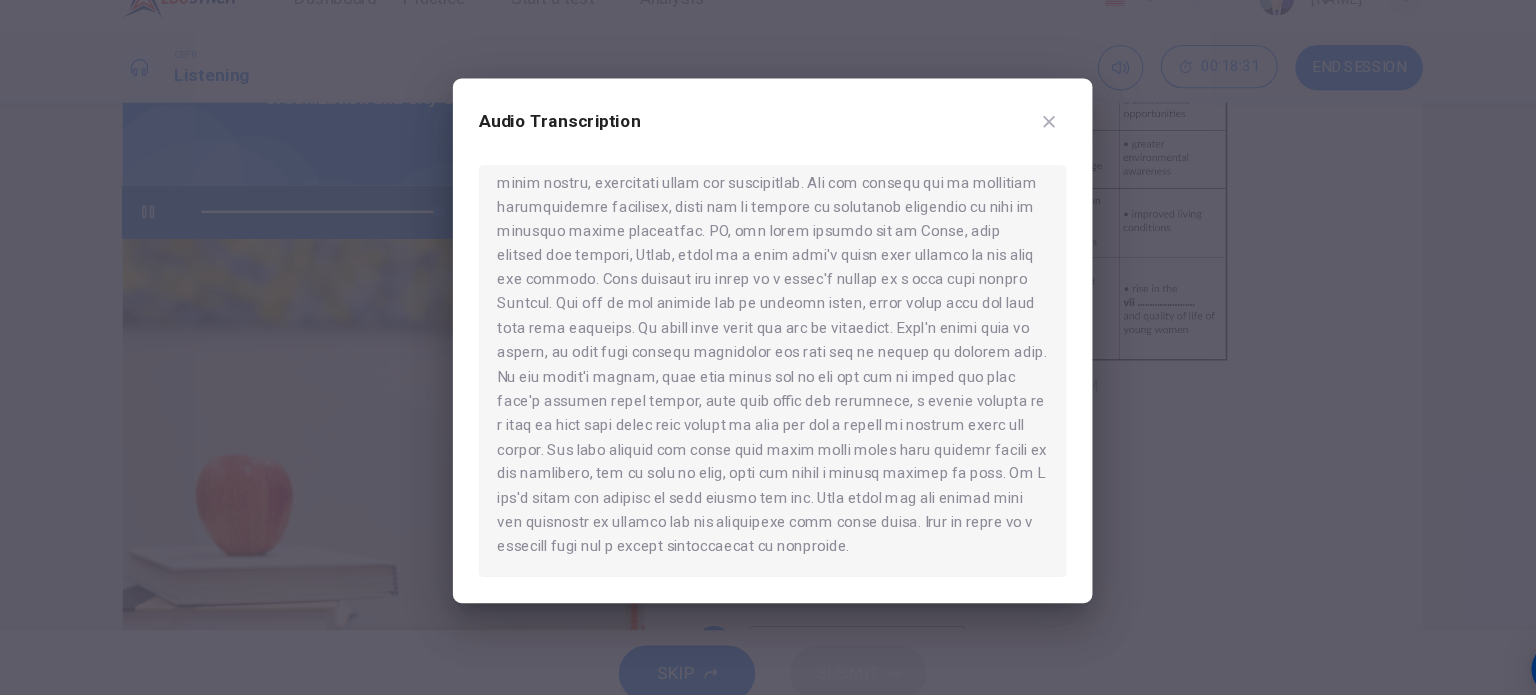 click at bounding box center [768, 347] 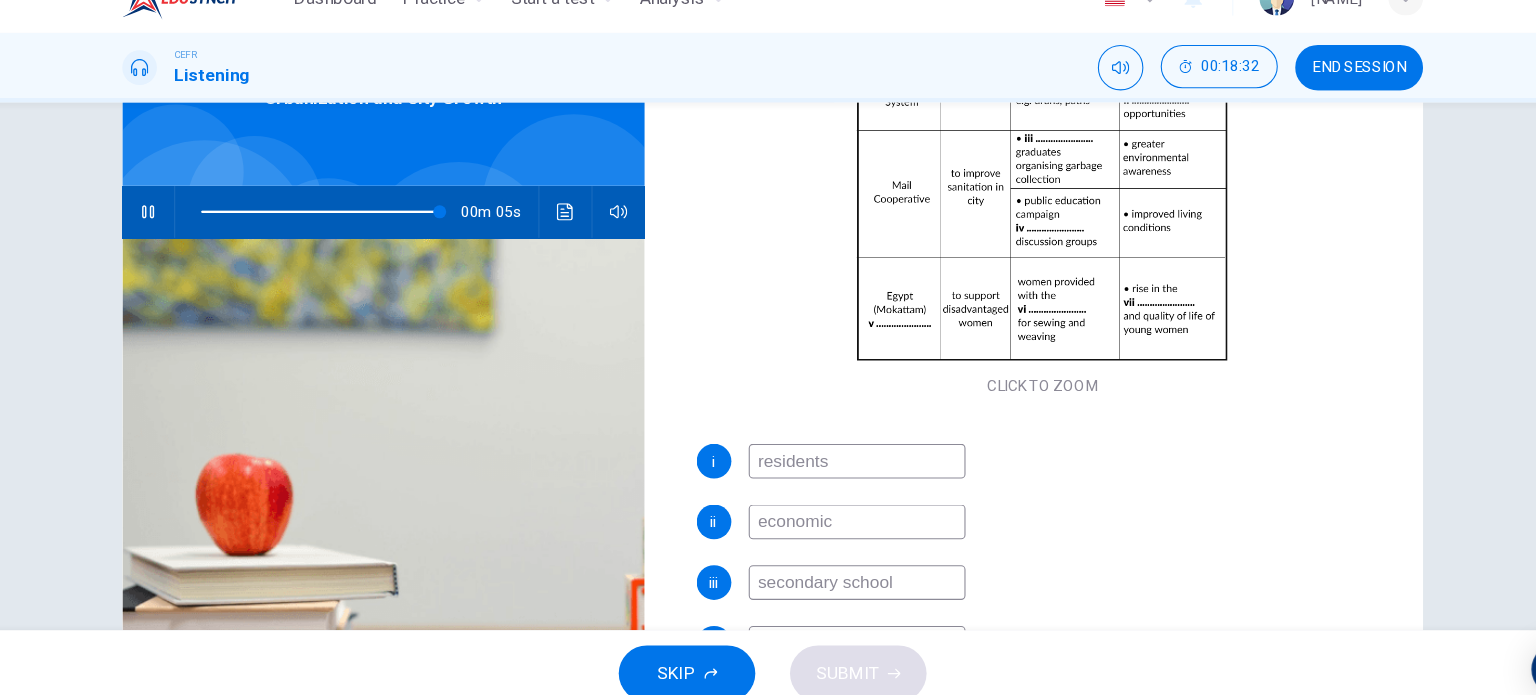 scroll, scrollTop: 341, scrollLeft: 0, axis: vertical 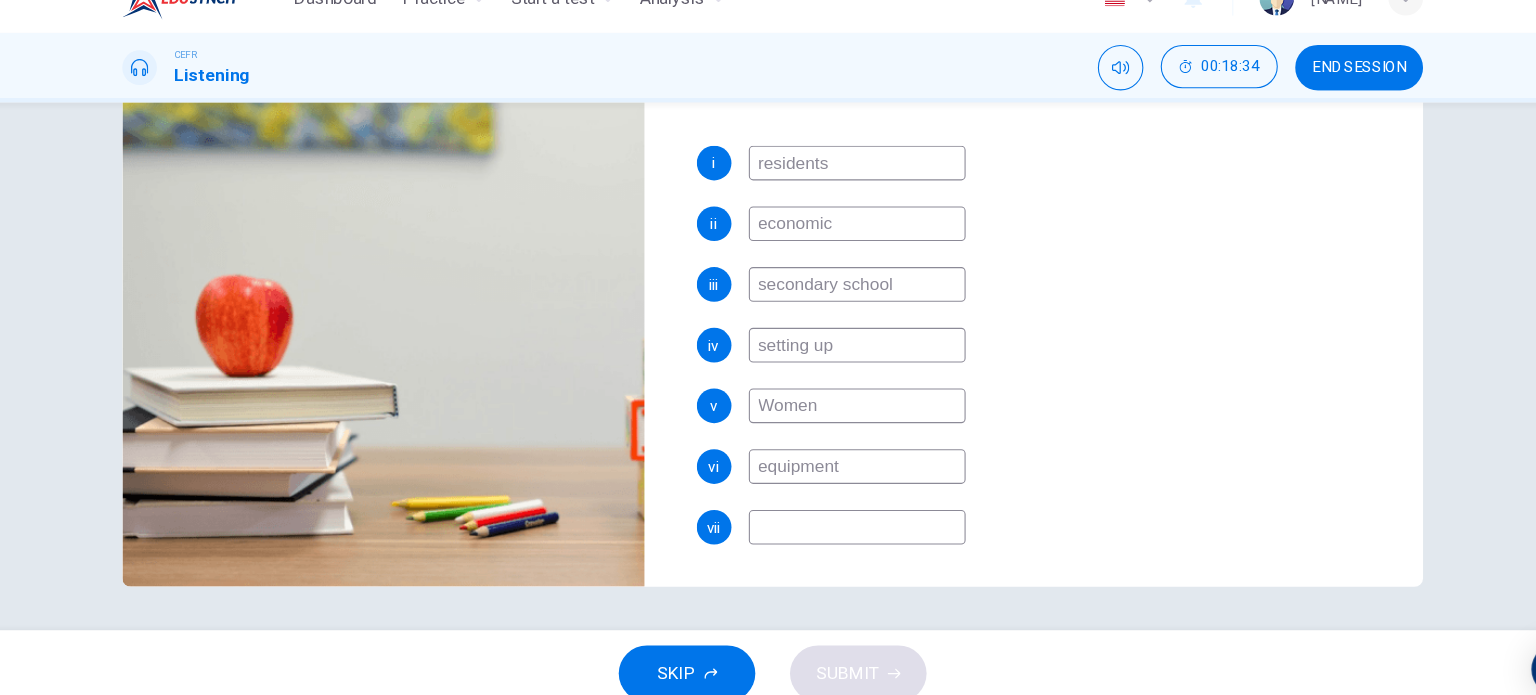 click at bounding box center [846, 184] 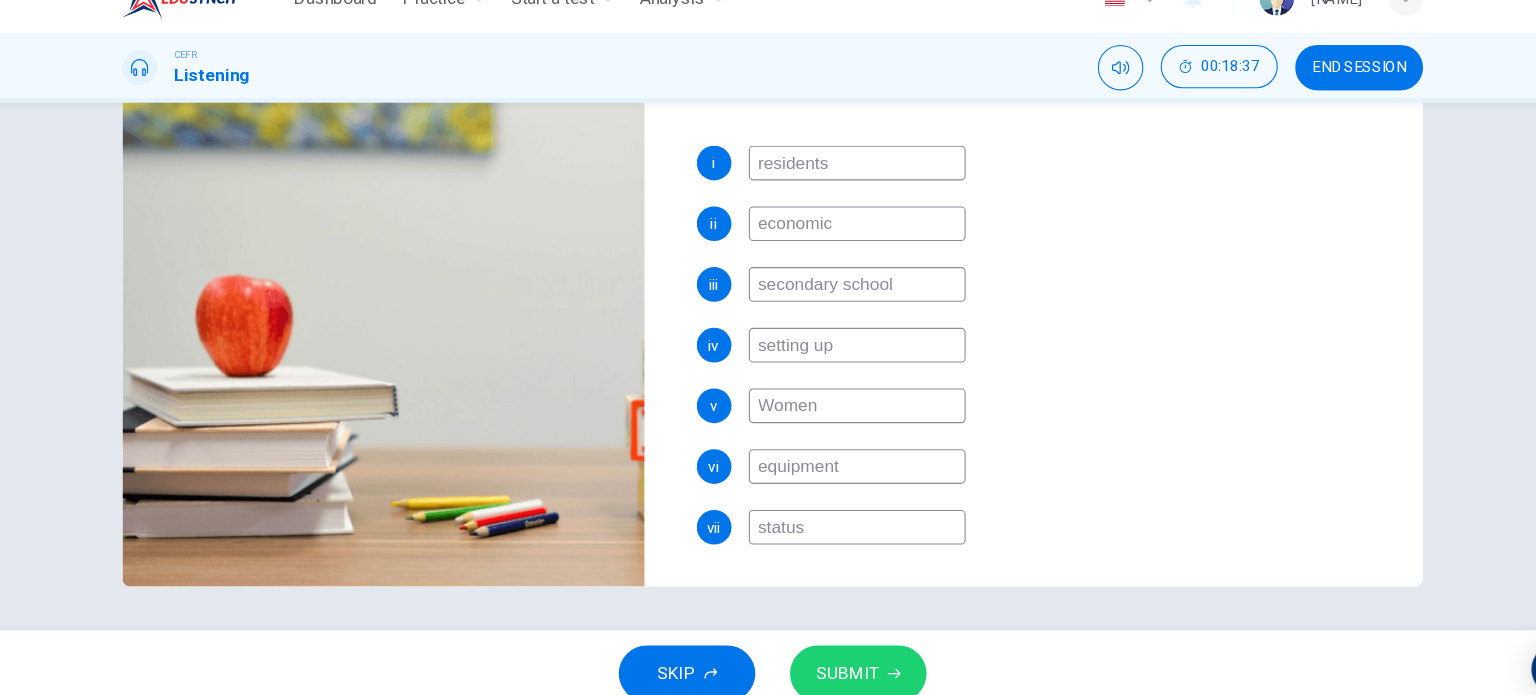 type on "status" 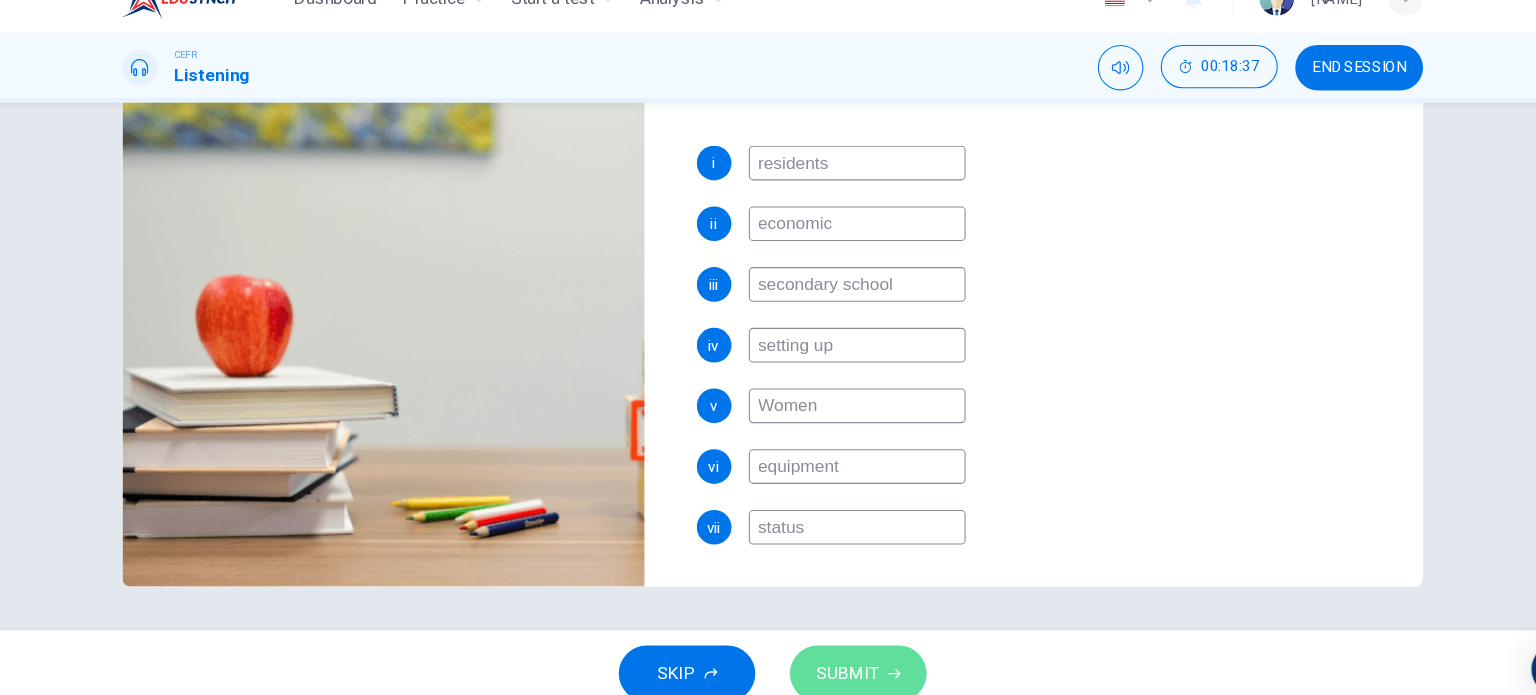 click on "SUBMIT" at bounding box center (847, 655) 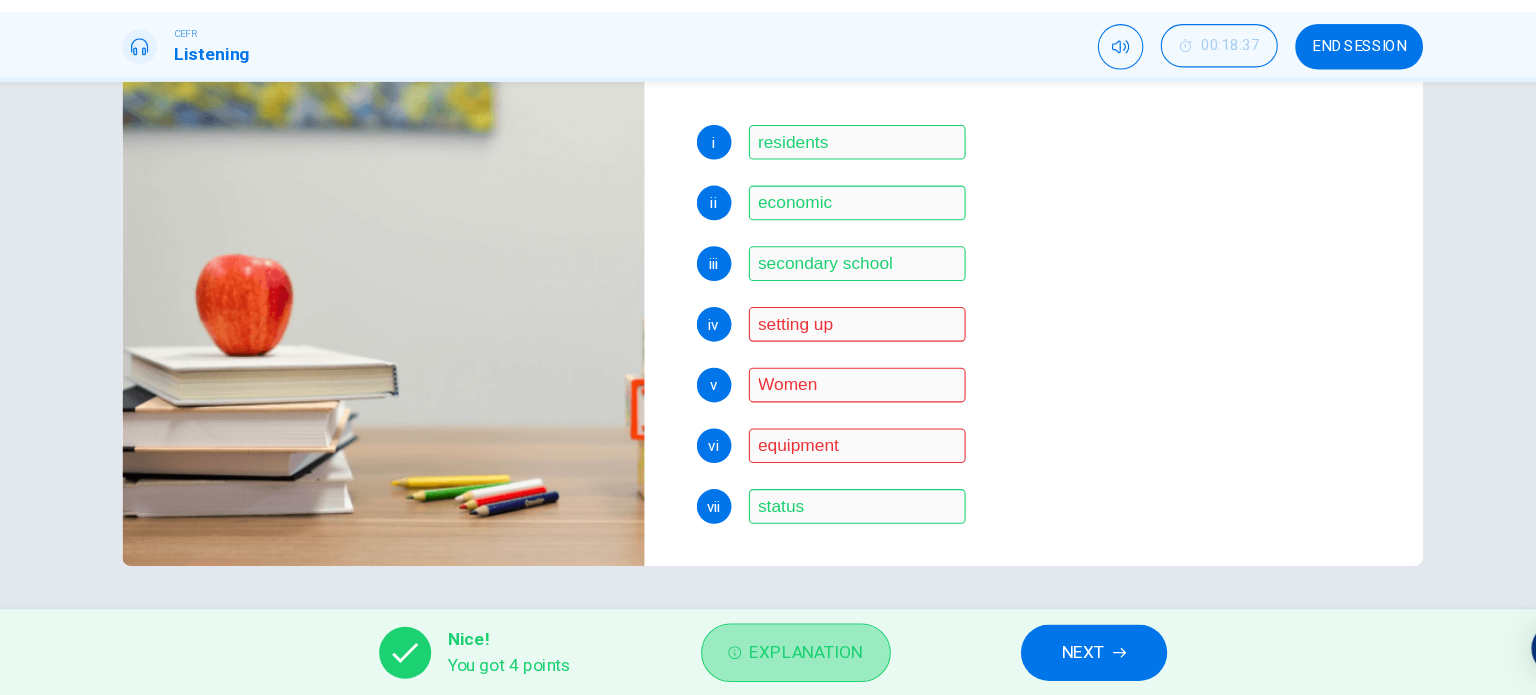 click on "Explanation" at bounding box center [799, 655] 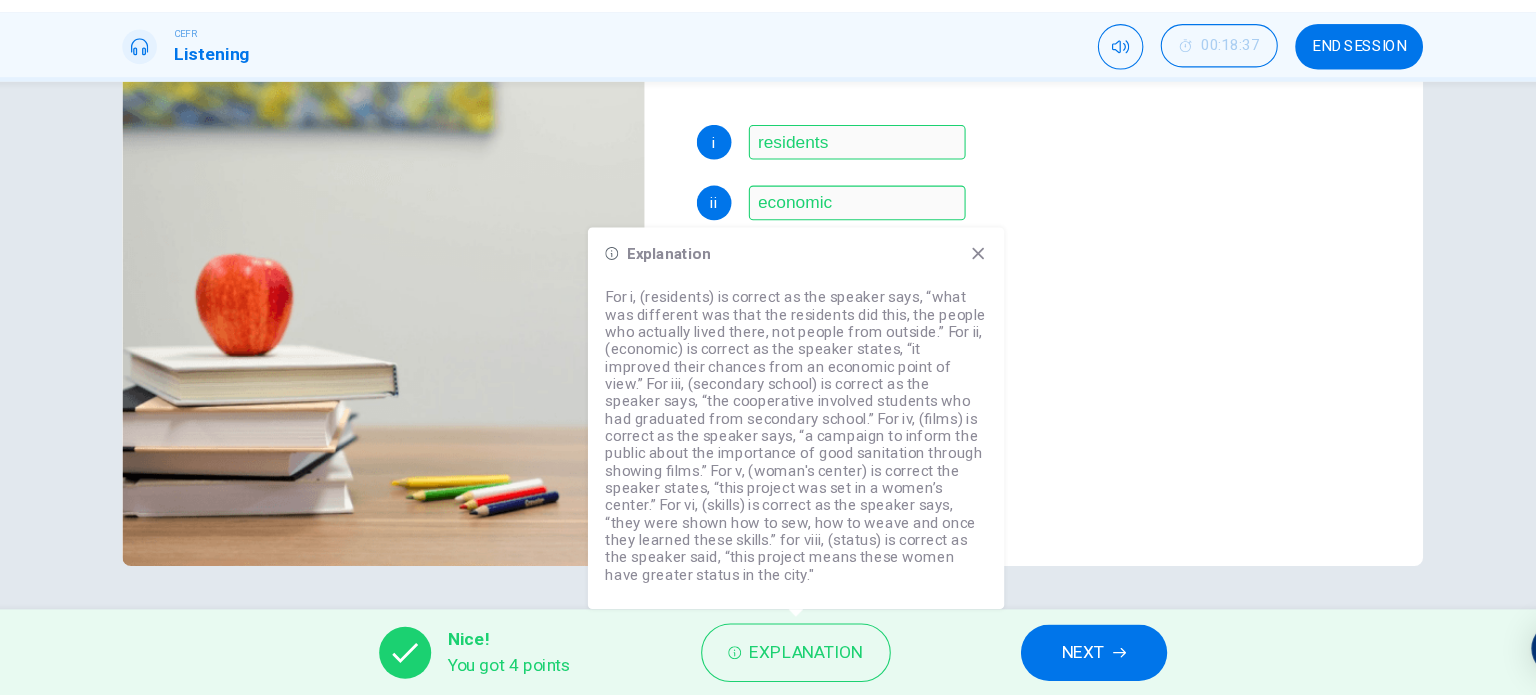 click on "Explanation For i, (residents) is correct as the speaker says, “what was different was that the residents did this, the people who actually lived there, not people from outside.”
For ii, (economic) is correct as the speaker states, “it improved their chances from an economic point of view.”
For iii, (secondary school) is correct as the speaker says, “the cooperative involved students who had graduated from secondary school.”
For iv, (films) is correct as the speaker says, “a campaign to inform the public about the importance of good sanitation through showing films.”
For v, (woman's center) is correct the speaker states, “this project was set in a women’s center.”
For vi, (skills) is correct as the speaker says, “they were shown how to sew, how to weave and once they learned these skills.”
for viii, (status) is correct as the speaker said, “this project means these women have greater status in the city."" at bounding box center [790, 439] 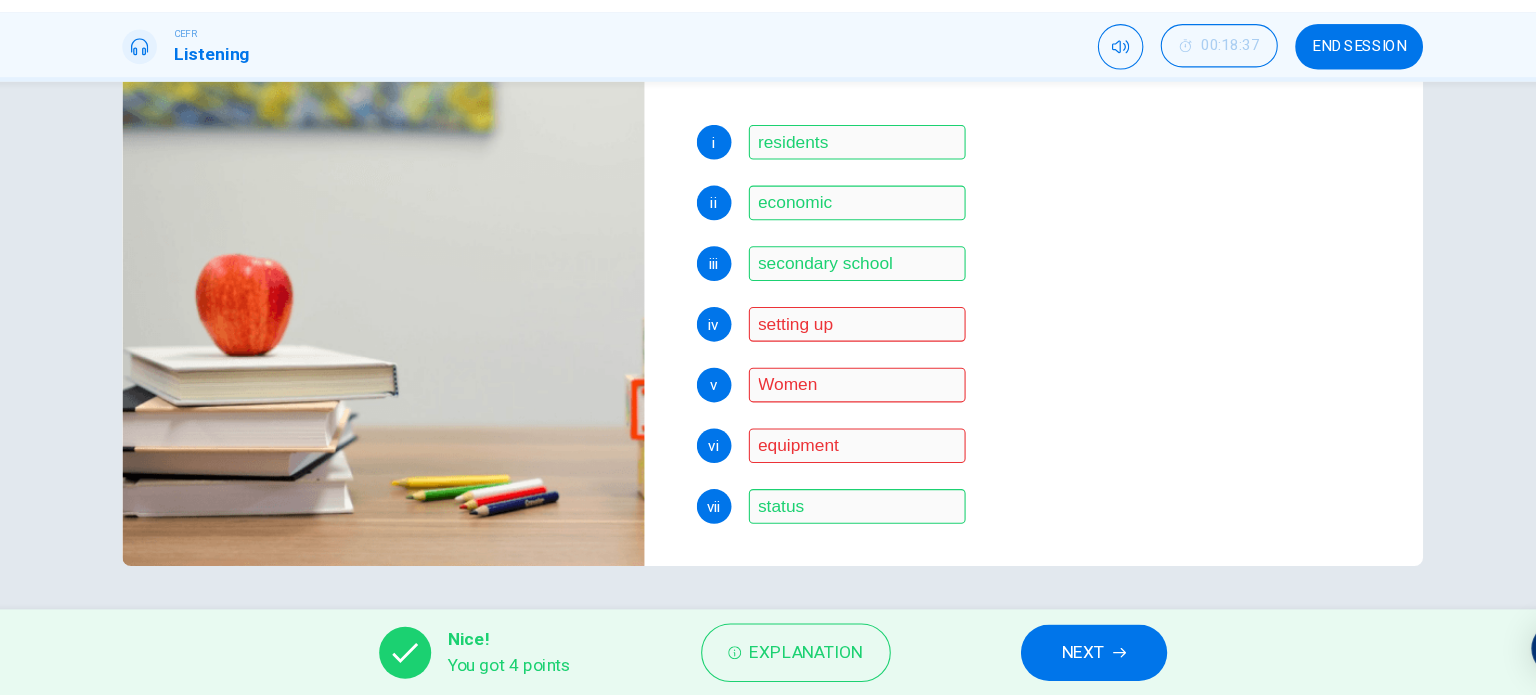 scroll, scrollTop: 340, scrollLeft: 0, axis: vertical 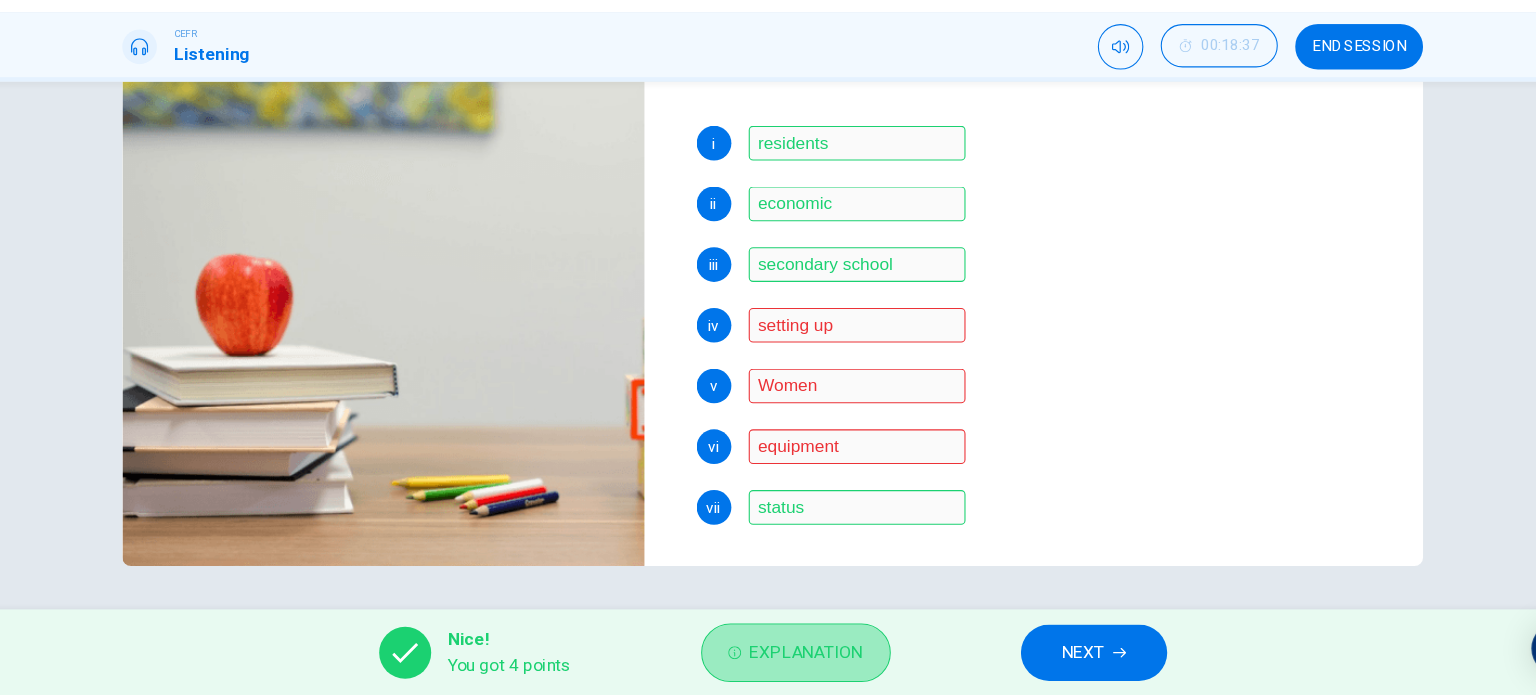 click on "Explanation" at bounding box center (799, 655) 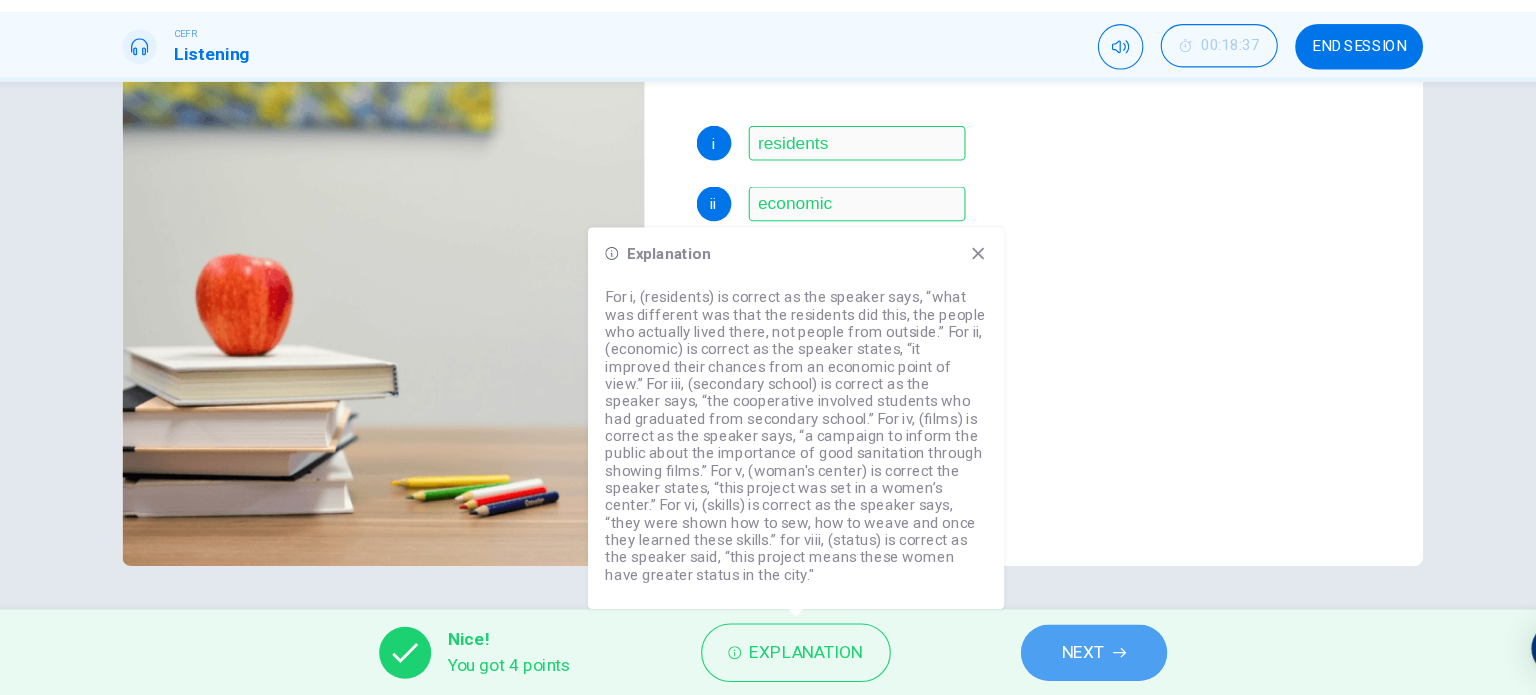 click on "NEXT" at bounding box center (1064, 655) 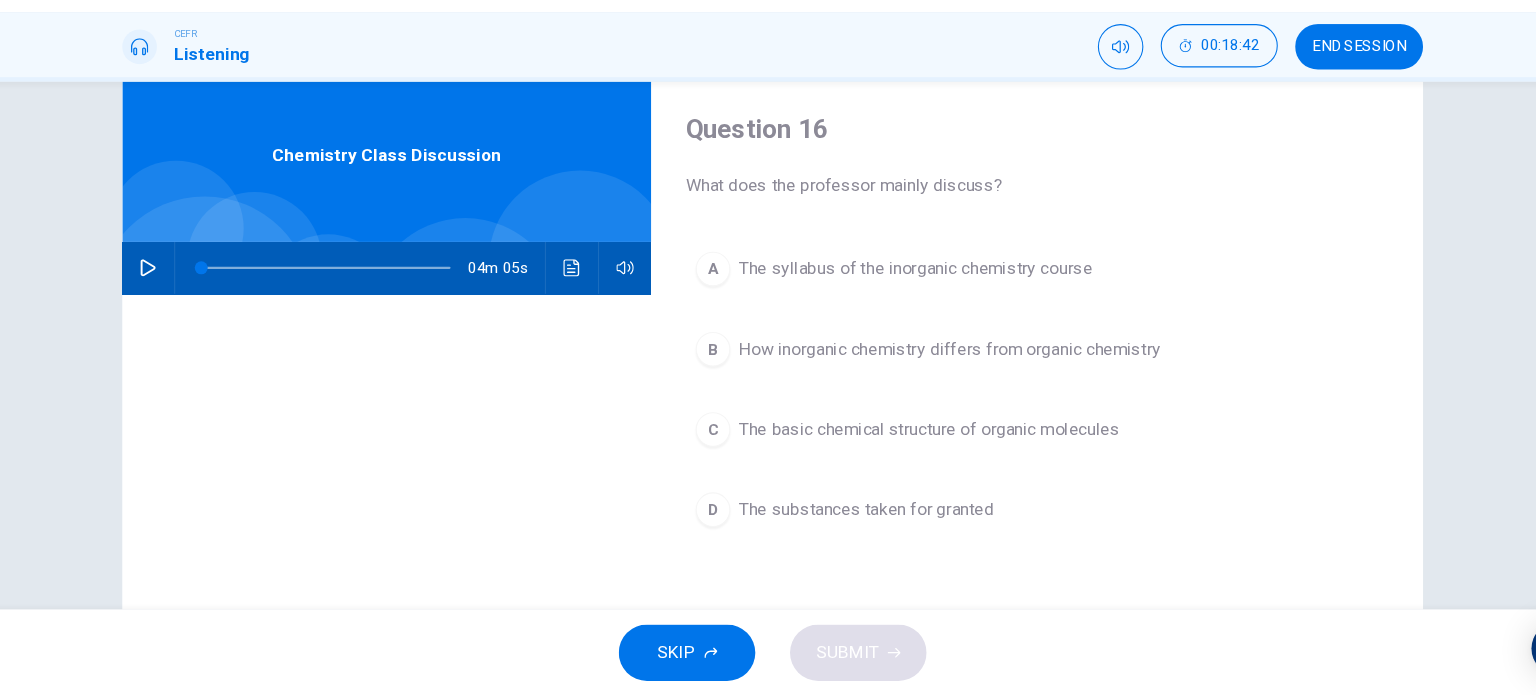 scroll, scrollTop: 62, scrollLeft: 0, axis: vertical 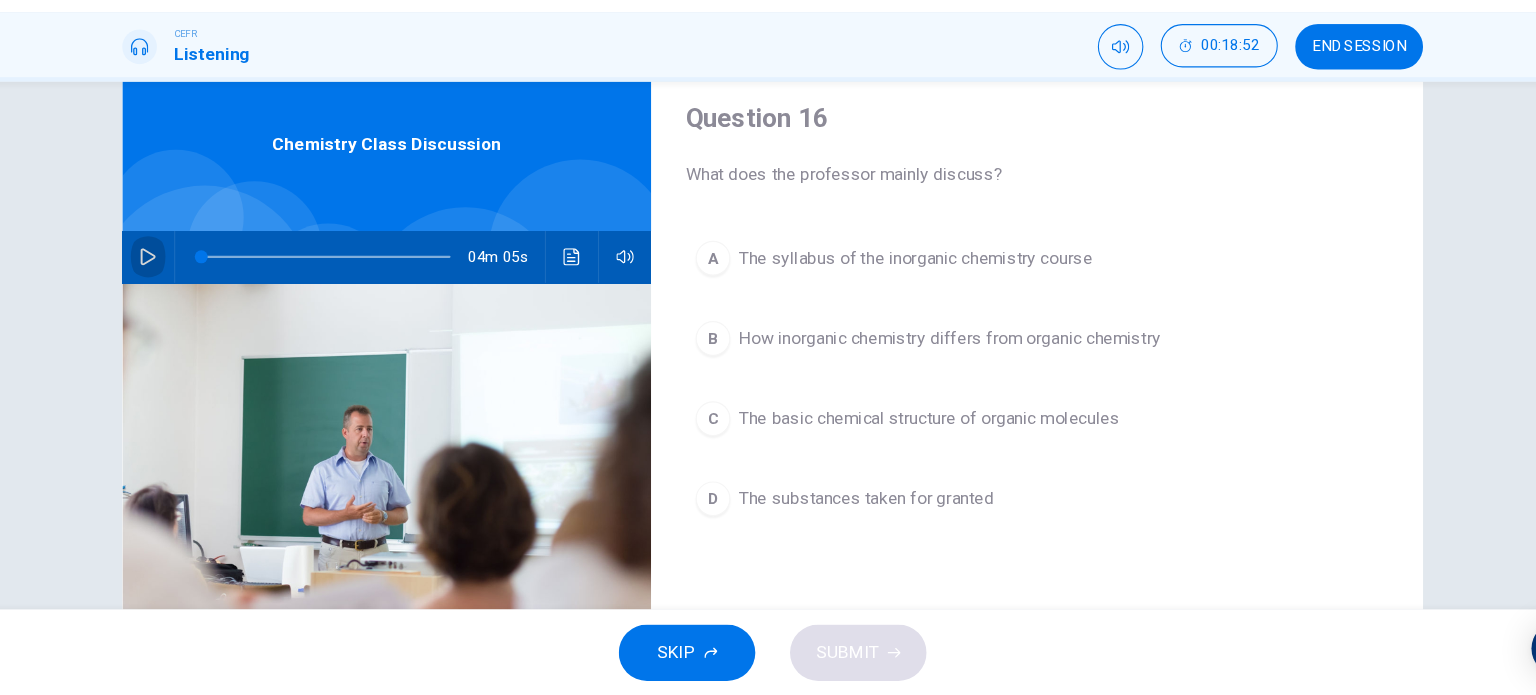 click at bounding box center (192, 290) 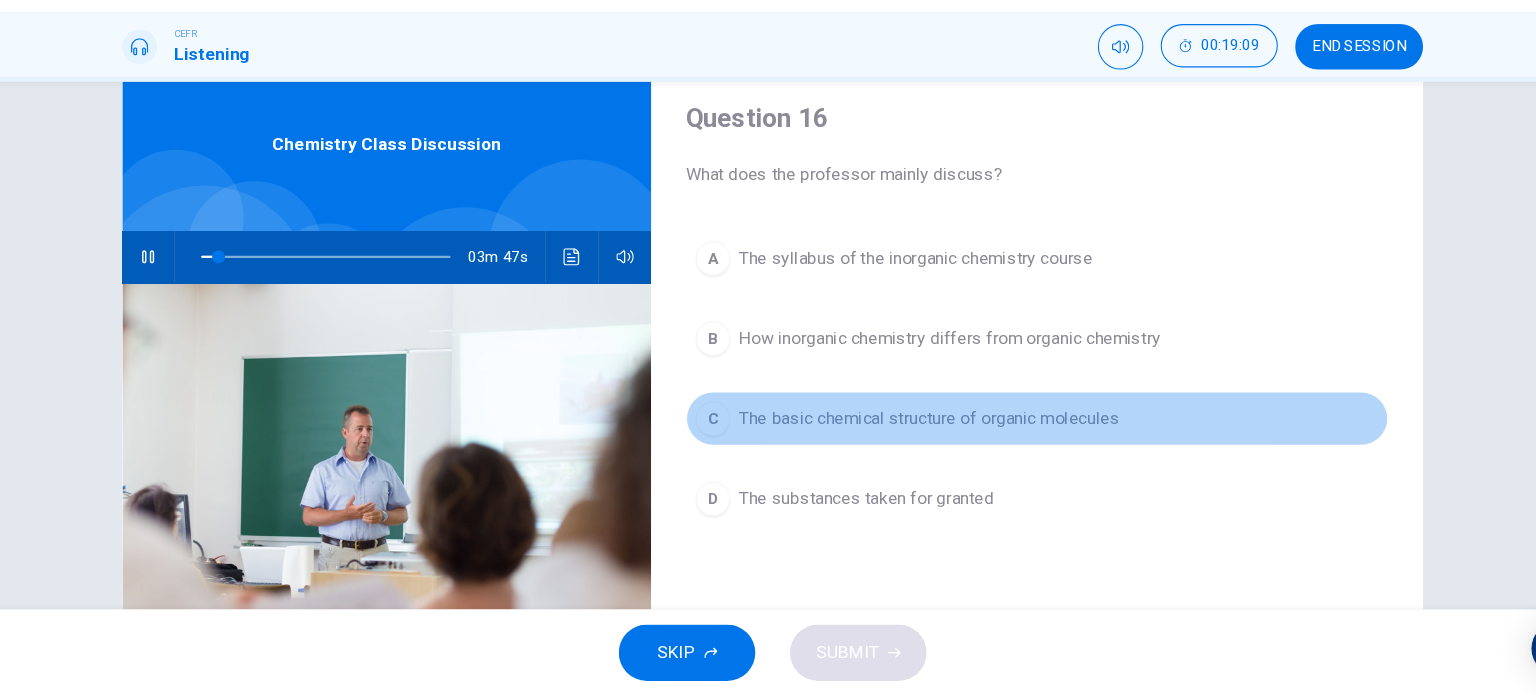 click on "C The basic chemical structure of organic molecules" at bounding box center (1012, 439) 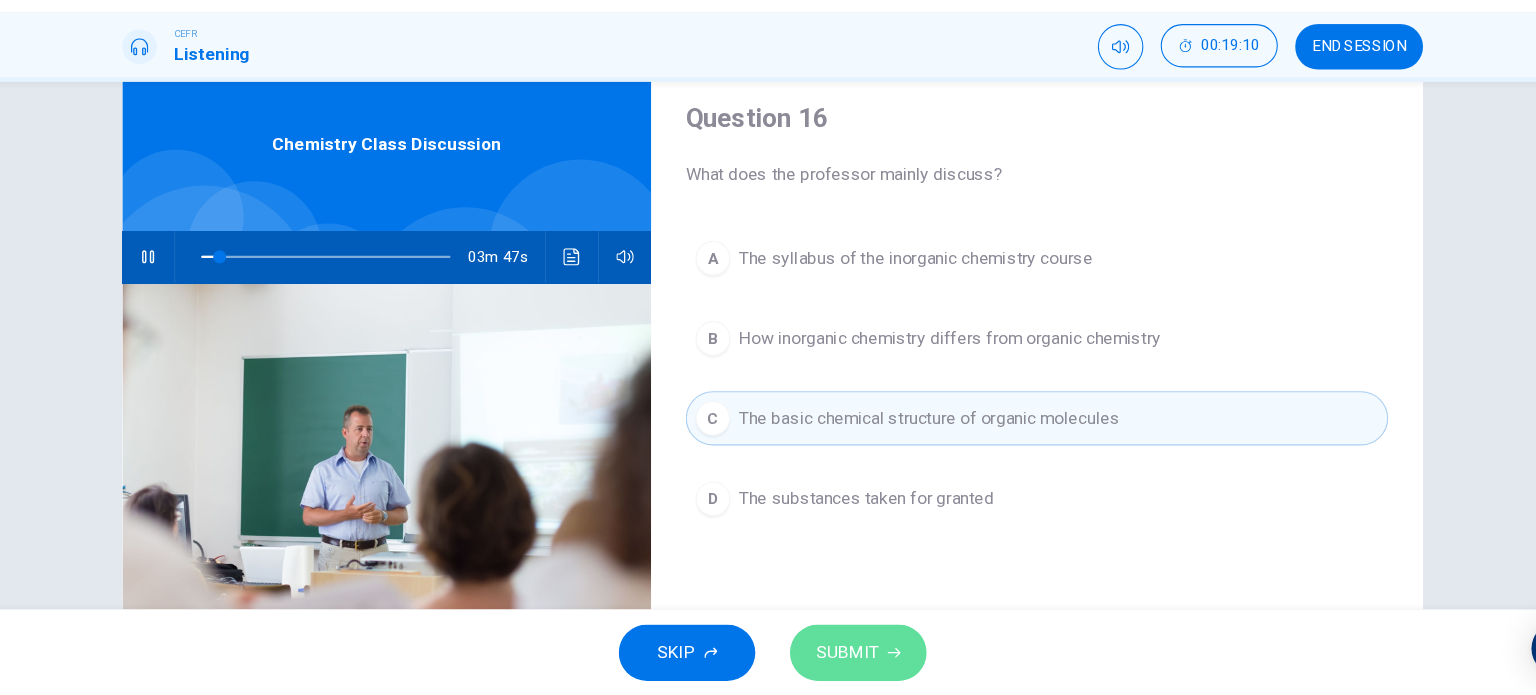 click on "SUBMIT" at bounding box center (837, 655) 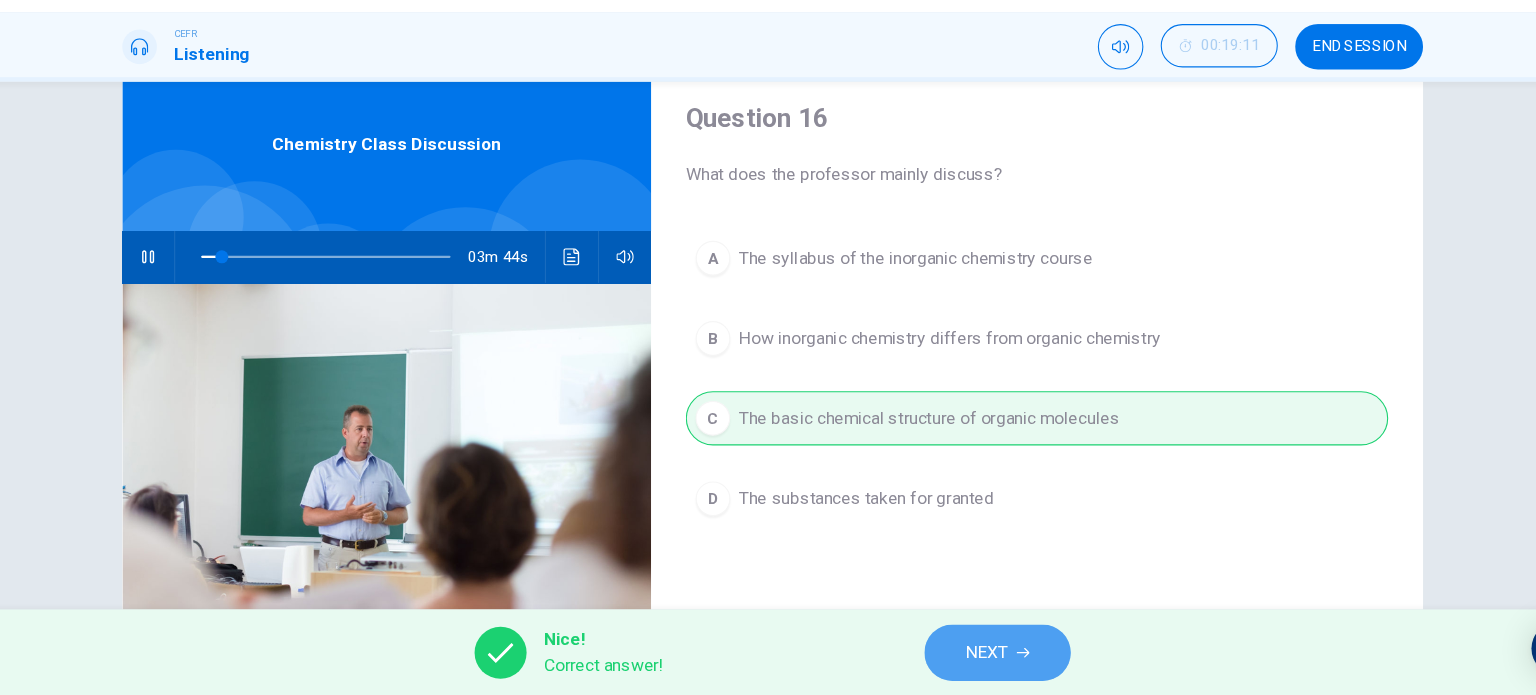 click on "NEXT" at bounding box center [975, 655] 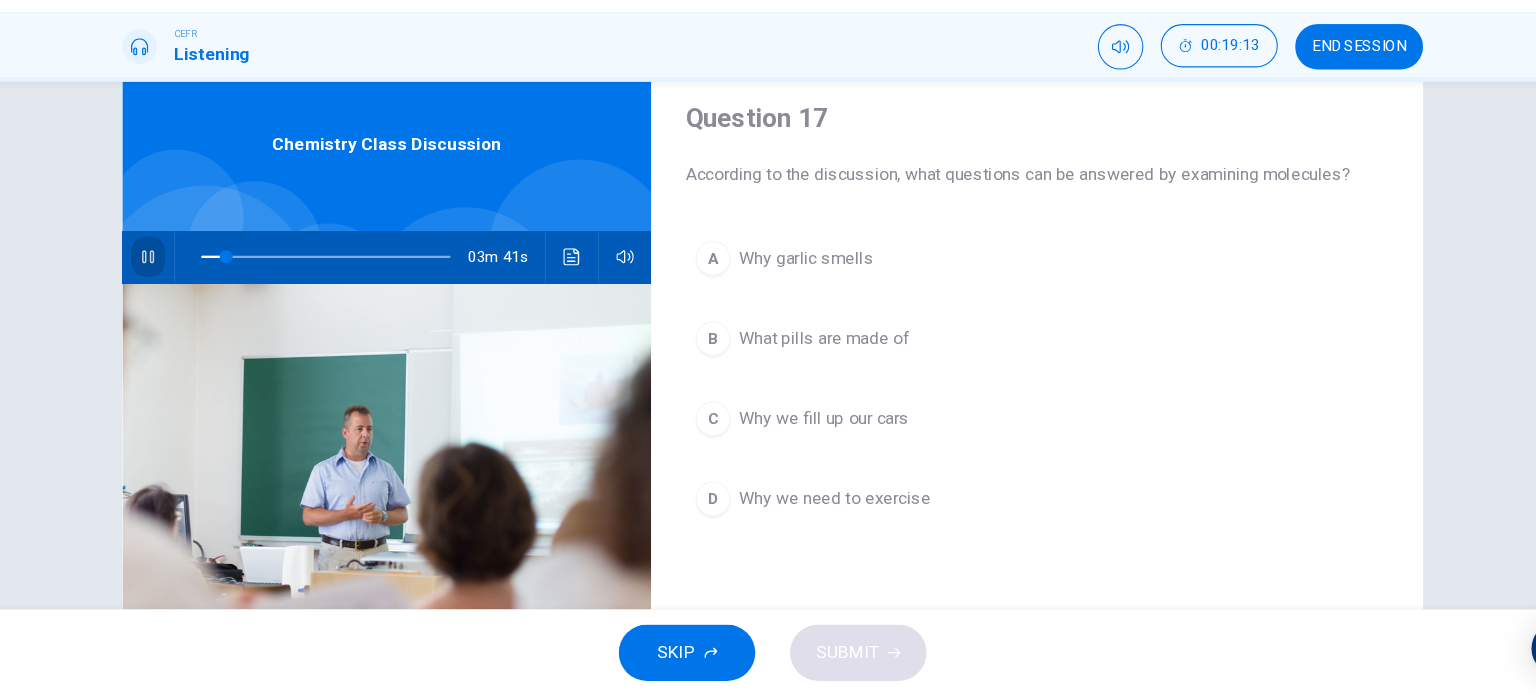 click at bounding box center [191, 290] 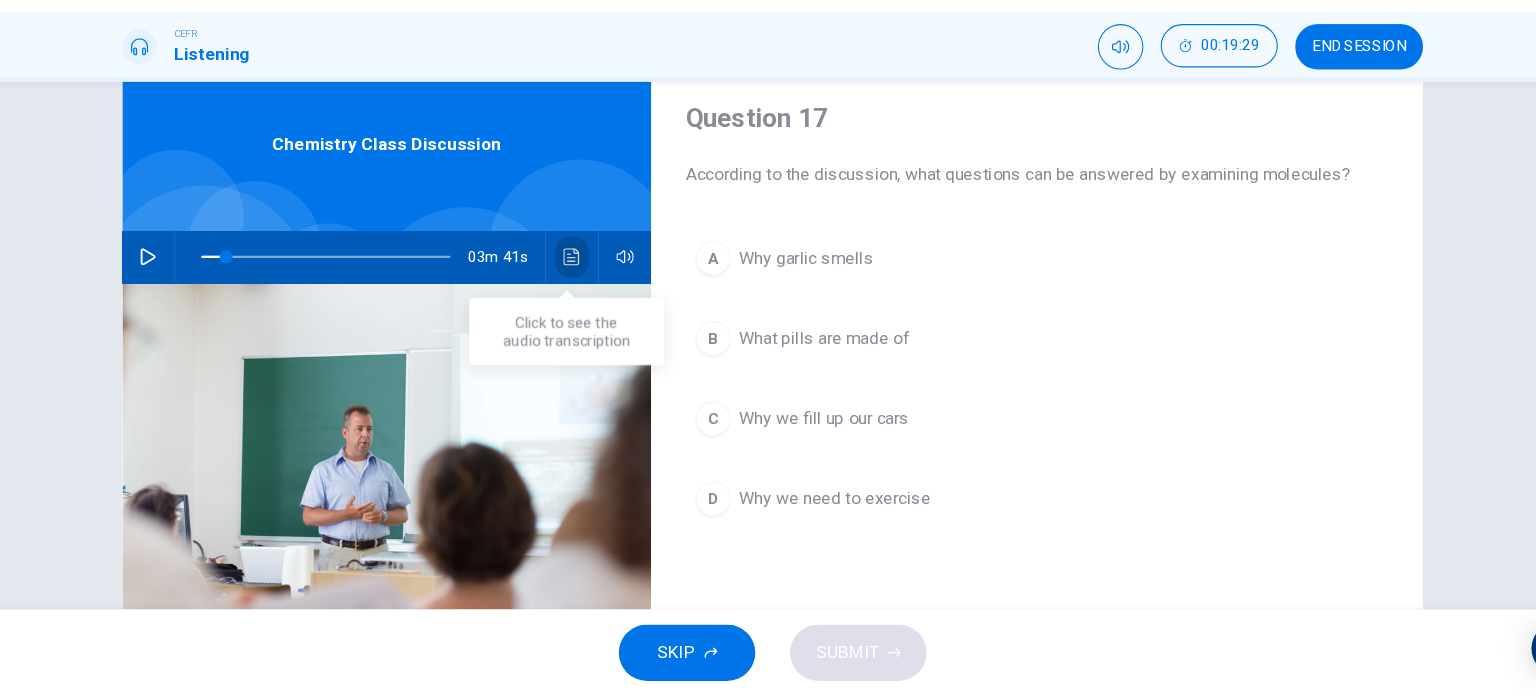 click at bounding box center (582, 290) 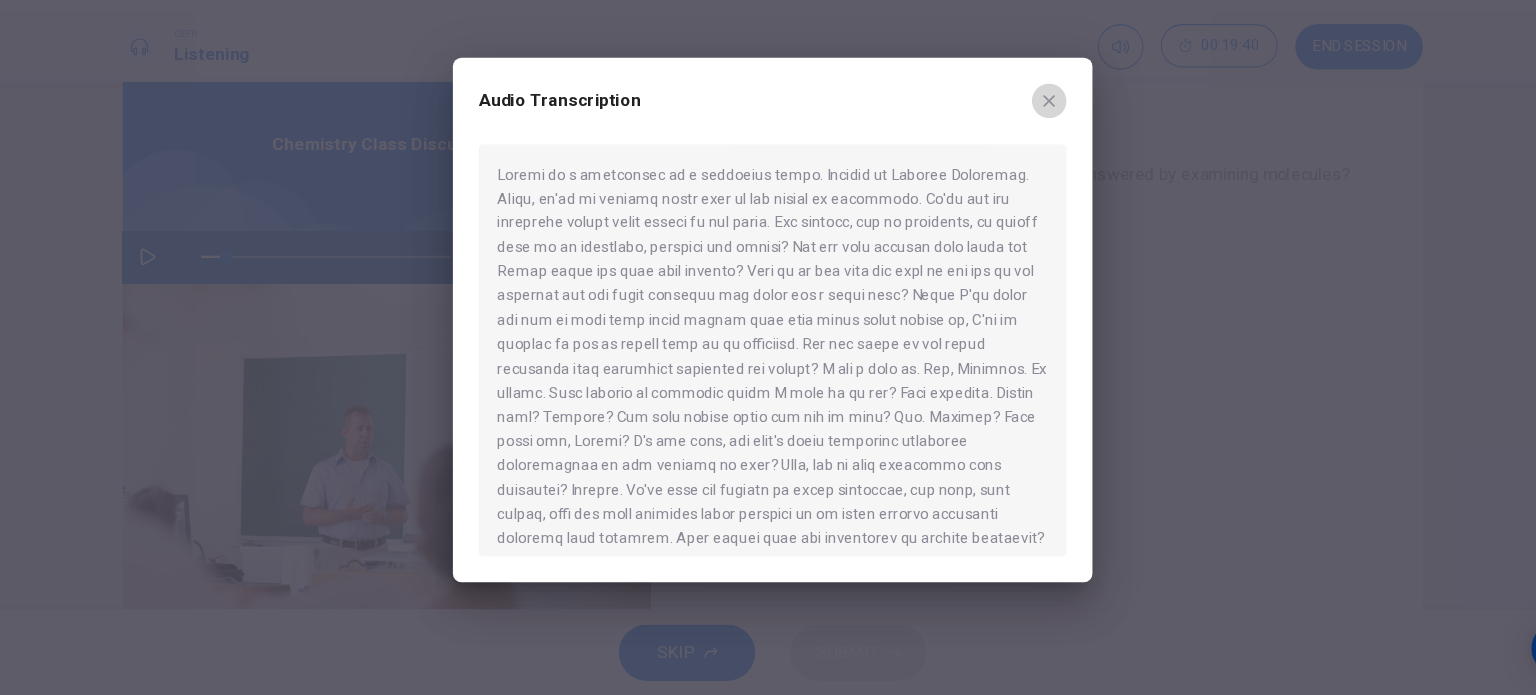 click at bounding box center (1023, 146) 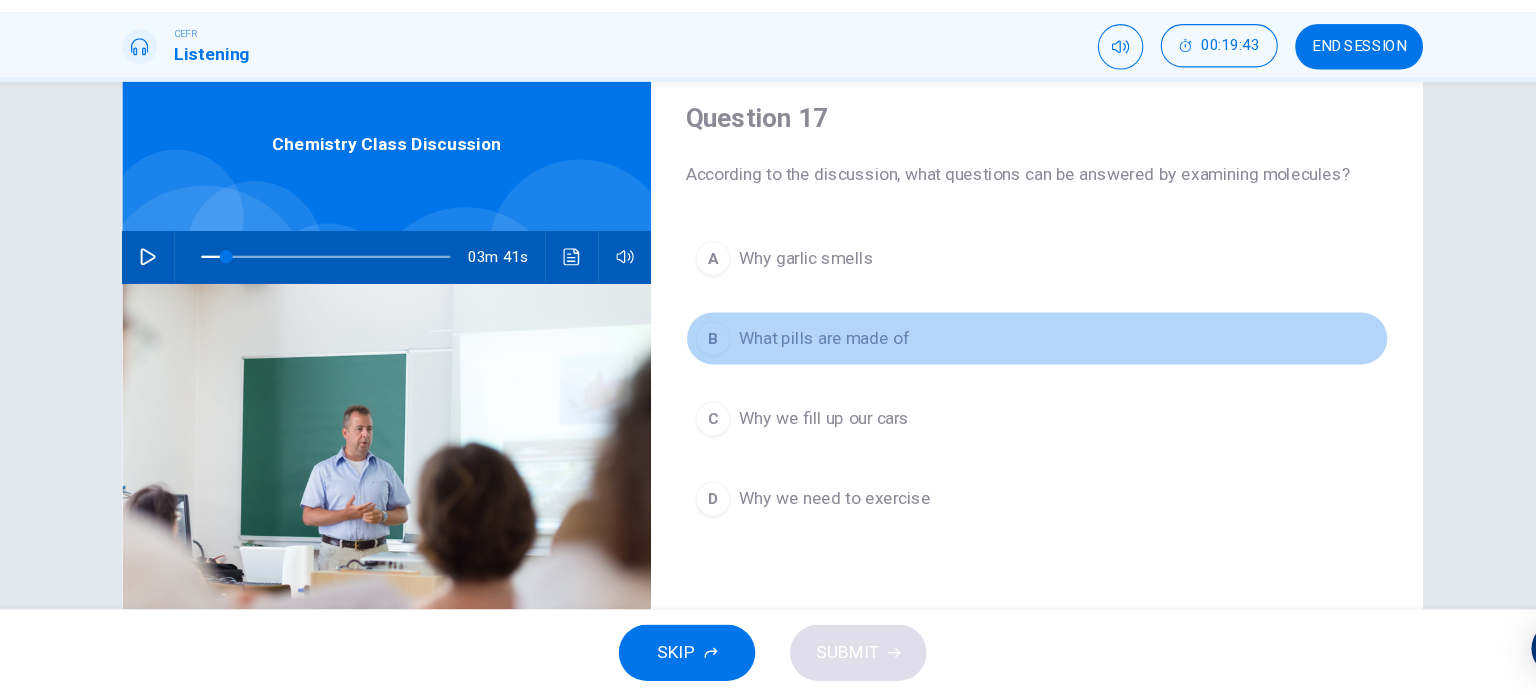 click on "B" at bounding box center (713, 291) 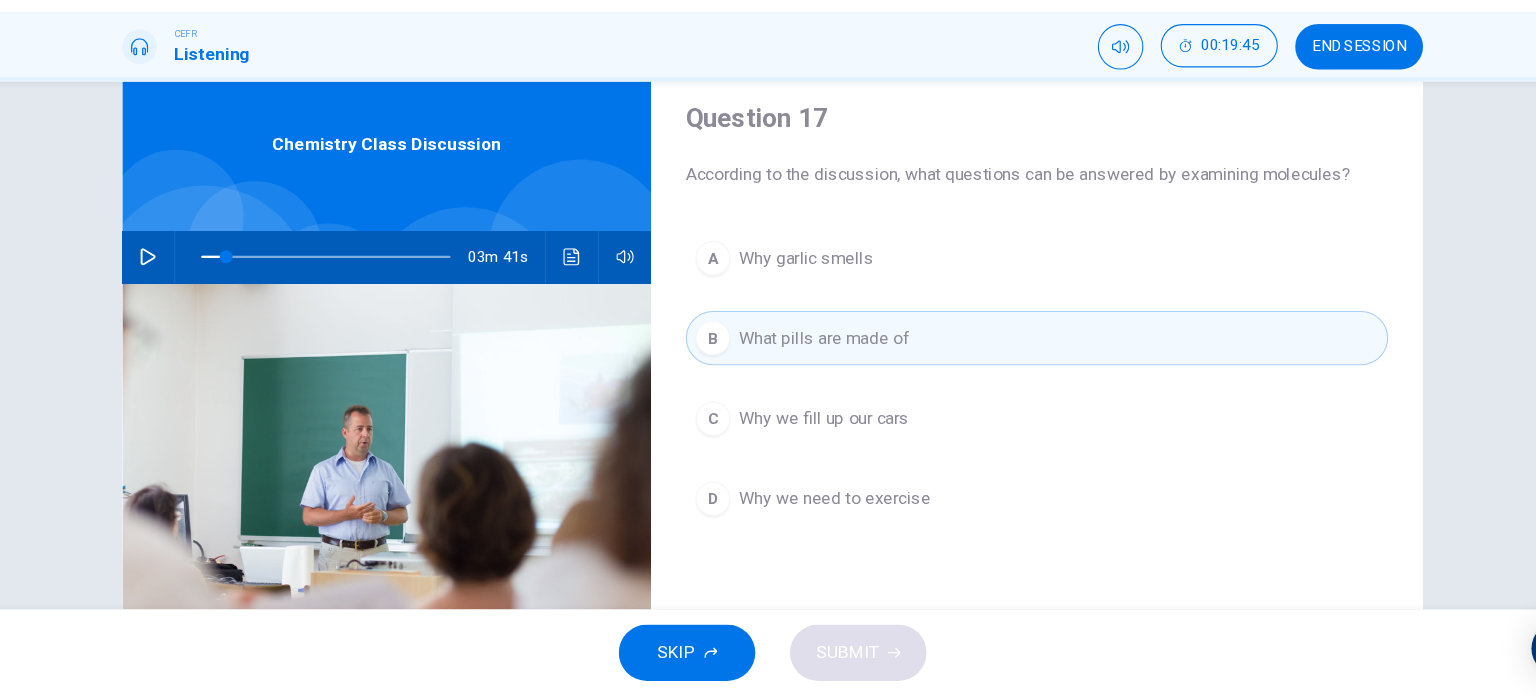 click on "03m 41s" at bounding box center [412, 290] 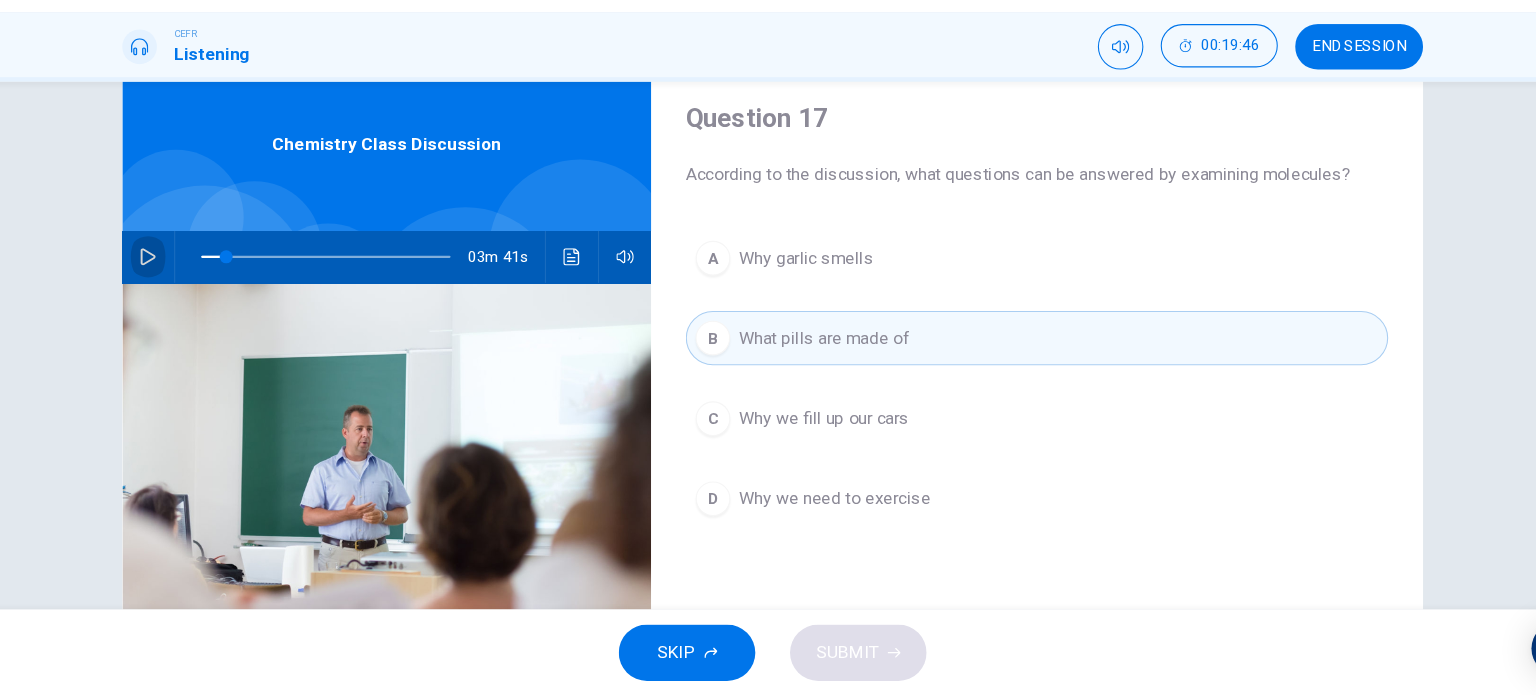 click at bounding box center [192, 290] 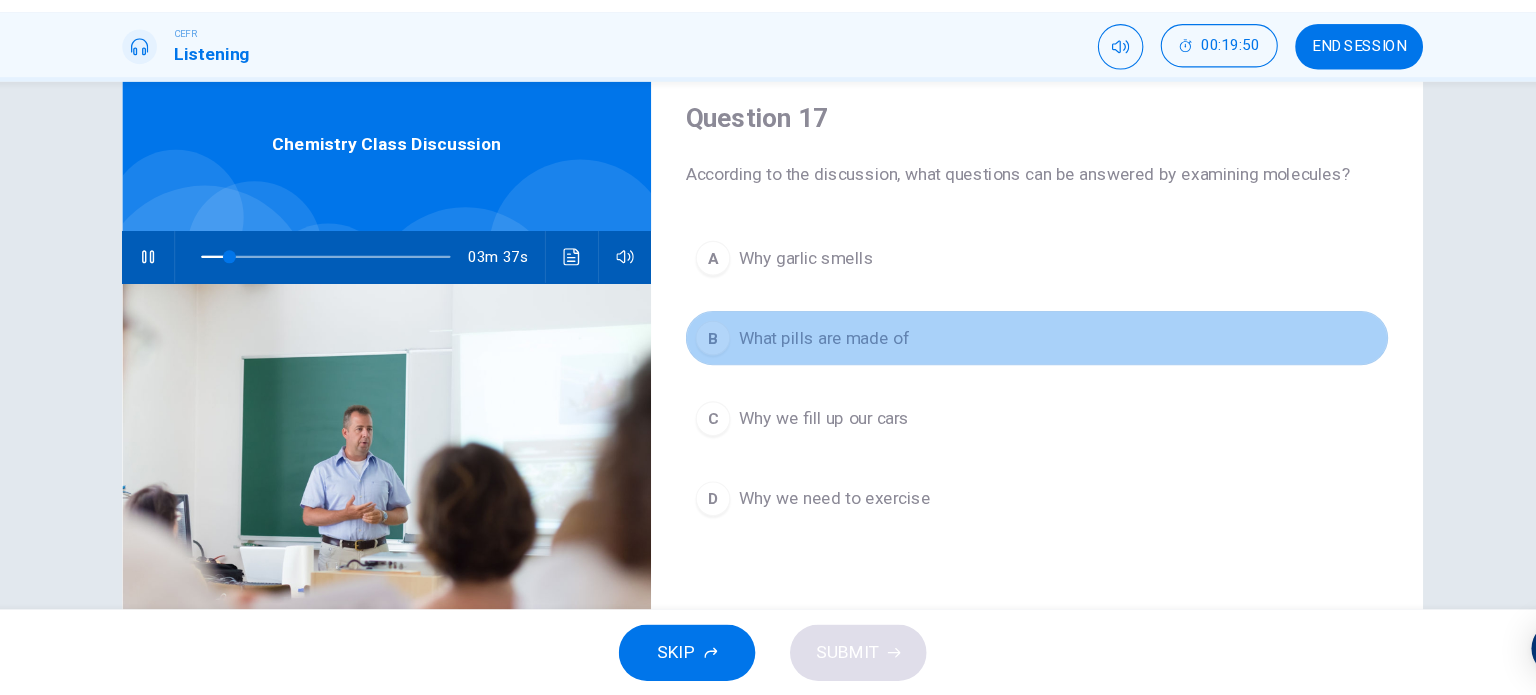 click on "B" at bounding box center [713, 365] 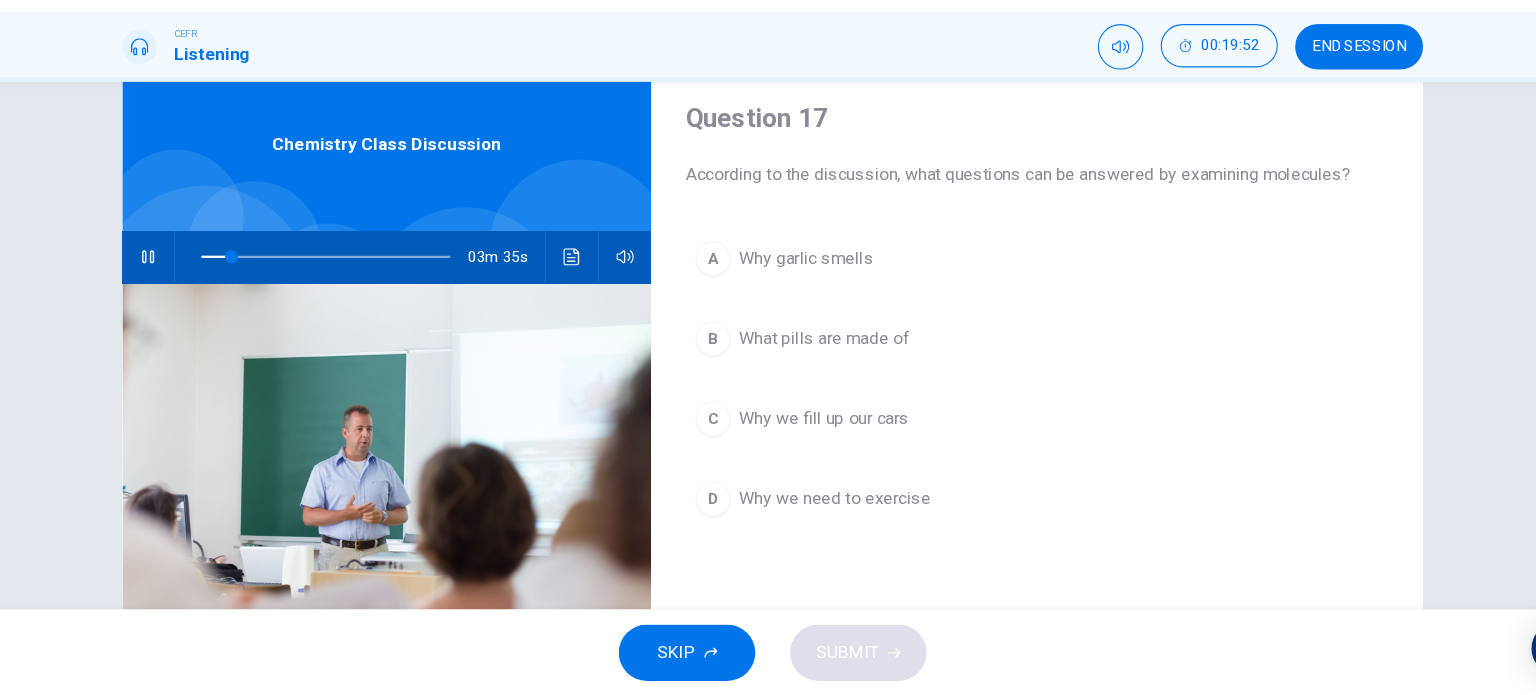 click on "C Why we fill up our cars" at bounding box center (1012, 439) 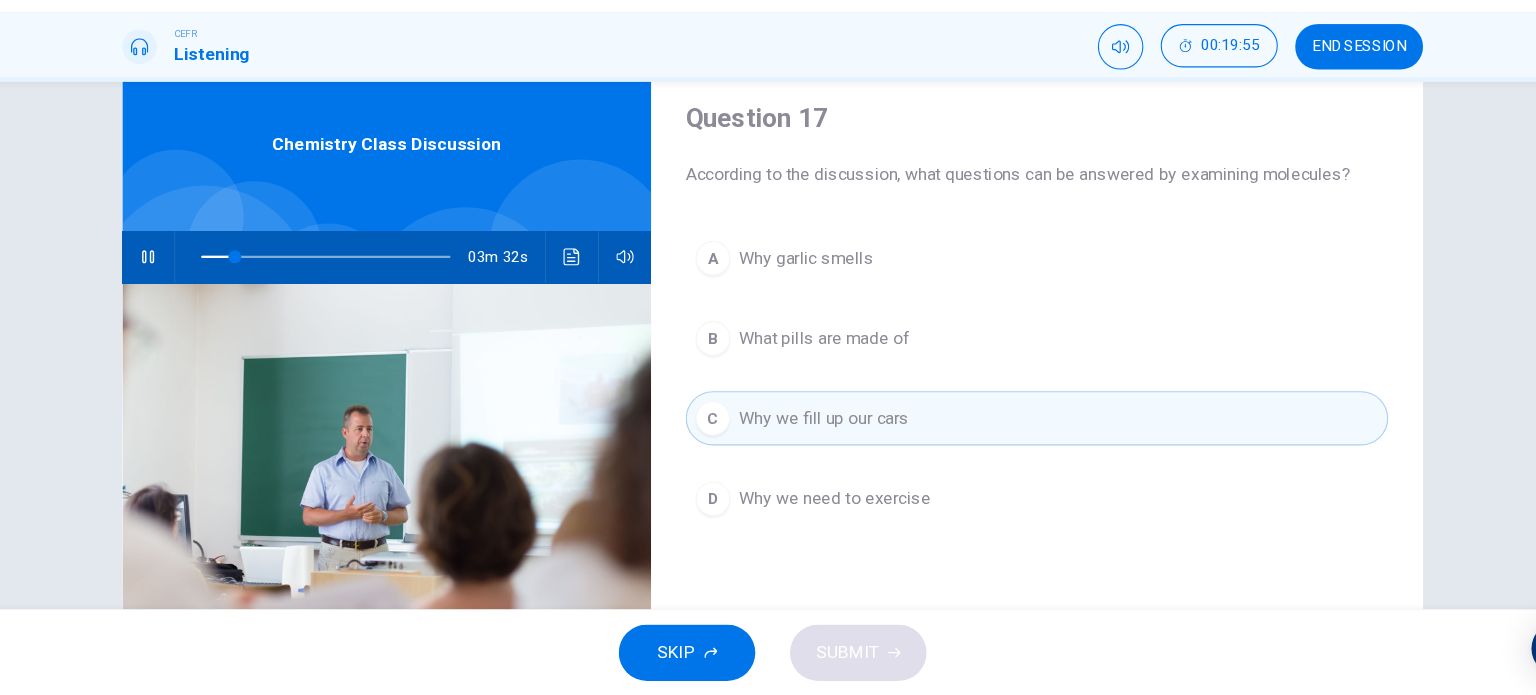 click on "B" at bounding box center (713, 291) 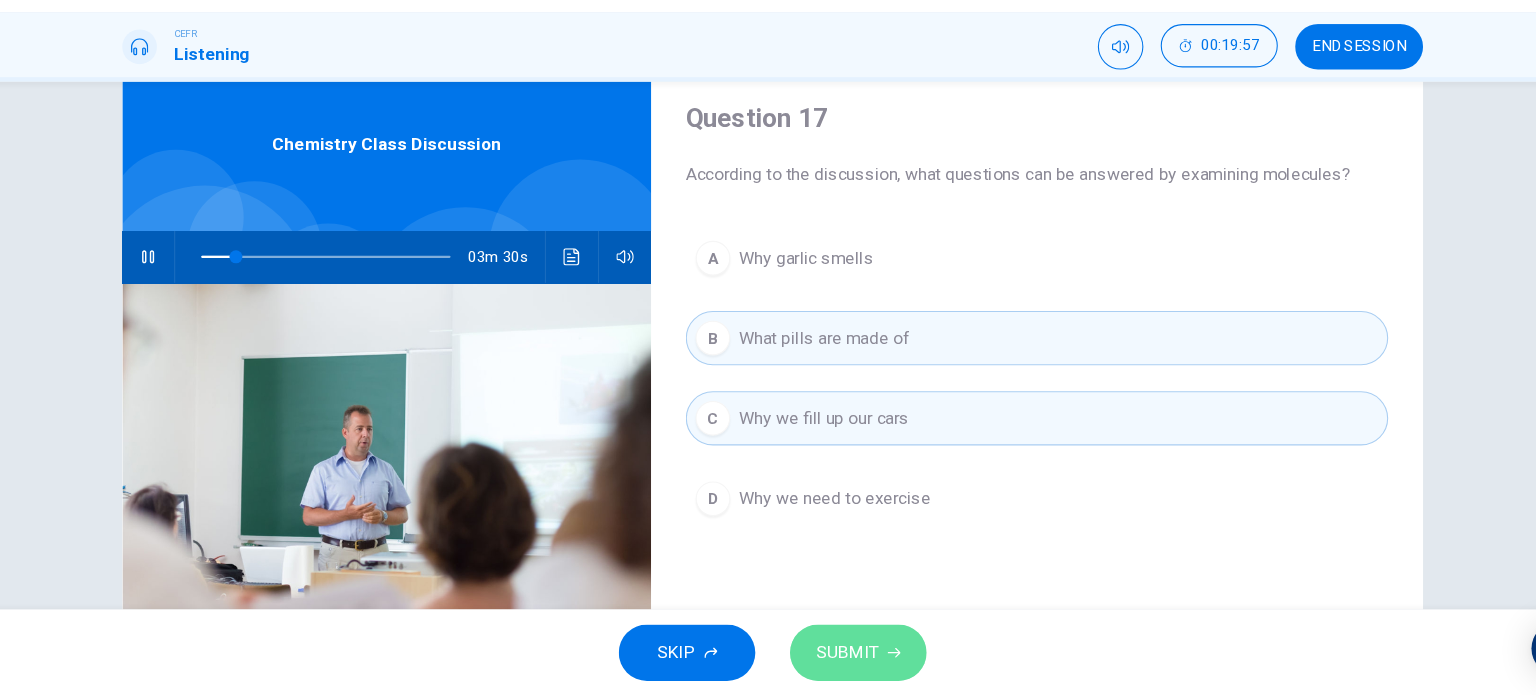click on "SUBMIT" at bounding box center [837, 655] 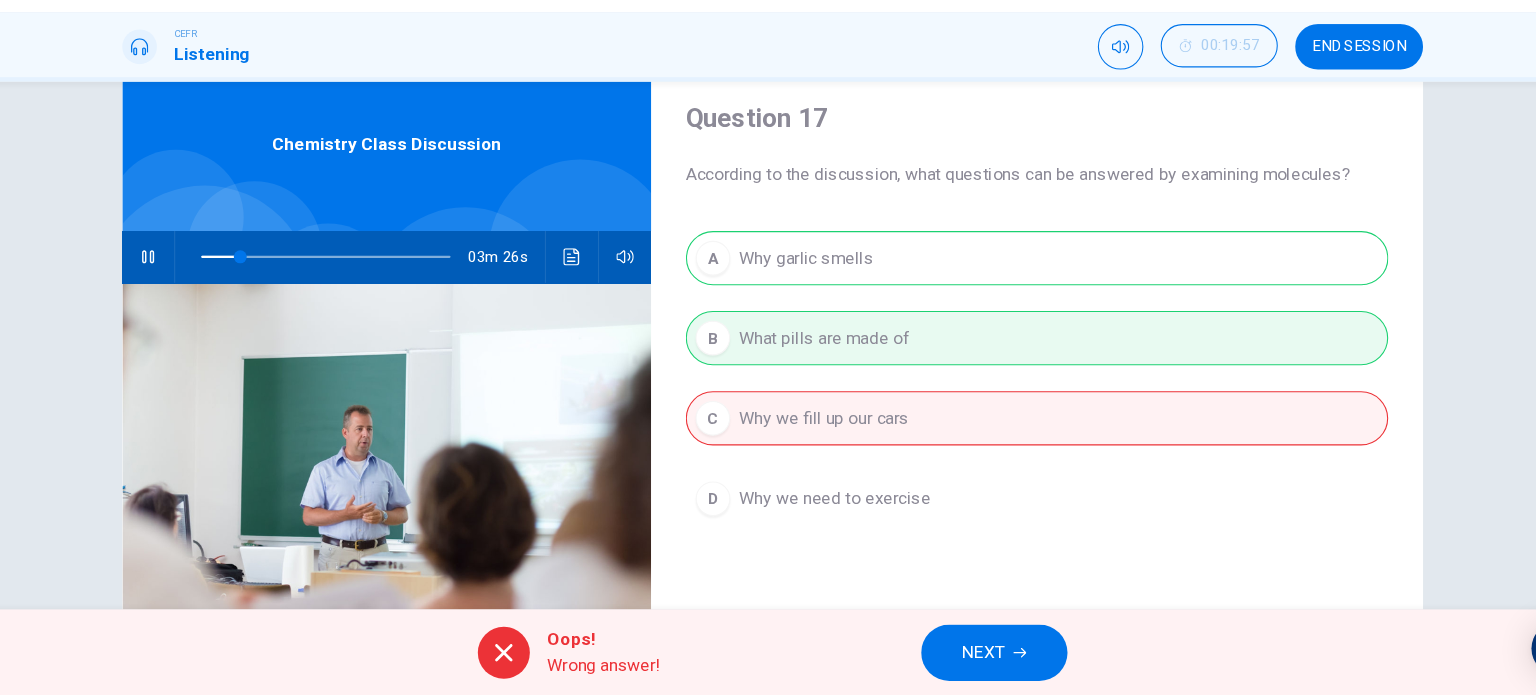 click on "A Why garlic smells B What pills are made of C Why we fill up our cars D Why we need to exercise" at bounding box center [1012, 422] 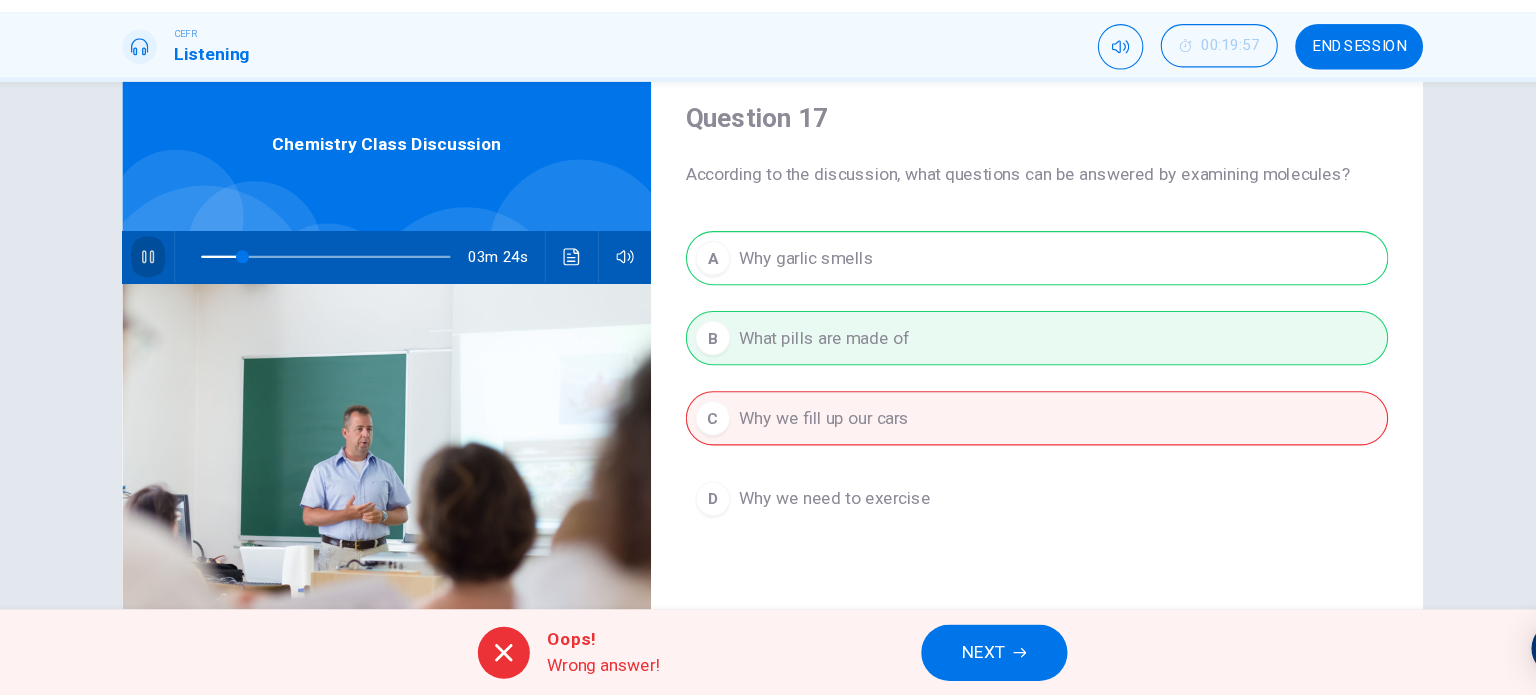click at bounding box center [192, 290] 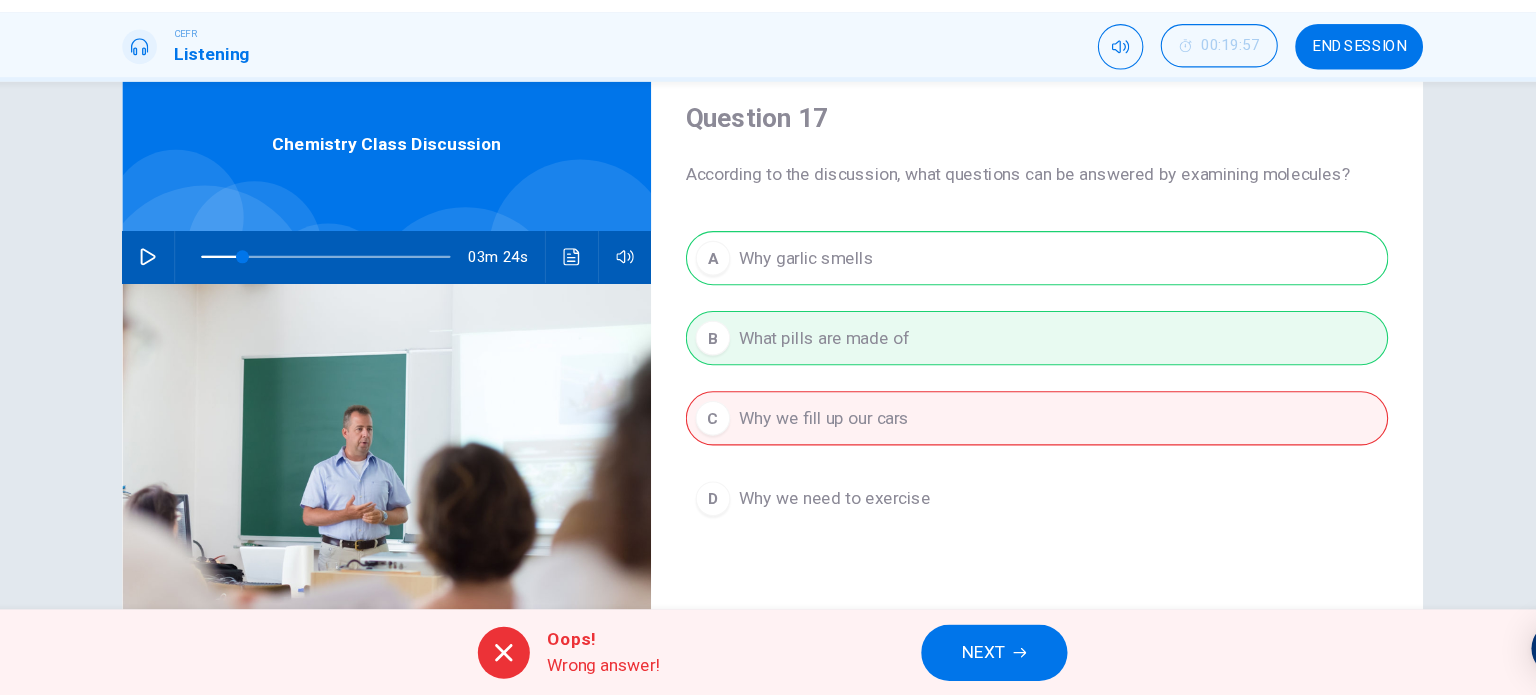 click on "A Why garlic smells B What pills are made of C Why we fill up our cars D Why we need to exercise" at bounding box center [1012, 422] 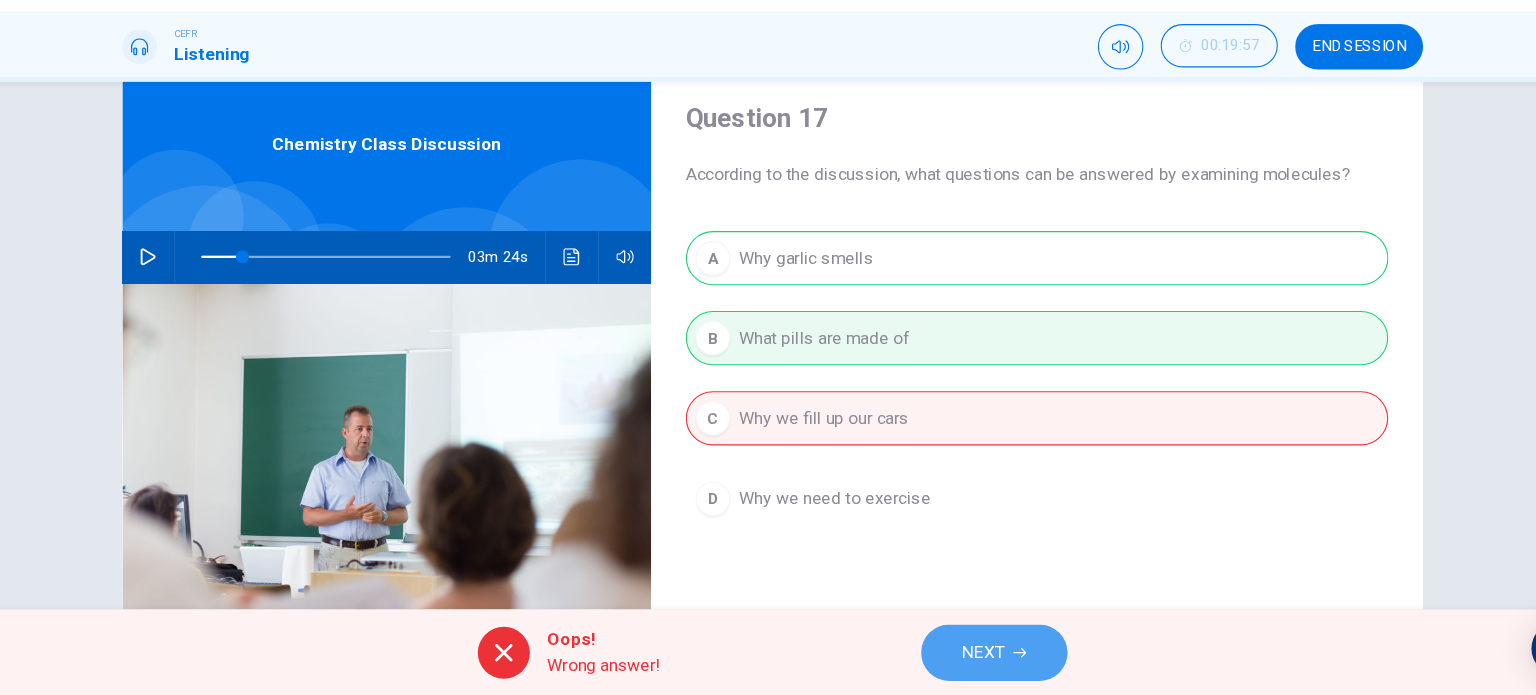 click on "NEXT" at bounding box center (962, 655) 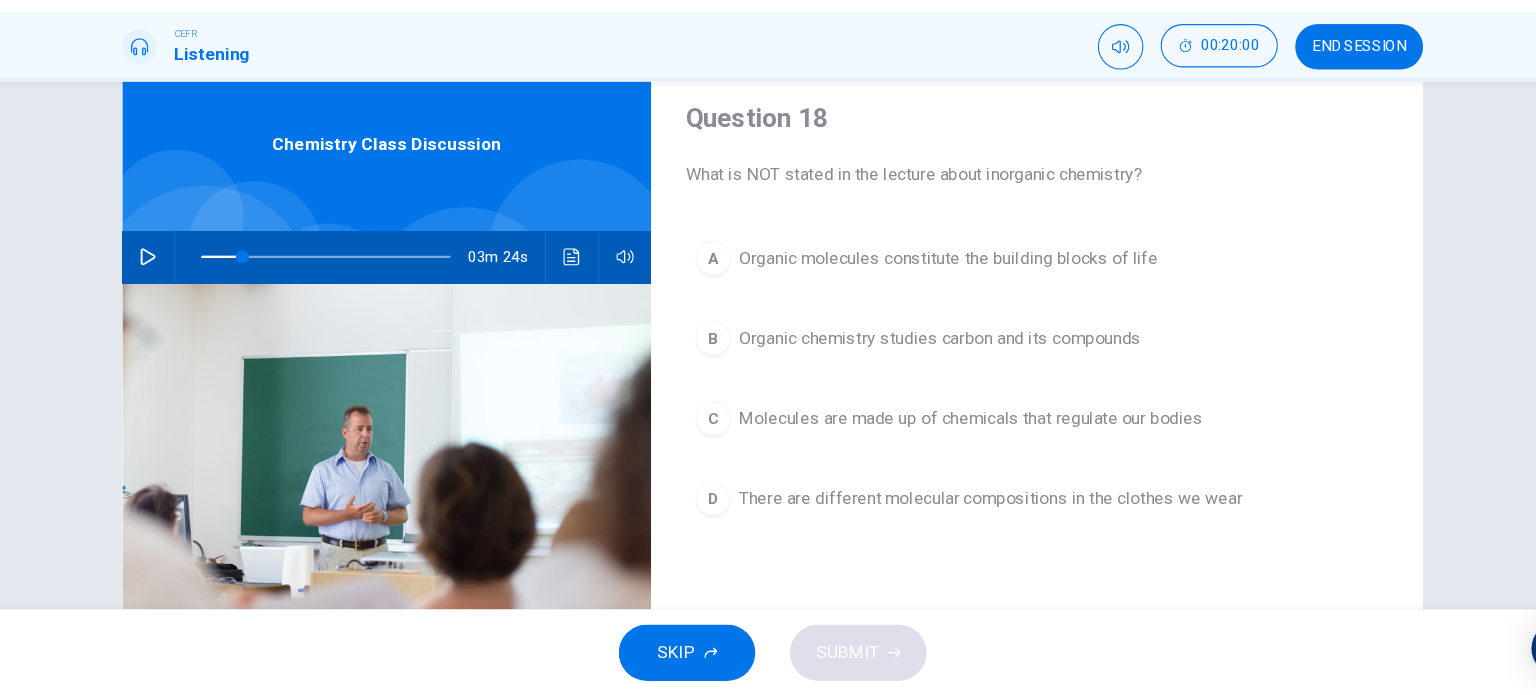scroll, scrollTop: 65, scrollLeft: 0, axis: vertical 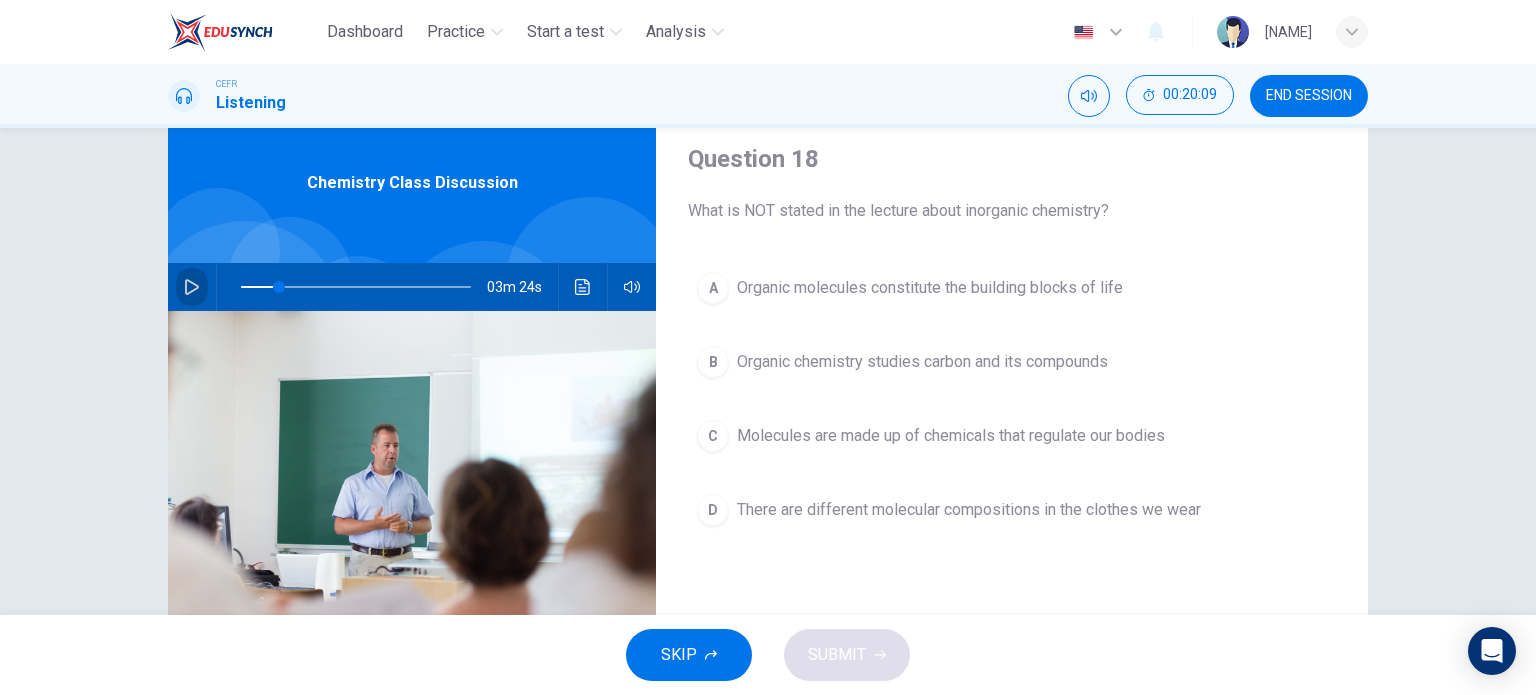 click at bounding box center [192, 287] 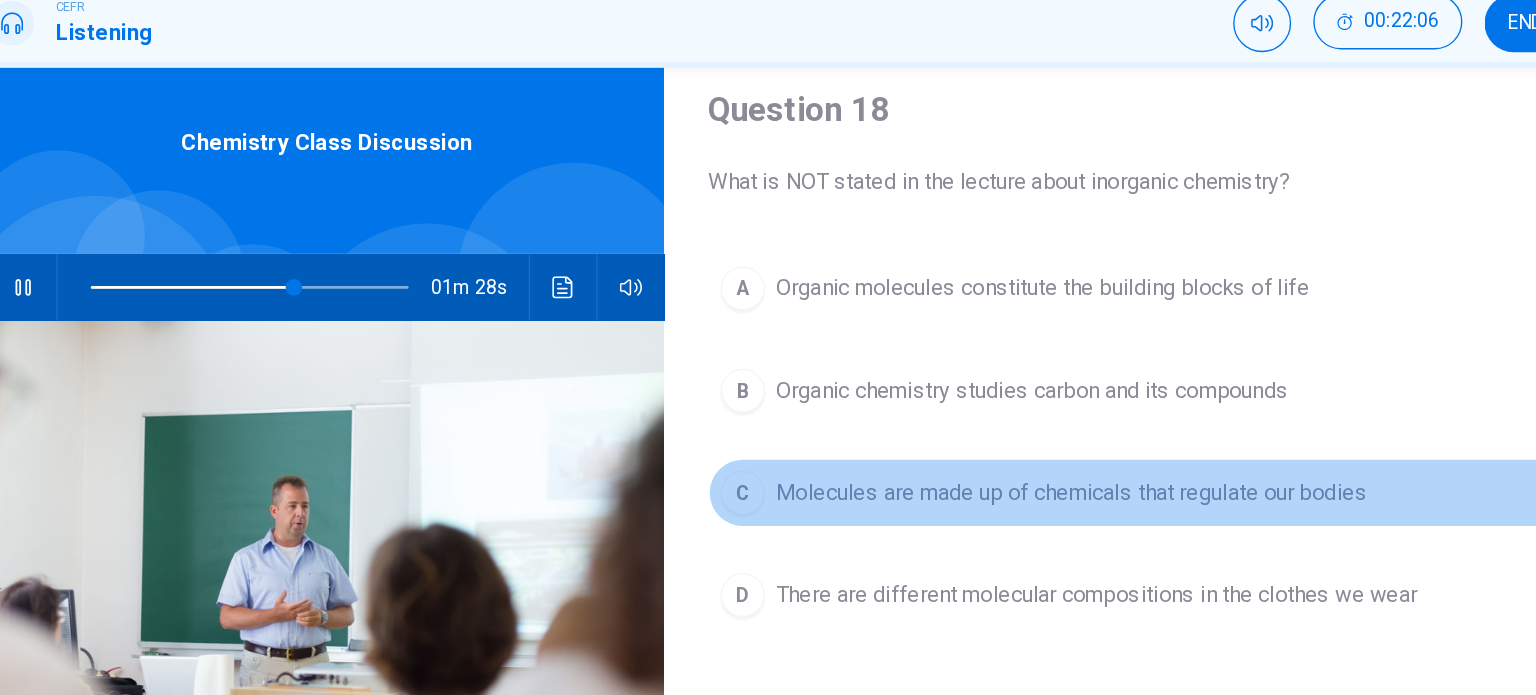 click on "C" at bounding box center (713, 288) 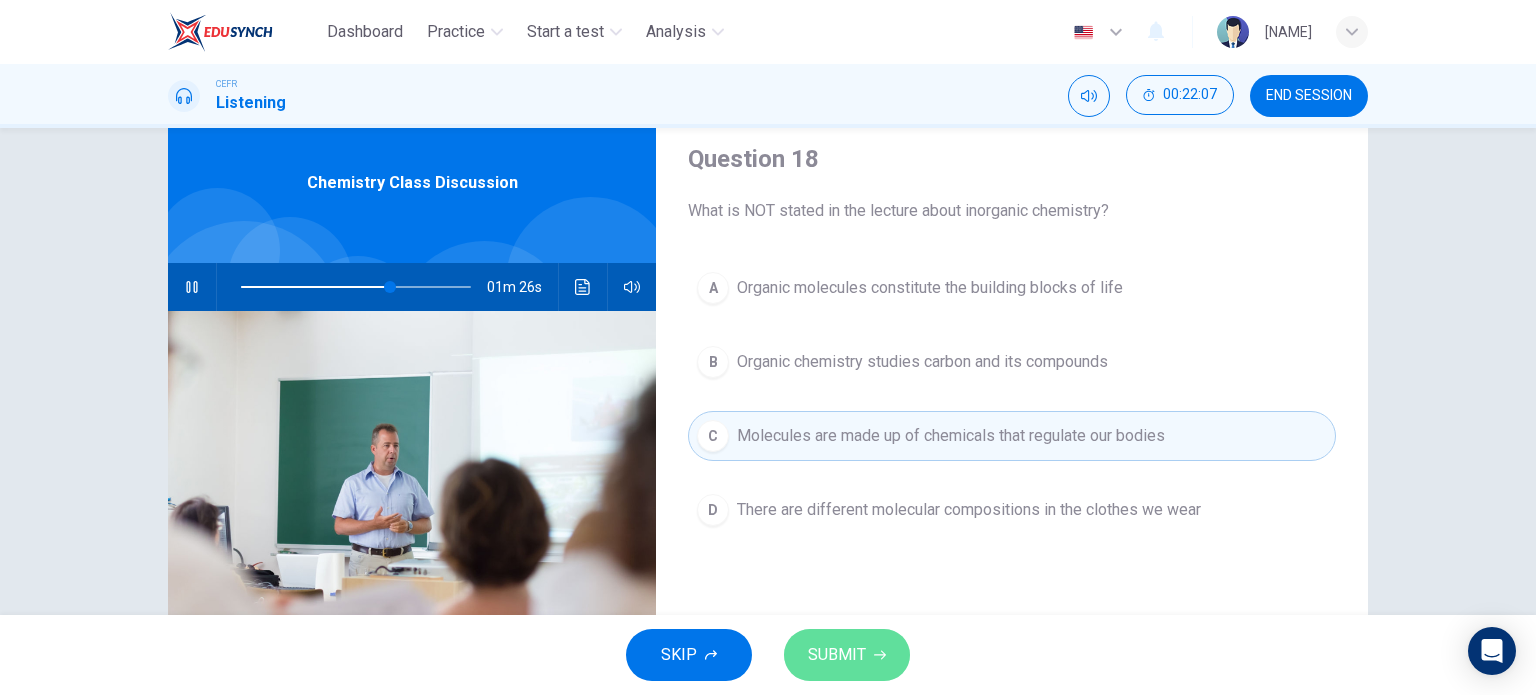 click on "SUBMIT" at bounding box center (837, 655) 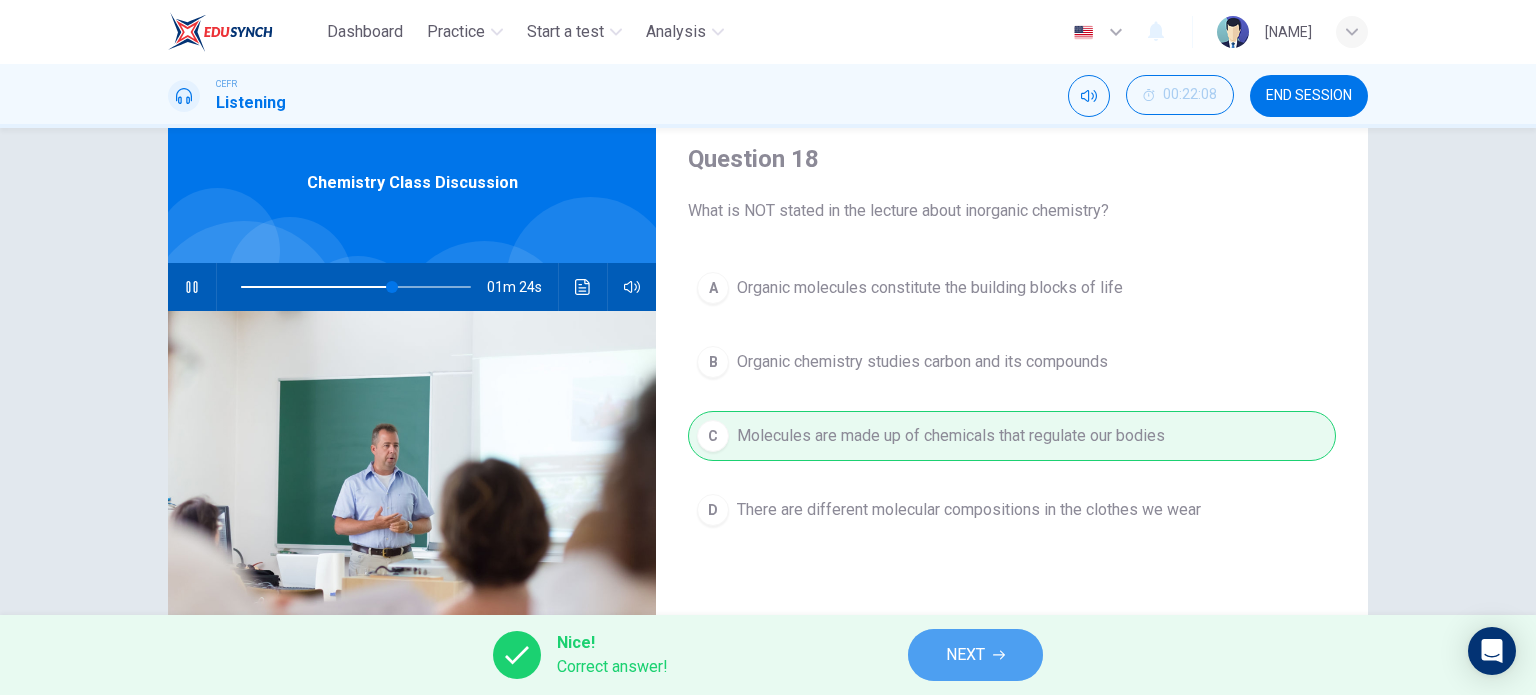click on "NEXT" at bounding box center (975, 655) 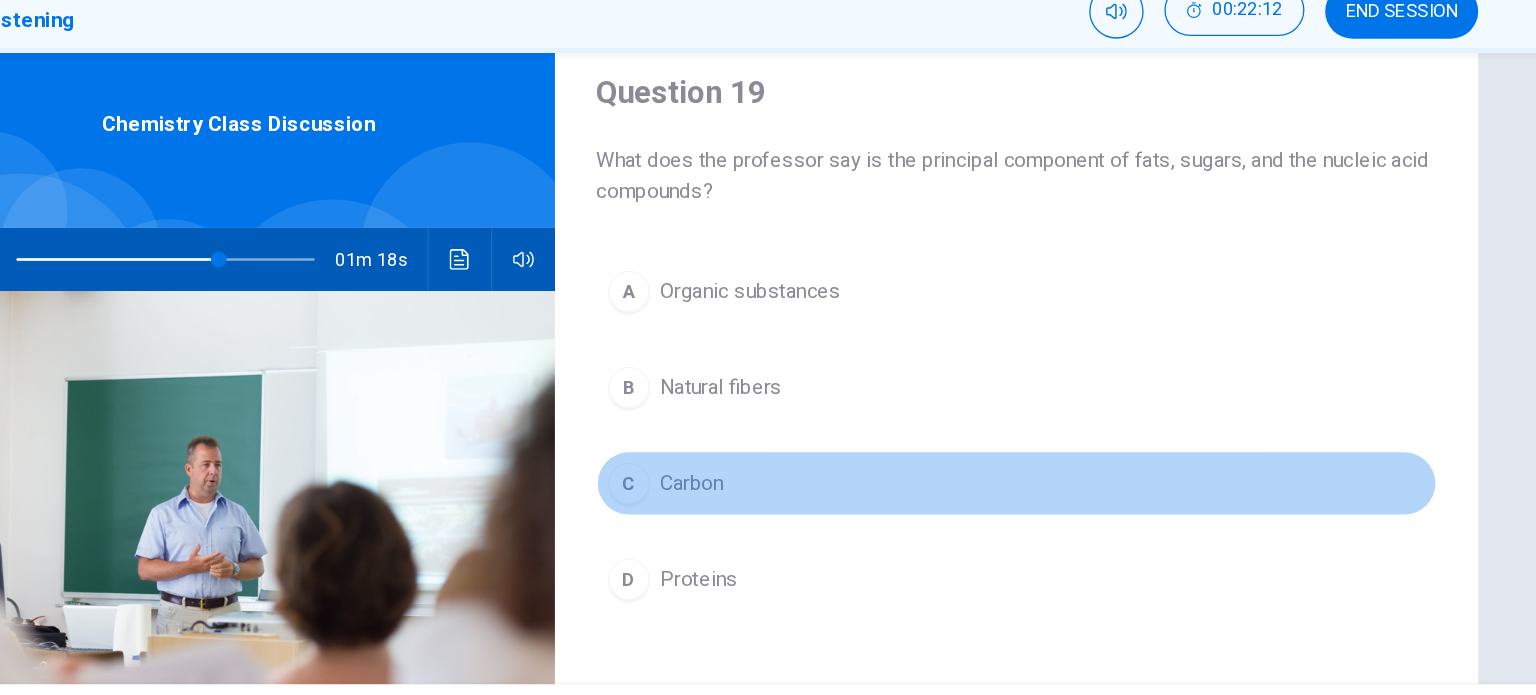 click on "C" at bounding box center (713, 312) 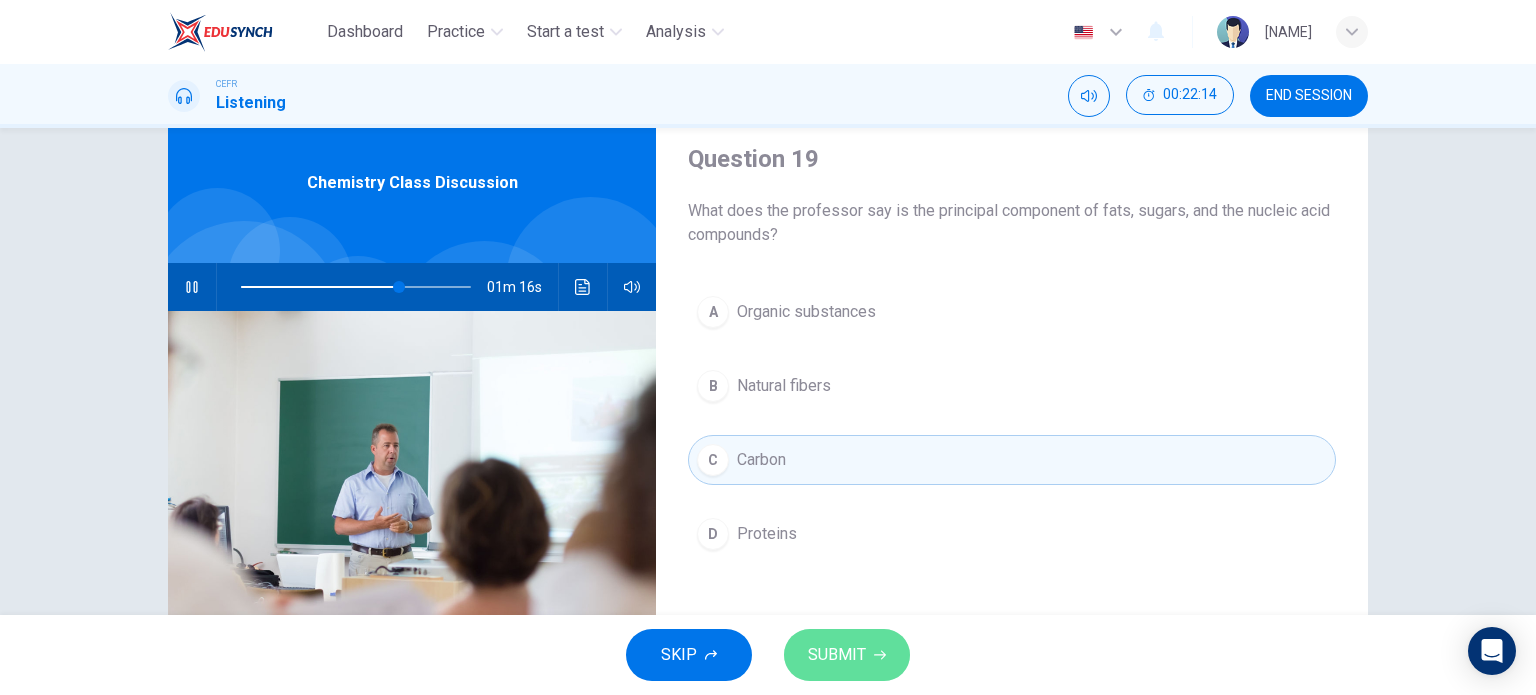 click on "SUBMIT" at bounding box center (847, 655) 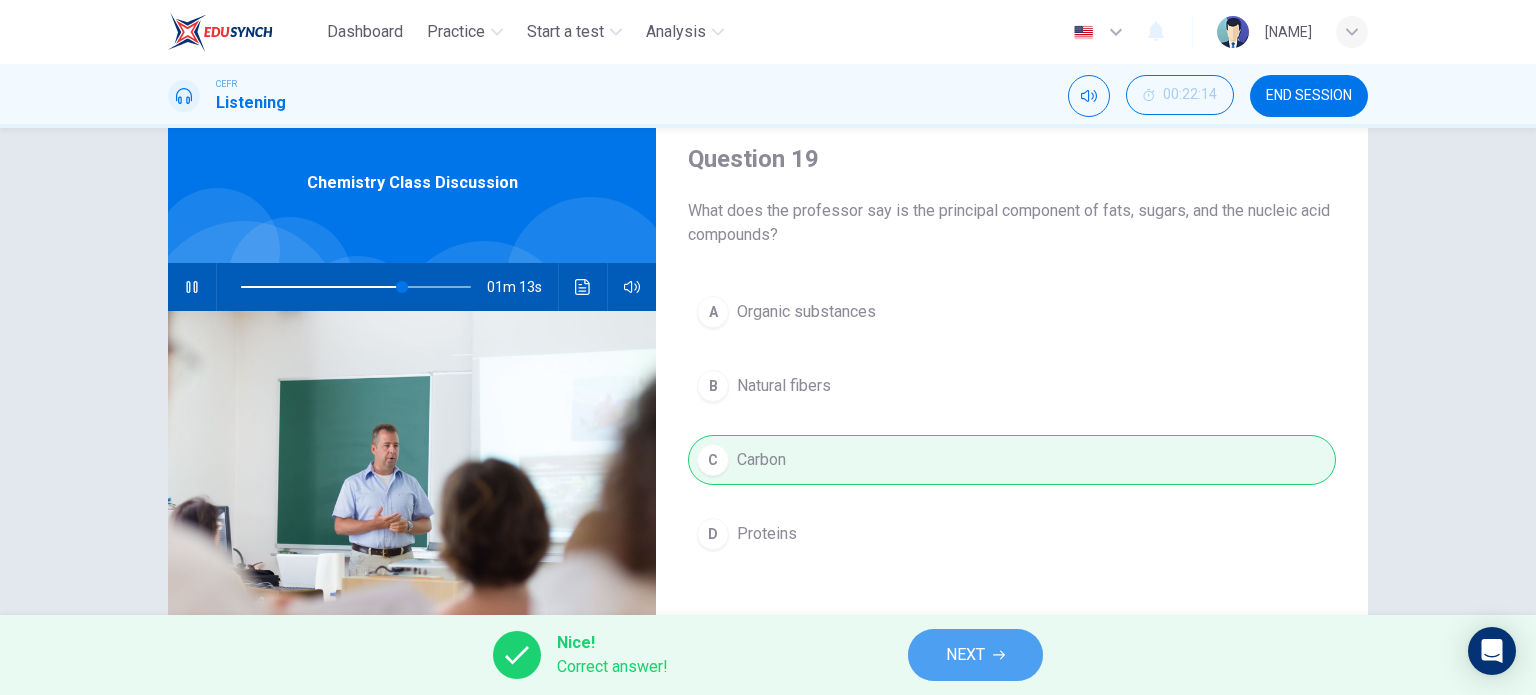 click on "NEXT" at bounding box center (975, 655) 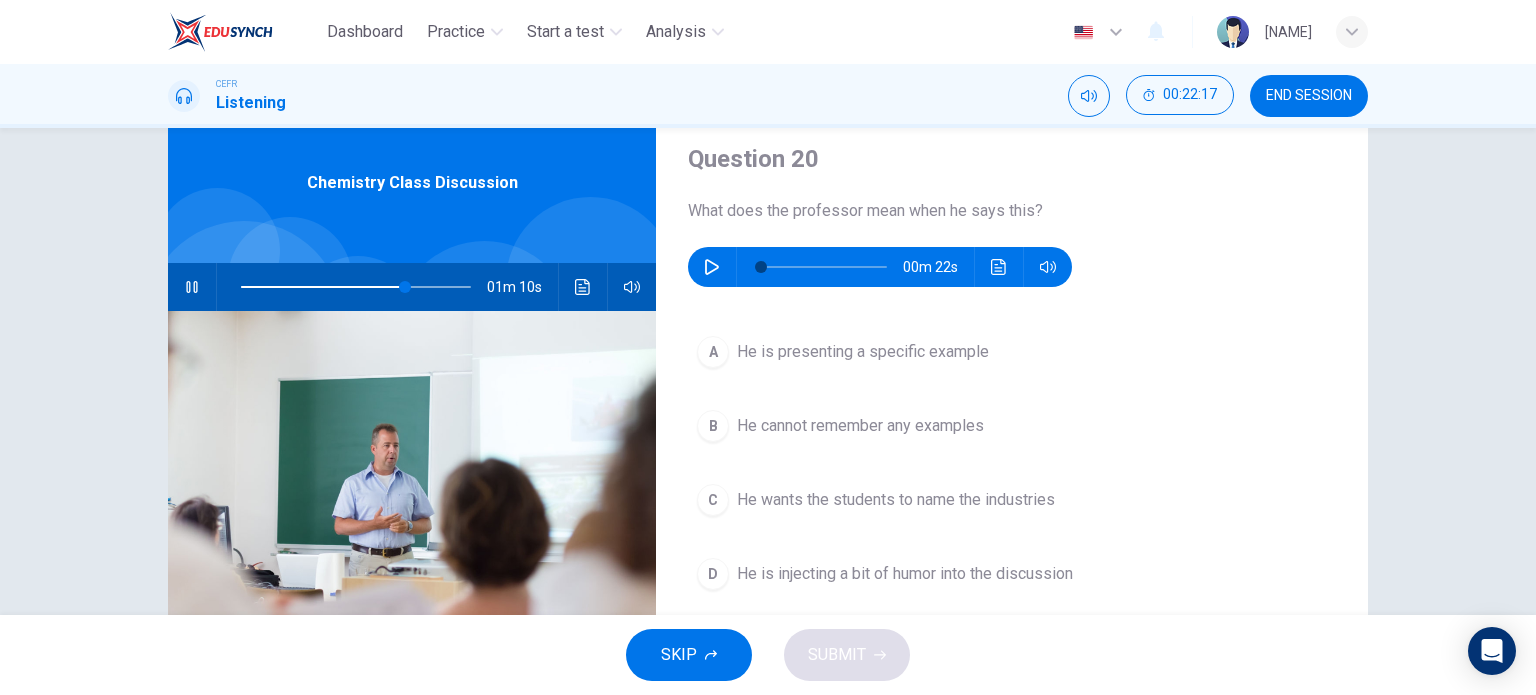 click at bounding box center (192, 287) 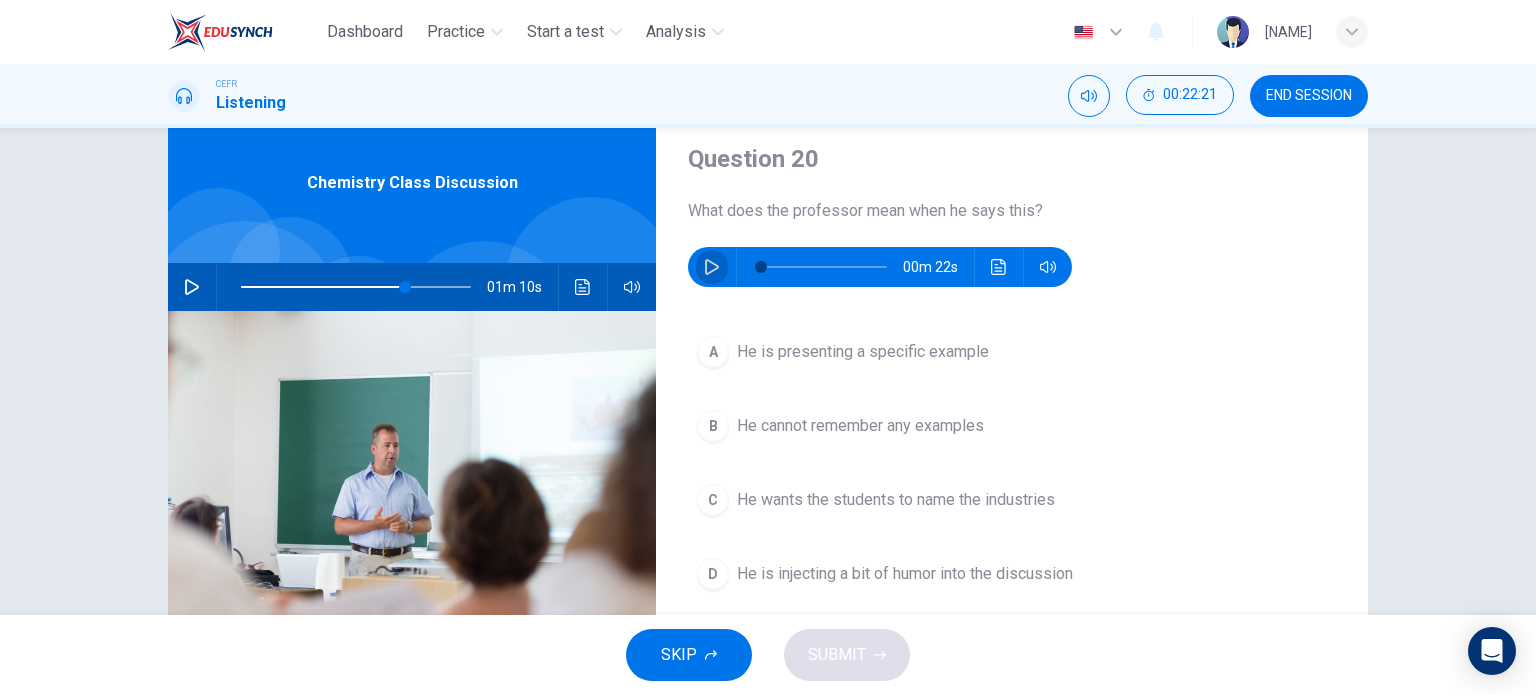 click at bounding box center [712, 267] 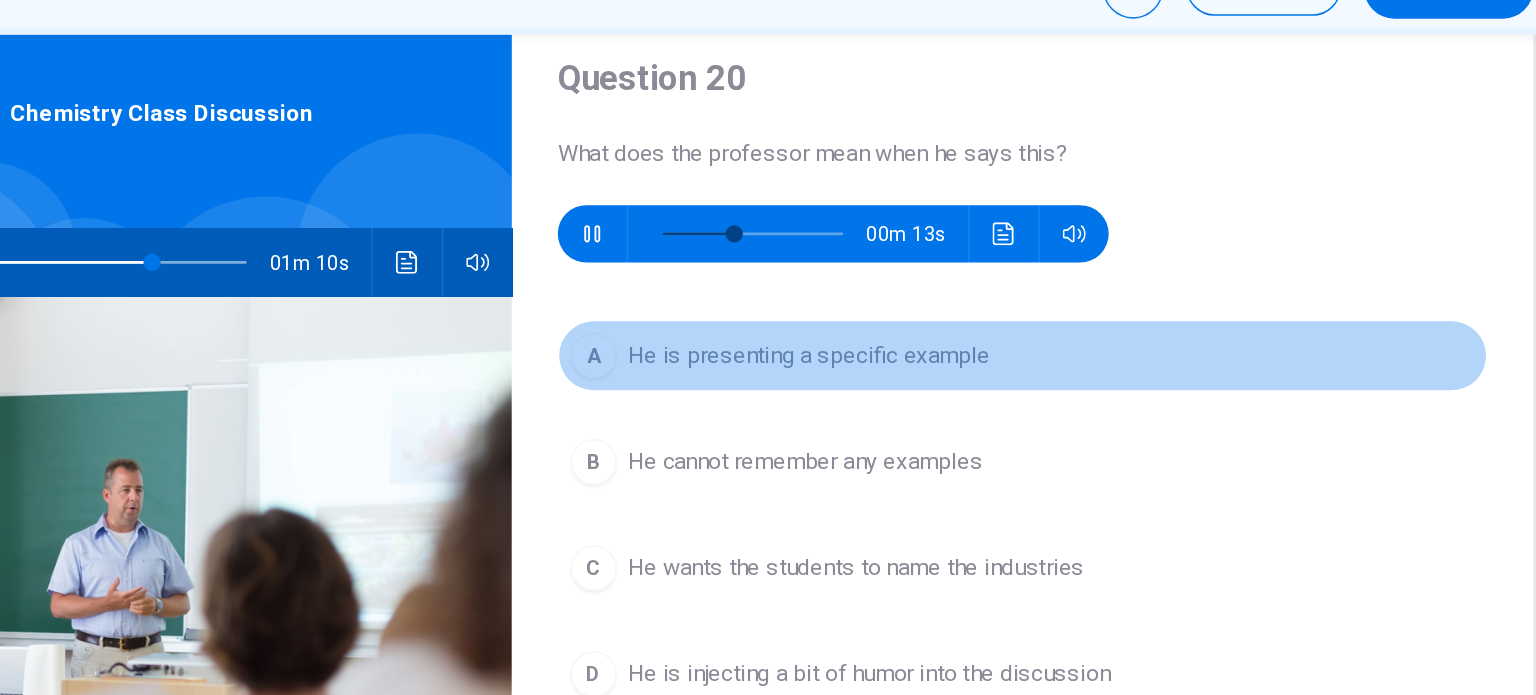 click on "He is presenting a specific example" at bounding box center (863, 352) 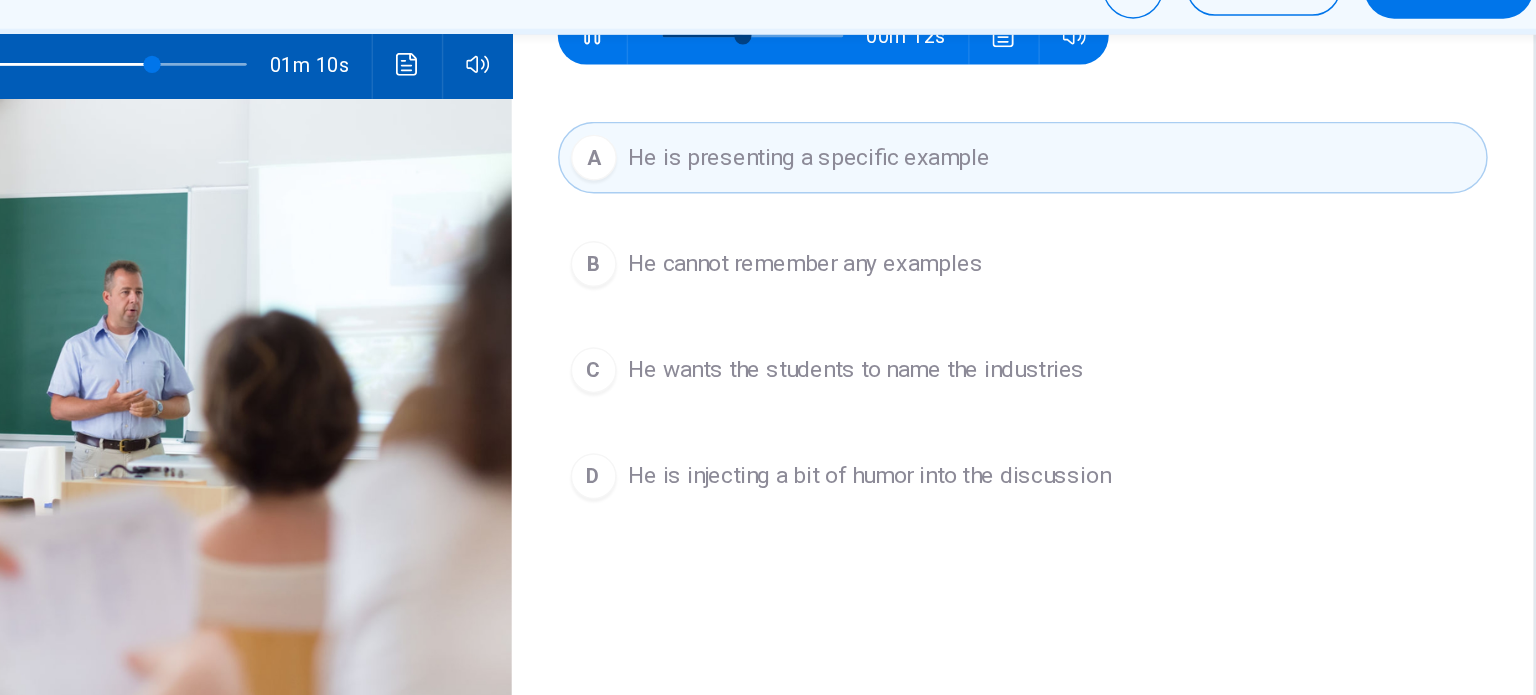 scroll, scrollTop: 205, scrollLeft: 0, axis: vertical 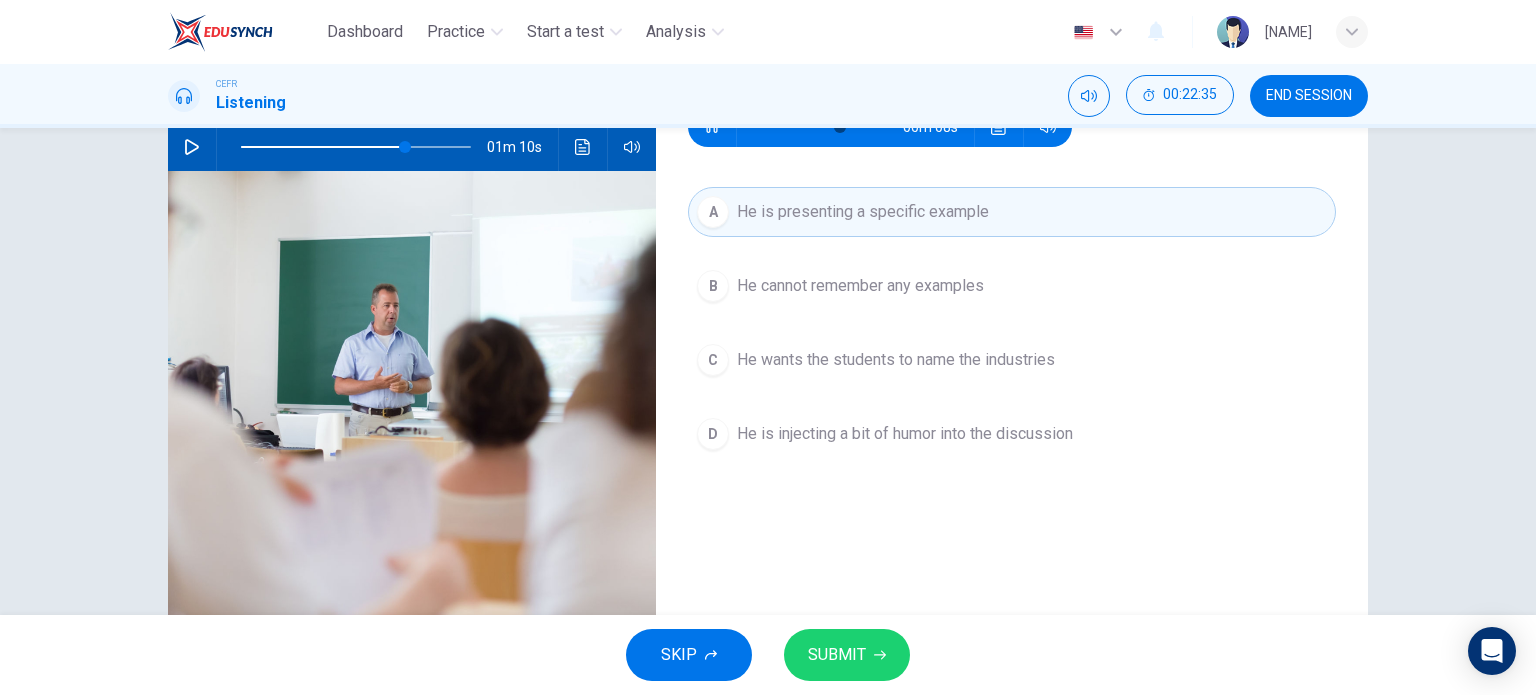 click on "SUBMIT" at bounding box center (837, 655) 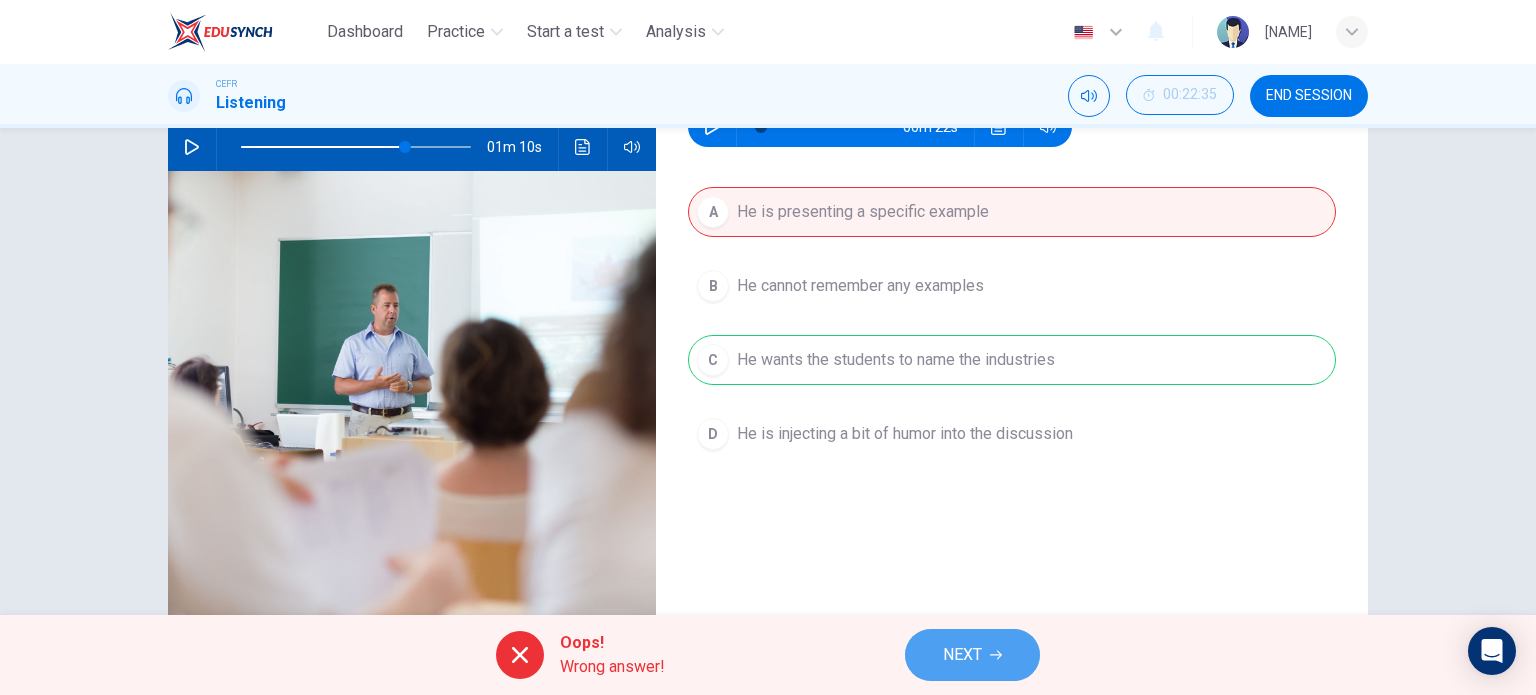 click on "NEXT" at bounding box center [972, 655] 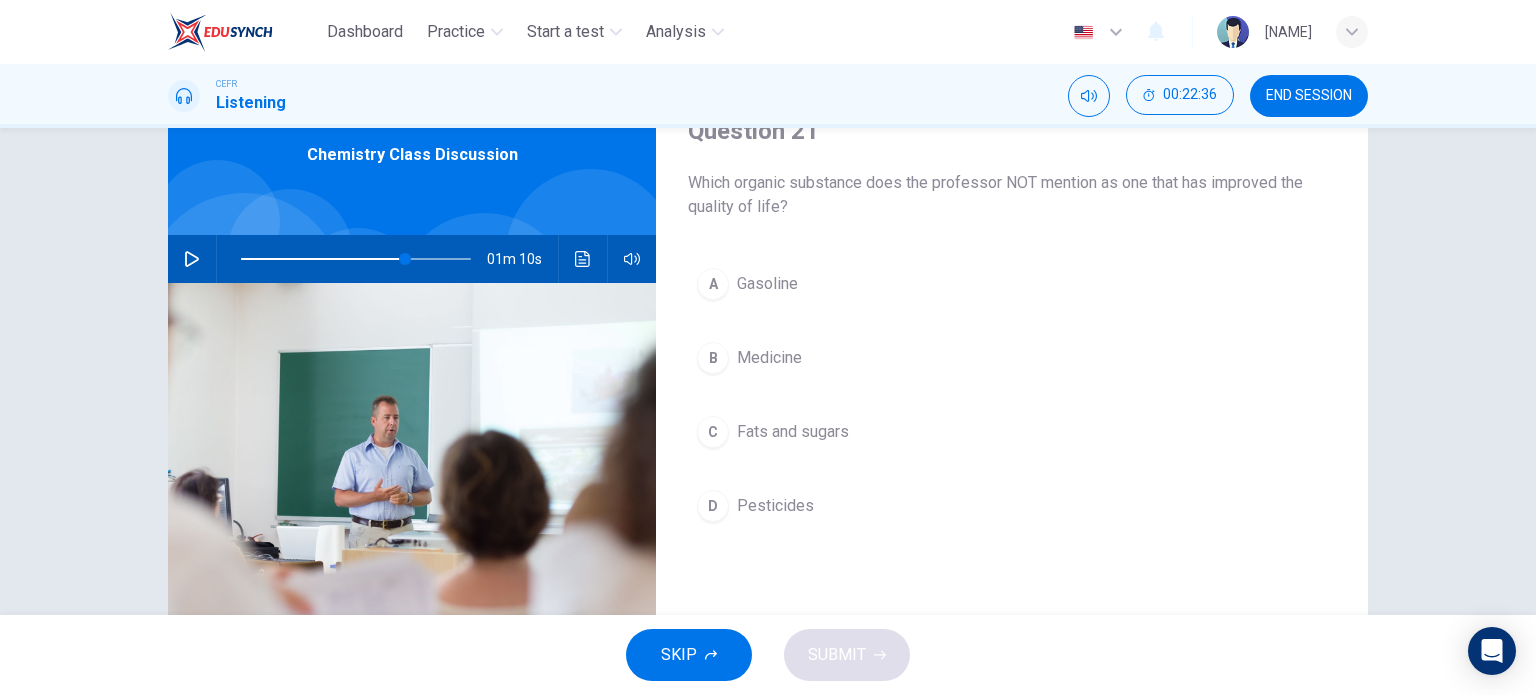 scroll, scrollTop: 88, scrollLeft: 0, axis: vertical 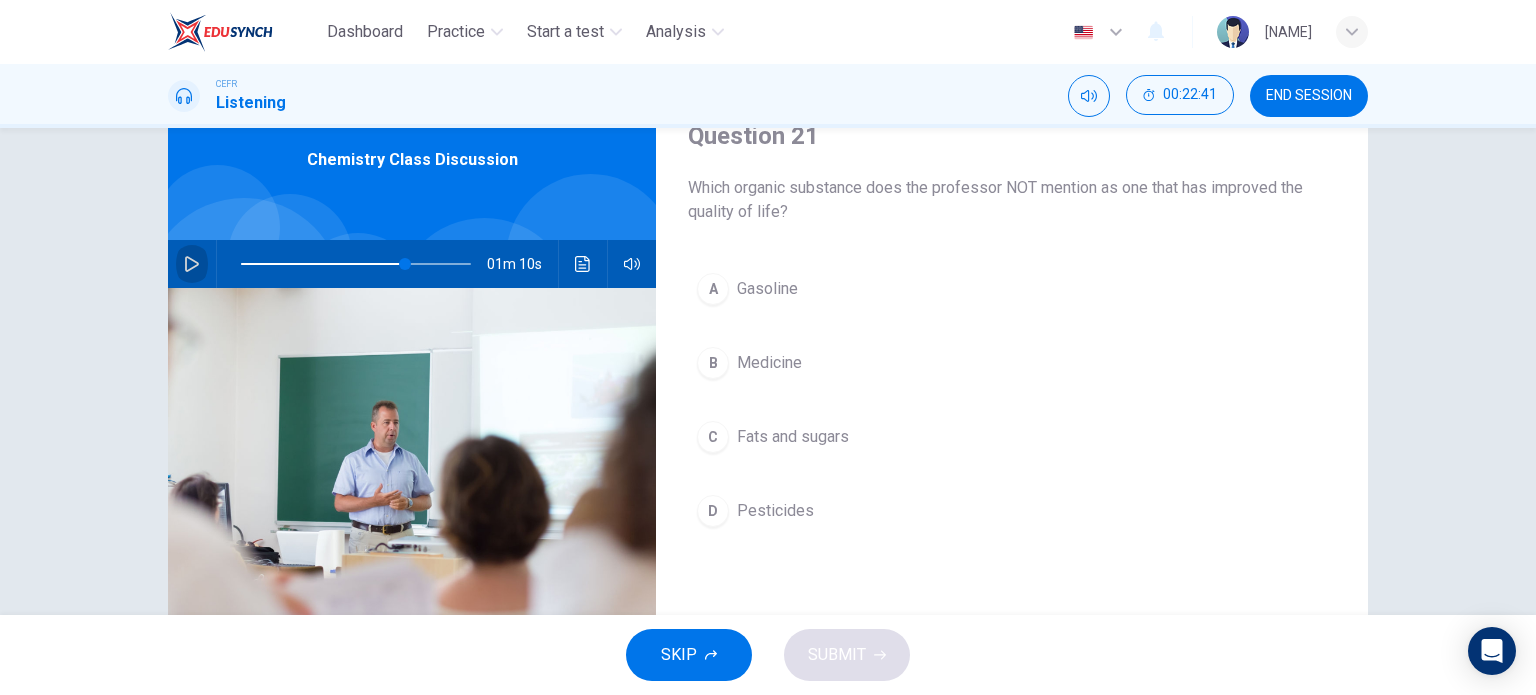 click at bounding box center (192, 264) 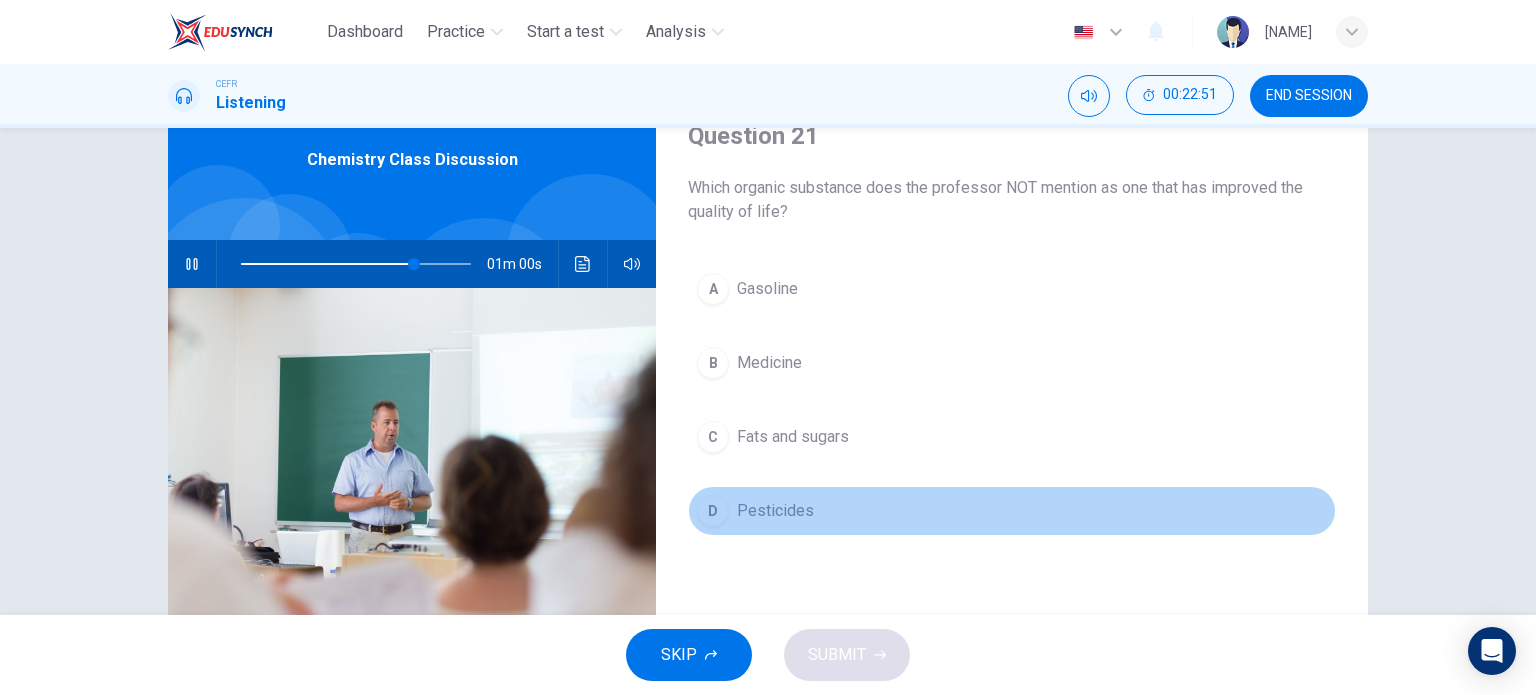 click on "D" at bounding box center (713, 289) 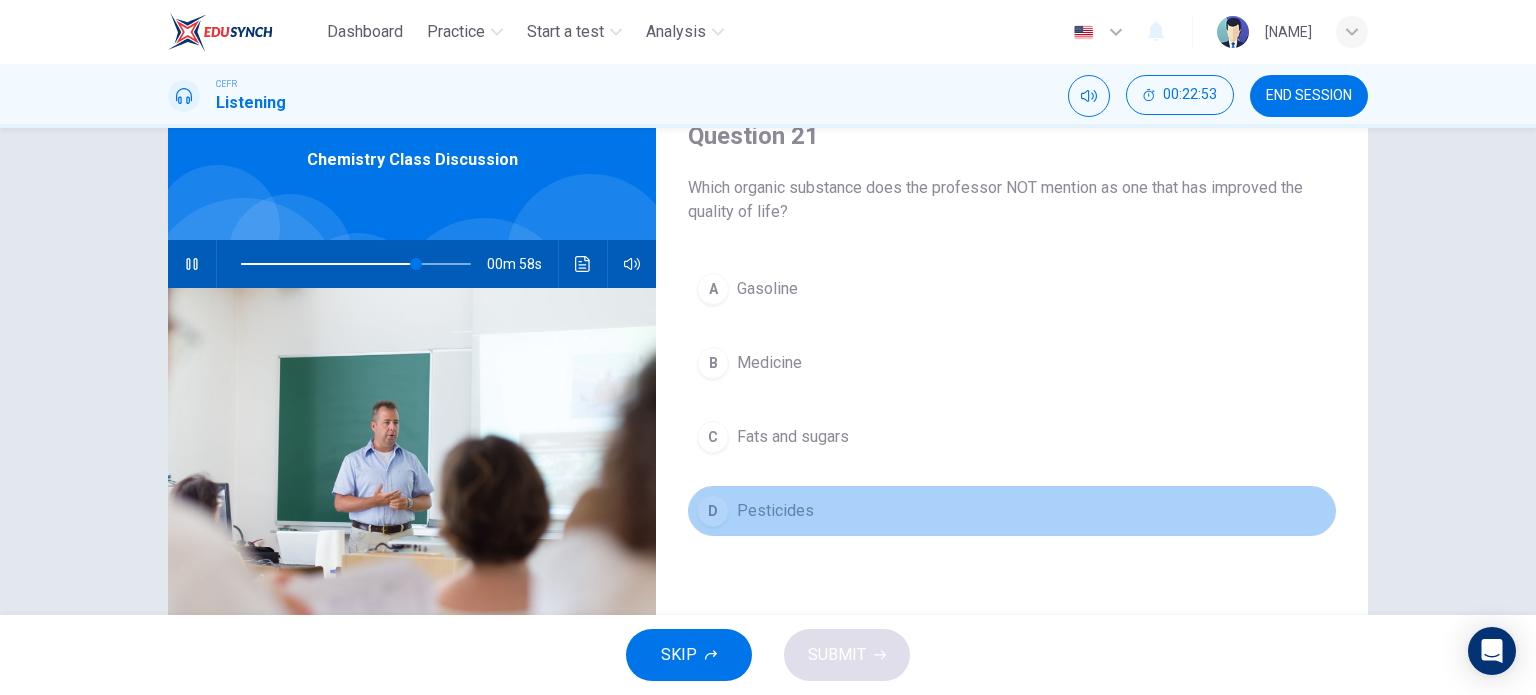 click on "D Pesticides" at bounding box center [1012, 511] 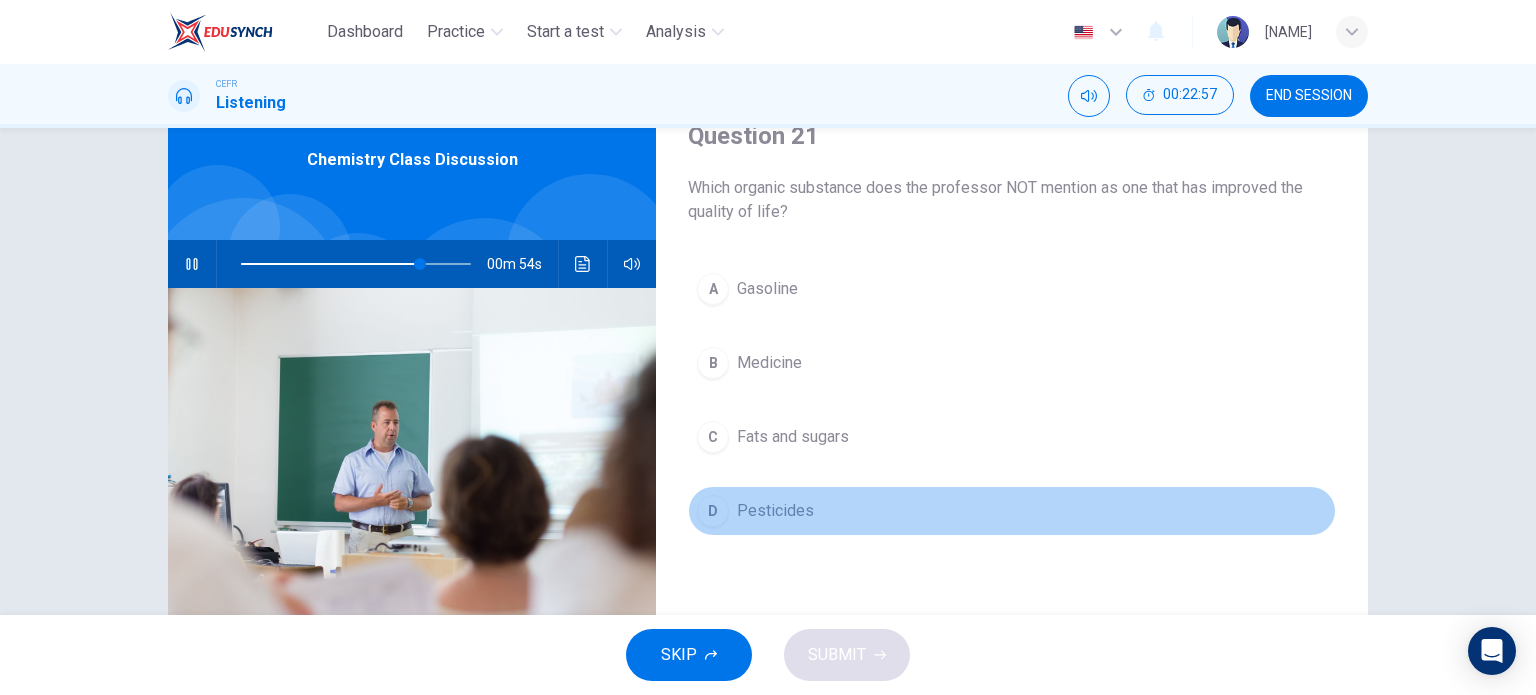 click on "D" at bounding box center (713, 289) 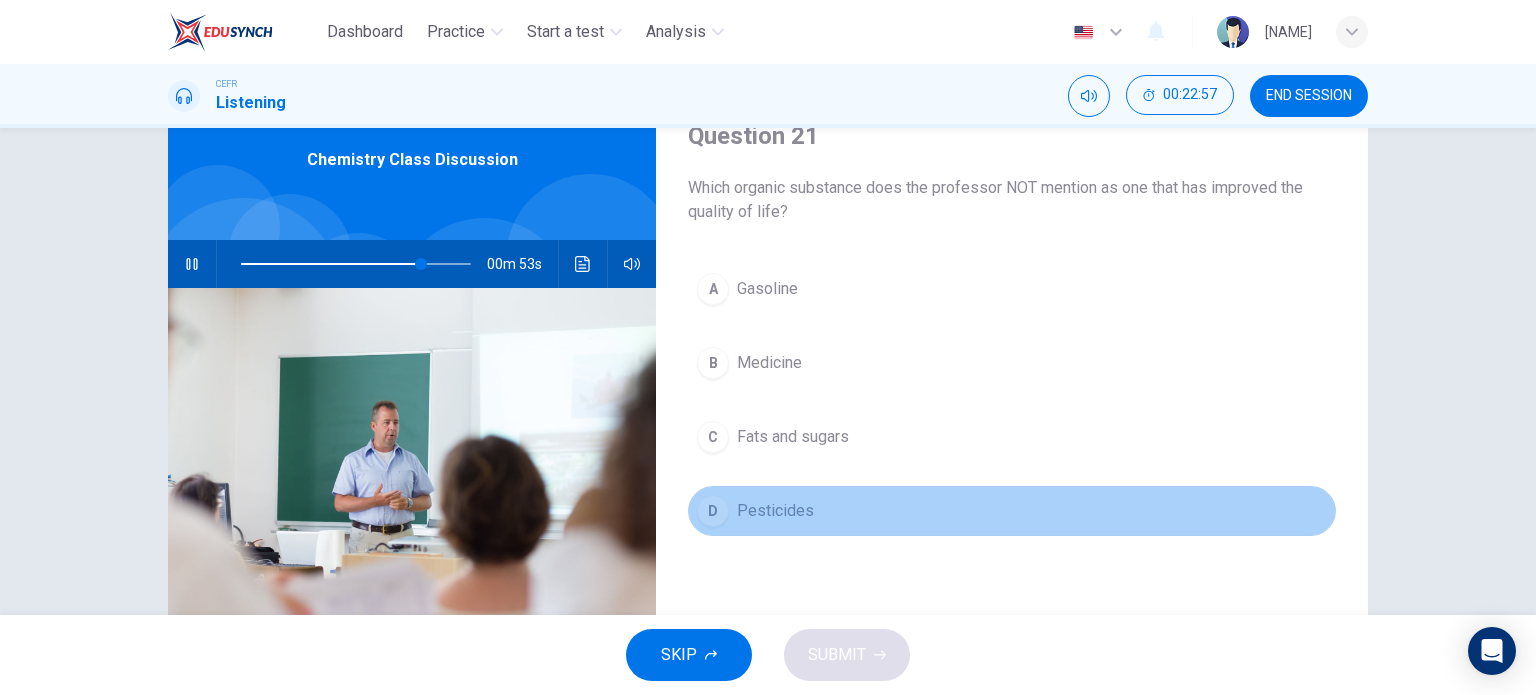 click on "D" at bounding box center (713, 511) 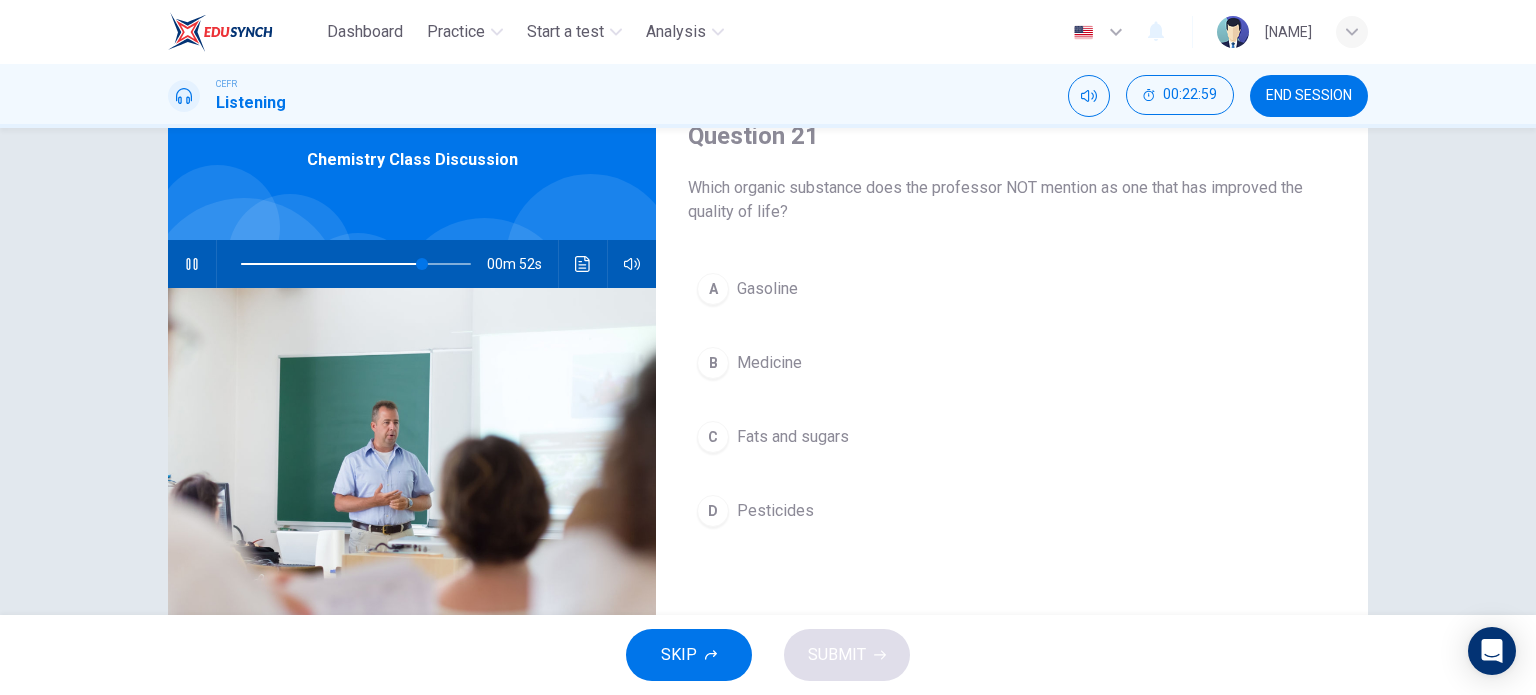click on "Question 21 Which organic substance does the professor NOT mention as one that has improved the quality of life? A Gasoline B Medicine C Fats and sugars D Pesticides" at bounding box center (1012, 427) 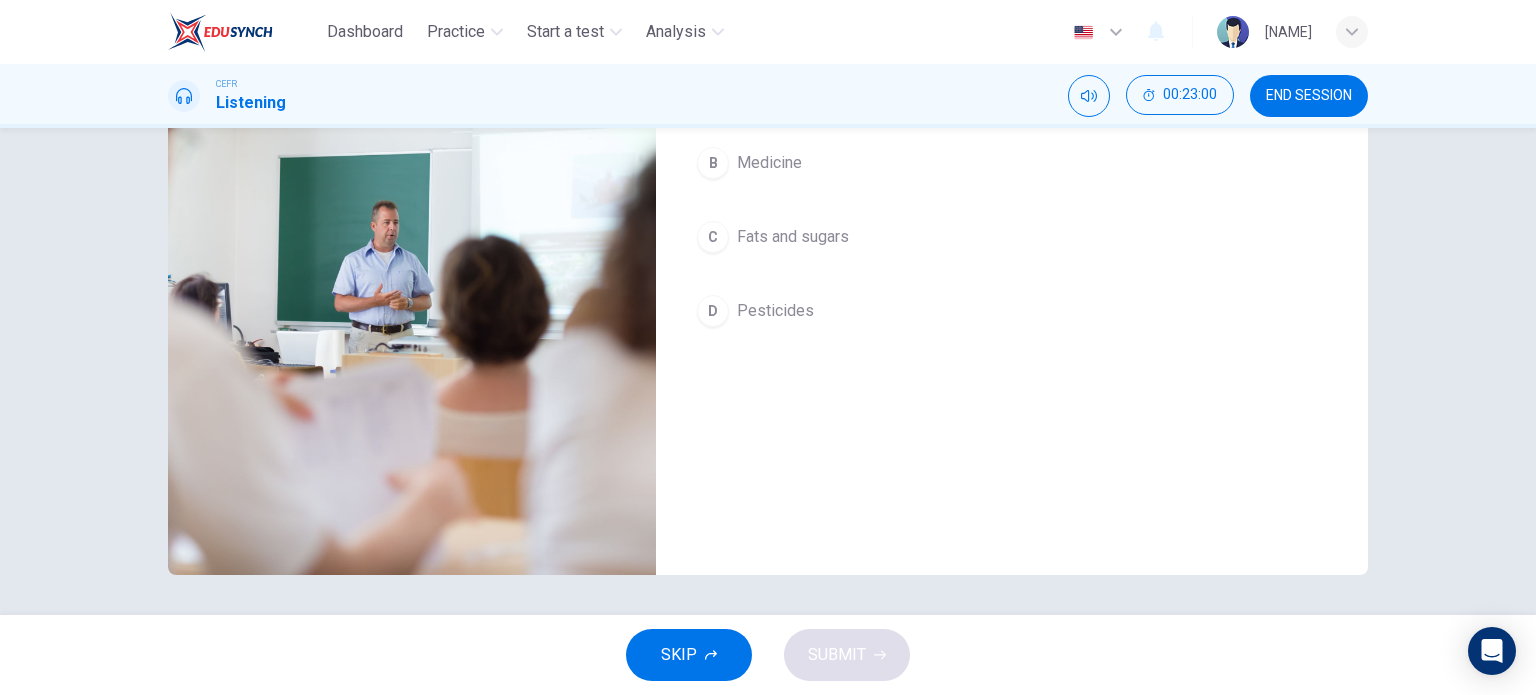 scroll, scrollTop: 82, scrollLeft: 0, axis: vertical 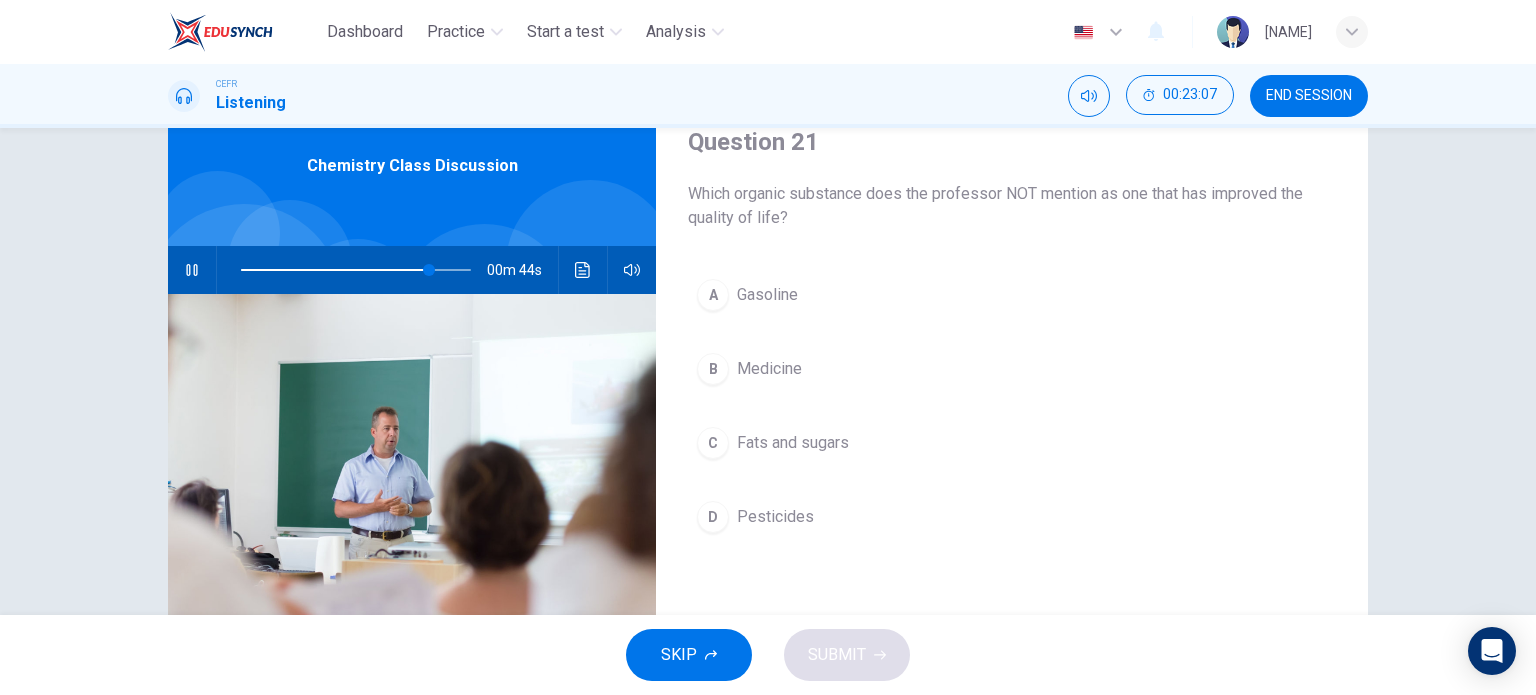 click on "Fats and sugars" at bounding box center (767, 295) 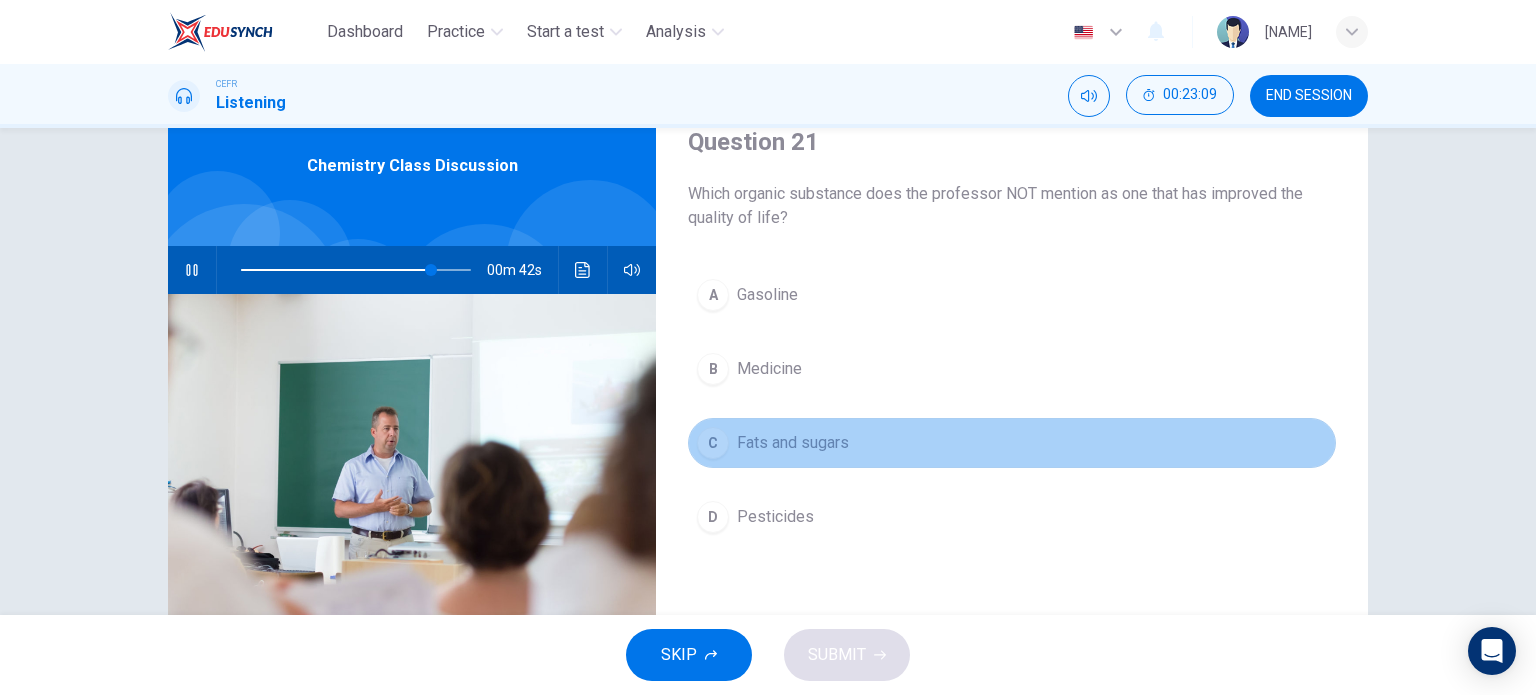 click on "C" at bounding box center [713, 443] 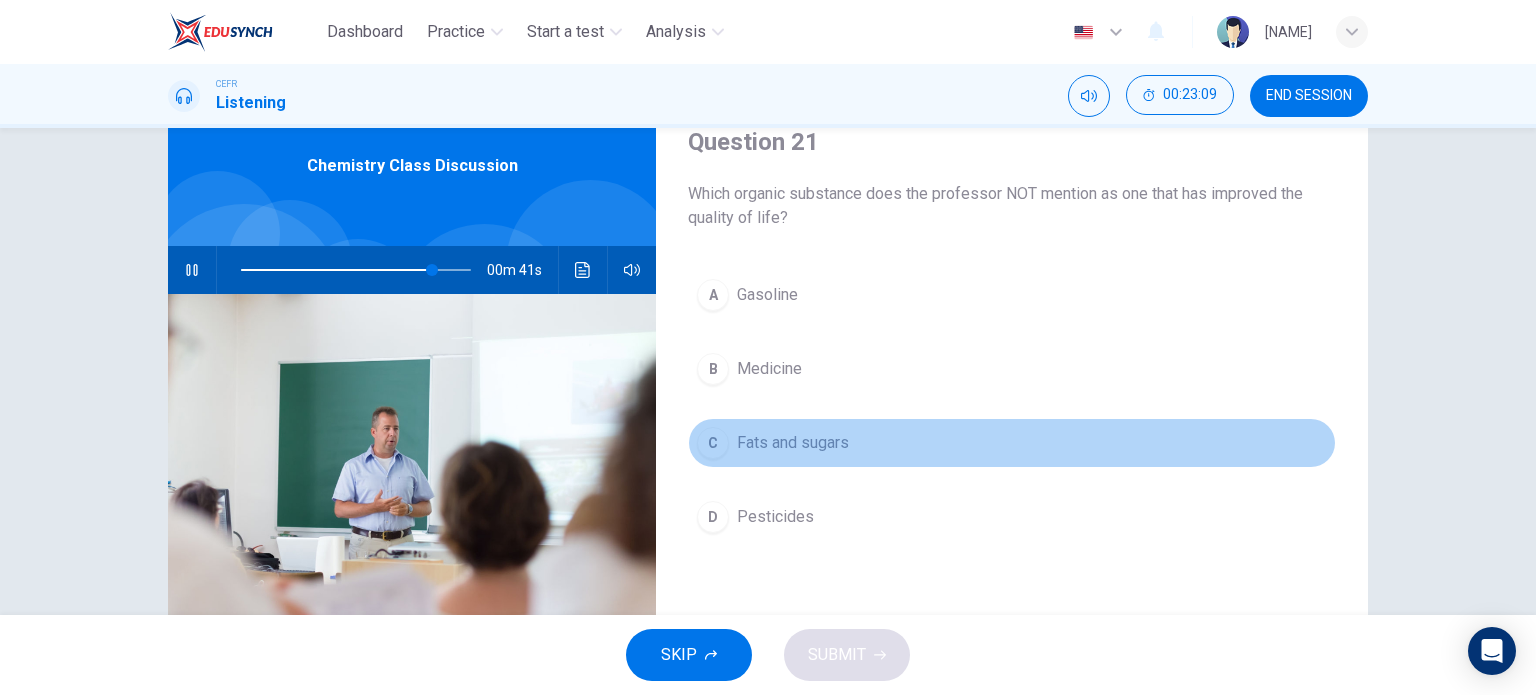 click on "C" at bounding box center [713, 295] 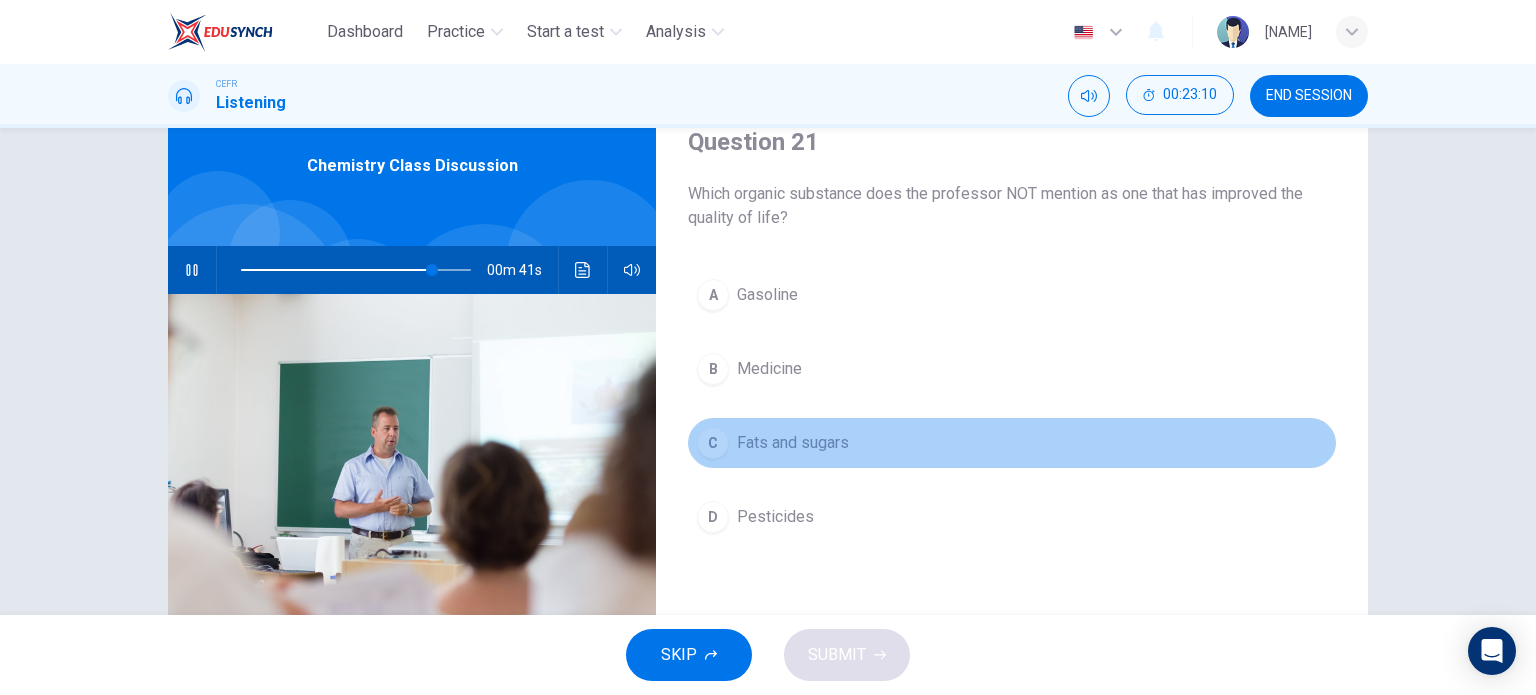 click on "C" at bounding box center (713, 443) 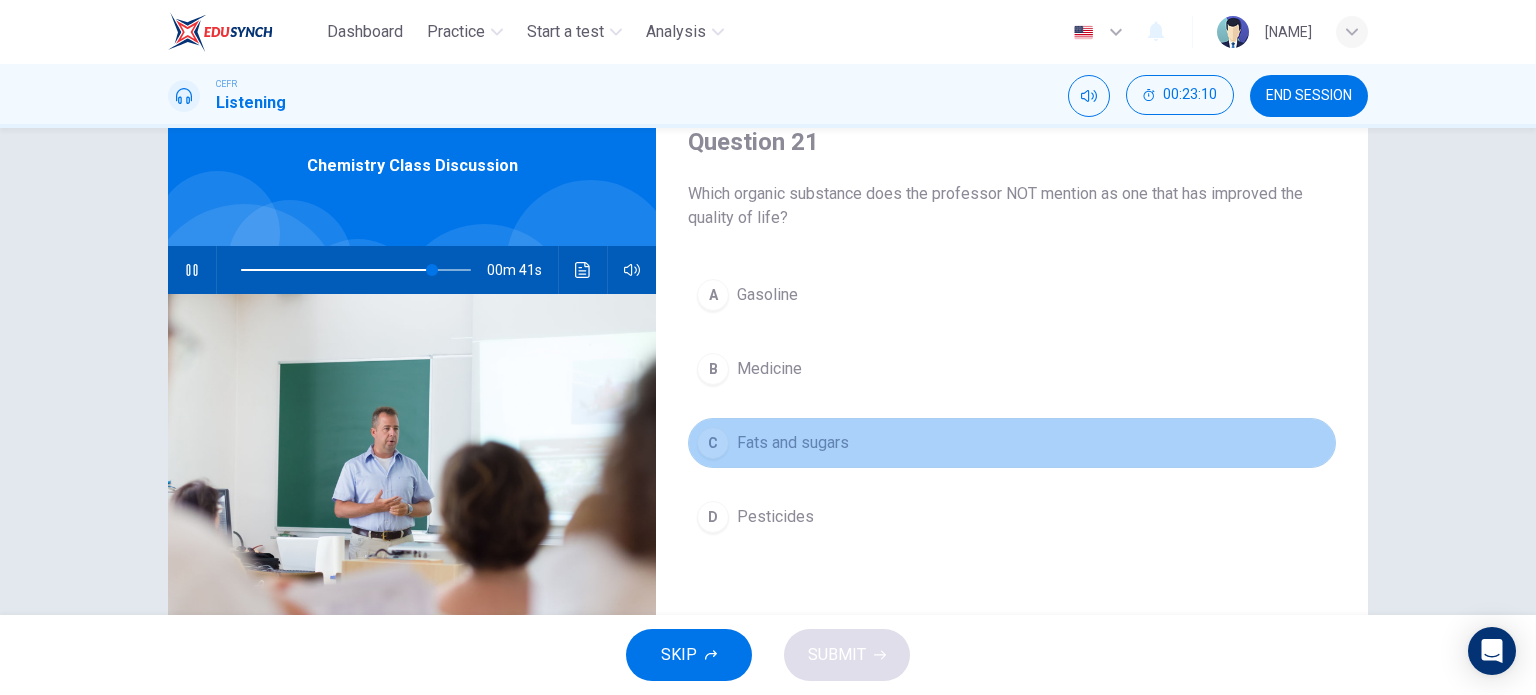 click on "C" at bounding box center (713, 443) 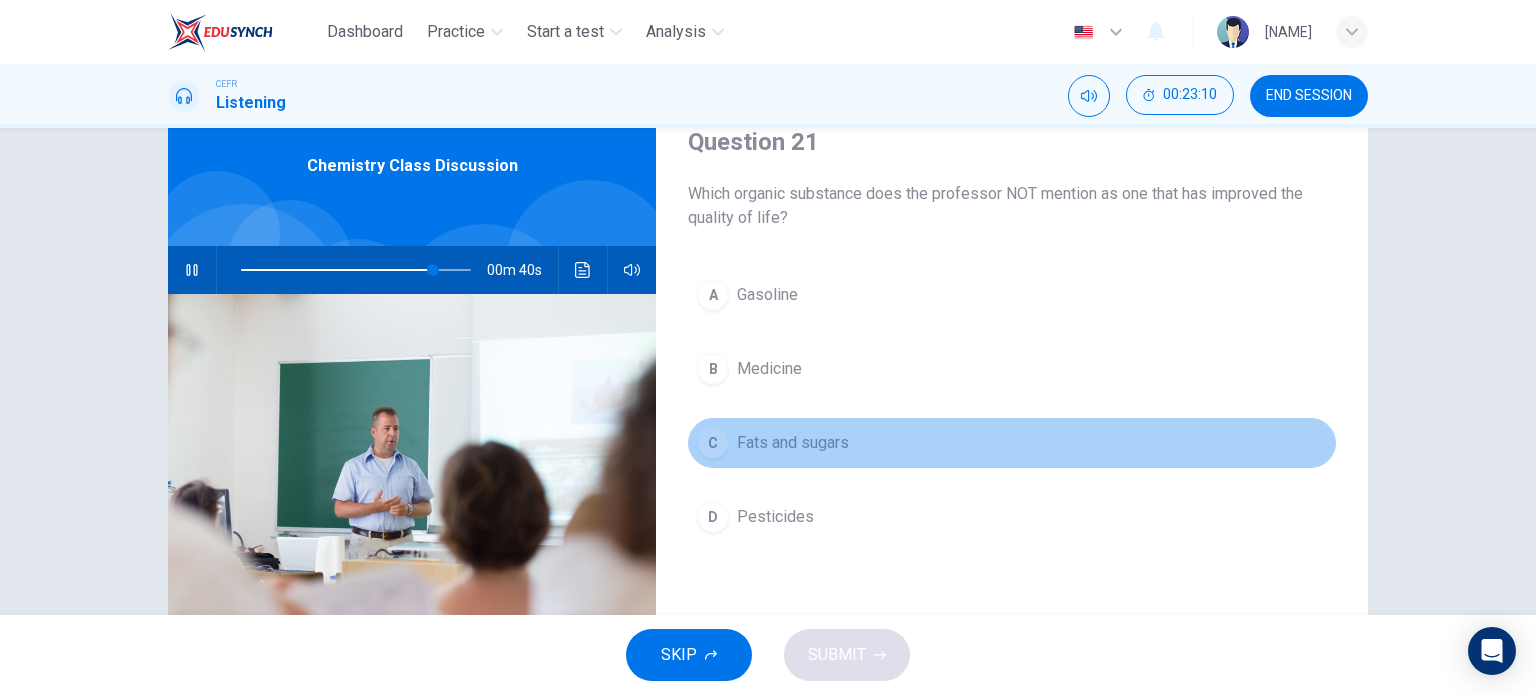click on "C" at bounding box center (713, 443) 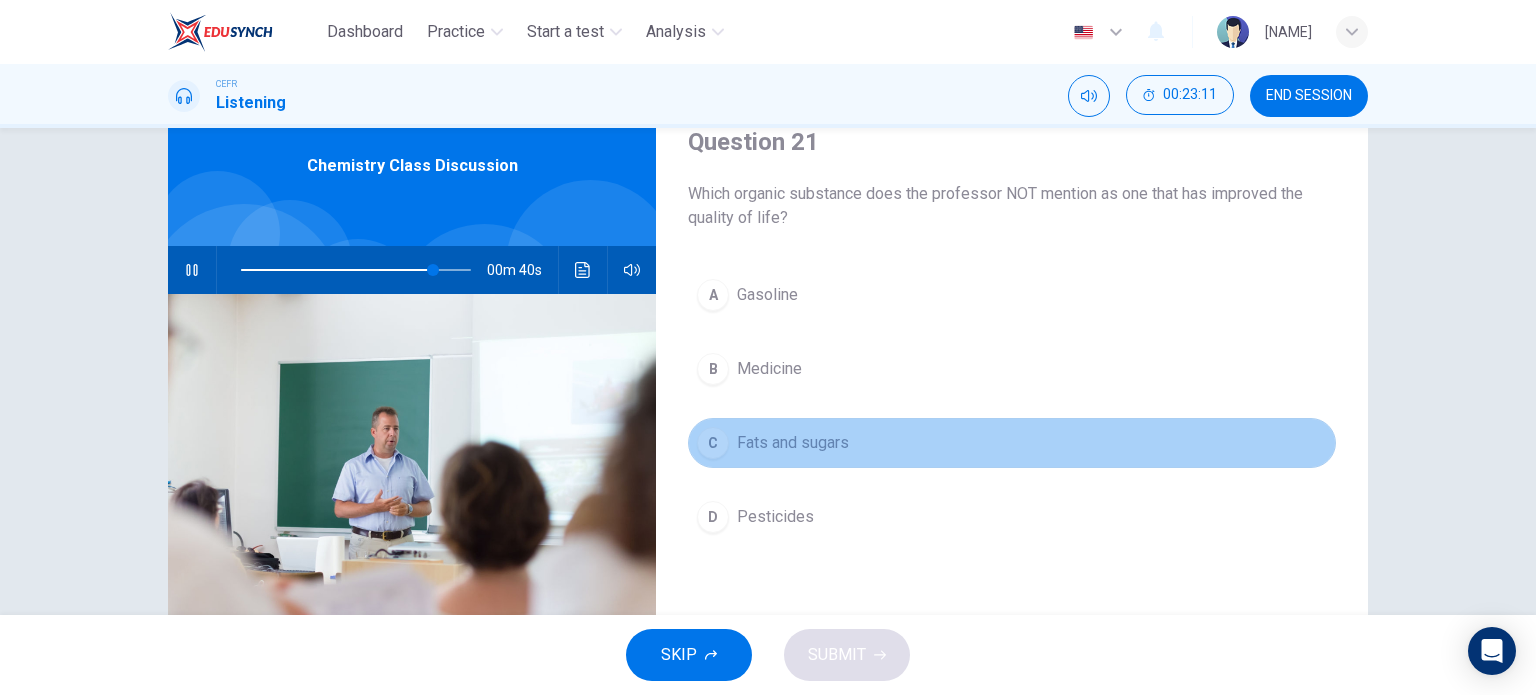 click on "C" at bounding box center [713, 443] 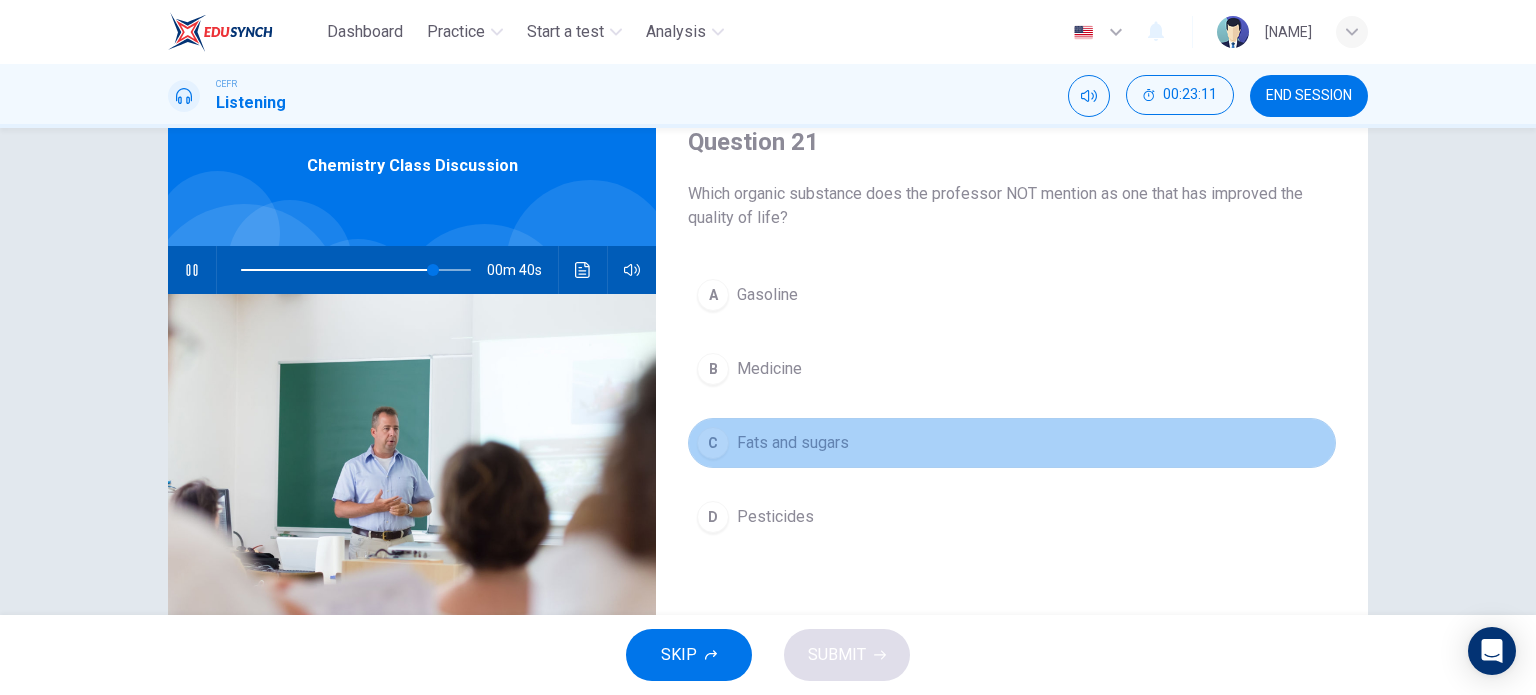 click on "C" at bounding box center (713, 443) 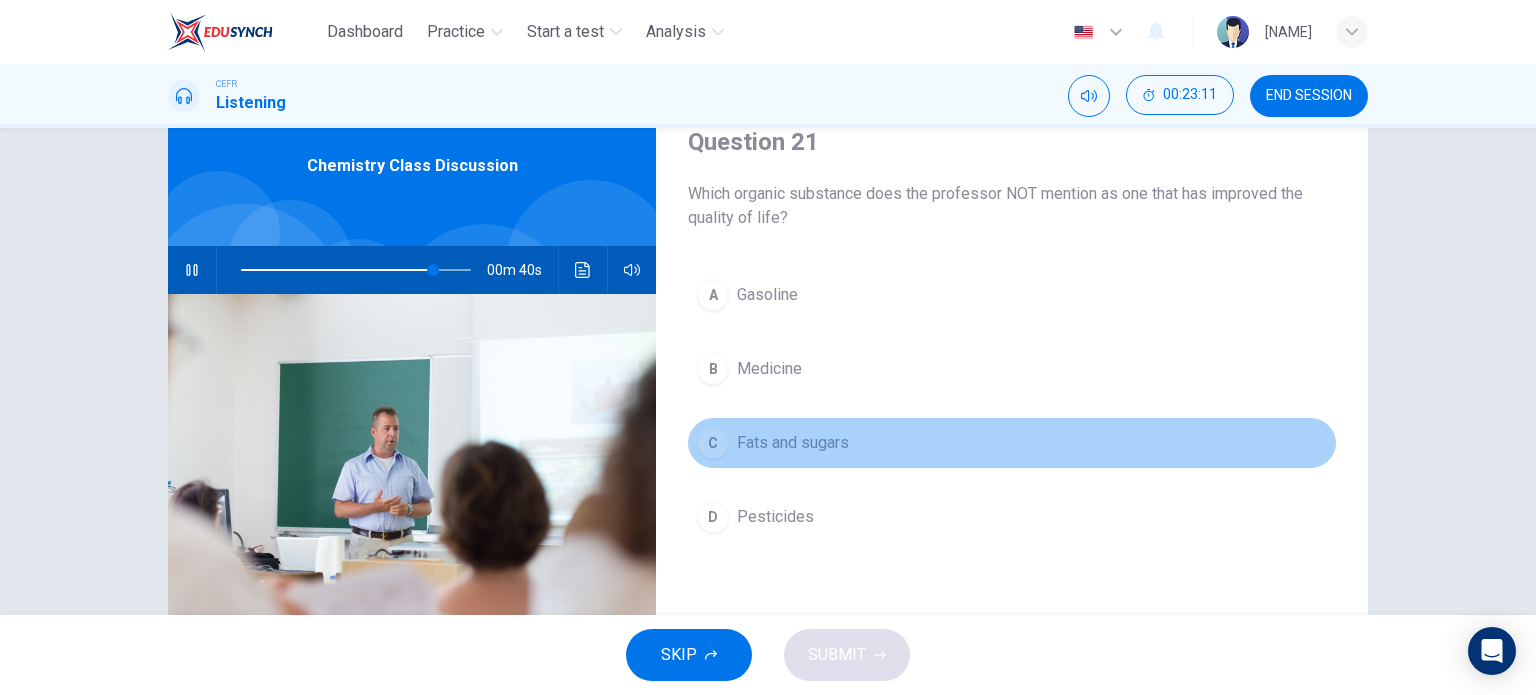 click on "C" at bounding box center [713, 443] 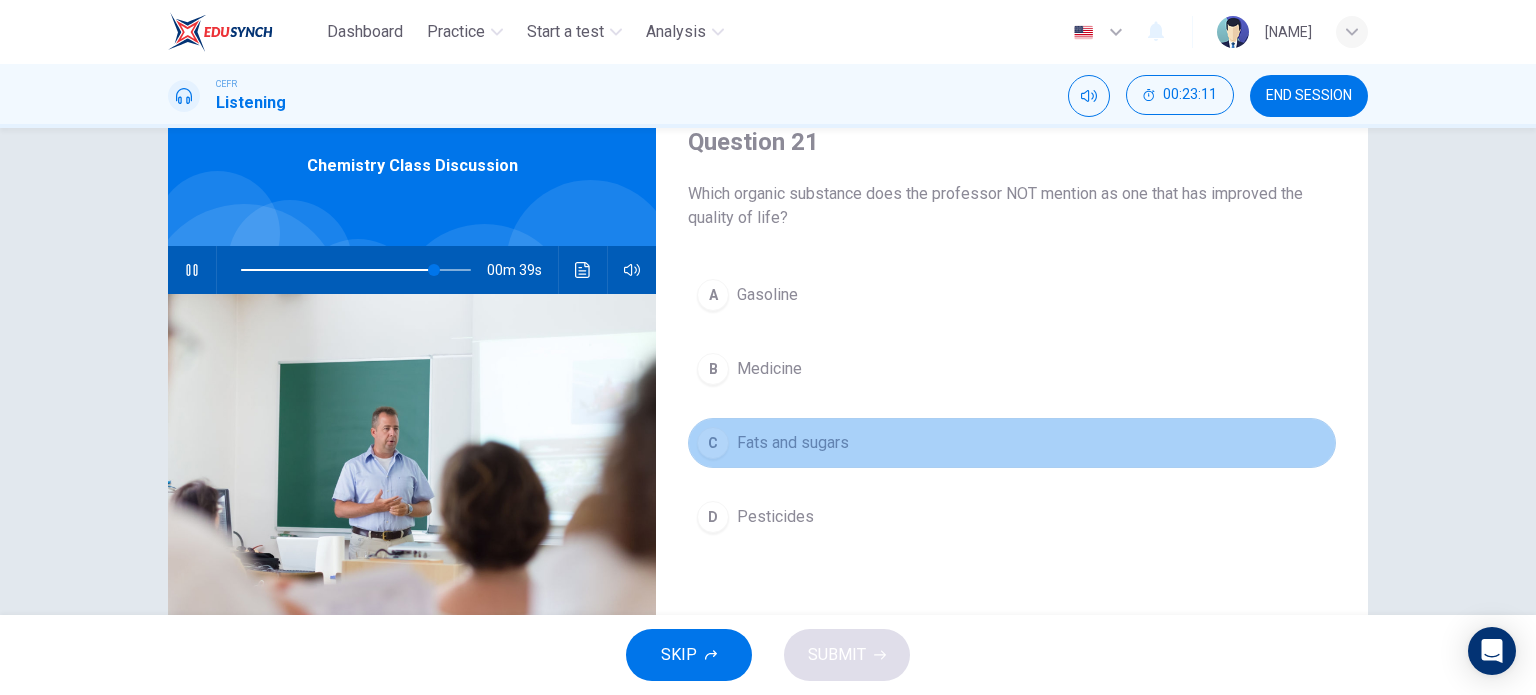 click on "C" at bounding box center (713, 443) 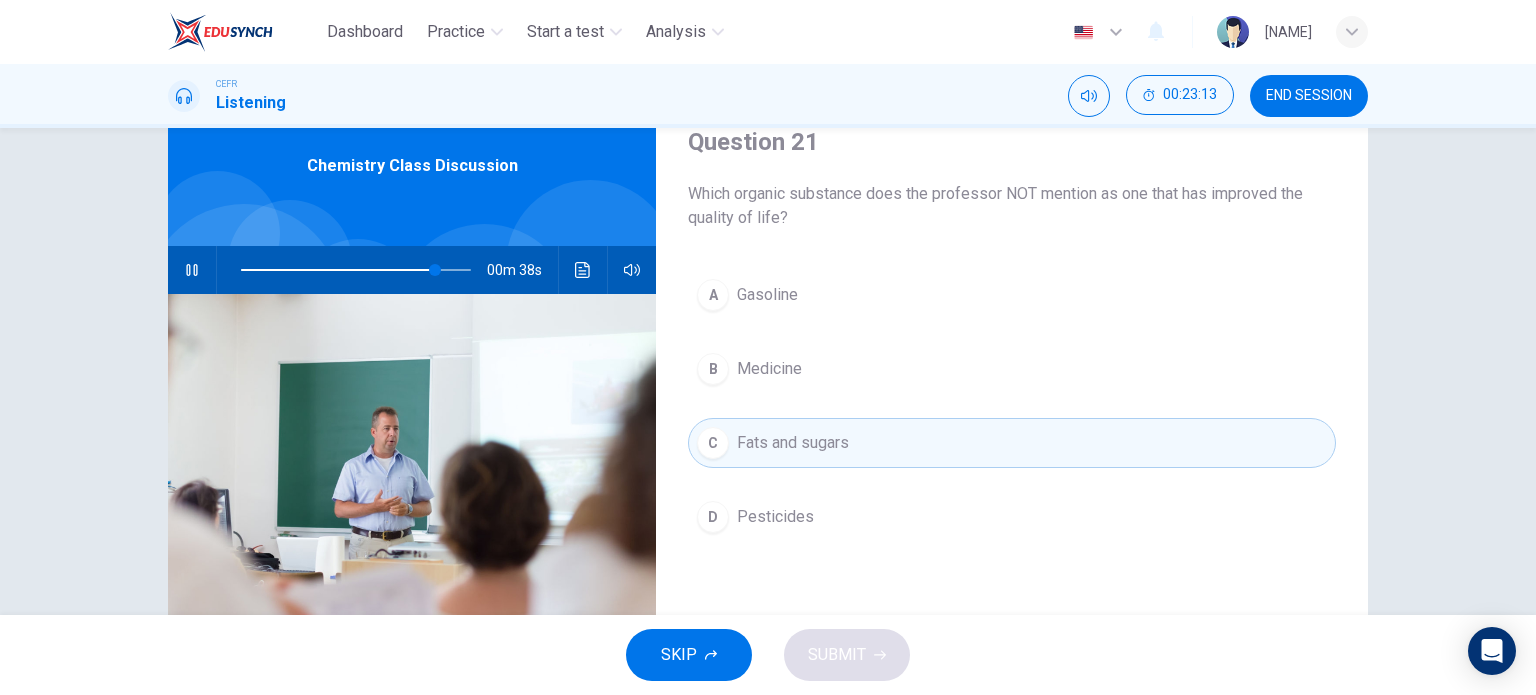 click on "Question 21 Which organic substance does the professor NOT mention as one that has improved the quality of life? A Gasoline B Medicine C Fats and sugars D Pesticides Chemistry Class Discussion 00m 38s" at bounding box center (768, 371) 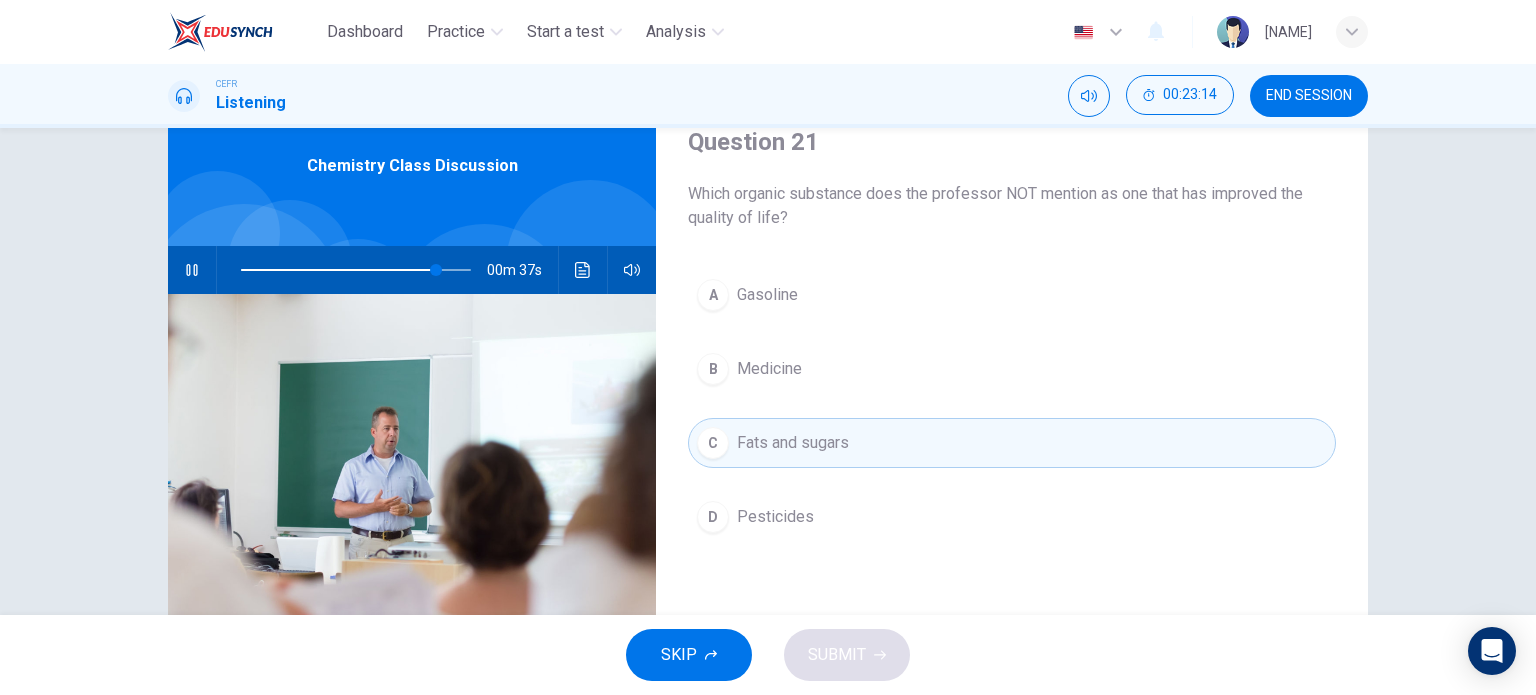 scroll, scrollTop: 0, scrollLeft: 0, axis: both 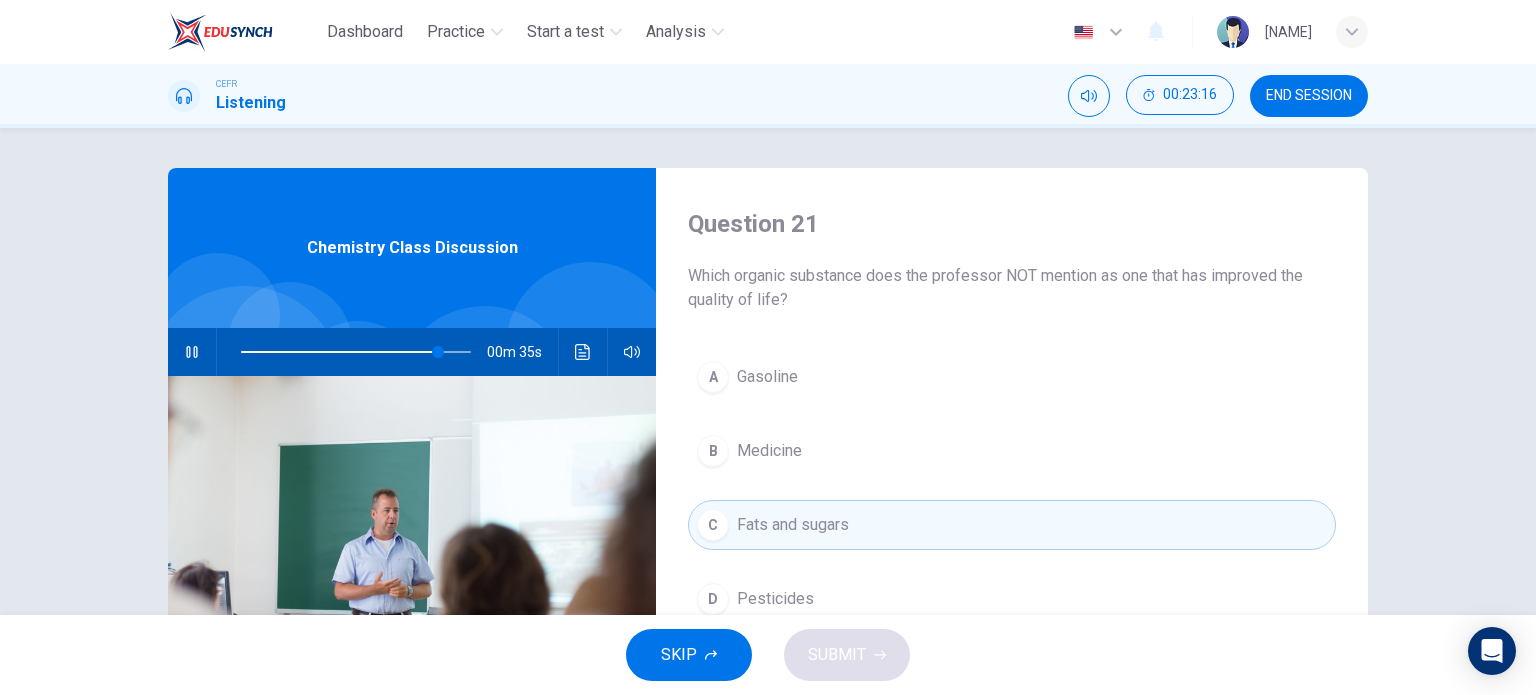 click at bounding box center (412, 619) 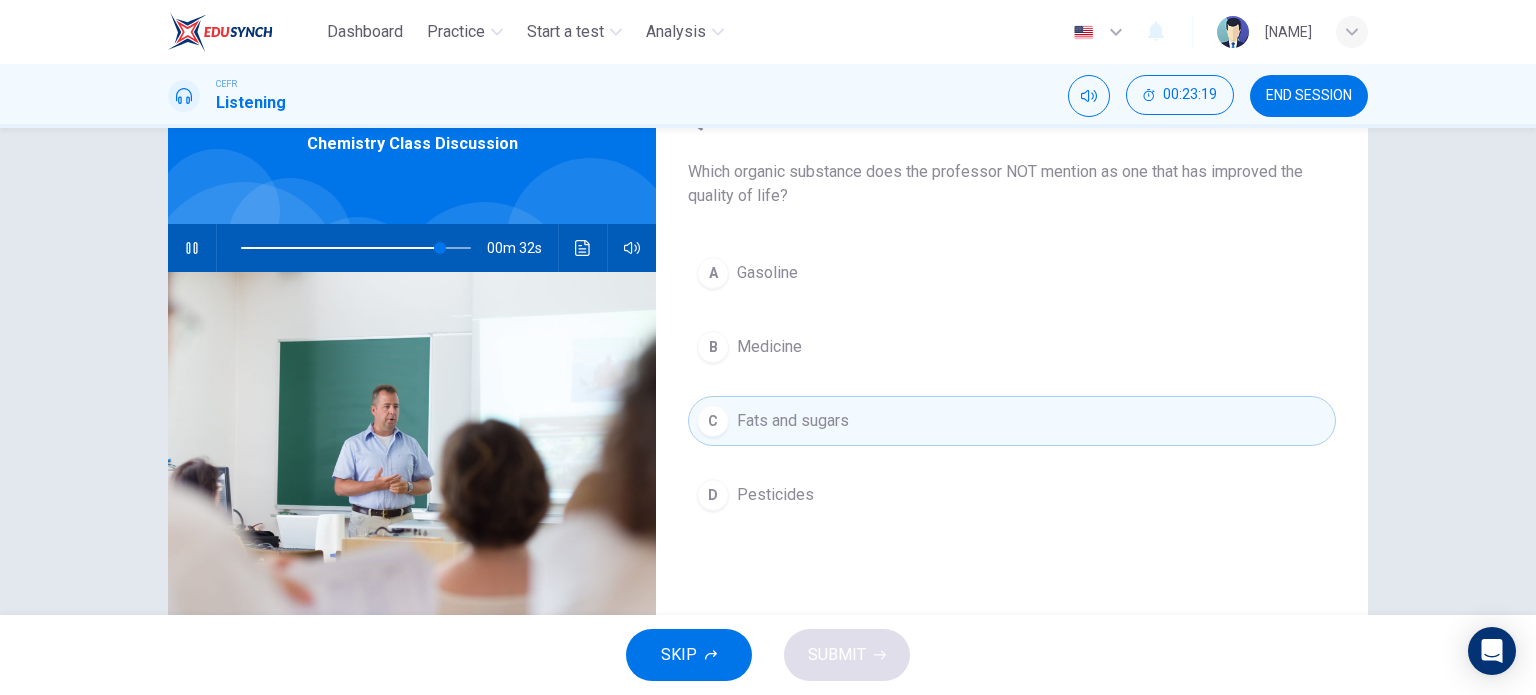 scroll, scrollTop: 103, scrollLeft: 0, axis: vertical 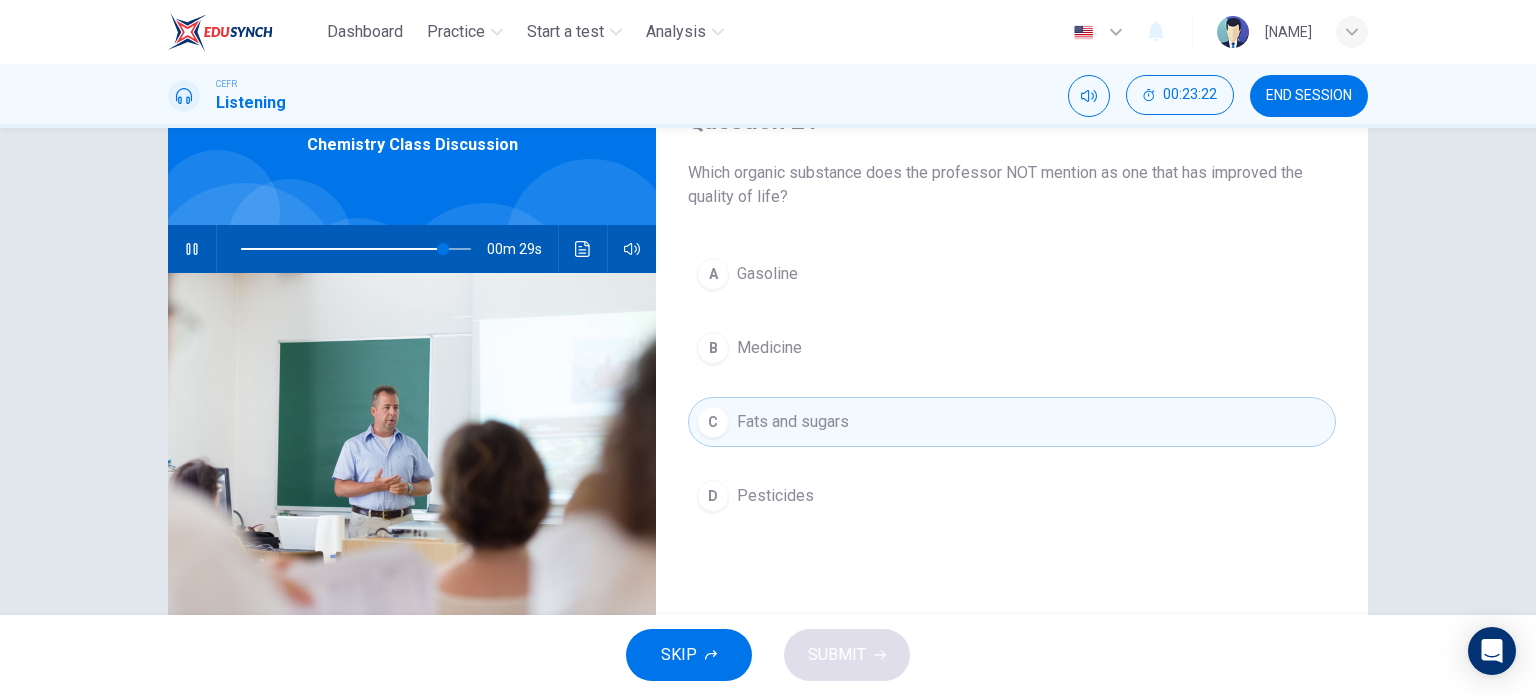 click at bounding box center [412, 516] 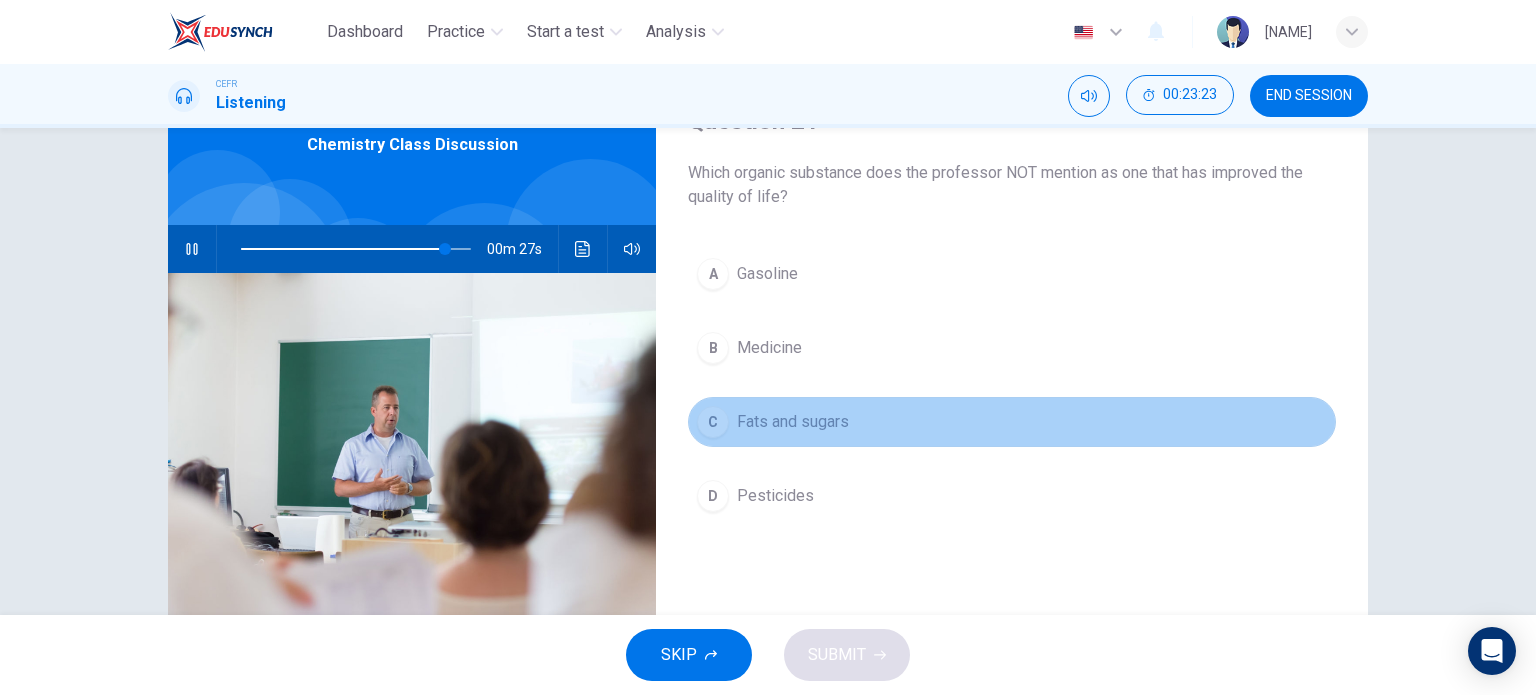 click on "C" at bounding box center (713, 422) 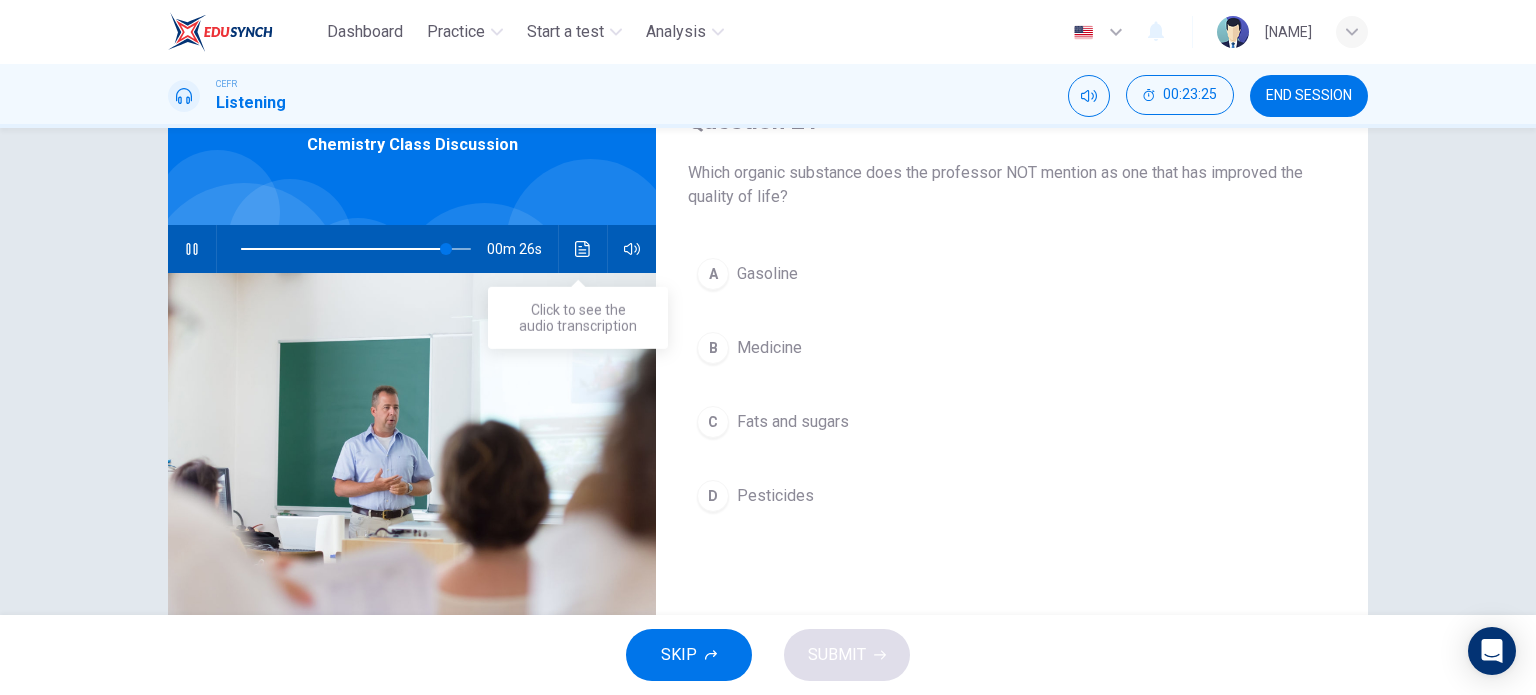 click at bounding box center (582, 249) 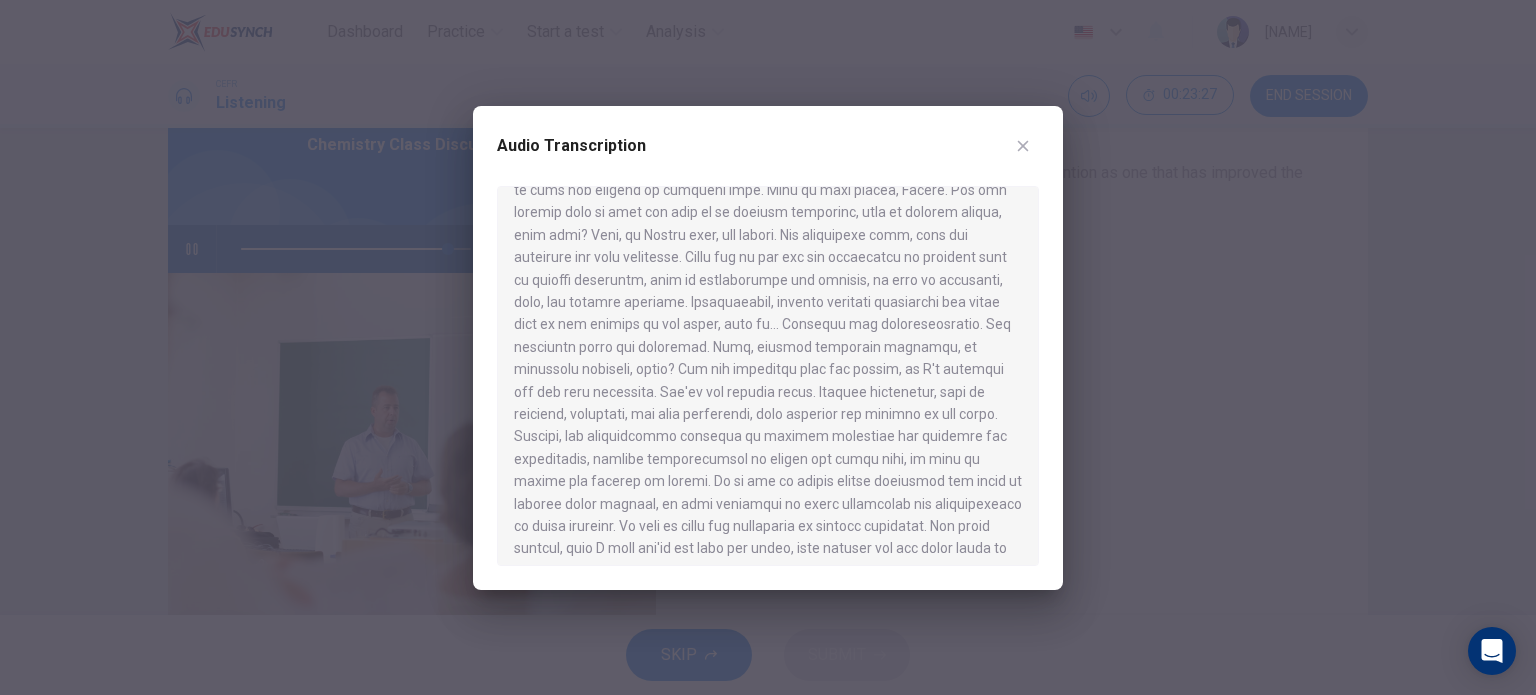 scroll, scrollTop: 572, scrollLeft: 0, axis: vertical 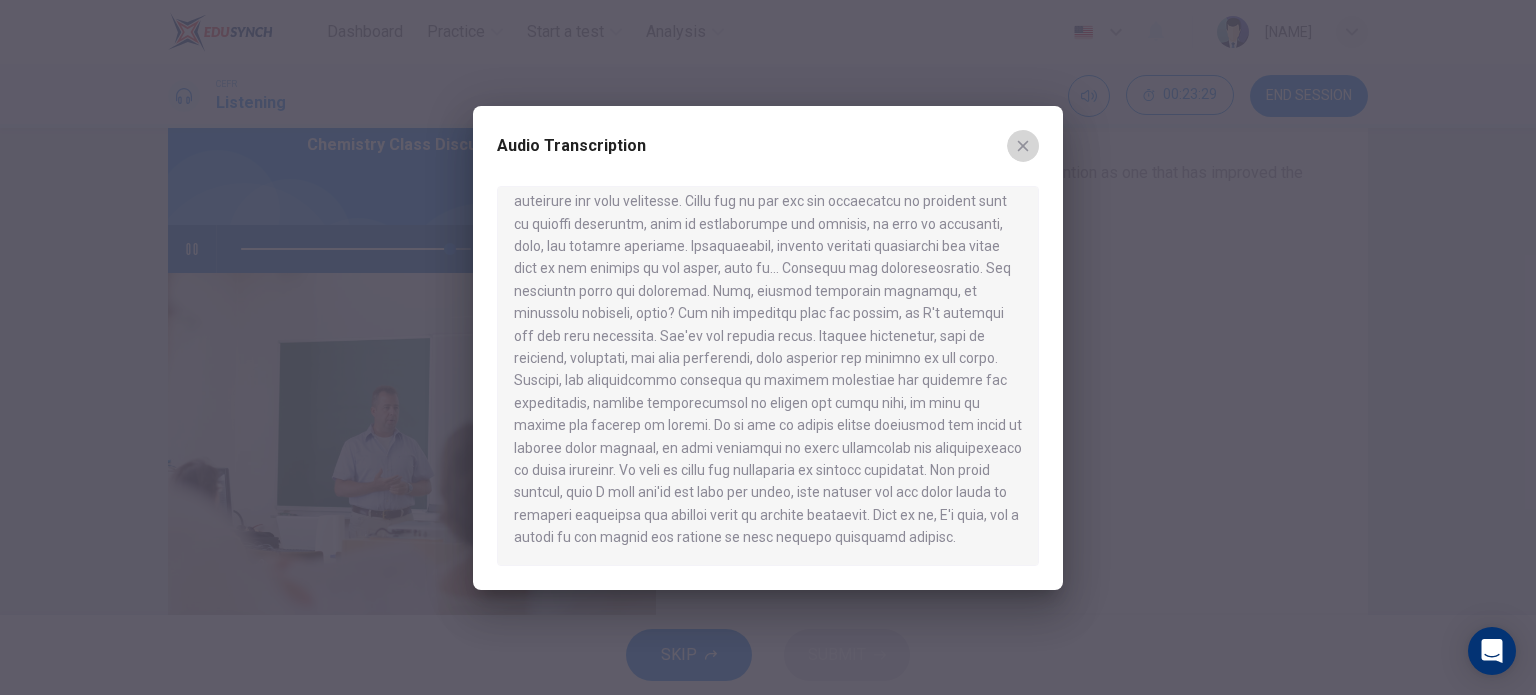 click at bounding box center [1023, 146] 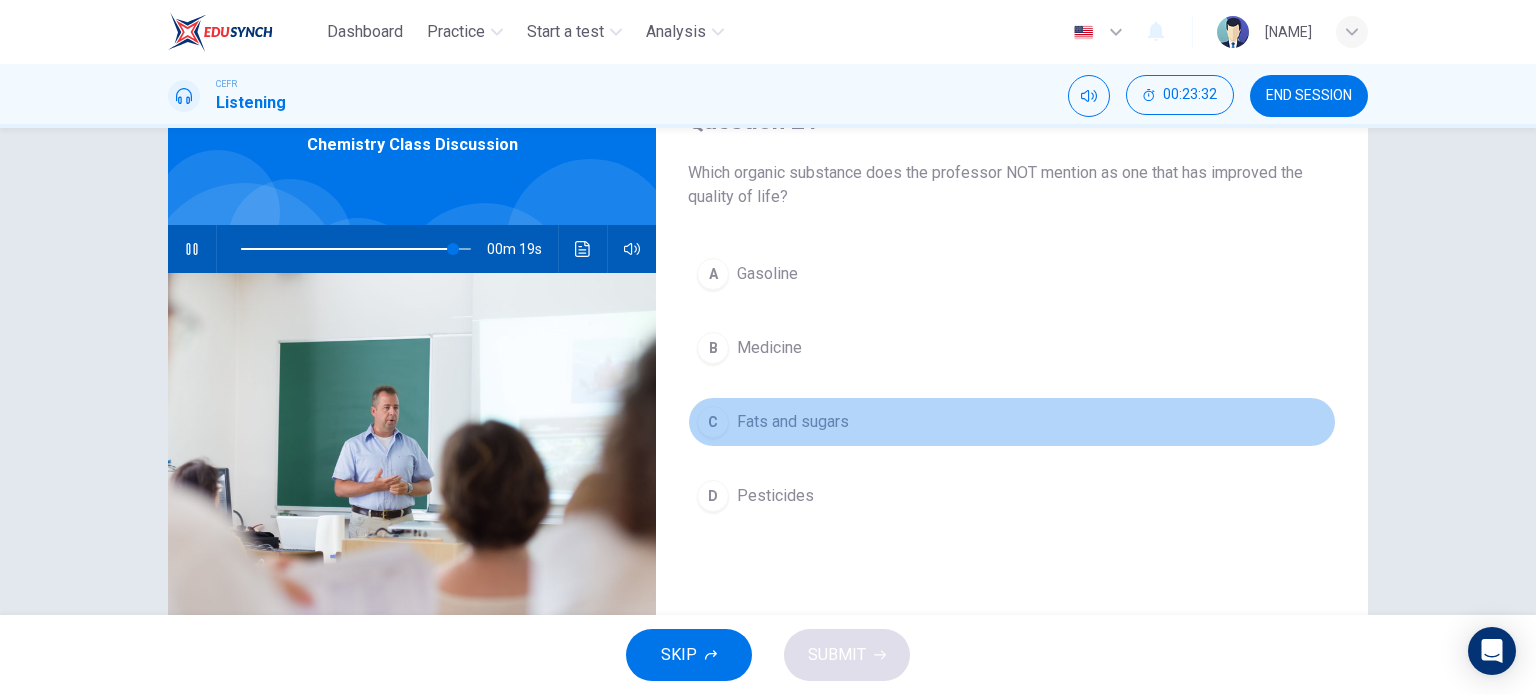 click on "C" at bounding box center [713, 274] 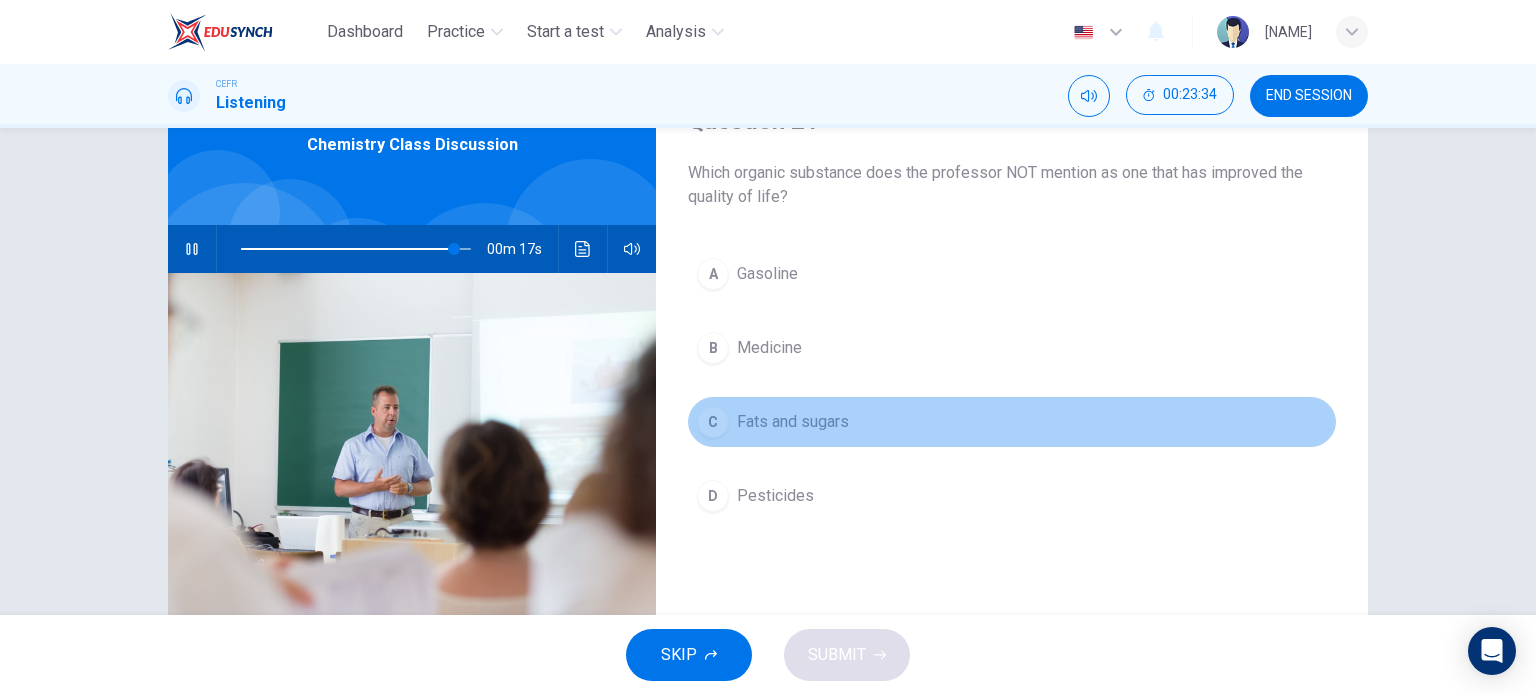 click on "C" at bounding box center (713, 422) 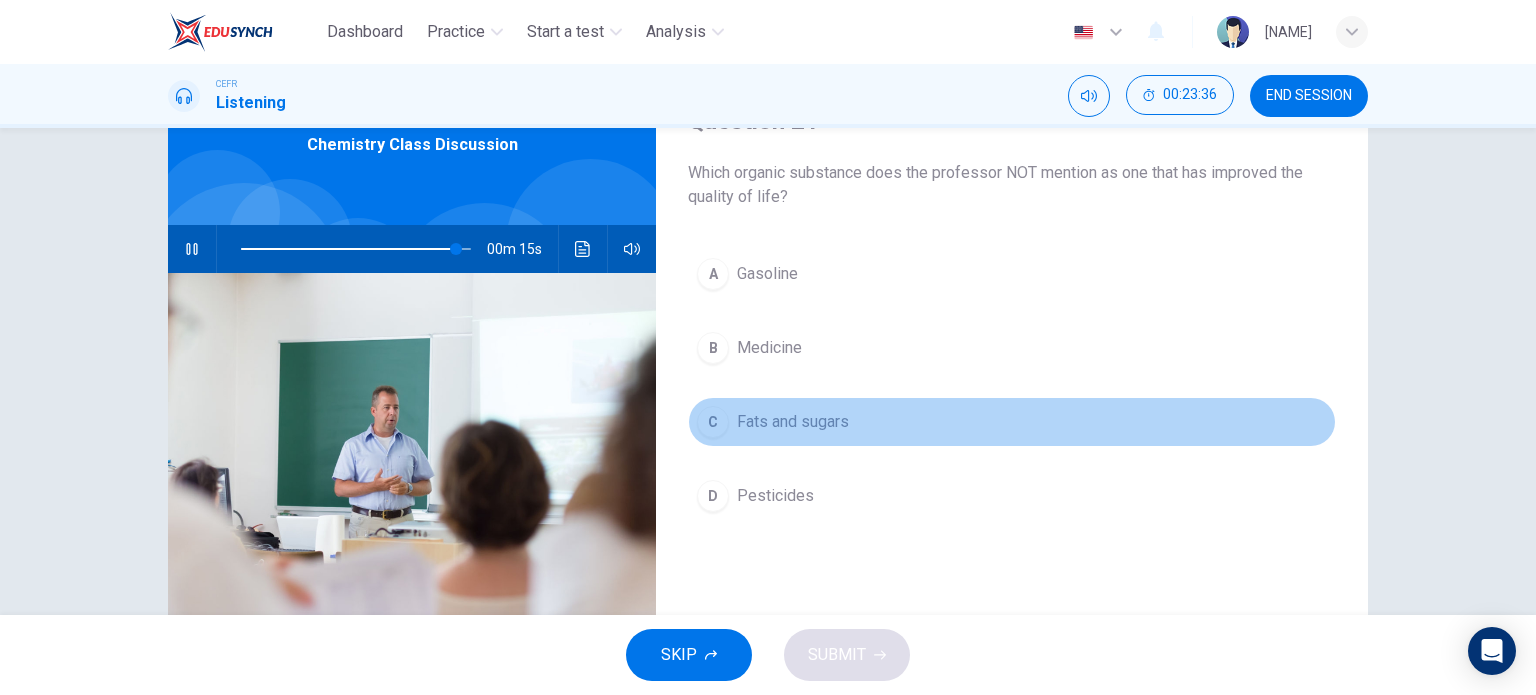click on "C" at bounding box center [713, 274] 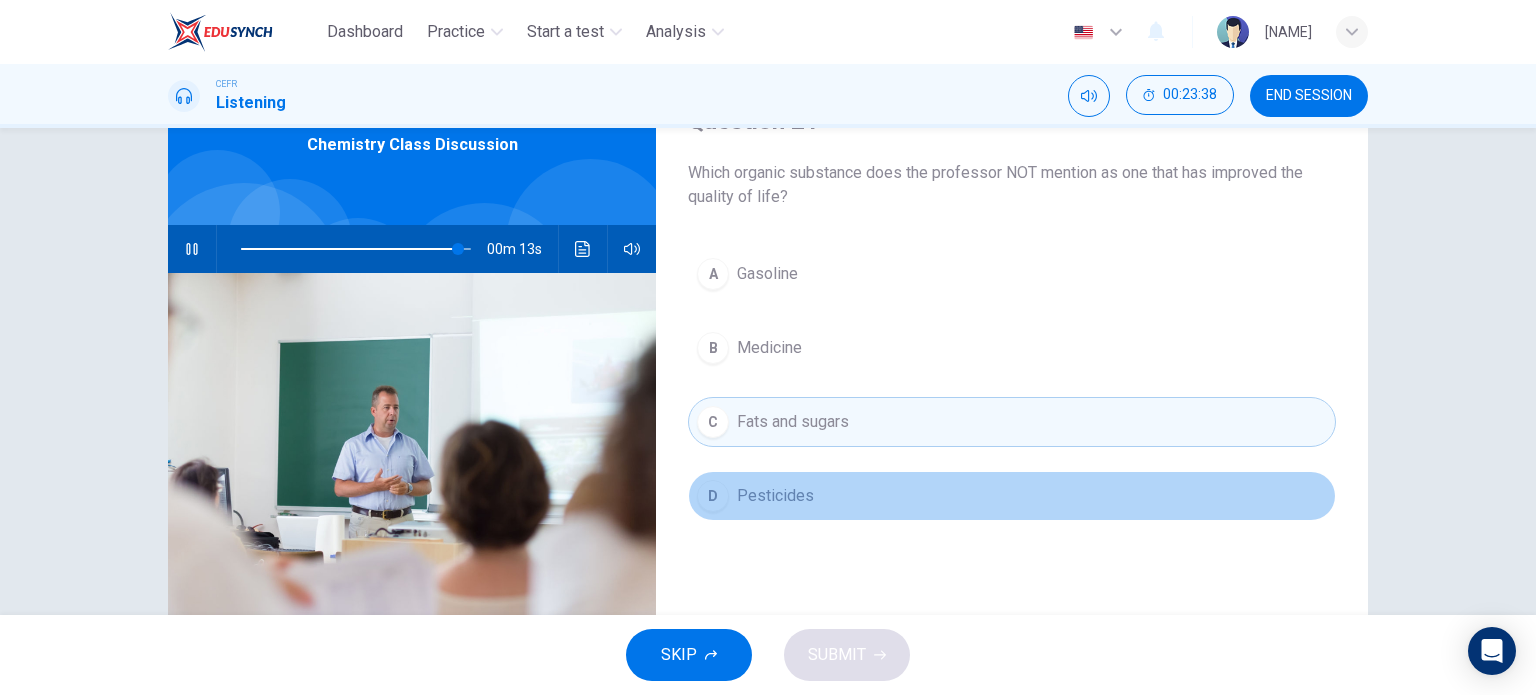click on "D Pesticides" at bounding box center (1012, 496) 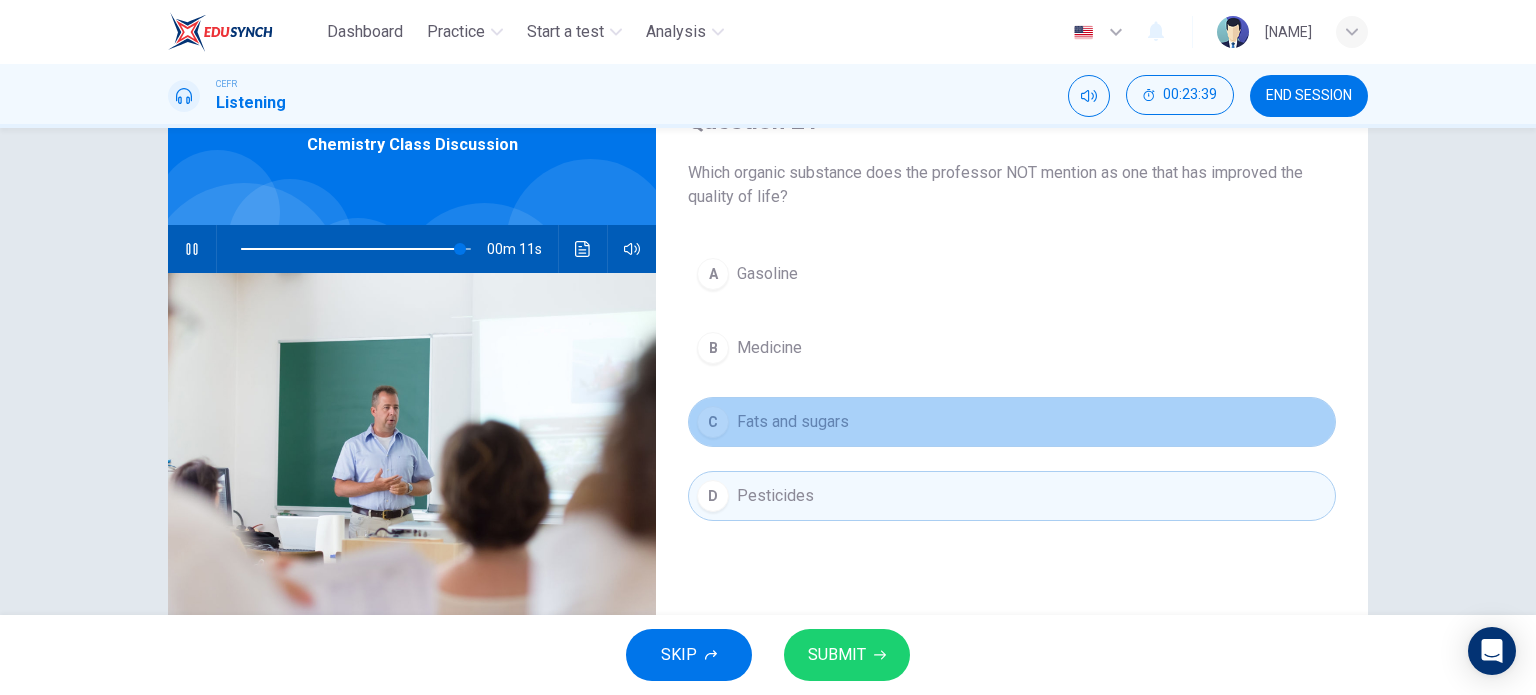 click on "C" at bounding box center [713, 422] 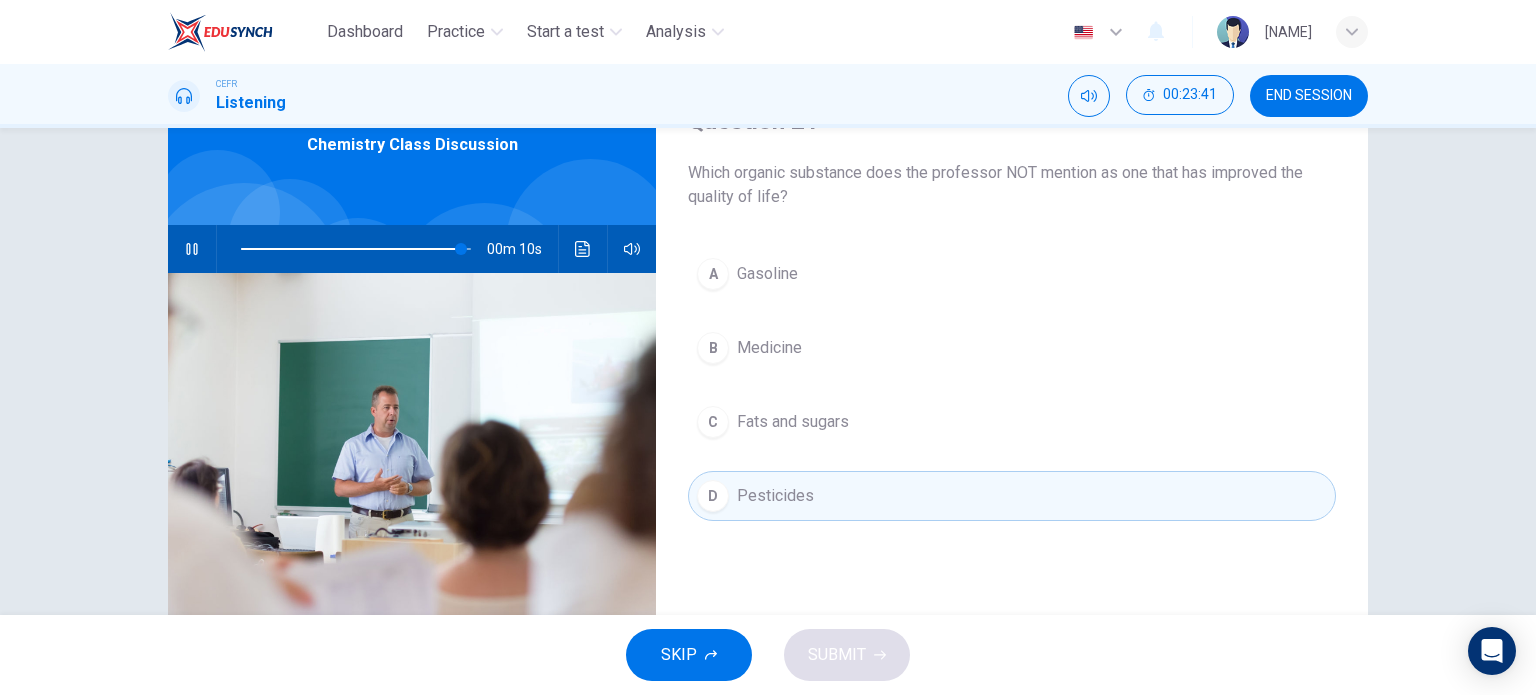 click on "C" at bounding box center [713, 274] 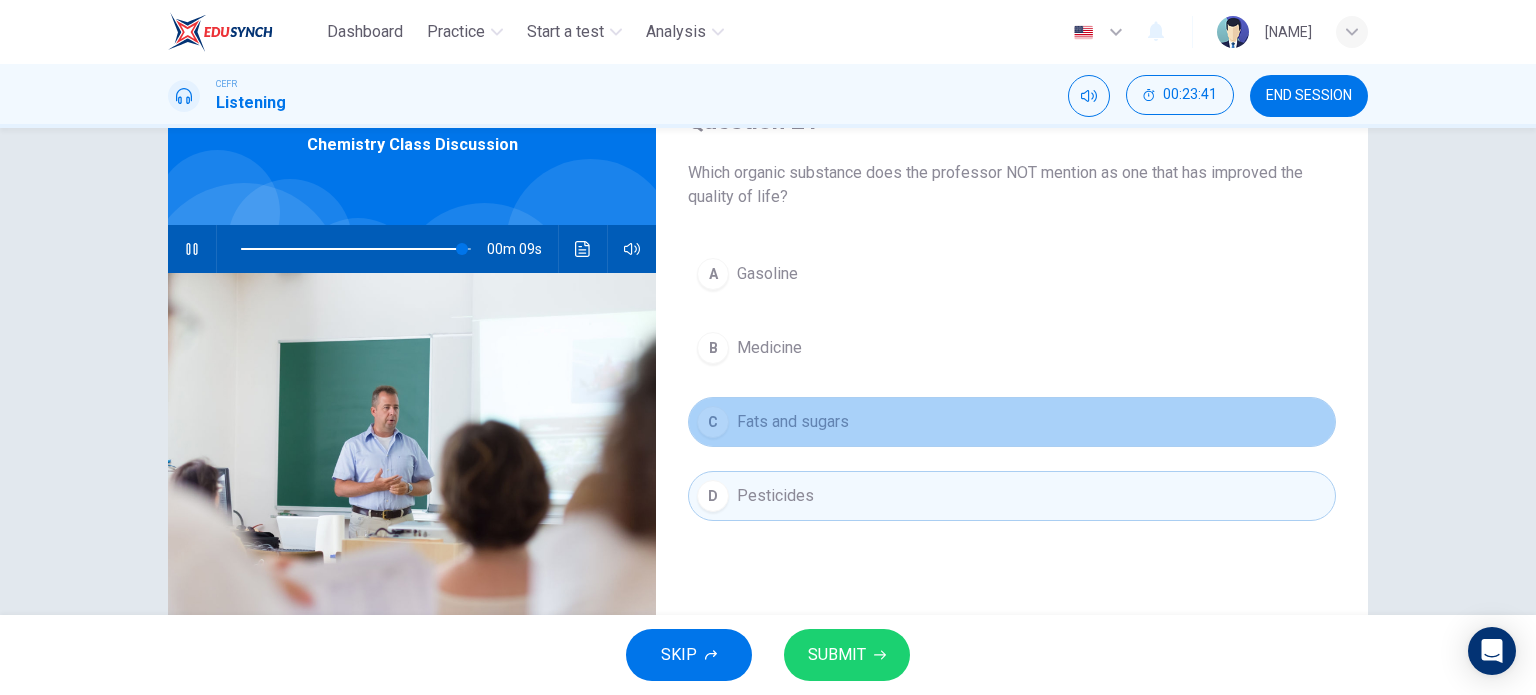 click on "C" at bounding box center [713, 422] 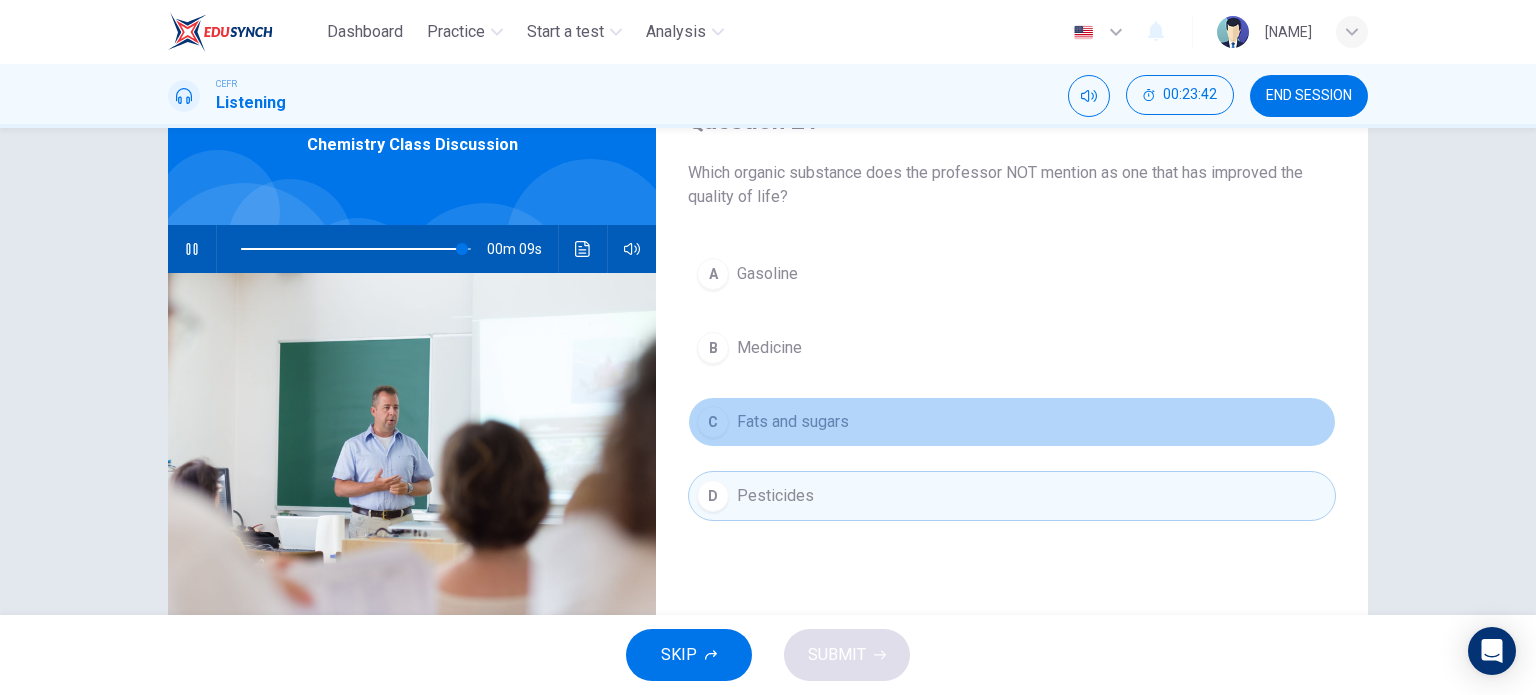 click on "C" at bounding box center [713, 274] 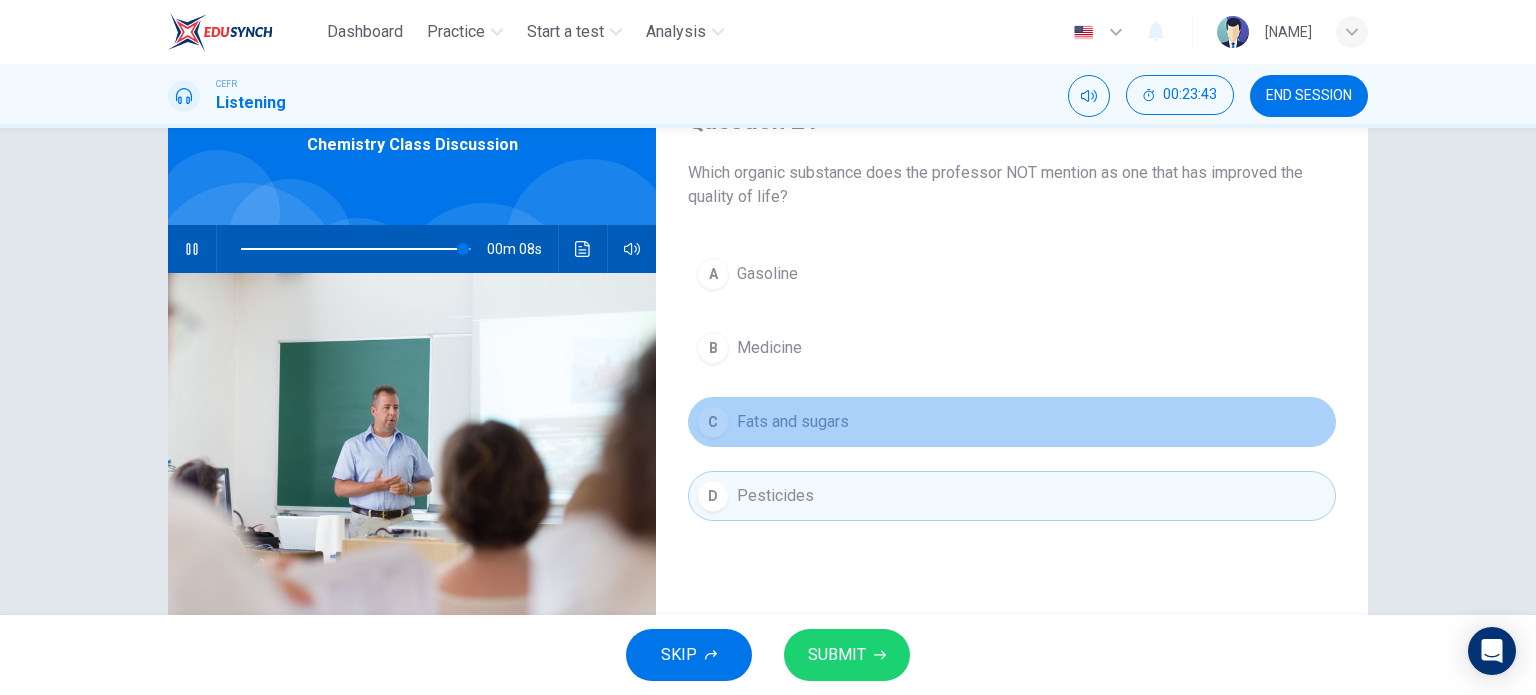 click on "C" at bounding box center (713, 422) 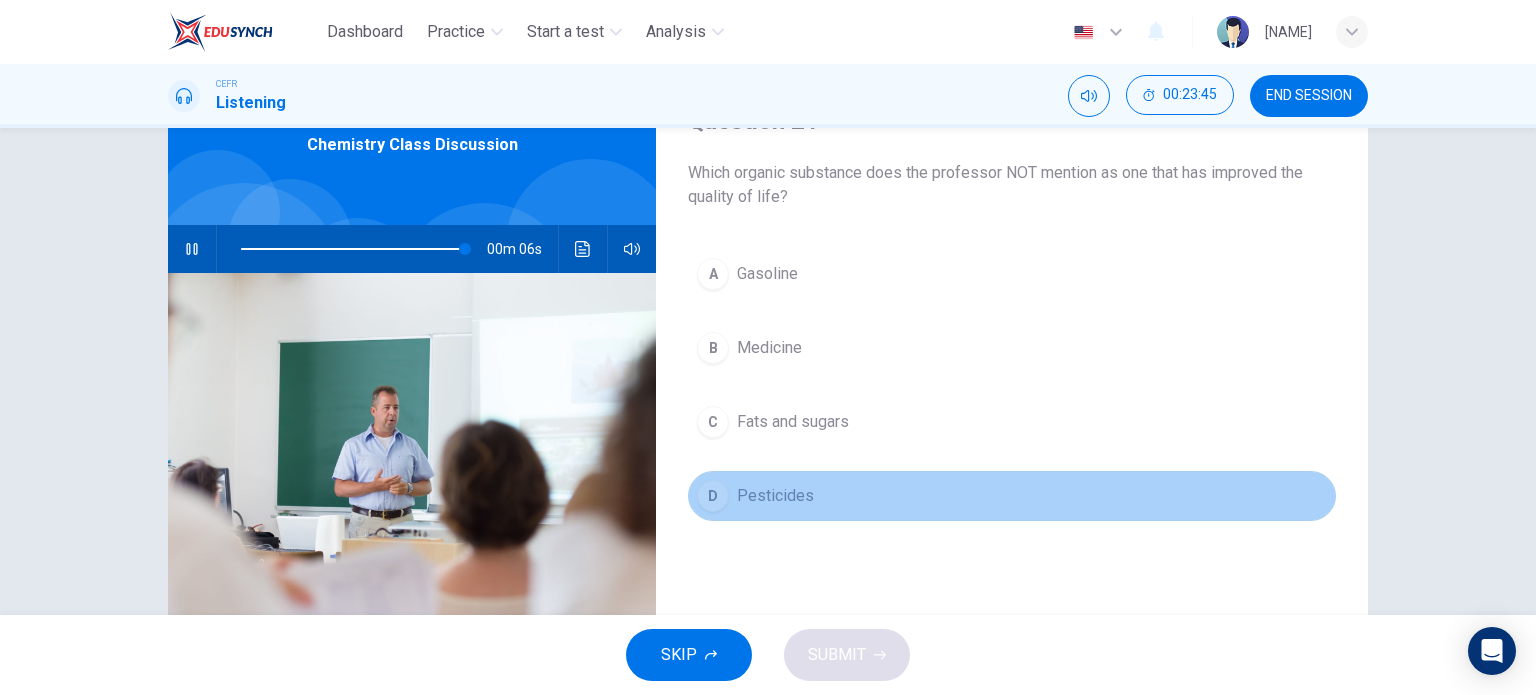 click on "D" at bounding box center [713, 496] 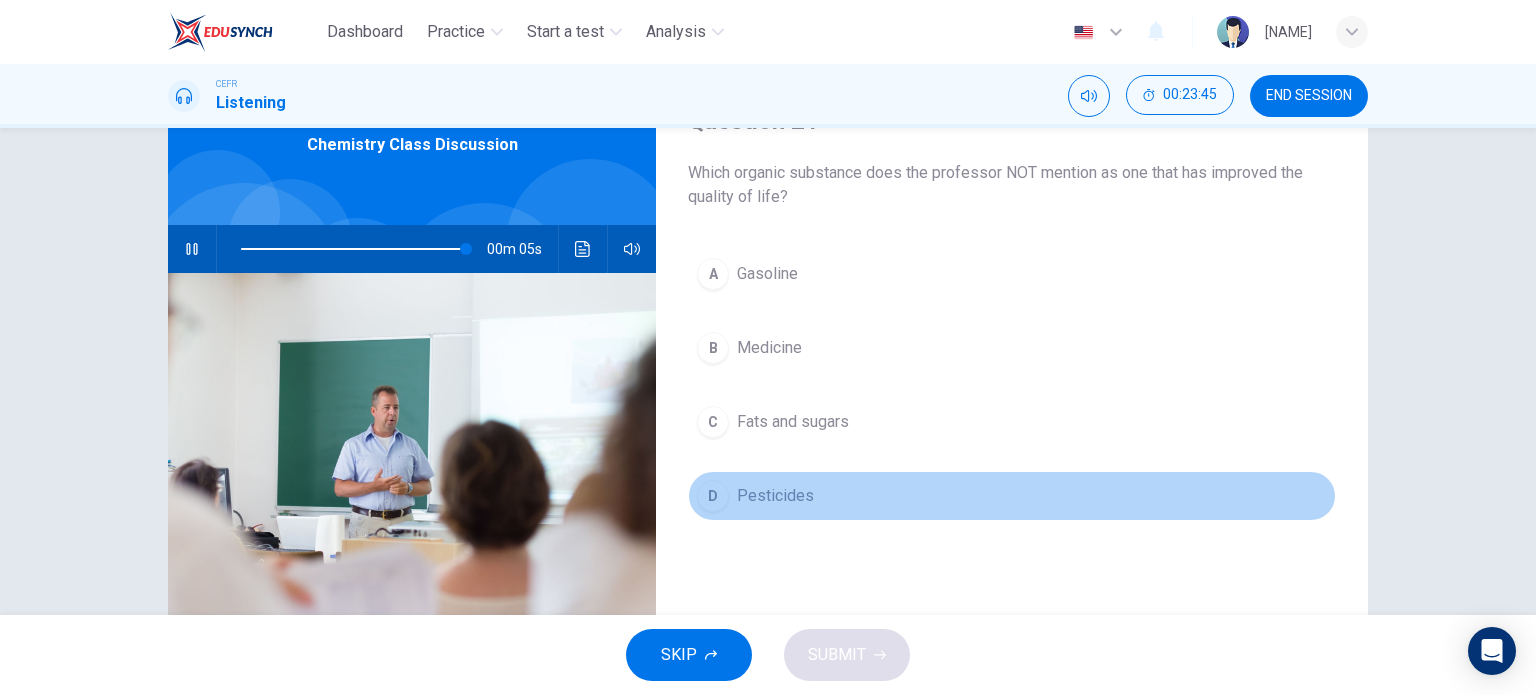 click on "D" at bounding box center [713, 274] 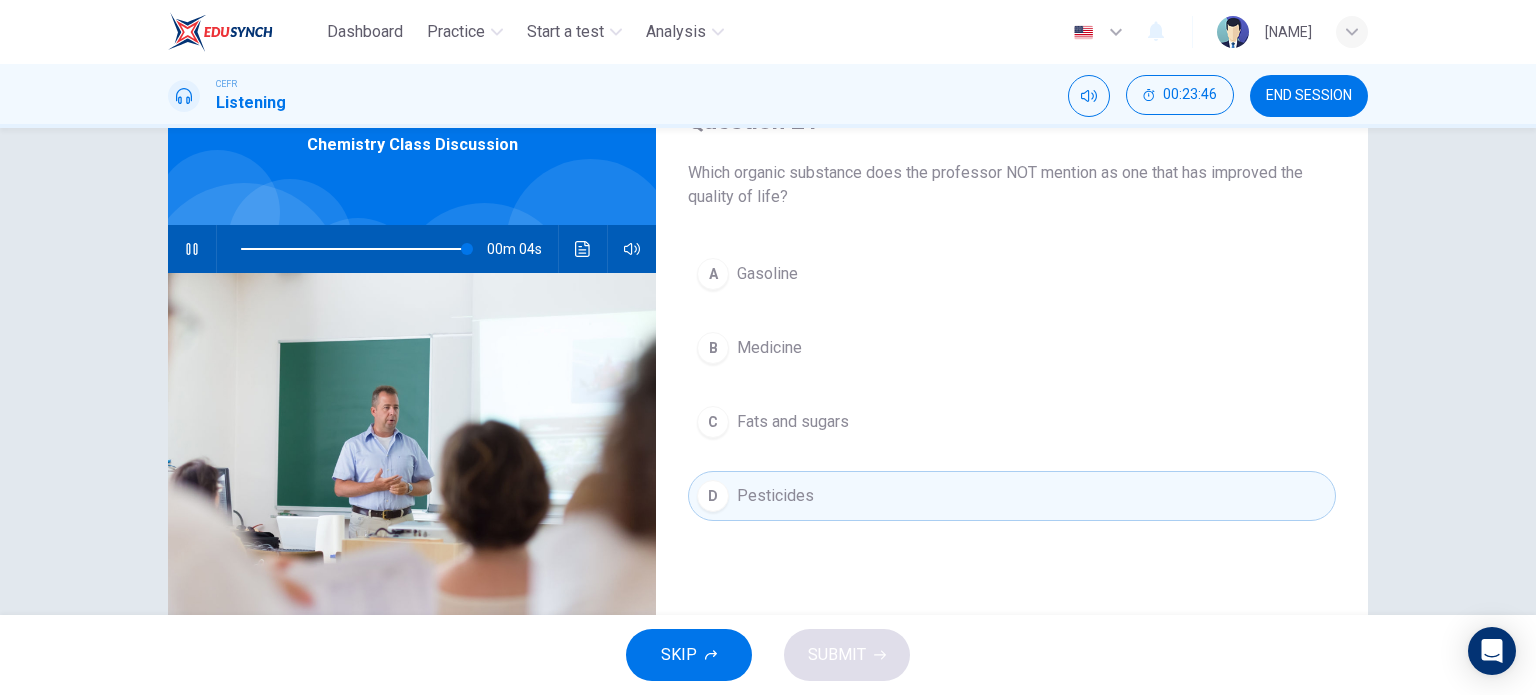 click at bounding box center [412, 516] 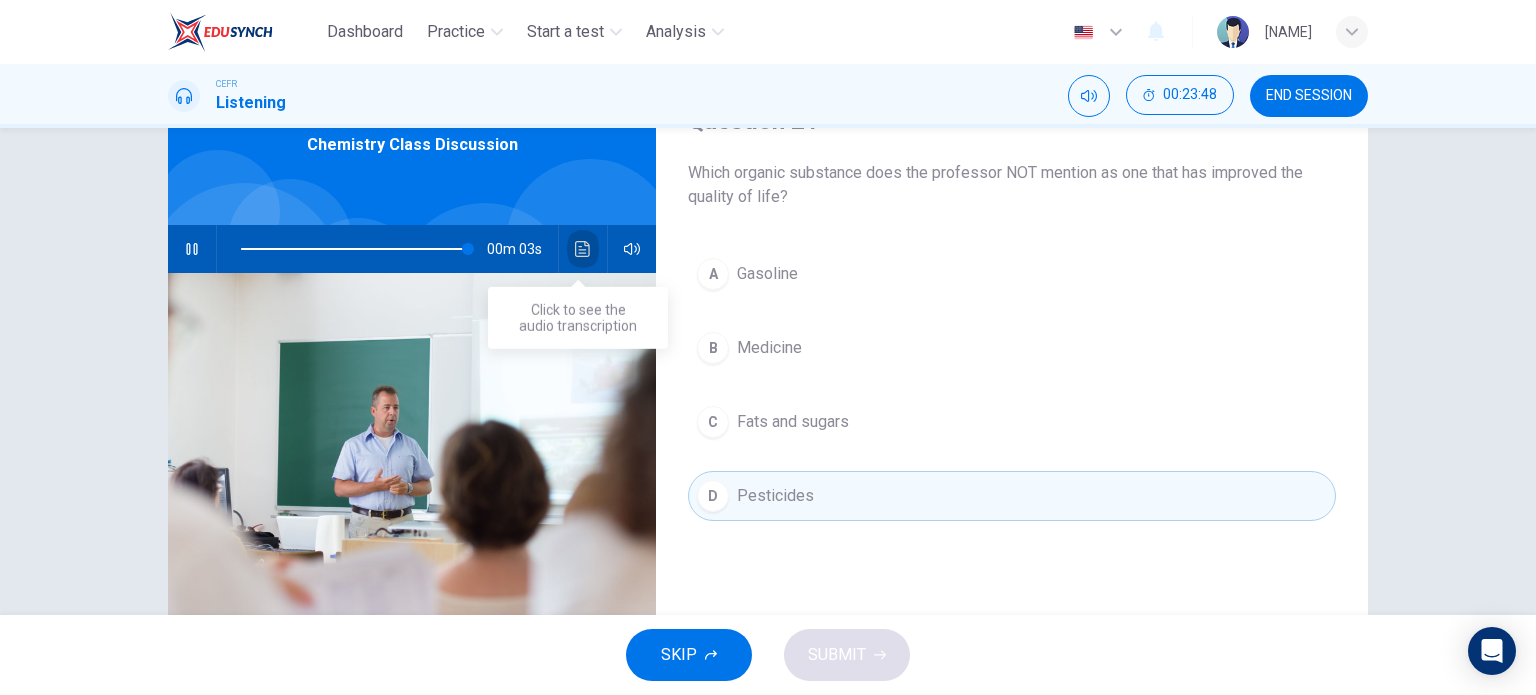 click at bounding box center (583, 249) 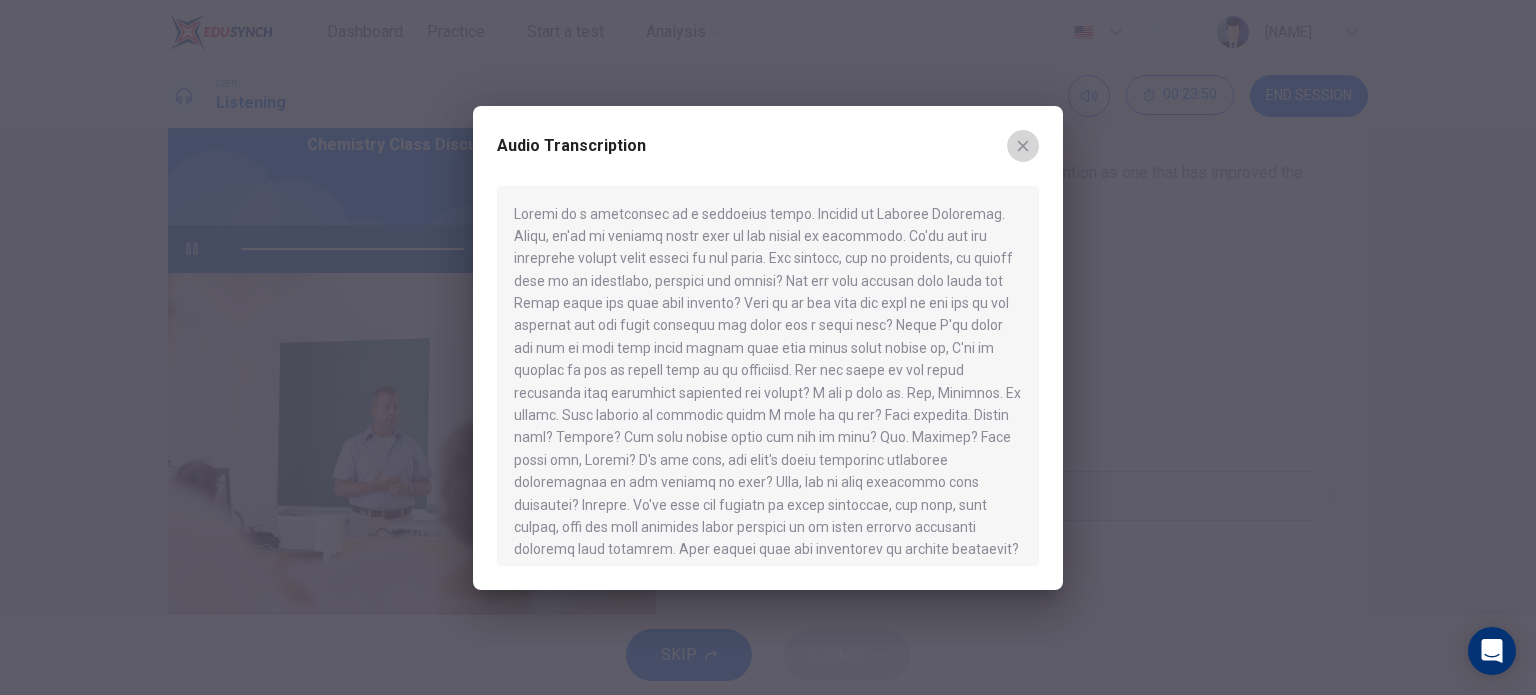 click at bounding box center (1023, 146) 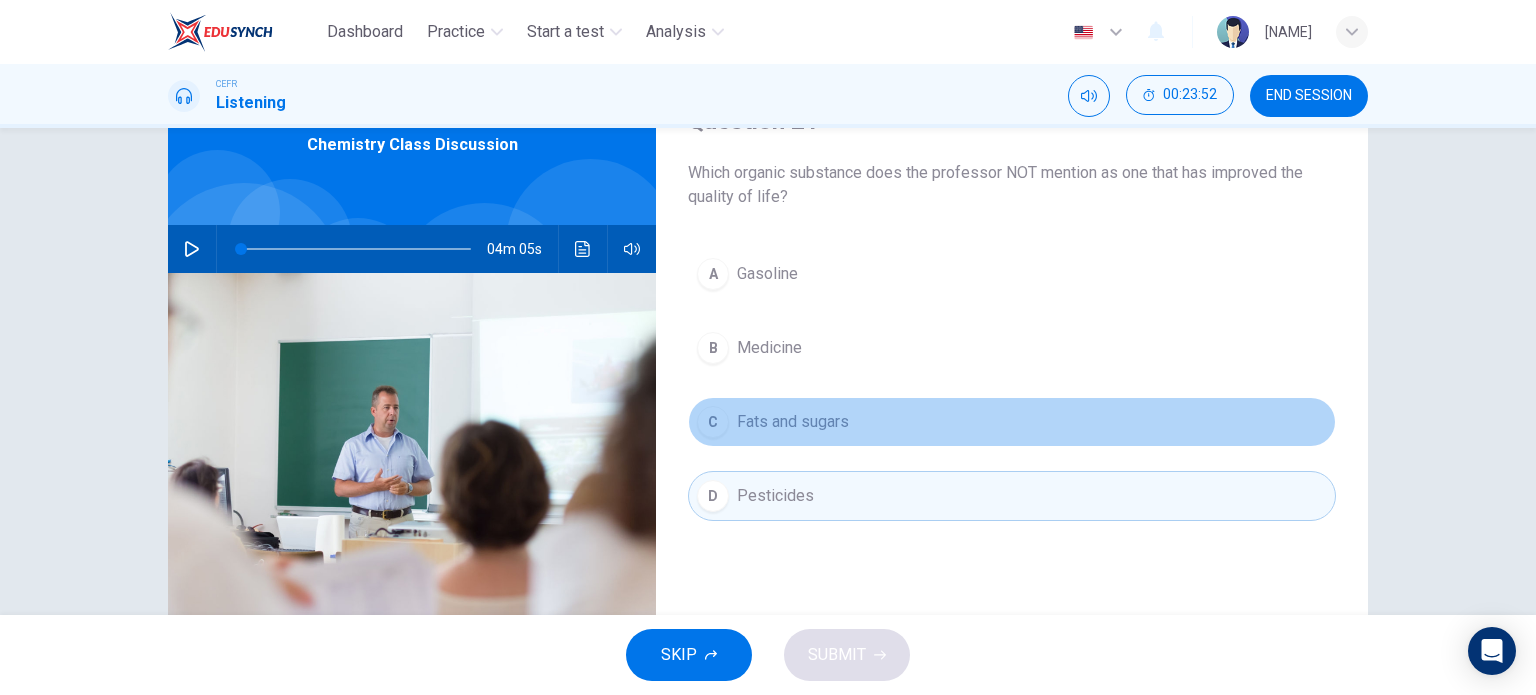 click on "C Fats and sugars" at bounding box center (1012, 422) 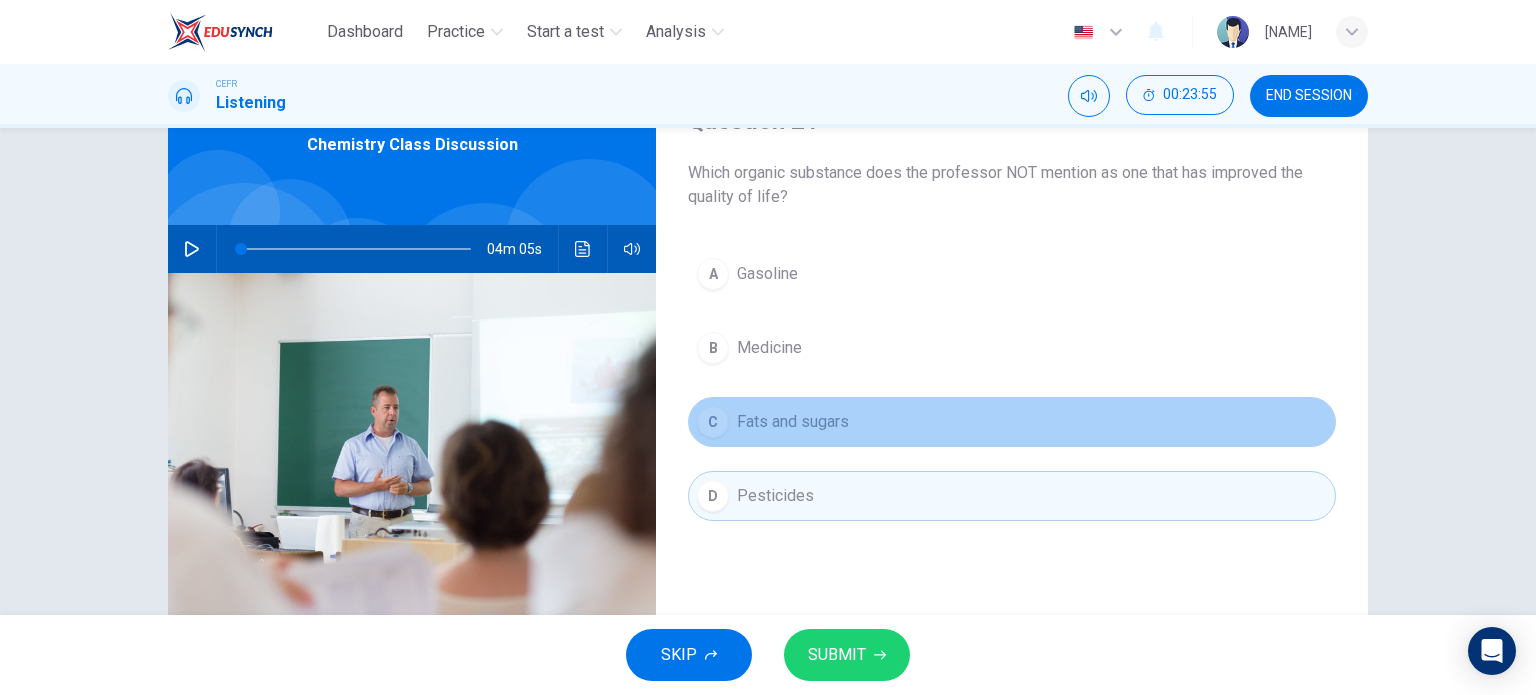 click on "C Fats and sugars" at bounding box center (1012, 422) 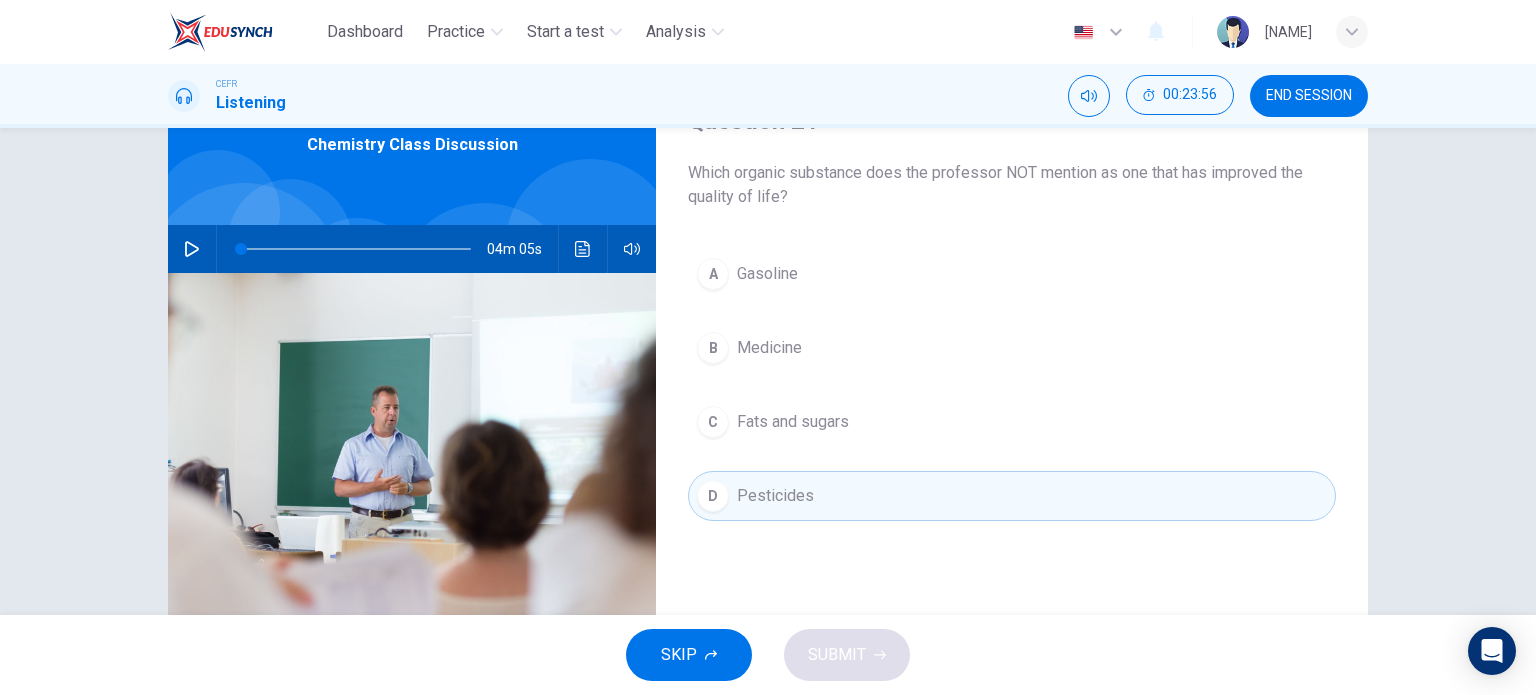 click on "C Fats and sugars" at bounding box center (1012, 422) 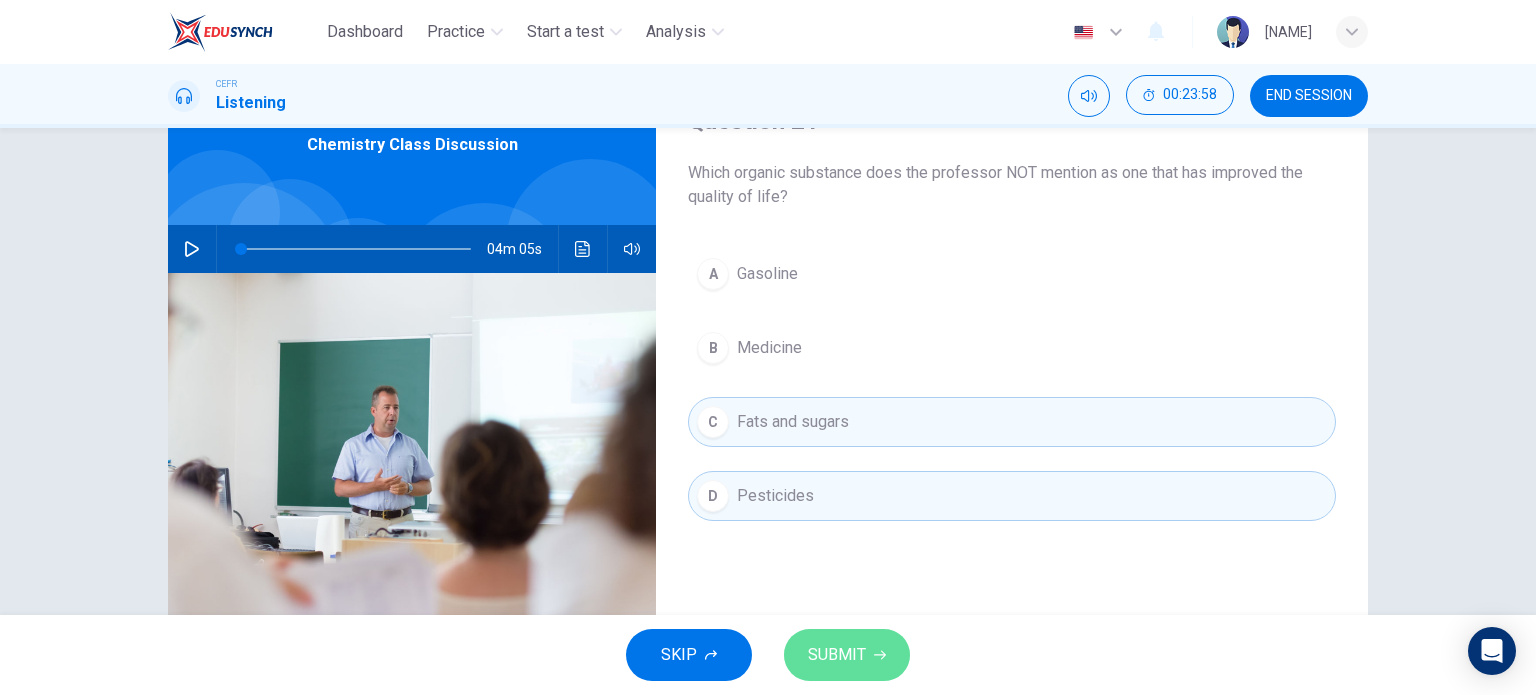 click on "SUBMIT" at bounding box center [837, 655] 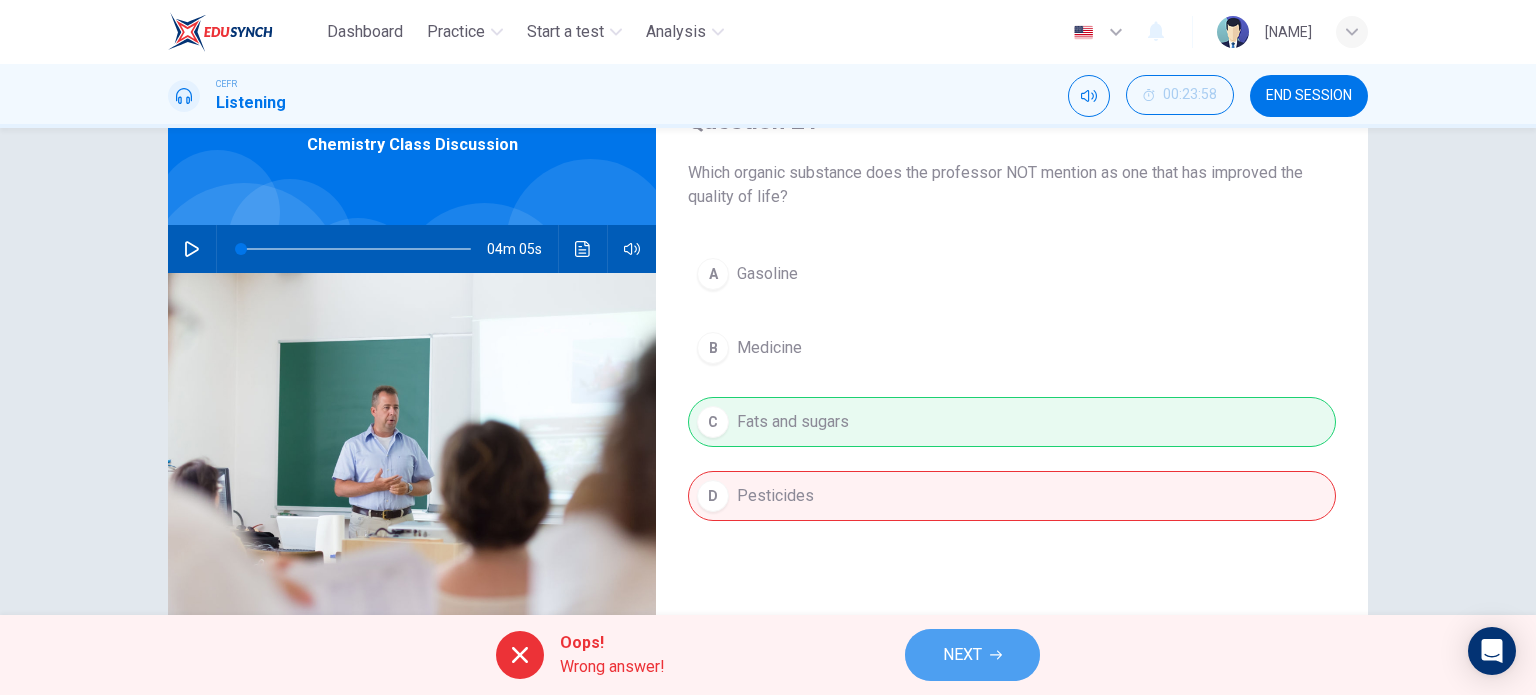 click on "NEXT" at bounding box center [962, 655] 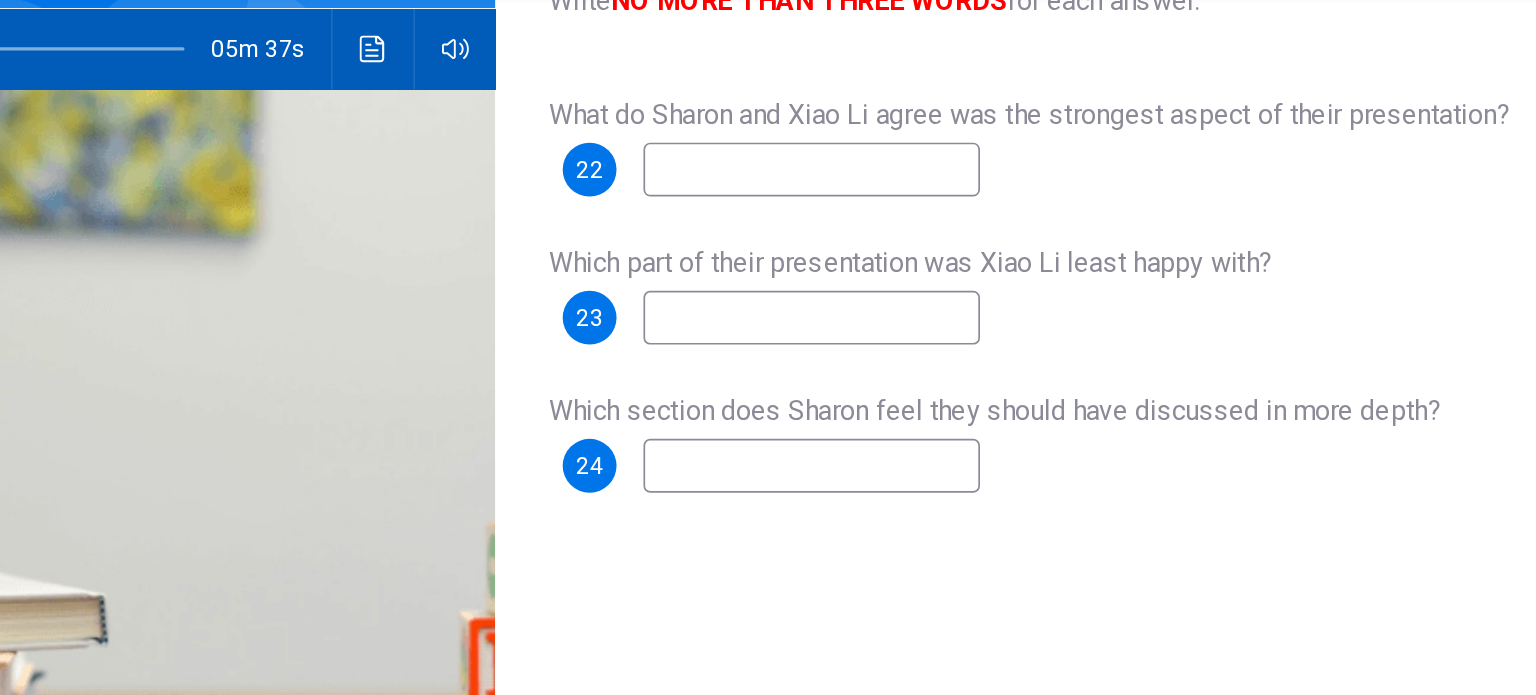 scroll, scrollTop: 192, scrollLeft: 0, axis: vertical 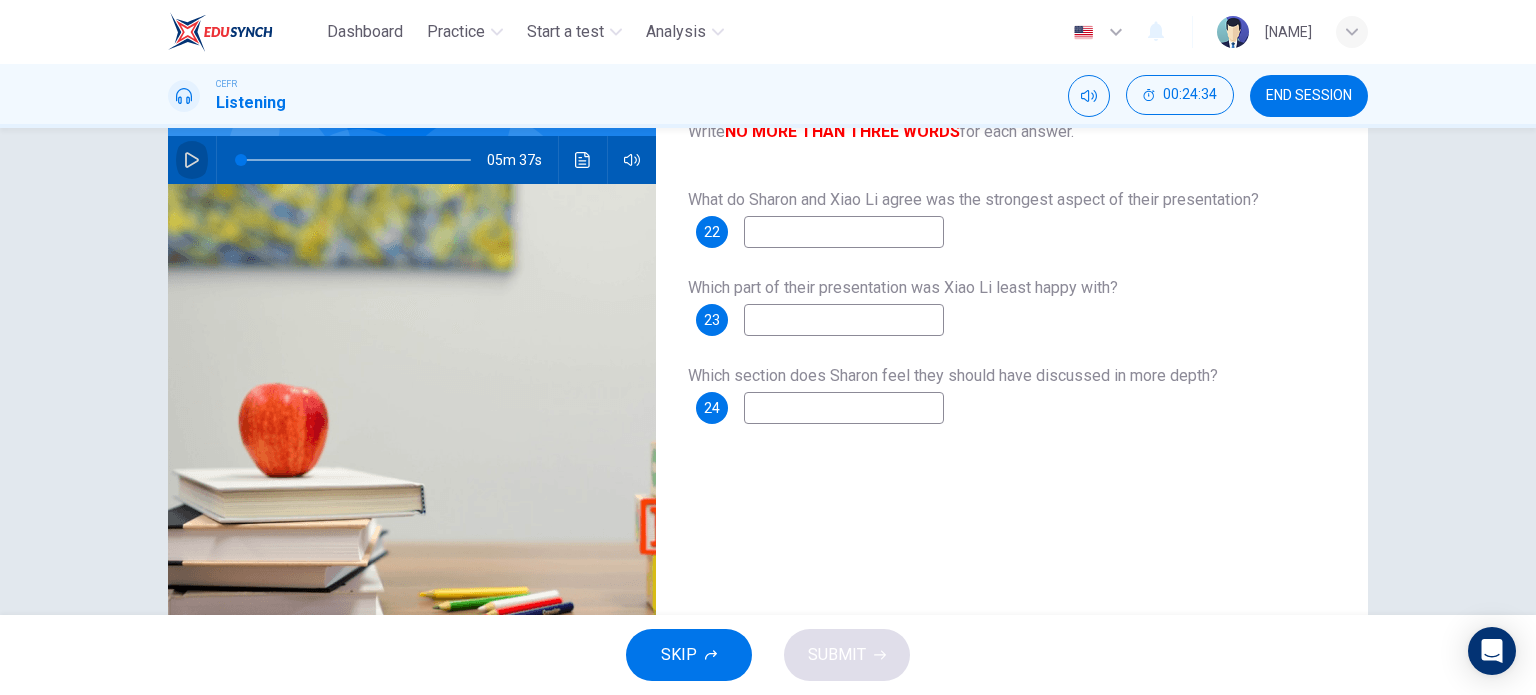 click at bounding box center [192, 160] 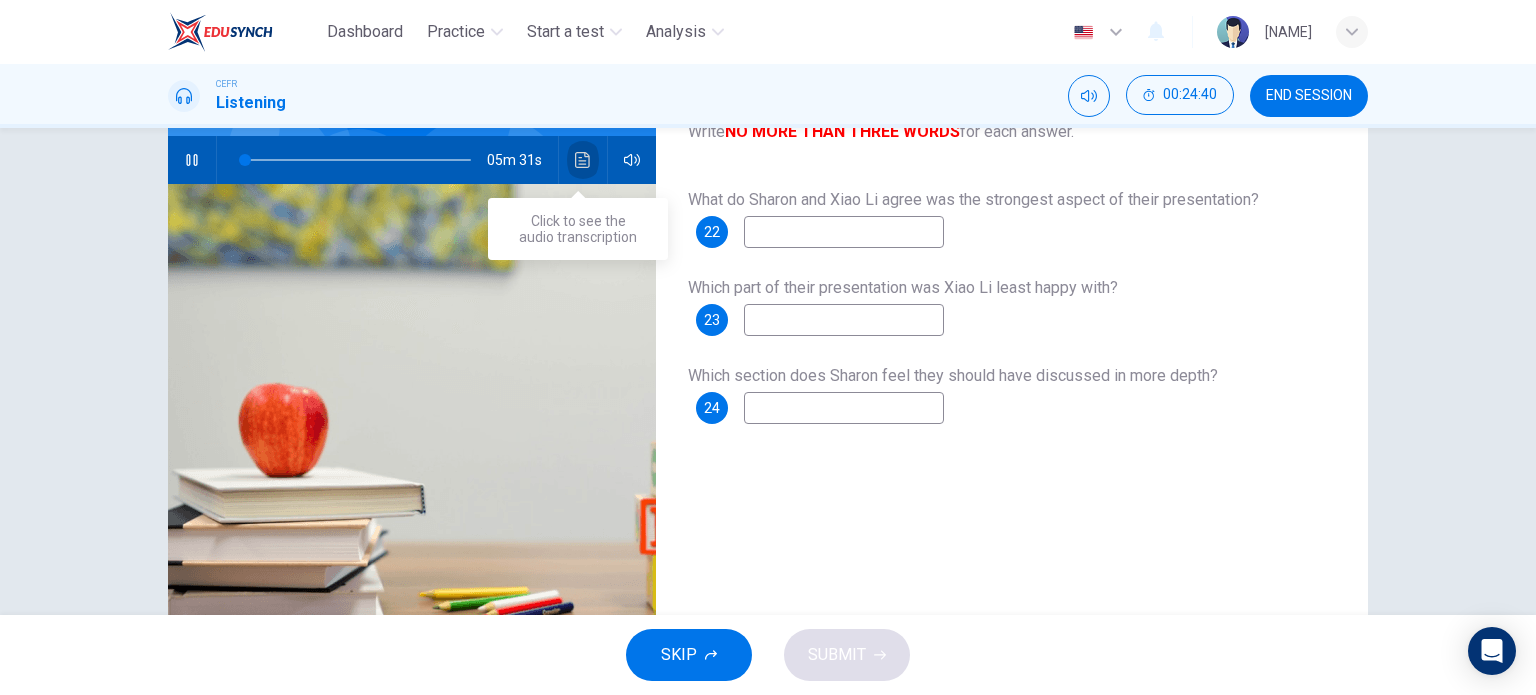 click at bounding box center [582, 160] 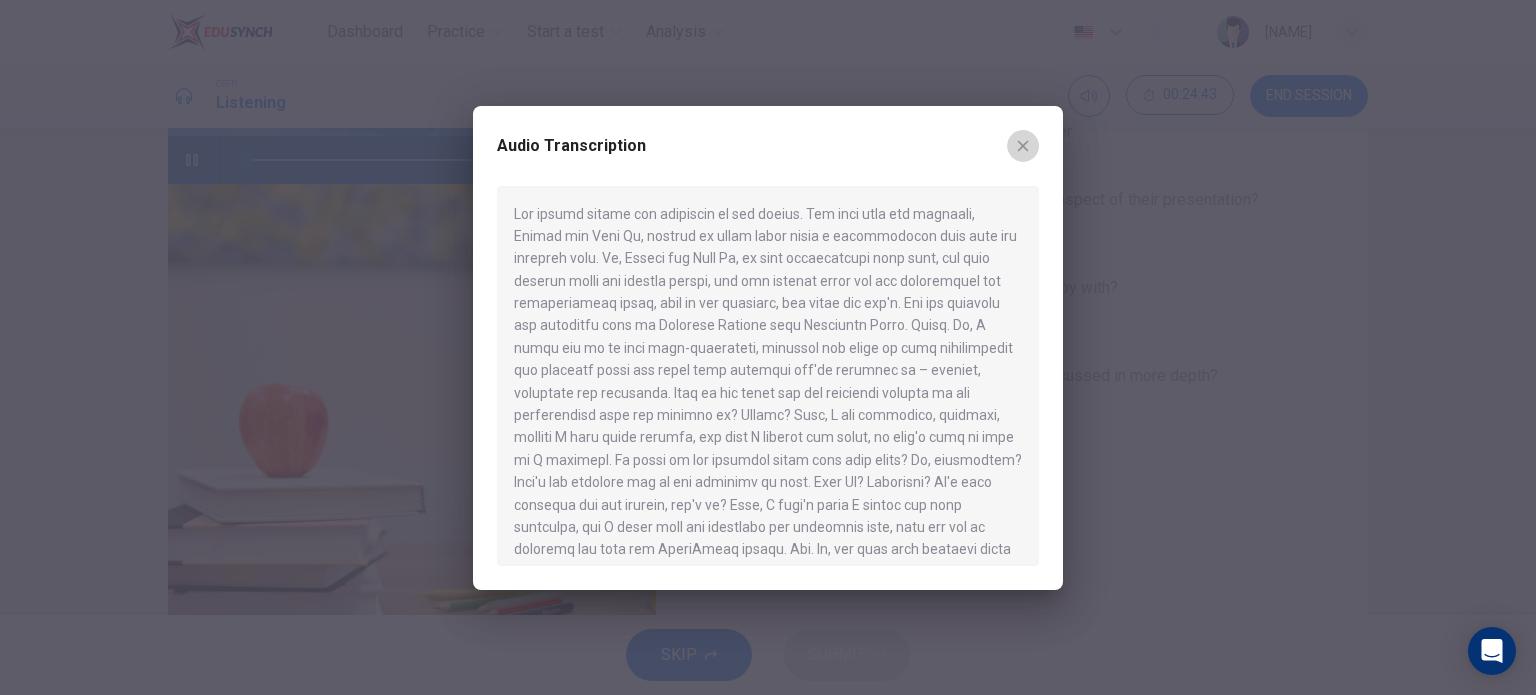 click at bounding box center (1023, 146) 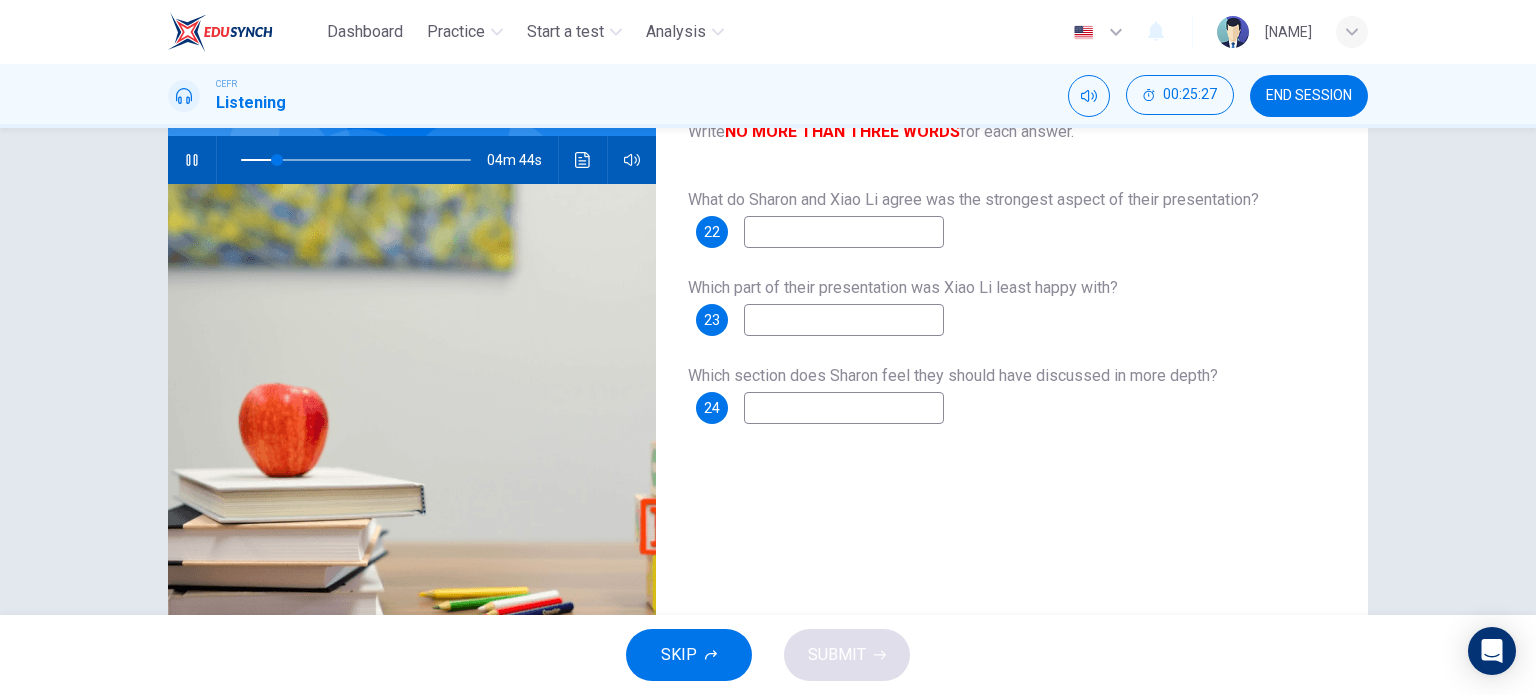 click at bounding box center [844, 232] 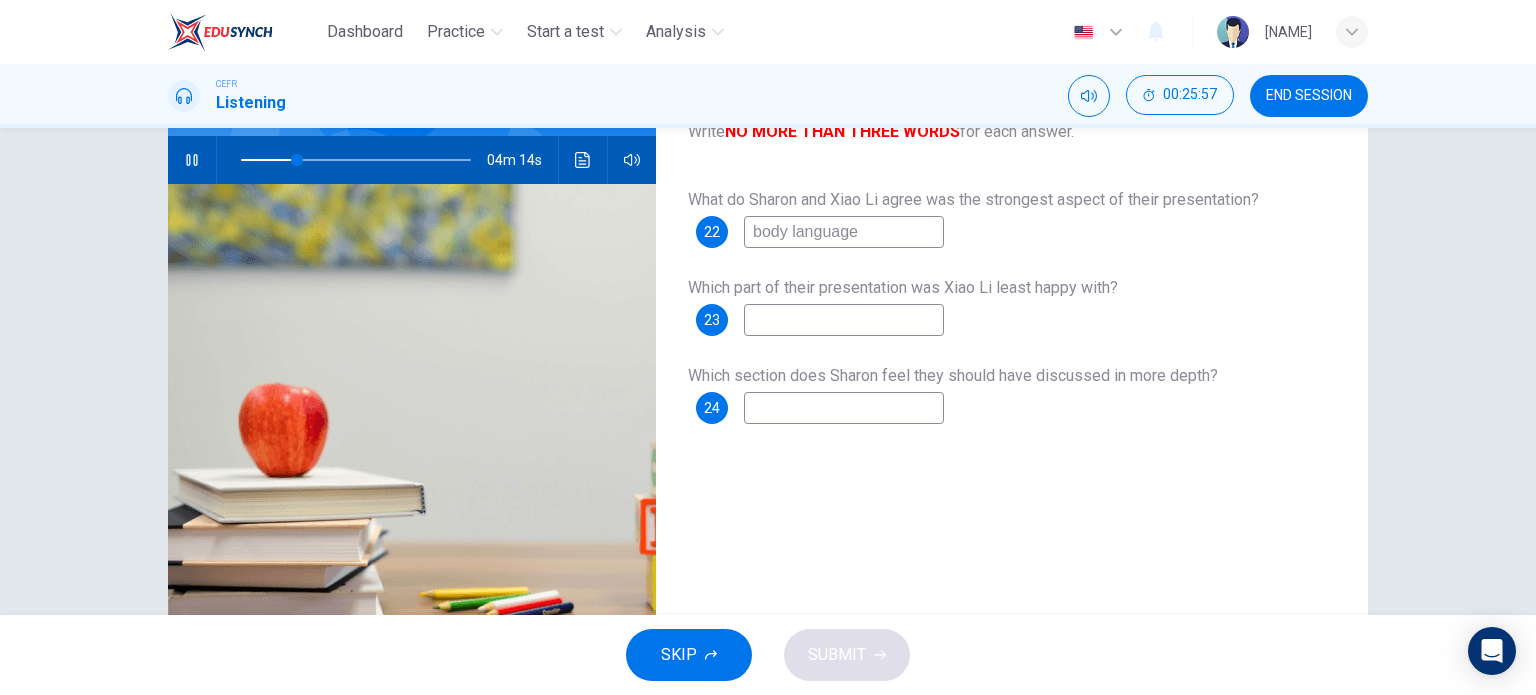 drag, startPoint x: 875, startPoint y: 242, endPoint x: 695, endPoint y: 226, distance: 180.70972 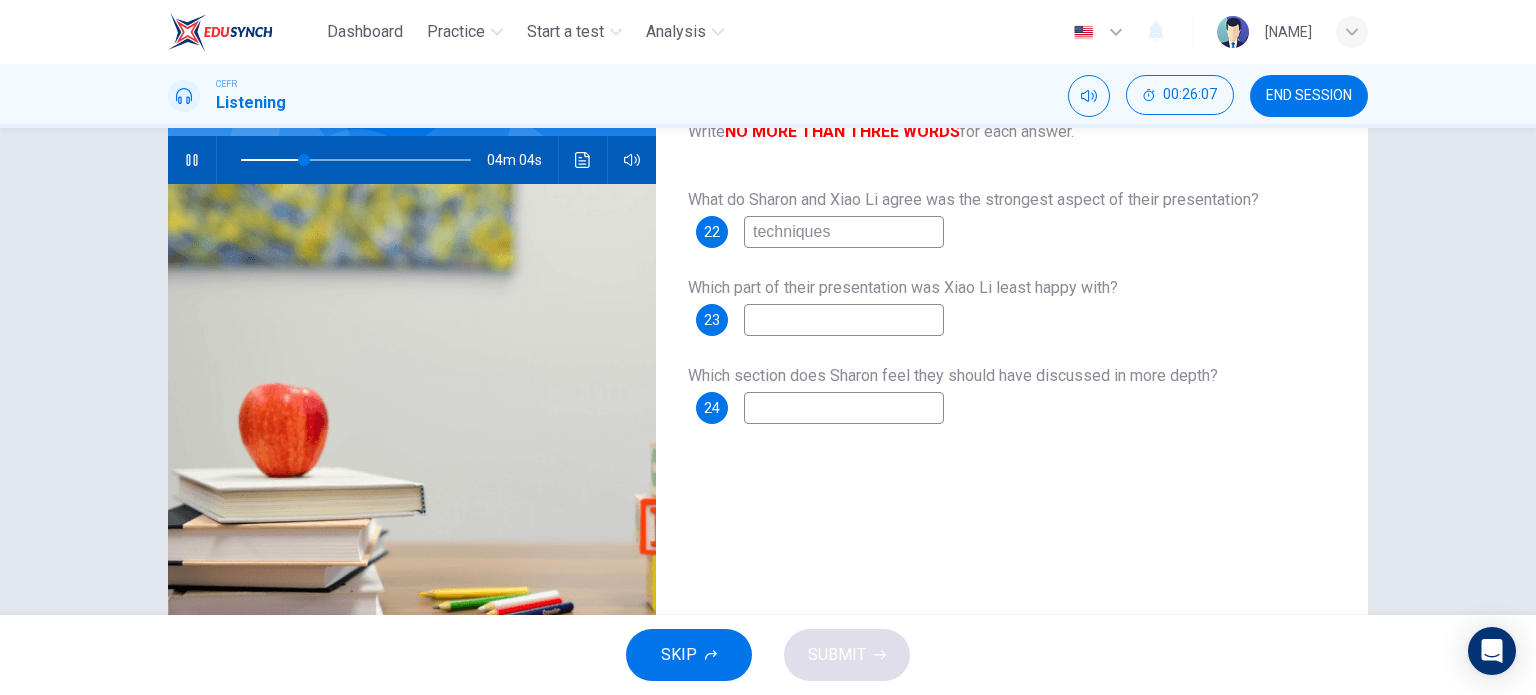 type on "techniques" 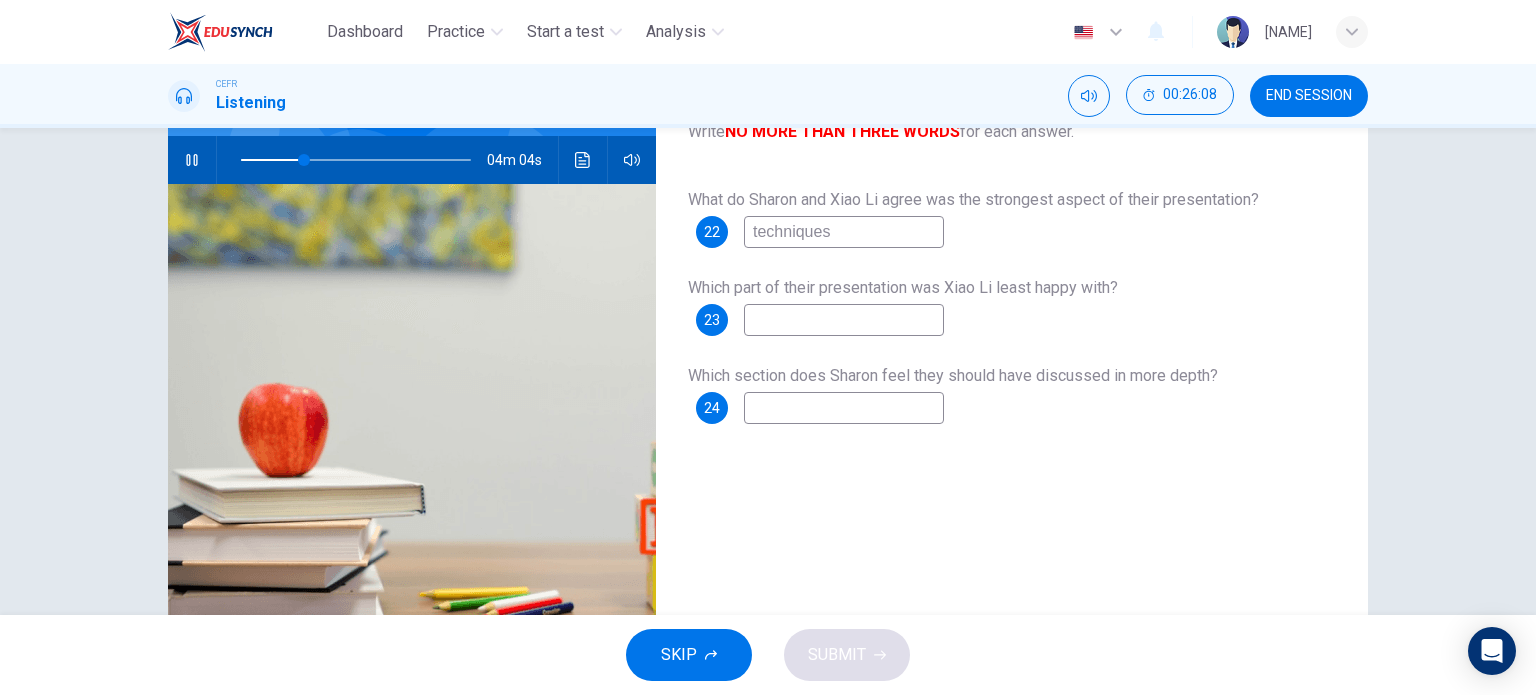 click at bounding box center (844, 232) 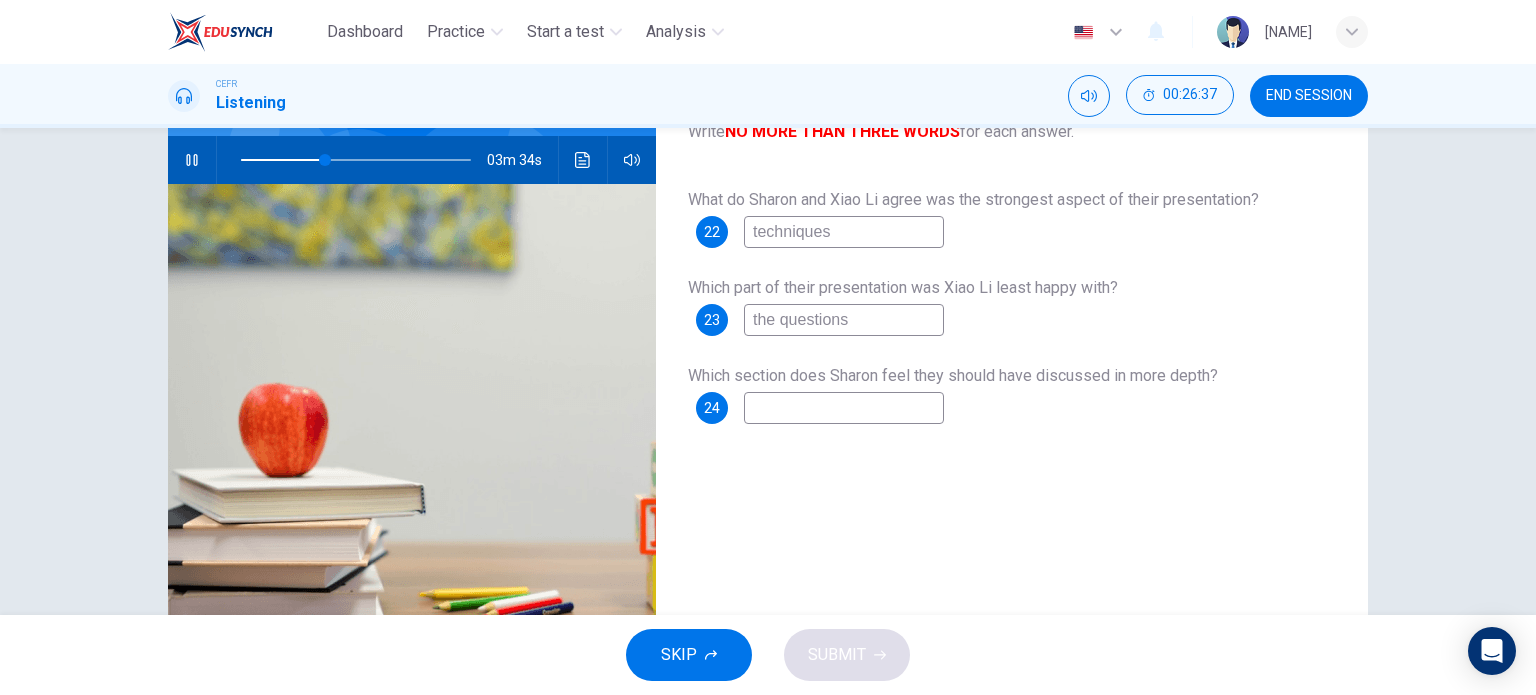 type on "the questions" 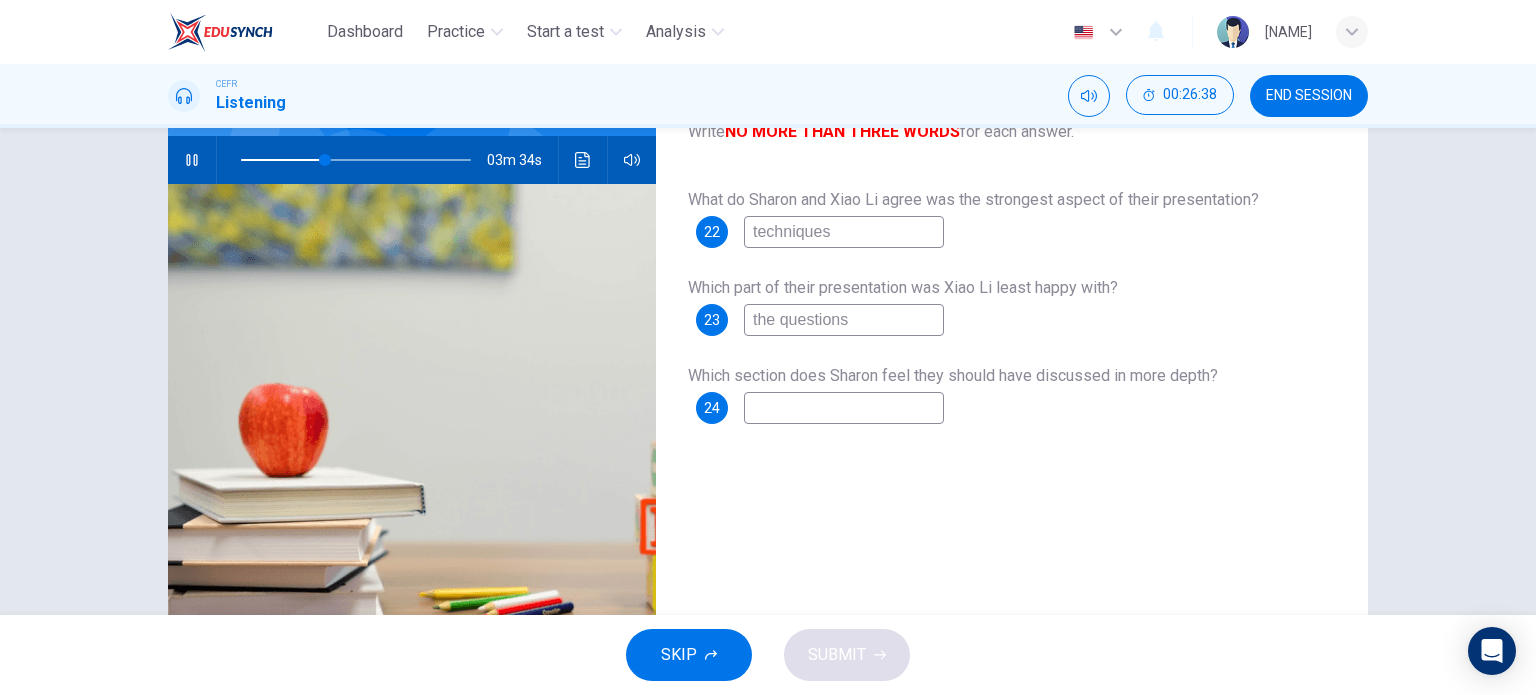 click at bounding box center [844, 232] 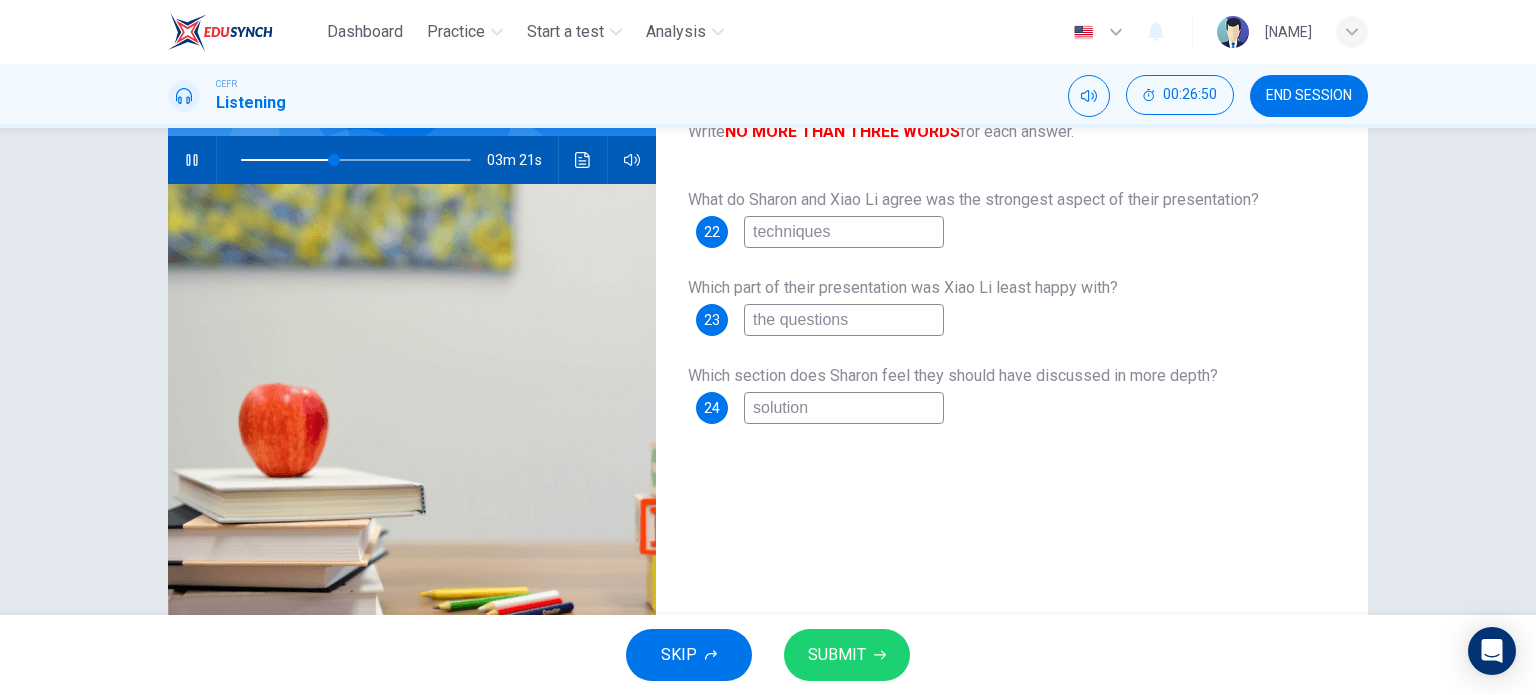 type on "solution" 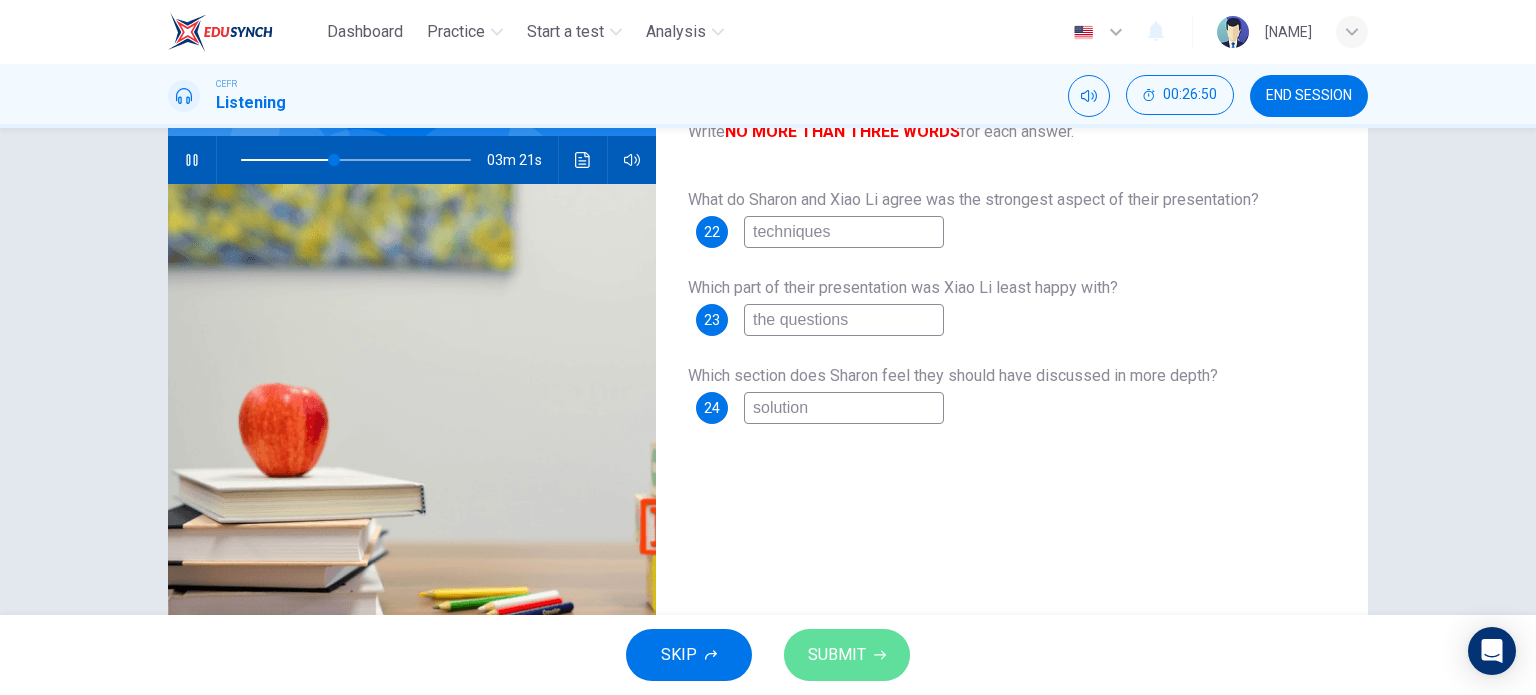 click on "SUBMIT" at bounding box center [837, 655] 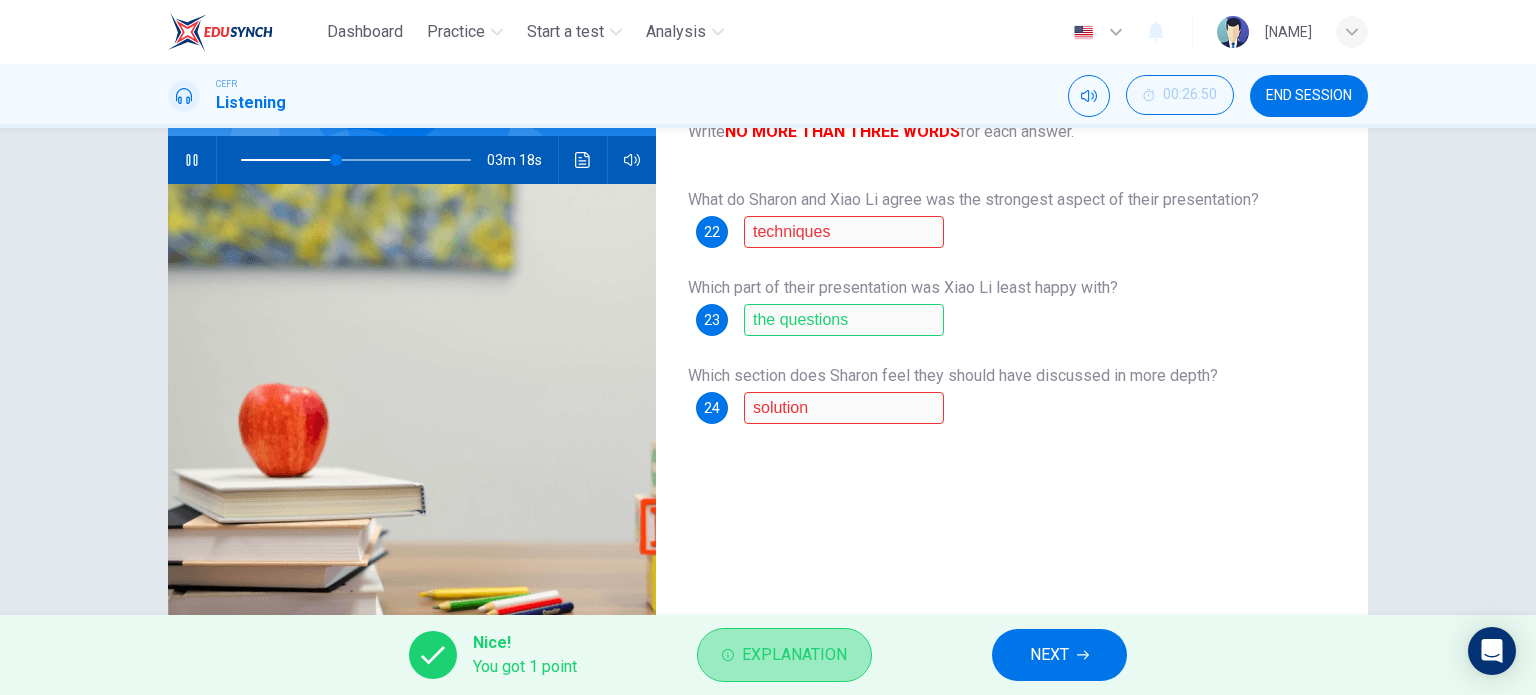 click on "Explanation" at bounding box center (794, 655) 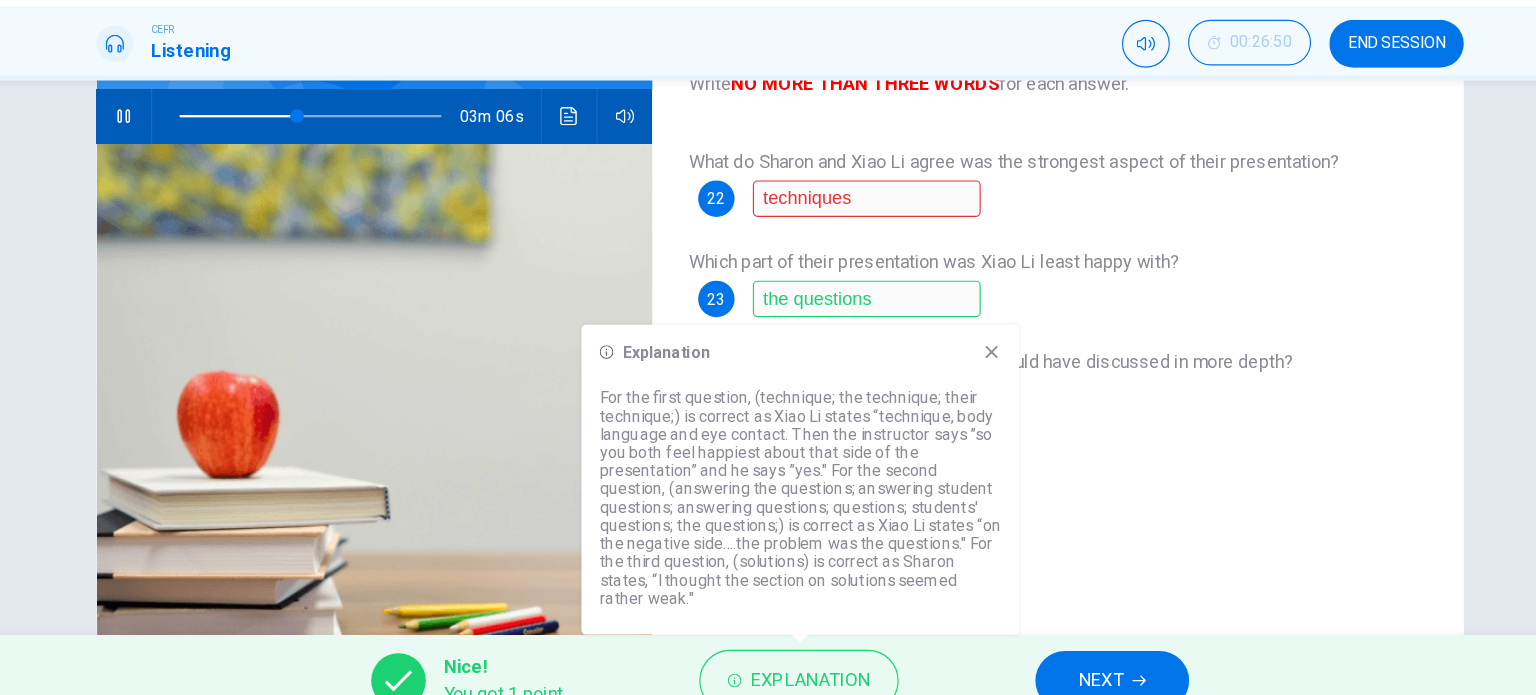 click at bounding box center [954, 367] 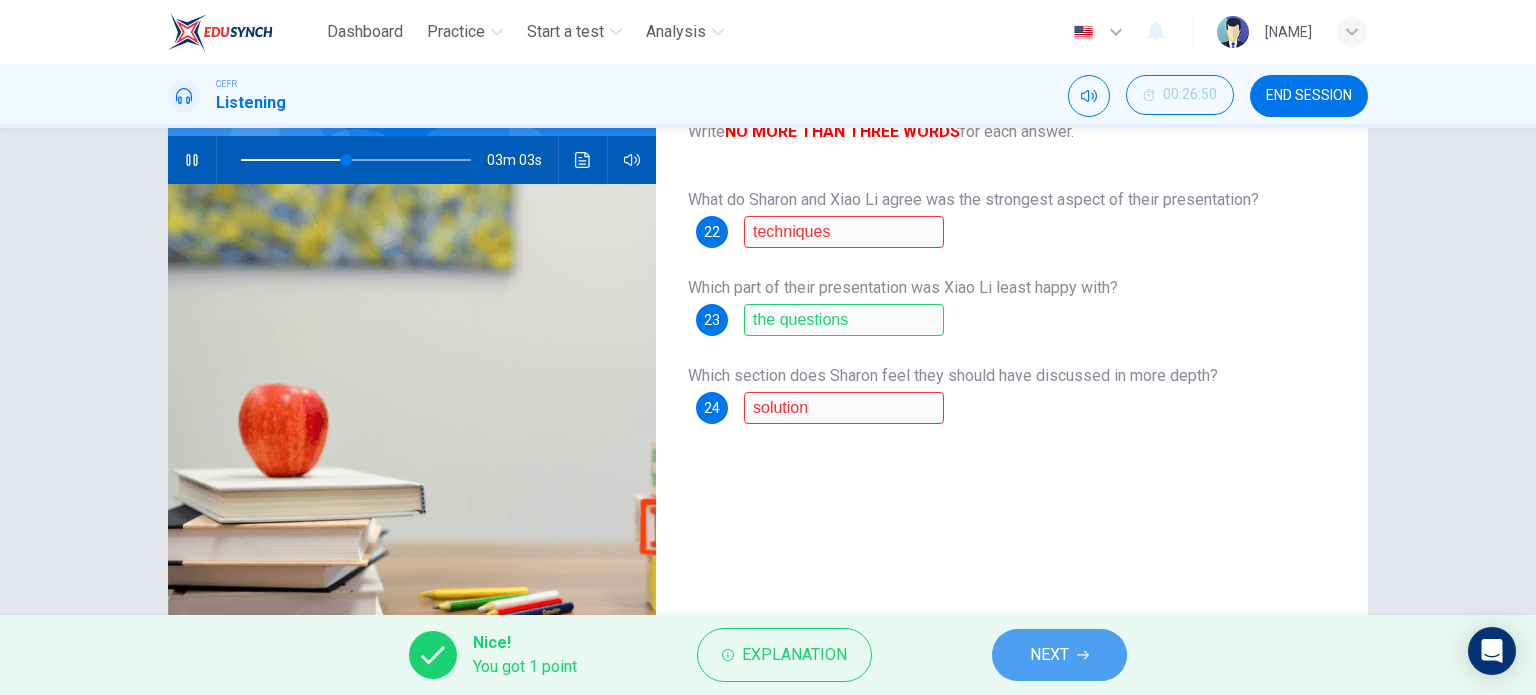 click on "NEXT" at bounding box center (1059, 655) 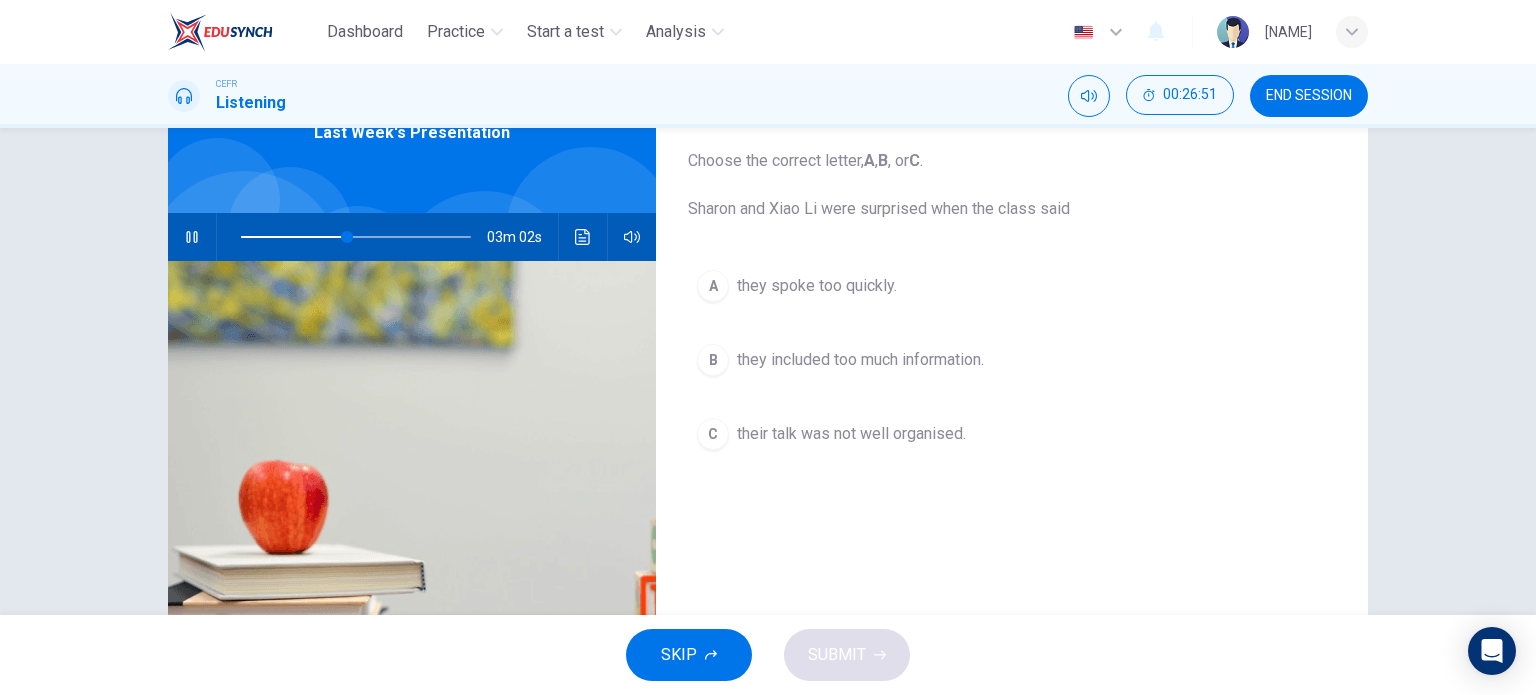 scroll, scrollTop: 108, scrollLeft: 0, axis: vertical 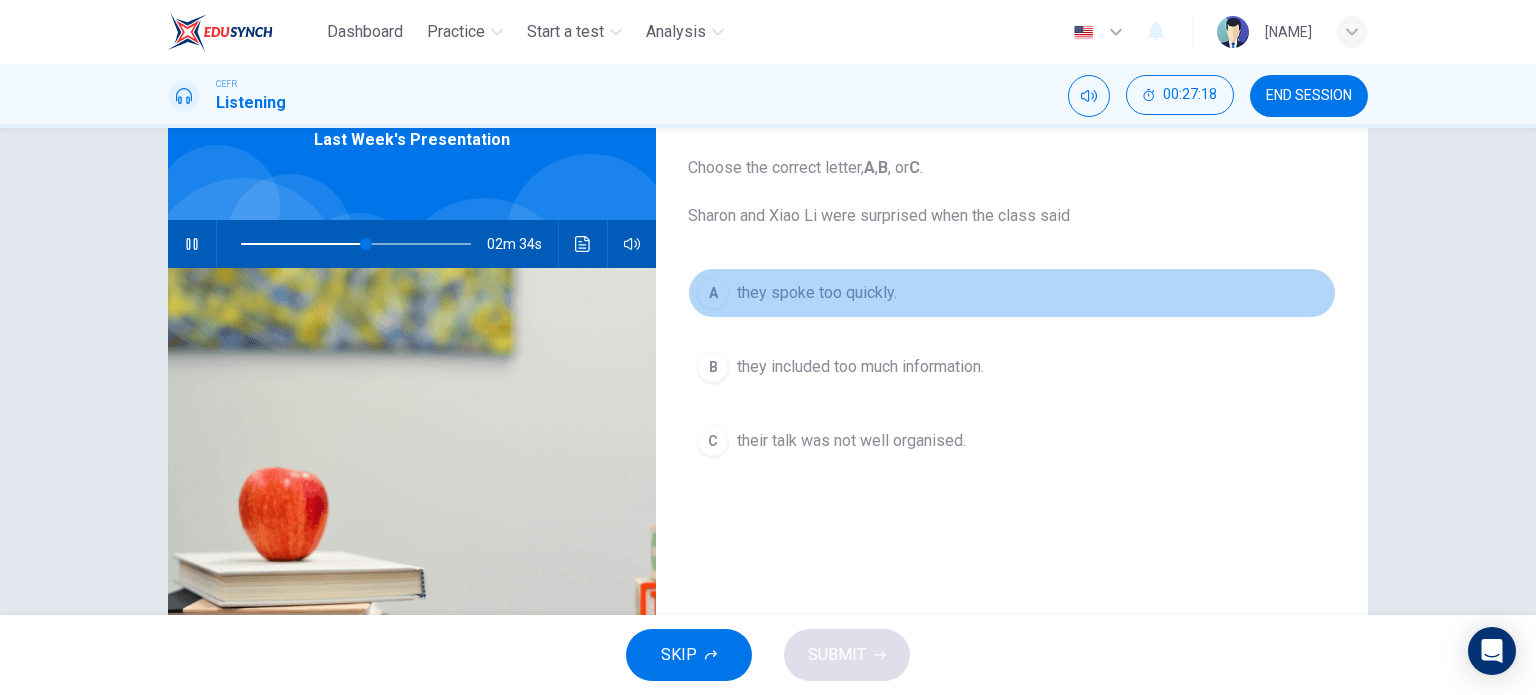 click on "A" at bounding box center (713, 293) 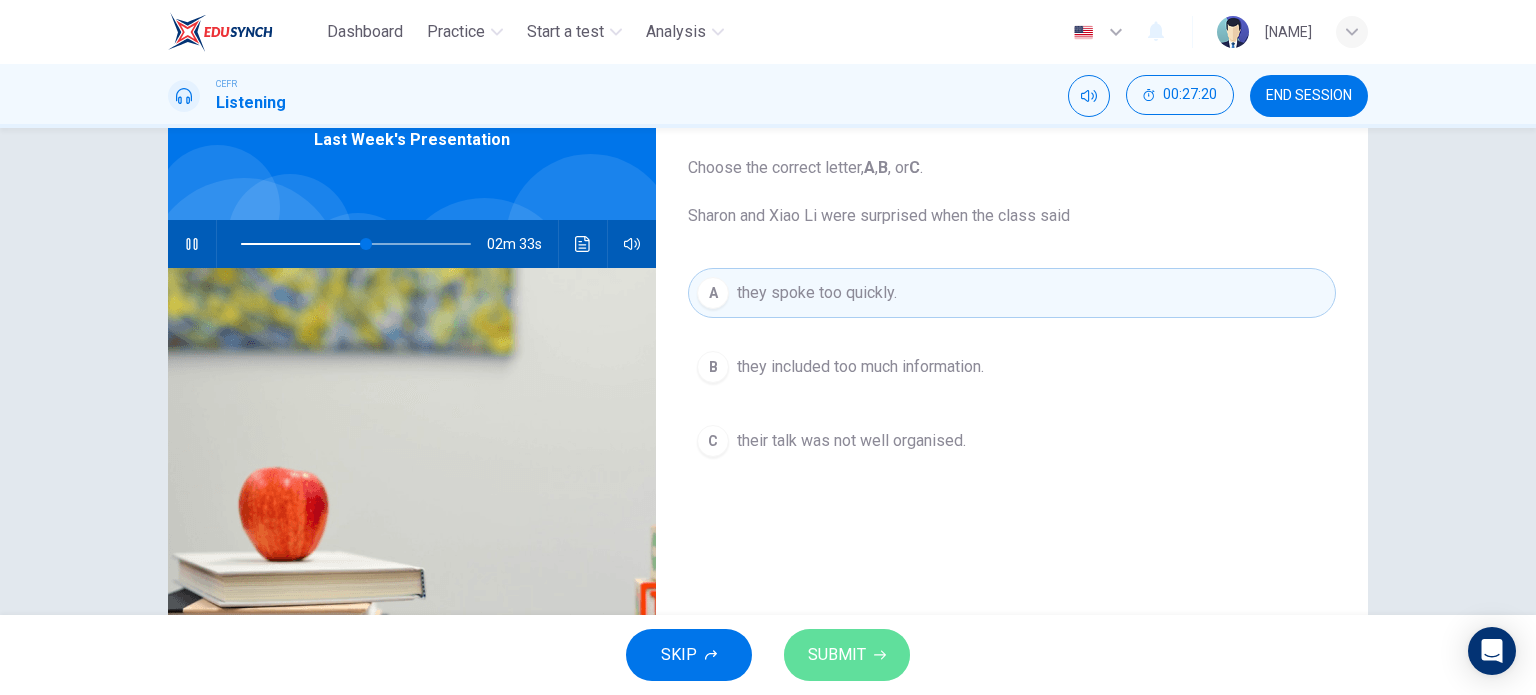 click on "SUBMIT" at bounding box center (837, 655) 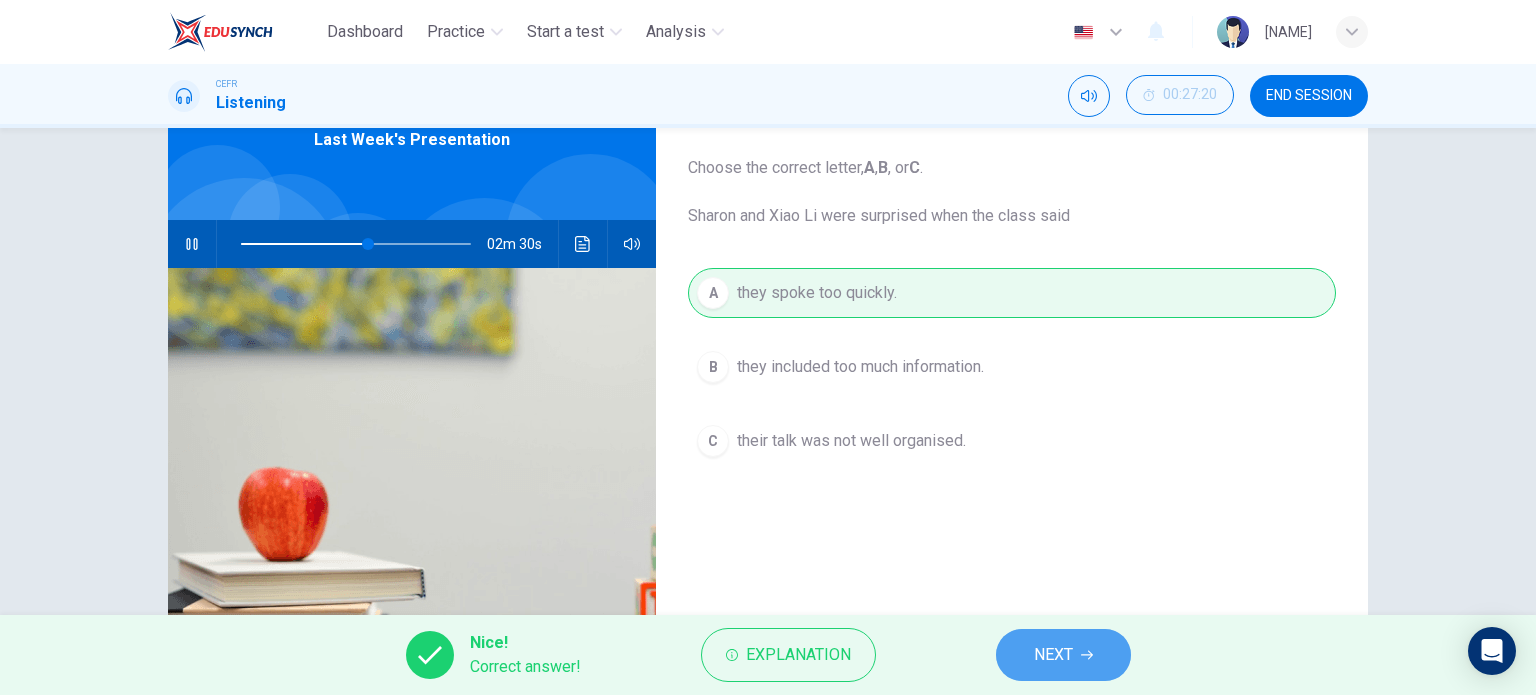 click on "NEXT" at bounding box center [1053, 655] 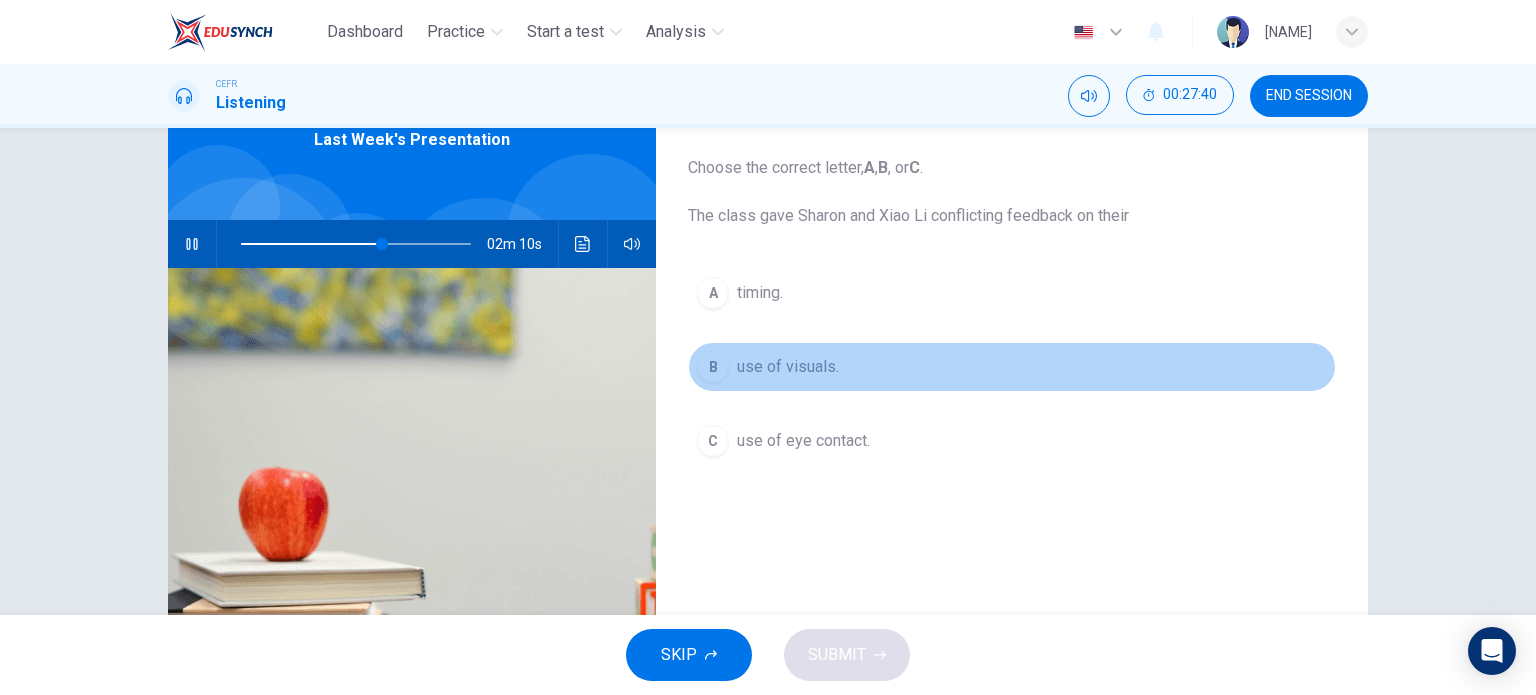 click on "B" at bounding box center (713, 293) 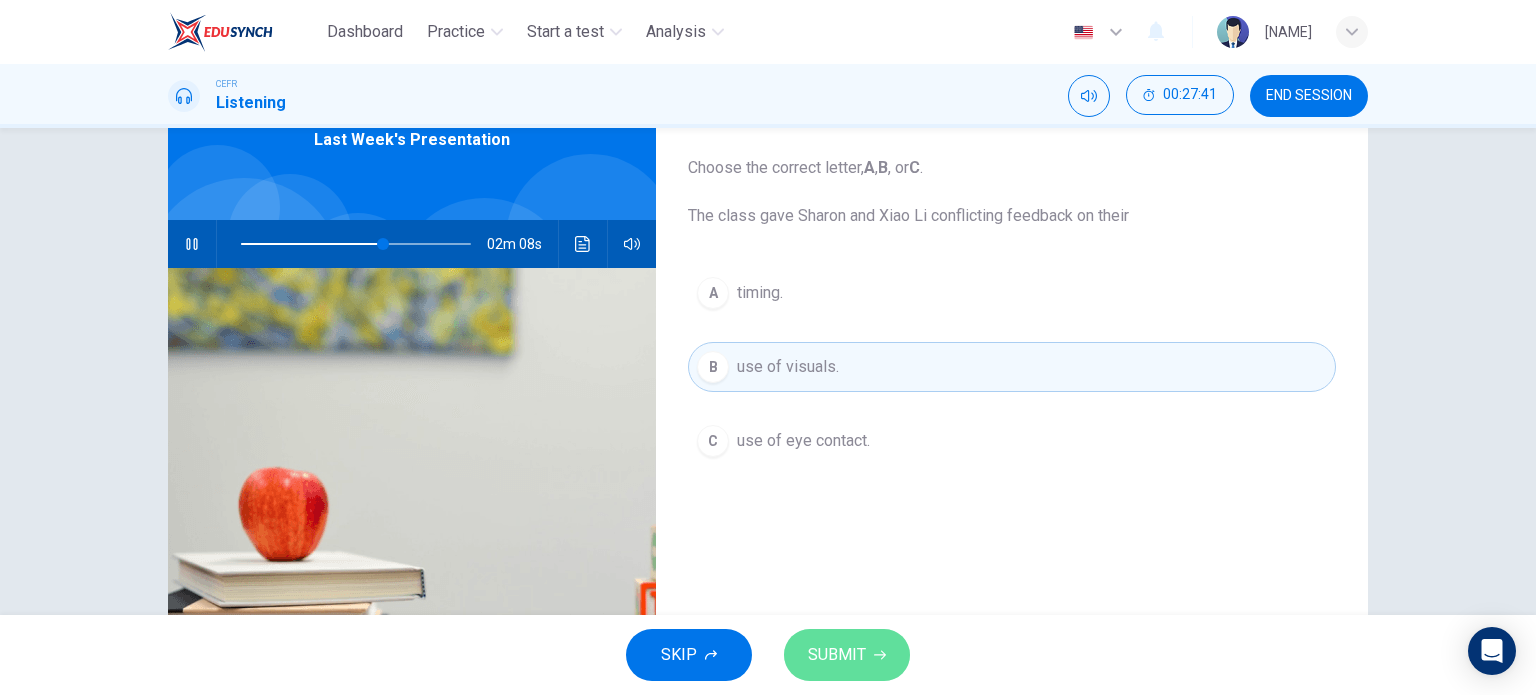 click on "SUBMIT" at bounding box center (837, 655) 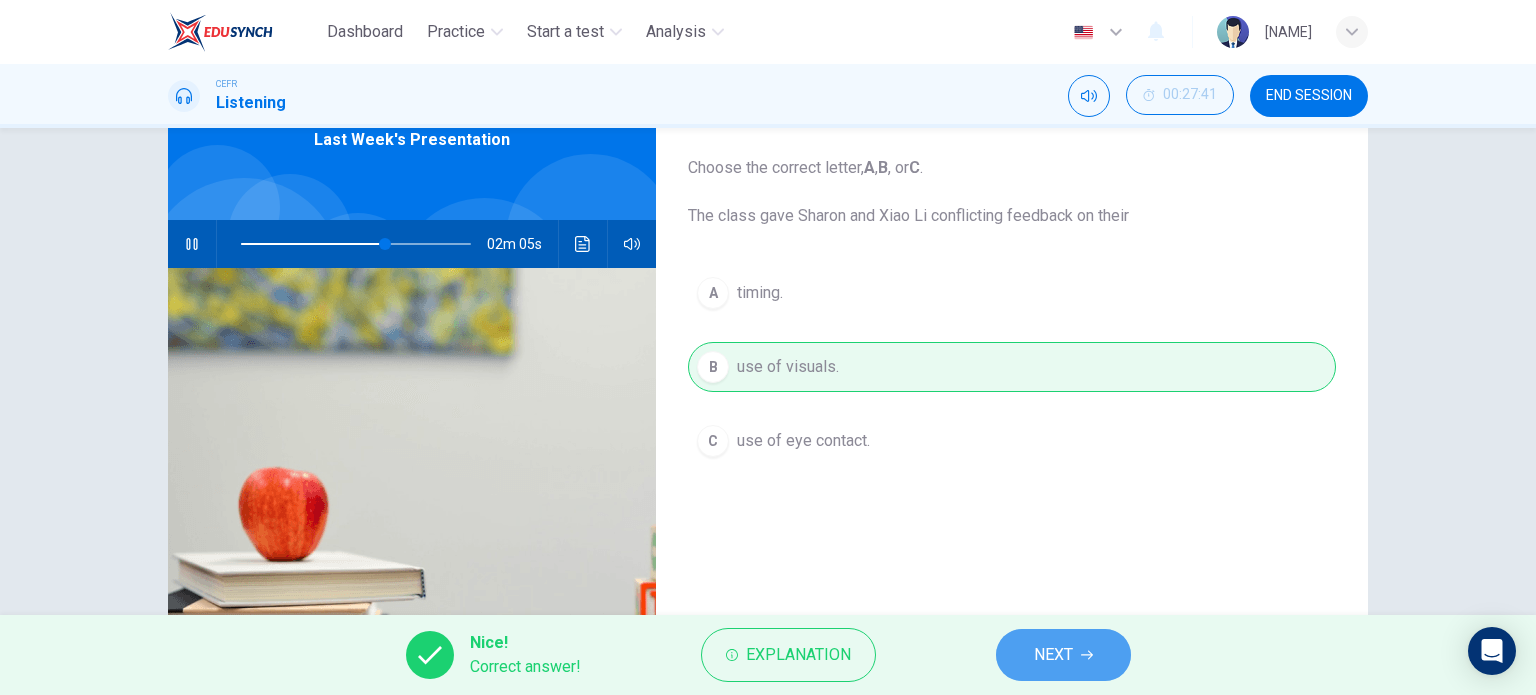 click on "NEXT" at bounding box center [1053, 655] 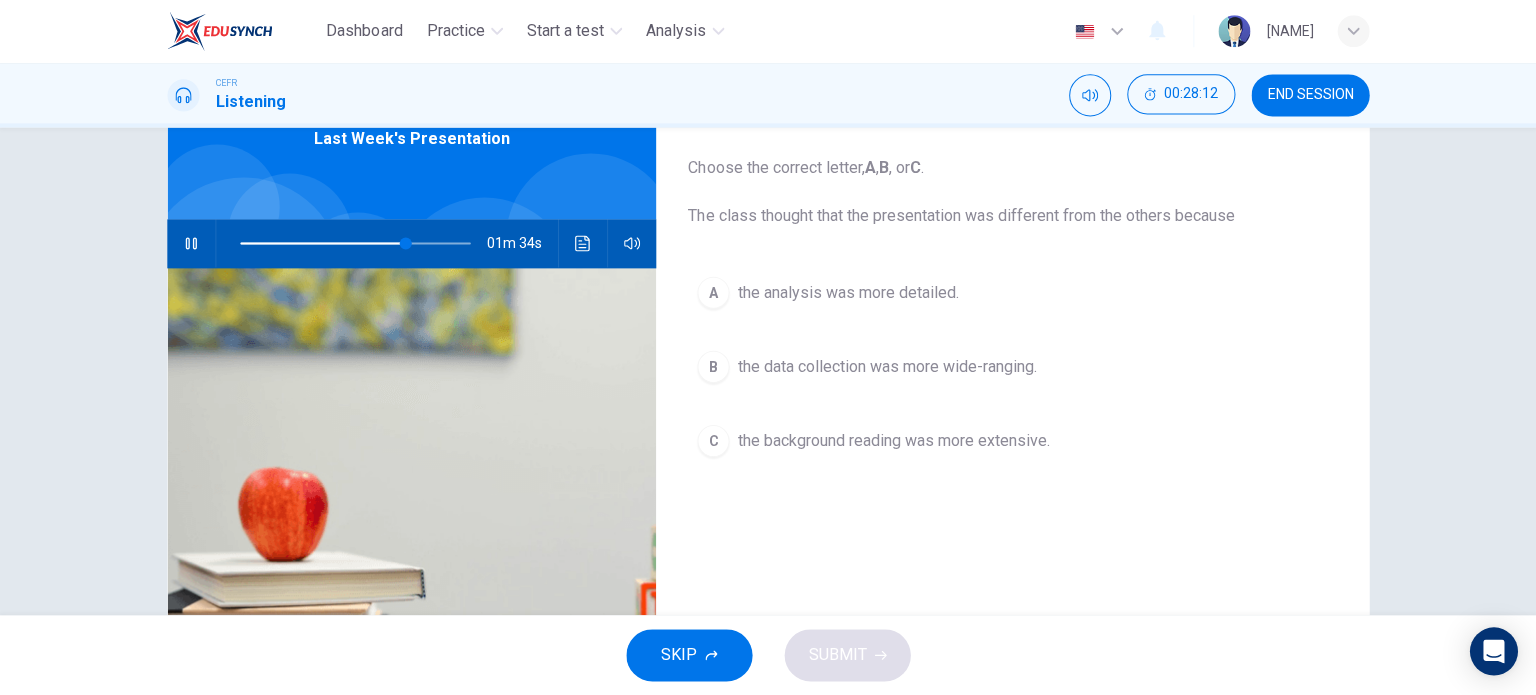 scroll, scrollTop: 0, scrollLeft: 0, axis: both 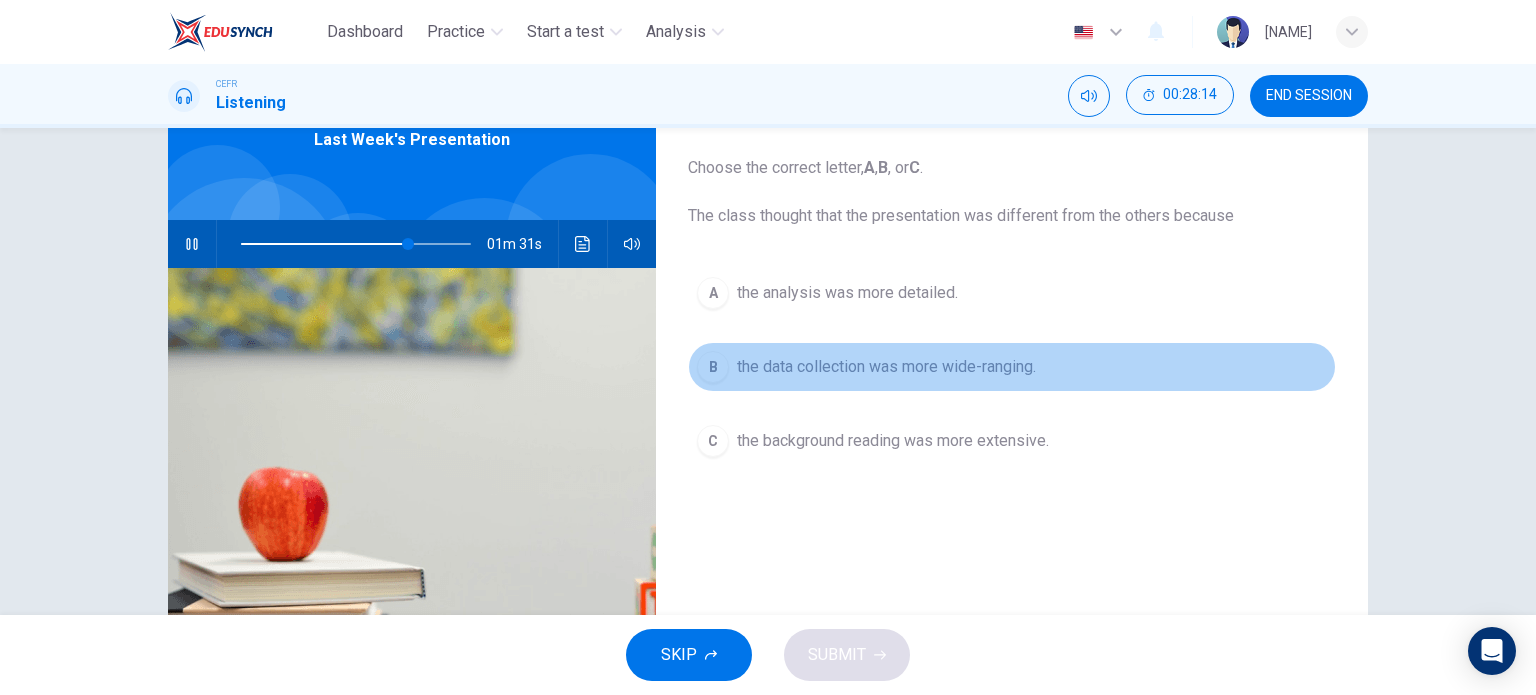 click on "B the data collection was more wide-ranging." at bounding box center [1012, 367] 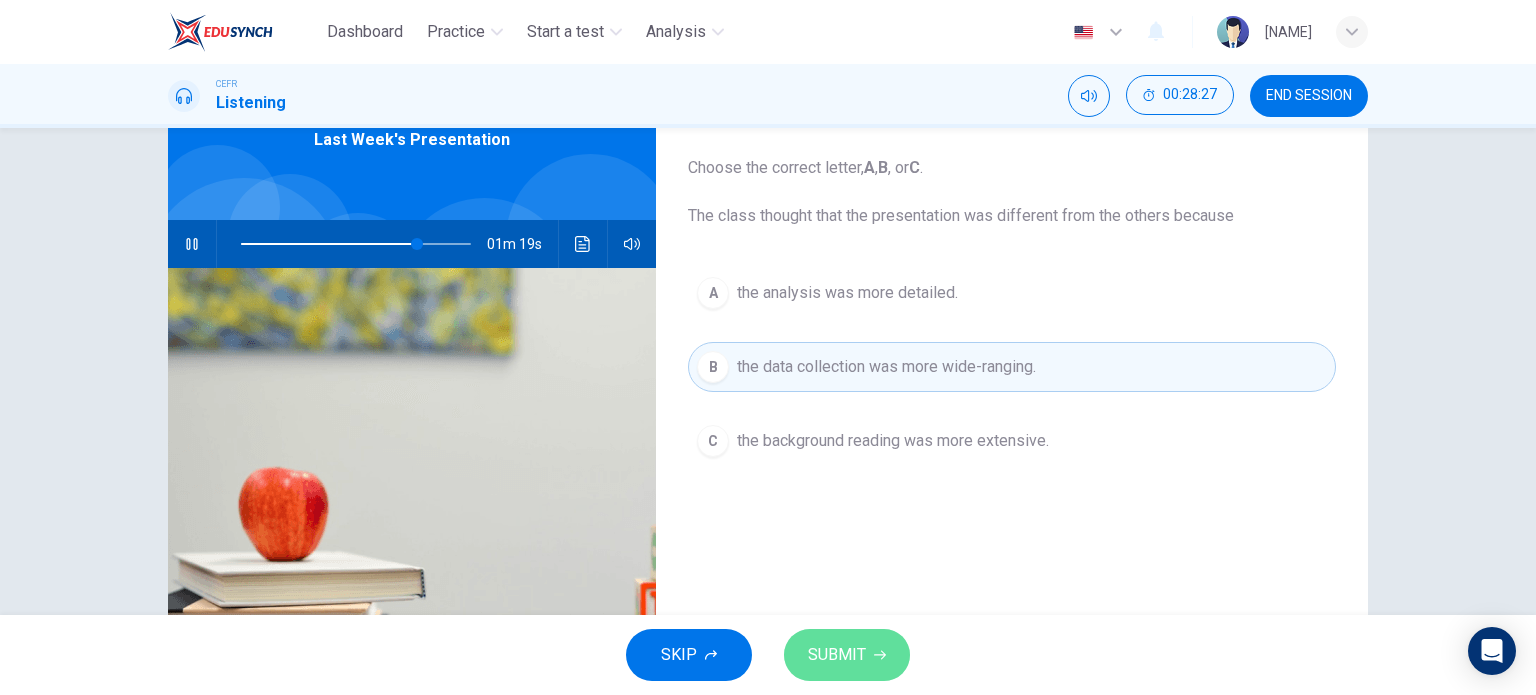 click on "SUBMIT" at bounding box center [837, 655] 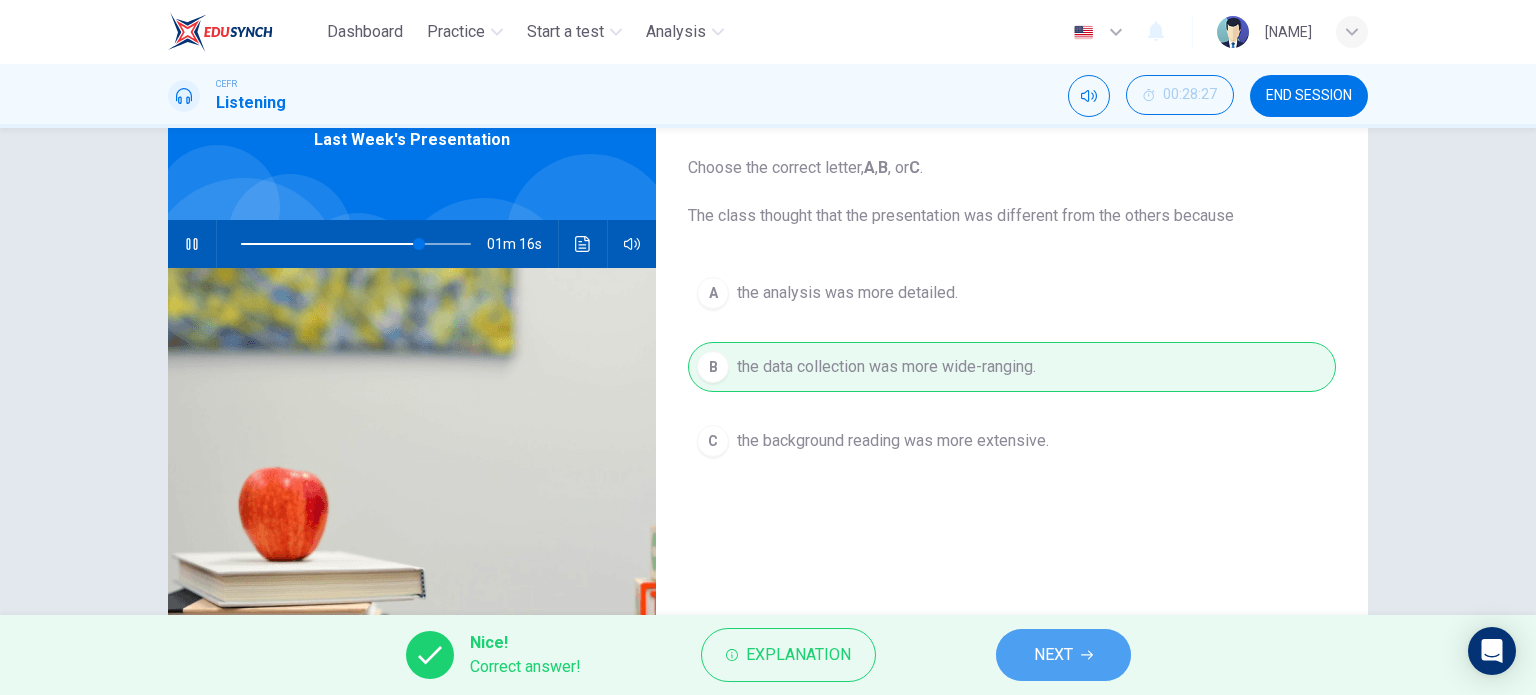 click on "NEXT" at bounding box center (1053, 655) 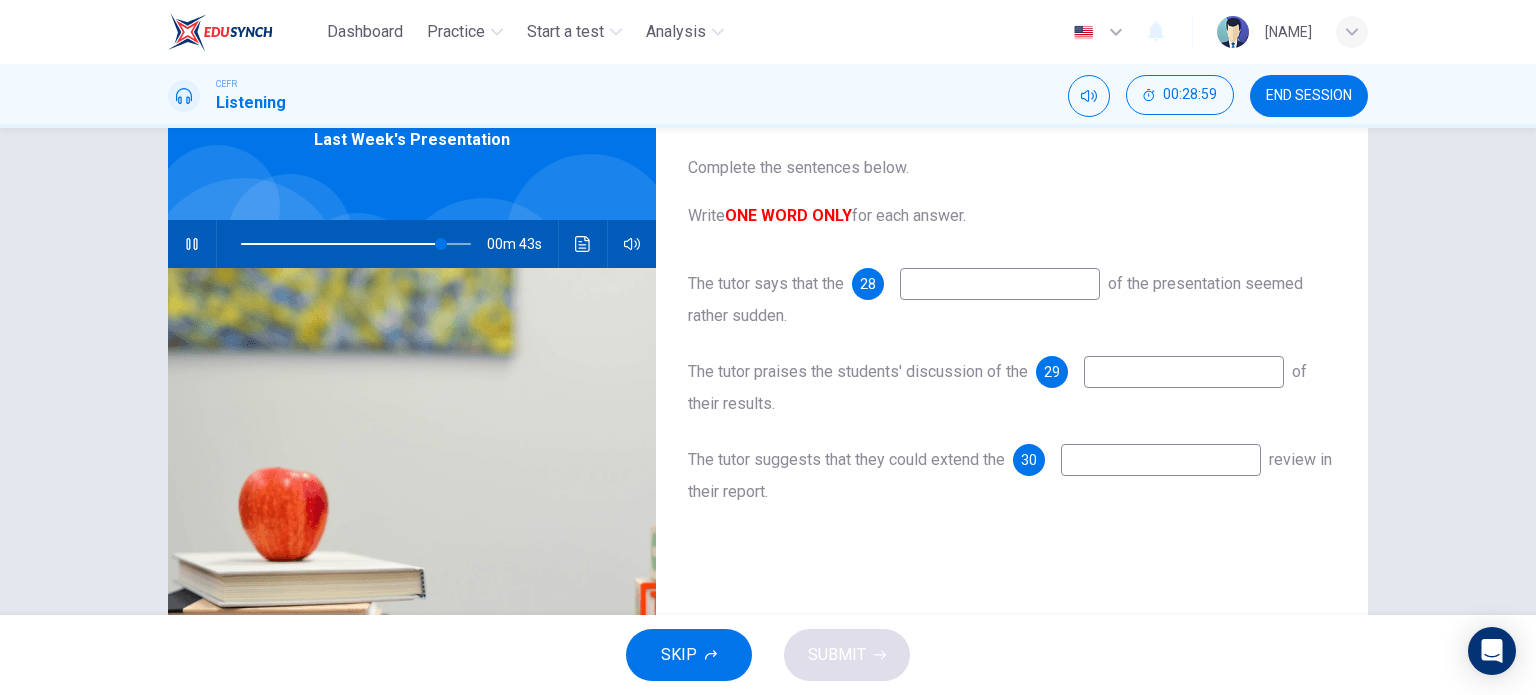 click at bounding box center (1000, 284) 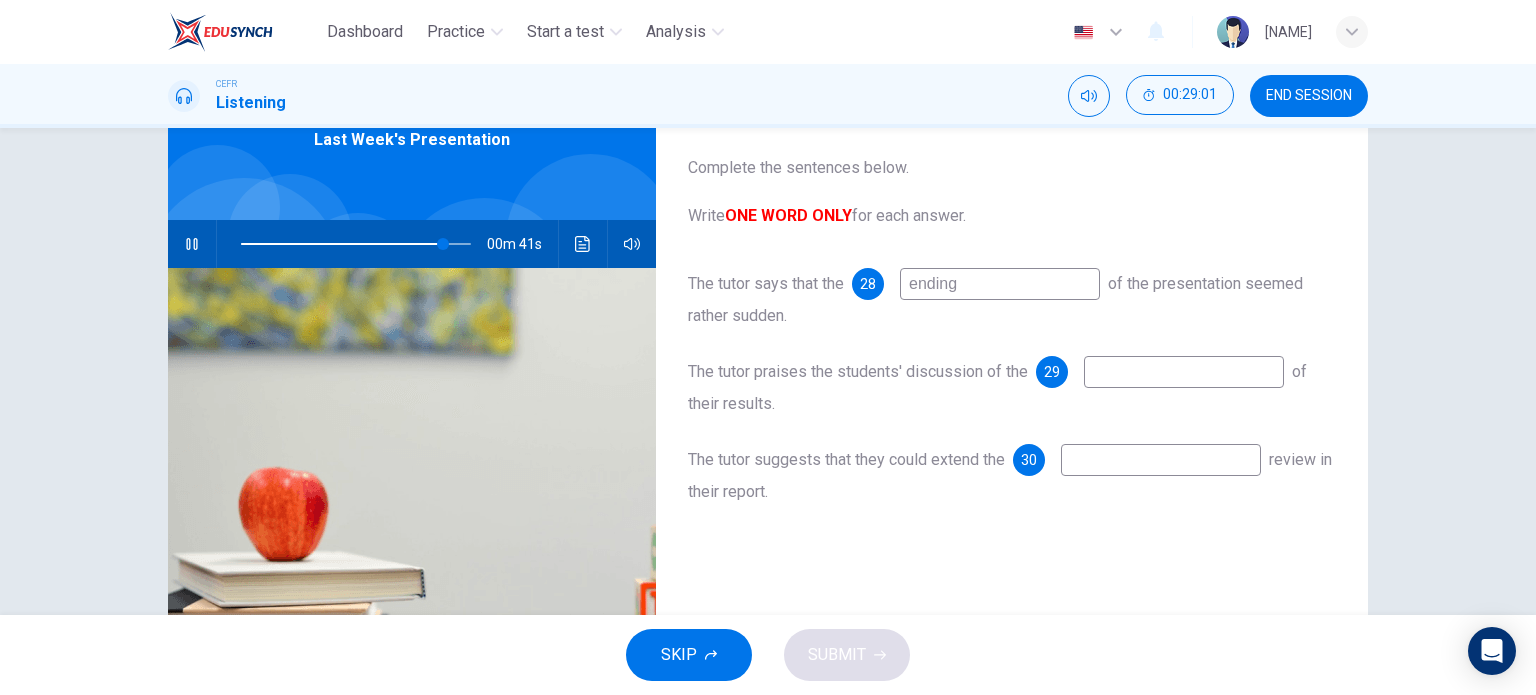 type on "ending" 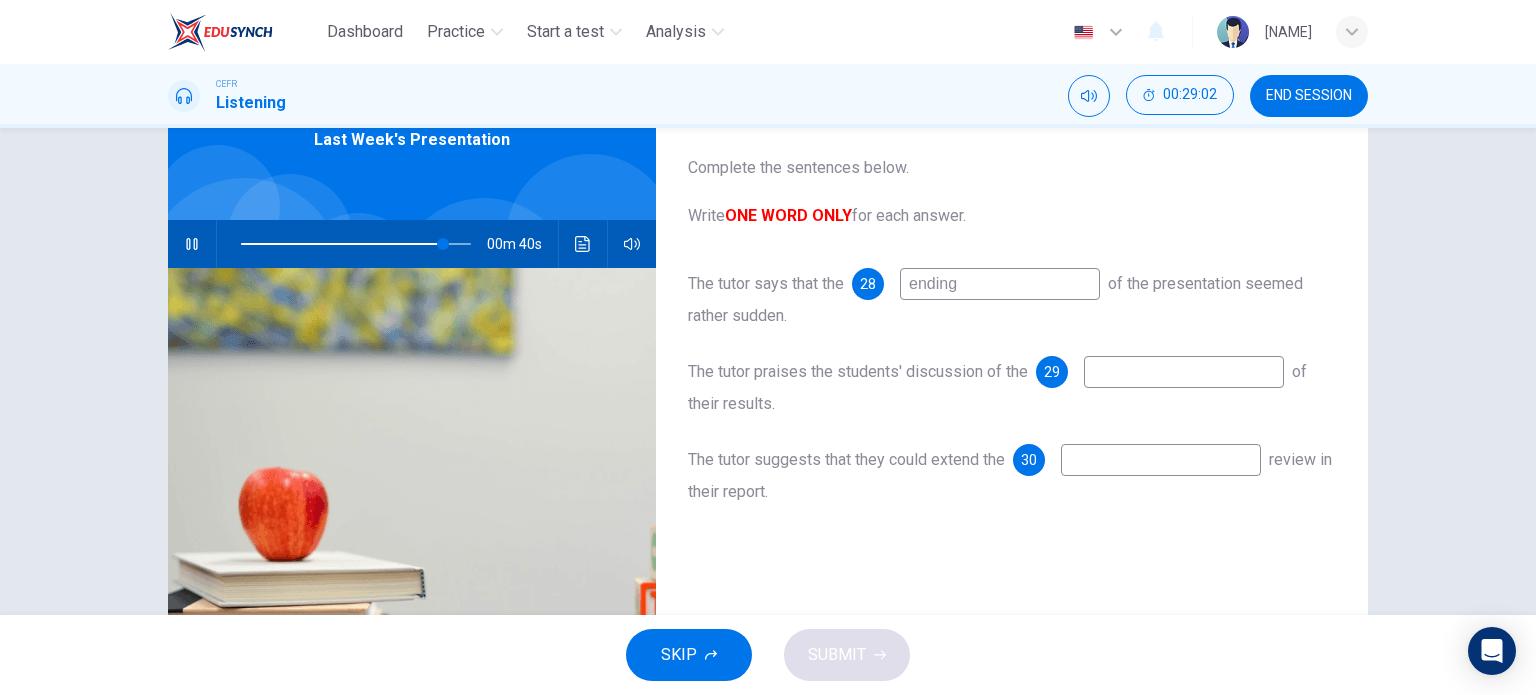 click at bounding box center (1000, 284) 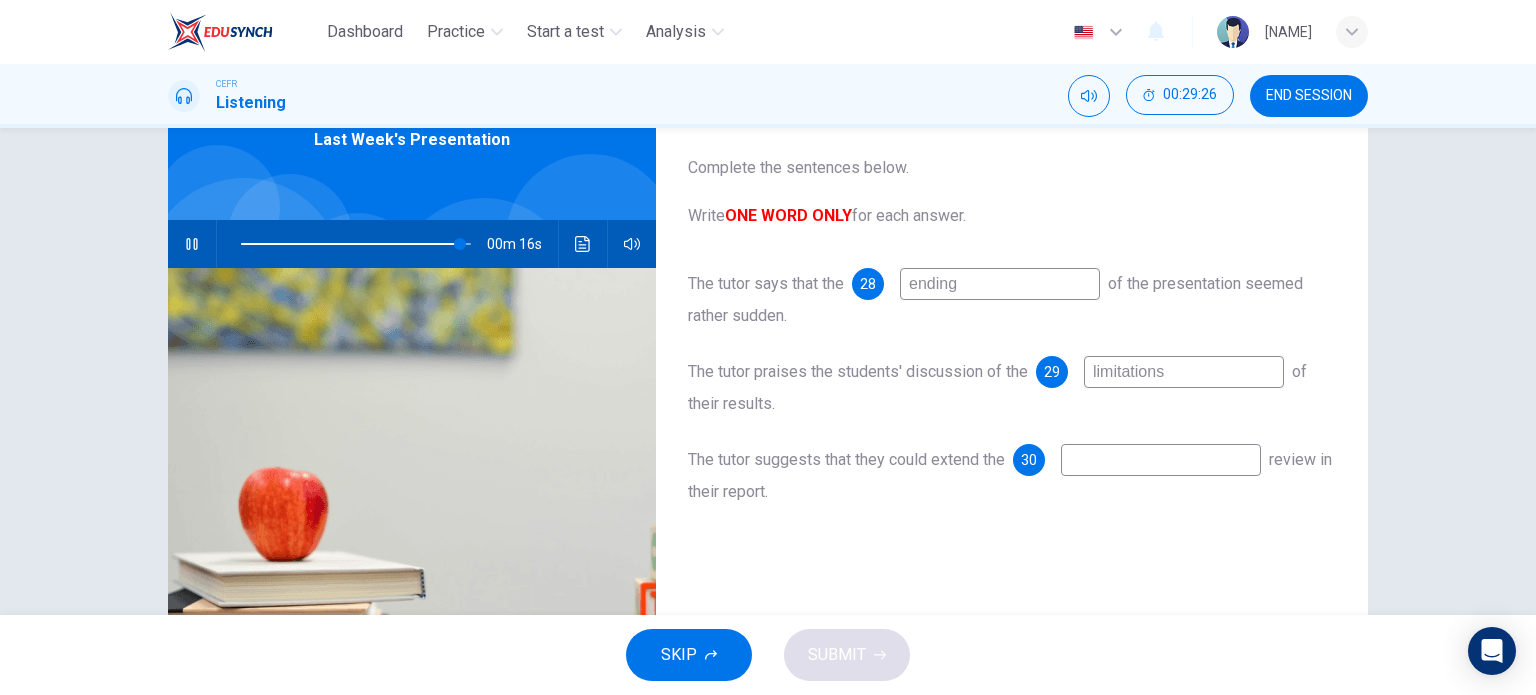 scroll, scrollTop: 127, scrollLeft: 0, axis: vertical 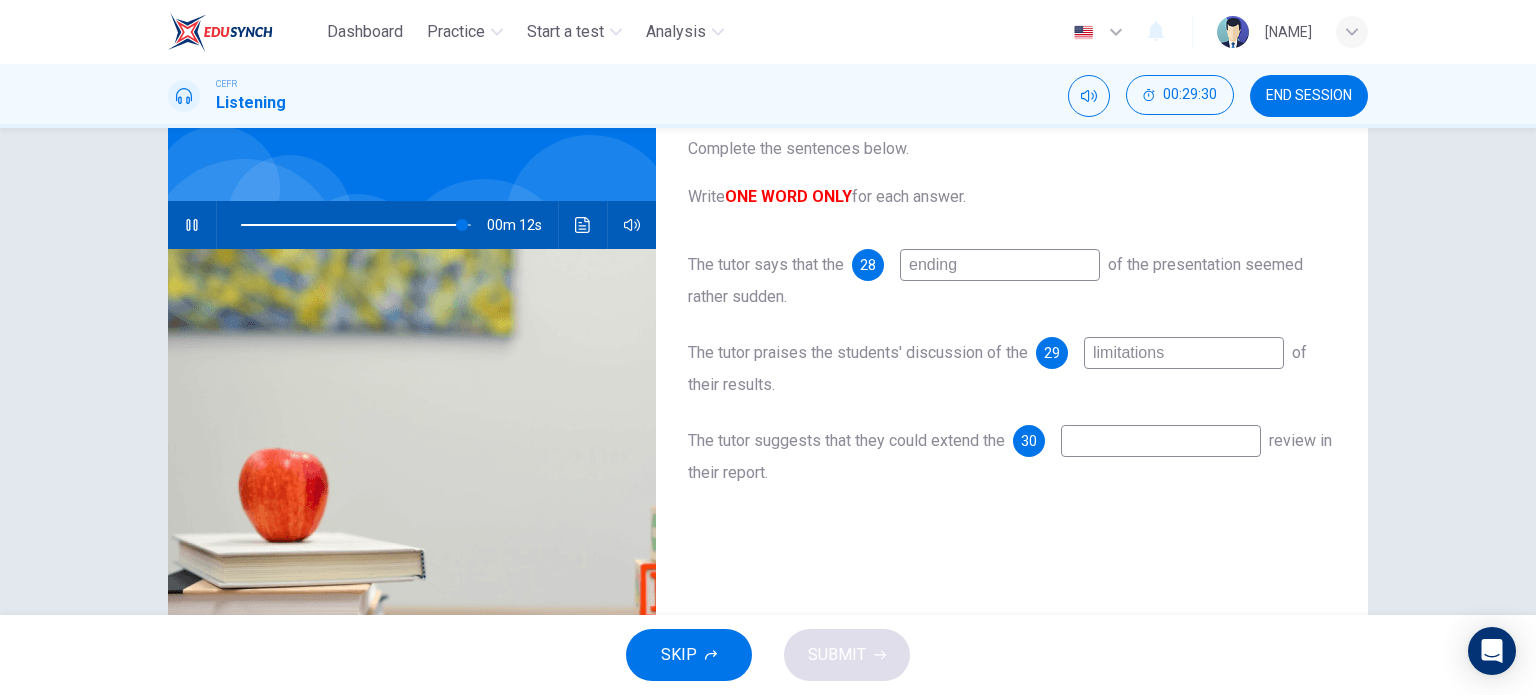 drag, startPoint x: 1186, startPoint y: 352, endPoint x: 1056, endPoint y: 348, distance: 130.06152 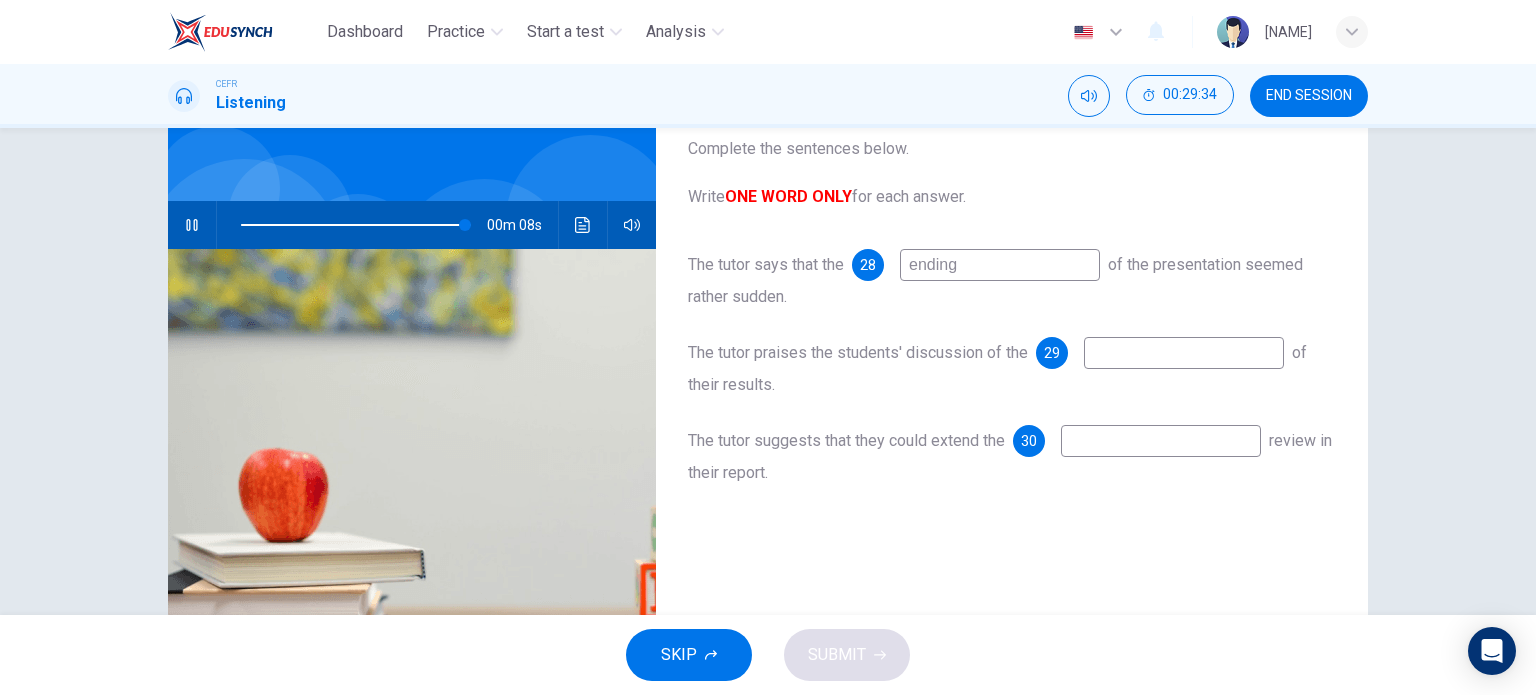 click at bounding box center [1000, 265] 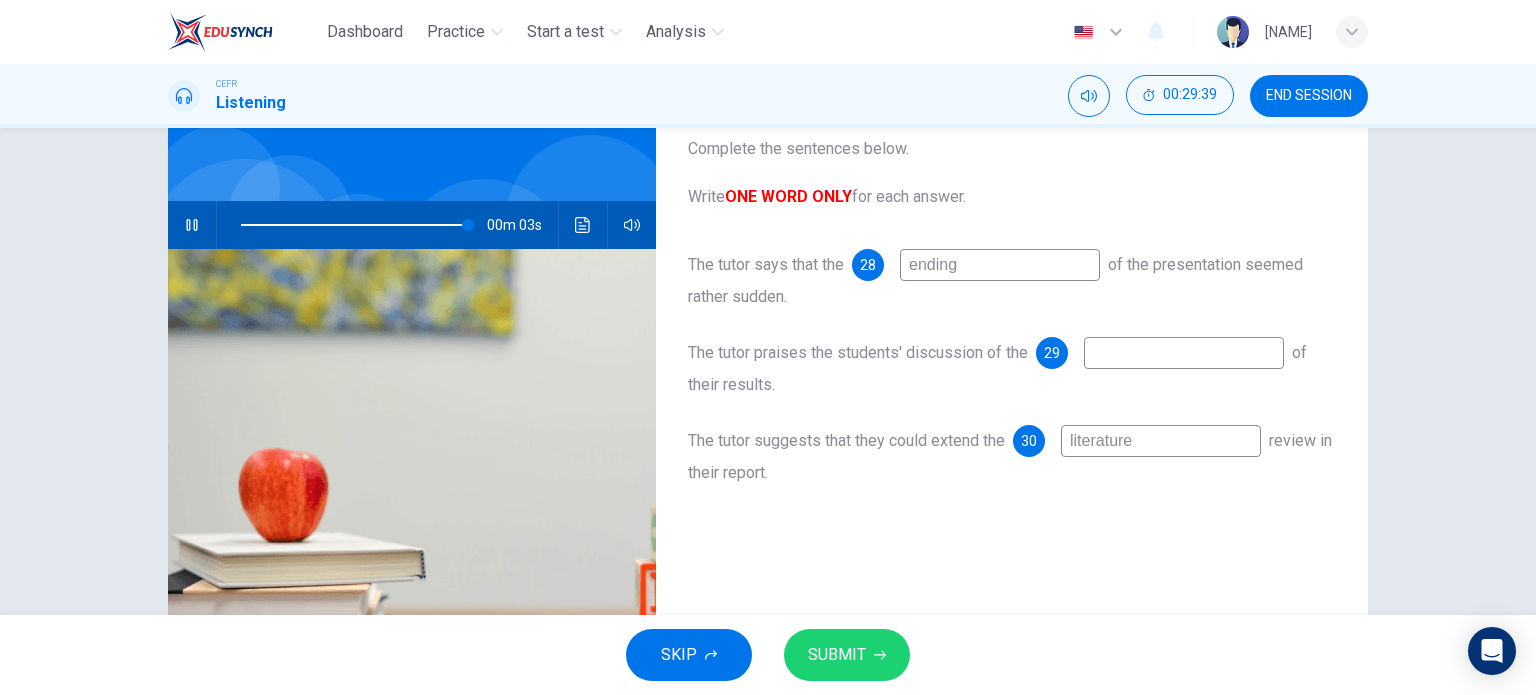 type on "literature" 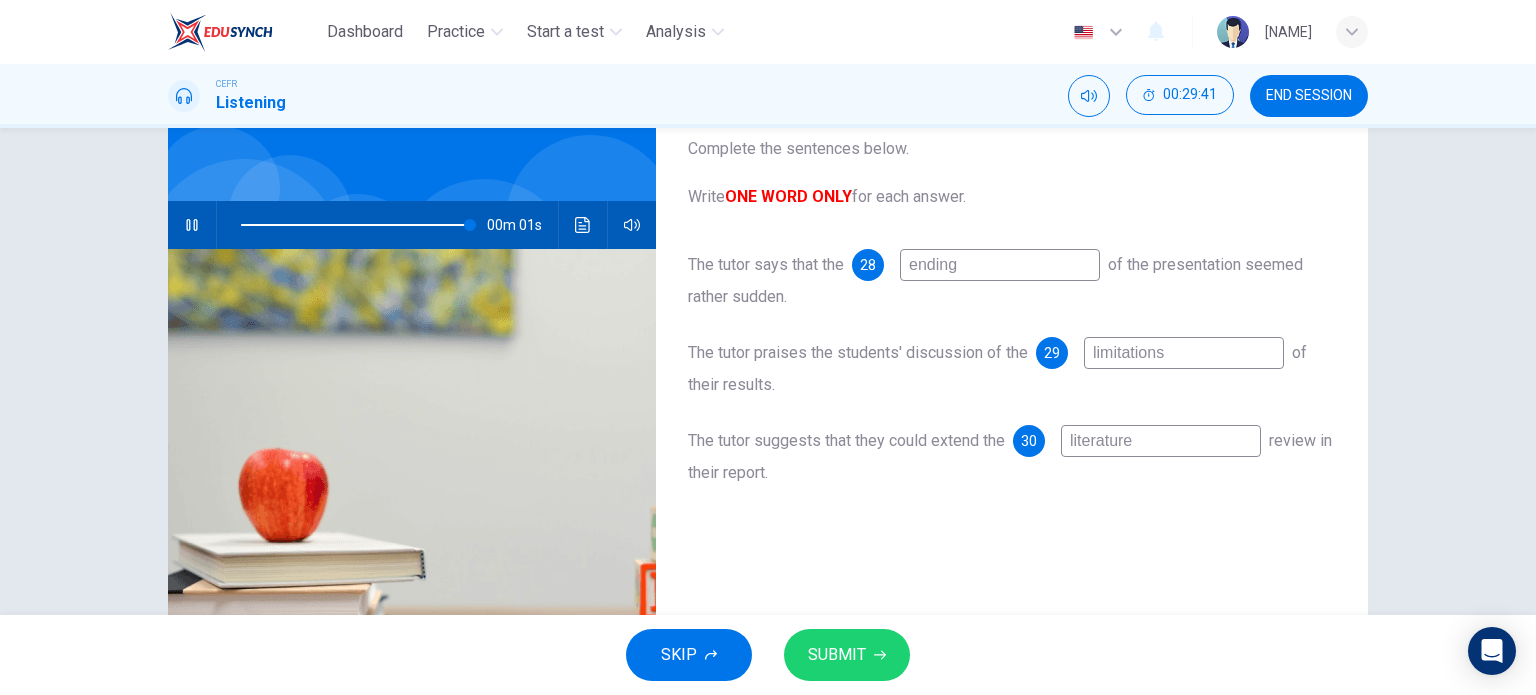 type on "limitations" 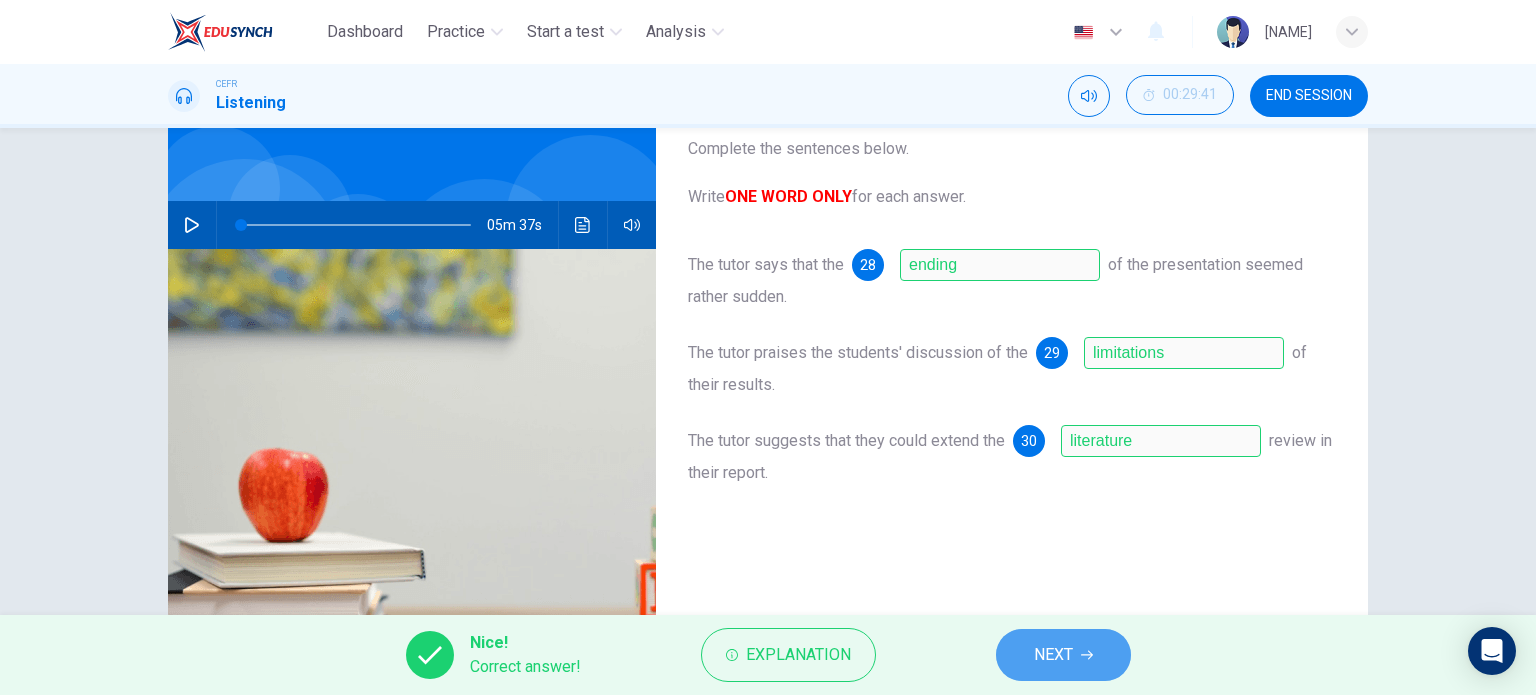 click on "NEXT" at bounding box center (1053, 655) 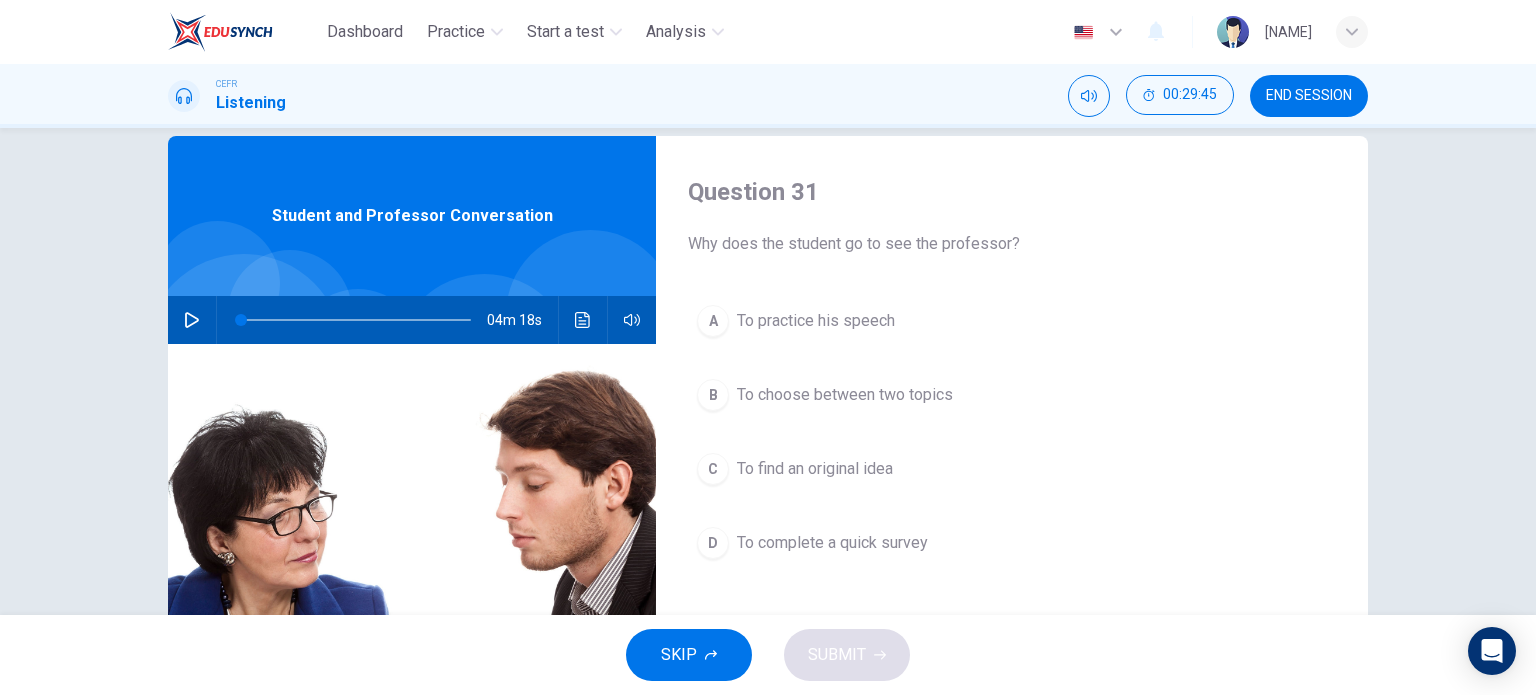 scroll, scrollTop: 28, scrollLeft: 0, axis: vertical 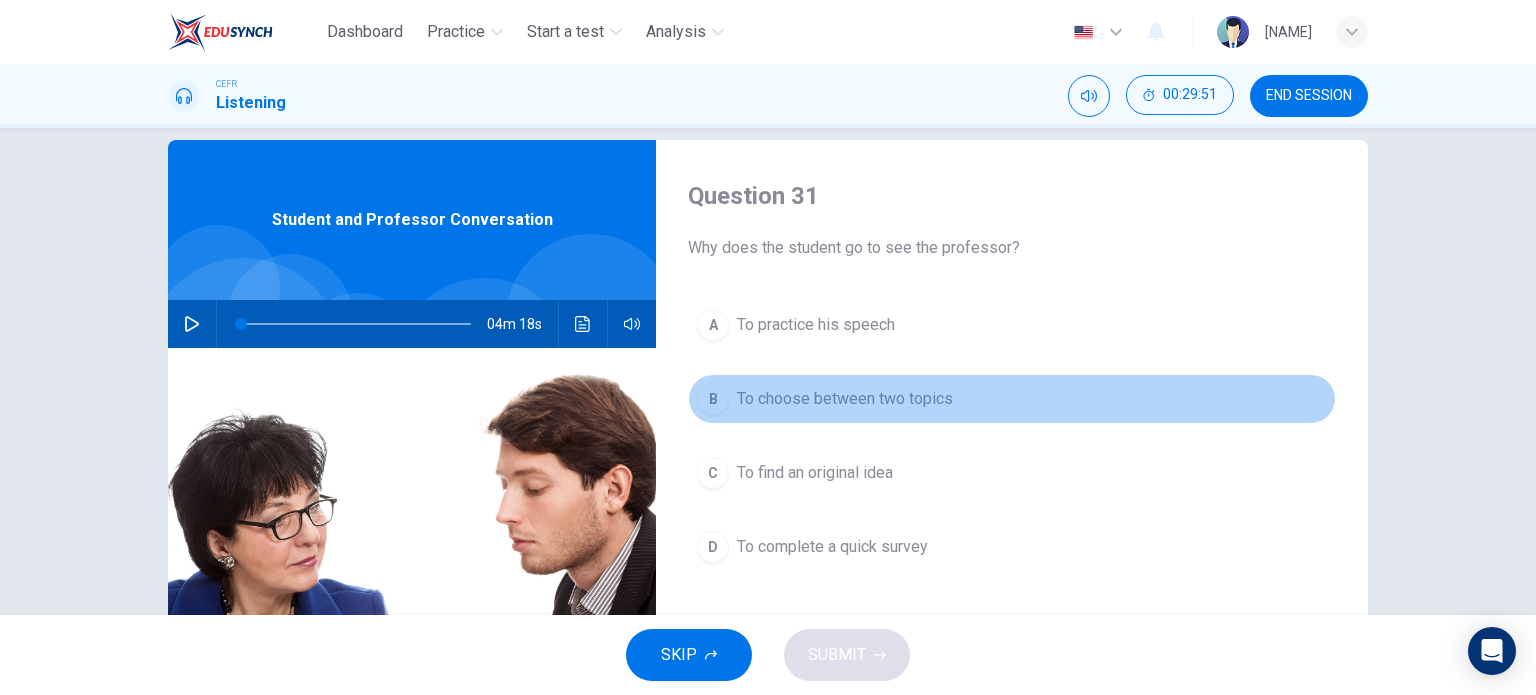 click on "B To choose between two topics" at bounding box center [1012, 399] 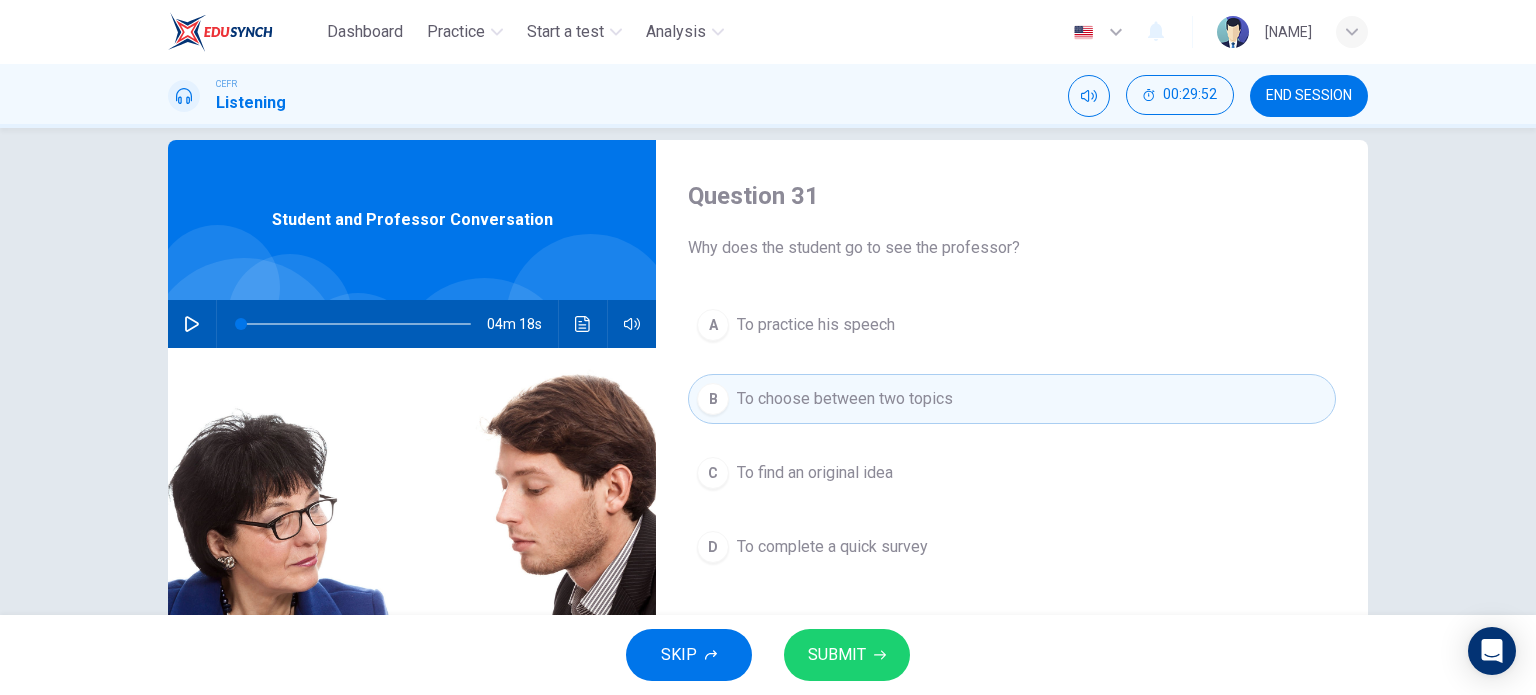 click on "SUBMIT" at bounding box center [837, 655] 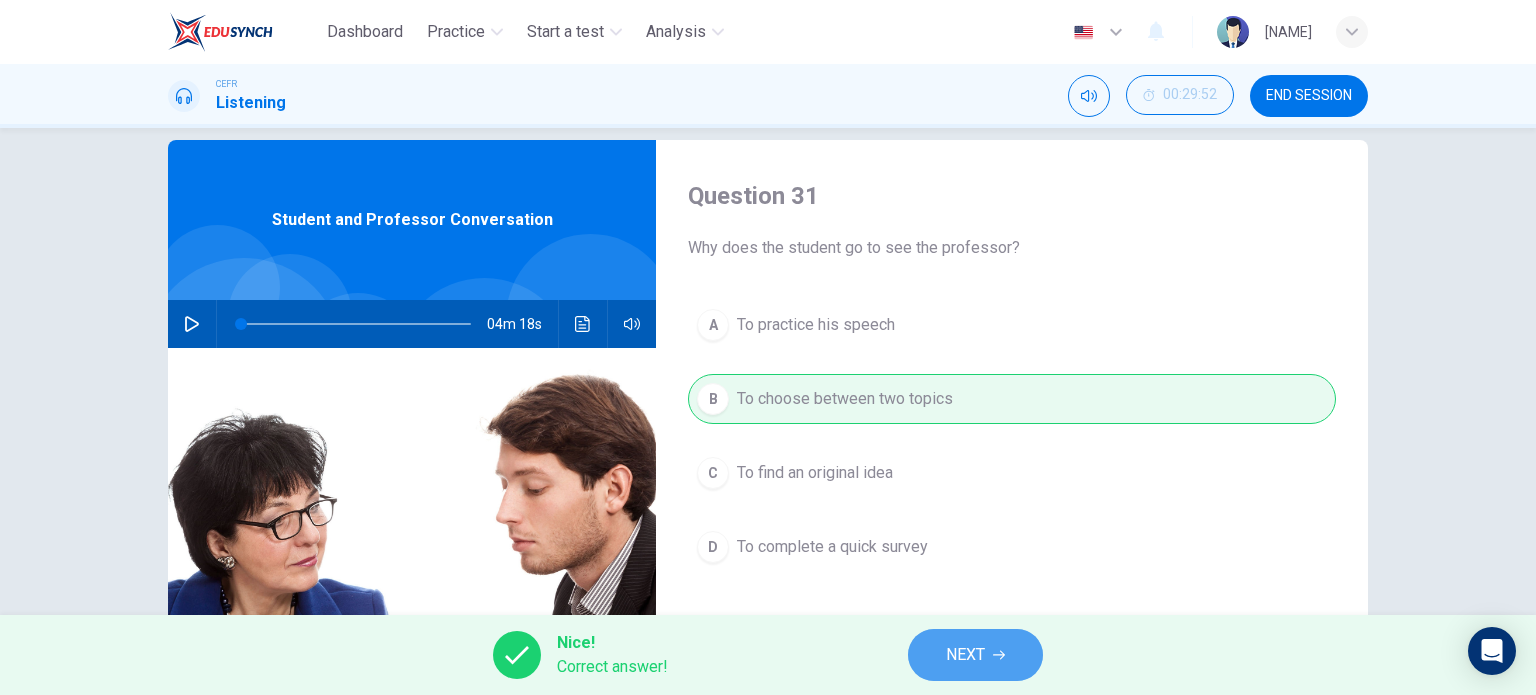 click on "NEXT" at bounding box center (965, 655) 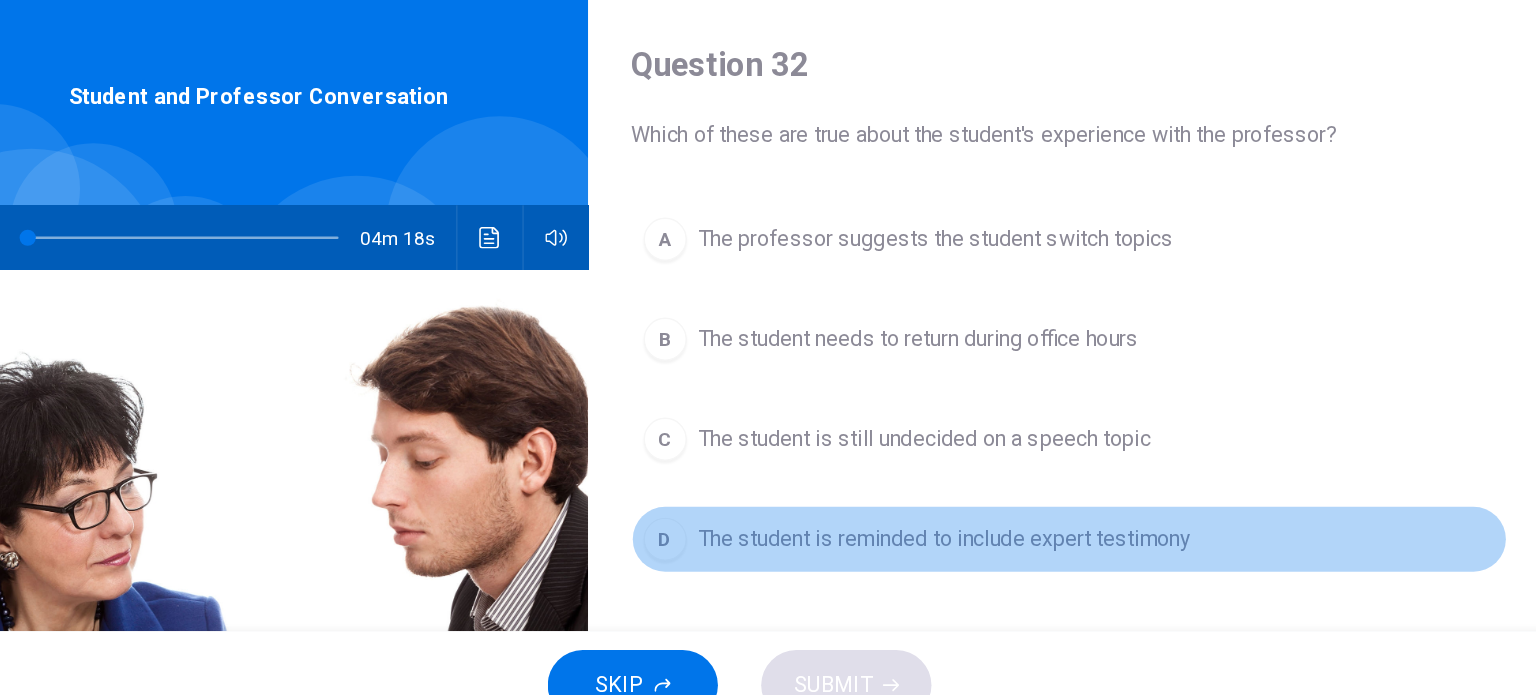 click on "The student is reminded to include expert testimony" at bounding box center [913, 325] 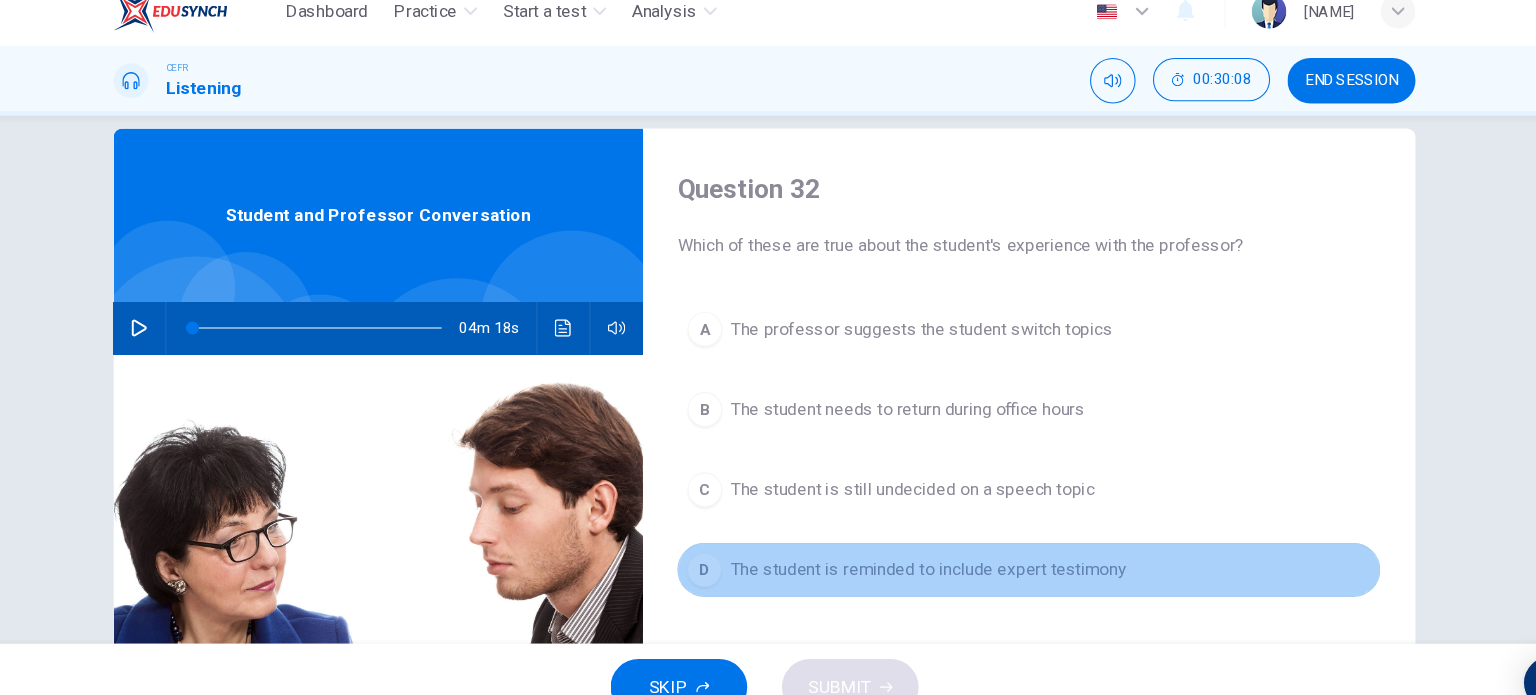 click on "D" at bounding box center (713, 547) 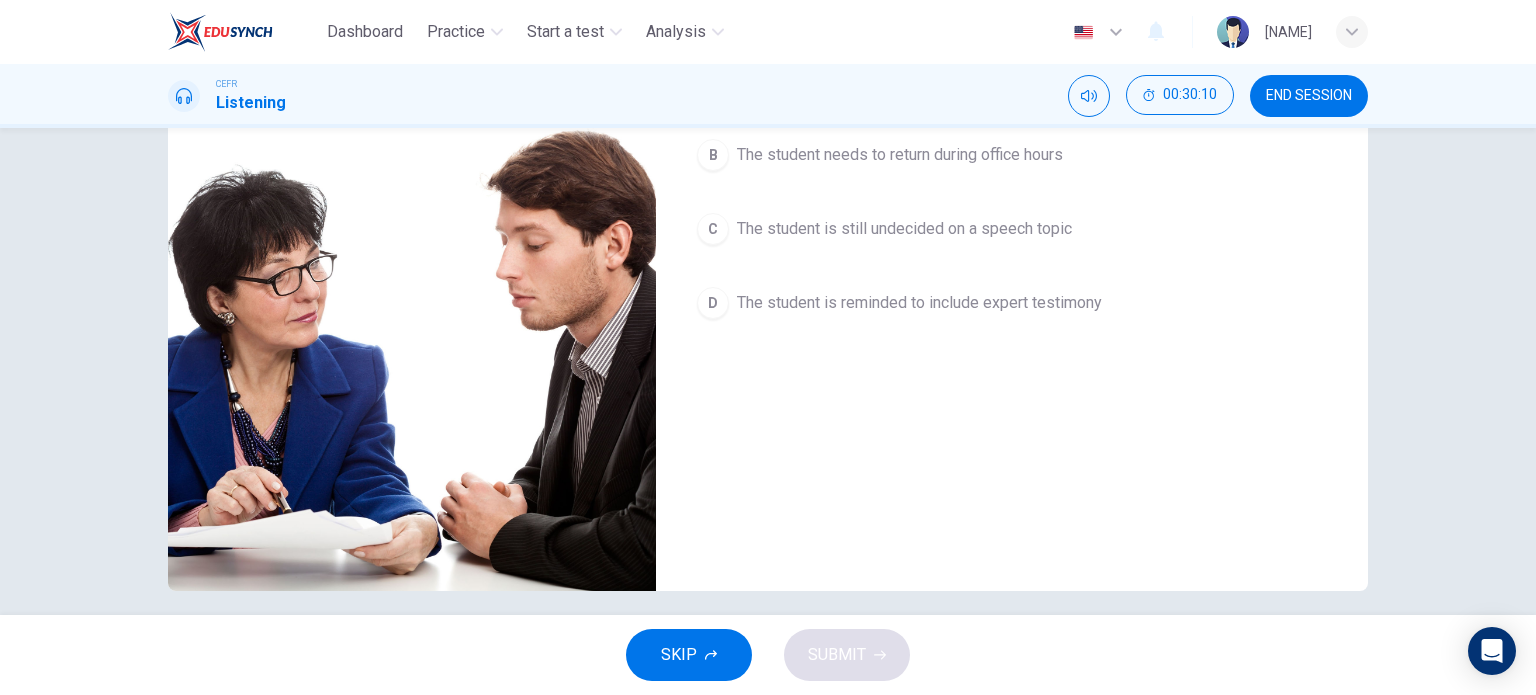 scroll, scrollTop: 288, scrollLeft: 0, axis: vertical 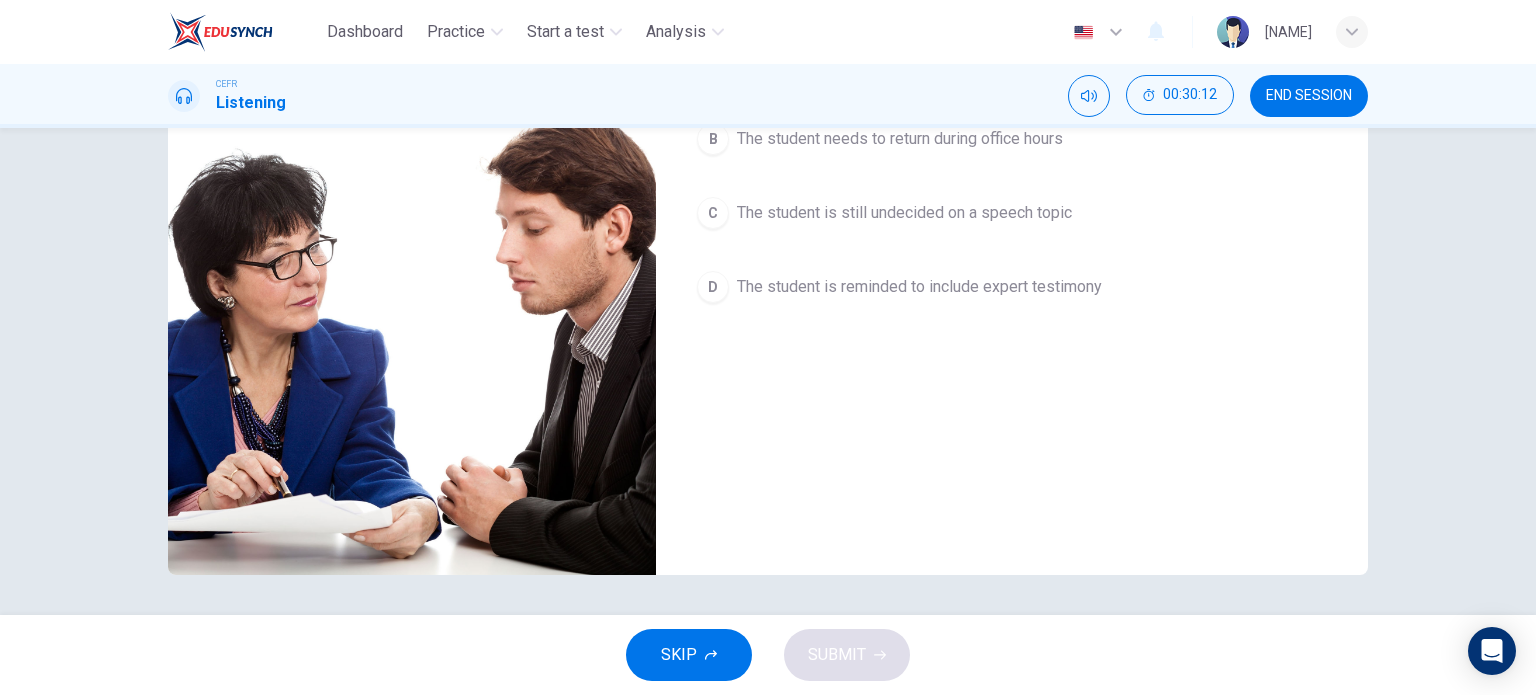 click on "SKIP SUBMIT" at bounding box center [768, 655] 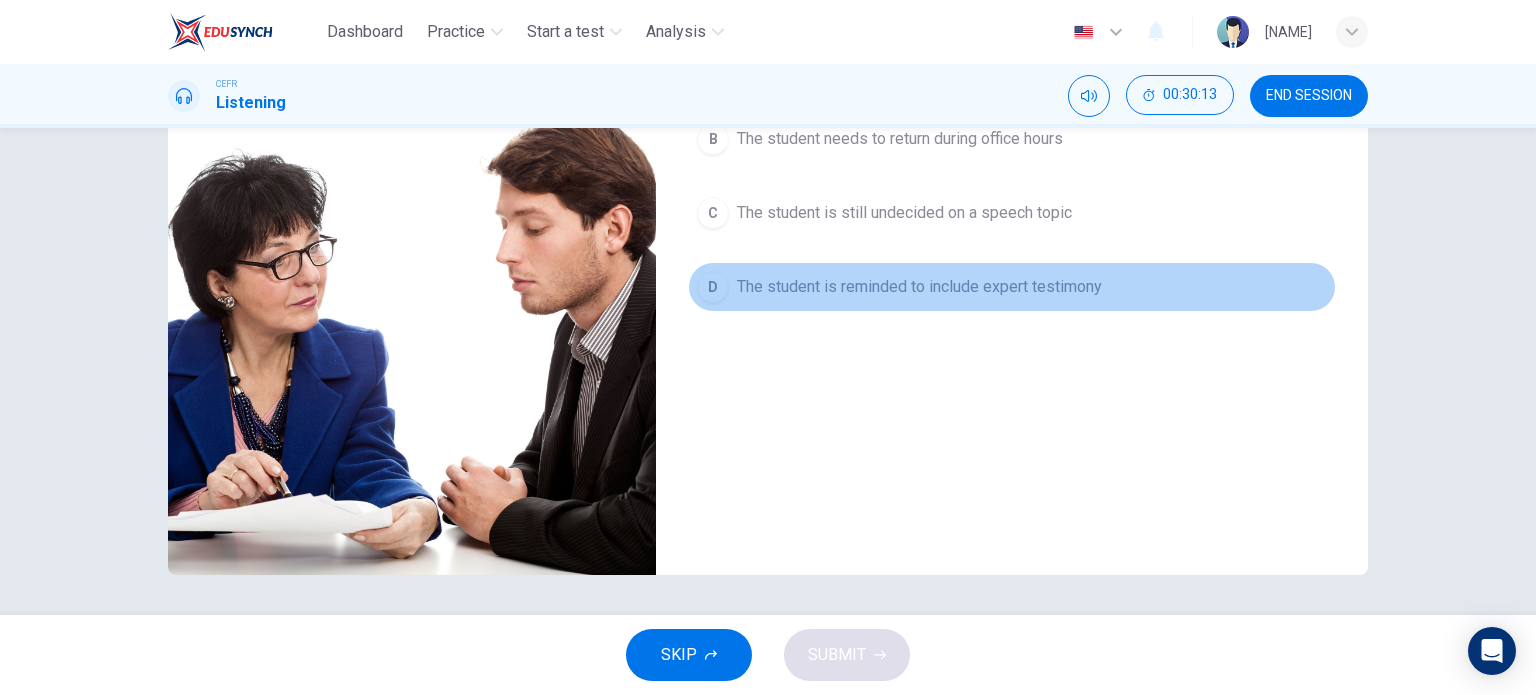 click on "D" at bounding box center [713, 65] 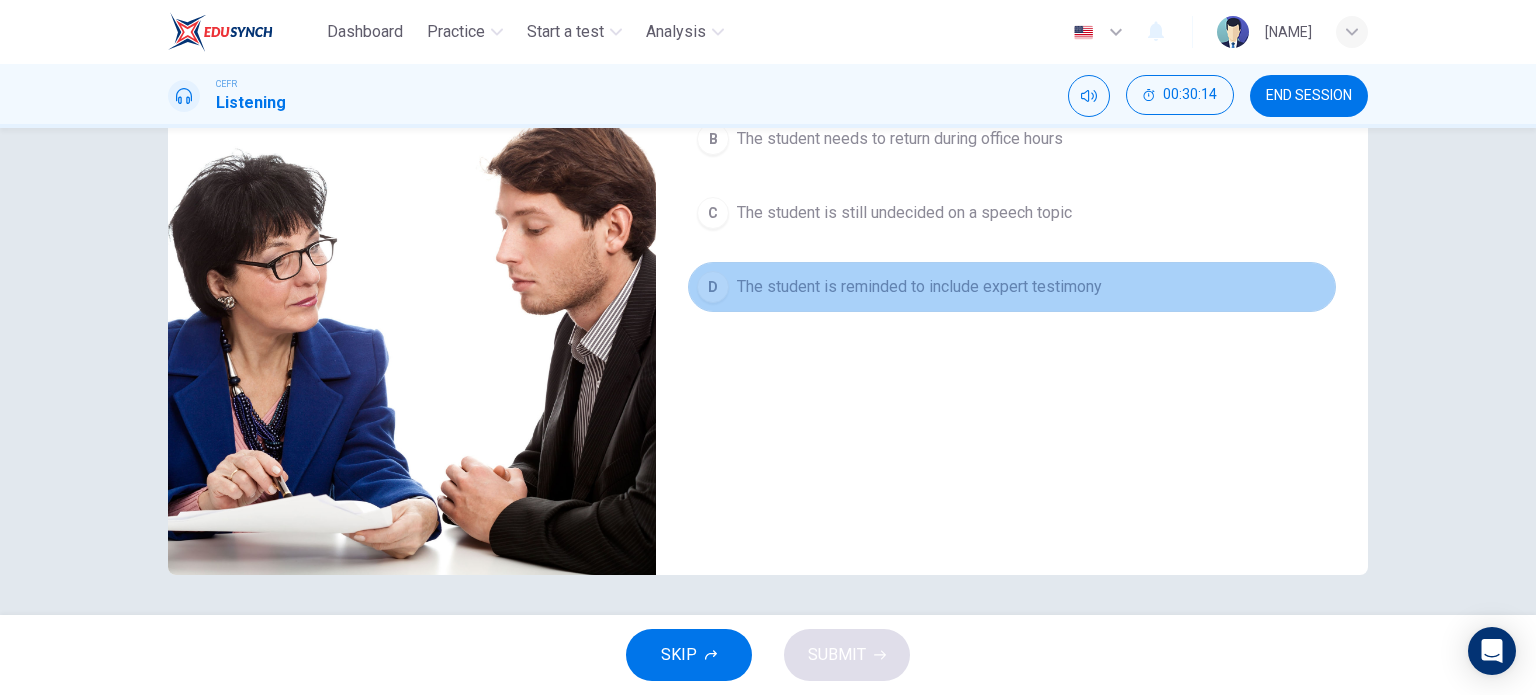 click on "D" at bounding box center [713, 287] 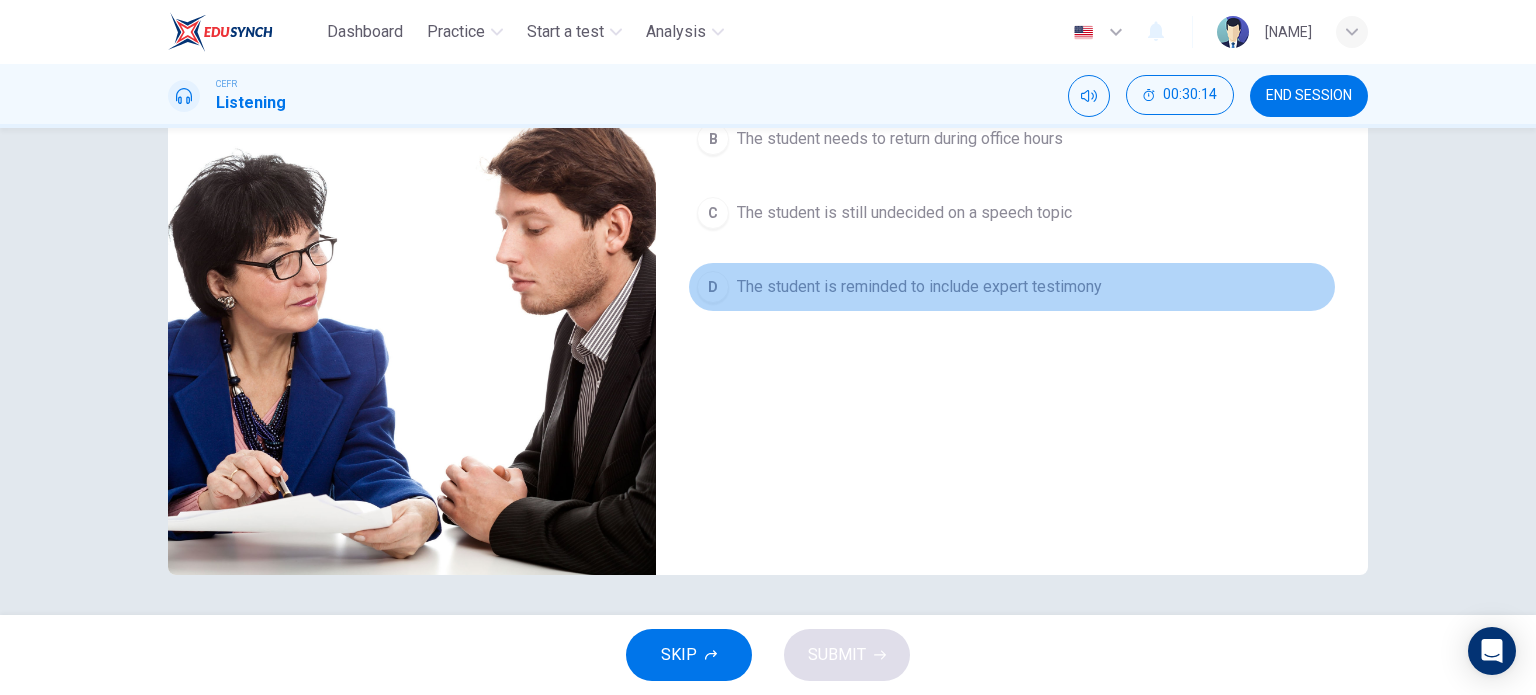 click on "D" at bounding box center [713, 65] 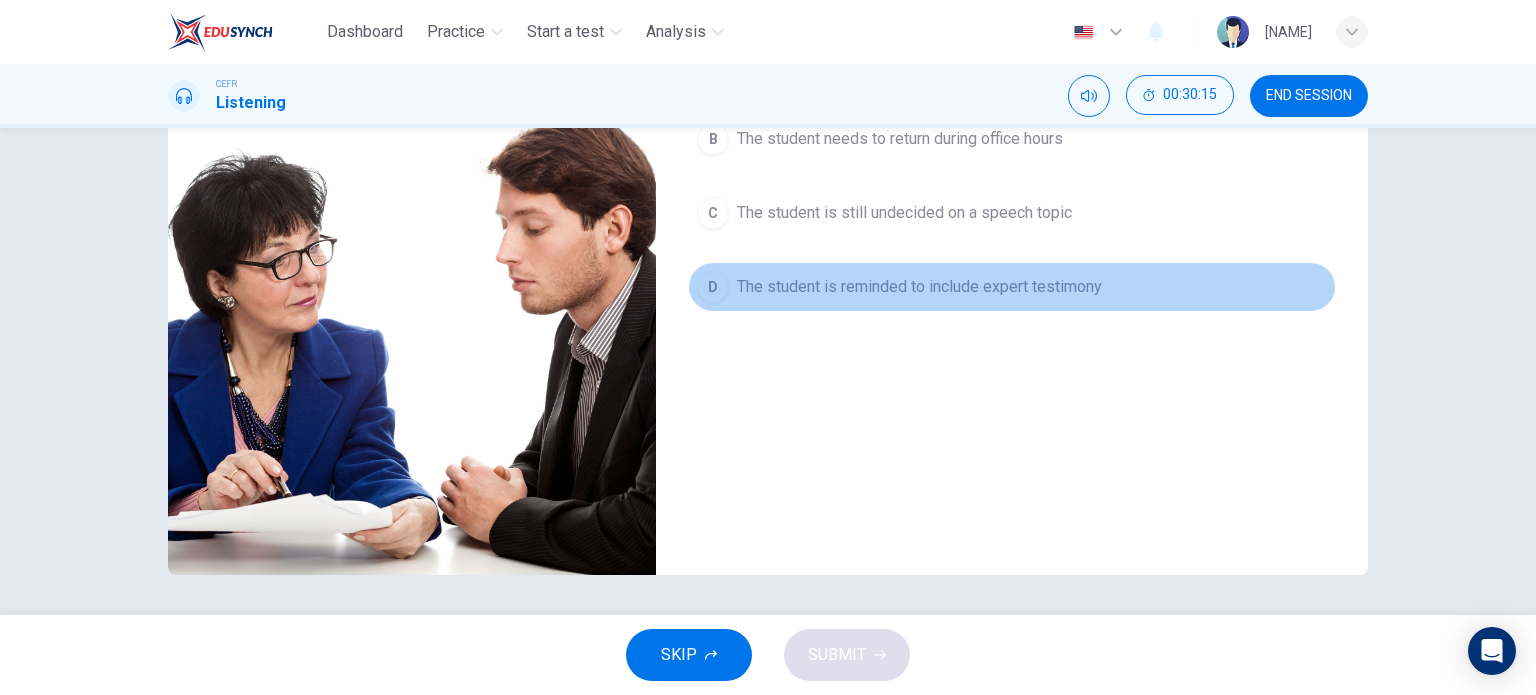 click on "D" at bounding box center [713, 65] 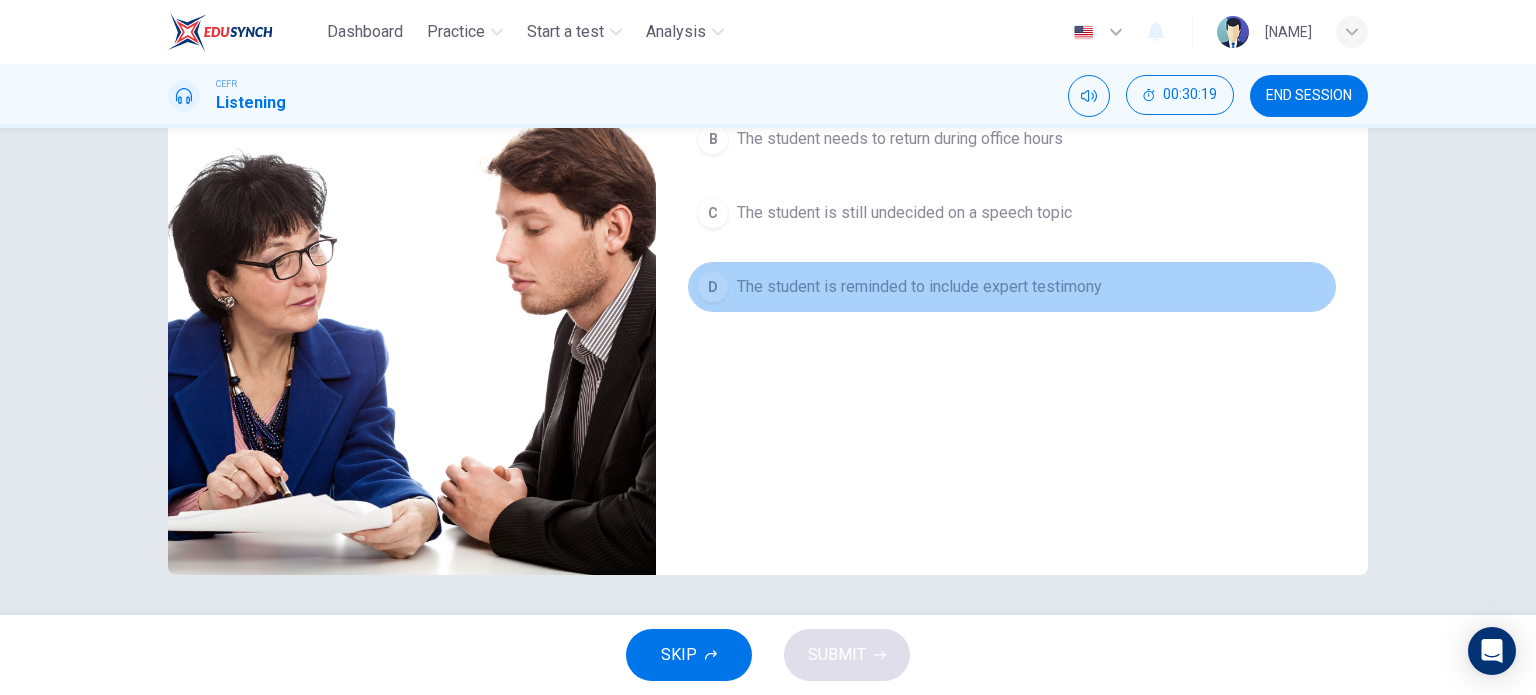 click on "D" at bounding box center [713, 287] 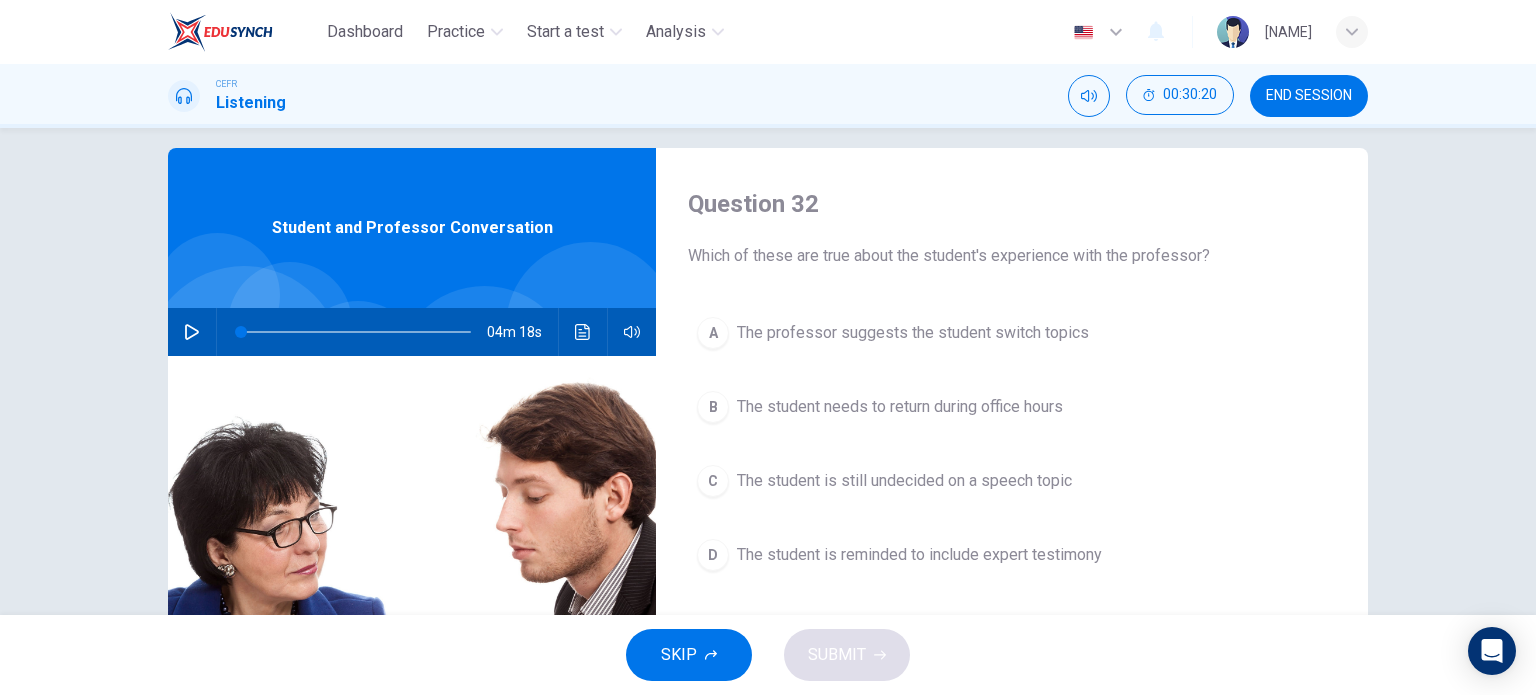 scroll, scrollTop: 0, scrollLeft: 0, axis: both 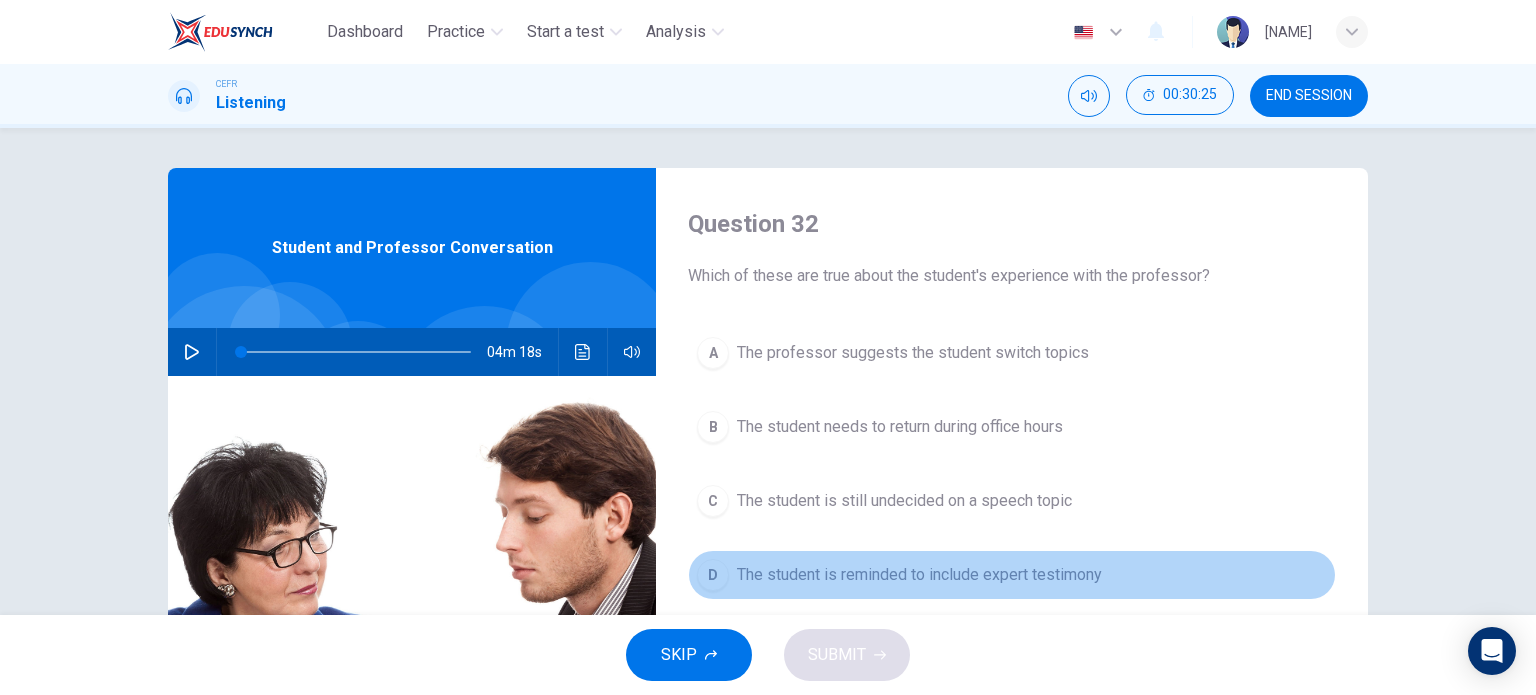 click on "The student is reminded to include expert testimony" at bounding box center [913, 353] 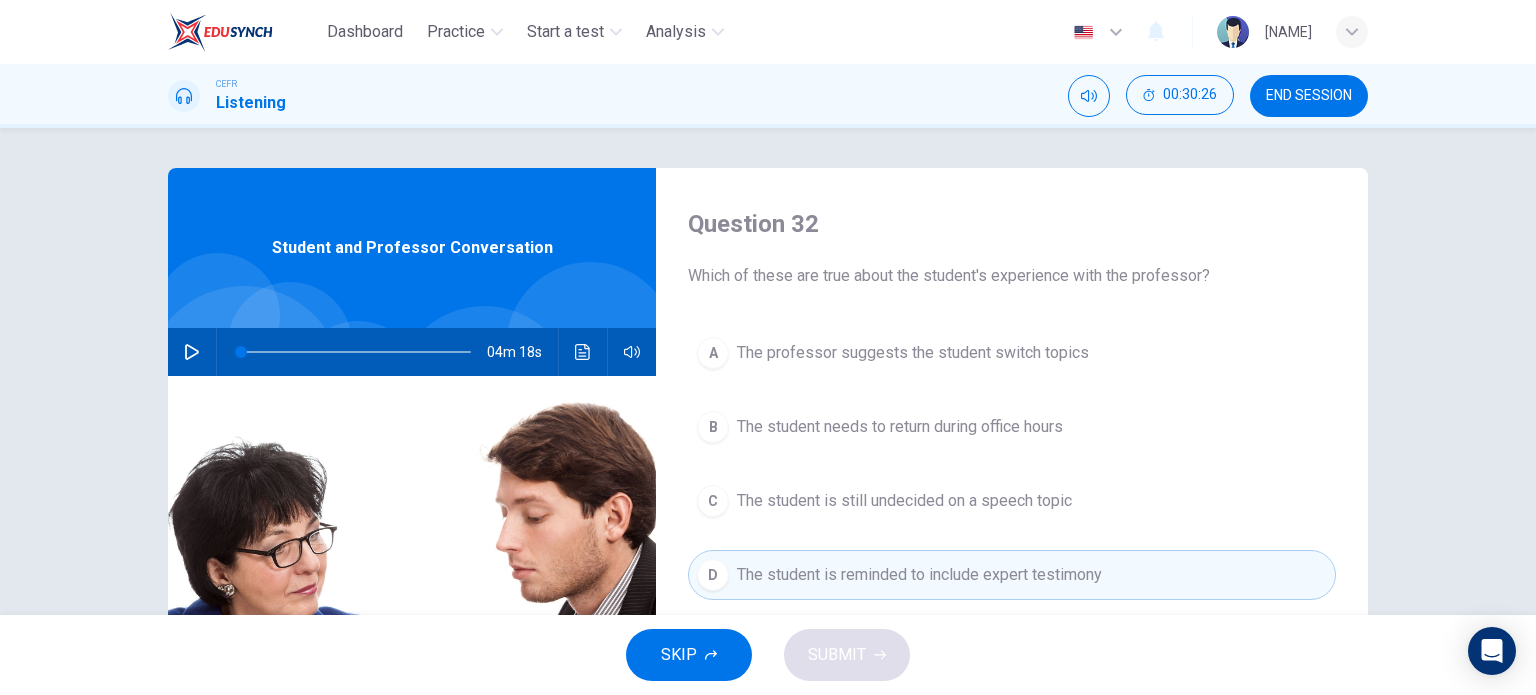 scroll, scrollTop: 44, scrollLeft: 0, axis: vertical 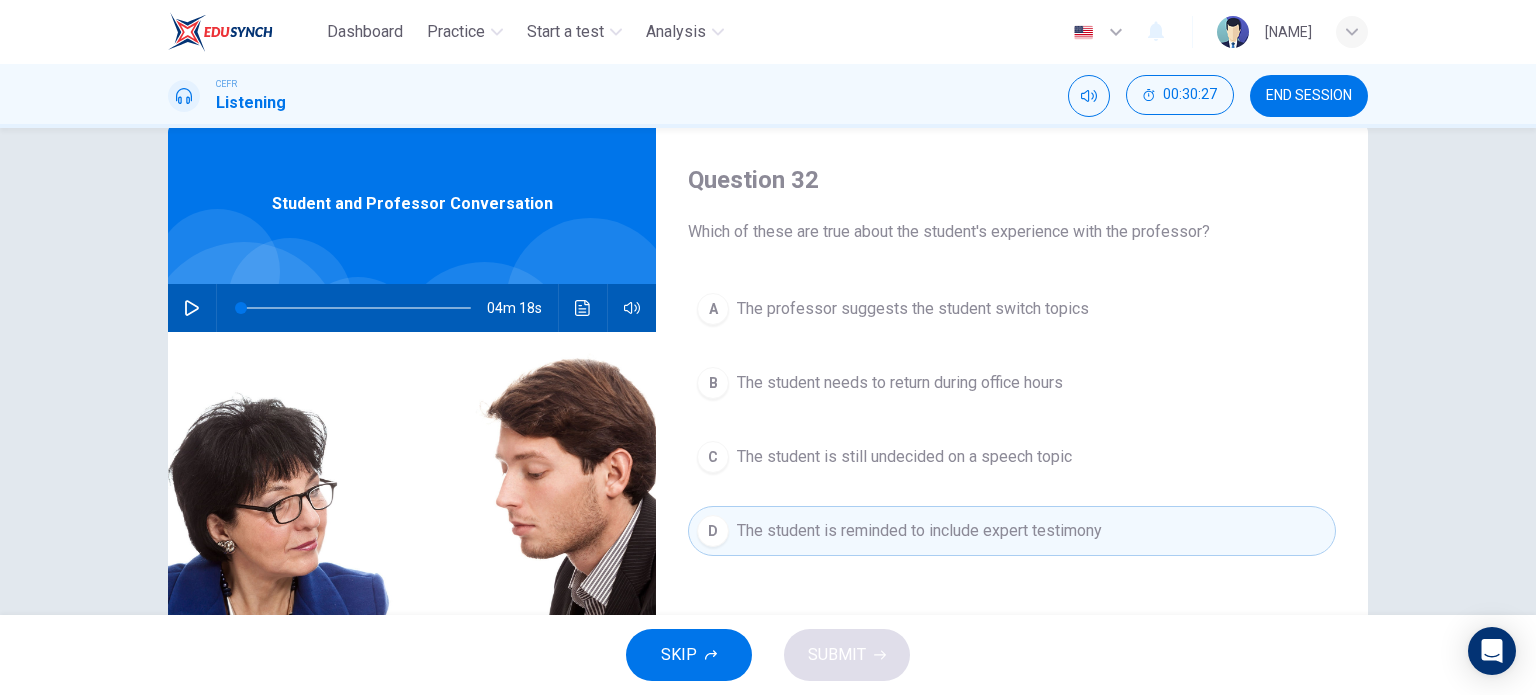 click on "SKIP SUBMIT" at bounding box center (768, 655) 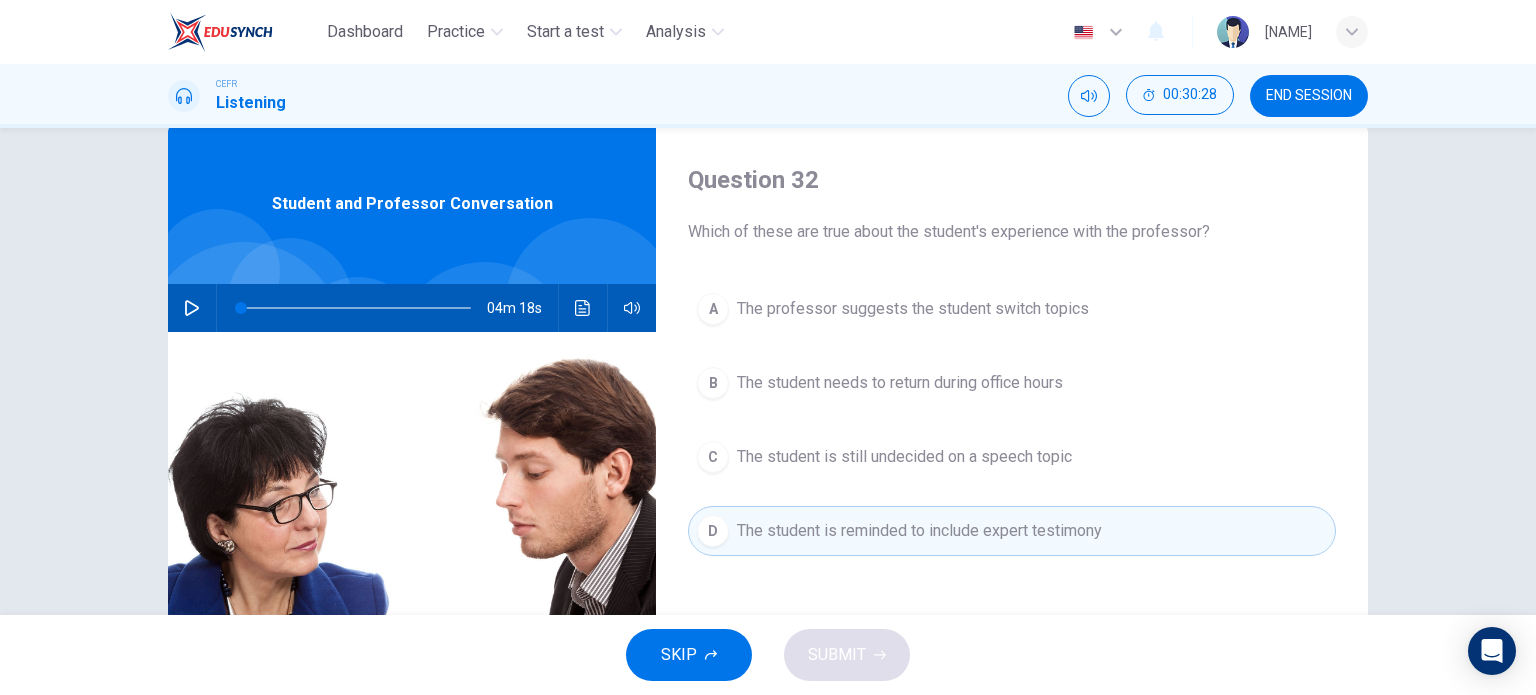 click on "Question 32 Which of these are true about the student's experience with the professor? A The professor suggests the student switch topics B The student needs to return during office hours C The student is still undecided on a speech topic D The student is reminded to include expert testimony Student and Professor Conversation 04m 18s" at bounding box center (768, 371) 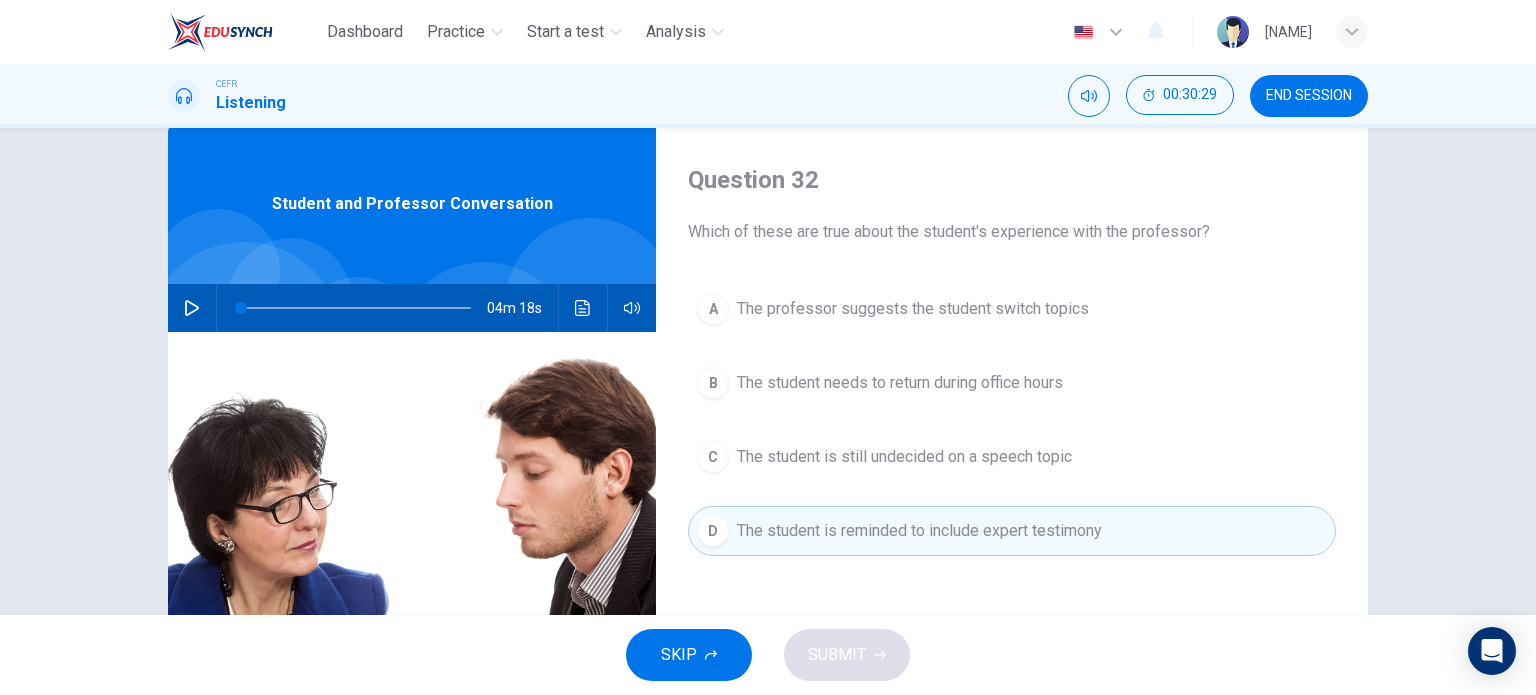 click on "Question 32 Which of these are true about the student's experience with the professor? A The professor suggests the student switch topics B The student needs to return during office hours C The student is still undecided on a speech topic D The student is reminded to include expert testimony Student and Professor Conversation 04m 18s" at bounding box center [768, 371] 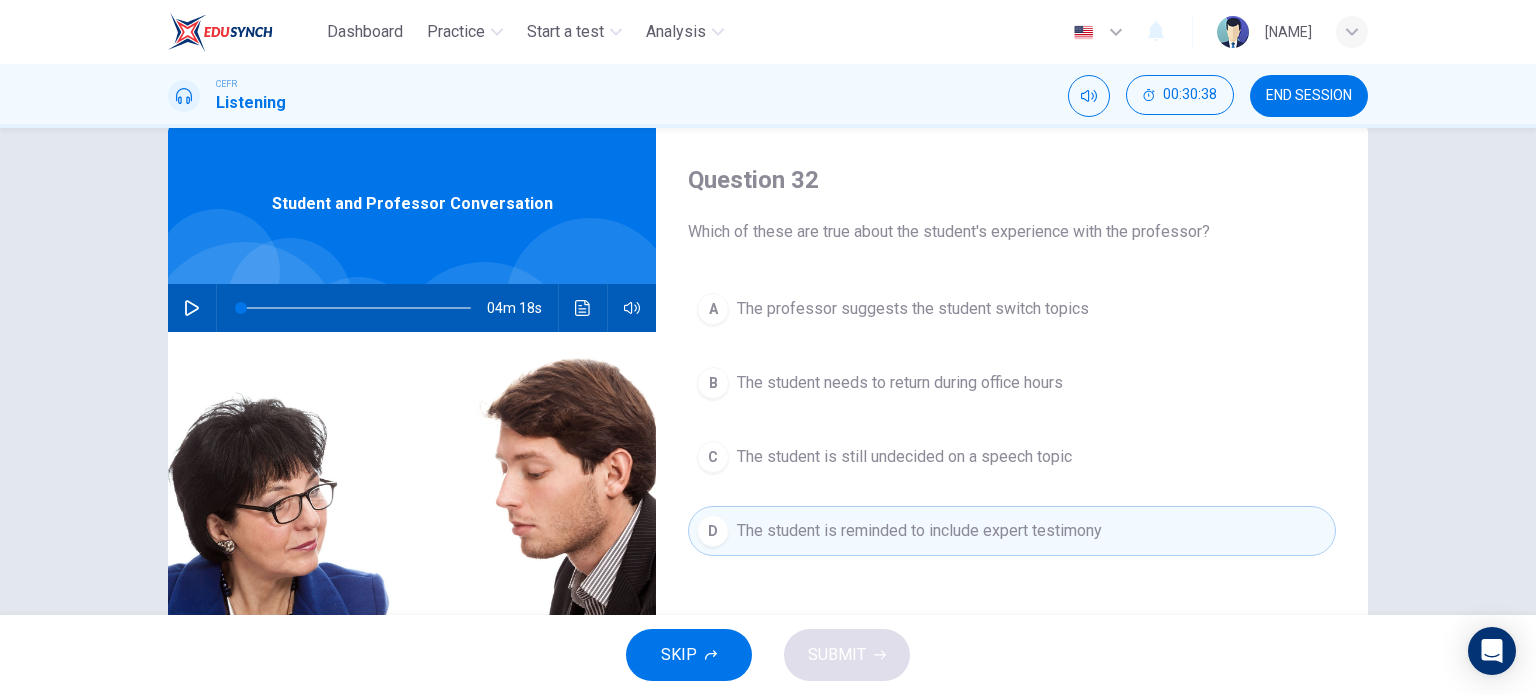 click at bounding box center [412, 575] 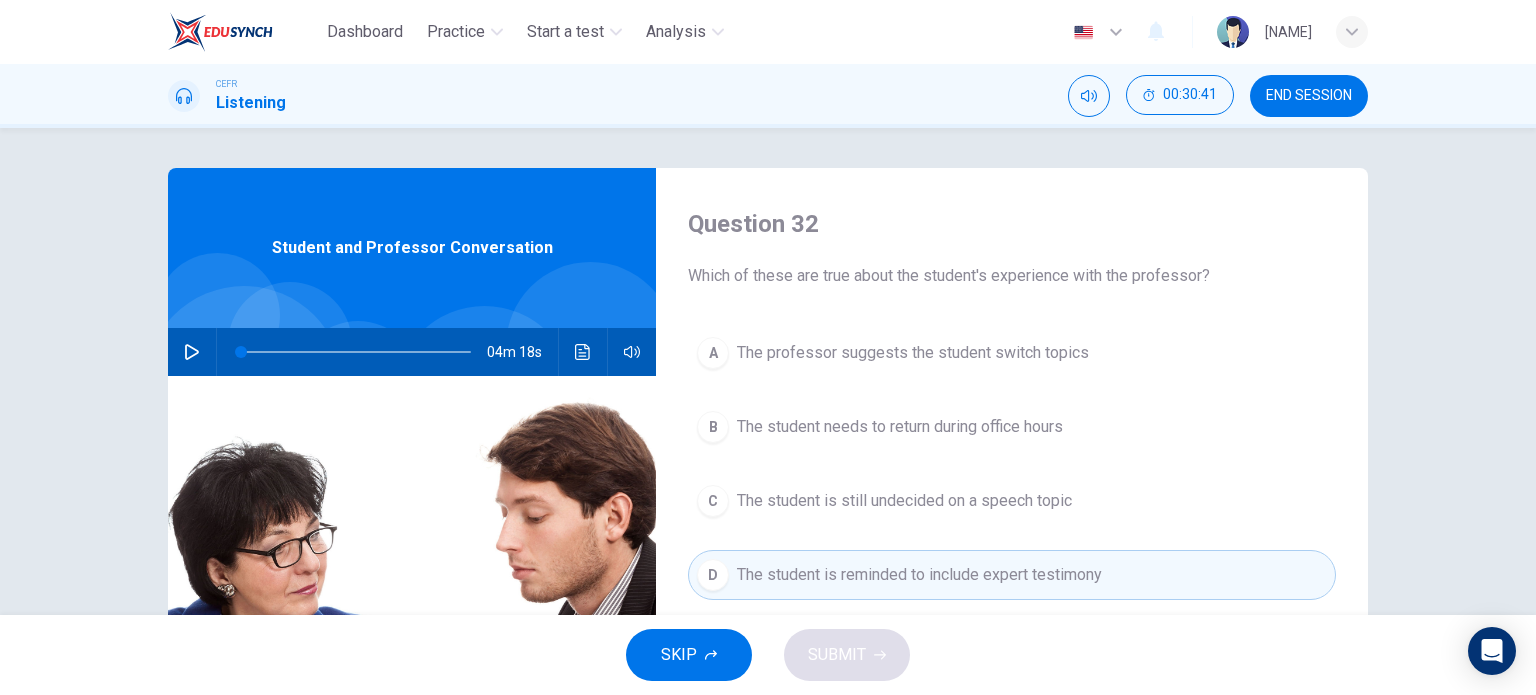 scroll, scrollTop: 88, scrollLeft: 0, axis: vertical 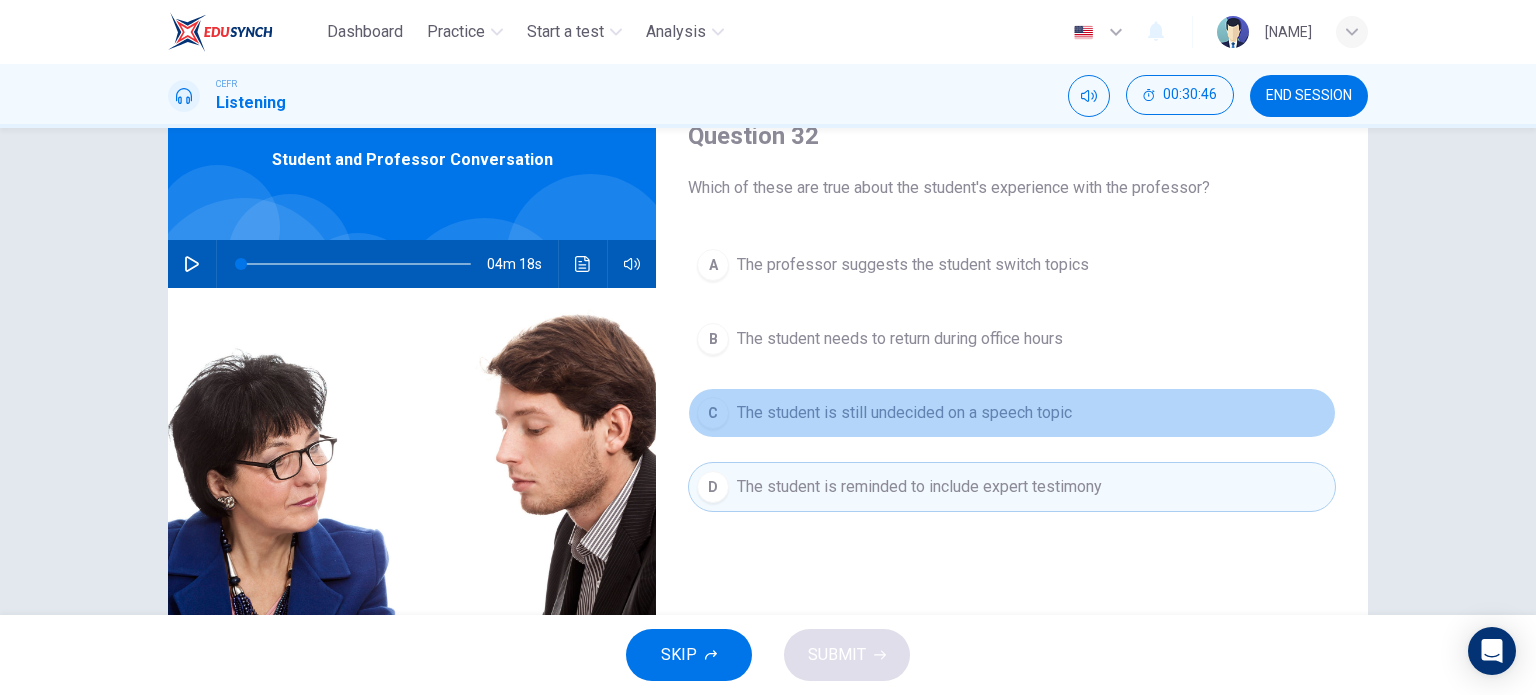 click on "C The student is still undecided on a speech topic" at bounding box center (1012, 413) 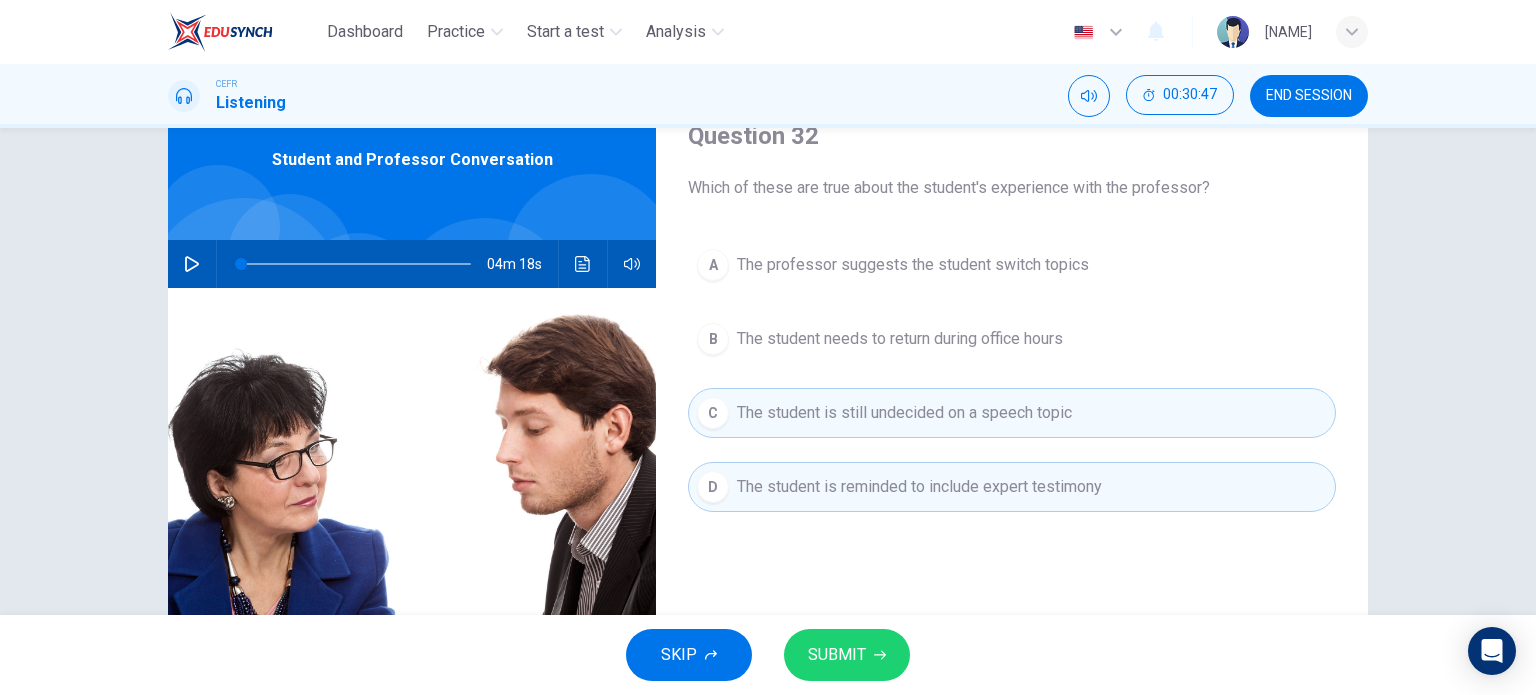 click on "D" at bounding box center (713, 413) 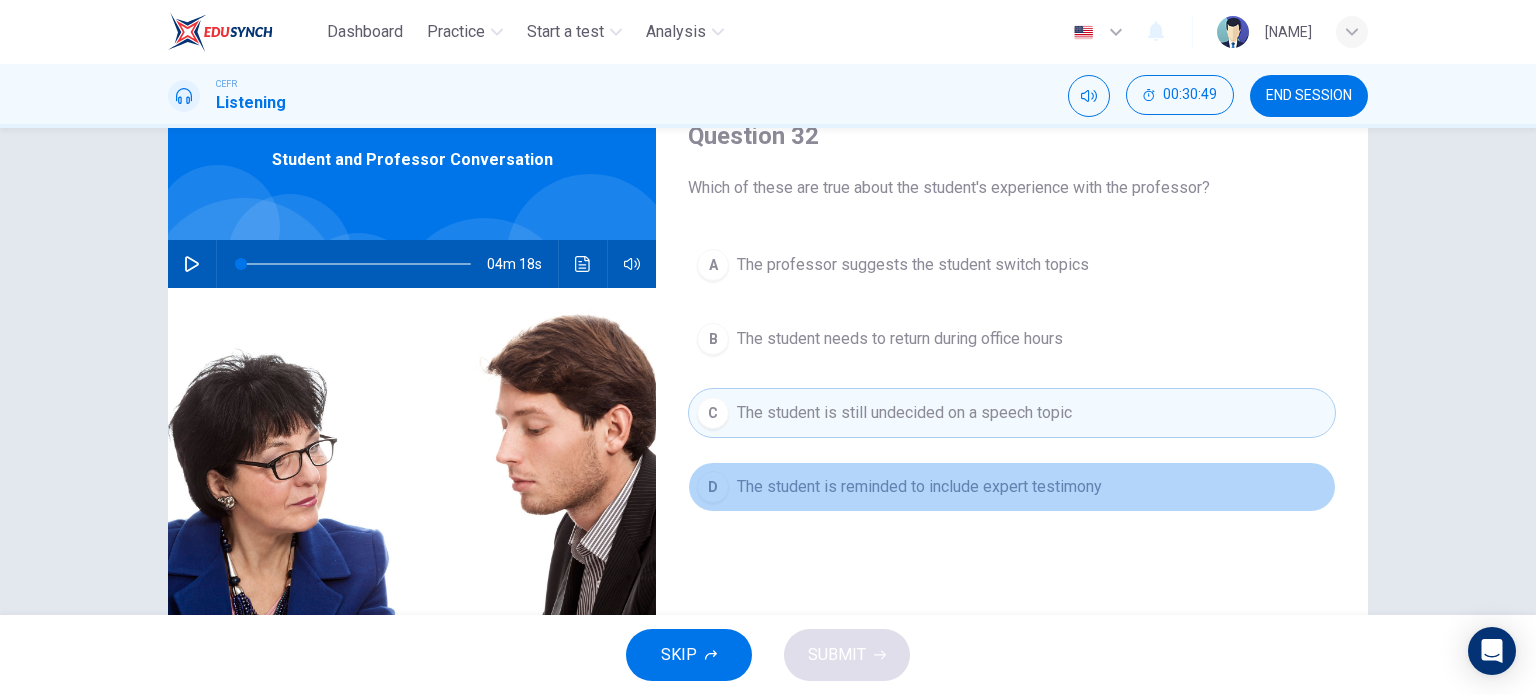 click on "D The student is reminded to include expert testimony" at bounding box center [1012, 487] 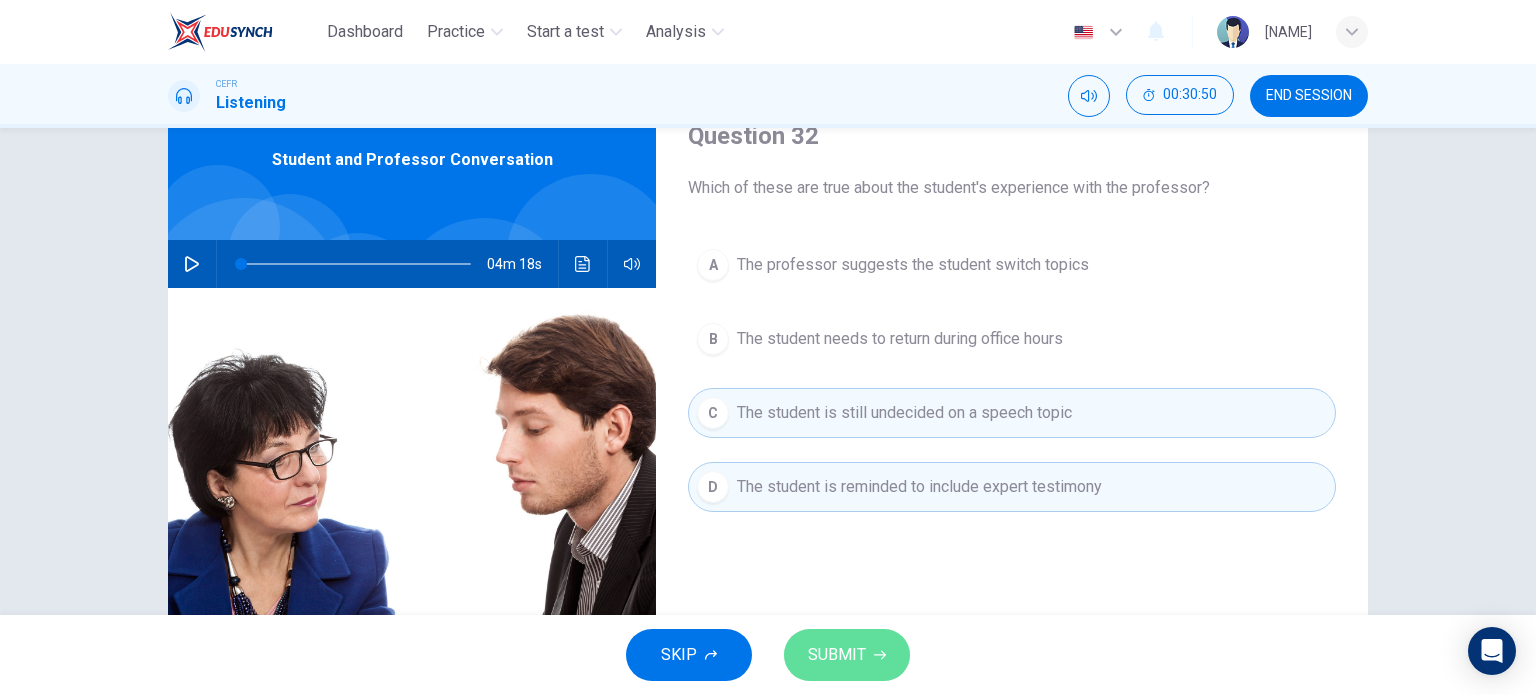 click on "SUBMIT" at bounding box center (837, 655) 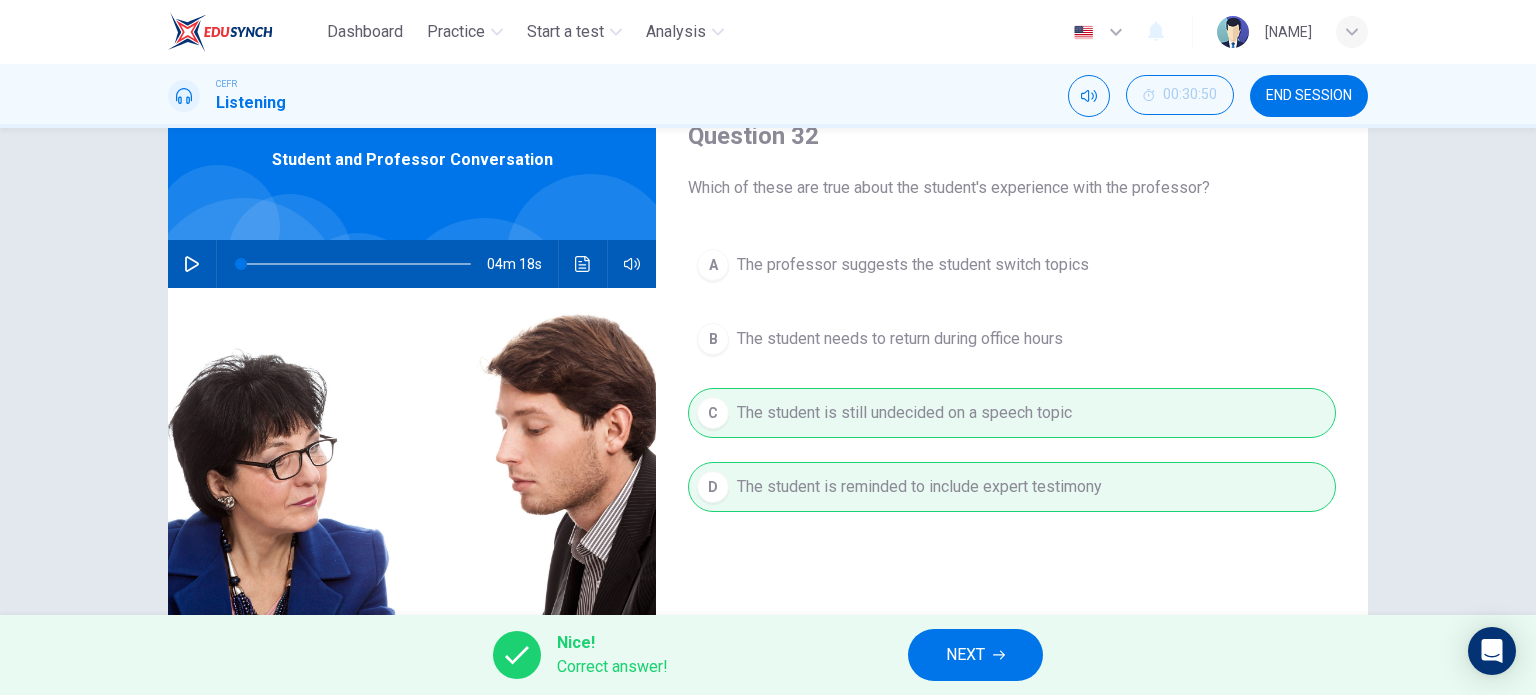 click on "Question 32 Which of these are true about the student's experience with the professor? A The professor suggests the student switch topics B The student needs to return during office hours C The student is still undecided on a speech topic D The student is reminded to include expert testimony Student and Professor Conversation 04m 18s" at bounding box center (768, 371) 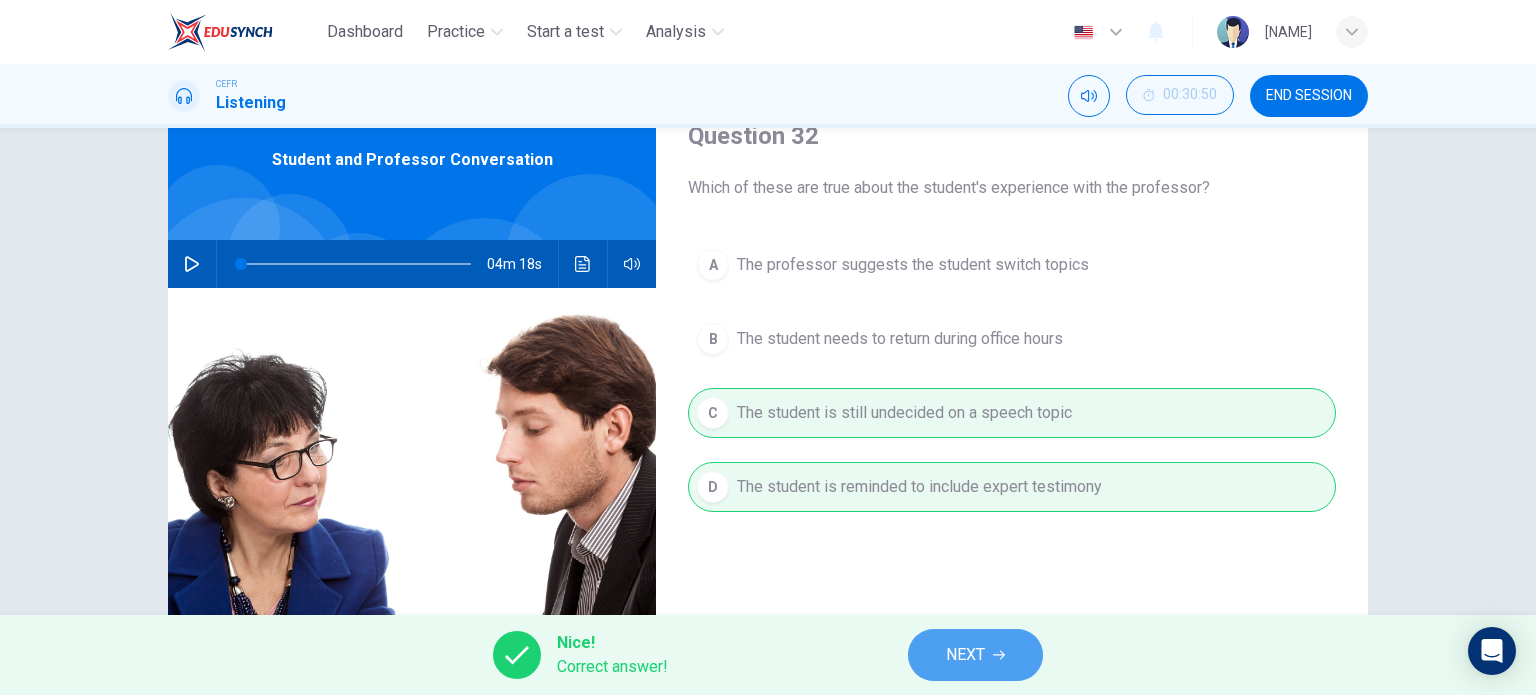 click on "NEXT" at bounding box center (965, 655) 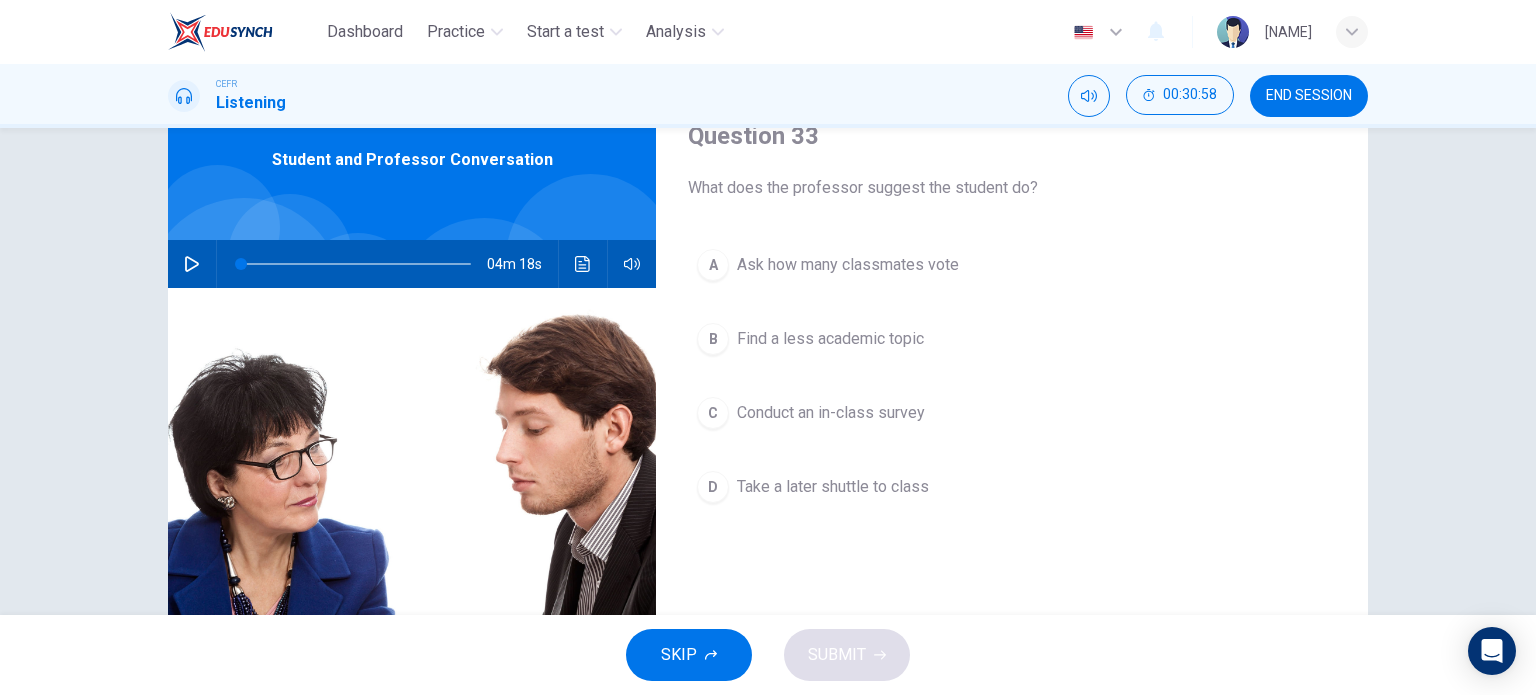 click on "Conduct an in-class survey" at bounding box center [848, 265] 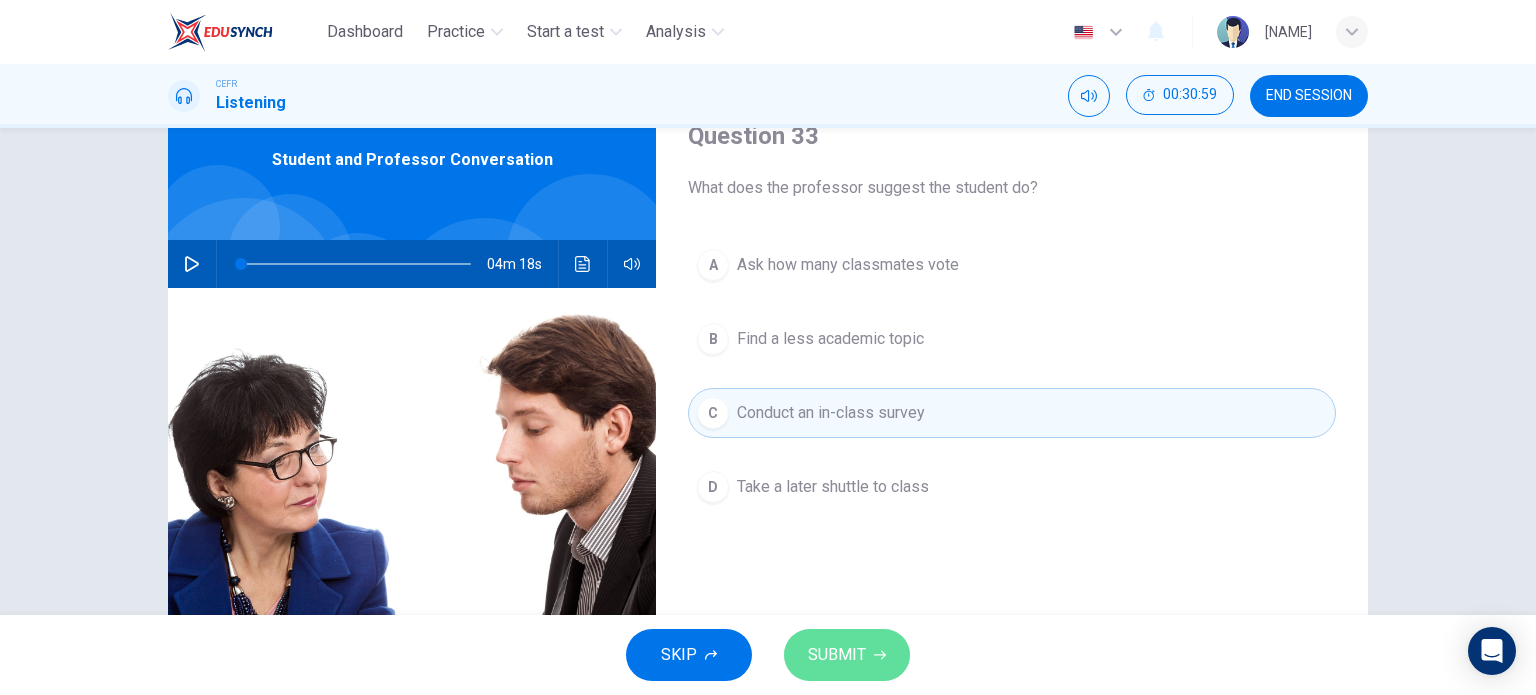 click on "SUBMIT" at bounding box center [847, 655] 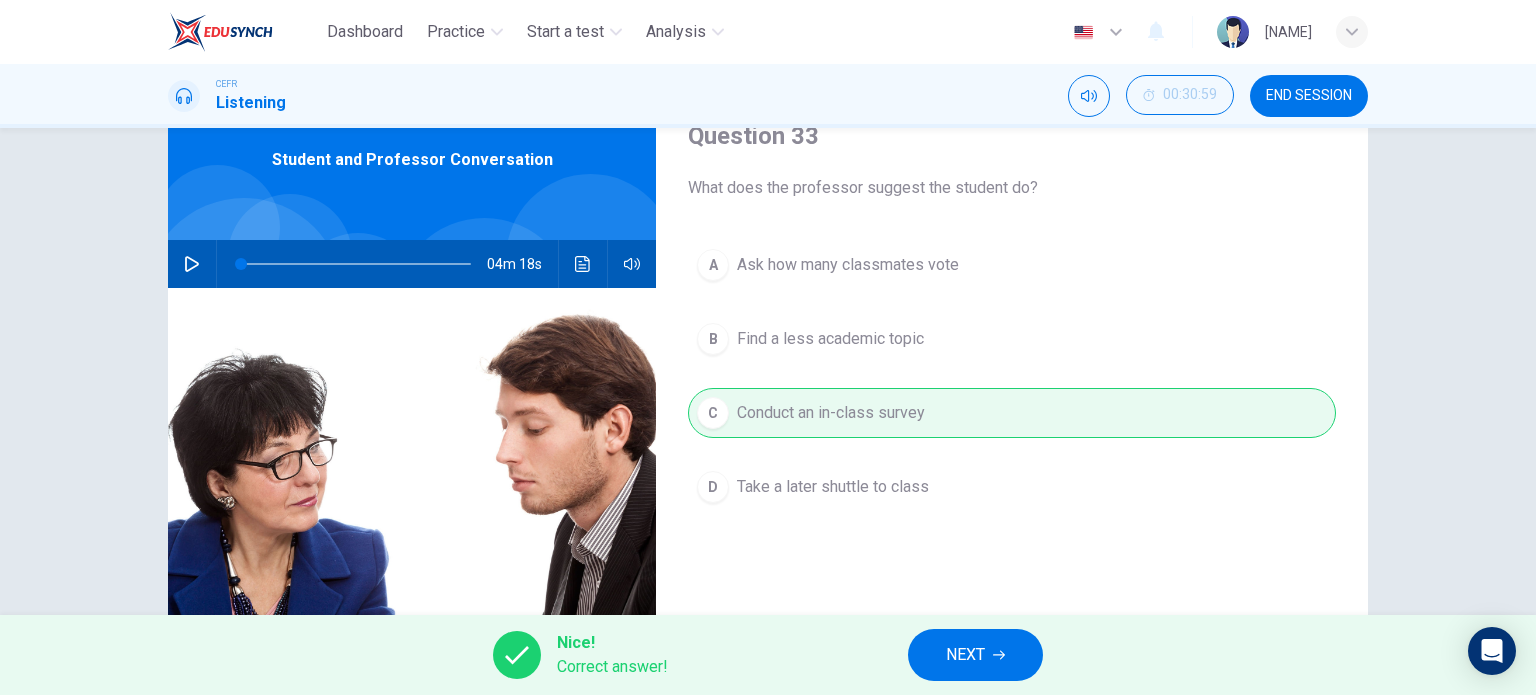 click on "NEXT" at bounding box center (965, 655) 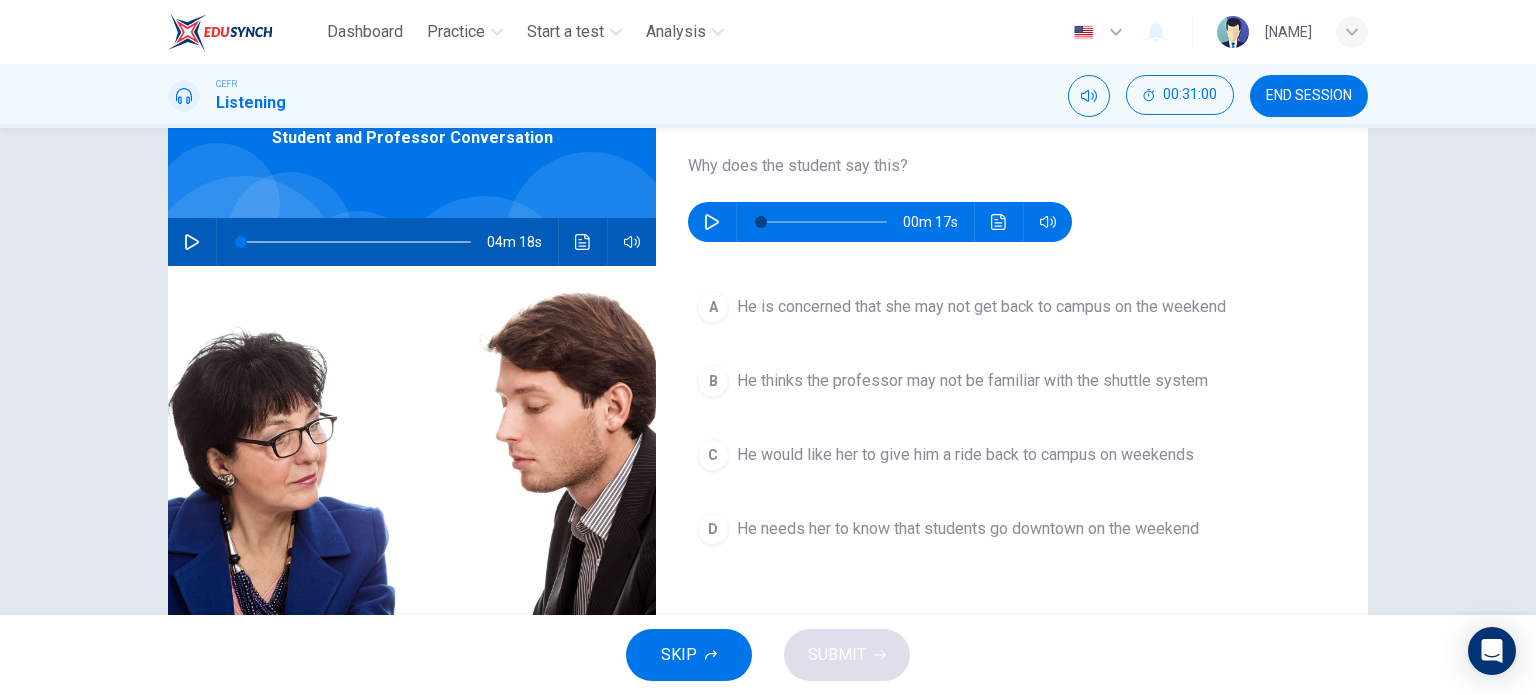 scroll, scrollTop: 112, scrollLeft: 0, axis: vertical 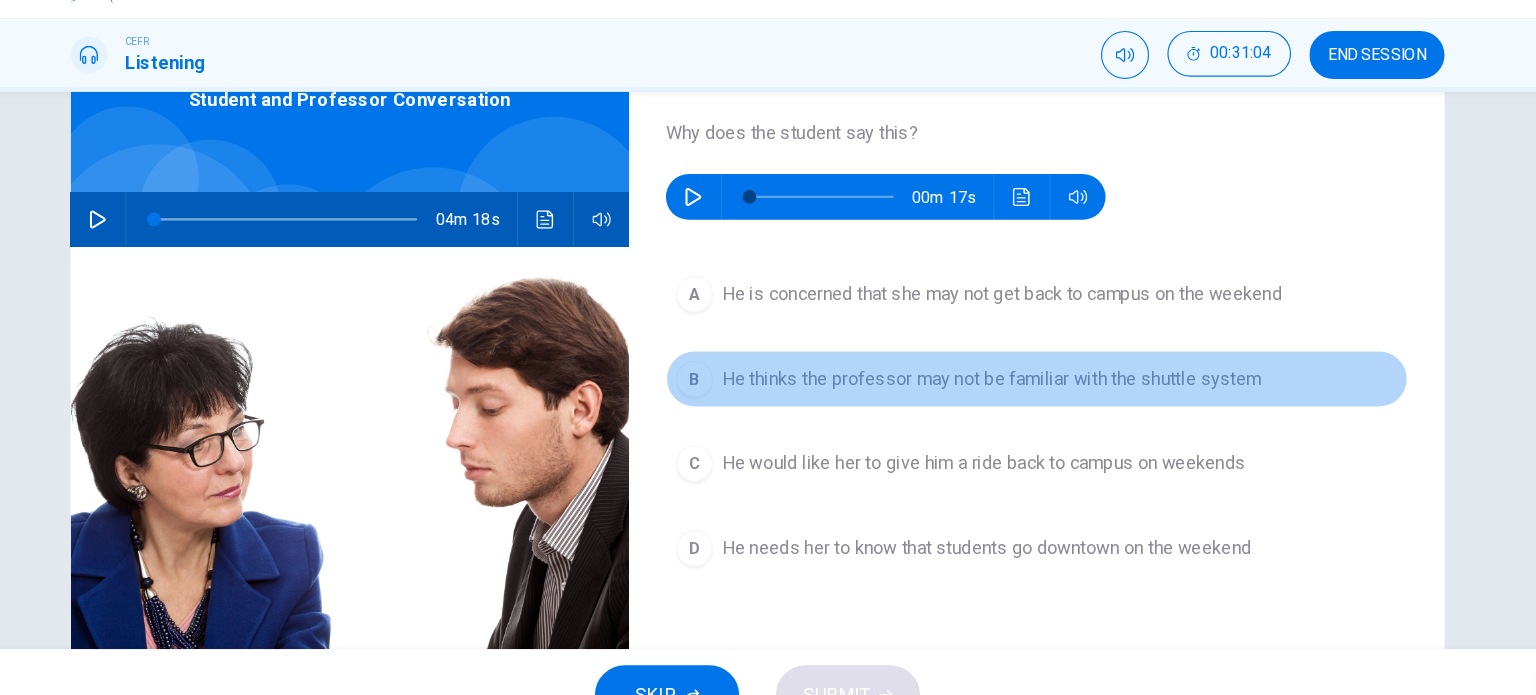 click on "He thinks the professor may not be familiar with the shuttle system" at bounding box center (981, 305) 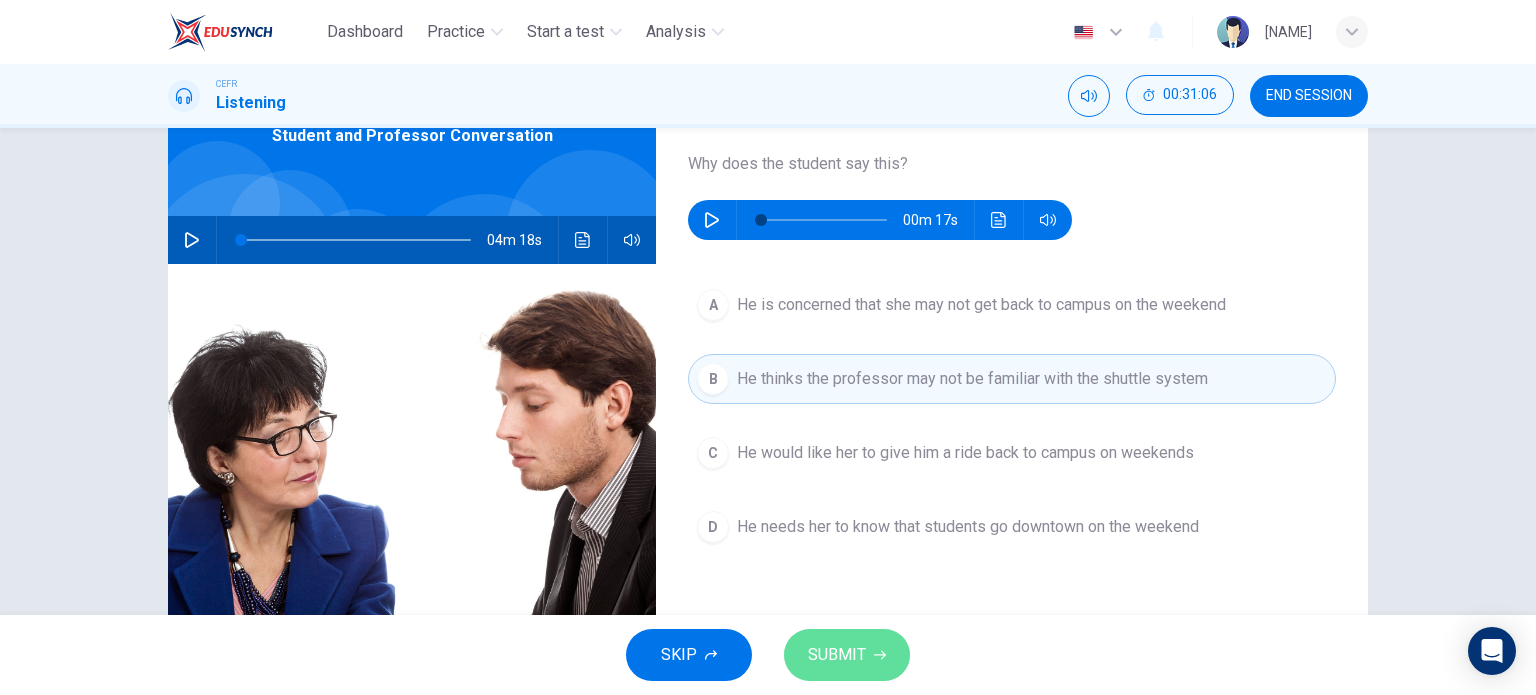 click on "SUBMIT" at bounding box center [837, 655] 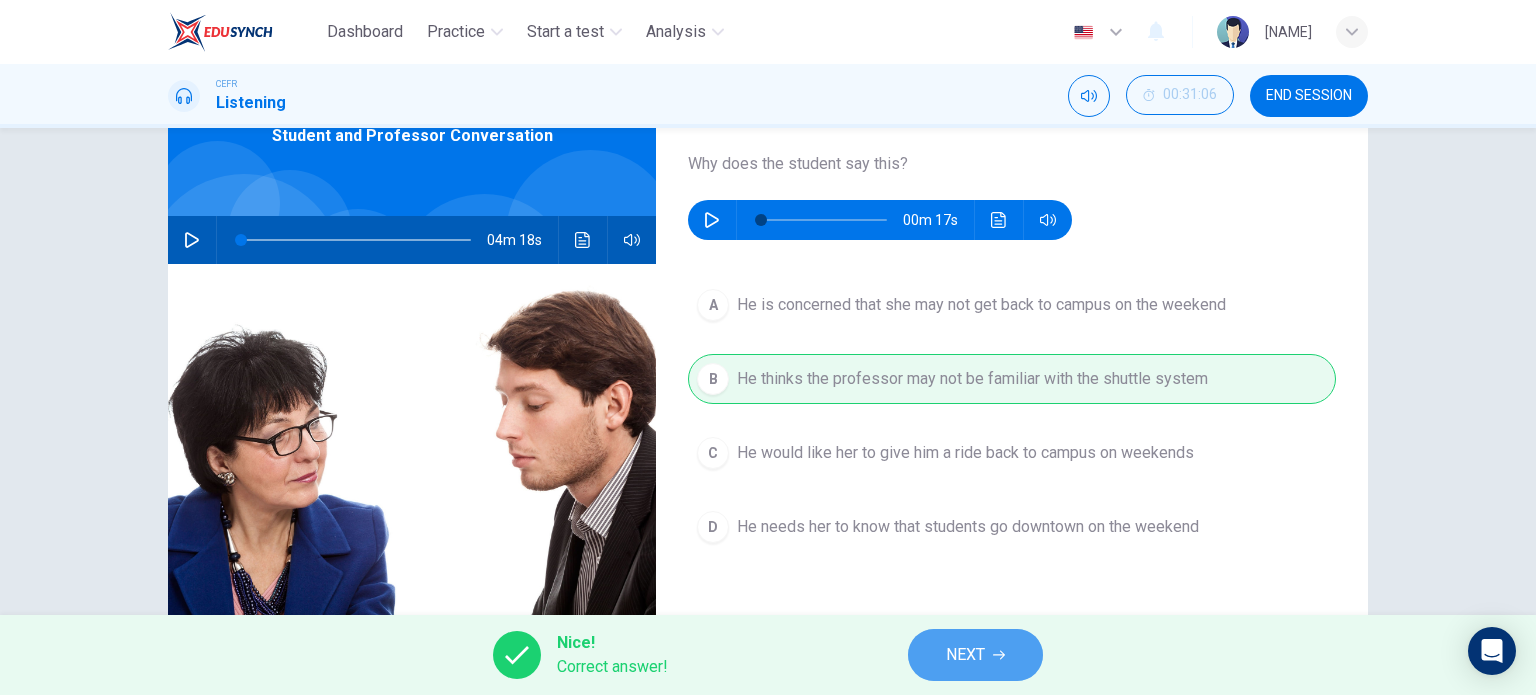 click on "NEXT" at bounding box center [965, 655] 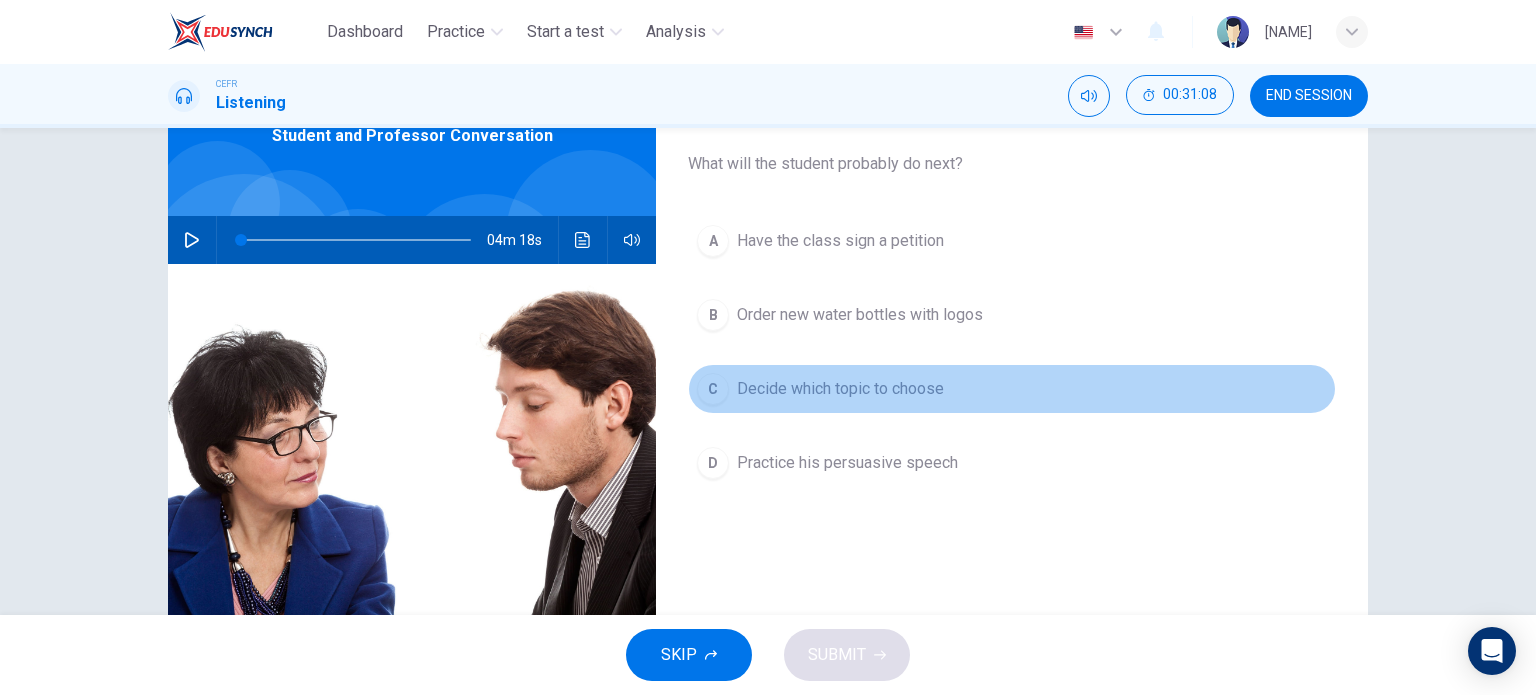 click on "Decide which topic to choose" at bounding box center [840, 241] 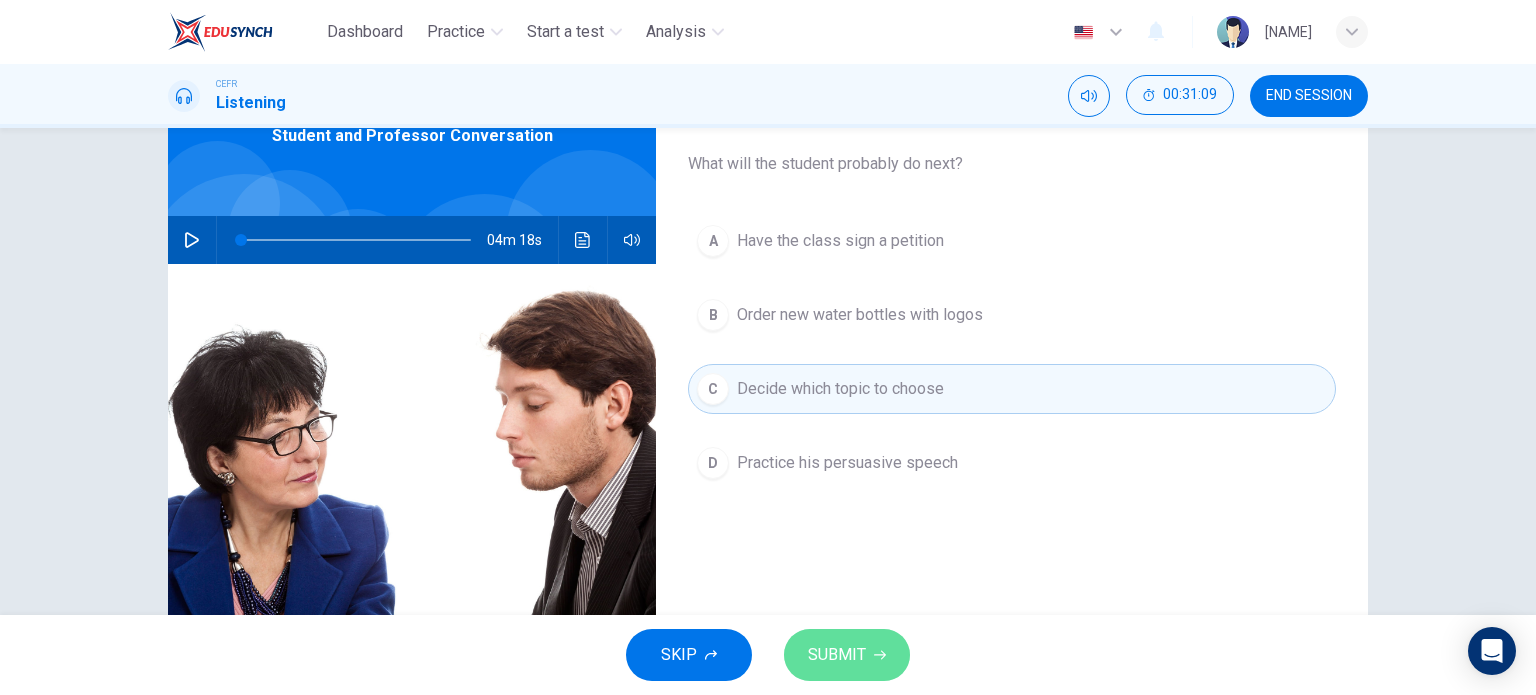click on "SUBMIT" at bounding box center (847, 655) 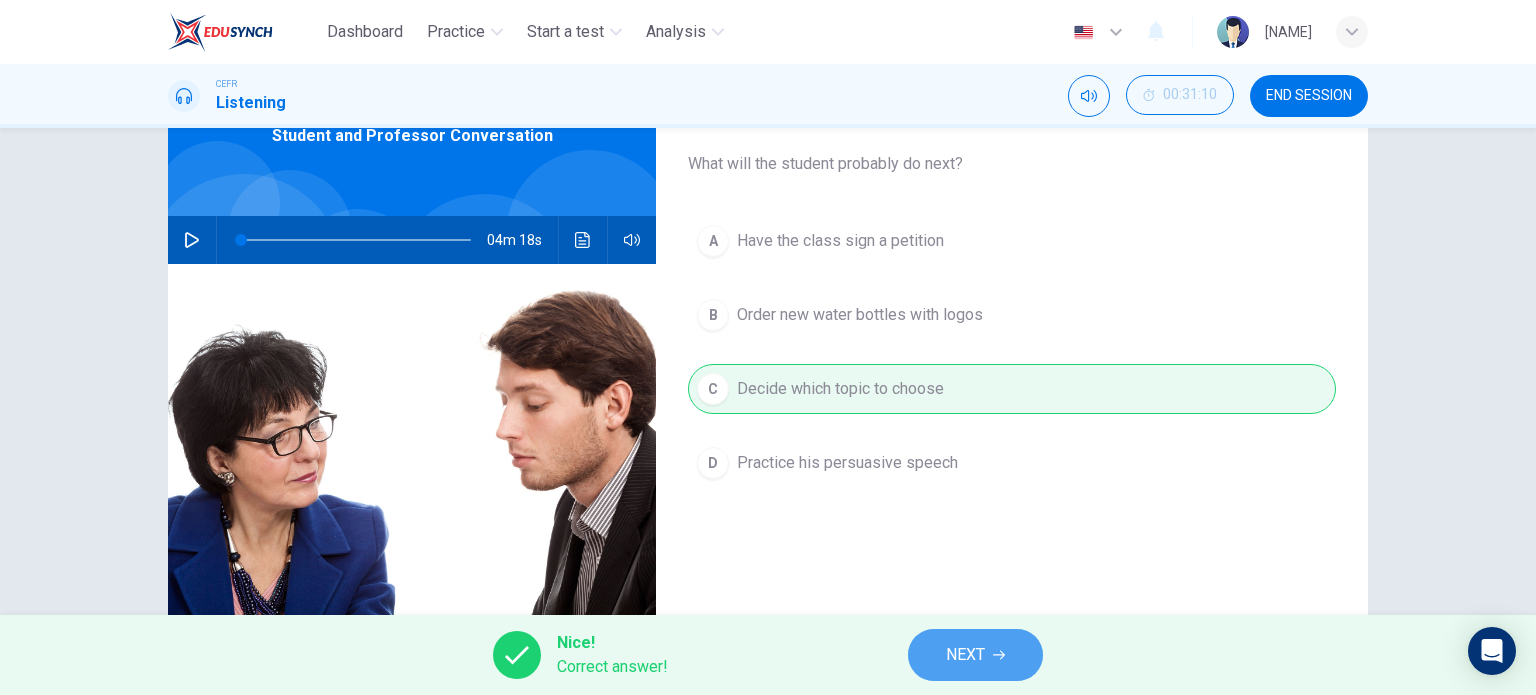 click on "NEXT" at bounding box center [965, 655] 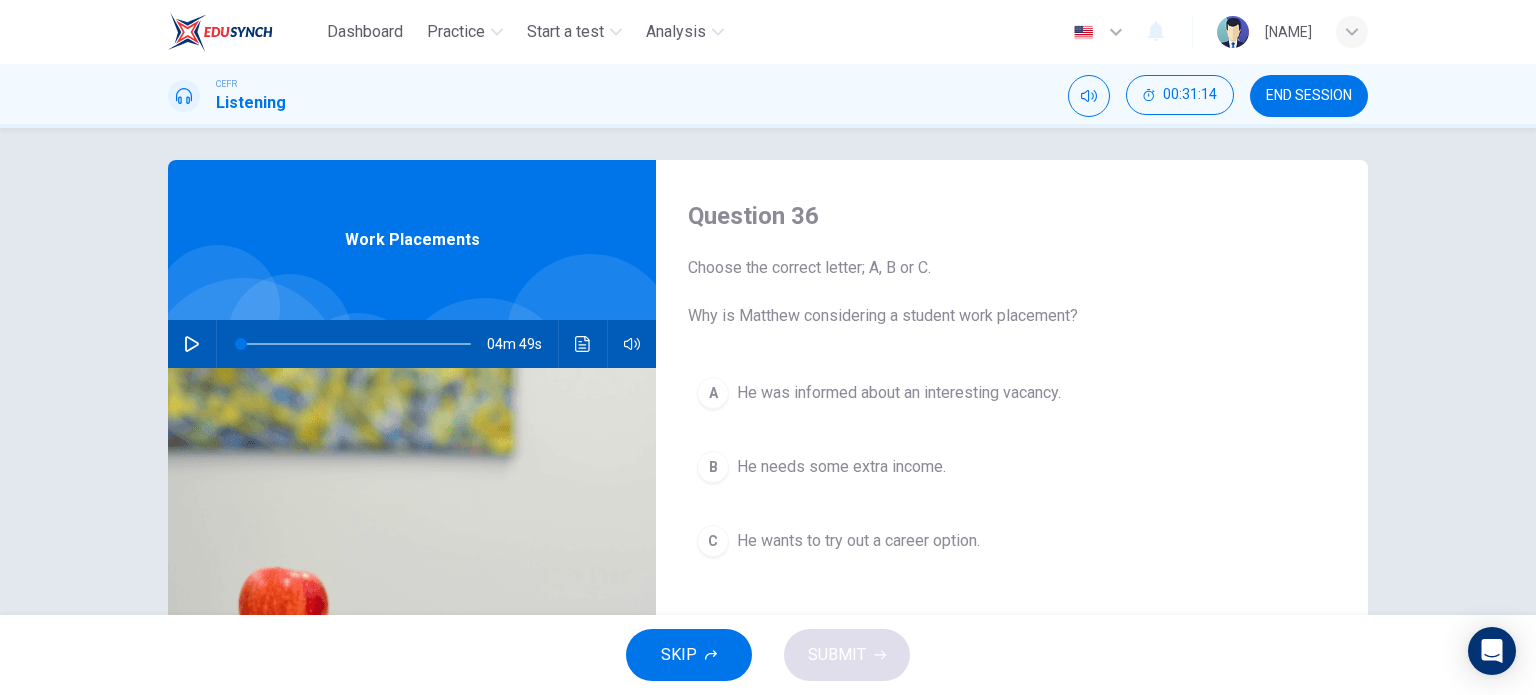 scroll, scrollTop: 8, scrollLeft: 0, axis: vertical 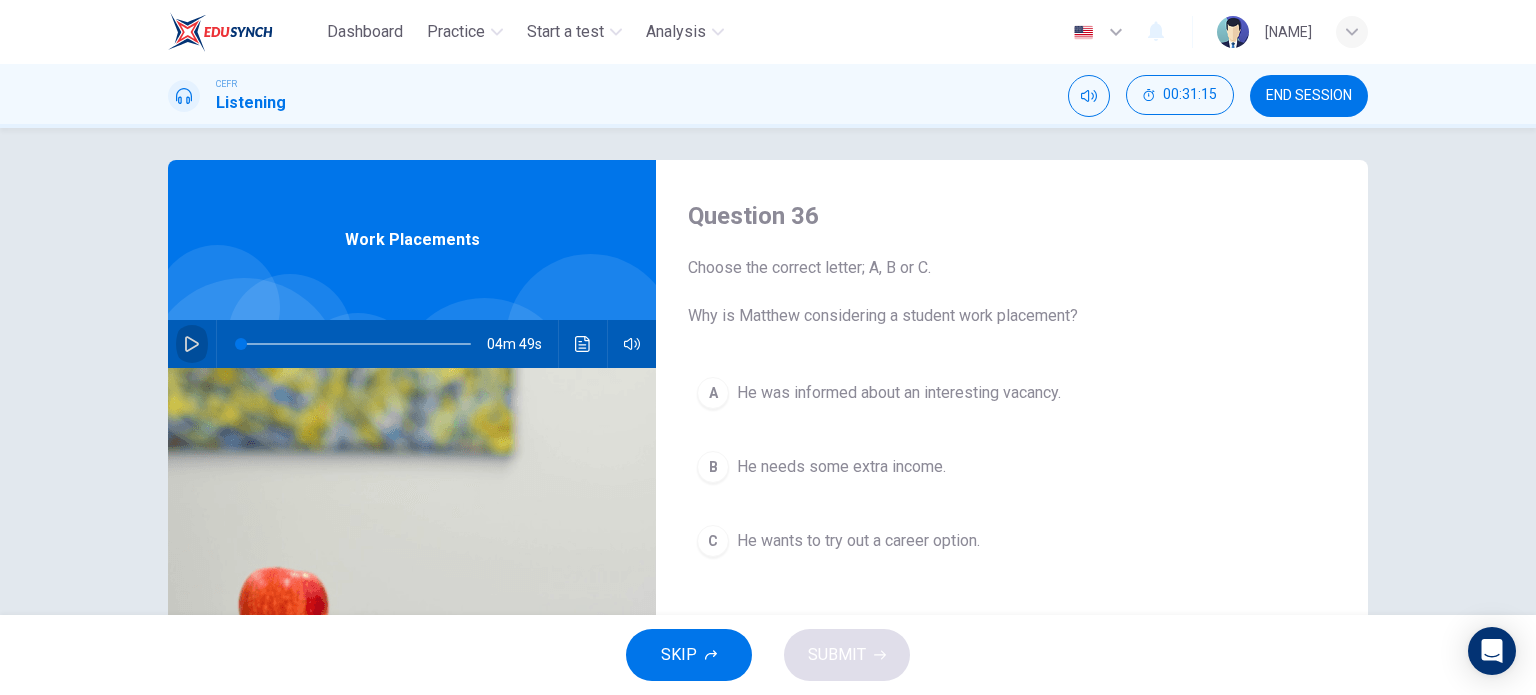 click at bounding box center [192, 344] 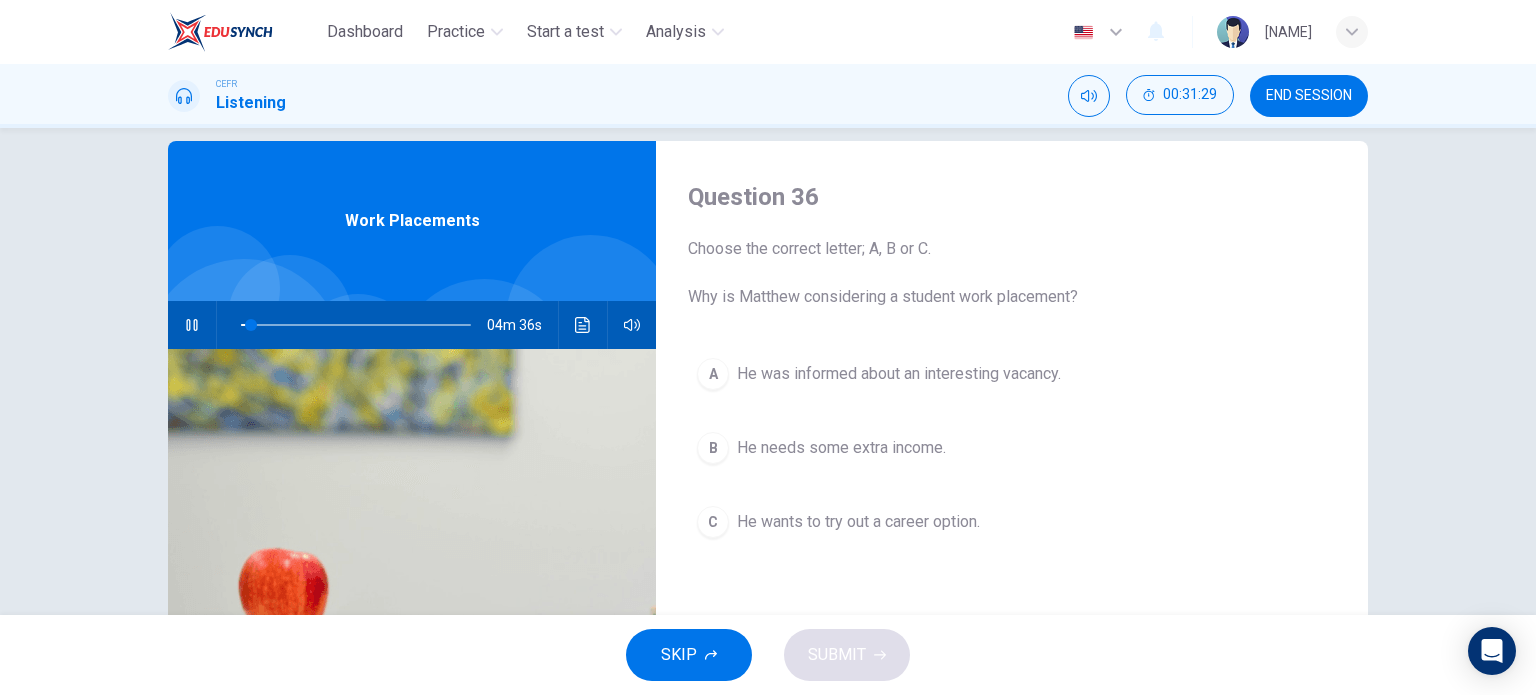 scroll, scrollTop: 28, scrollLeft: 0, axis: vertical 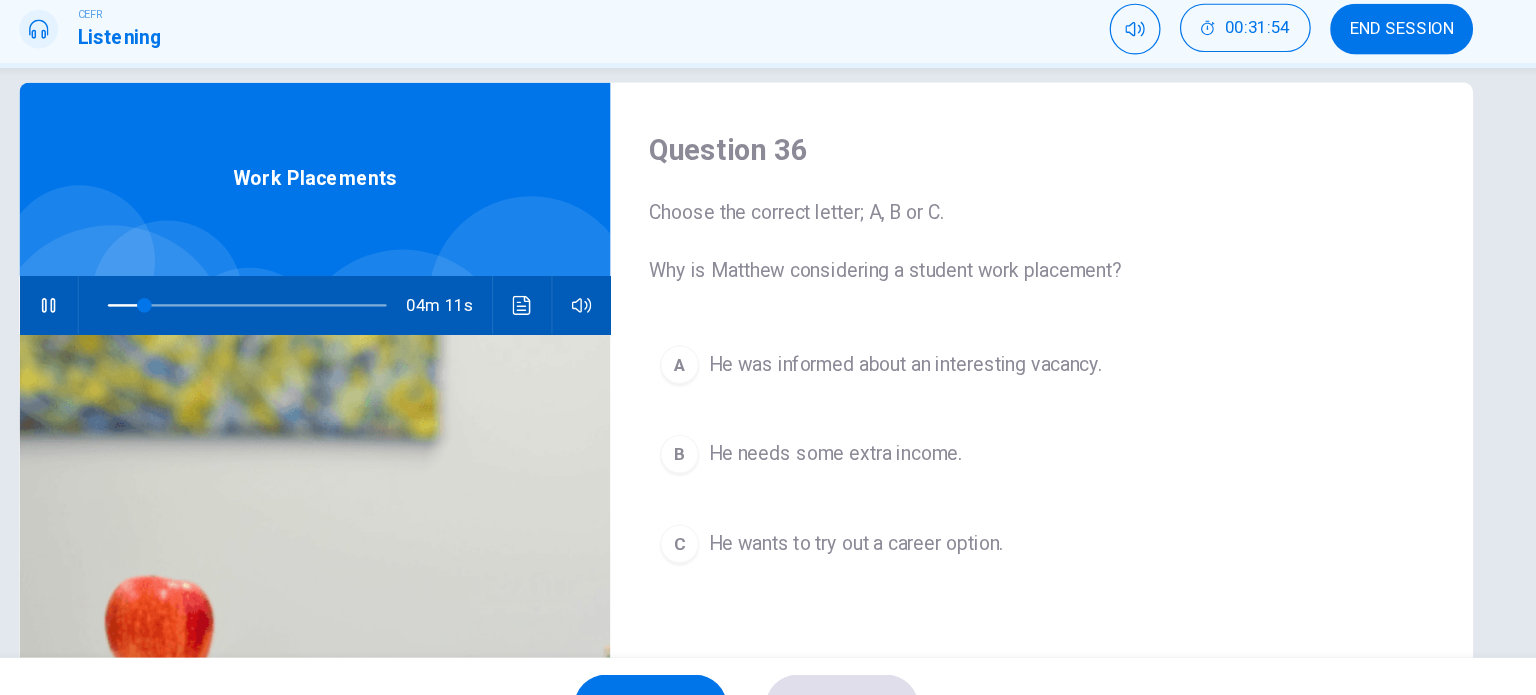 click at bounding box center (191, 324) 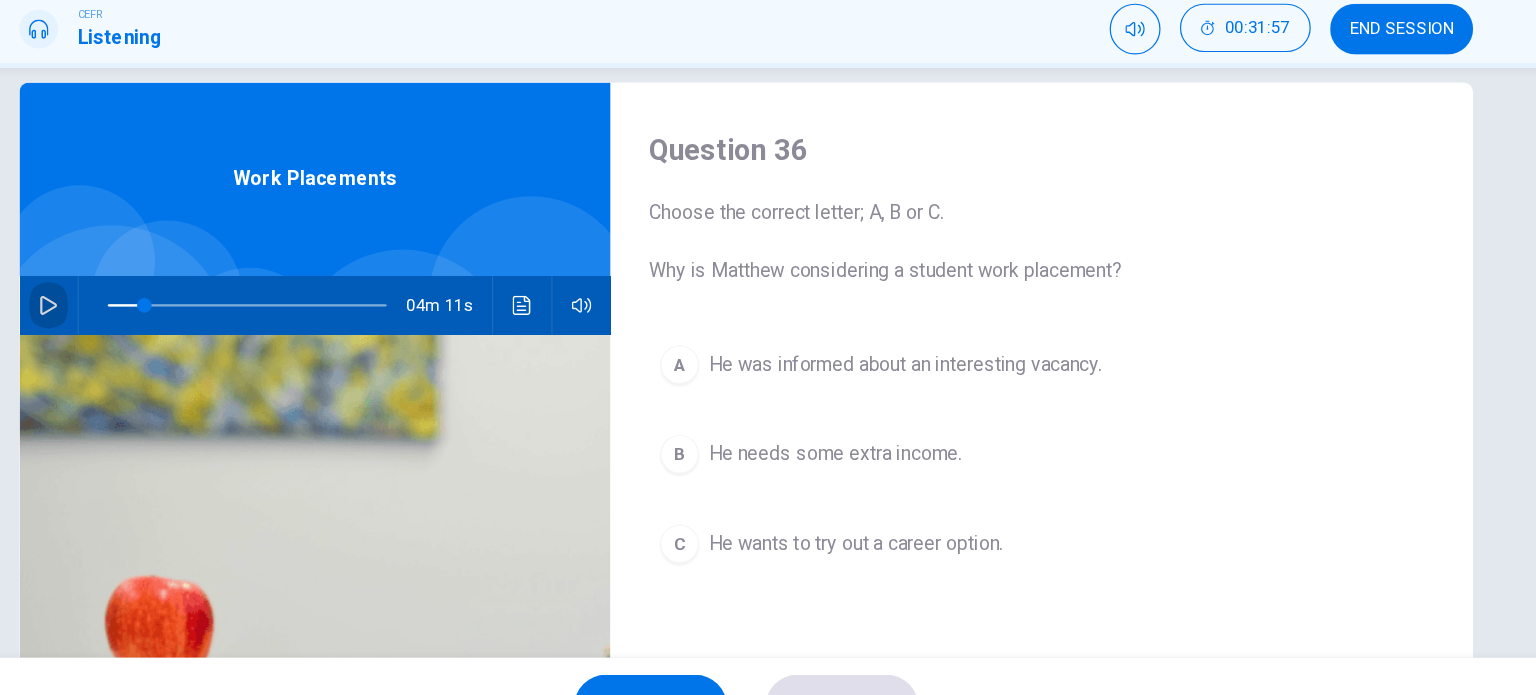 click at bounding box center (192, 324) 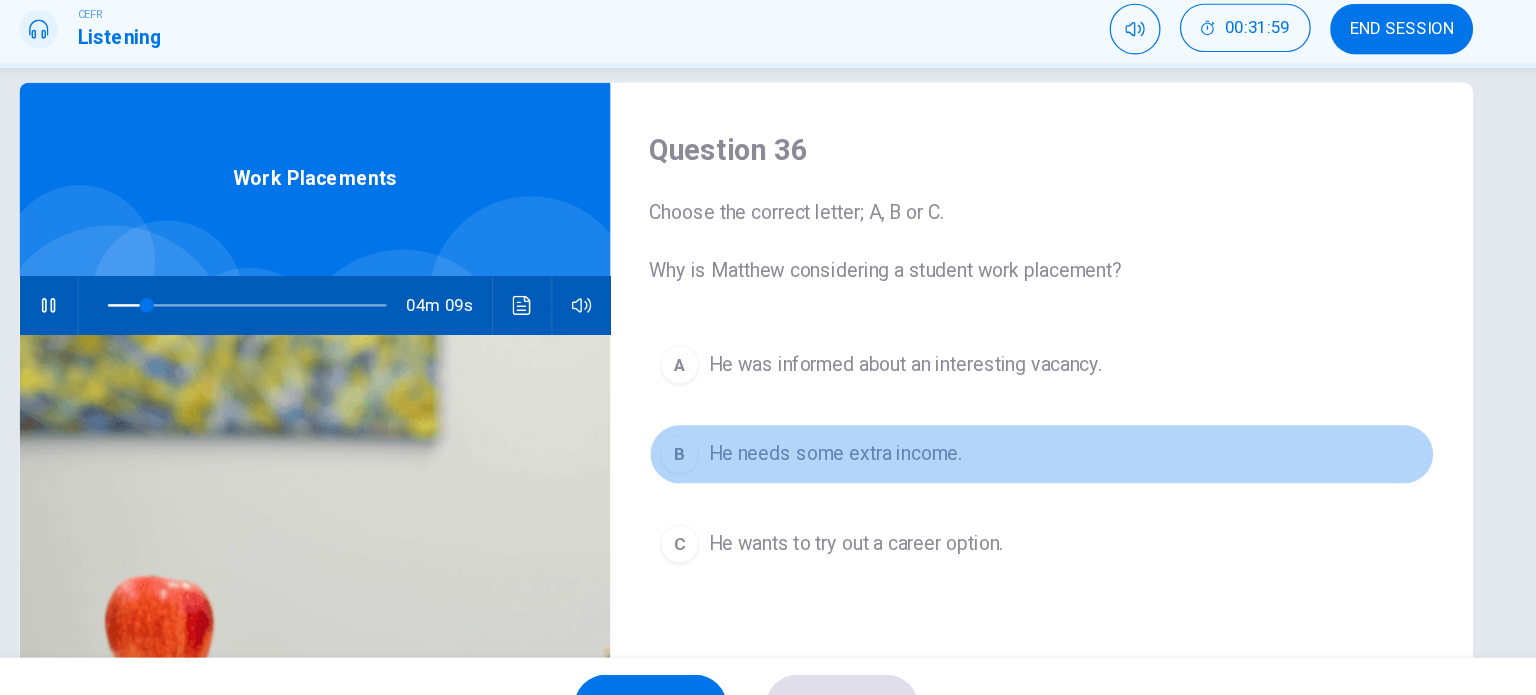 click on "B He needs some extra income." at bounding box center [1012, 447] 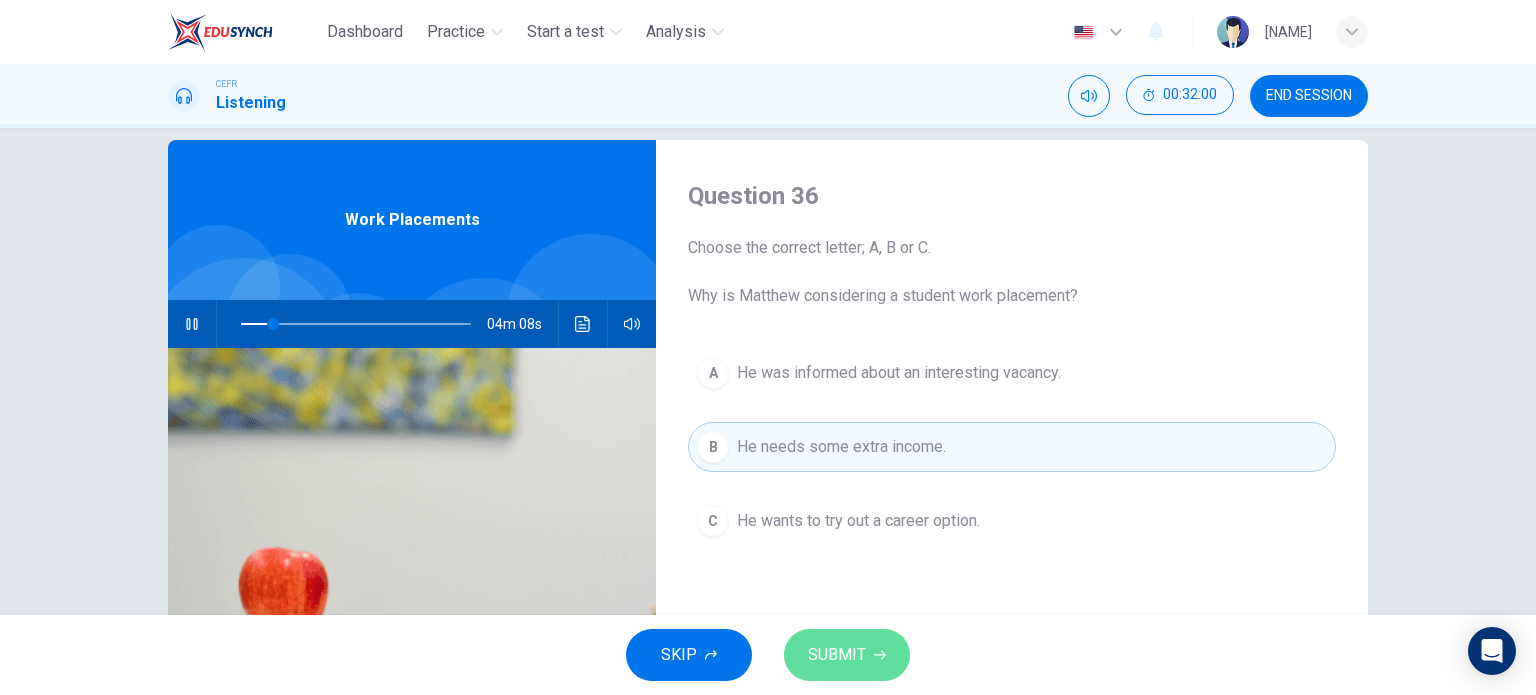 click on "SUBMIT" at bounding box center [837, 655] 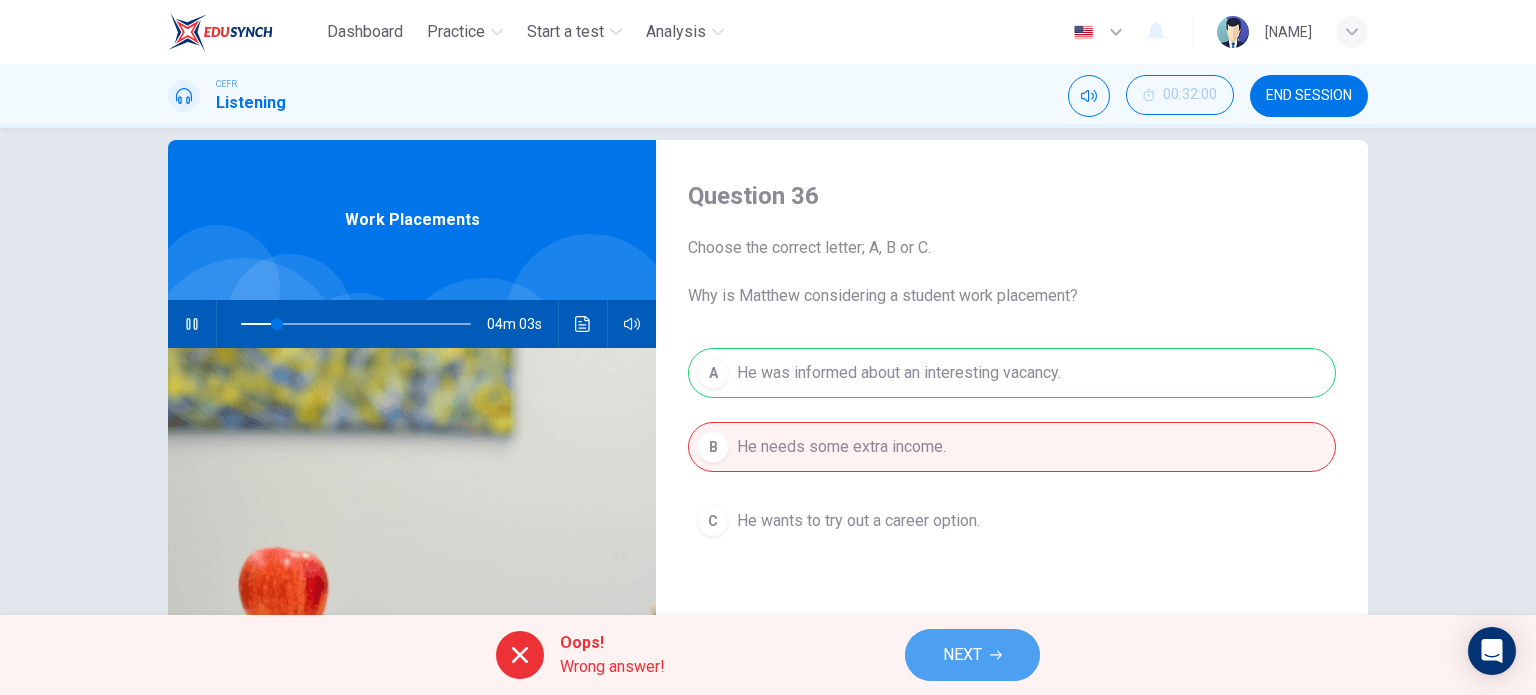 click on "NEXT" at bounding box center (972, 655) 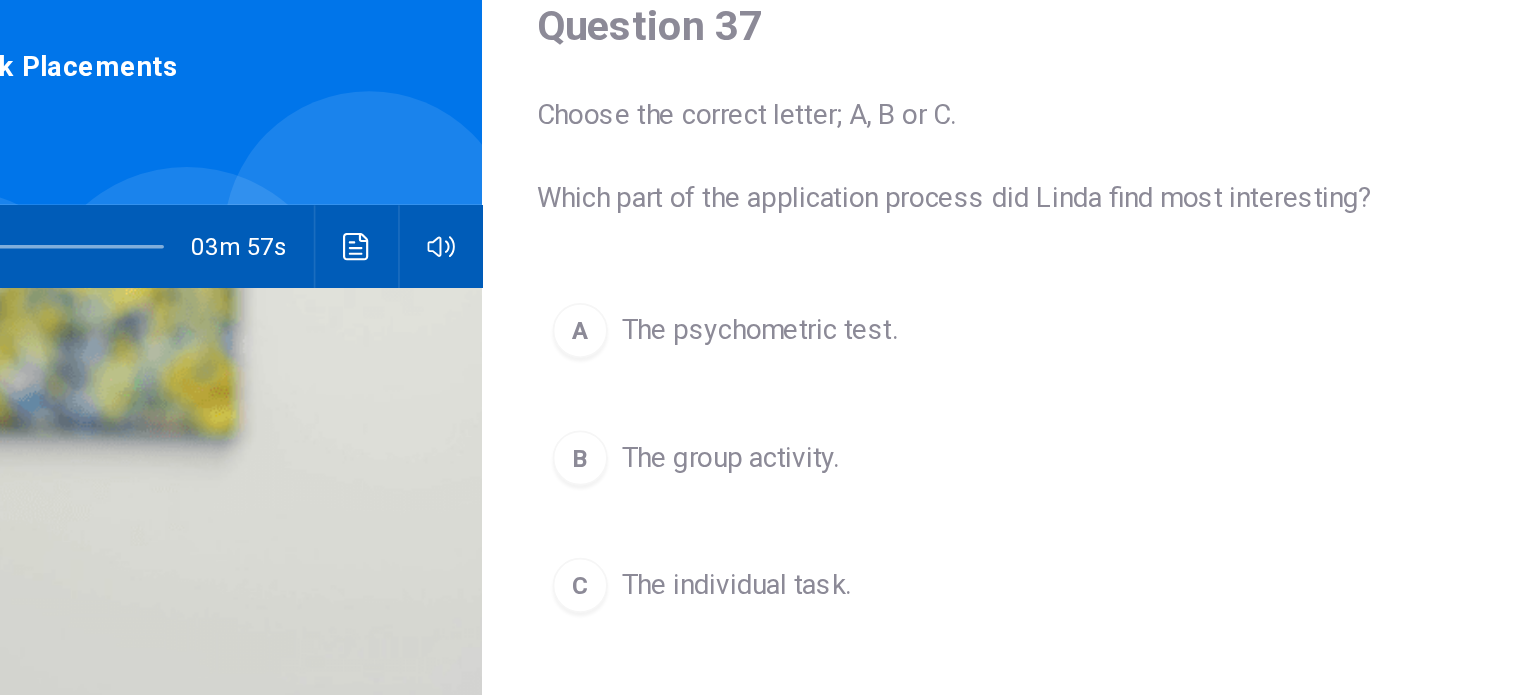 scroll, scrollTop: 16, scrollLeft: 0, axis: vertical 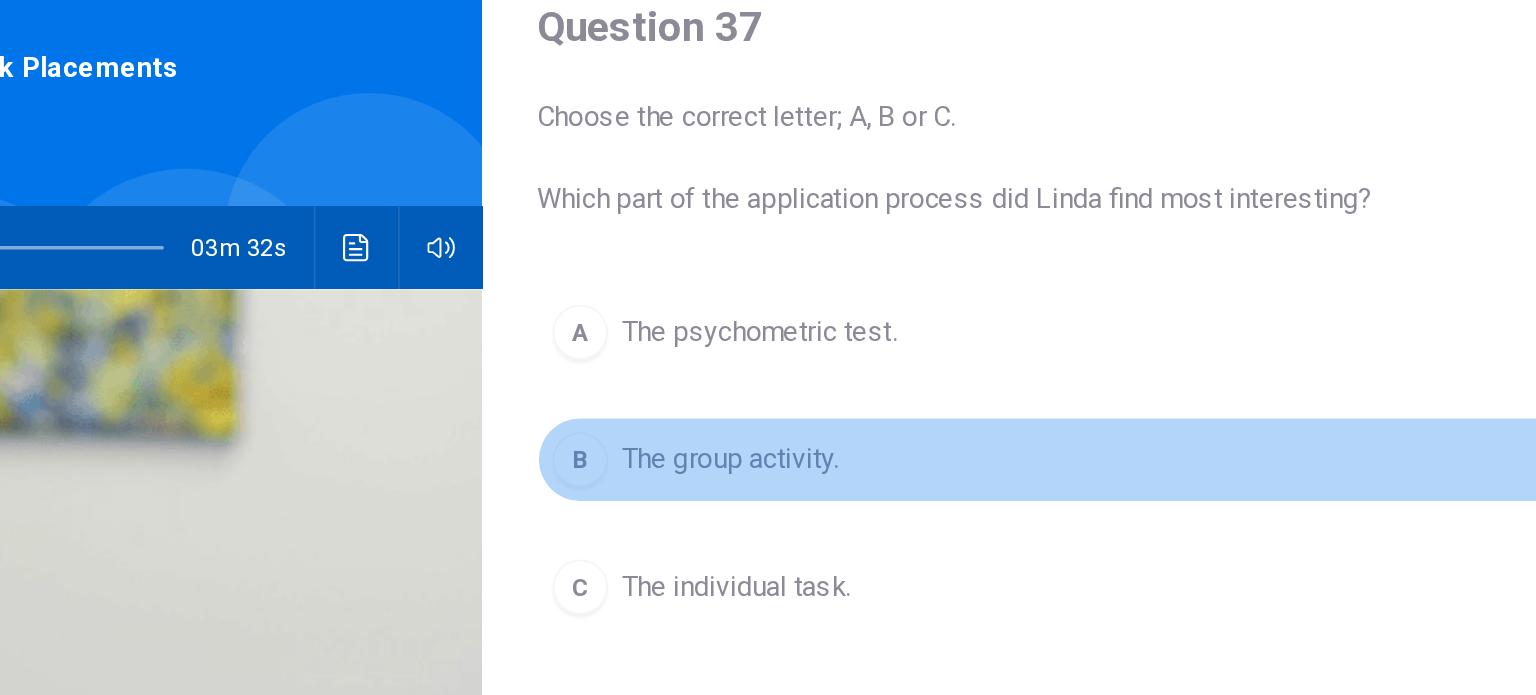 click on "B The group activity." at bounding box center [1012, 459] 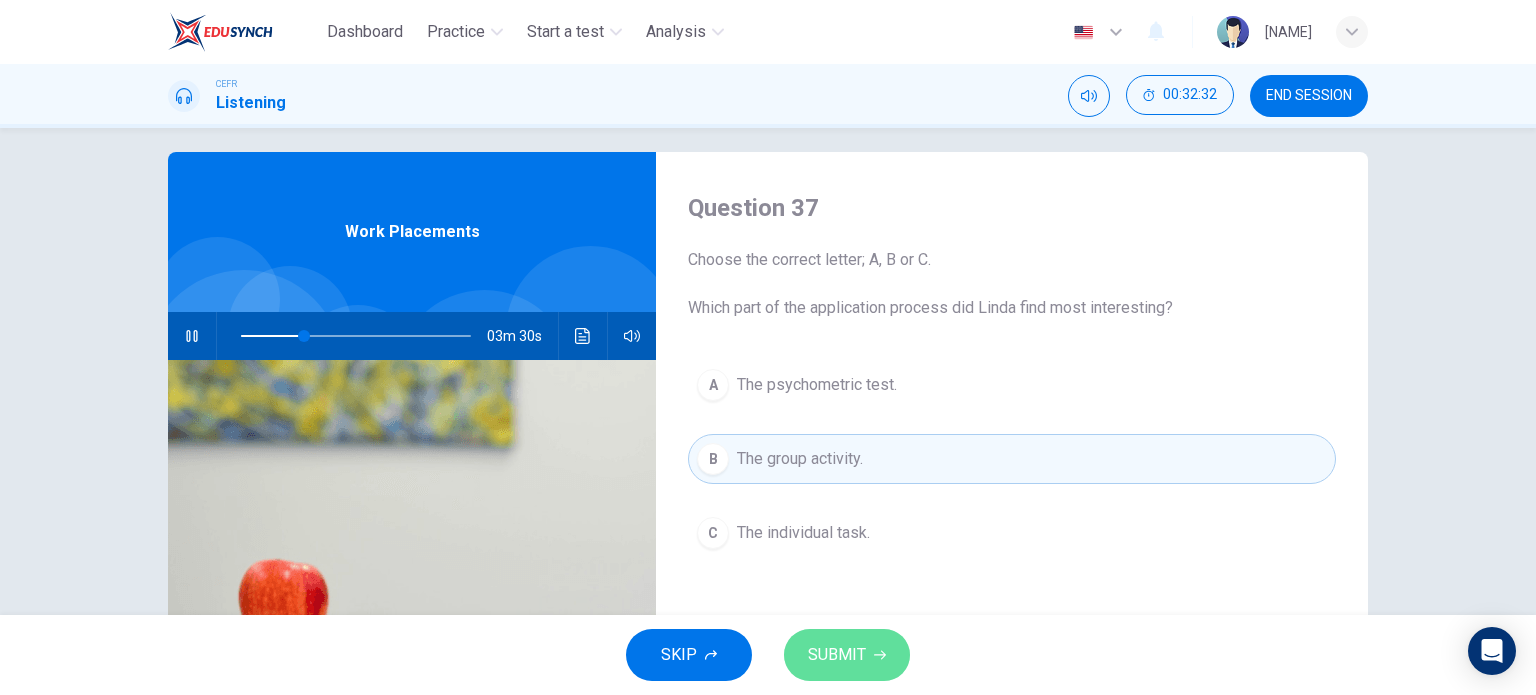 click on "SUBMIT" at bounding box center (837, 655) 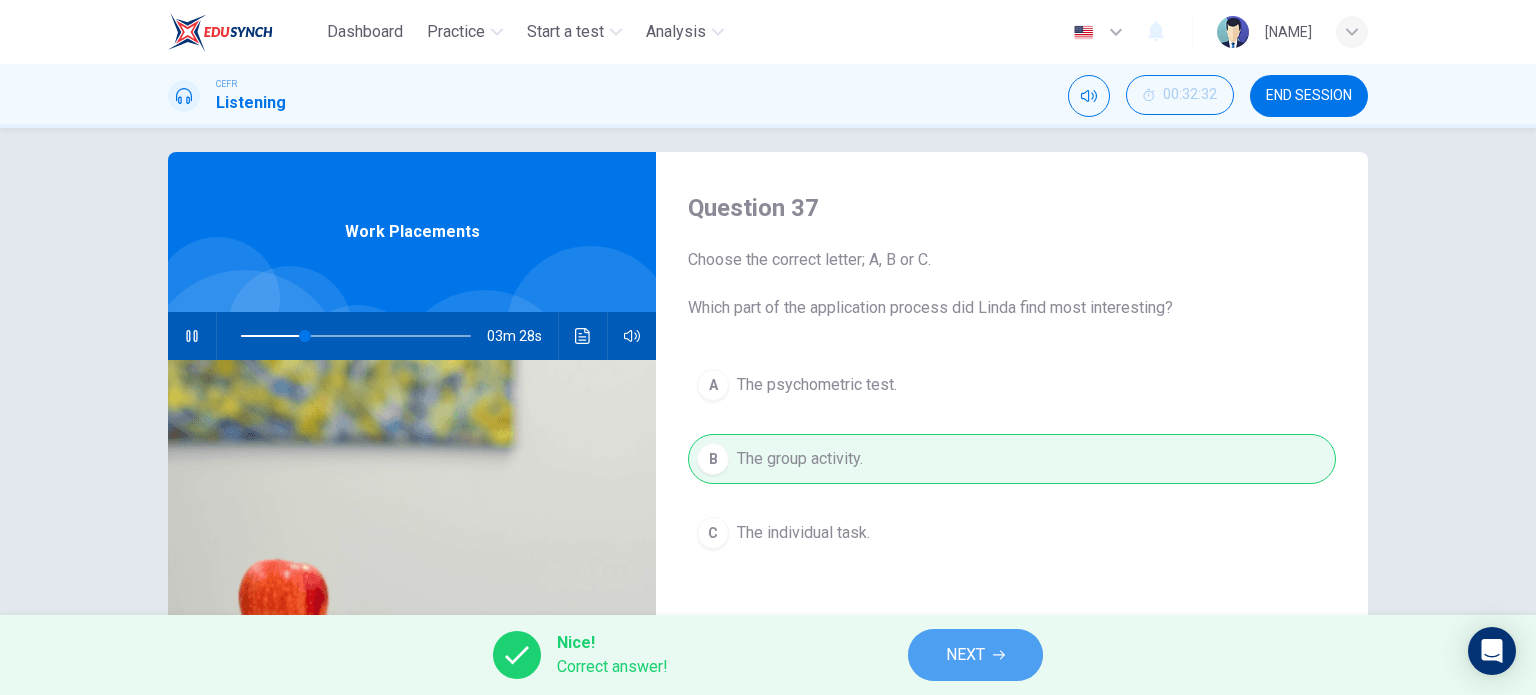 click on "NEXT" at bounding box center (965, 655) 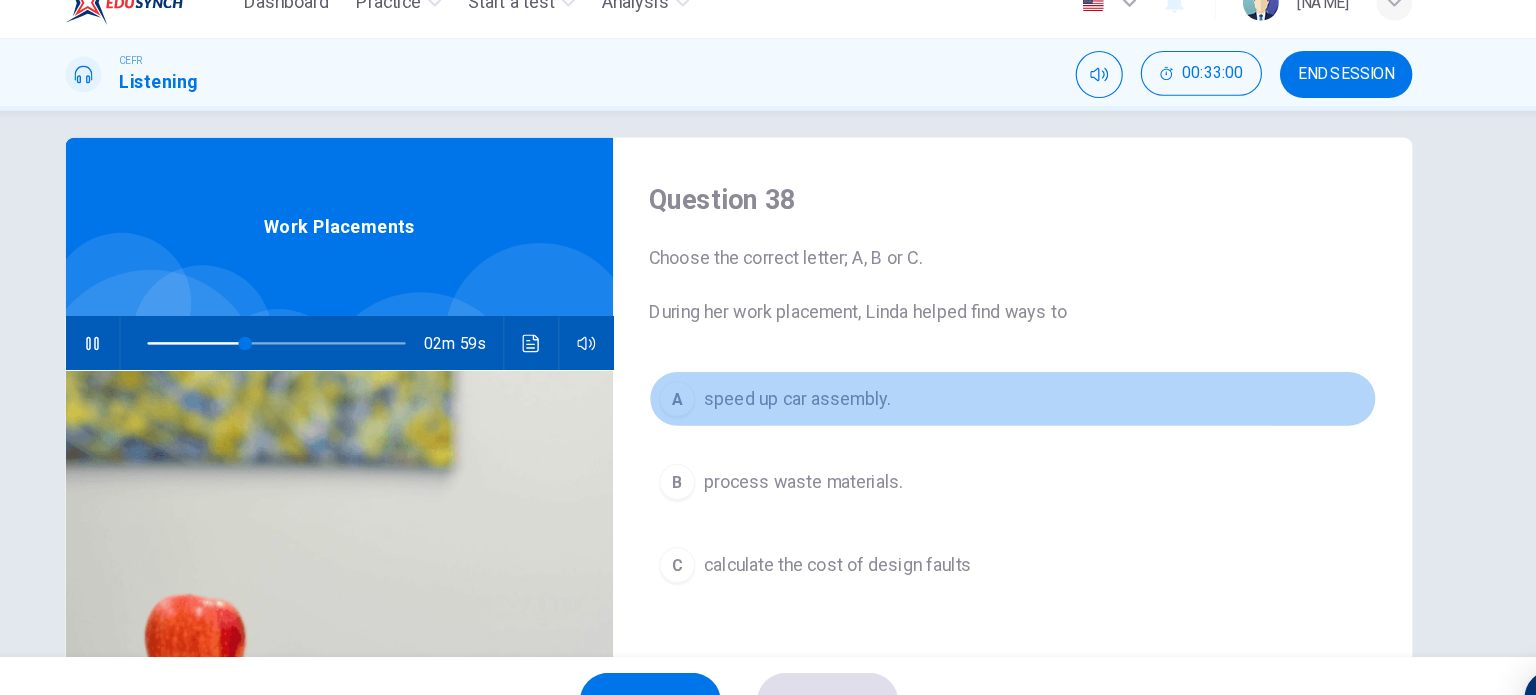 click on "speed up car assembly." at bounding box center [820, 385] 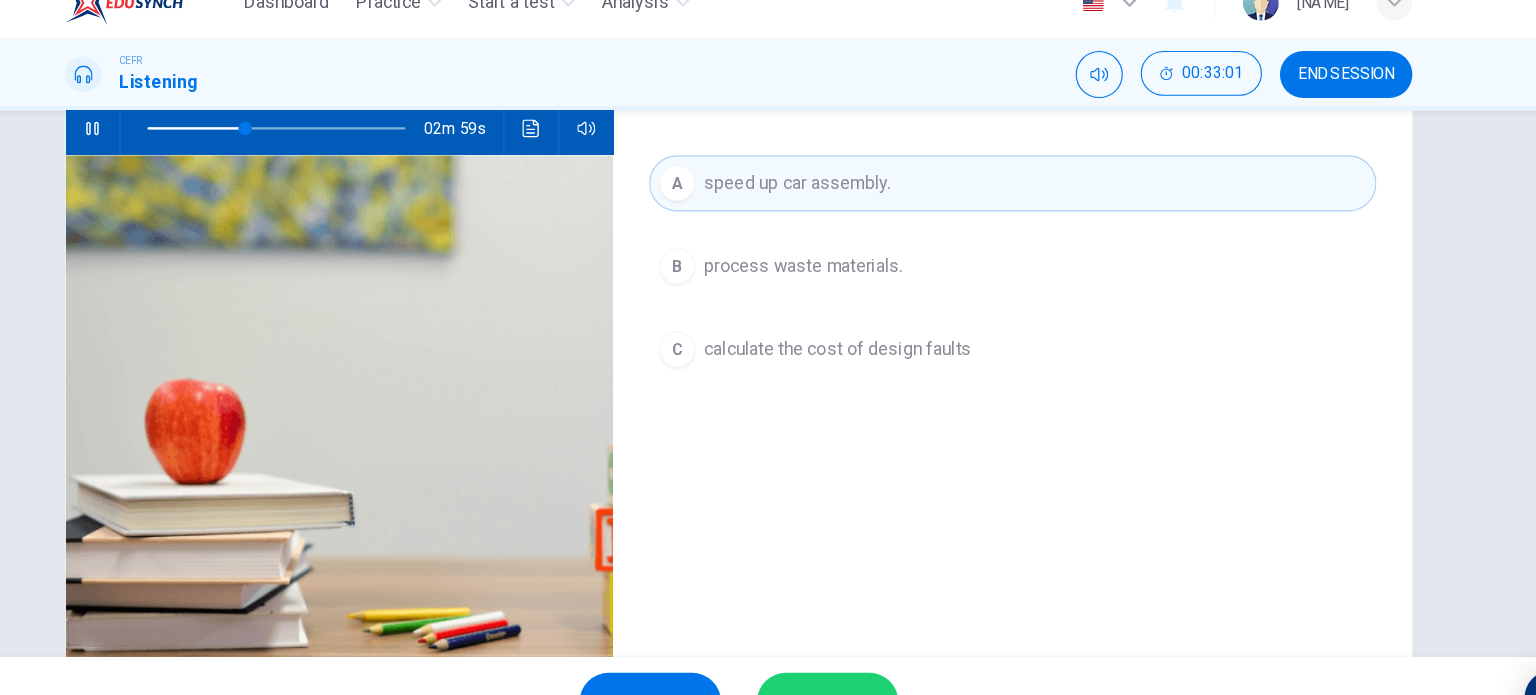 scroll, scrollTop: 209, scrollLeft: 0, axis: vertical 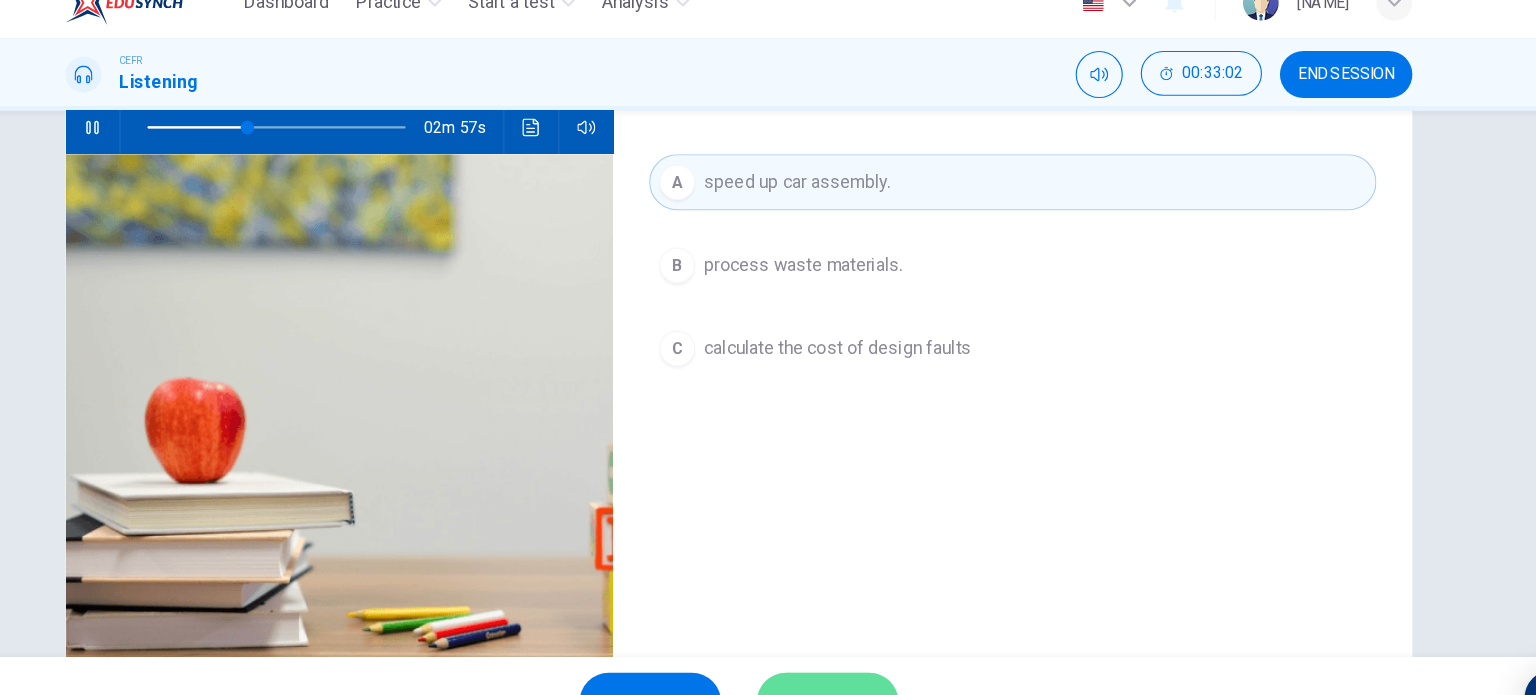 click on "SUBMIT" at bounding box center (847, 655) 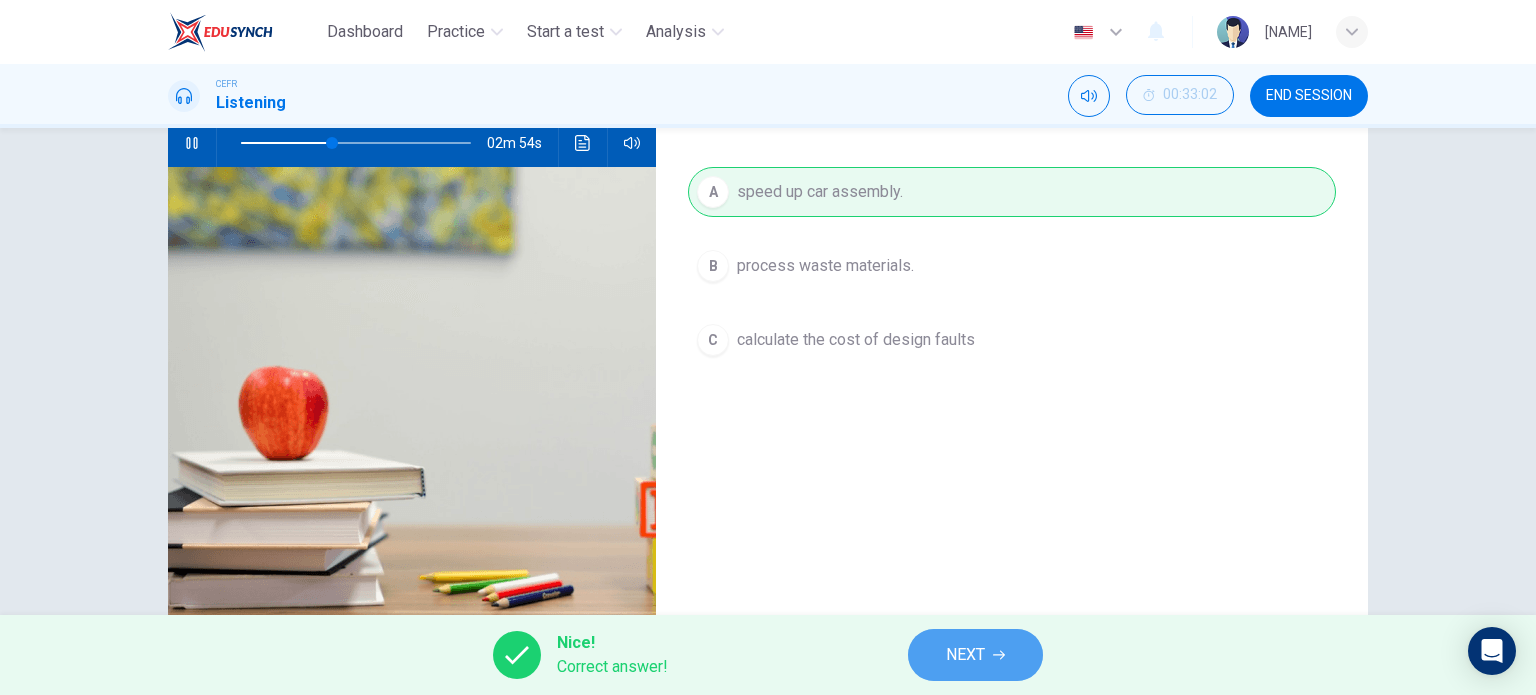 click on "NEXT" at bounding box center [975, 655] 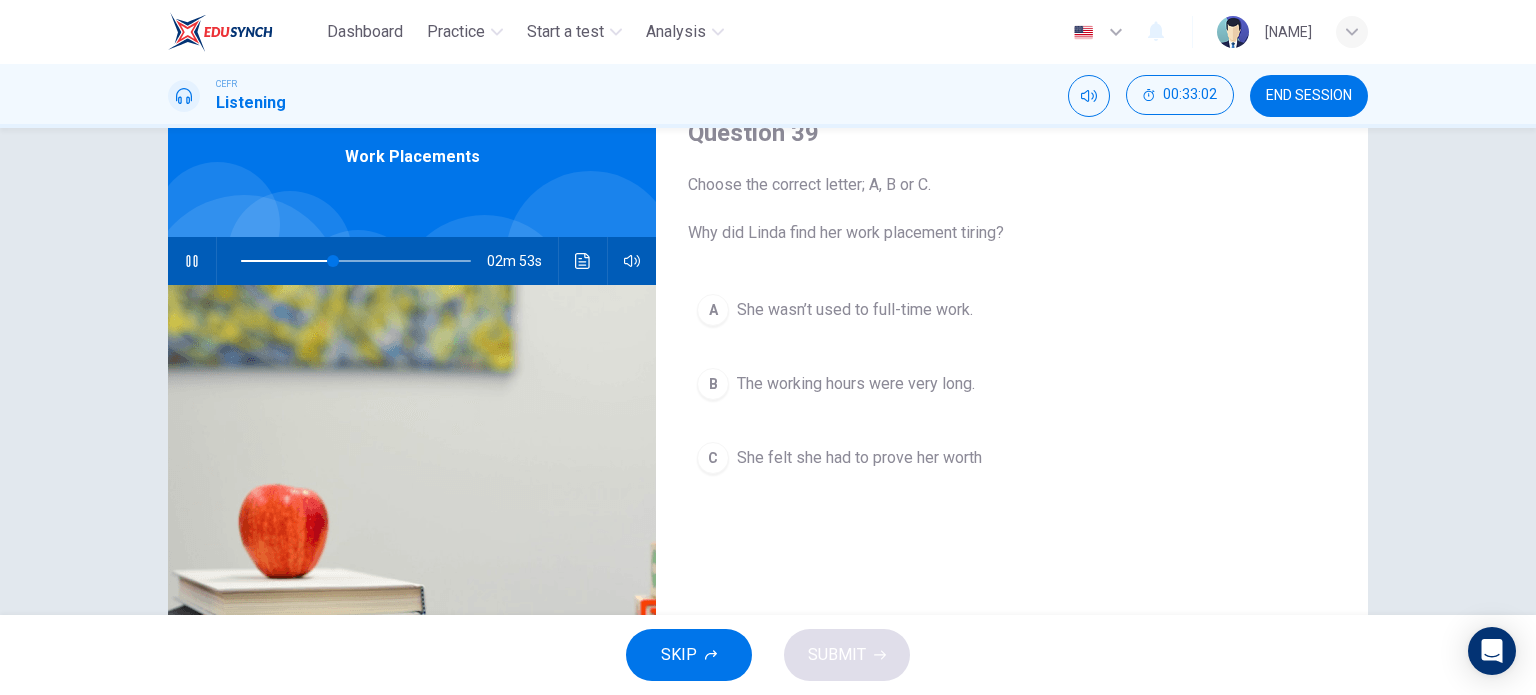 scroll, scrollTop: 90, scrollLeft: 0, axis: vertical 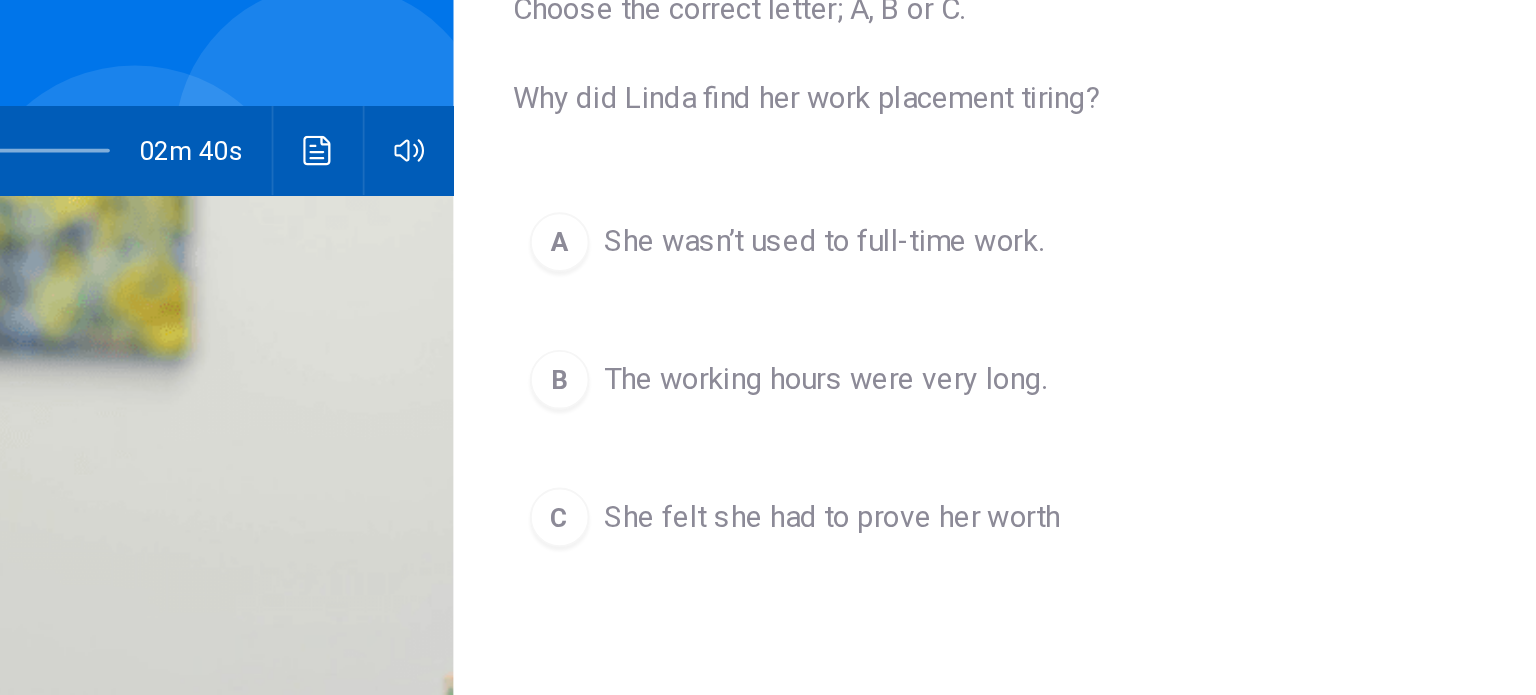 click on "The working hours were very long." at bounding box center [855, 311] 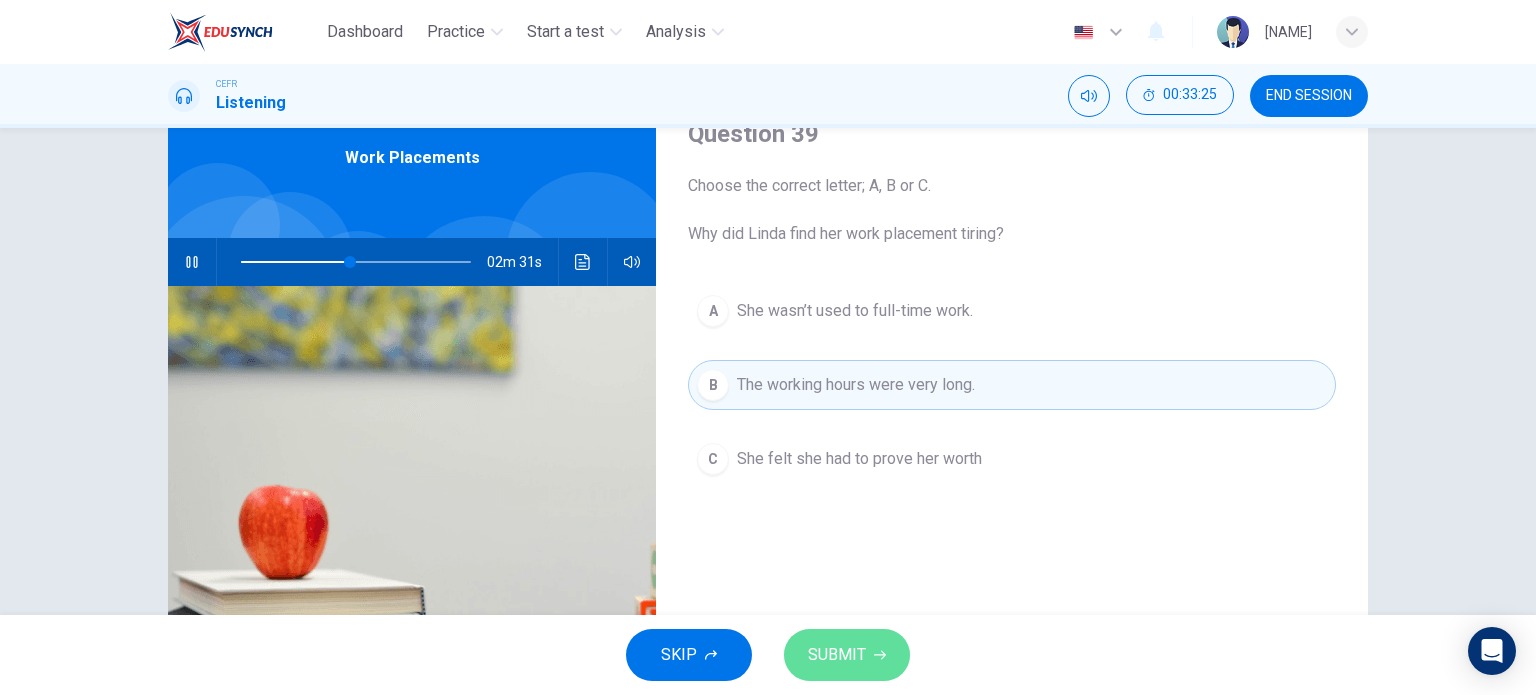 click on "SUBMIT" at bounding box center (837, 655) 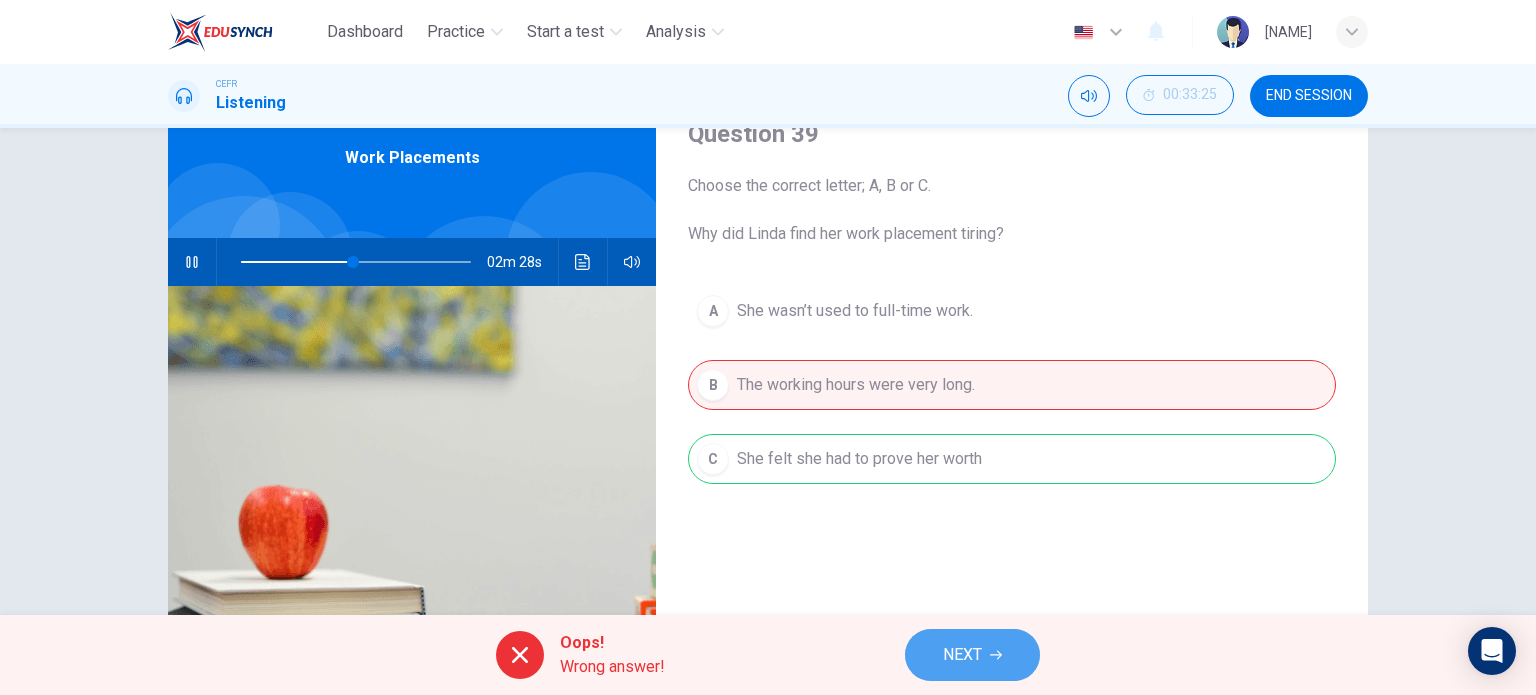 click on "NEXT" at bounding box center [962, 655] 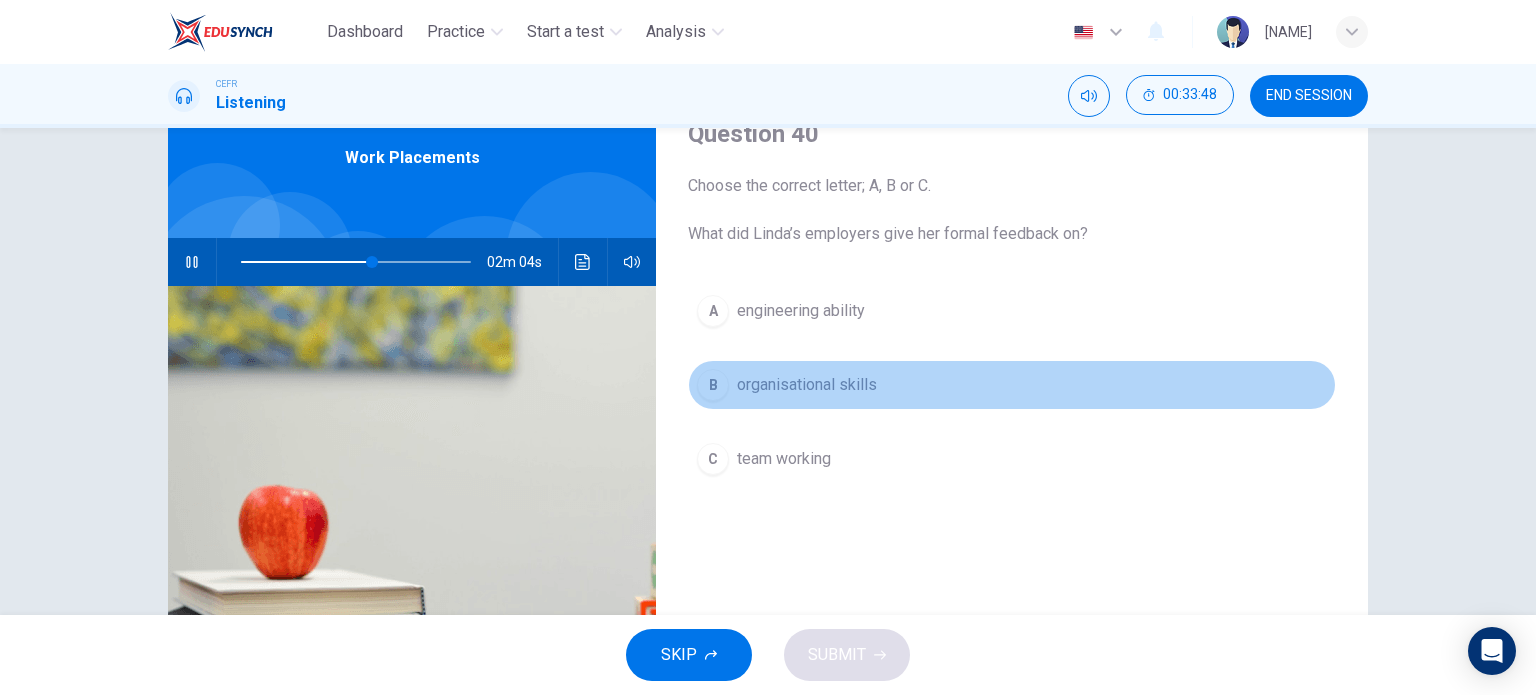 click on "organisational skills" at bounding box center (801, 311) 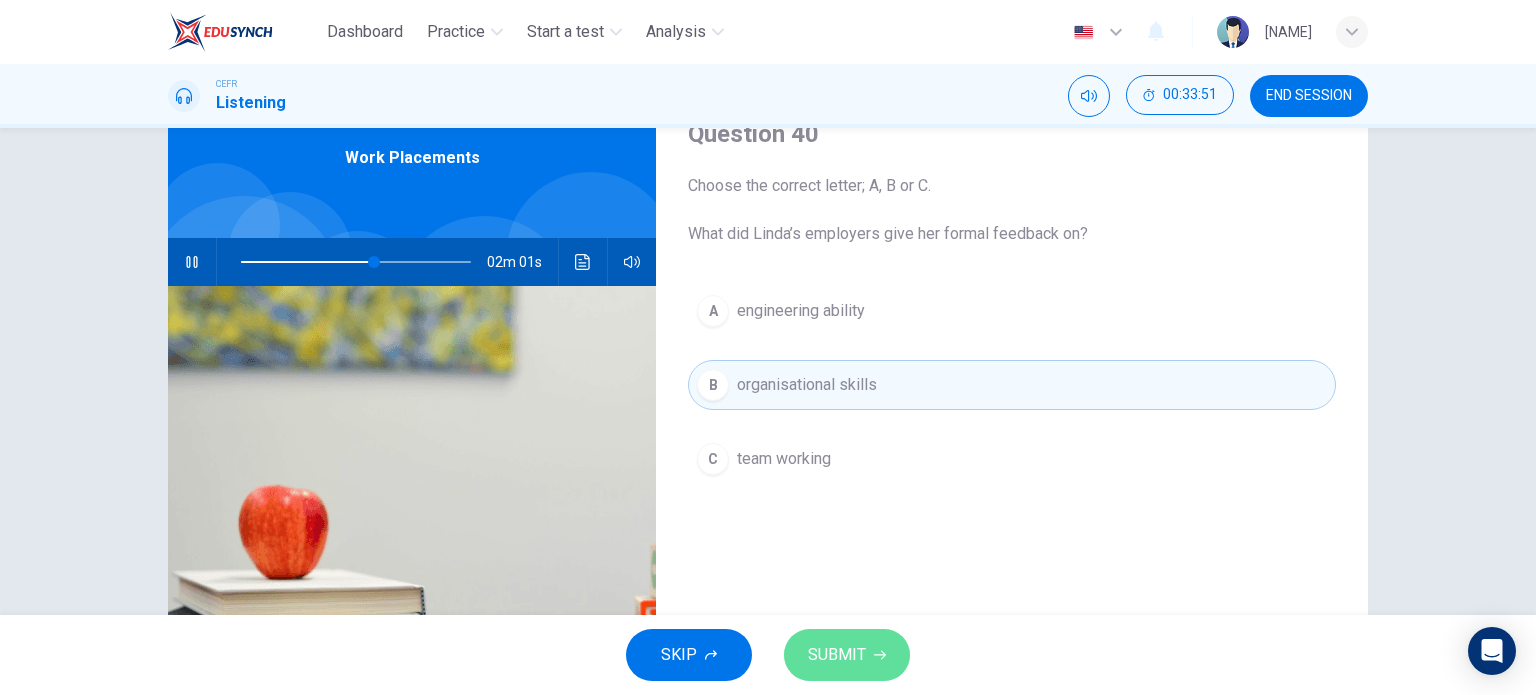 click on "SUBMIT" at bounding box center (847, 655) 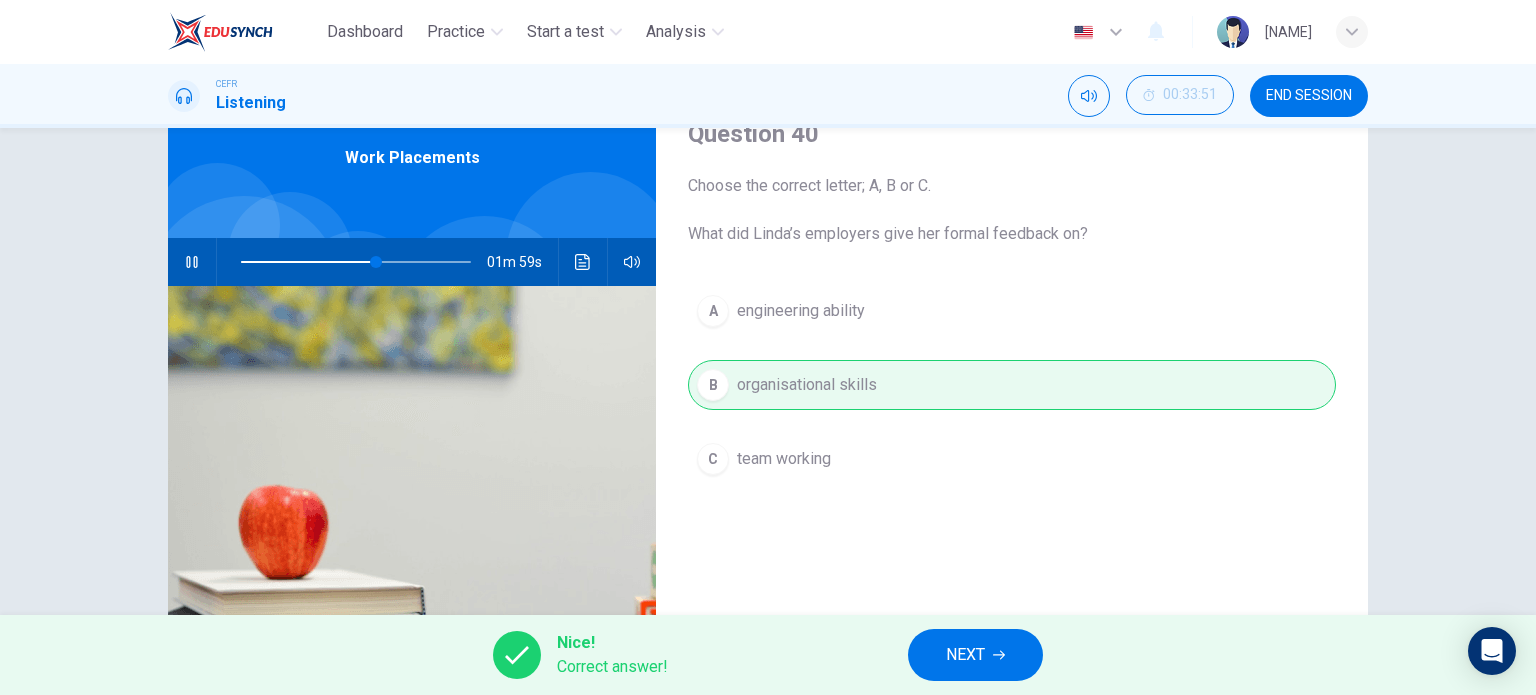 click on "NEXT" at bounding box center [975, 655] 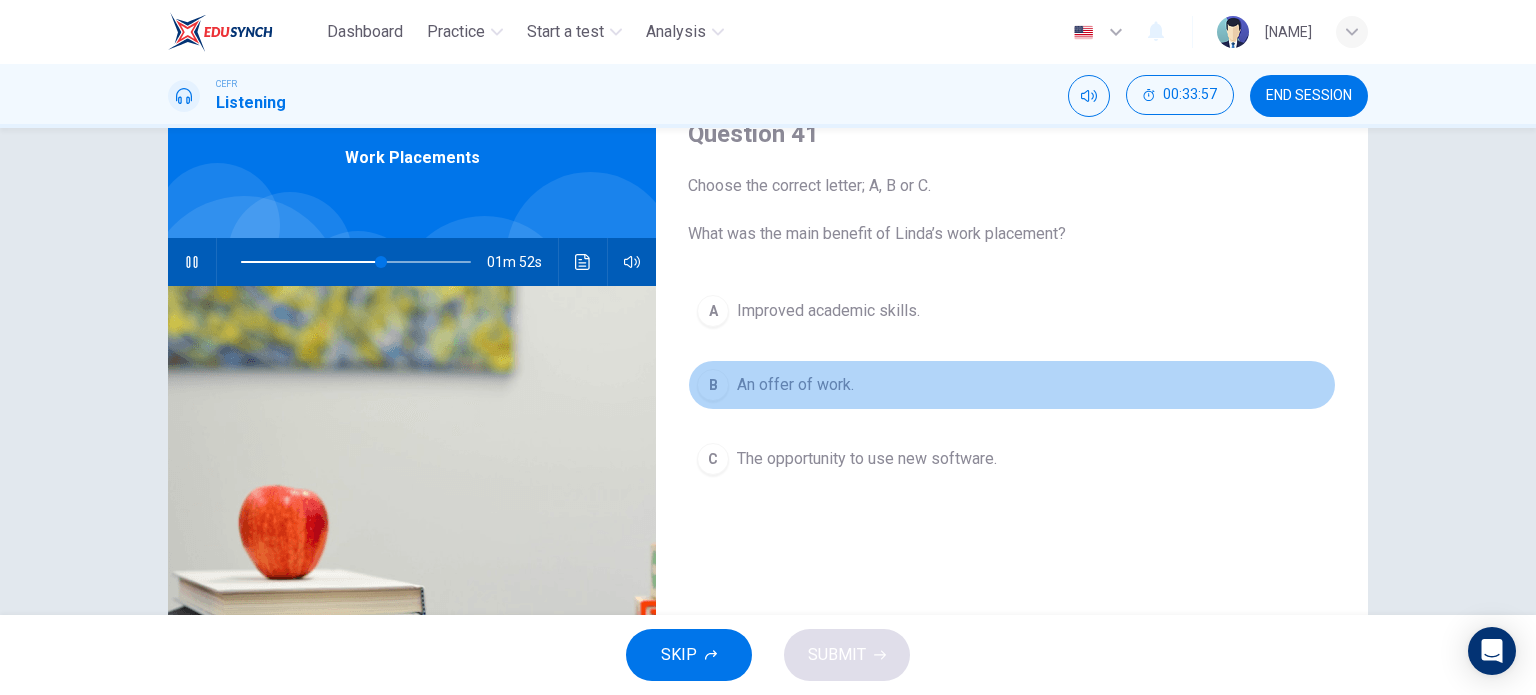 click on "An offer of work." at bounding box center (828, 311) 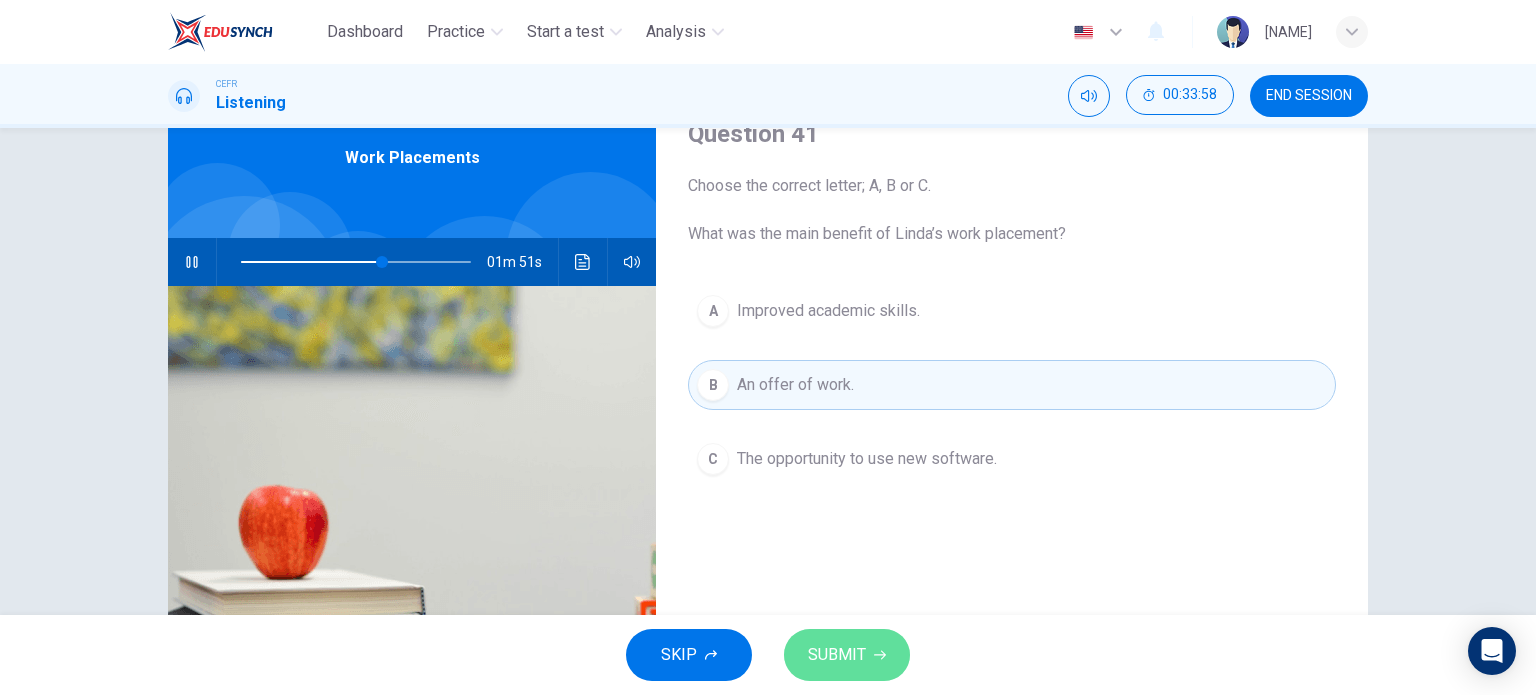 click at bounding box center (880, 655) 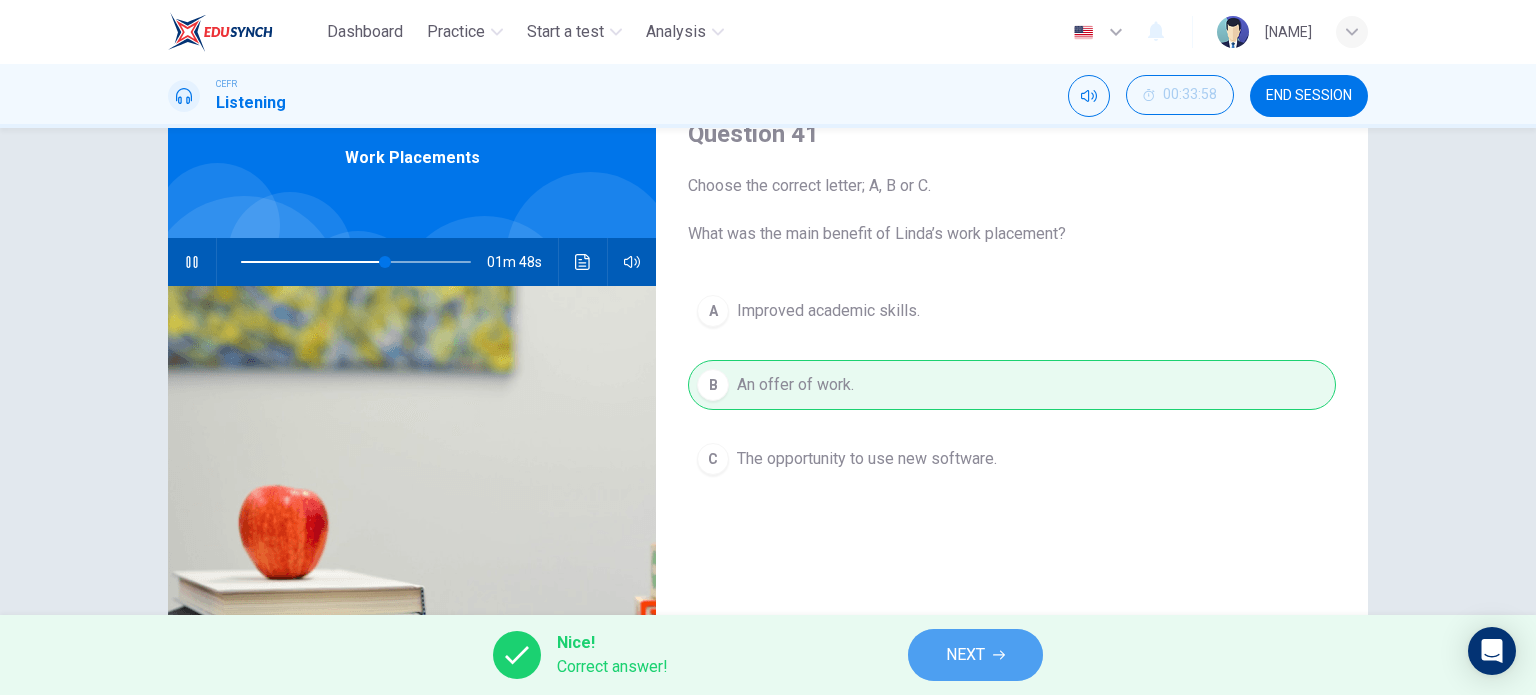 click on "NEXT" at bounding box center (965, 655) 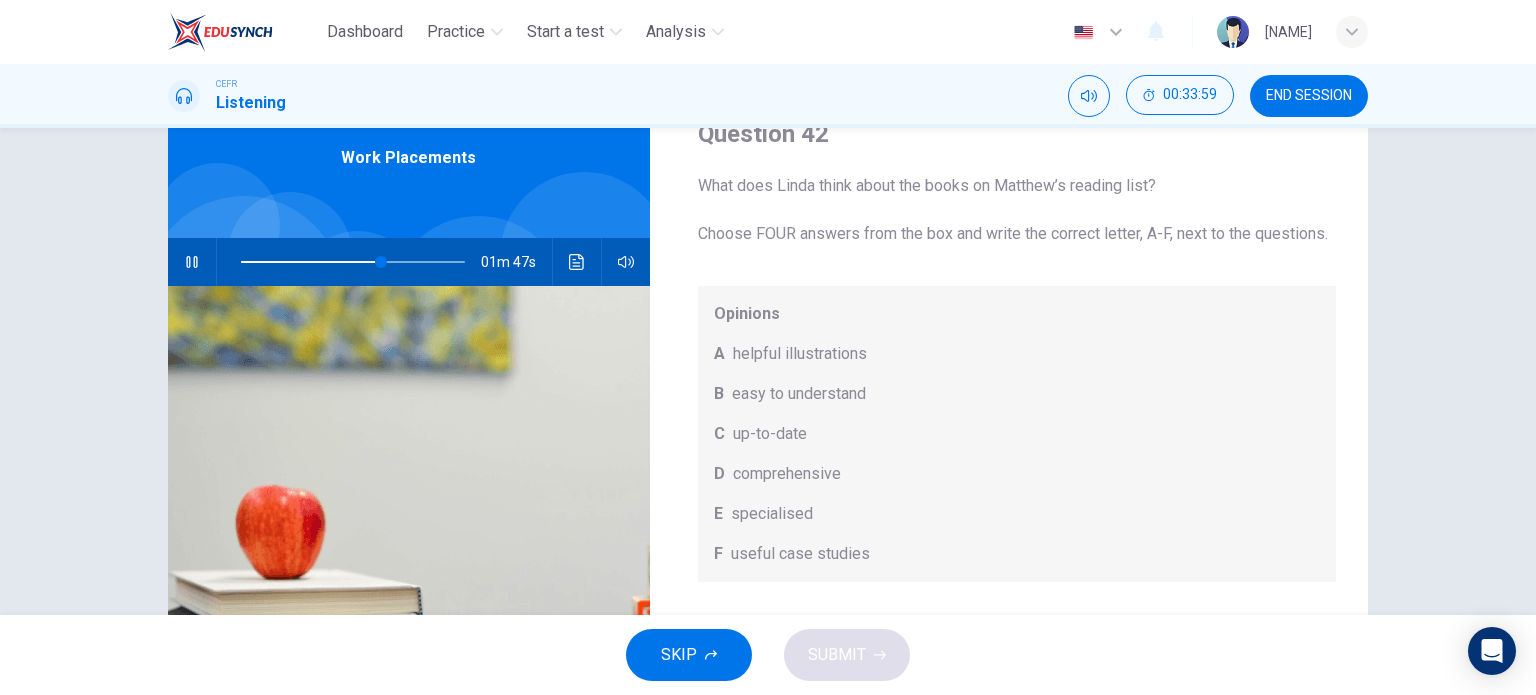 scroll, scrollTop: 0, scrollLeft: 0, axis: both 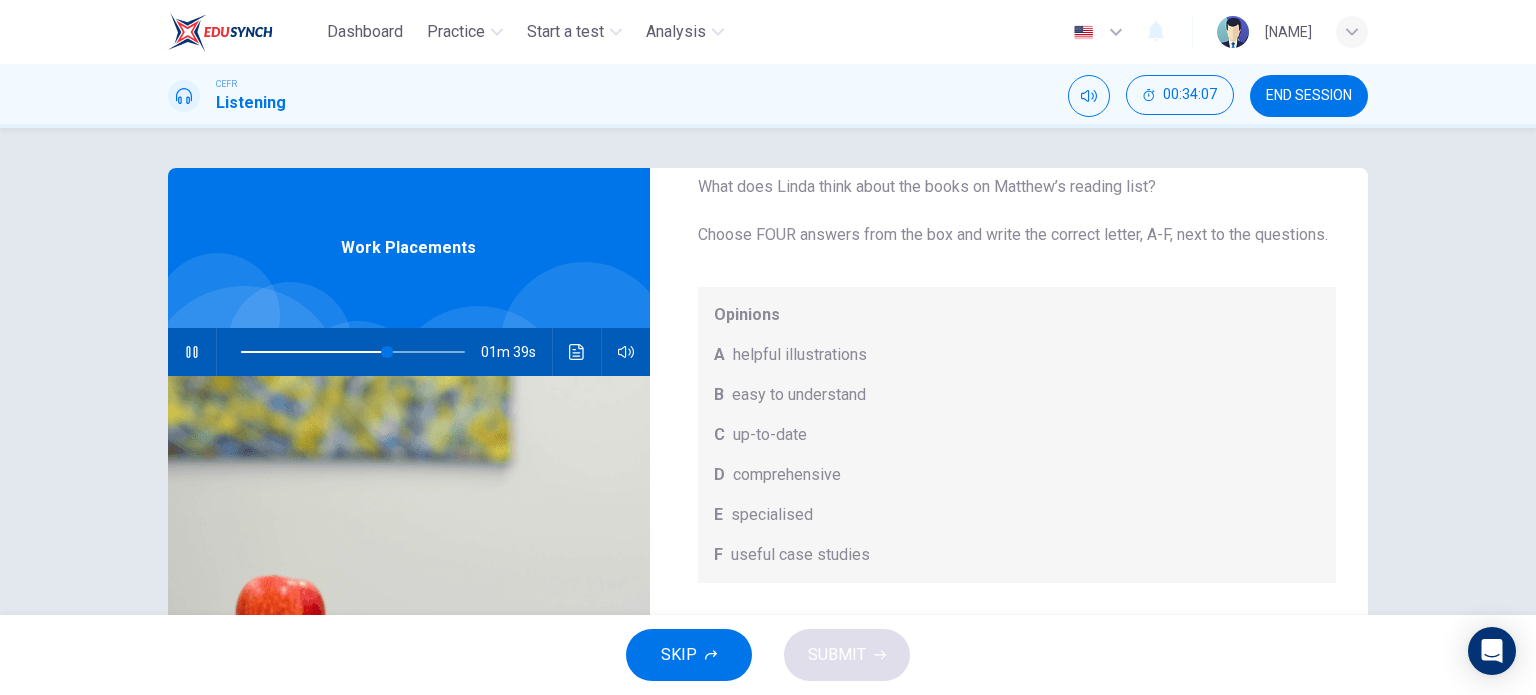 click at bounding box center (191, 352) 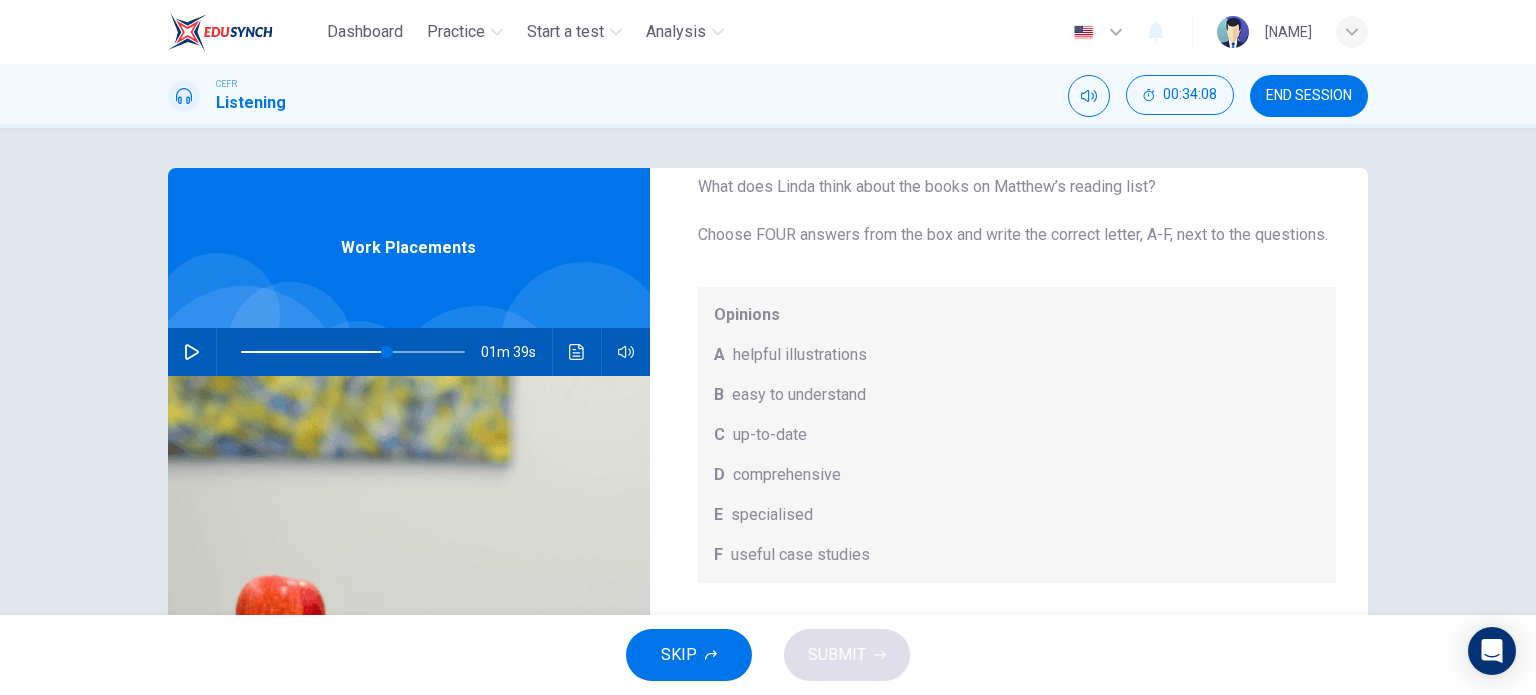 scroll, scrollTop: 288, scrollLeft: 0, axis: vertical 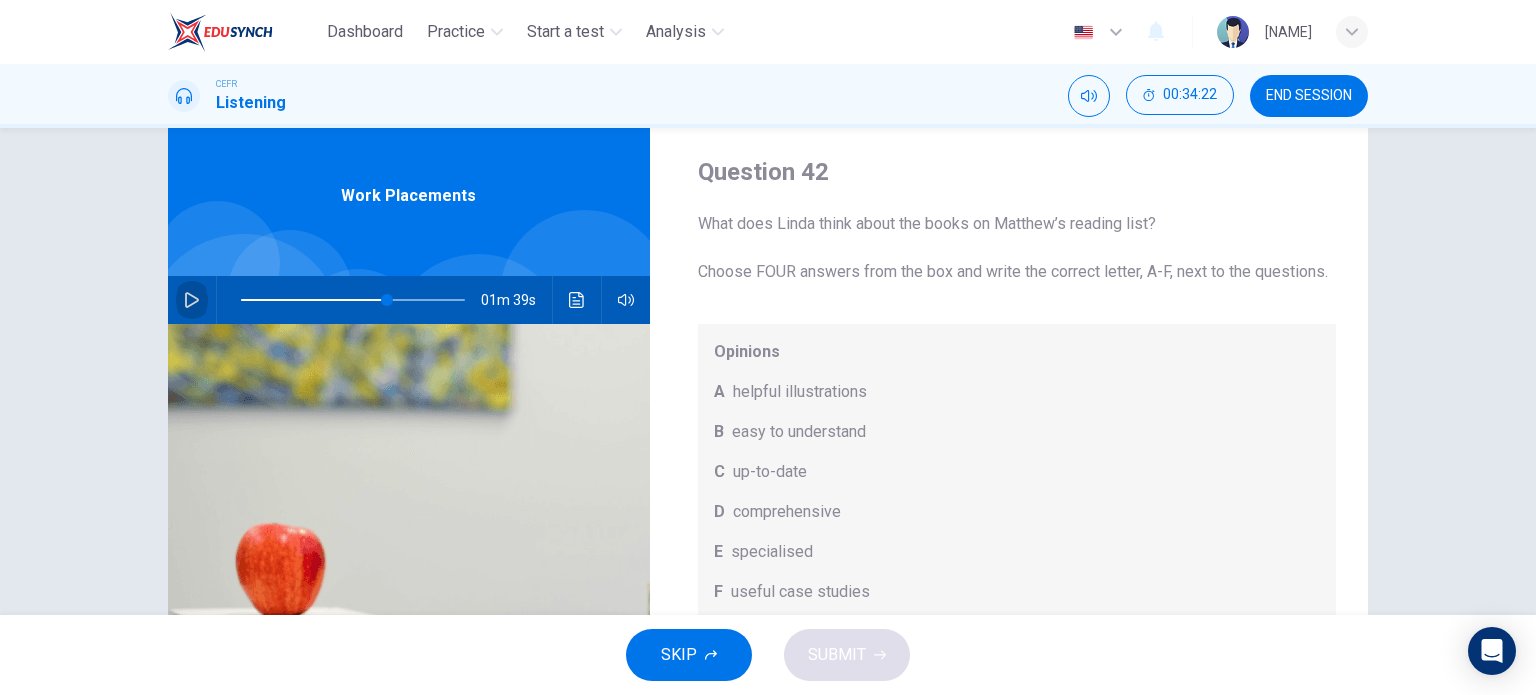 click at bounding box center (192, 300) 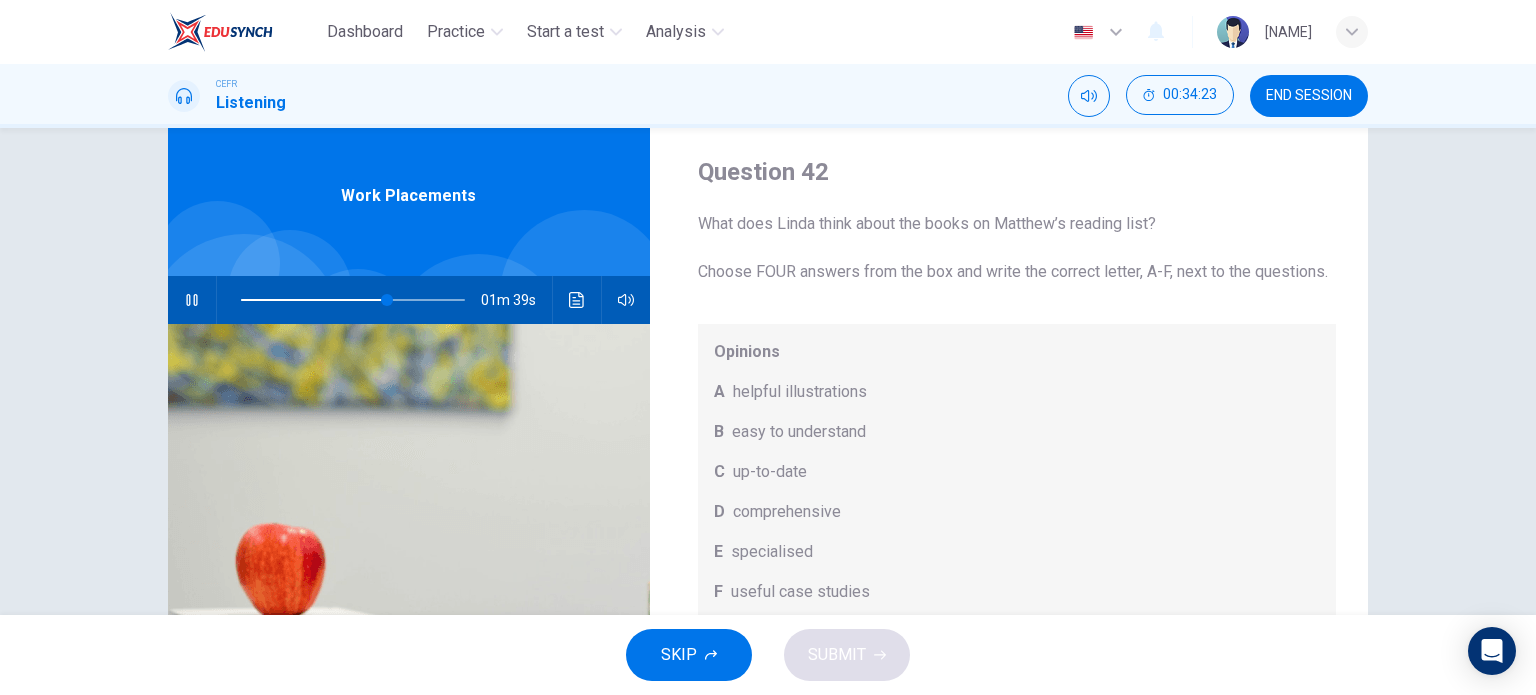 scroll, scrollTop: 112, scrollLeft: 0, axis: vertical 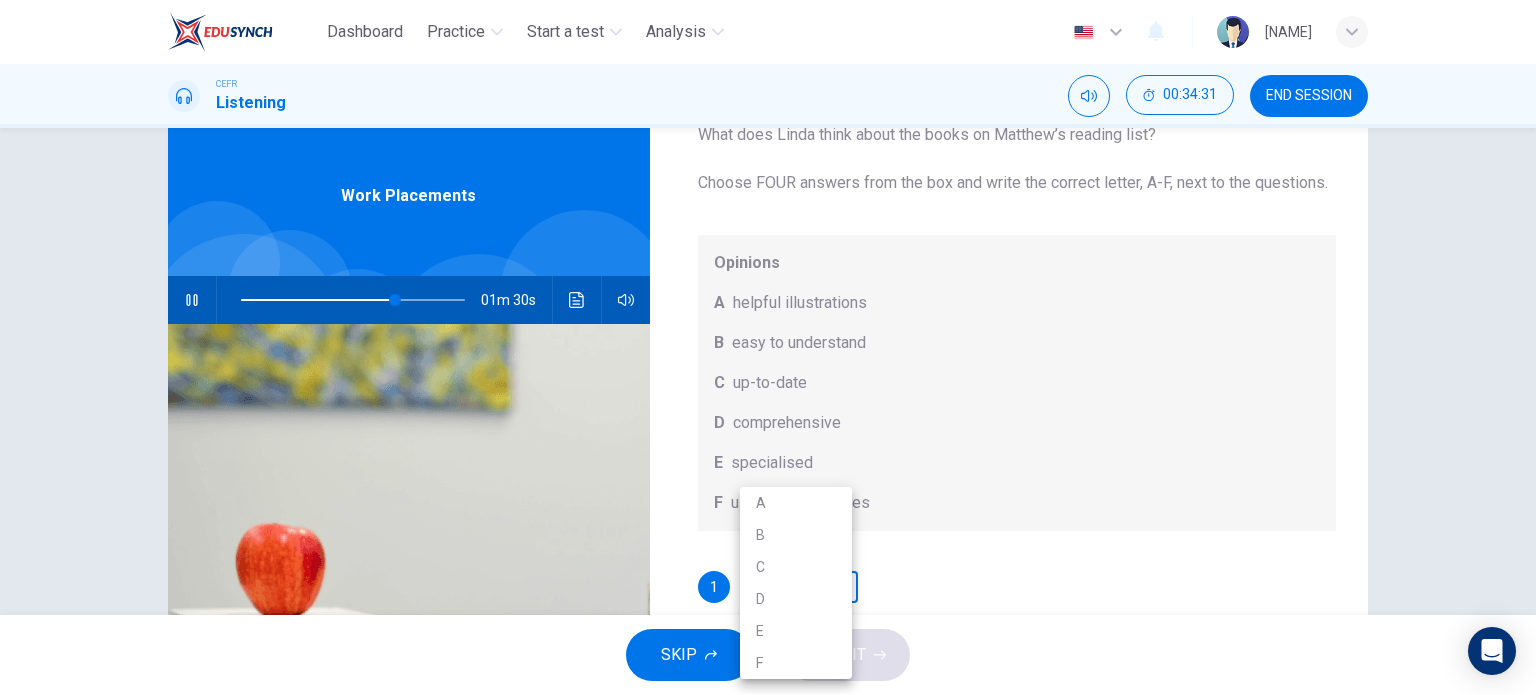 click on "Dashboard Practice Start a test Analysis English en ​ LOH HUI LING CEFR Listening 00:34:31 END SESSION Question 42 What does Linda think about the books on Matthew’s reading list? Choose FOUR answers from the box and write the correct letter, A-F, next to the questions.
Opinions A helpful illustrations B easy to understand C up-to-date D comprehensive E specialised F useful case studies 1 ​ ​ 2 ​ ​ 3 ​ ​ 4 ​ ​ Work Placements 01m 30s SKIP SUBMIT EduSynch - Online Language Proficiency Testing
Dashboard Practice Start a test Analysis Notifications © Copyright  2025 A B C D E F" at bounding box center (768, 347) 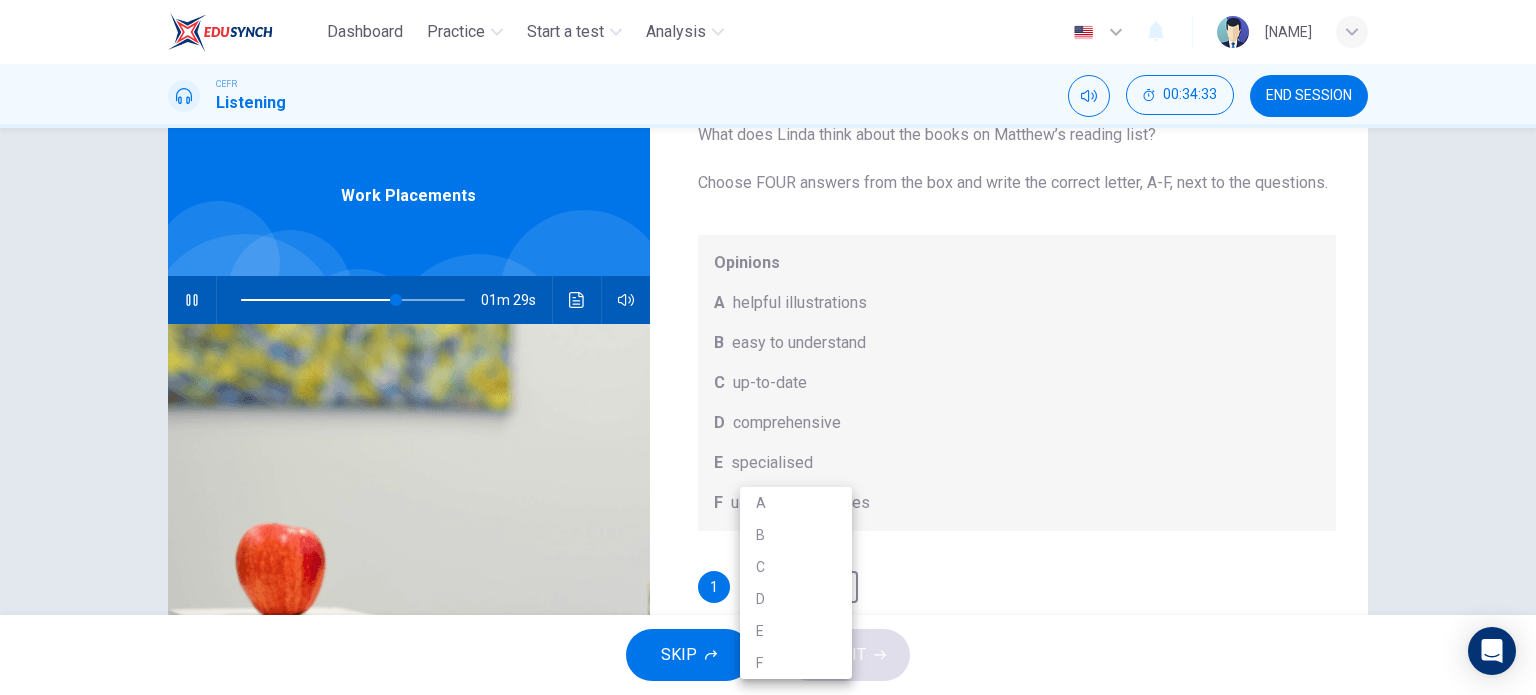 click at bounding box center [768, 347] 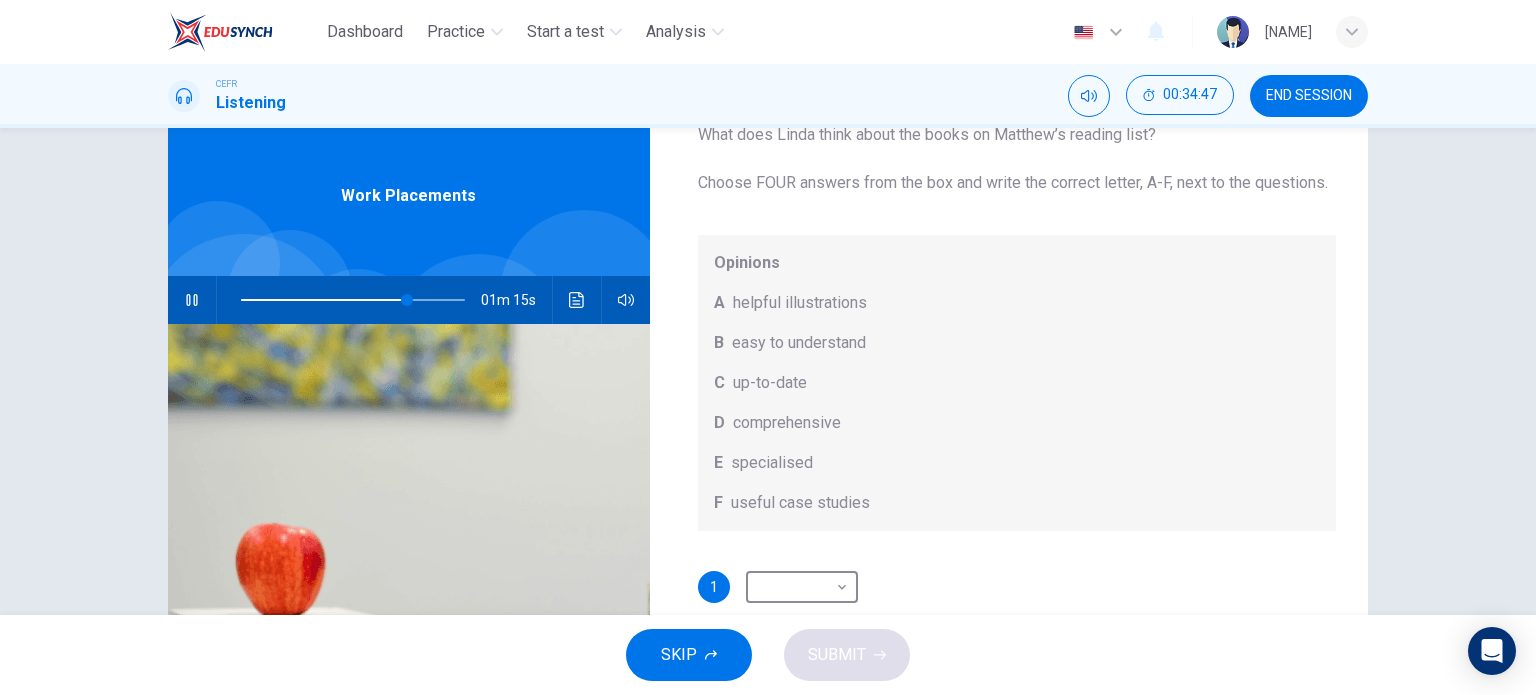 scroll, scrollTop: 112, scrollLeft: 0, axis: vertical 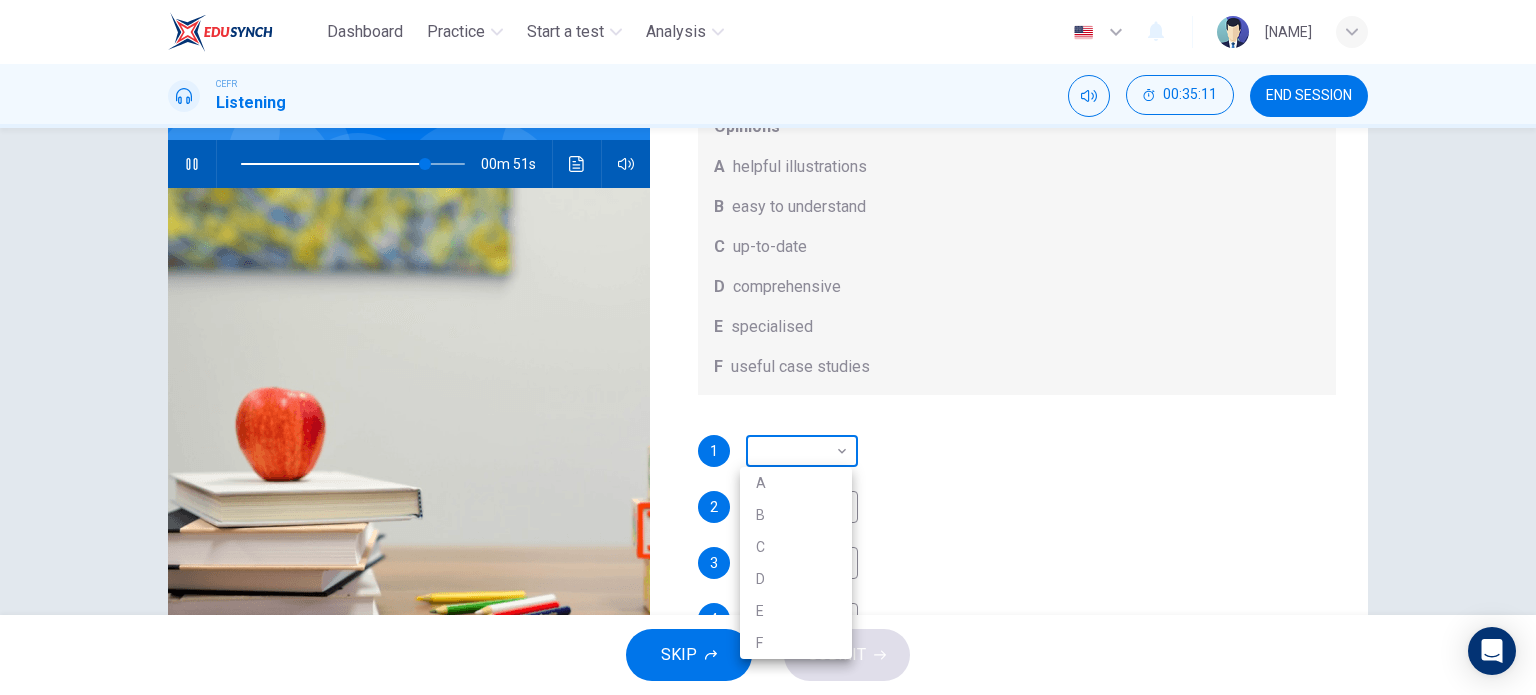 click on "Dashboard Practice Start a test Analysis English en ​ [NAME] CEFR Listening 00:35:11 END SESSION Question 42 What does Linda think about the books on Matthew’s reading list? Choose FOUR answers from the box and write the correct letter, A-F, next to the questions.
Opinions A helpful illustrations B easy to understand C up-to-date D comprehensive E specialised F useful case studies 1 ​ ​ 2 ​ ​ 3 ​ ​ 4 ​ ​ Work Placements 00m 51s SKIP SUBMIT EduSynch - Online Language Proficiency Testing
Dashboard Practice Start a test Analysis Notifications © Copyright  2025 A B C D E F" at bounding box center [768, 347] 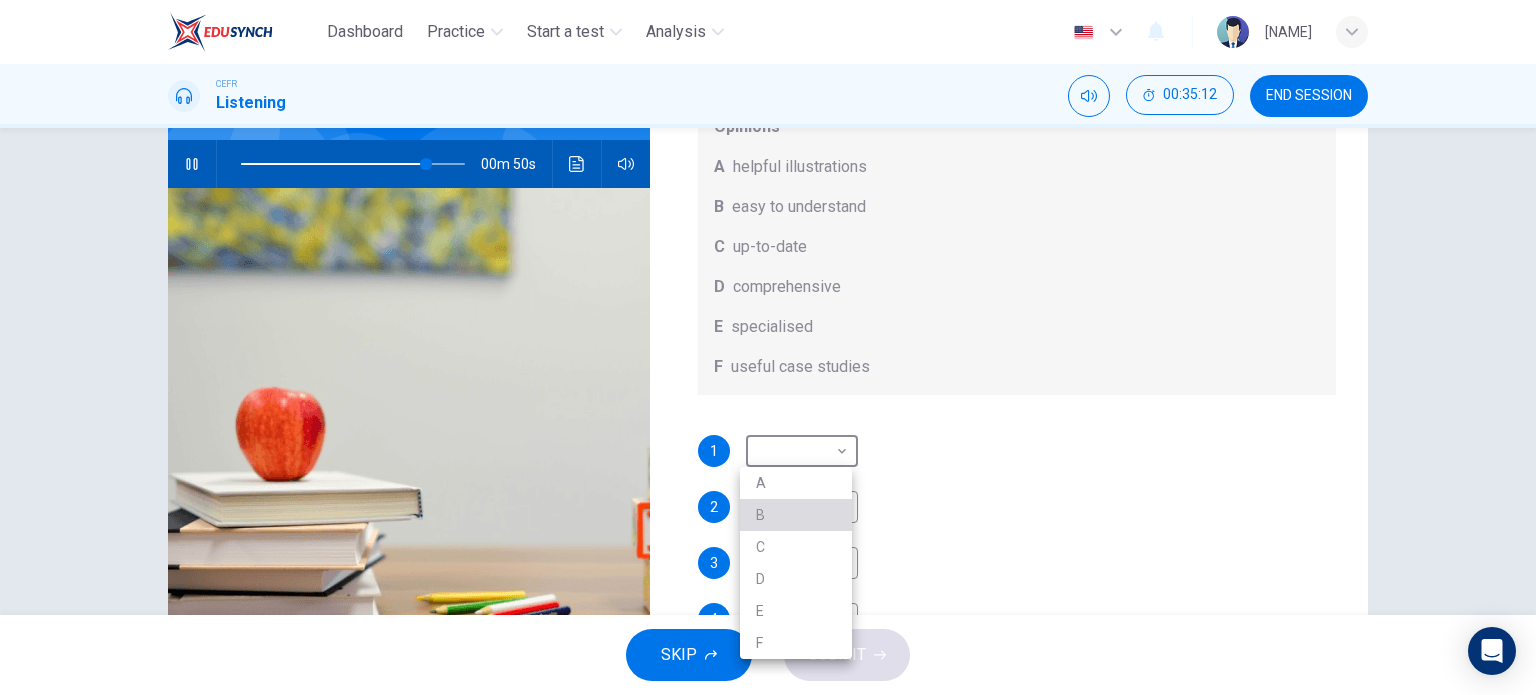 click on "B" at bounding box center (796, 515) 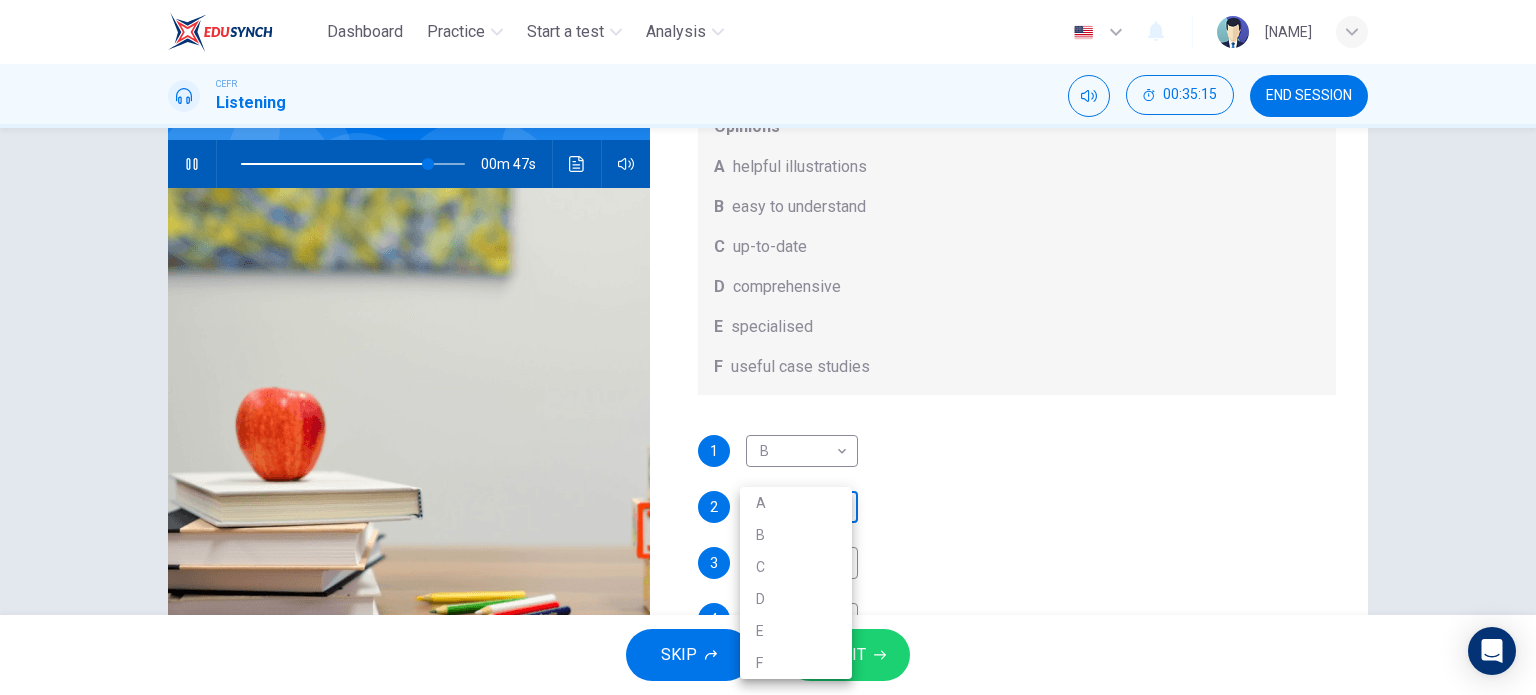 click on "Dashboard Practice Start a test Analysis English en ​ LOH HUI LING CEFR Listening 00:35:15 END SESSION Question 42 What does Linda think about the books on Matthew’s reading list? Choose FOUR answers from the box and write the correct letter, A-F, next to the questions.
Opinions A helpful illustrations B easy to understand C up-to-date D comprehensive E specialised F useful case studies 1 B B ​ 2 ​ ​ 3 ​ ​ 4 ​ ​ Work Placements 00m 47s SKIP SUBMIT EduSynch - Online Language Proficiency Testing
Dashboard Practice Start a test Analysis Notifications © Copyright  2025 A B C D E F" at bounding box center [768, 347] 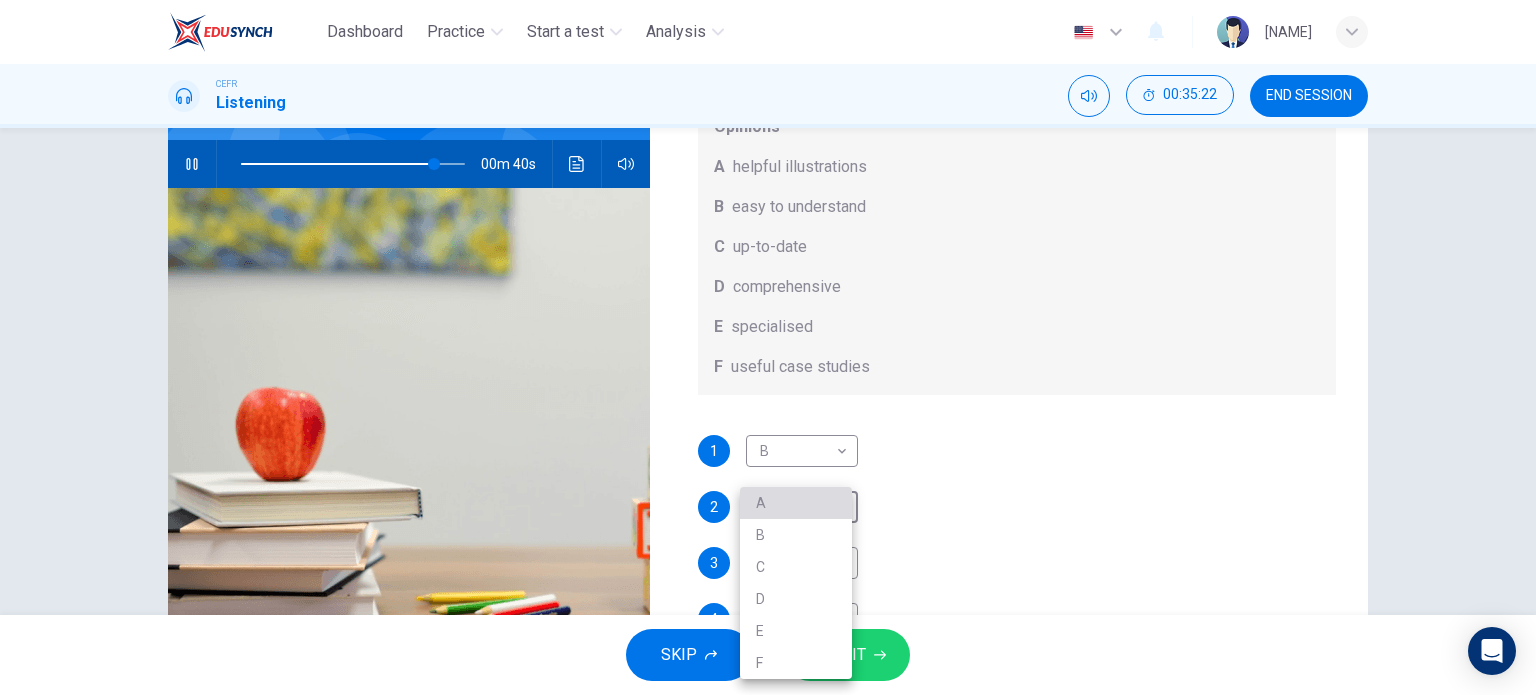 click on "A" at bounding box center [796, 503] 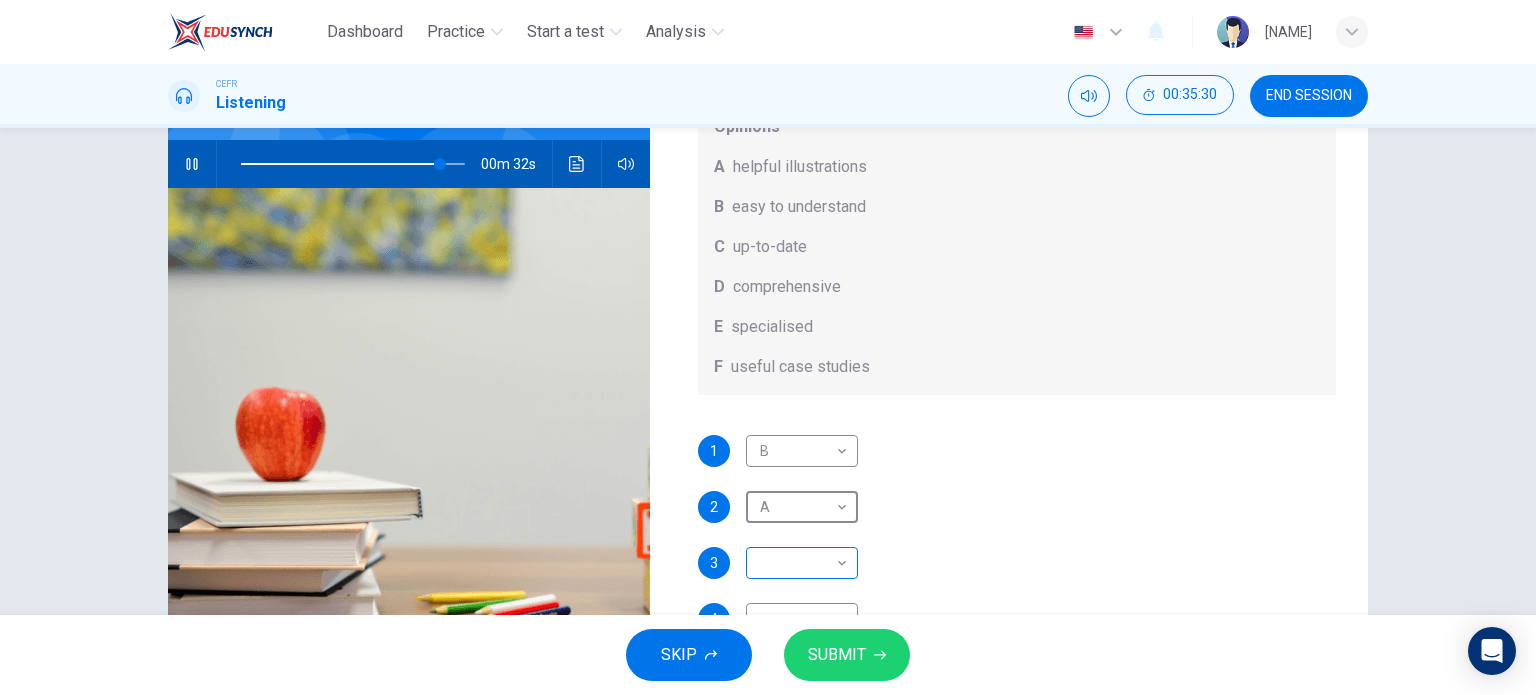 click on "​ ​" at bounding box center (802, 451) 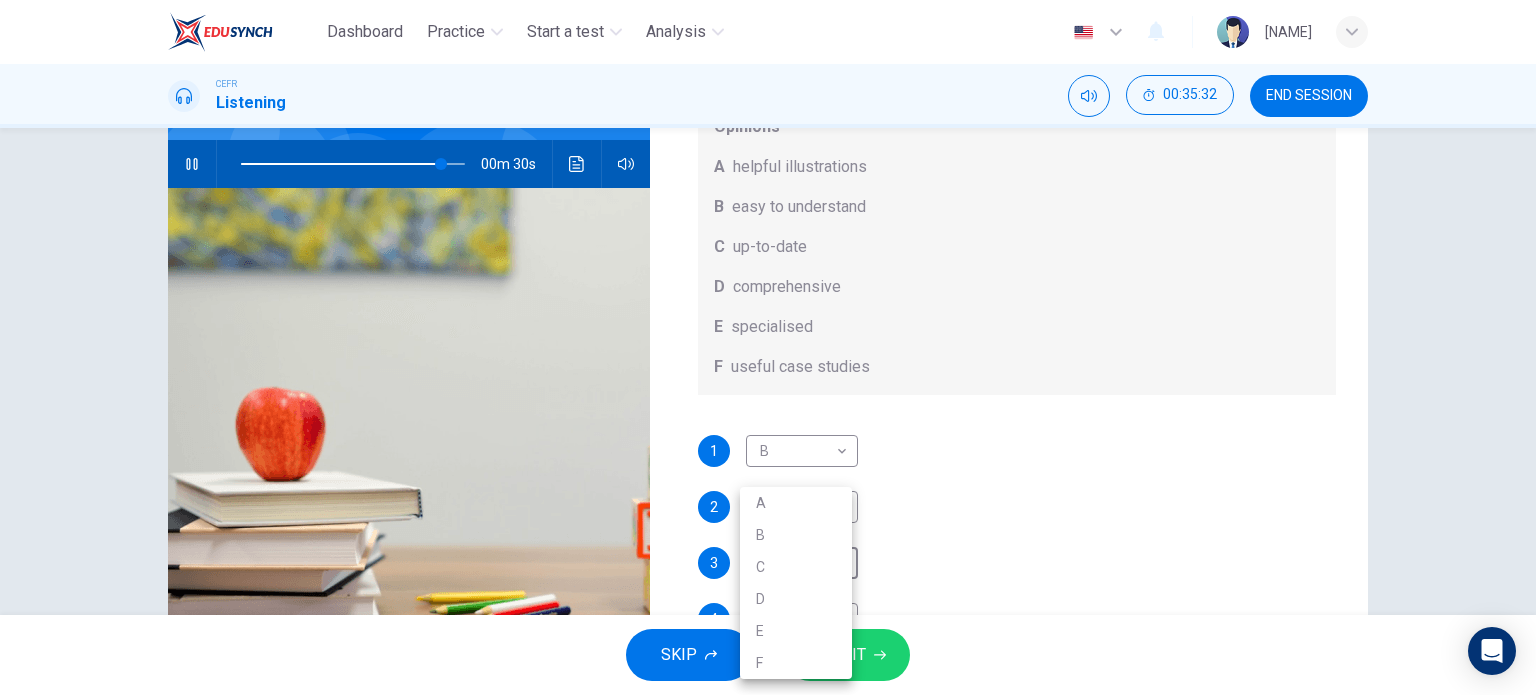 click on "Dashboard Practice Start a test Analysis English en ​ LOH HUI LING CEFR Listening 00:35:32 END SESSION Question 42 What does Linda think about the books on Matthew’s reading list? Choose FOUR answers from the box and write the correct letter, A-F, next to the questions.
Opinions A helpful illustrations B easy to understand C up-to-date D comprehensive E specialised F useful case studies 1 B B ​ 2 A A ​ 3 ​ ​ 4 ​ ​ Work Placements 00m 30s SKIP SUBMIT EduSynch - Online Language Proficiency Testing
Dashboard Practice Start a test Analysis Notifications © Copyright  2025 A B C D E F" at bounding box center [768, 347] 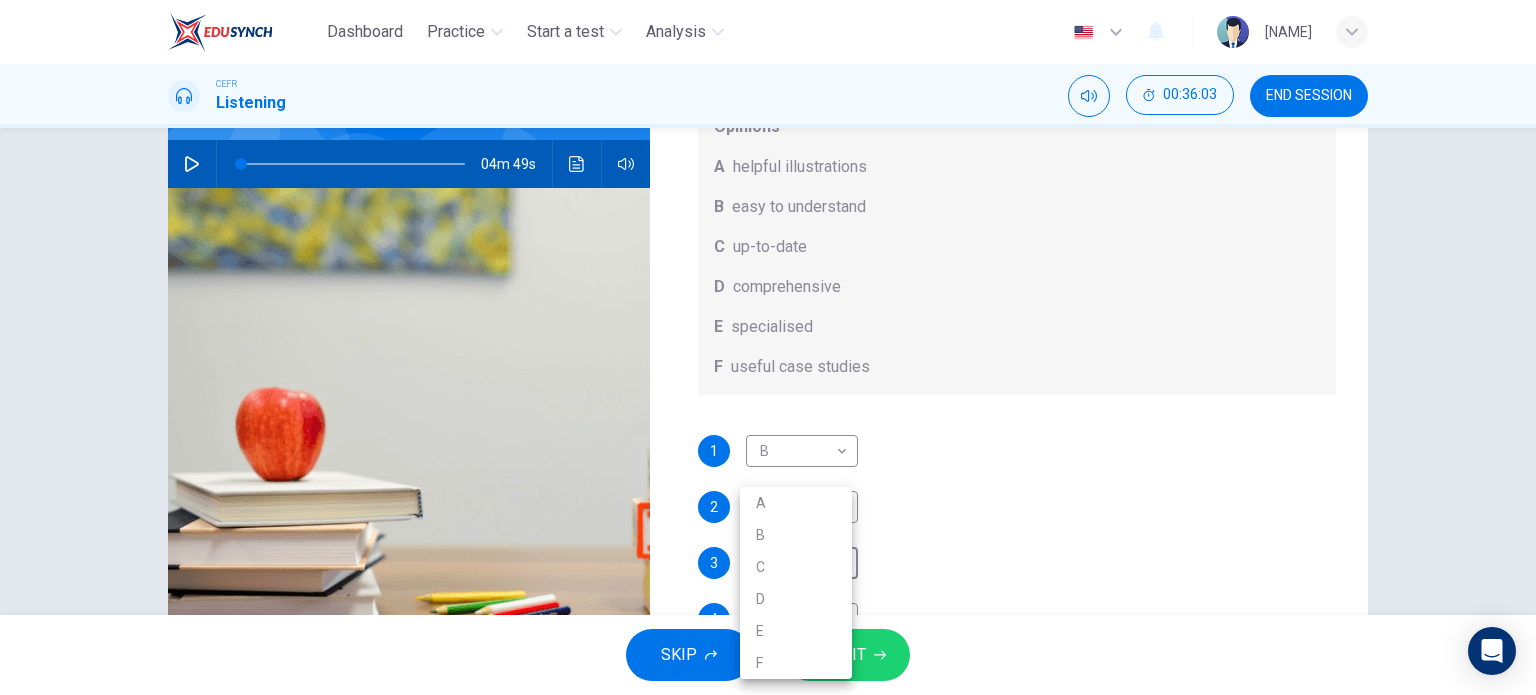 click at bounding box center (768, 347) 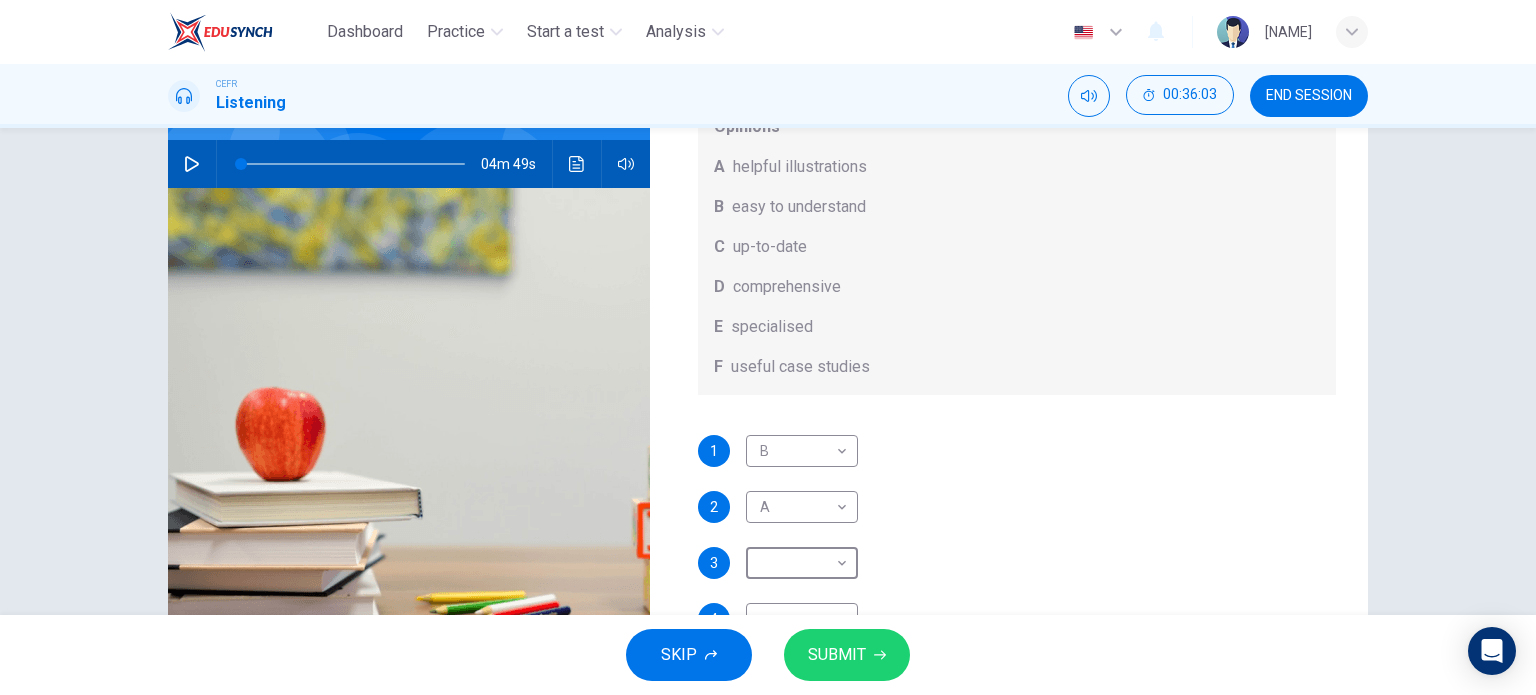 scroll, scrollTop: 288, scrollLeft: 0, axis: vertical 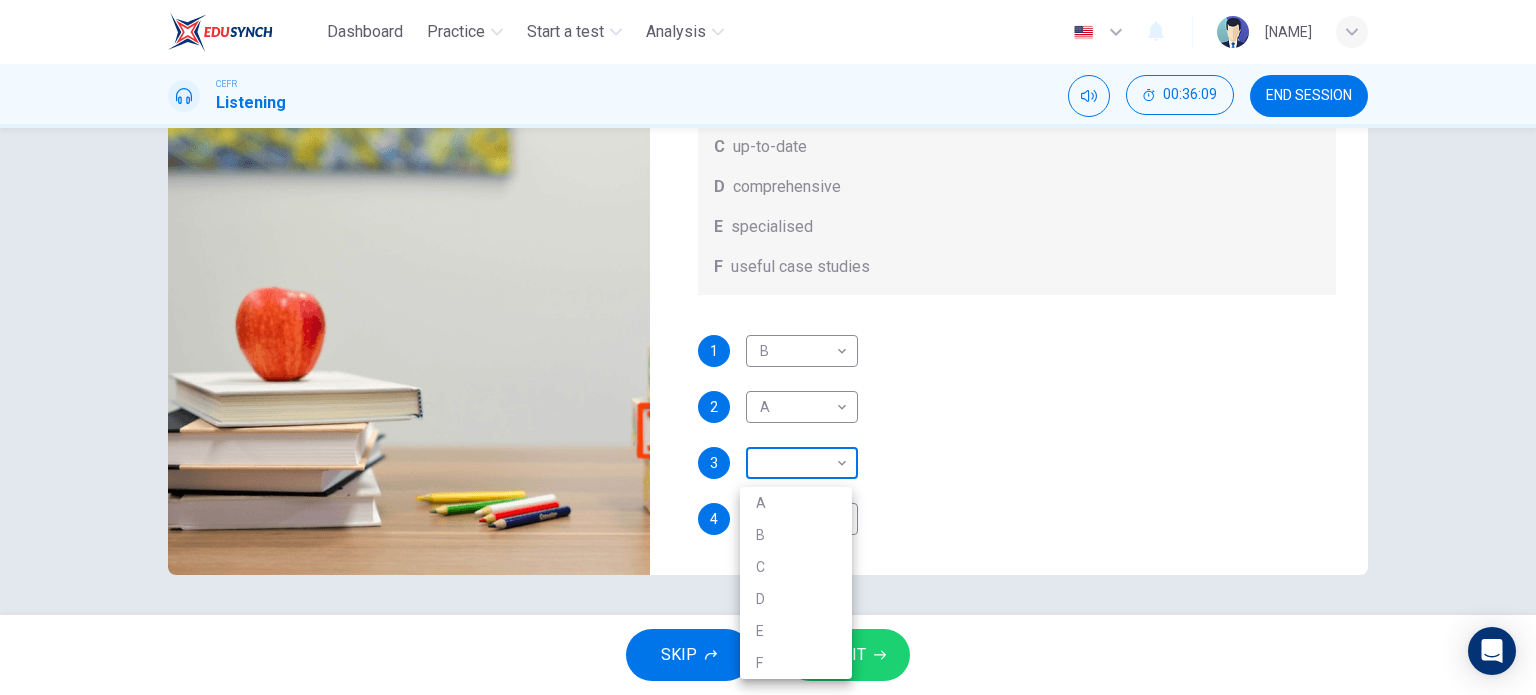 click on "Dashboard Practice Start a test Analysis English en ​ LOH HUI LING CEFR Listening 00:36:09 END SESSION Question 42 What does Linda think about the books on Matthew’s reading list? Choose FOUR answers from the box and write the correct letter, A-F, next to the questions.
Opinions A helpful illustrations B easy to understand C up-to-date D comprehensive E specialised F useful case studies 1 B B ​ 2 A A ​ 3 ​ ​ 4 ​ ​ Work Placements 04m 49s SKIP SUBMIT EduSynch - Online Language Proficiency Testing
Dashboard Practice Start a test Analysis Notifications © Copyright  2025 A B C D E F" at bounding box center [768, 347] 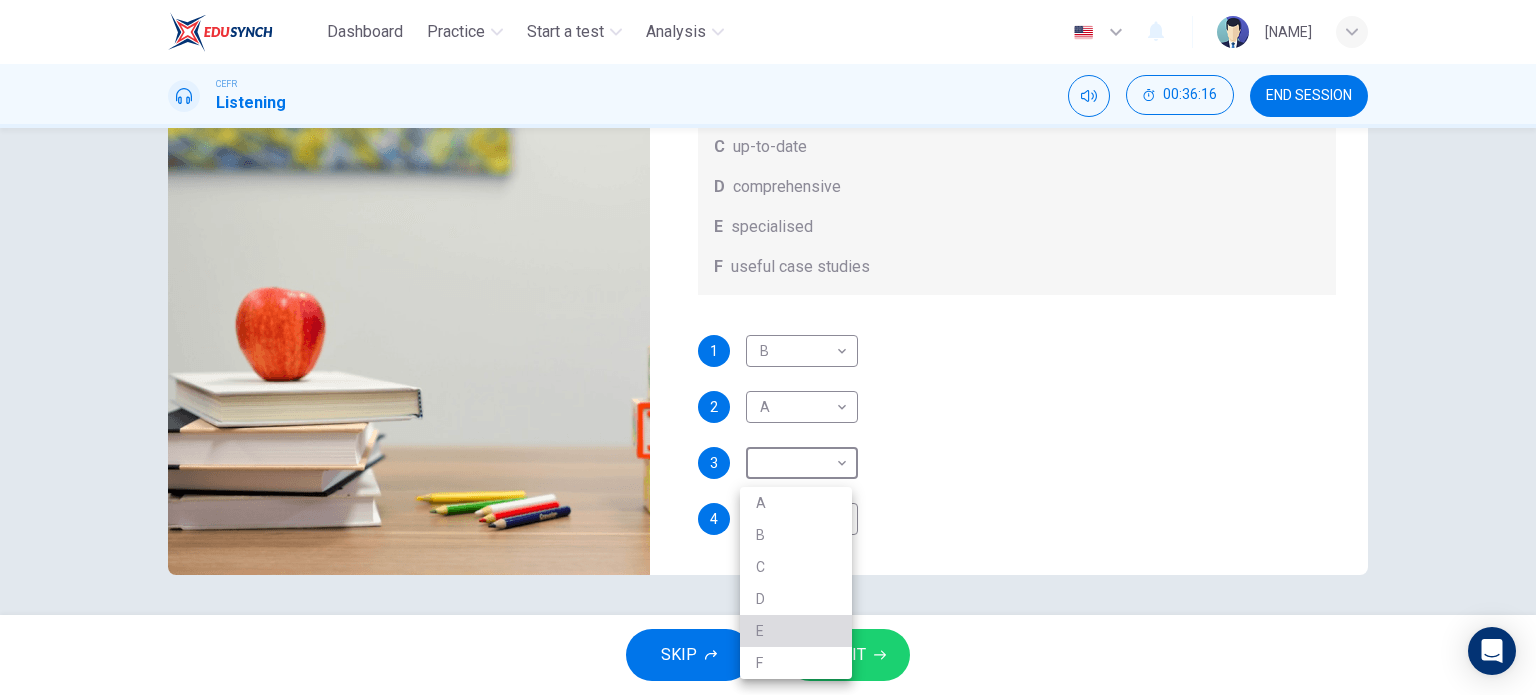 click on "E" at bounding box center [796, 631] 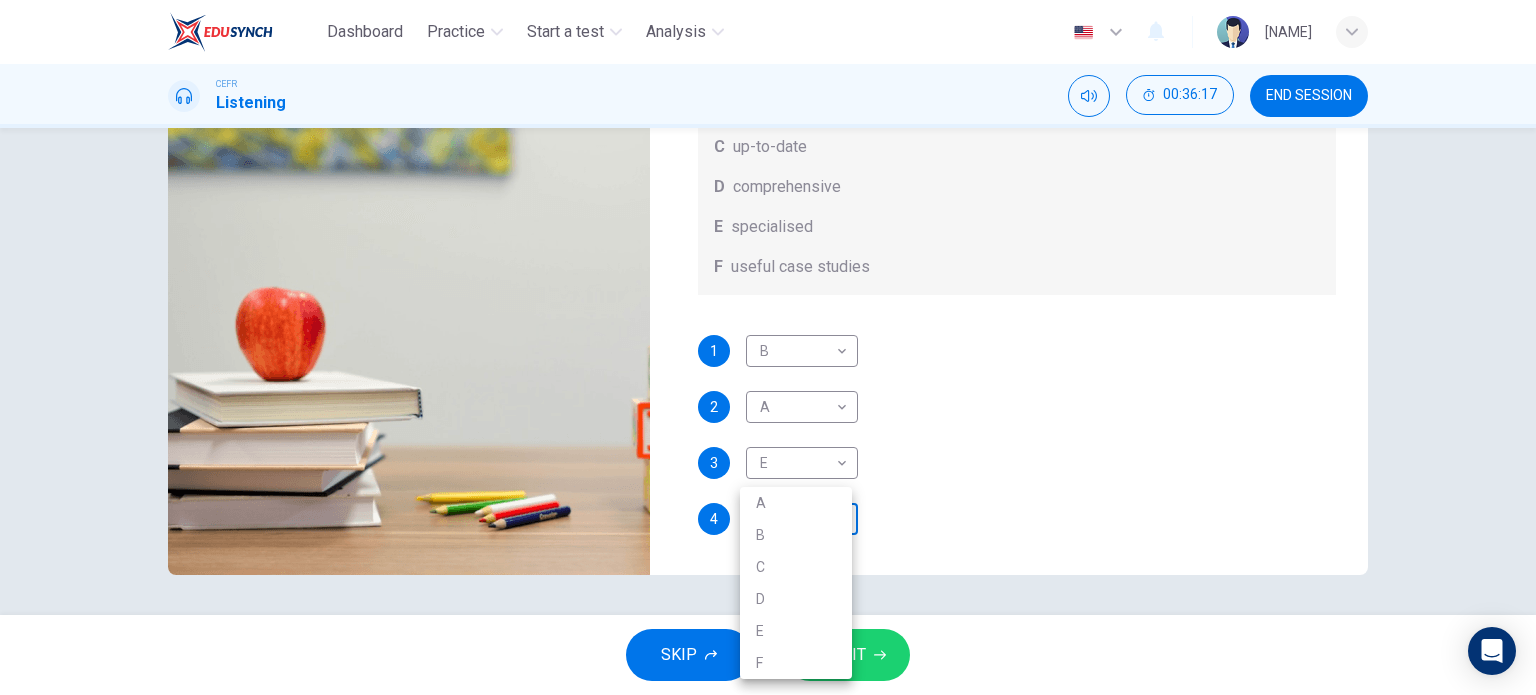 click on "Dashboard Practice Start a test Analysis English en ​ LOH HUI LING CEFR Listening 00:36:17 END SESSION Question 42 What does Linda think about the books on Matthew’s reading list? Choose FOUR answers from the box and write the correct letter, A-F, next to the questions.
Opinions A helpful illustrations B easy to understand C up-to-date D comprehensive E specialised F useful case studies 1 B B ​ 2 A A ​ 3 E E ​ 4 ​ ​ Work Placements 04m 49s SKIP SUBMIT EduSynch - Online Language Proficiency Testing
Dashboard Practice Start a test Analysis Notifications © Copyright  2025 A B C D E F" at bounding box center [768, 347] 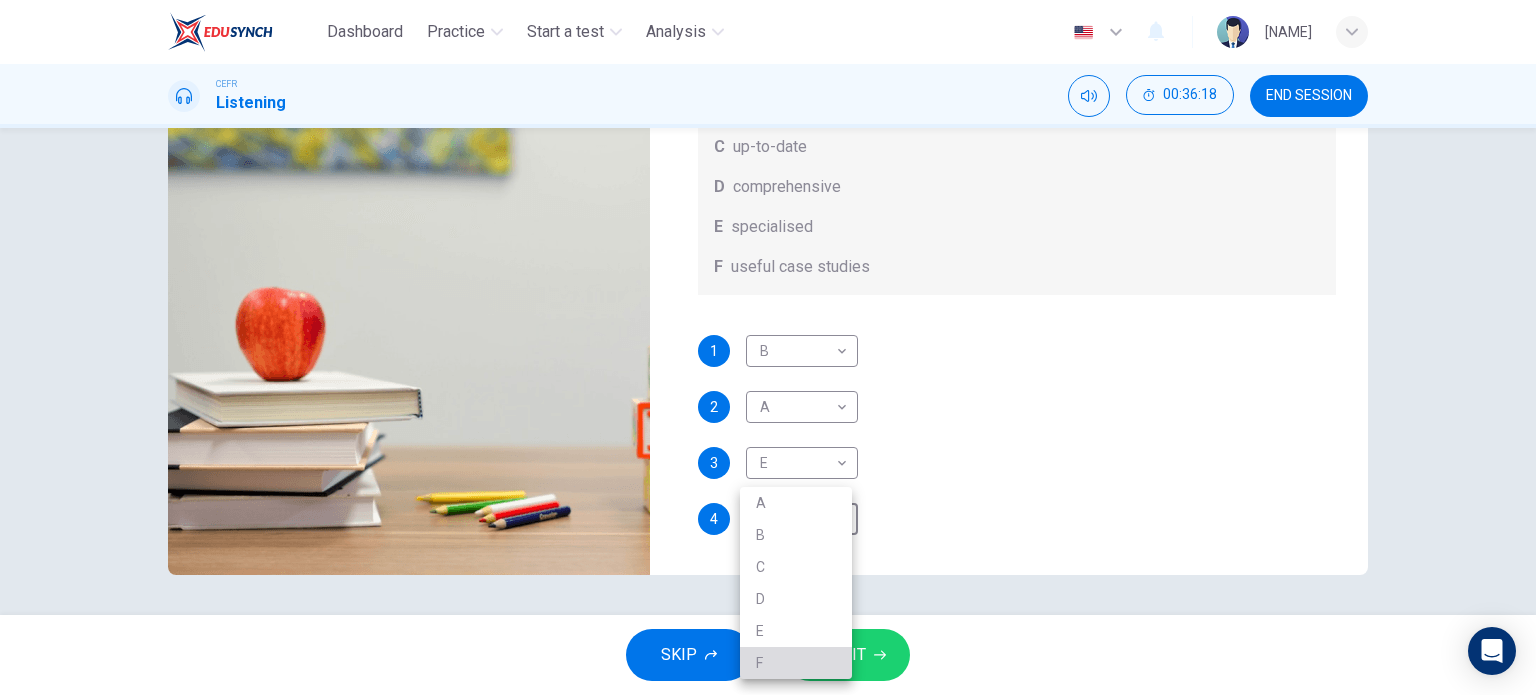 click on "F" at bounding box center (796, 663) 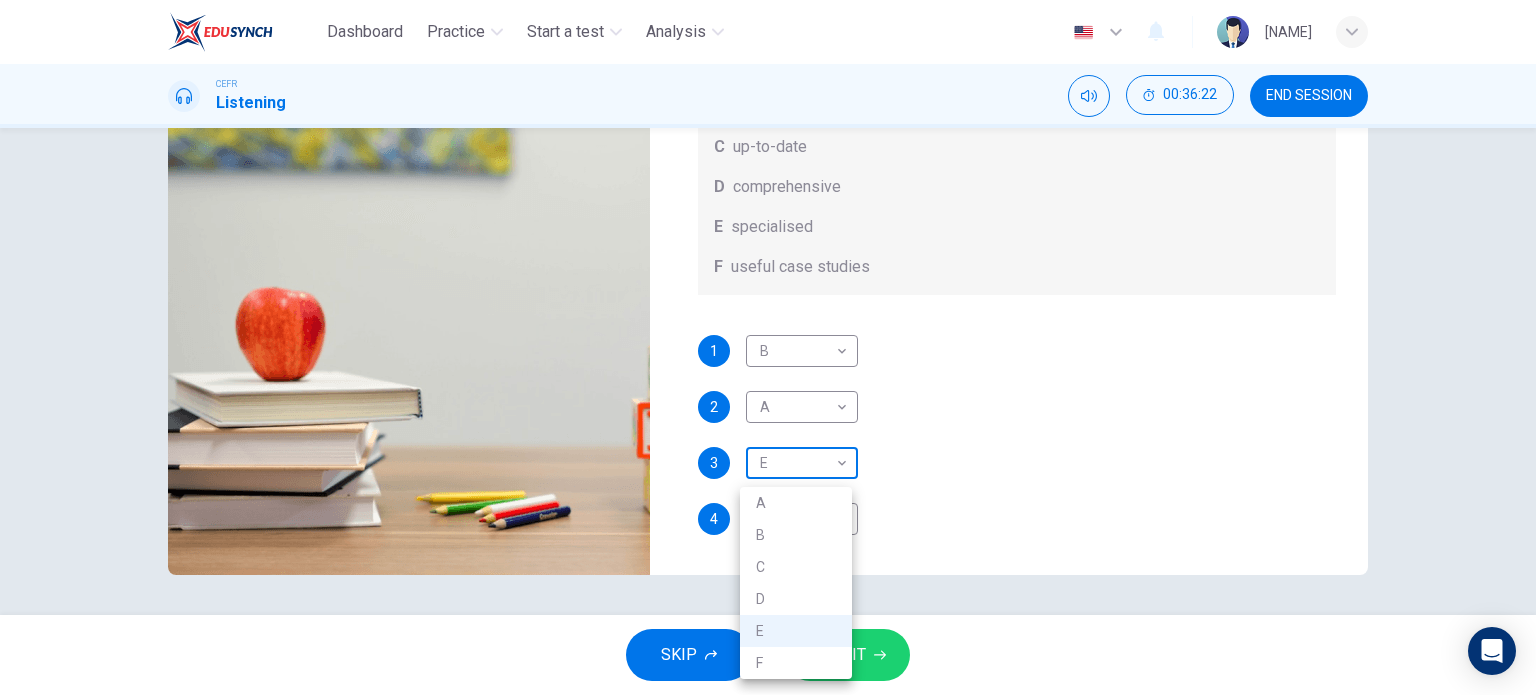 click on "Dashboard Practice Start a test Analysis English en ​ LOH HUI LING CEFR Listening 00:36:22 END SESSION Question 42 What does Linda think about the books on Matthew’s reading list? Choose FOUR answers from the box and write the correct letter, A-F, next to the questions.
Opinions A helpful illustrations B easy to understand C up-to-date D comprehensive E specialised F useful case studies 1 B B ​ 2 A A ​ 3 E E ​ 4 F F ​ Work Placements 04m 49s SKIP SUBMIT EduSynch - Online Language Proficiency Testing
Dashboard Practice Start a test Analysis Notifications © Copyright  2025 A B C D E F" at bounding box center (768, 347) 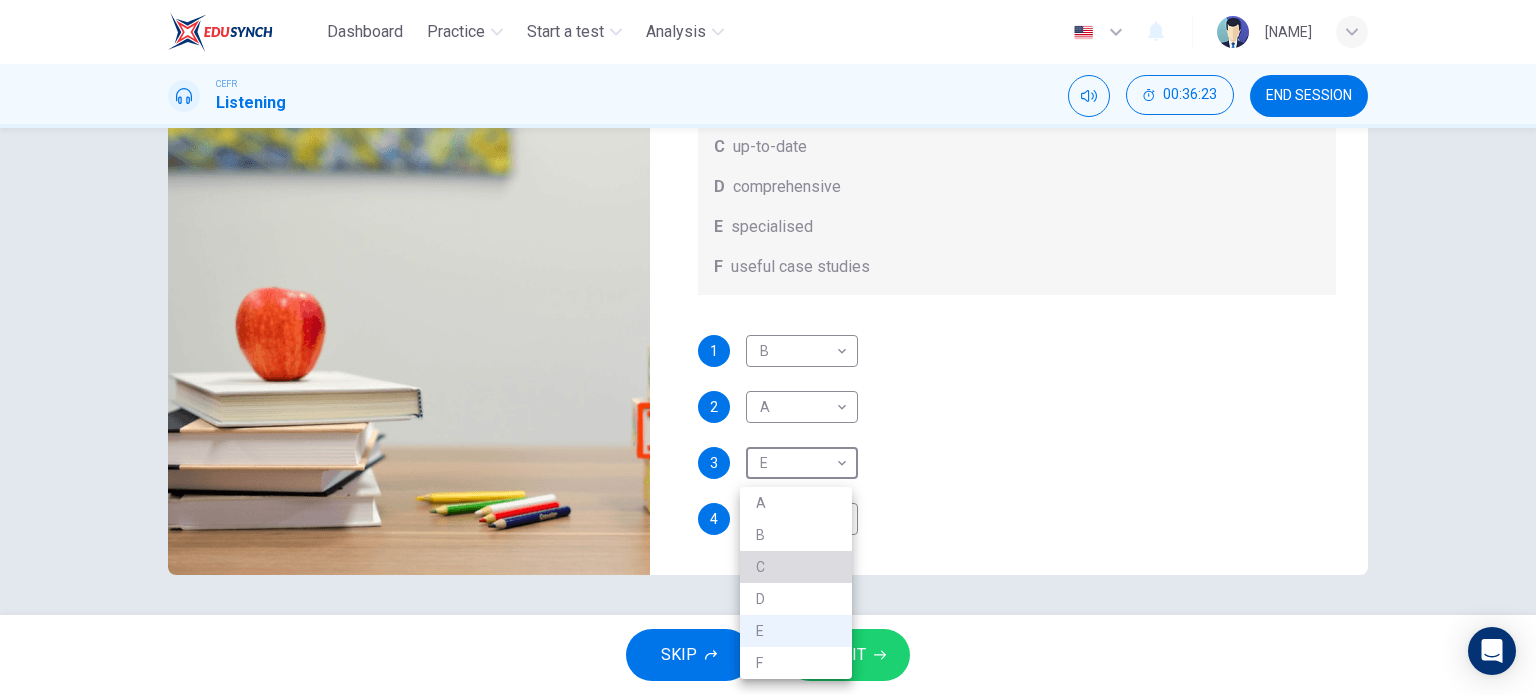 click on "C" at bounding box center [796, 567] 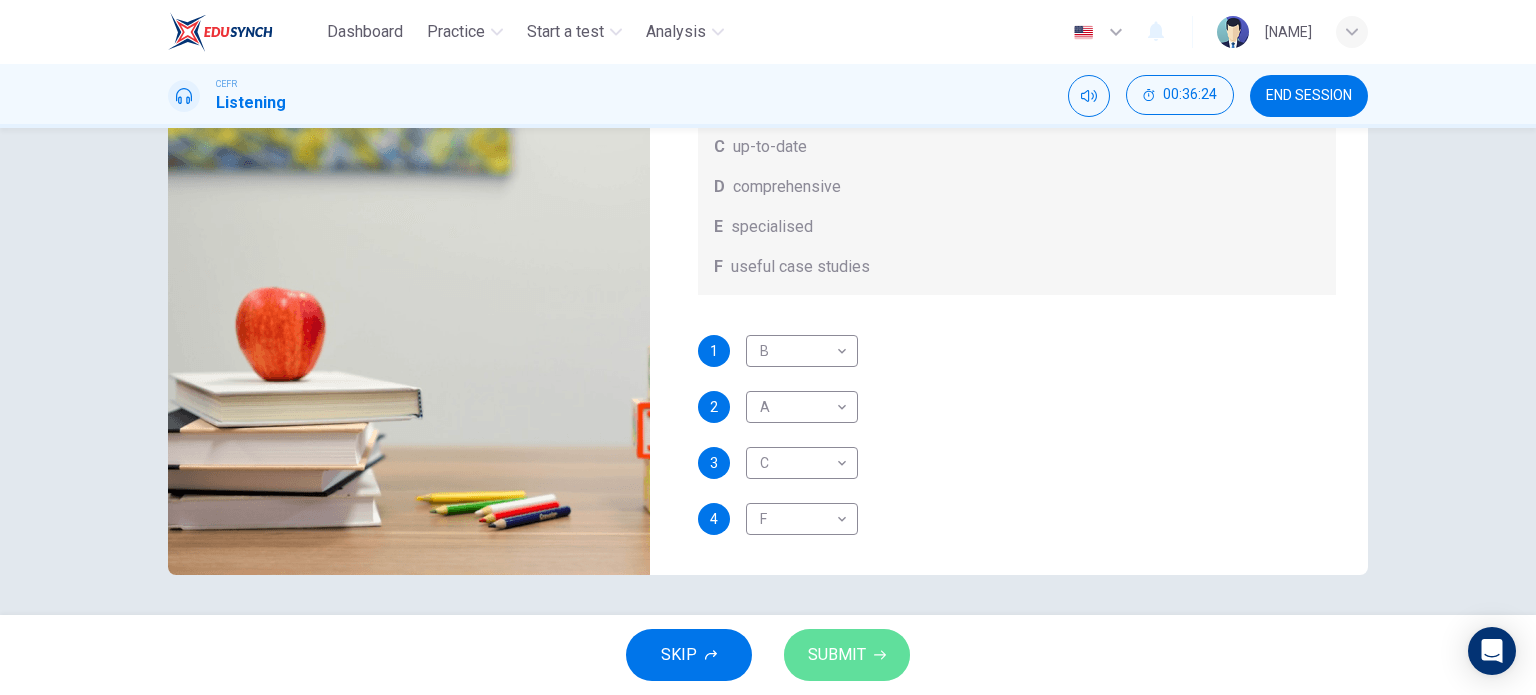 click on "SUBMIT" at bounding box center [847, 655] 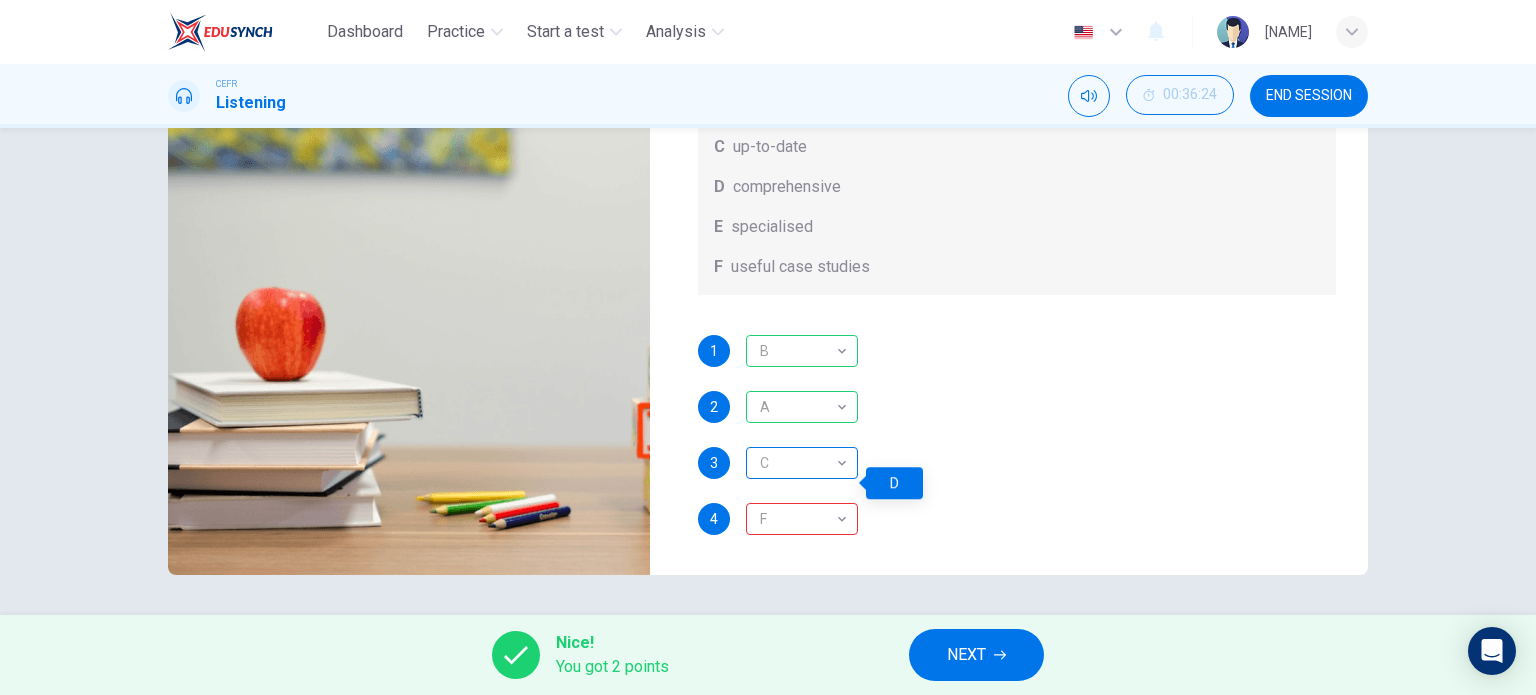 click on "C" at bounding box center [798, 463] 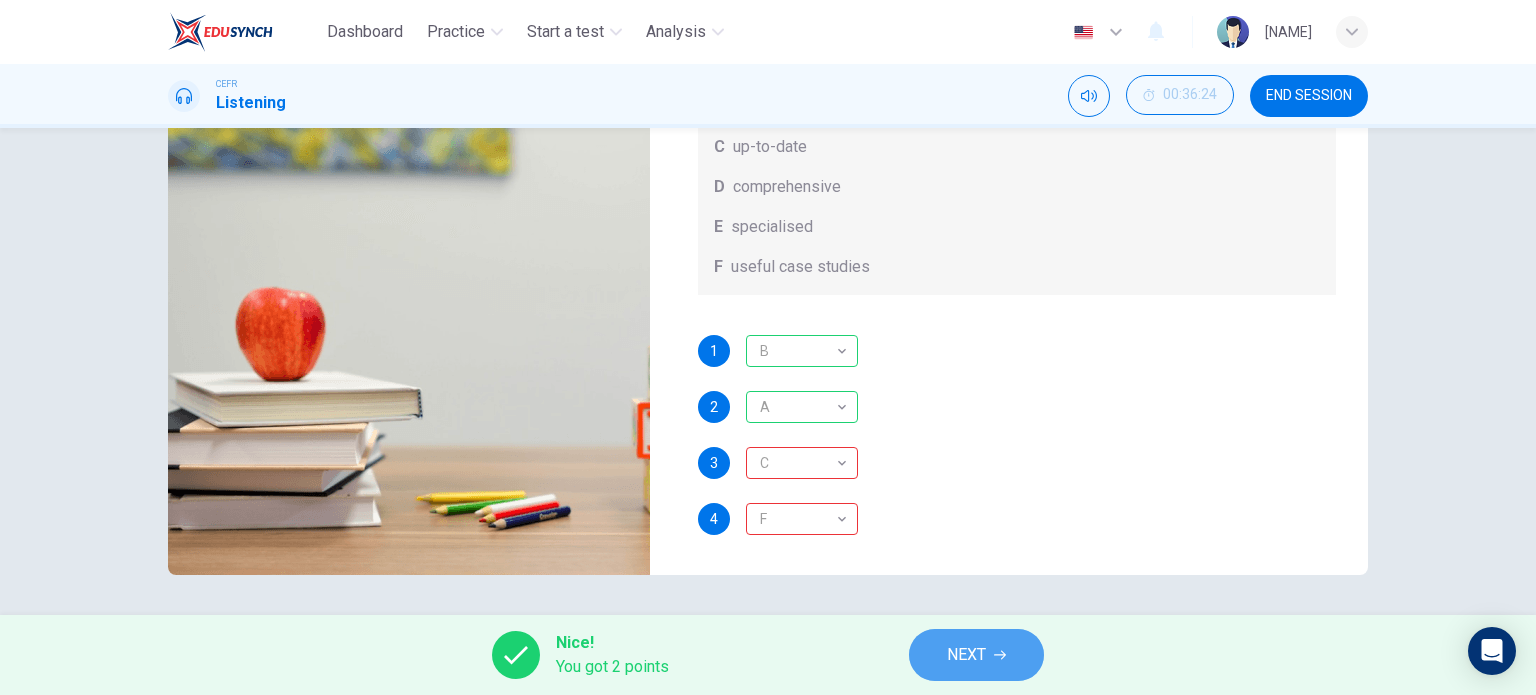 click on "NEXT" at bounding box center [976, 655] 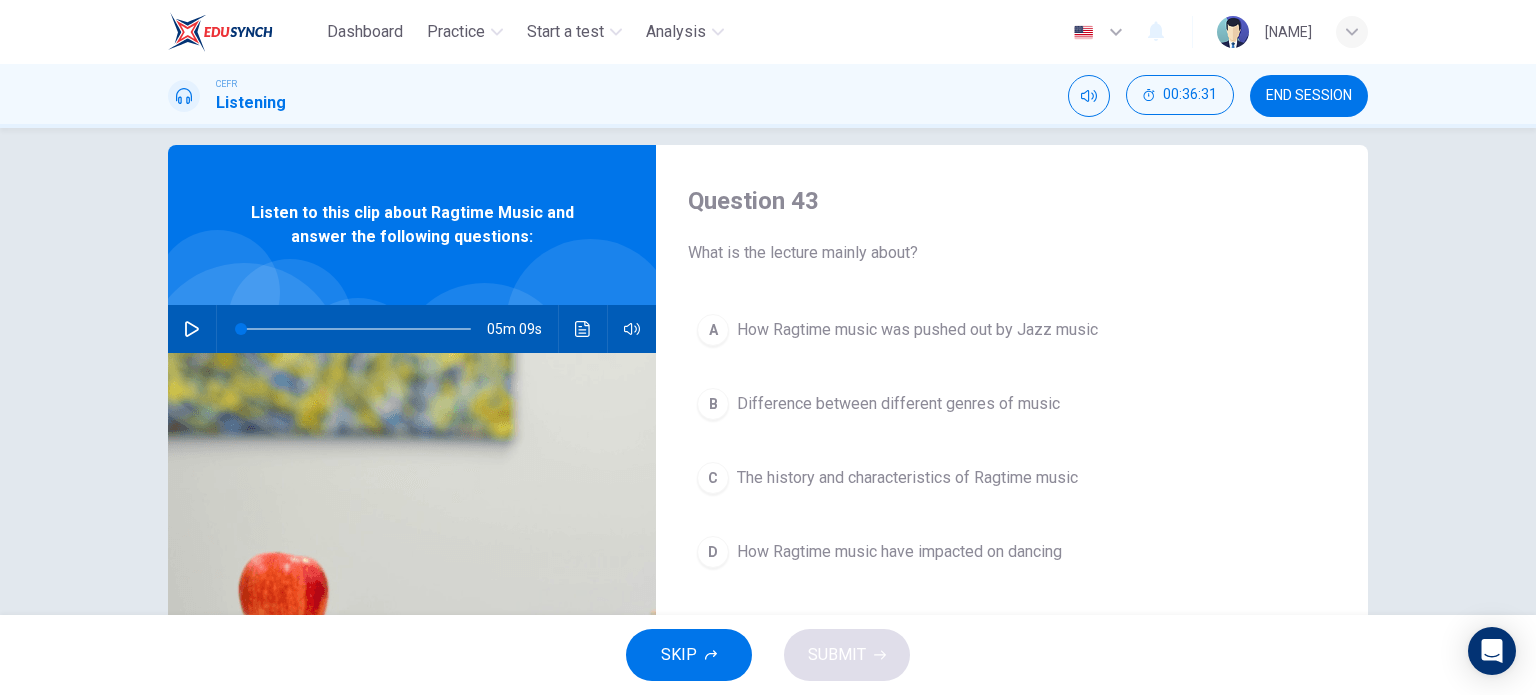 scroll, scrollTop: 24, scrollLeft: 0, axis: vertical 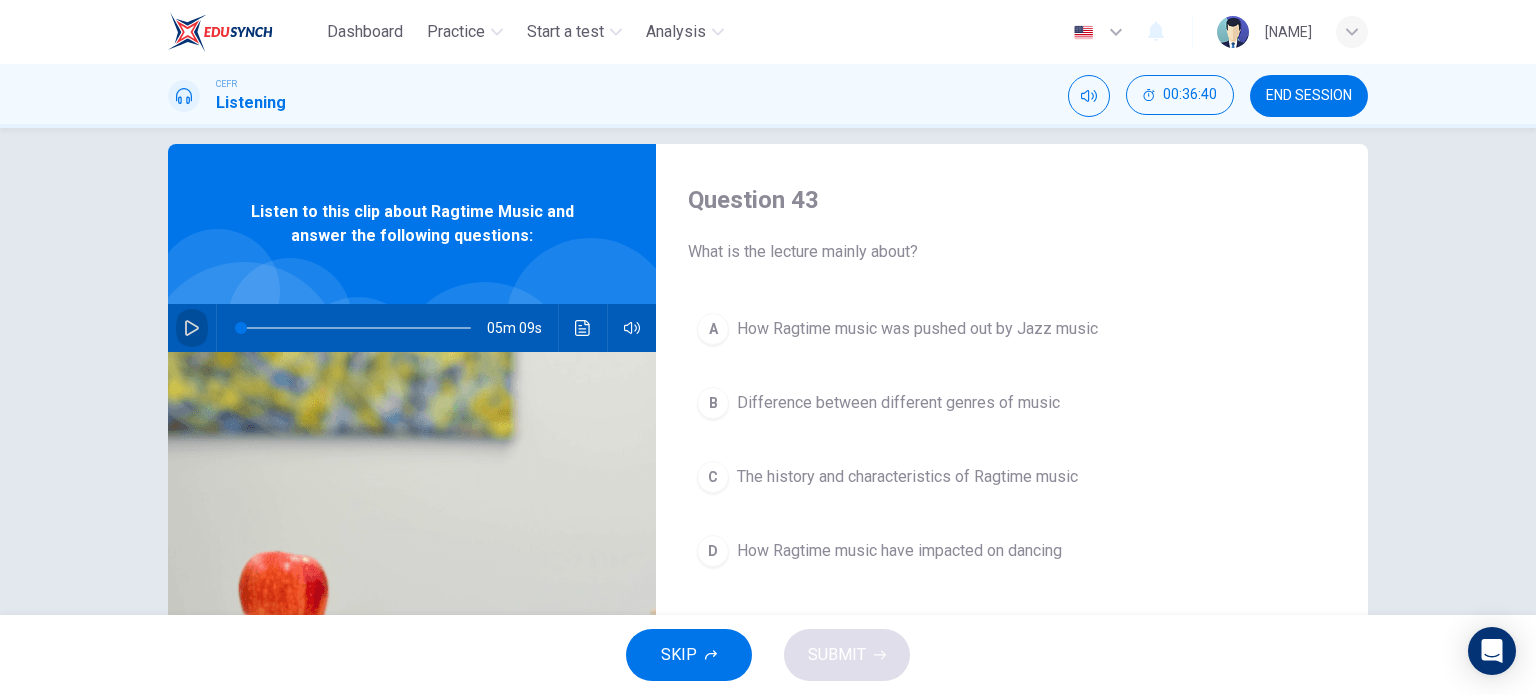 click at bounding box center (192, 328) 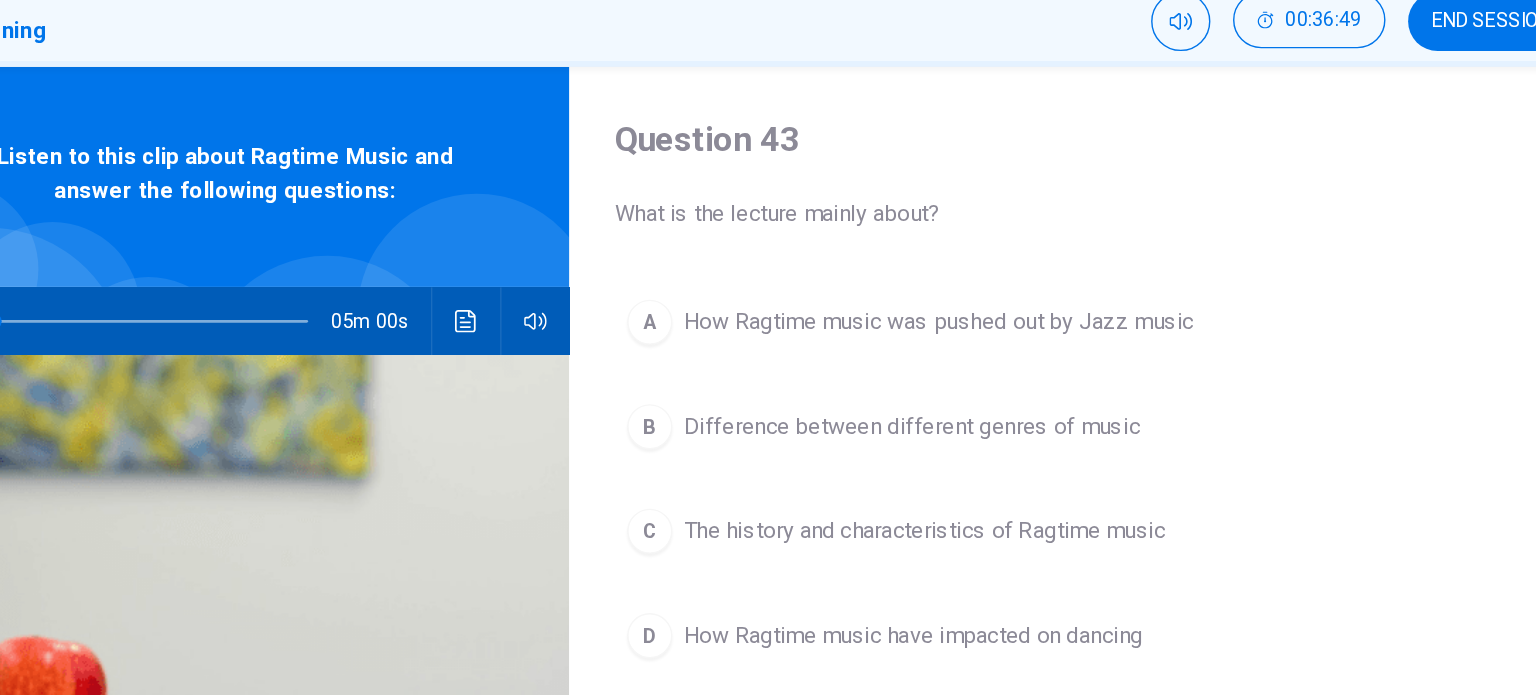 scroll, scrollTop: 64, scrollLeft: 0, axis: vertical 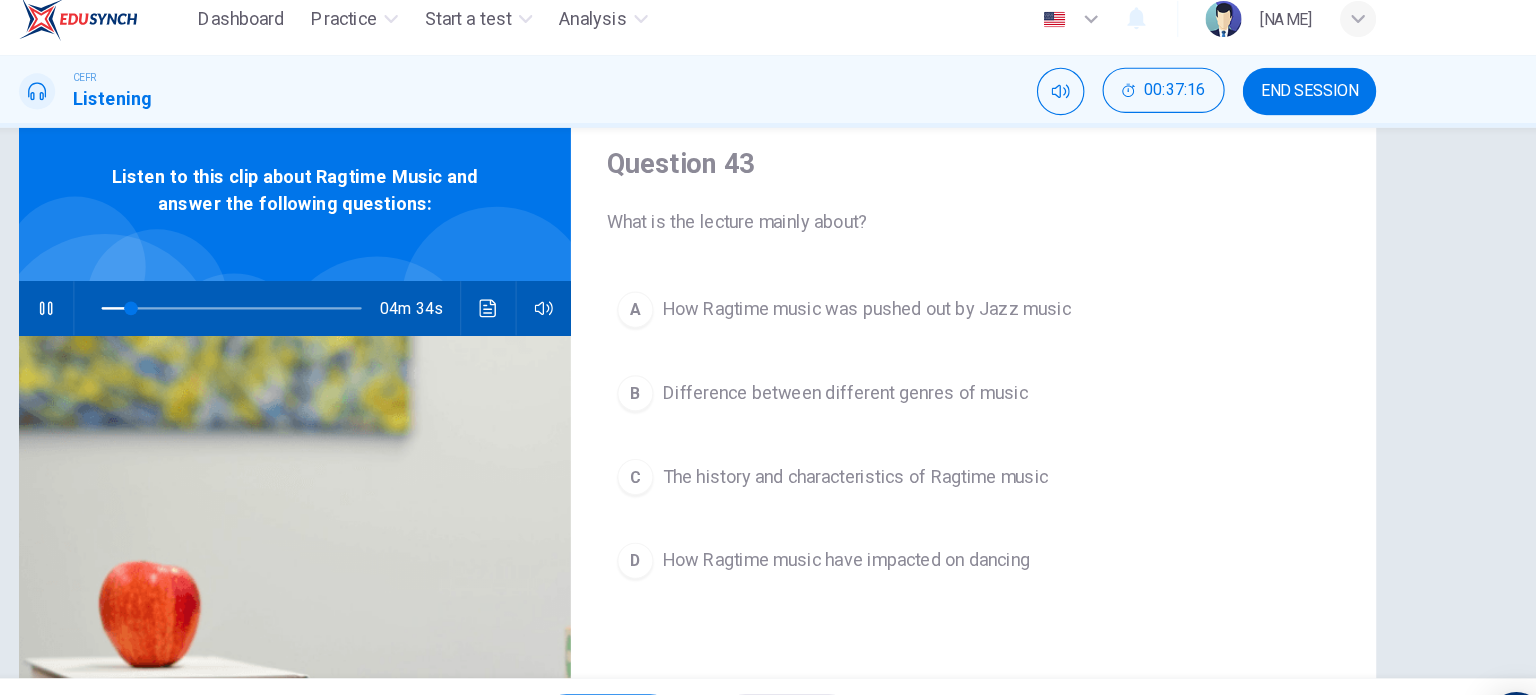 click on "The history and characteristics of Ragtime music" at bounding box center [917, 289] 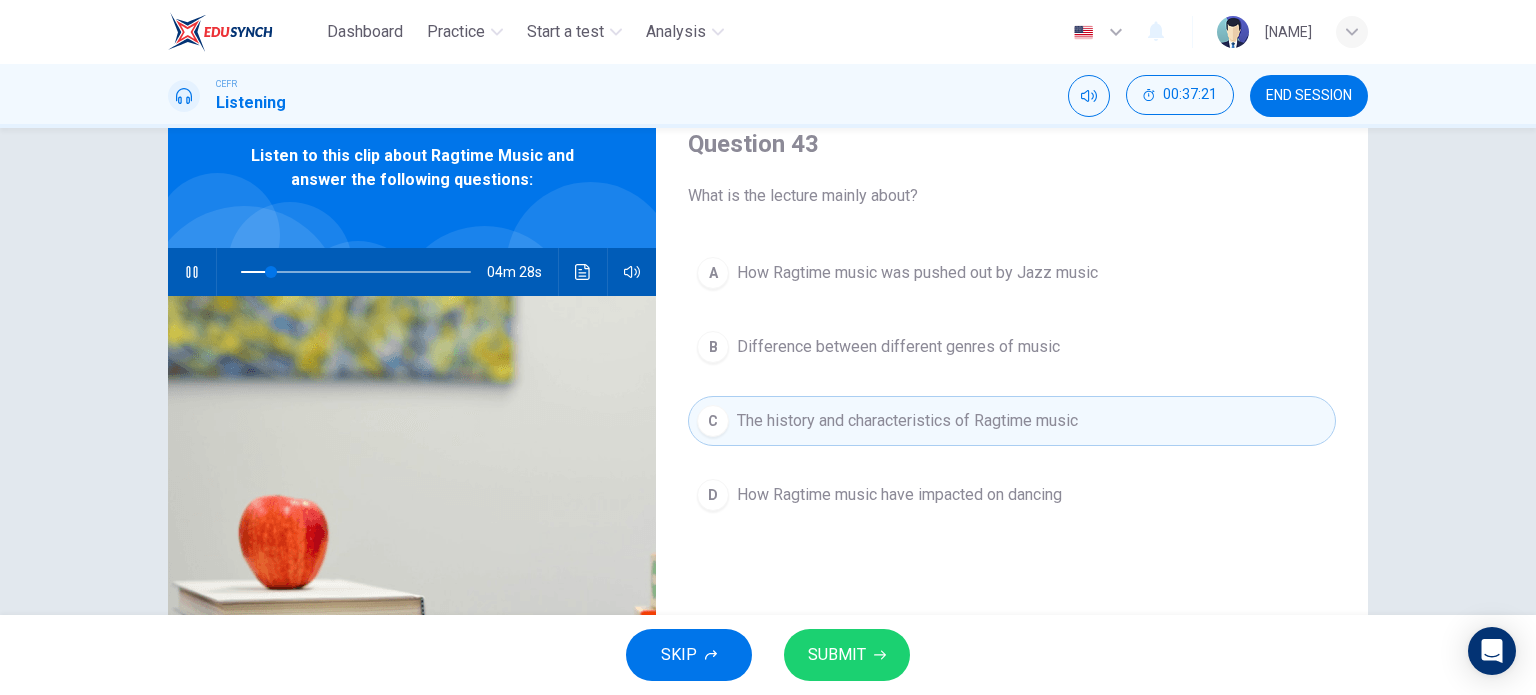scroll, scrollTop: 62, scrollLeft: 0, axis: vertical 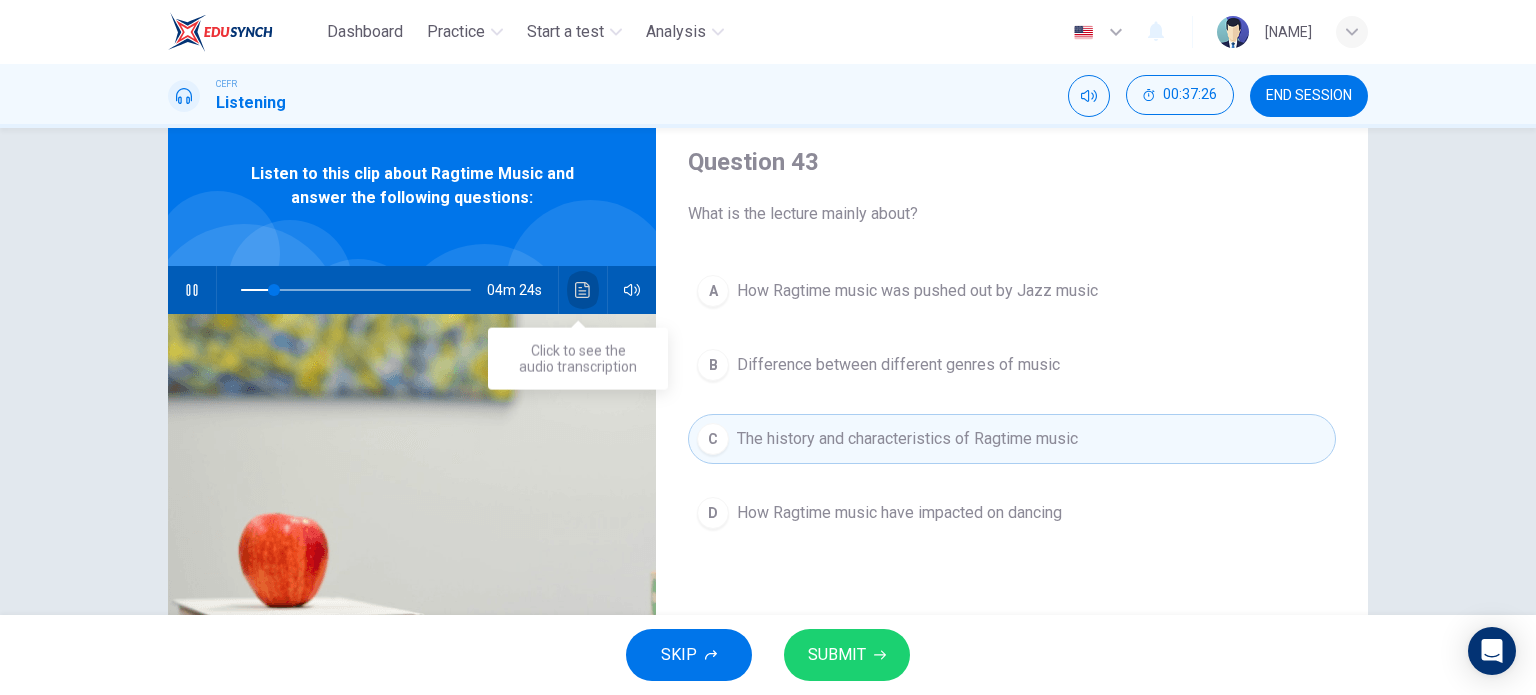 click at bounding box center [582, 290] 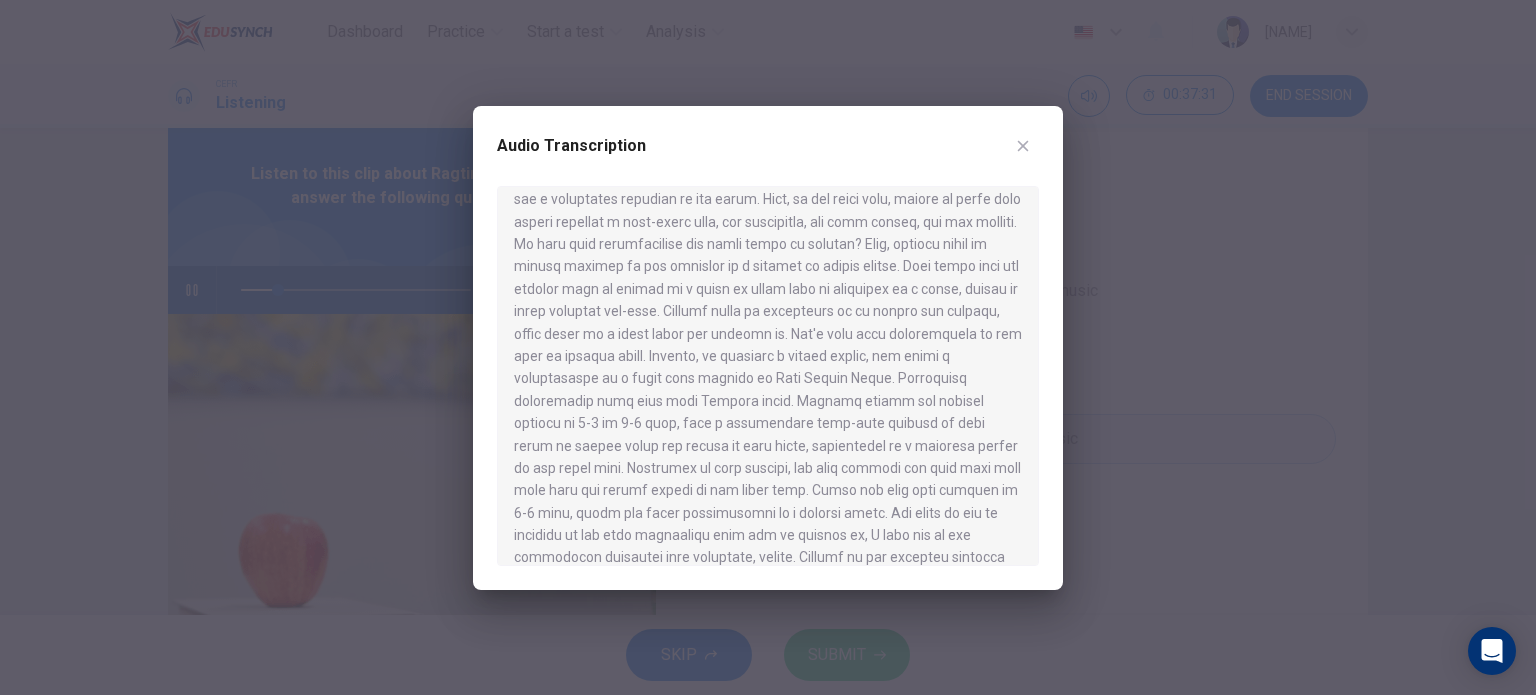 scroll, scrollTop: 187, scrollLeft: 0, axis: vertical 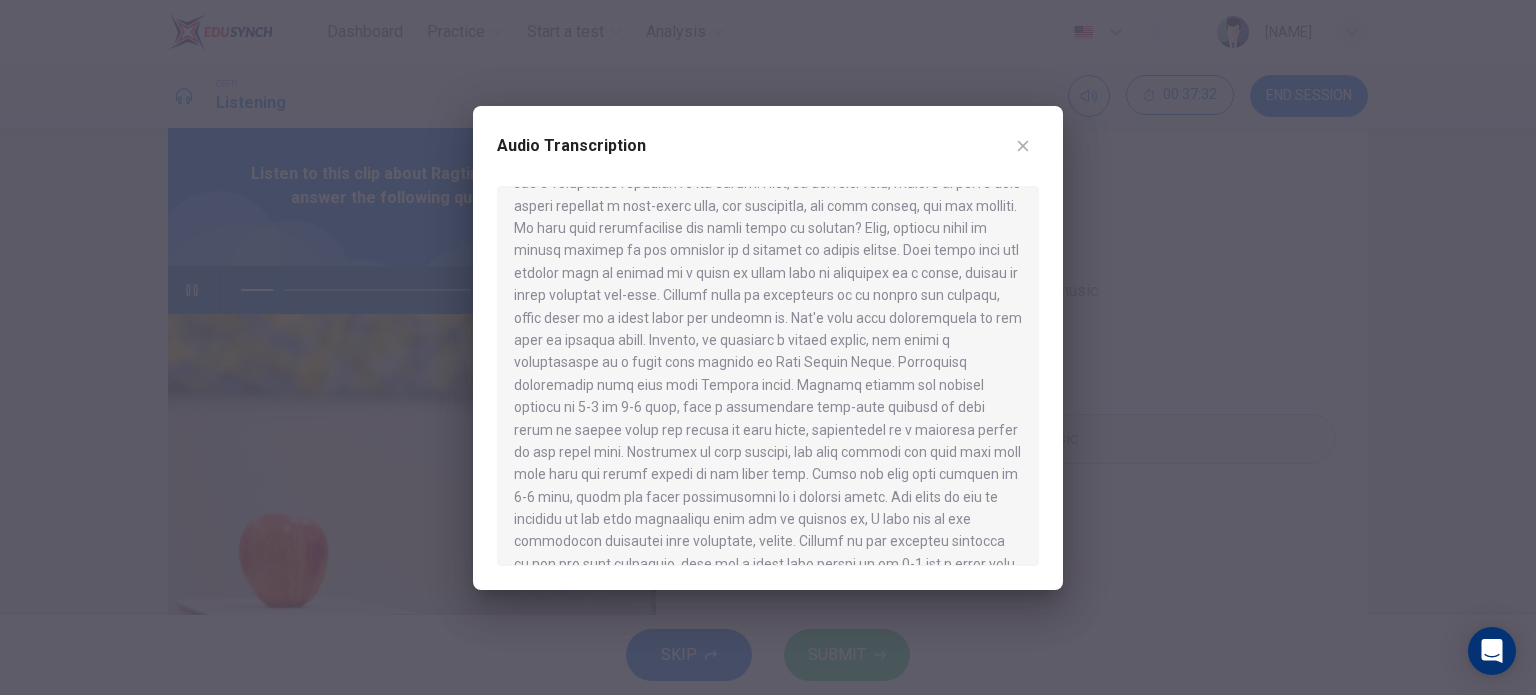 click at bounding box center [768, 347] 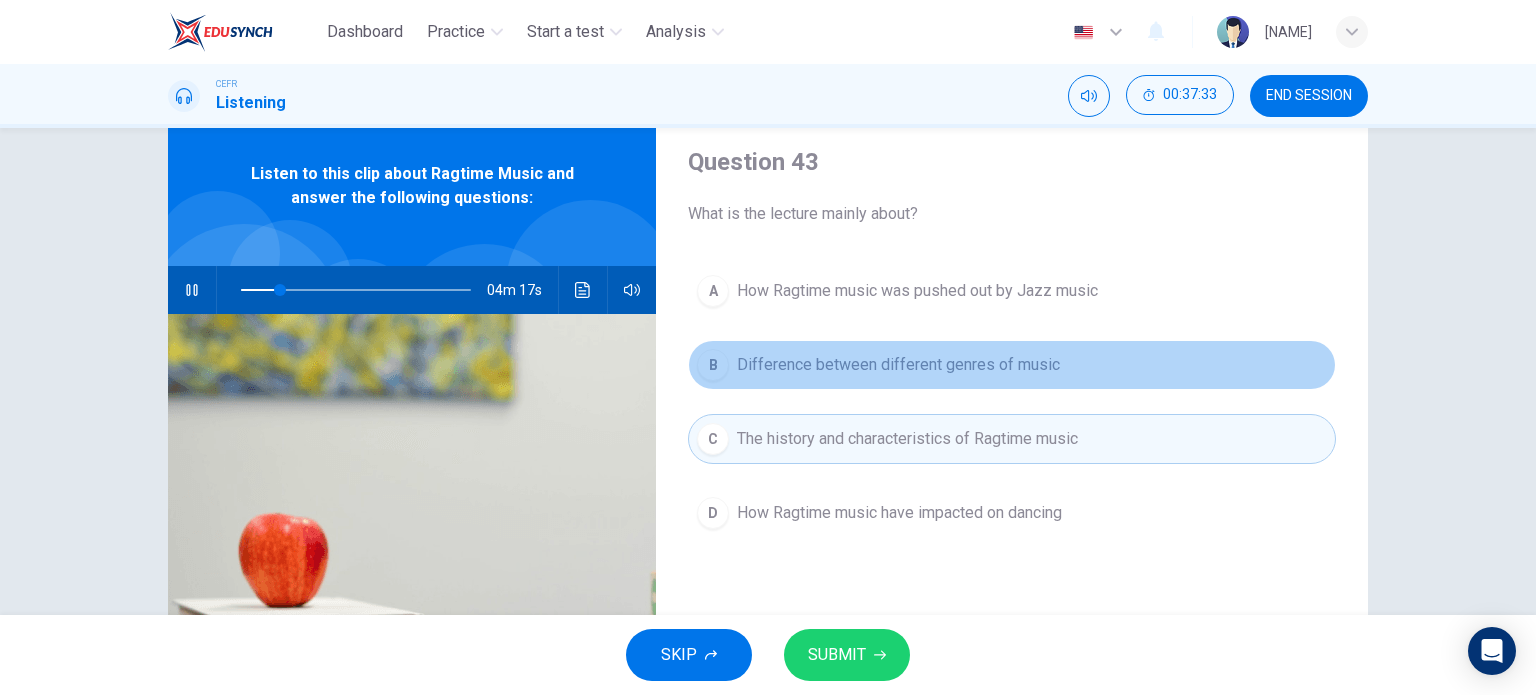 click on "B Difference between different genres of music" at bounding box center (1012, 365) 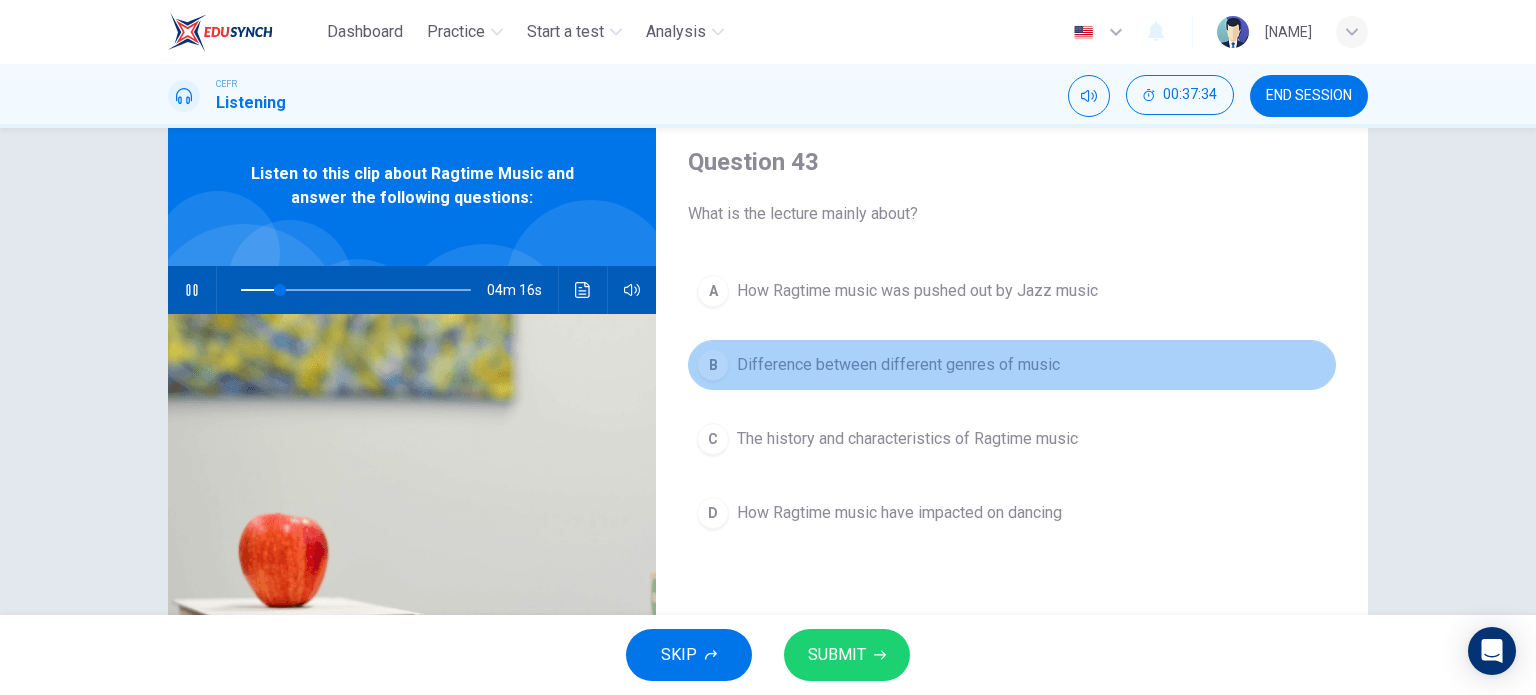 click on "Difference between different genres of music" at bounding box center [898, 365] 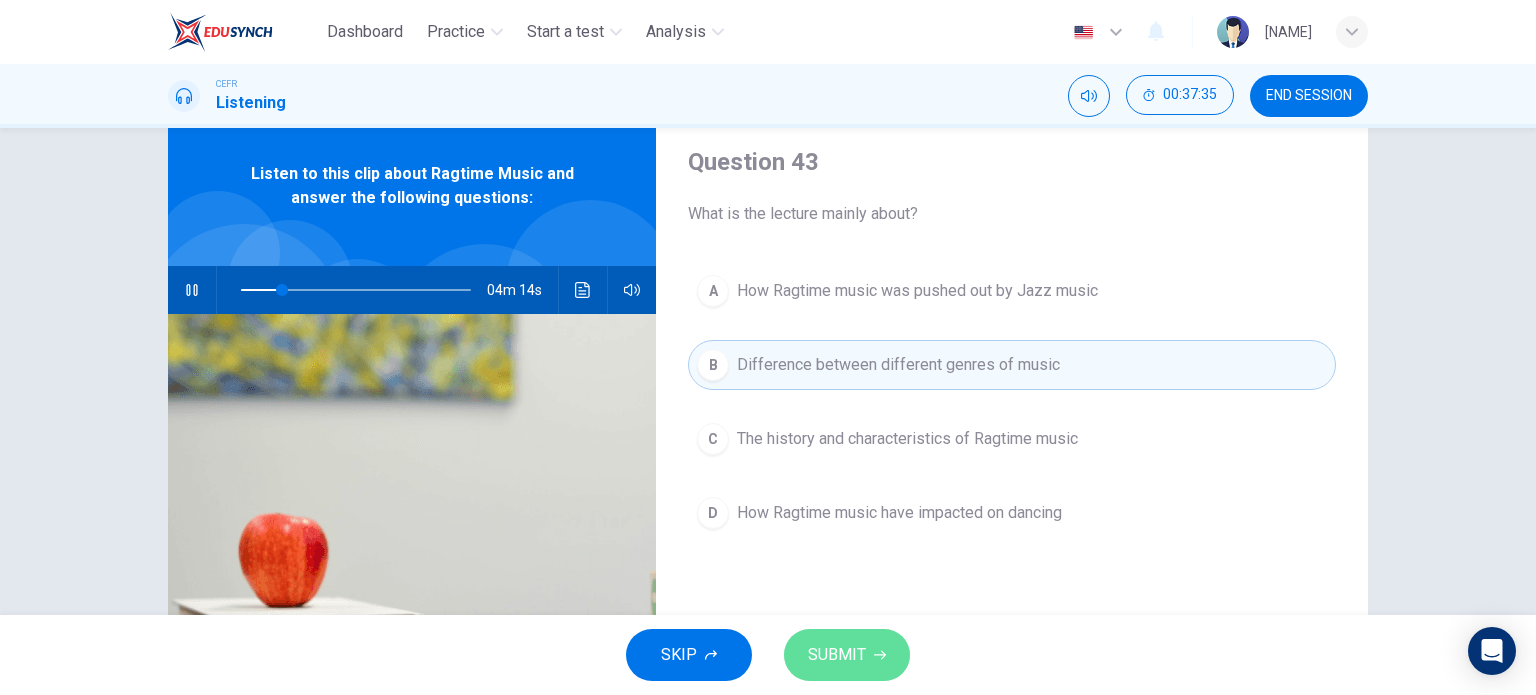 click at bounding box center [880, 655] 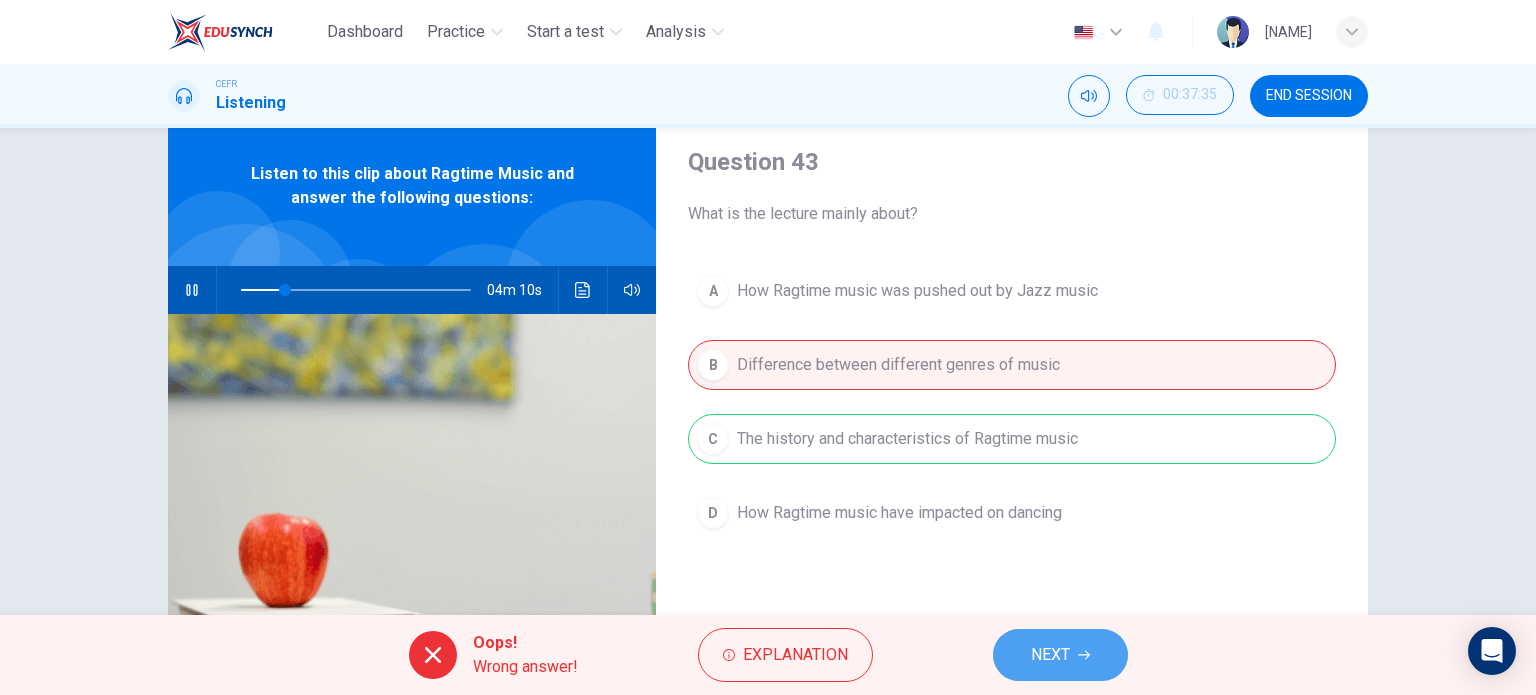 click on "NEXT" at bounding box center [1060, 655] 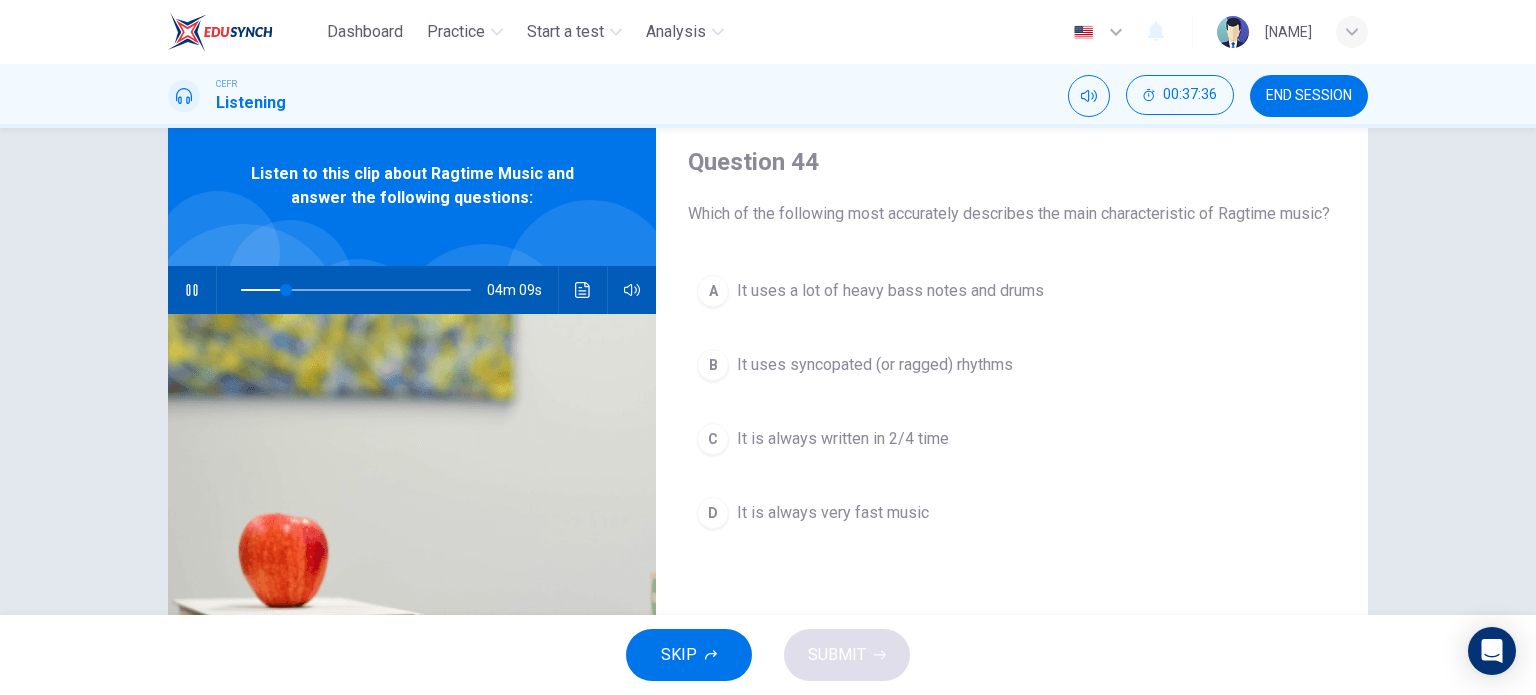click at bounding box center (192, 290) 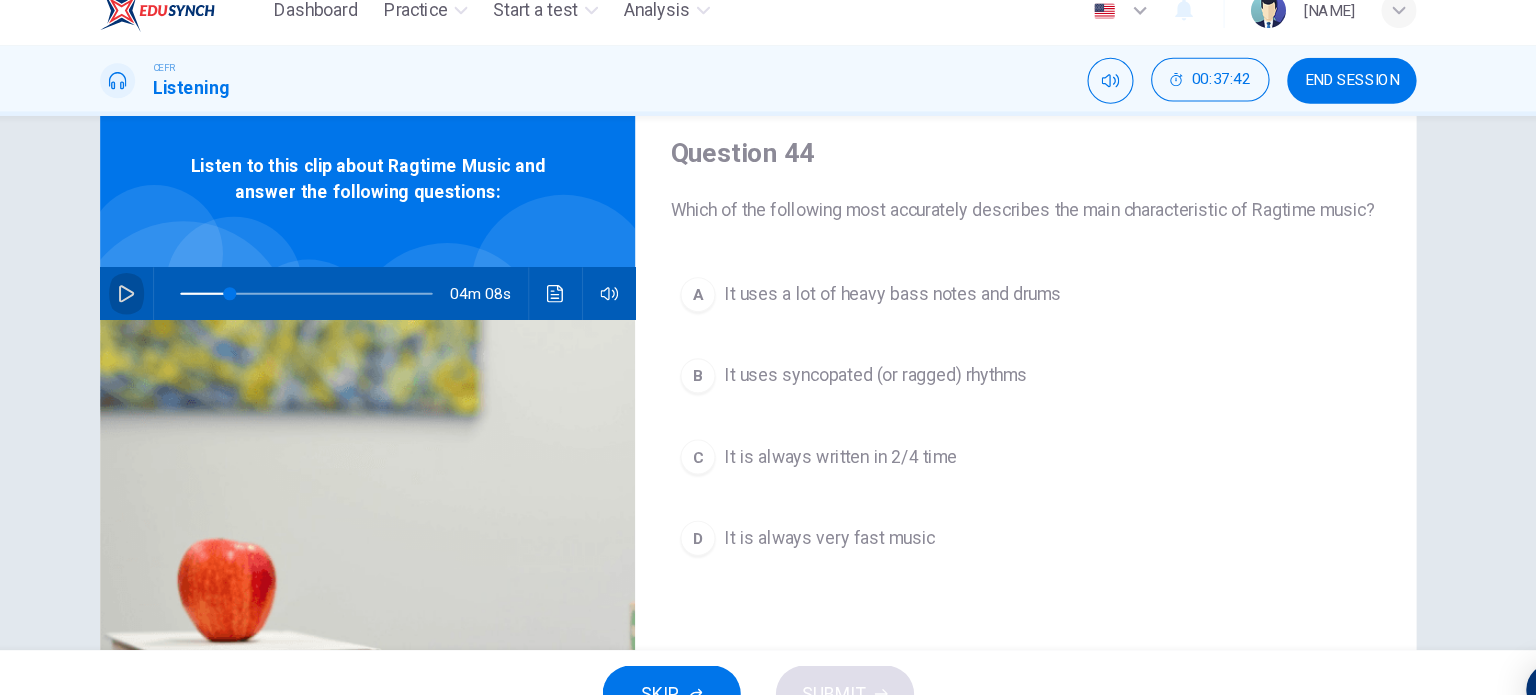 click at bounding box center [192, 290] 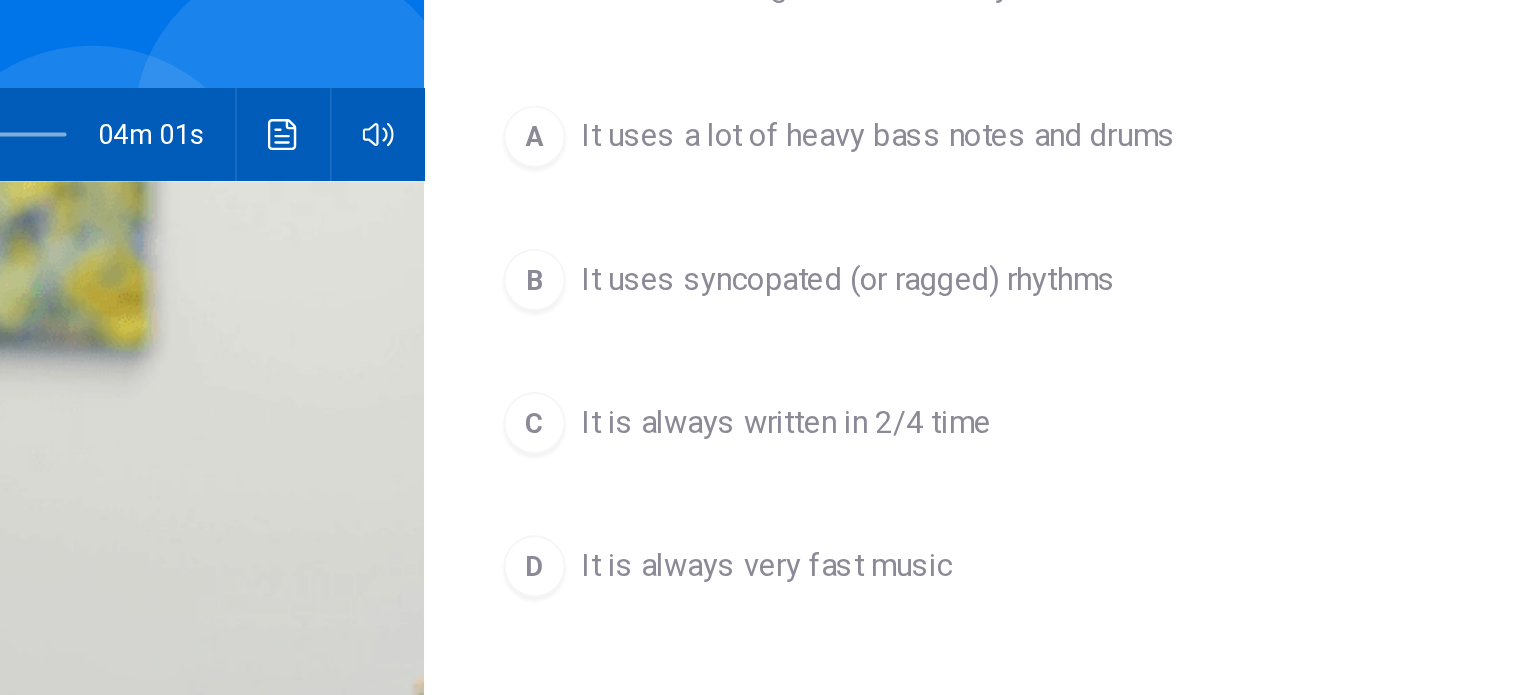 scroll, scrollTop: 81, scrollLeft: 0, axis: vertical 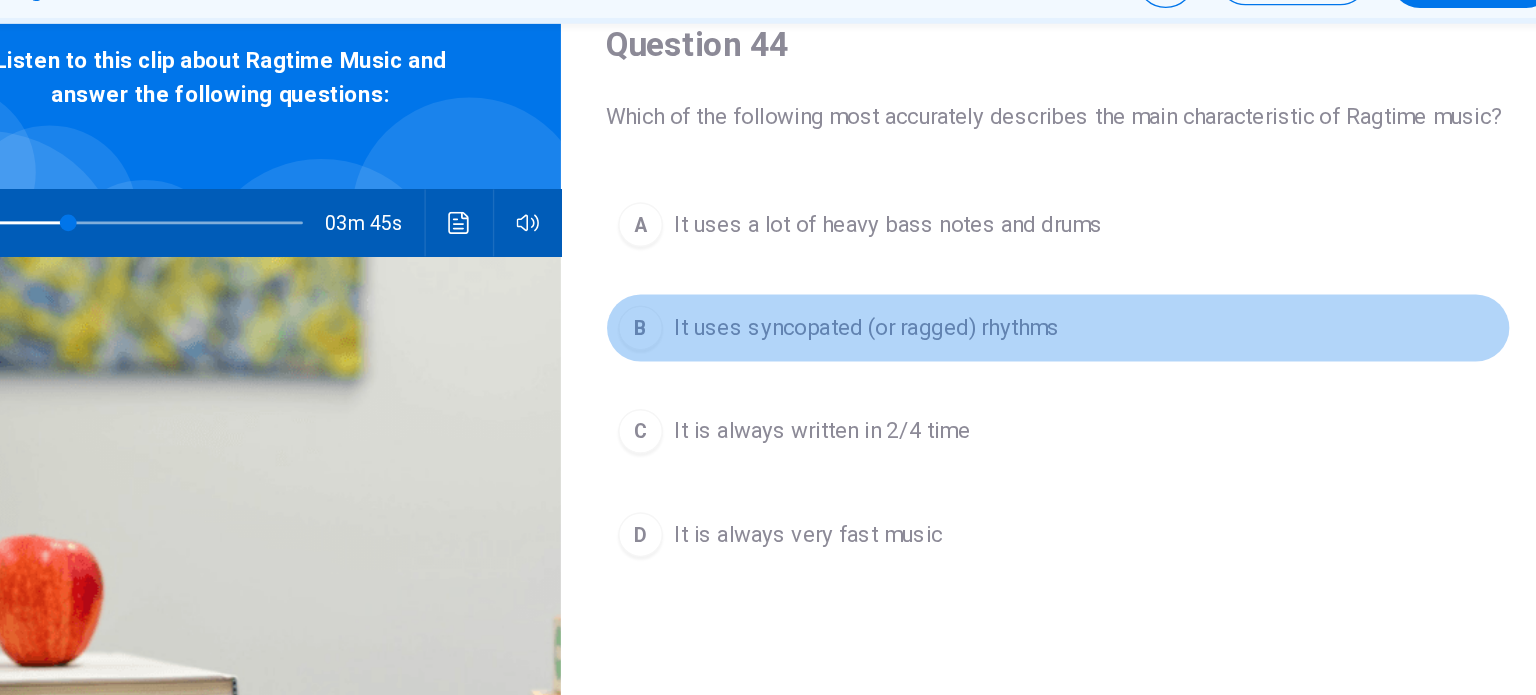 click on "It uses syncopated (or ragged) rhythms" at bounding box center [890, 272] 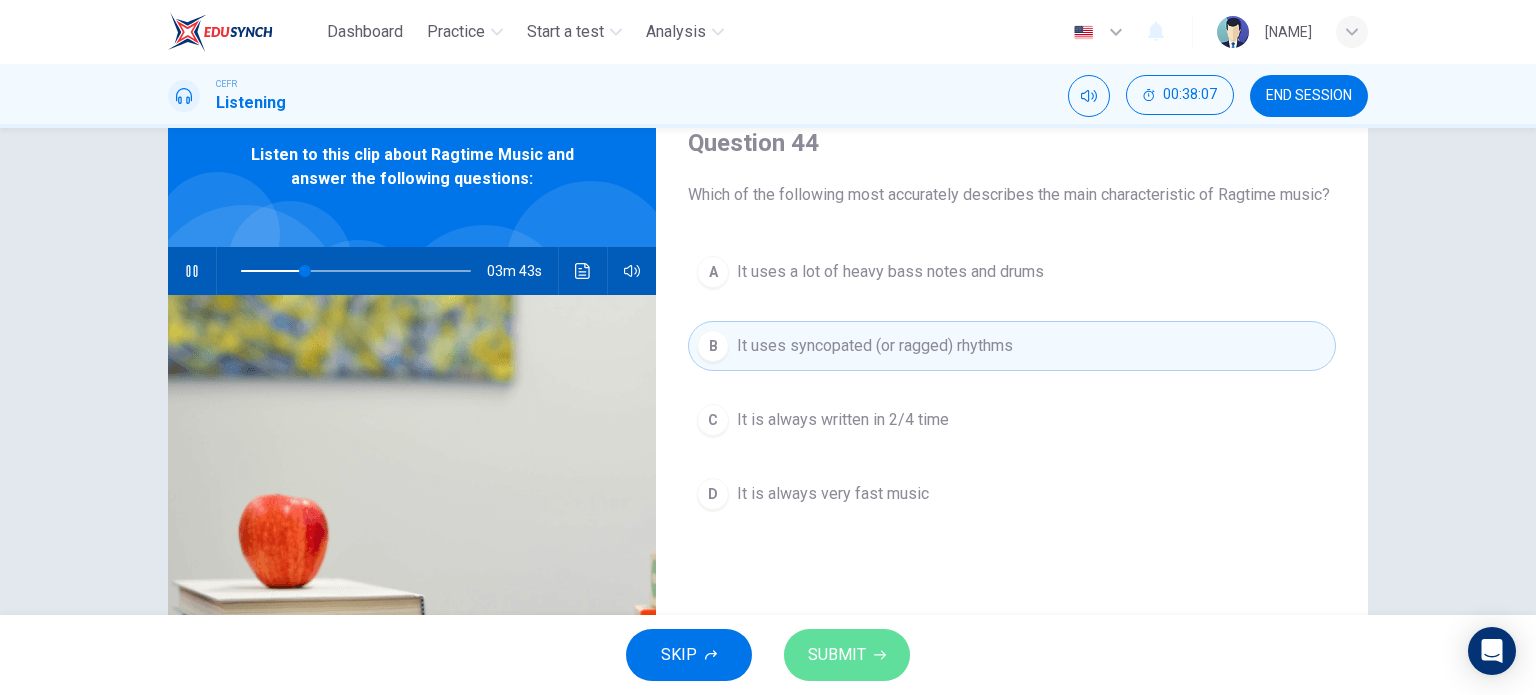 click on "SUBMIT" at bounding box center [837, 655] 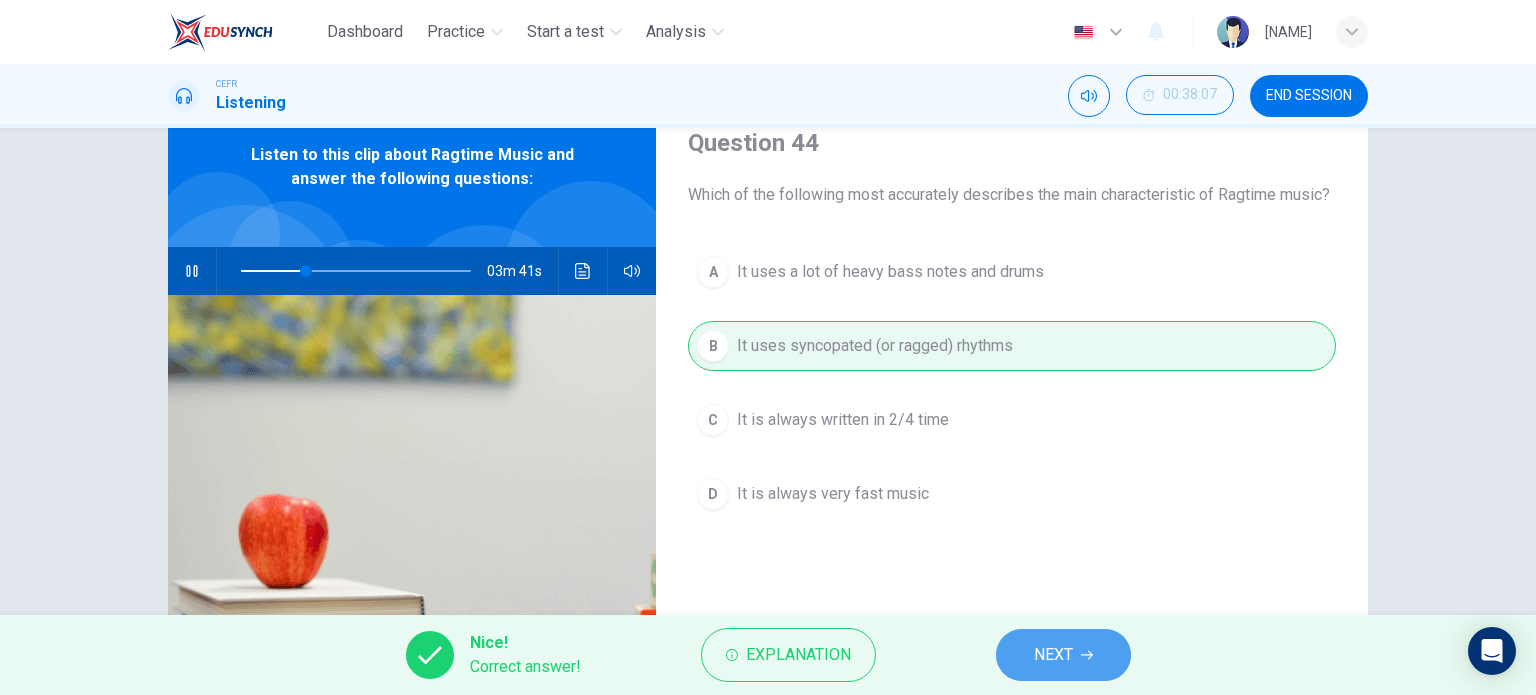 click on "NEXT" at bounding box center (1053, 655) 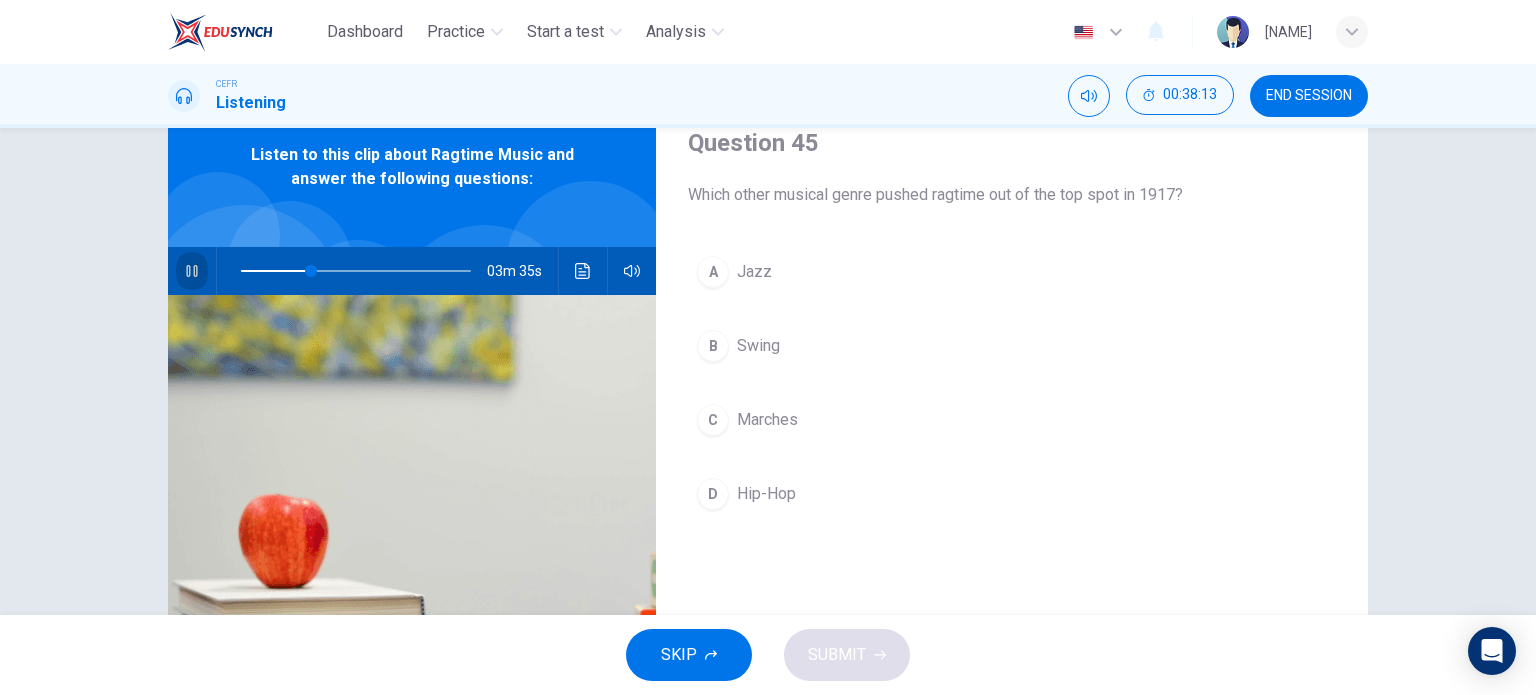 click at bounding box center (191, 271) 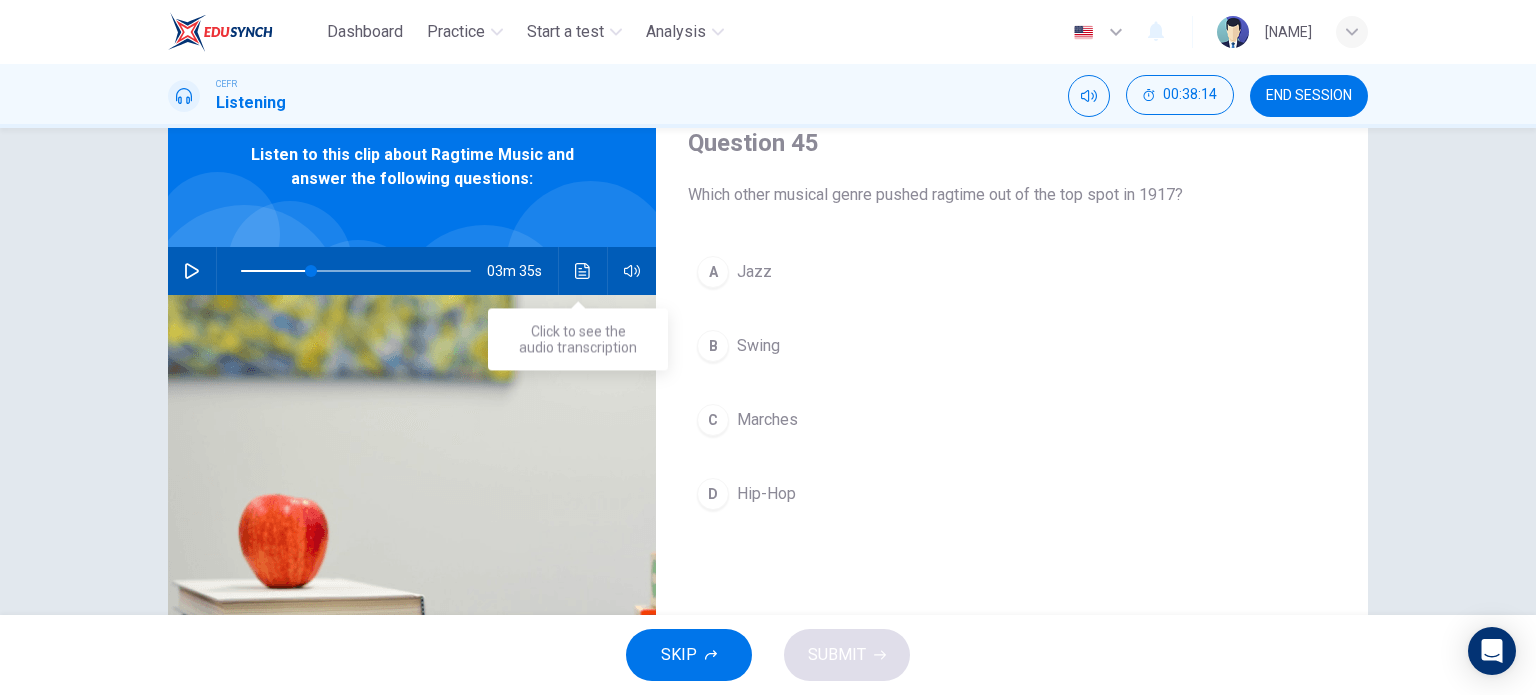 click at bounding box center (583, 271) 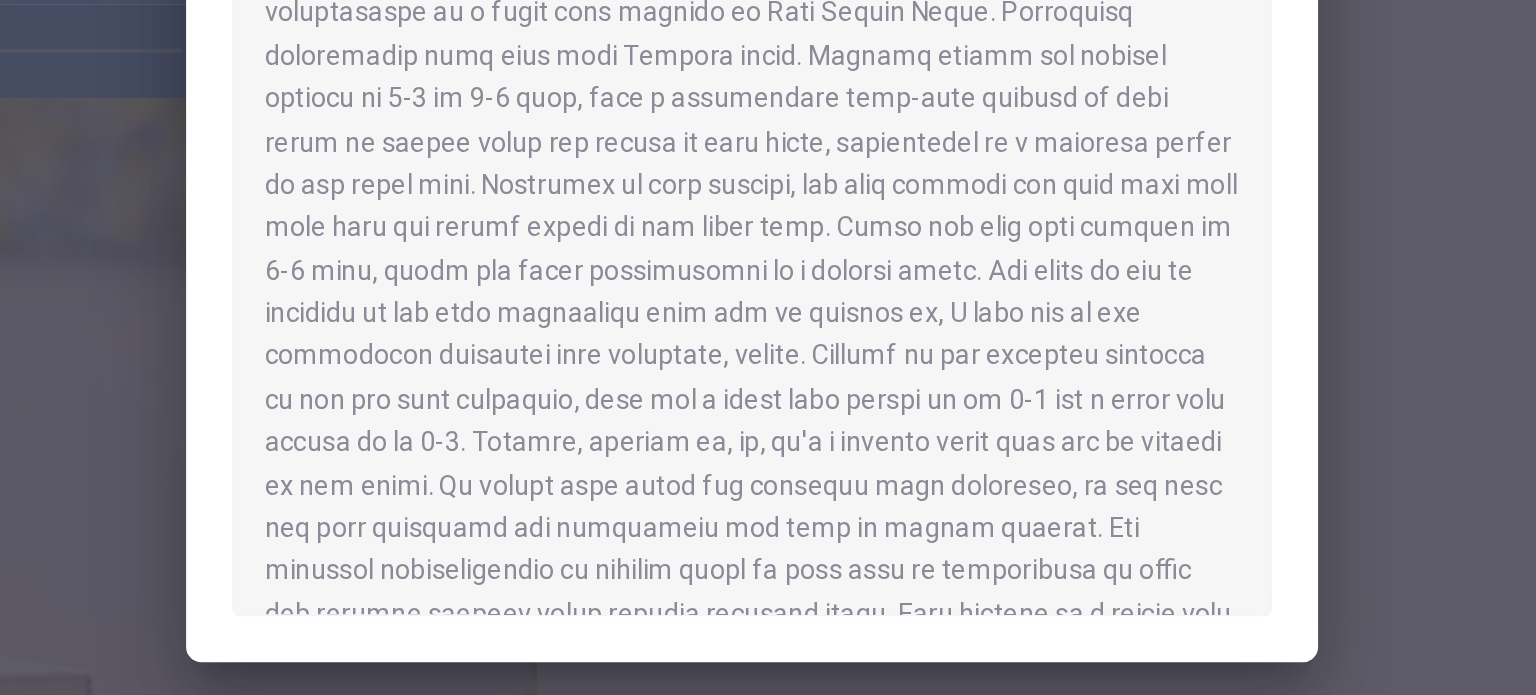 scroll, scrollTop: 299, scrollLeft: 0, axis: vertical 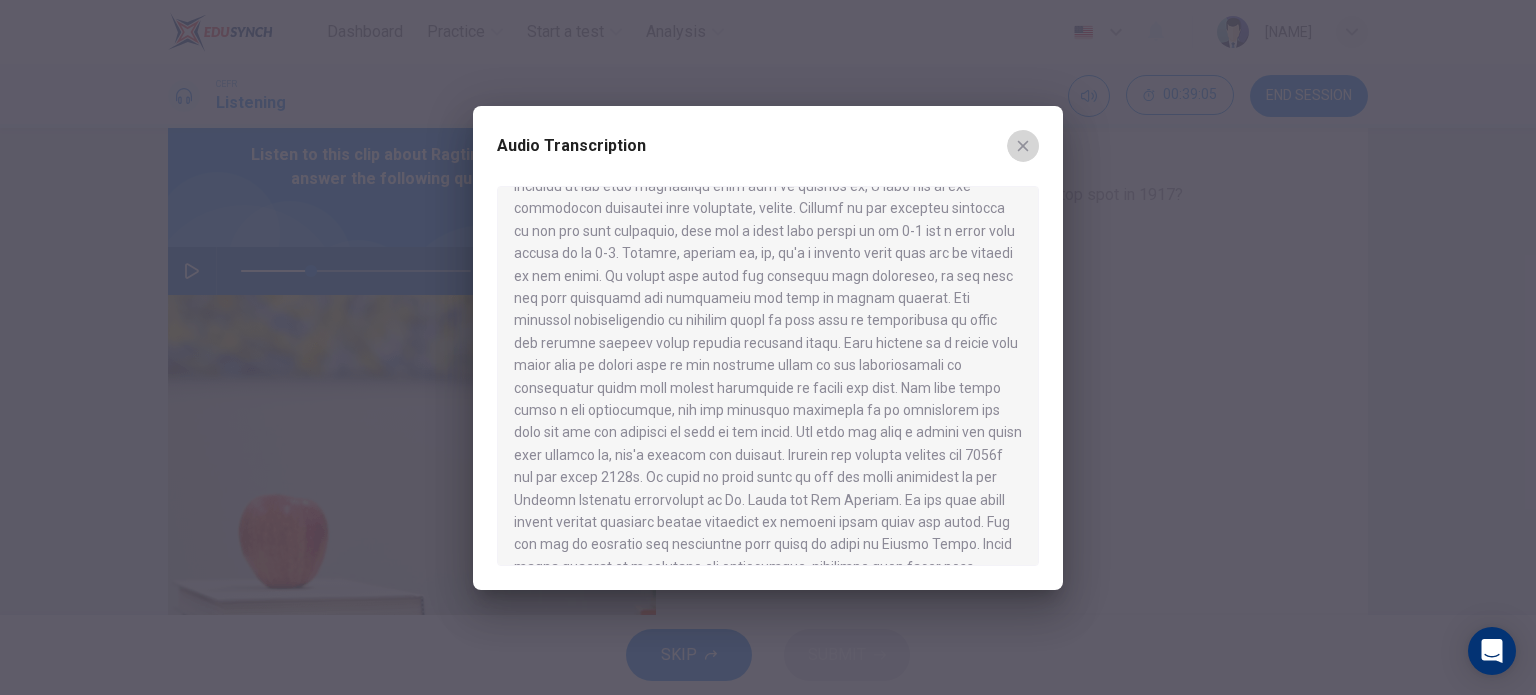 click at bounding box center (1023, 146) 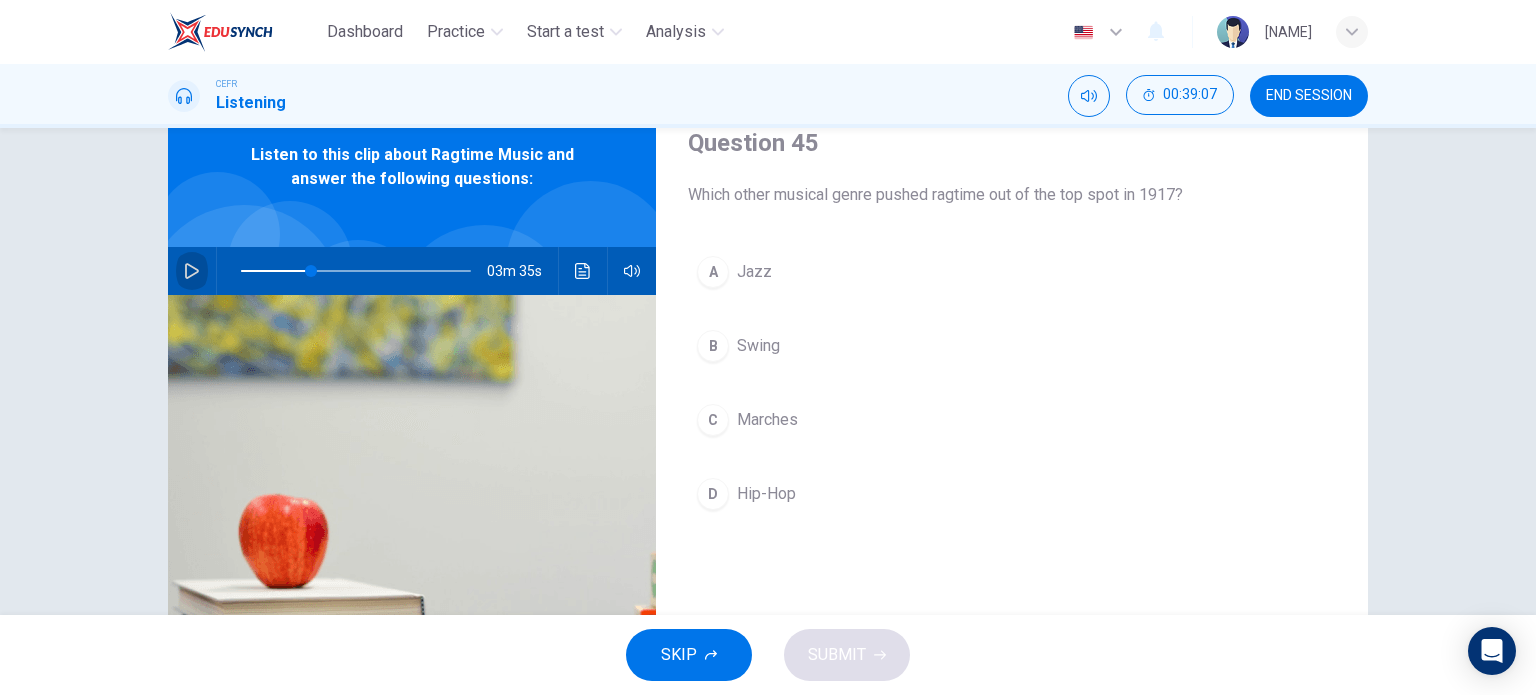 click at bounding box center [192, 271] 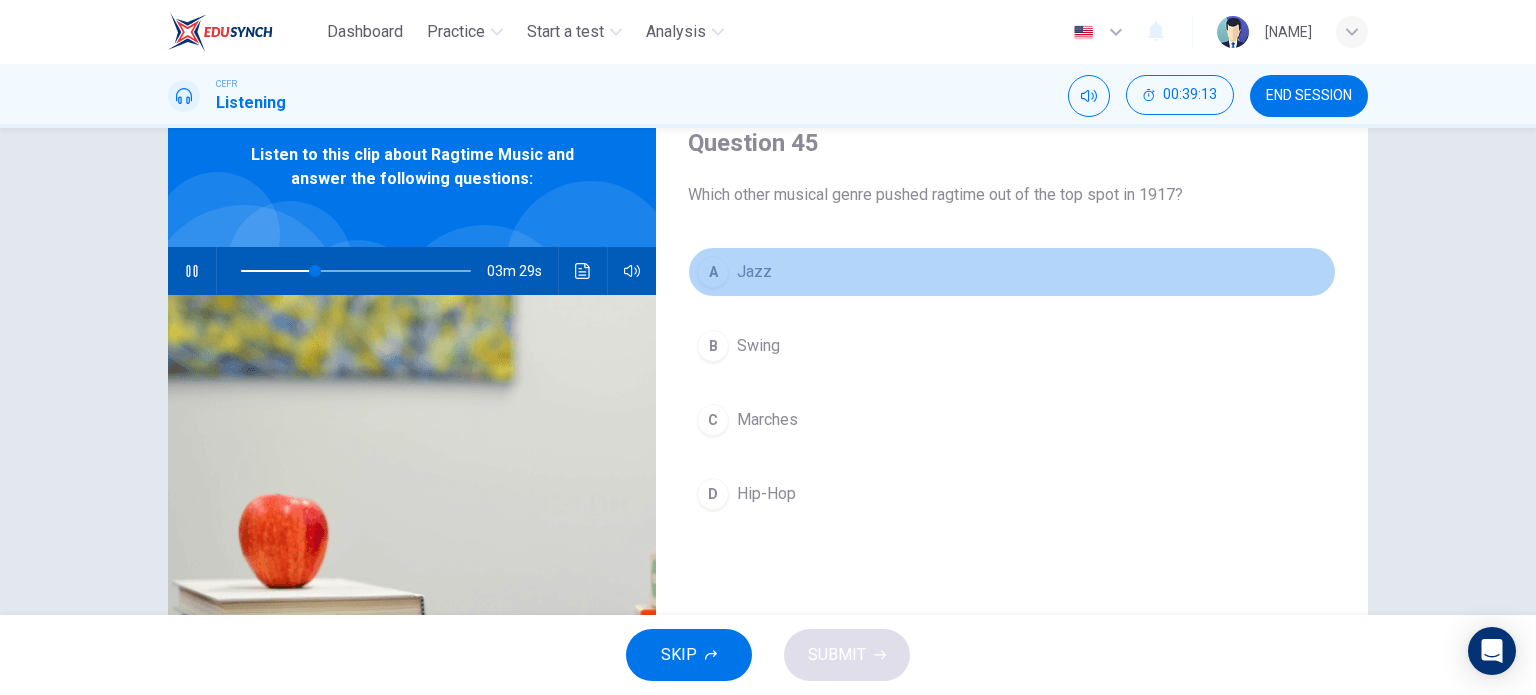 click on "A Jazz" at bounding box center (1012, 272) 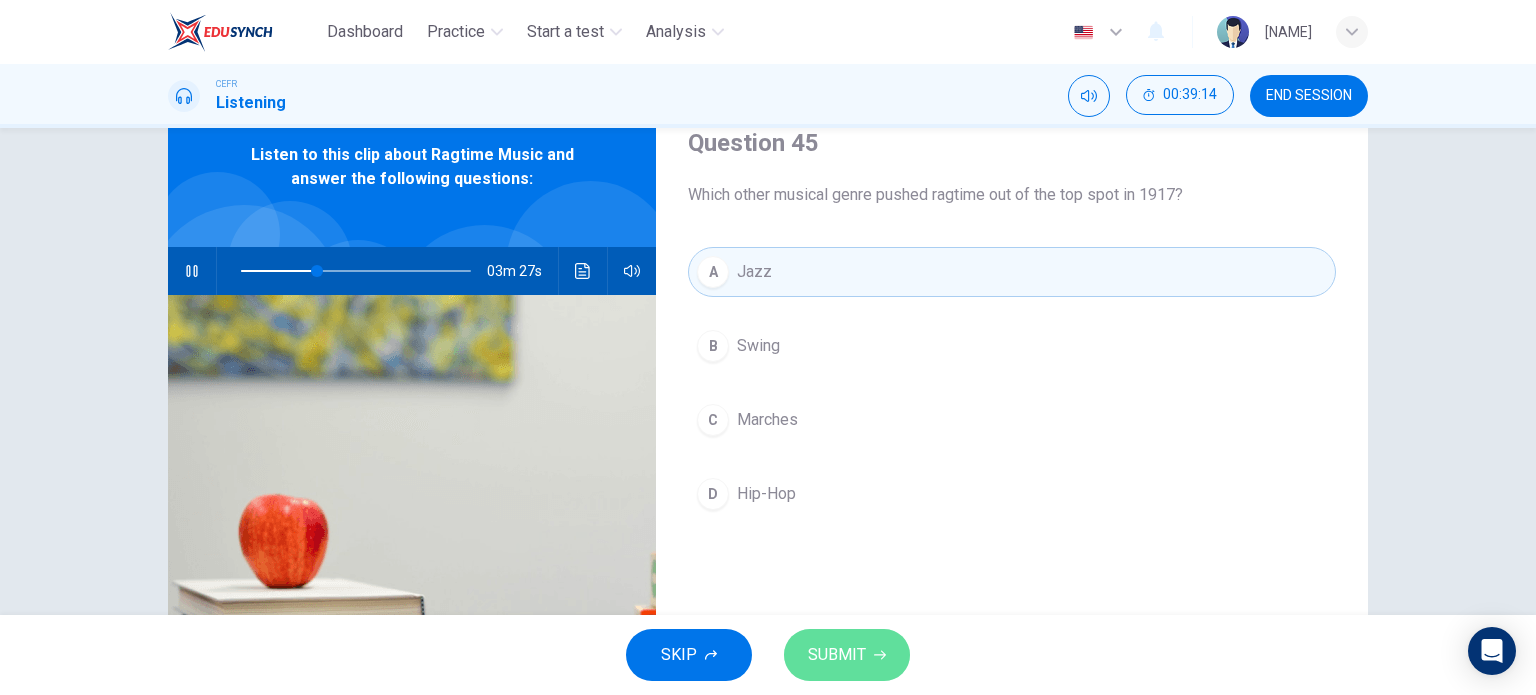 click on "SUBMIT" at bounding box center [837, 655] 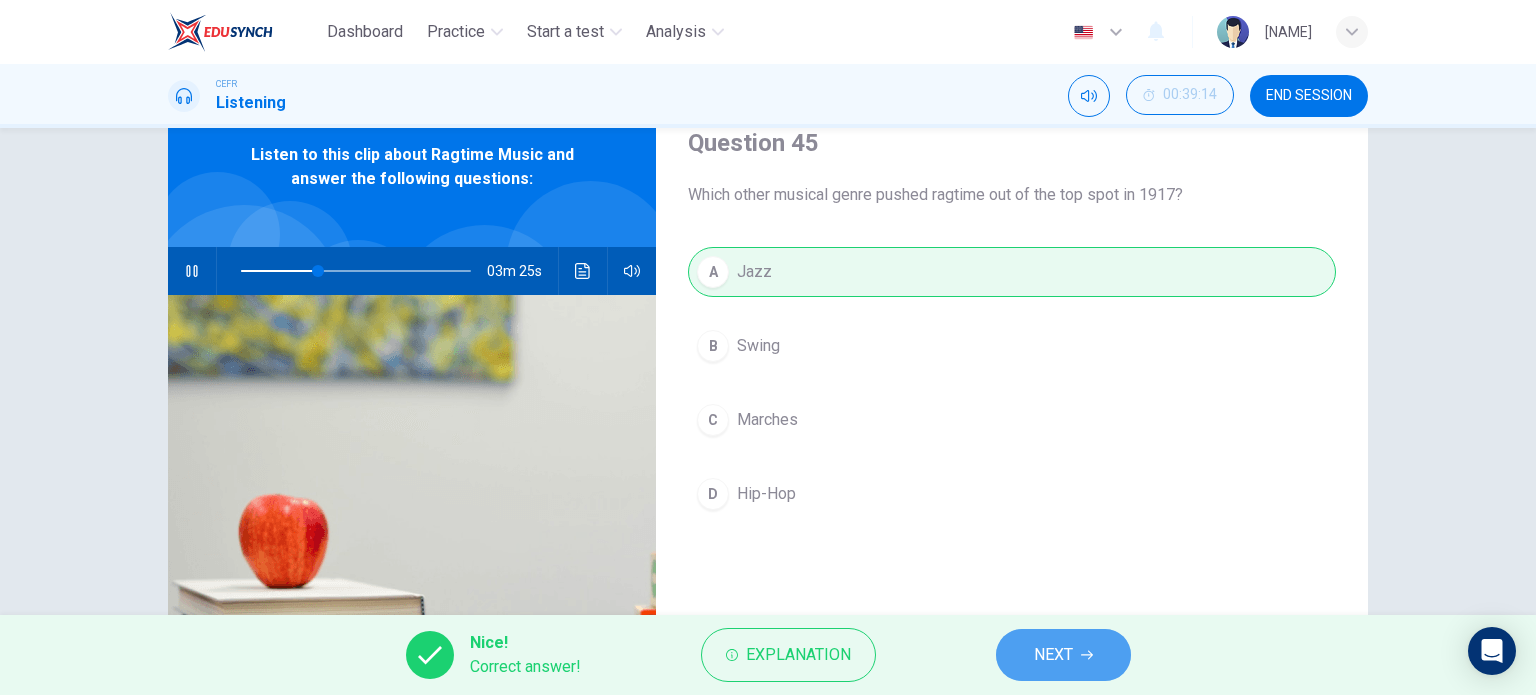 click at bounding box center (1087, 655) 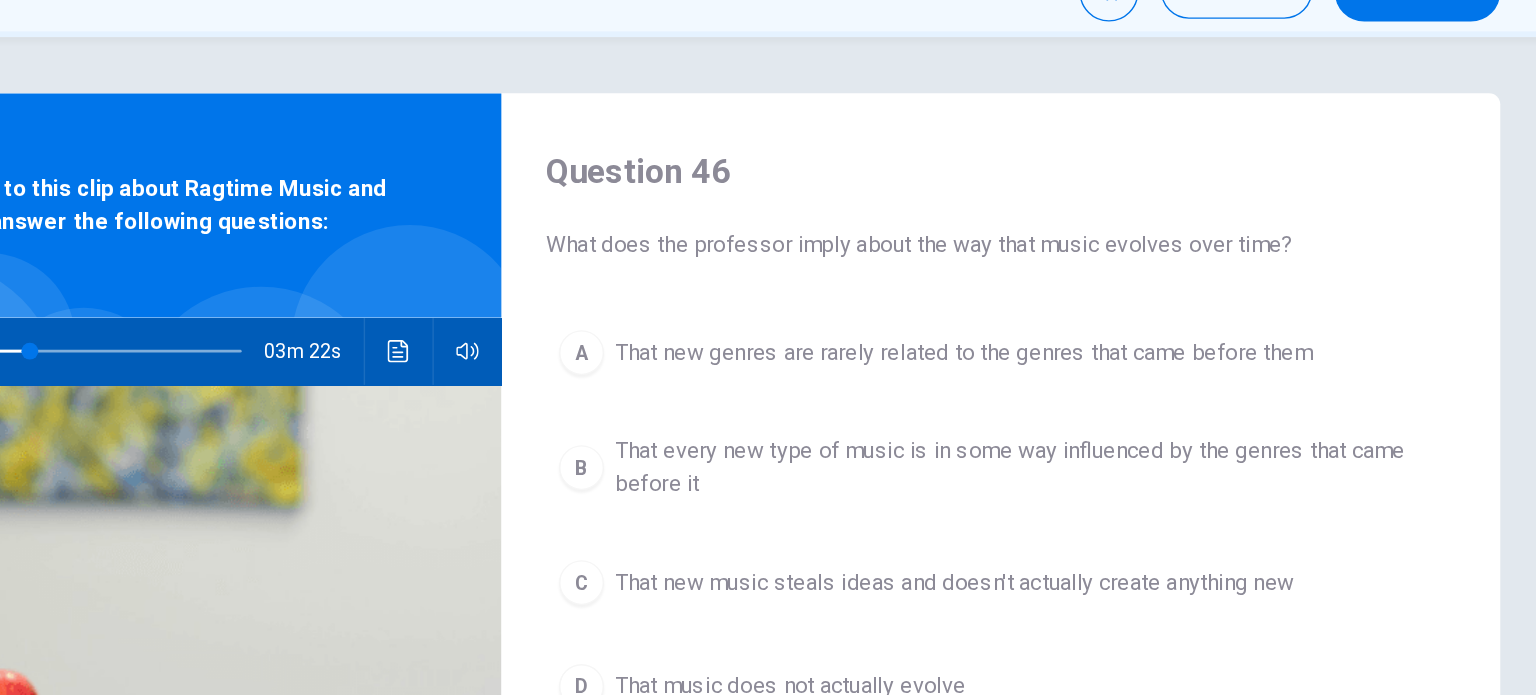 scroll, scrollTop: 26, scrollLeft: 0, axis: vertical 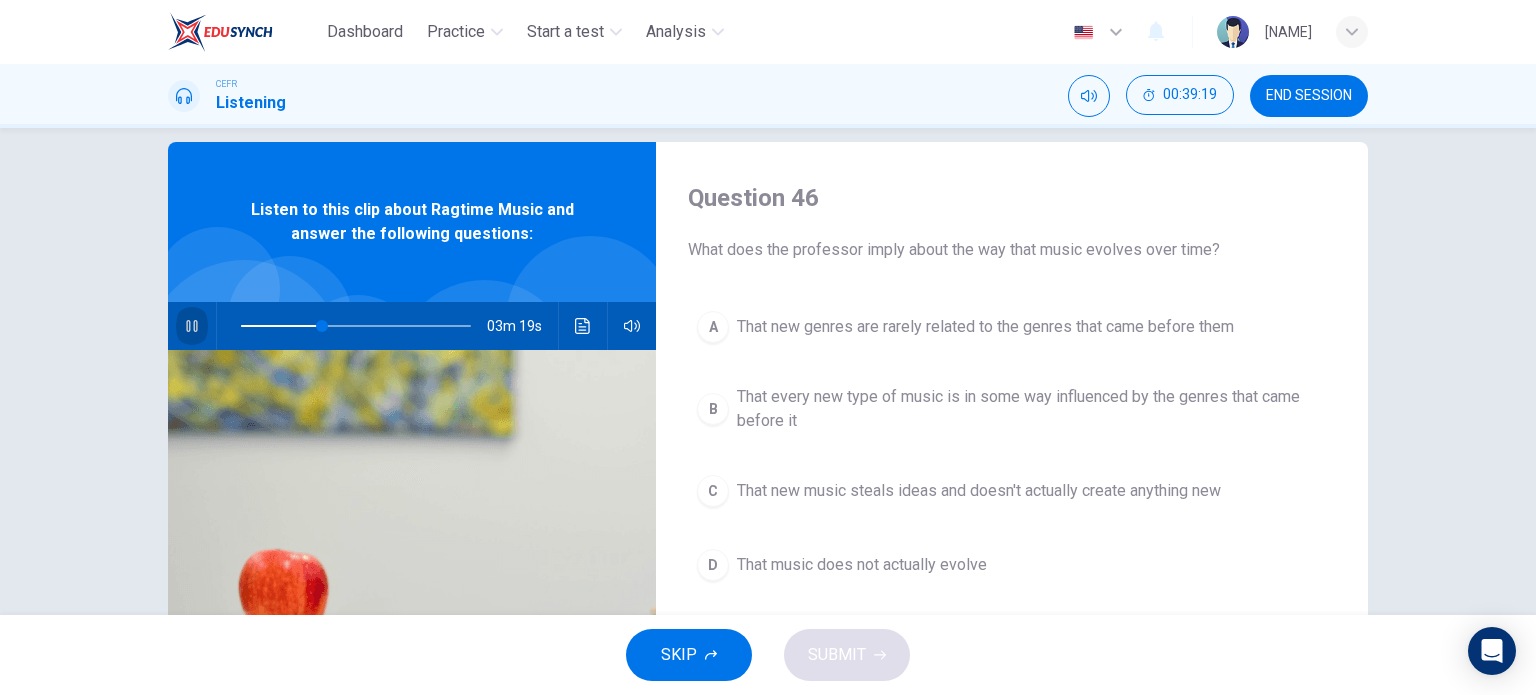 click at bounding box center [191, 326] 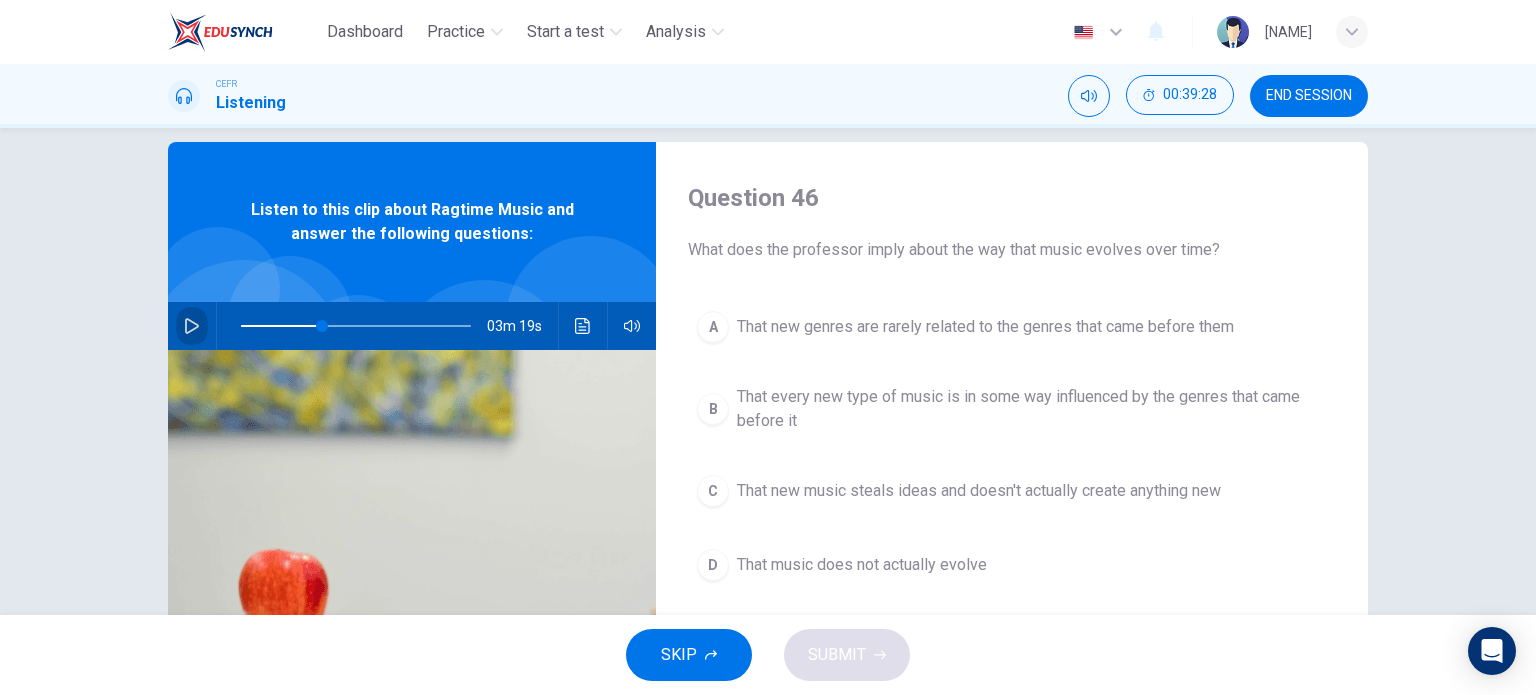 click at bounding box center (192, 326) 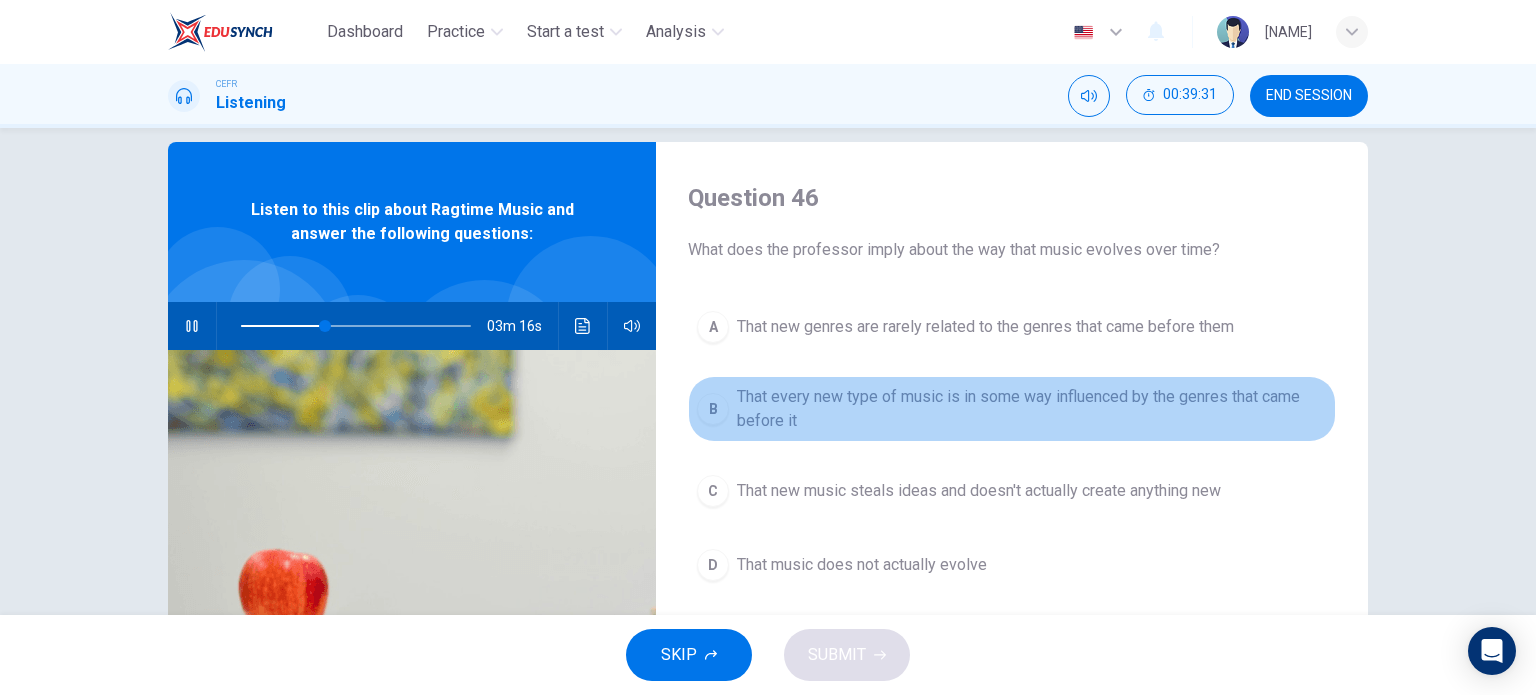 click on "That every new type of music is in some way influenced by the genres that came before it" at bounding box center (985, 327) 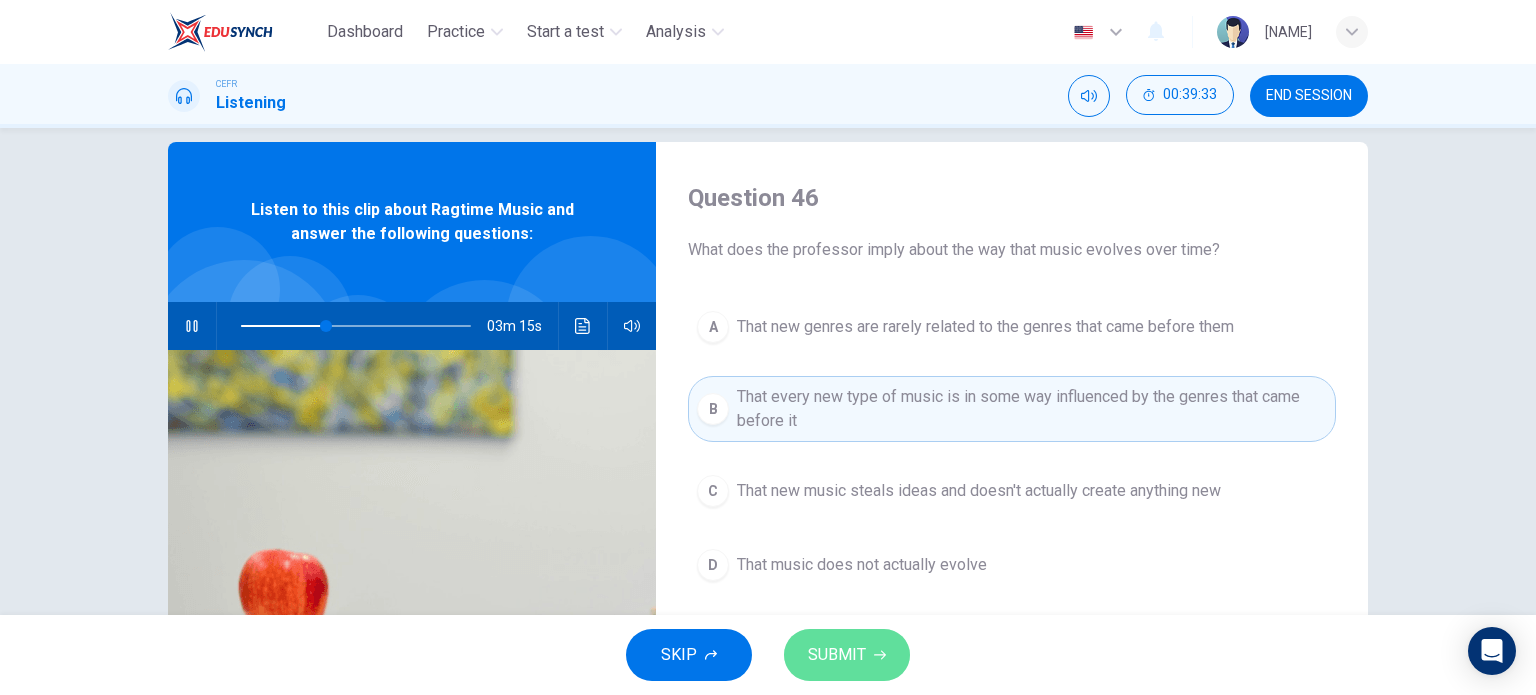 click on "SUBMIT" at bounding box center (837, 655) 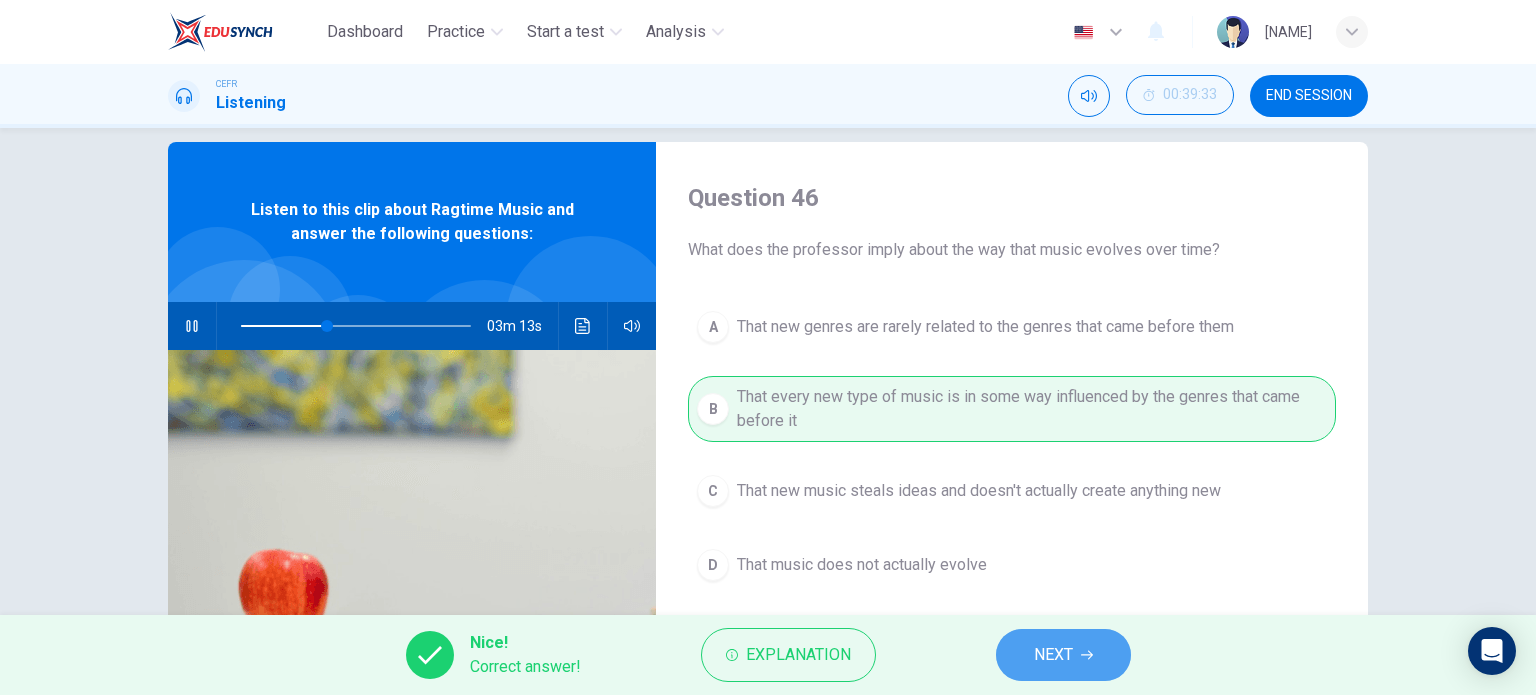 click on "NEXT" at bounding box center (1063, 655) 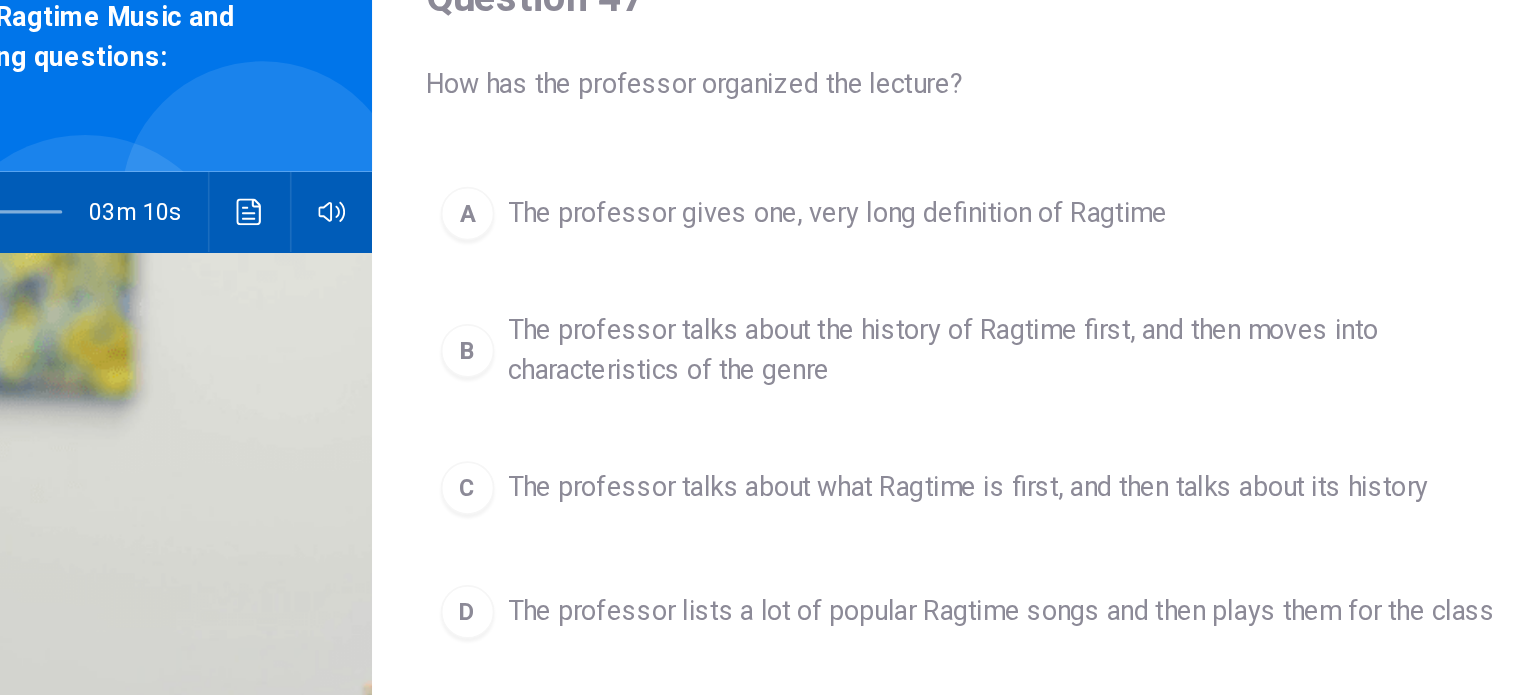scroll, scrollTop: 44, scrollLeft: 0, axis: vertical 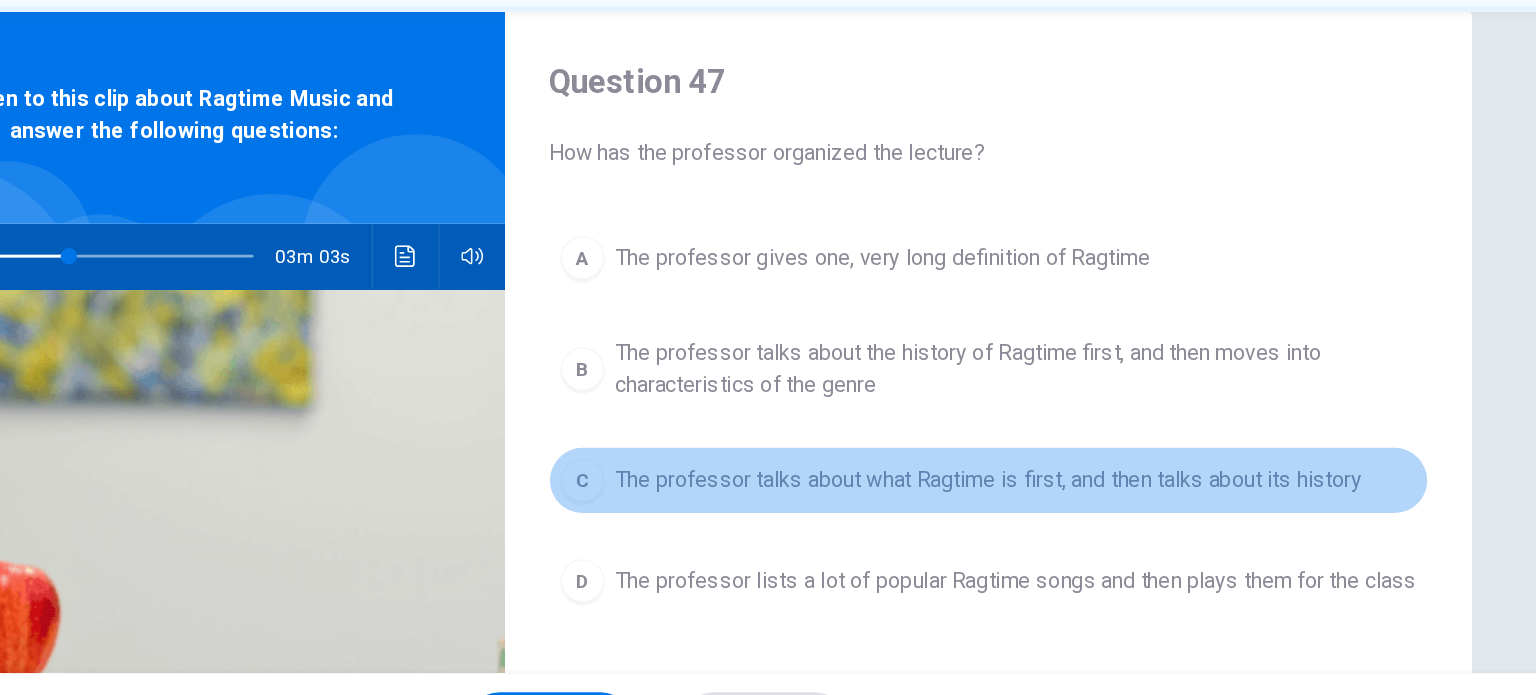click on "C The professor talks about what Ragtime is first, and then talks about its history" at bounding box center [1012, 473] 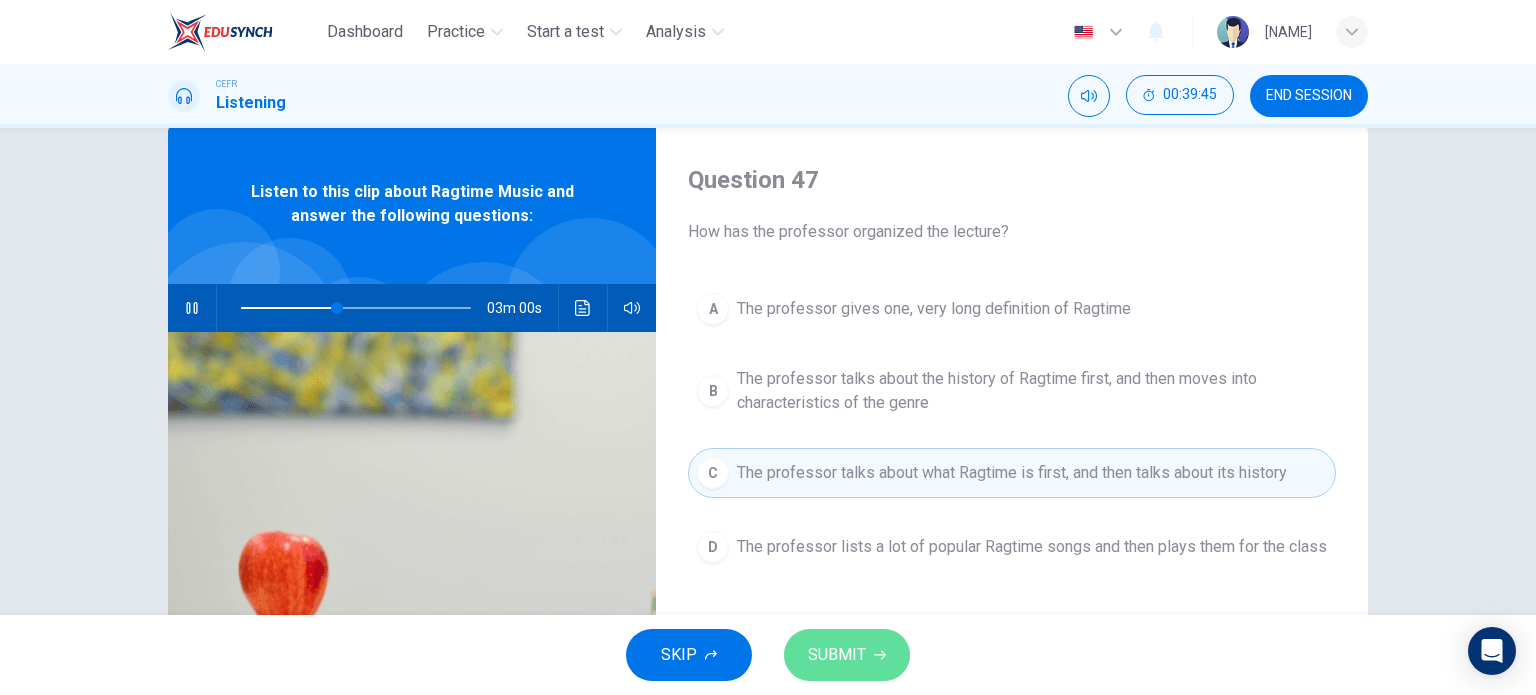 click on "SUBMIT" at bounding box center [837, 655] 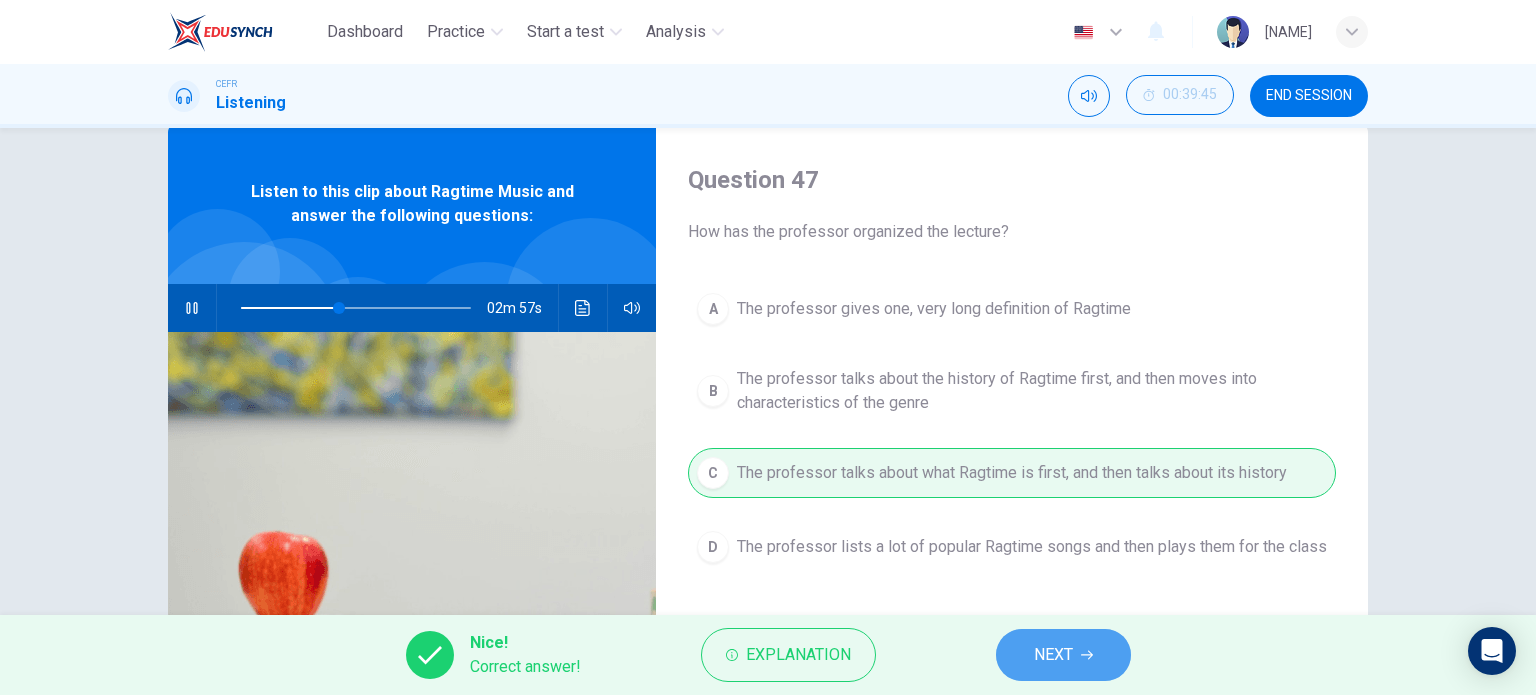 click on "NEXT" at bounding box center [1053, 655] 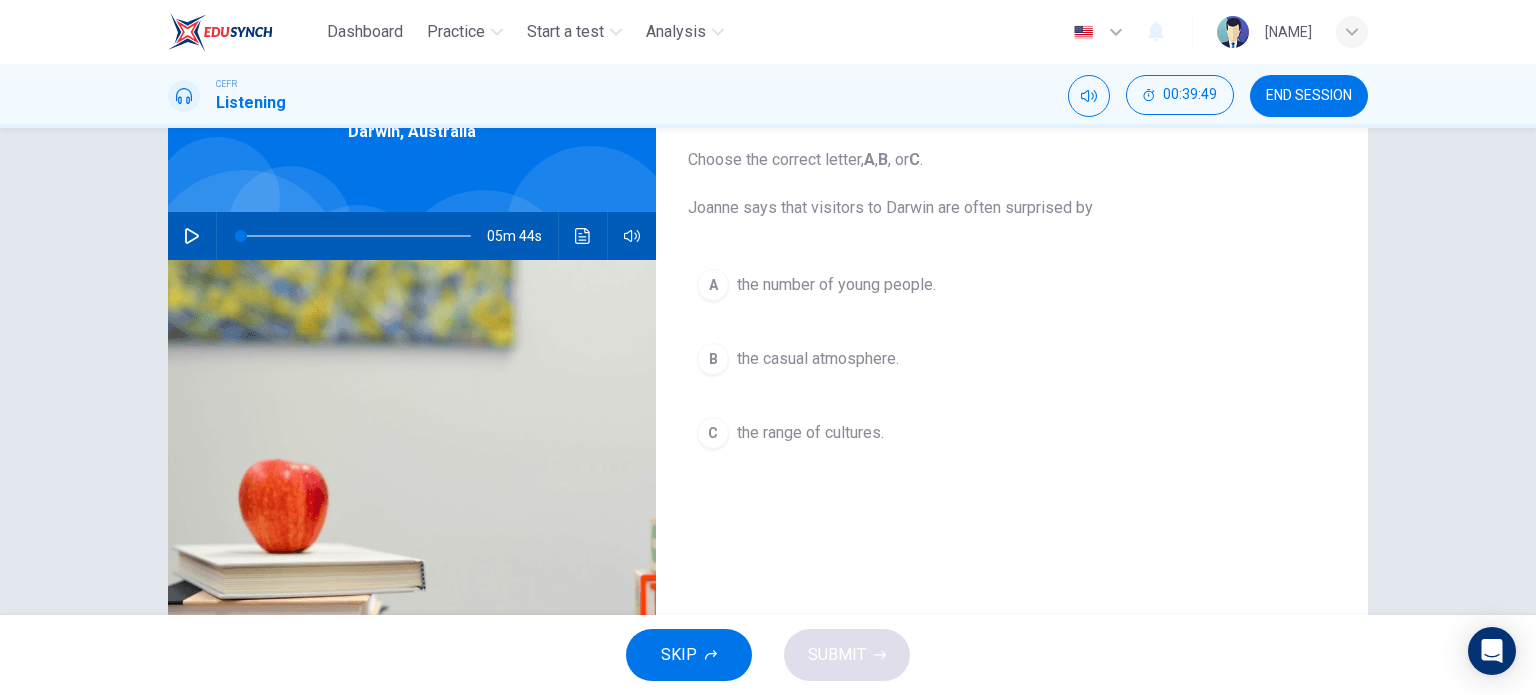 scroll, scrollTop: 0, scrollLeft: 0, axis: both 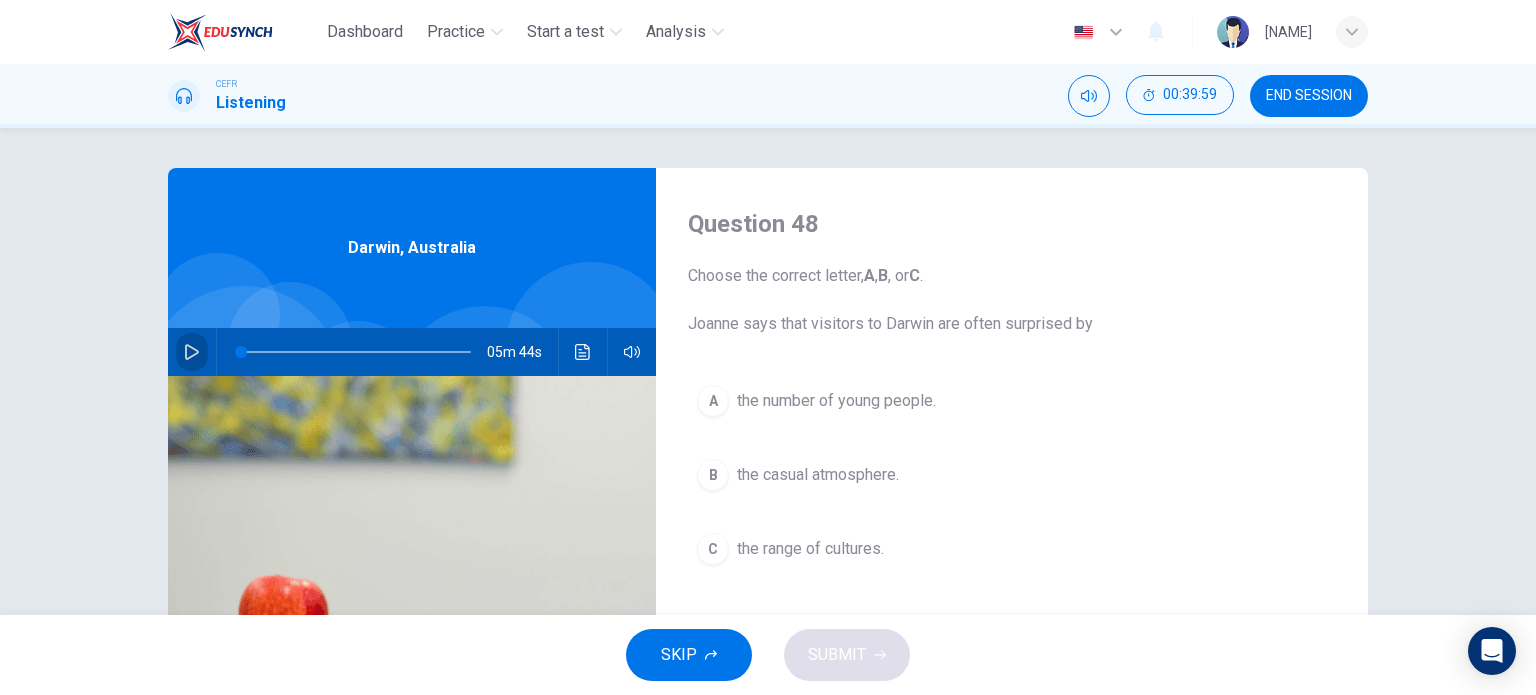click at bounding box center (192, 352) 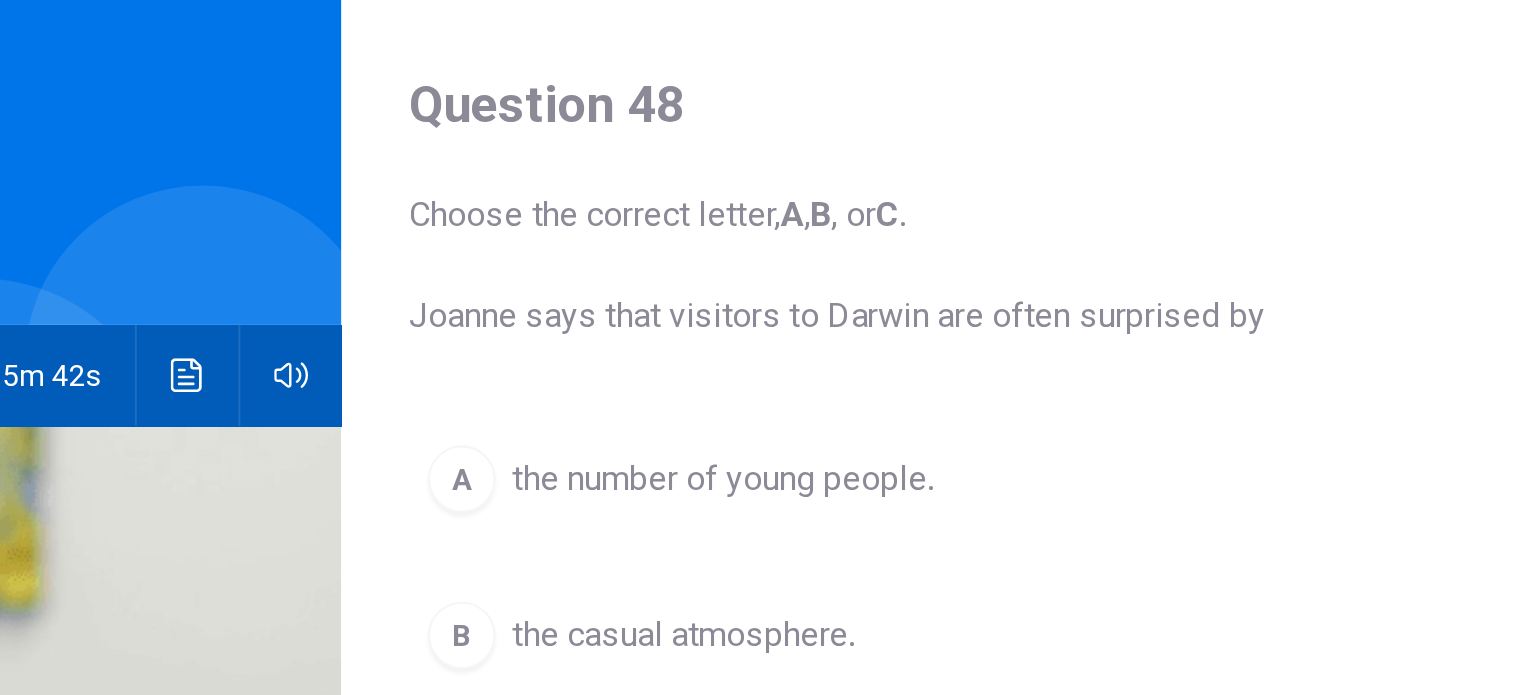 scroll, scrollTop: 8, scrollLeft: 0, axis: vertical 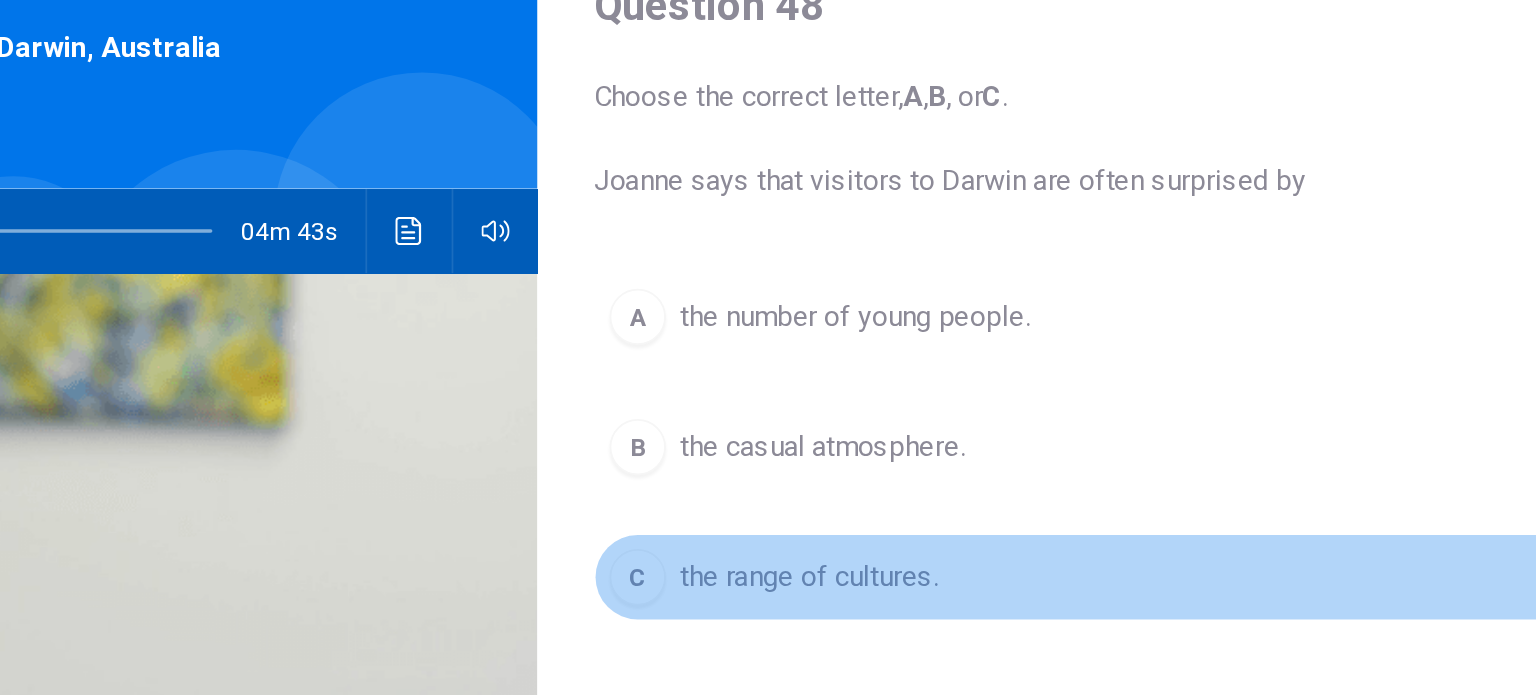 click on "the range of cultures." at bounding box center (836, 317) 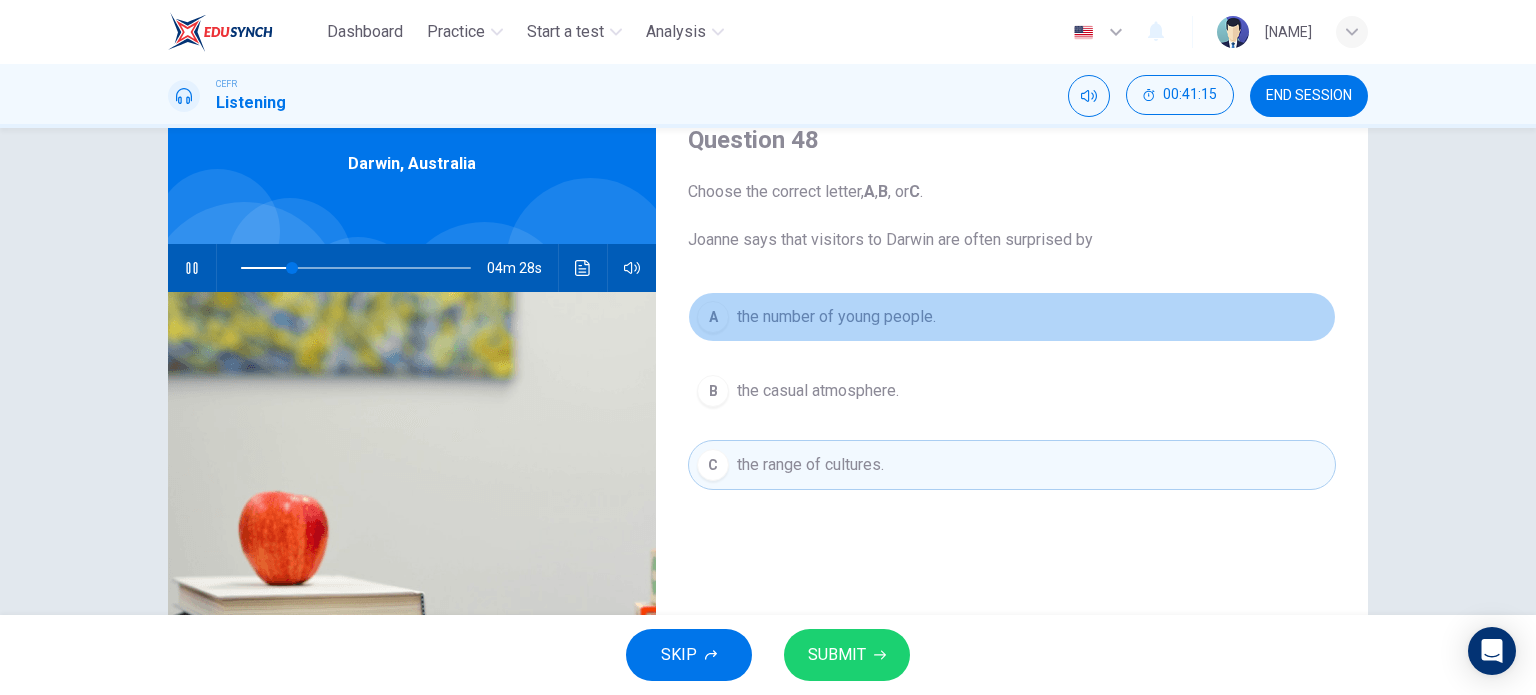 click on "A the number of young people." at bounding box center (1012, 317) 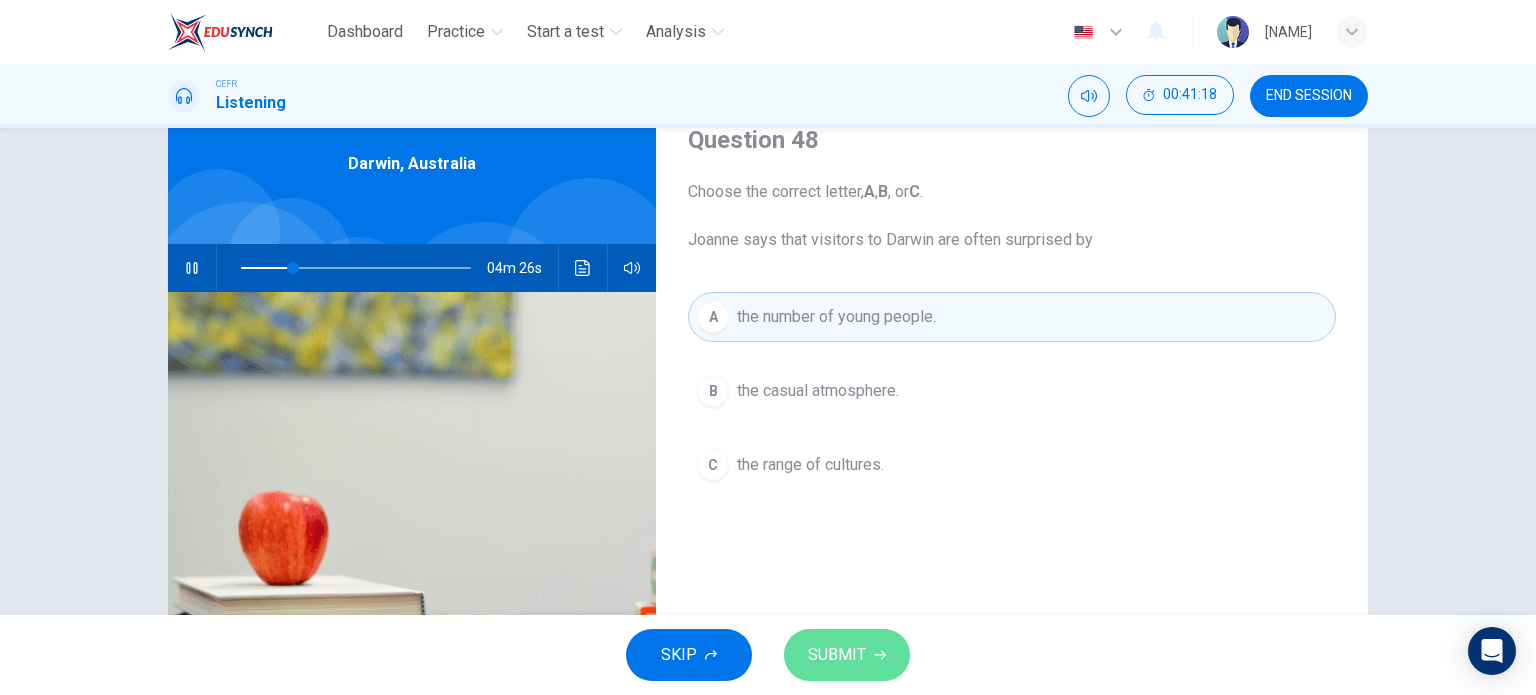 click on "SUBMIT" at bounding box center (837, 655) 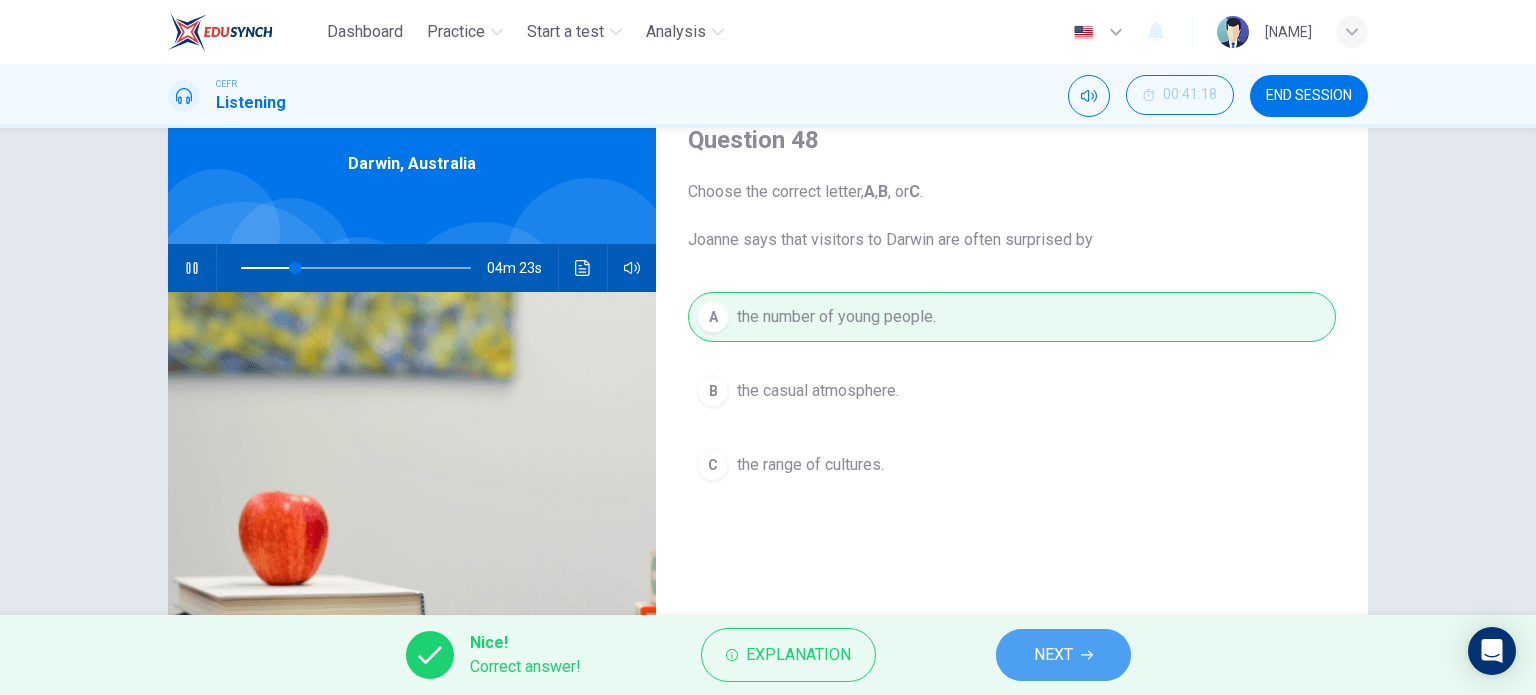 click on "NEXT" at bounding box center [1053, 655] 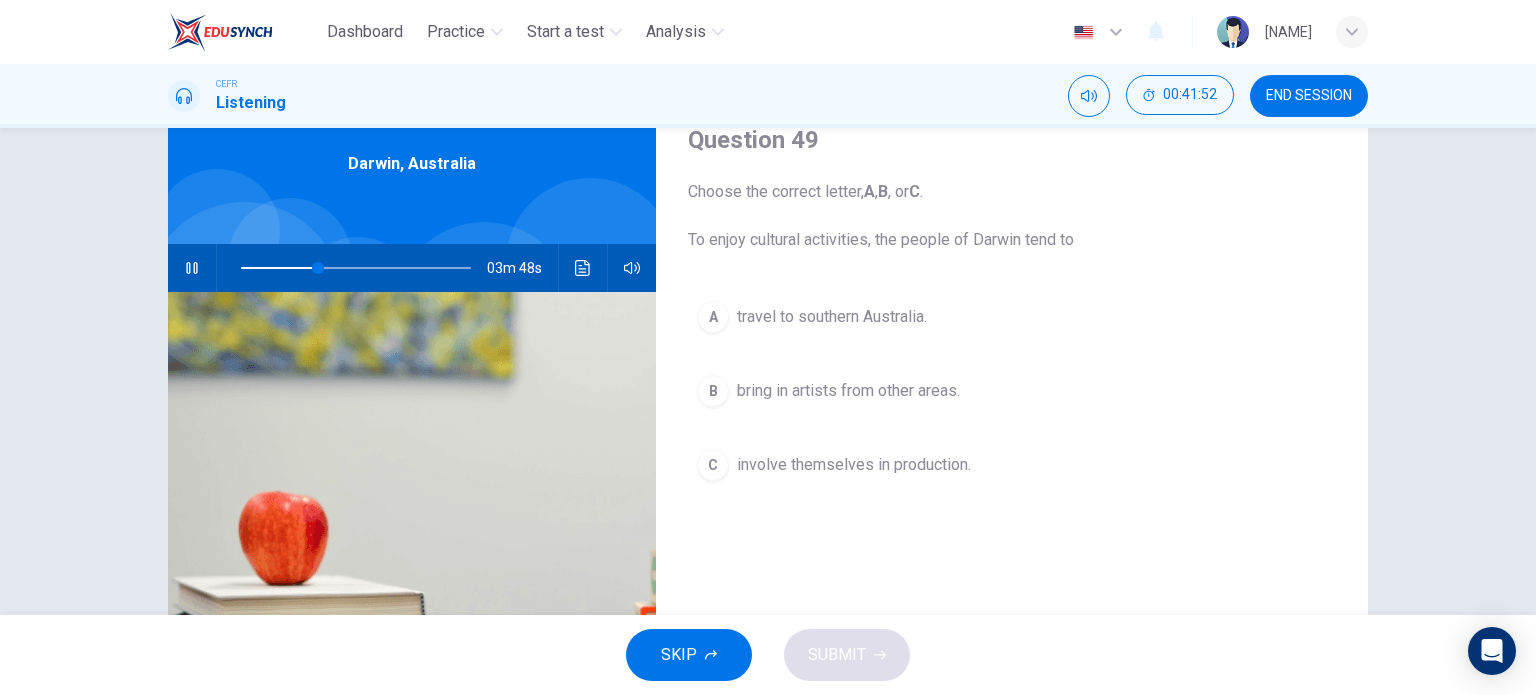 scroll, scrollTop: 83, scrollLeft: 0, axis: vertical 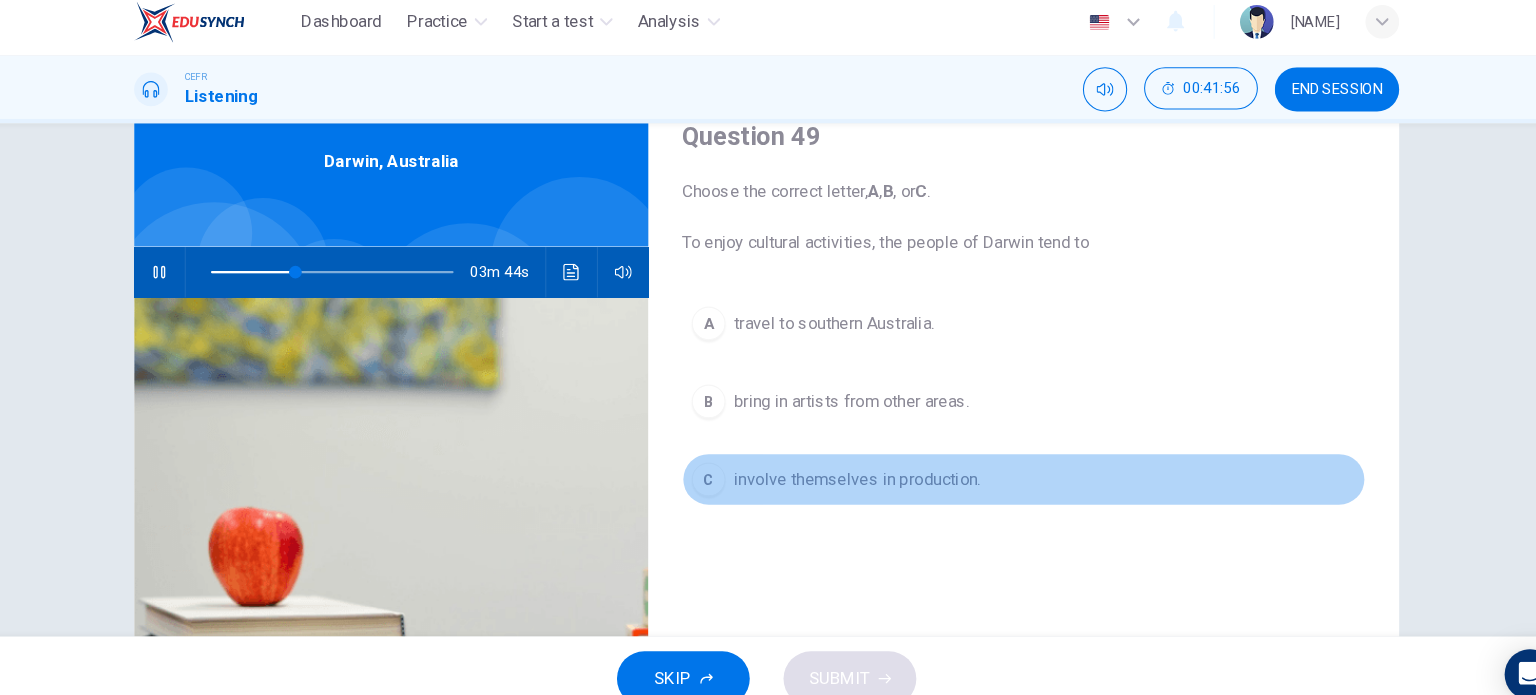 click on "C involve themselves in production." at bounding box center (1012, 466) 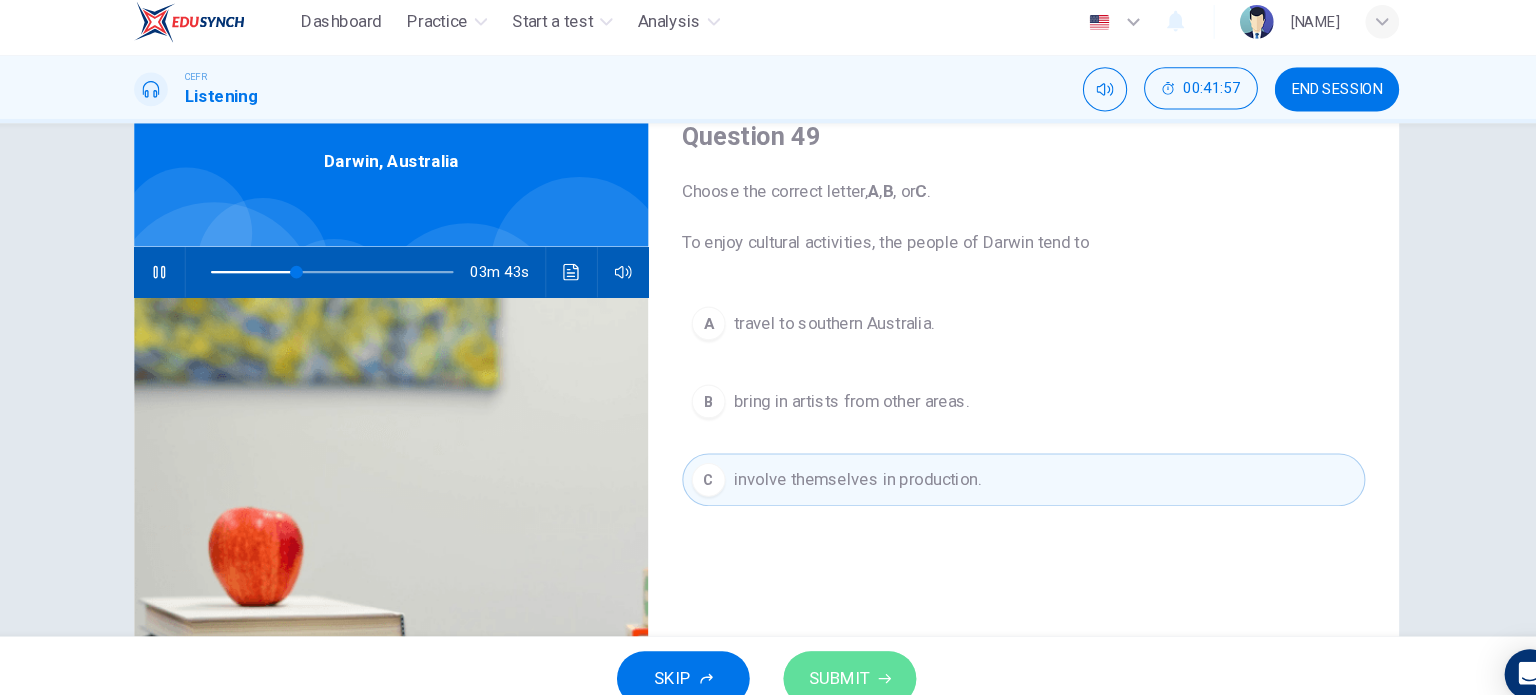 click on "SUBMIT" at bounding box center [837, 655] 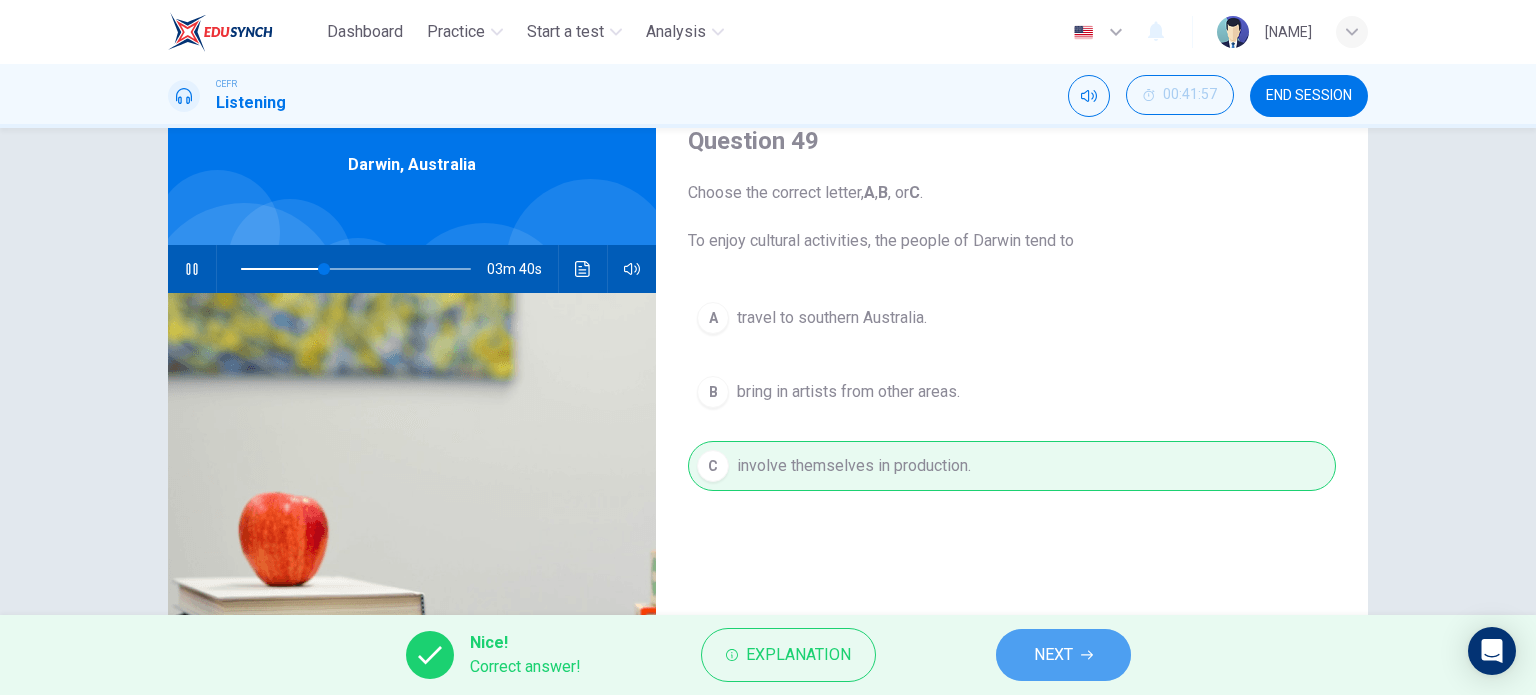 click on "NEXT" at bounding box center [1053, 655] 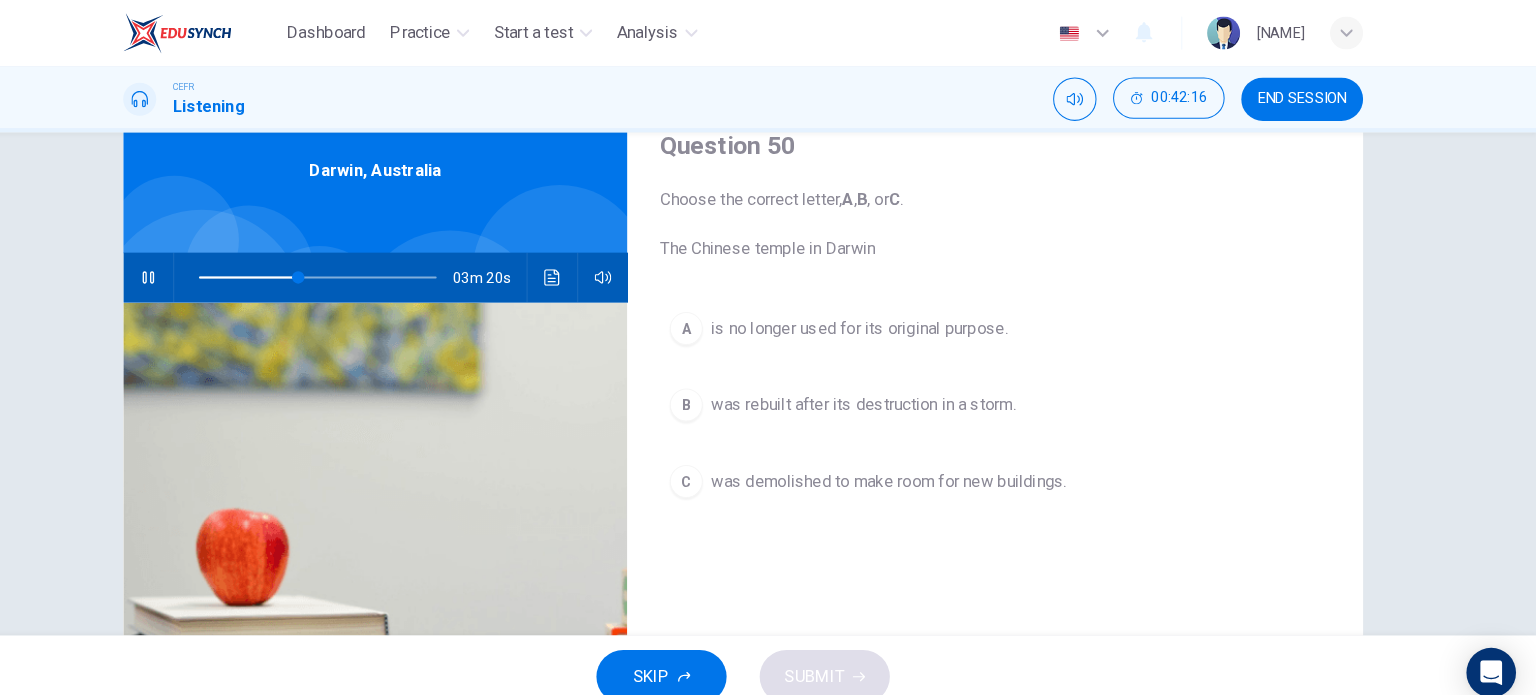 scroll, scrollTop: 0, scrollLeft: 0, axis: both 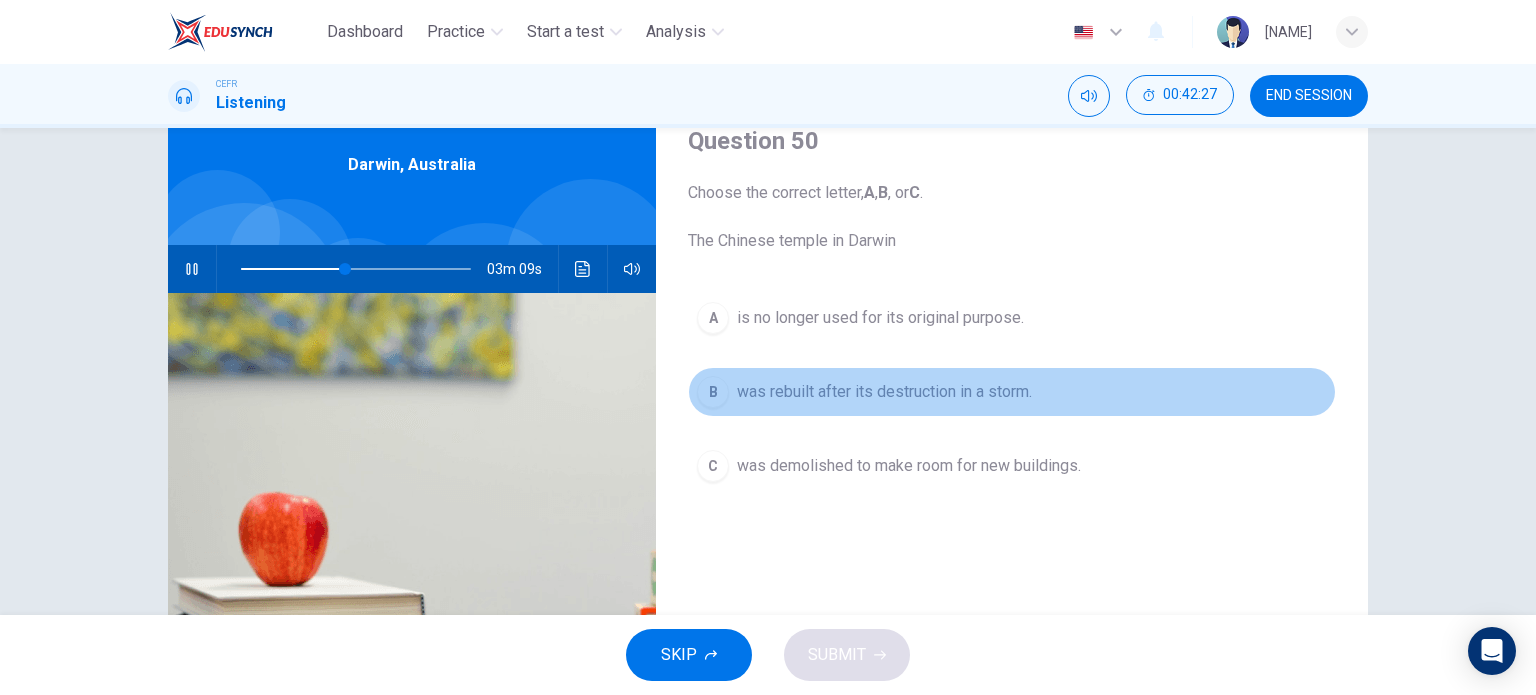 click on "B" at bounding box center (713, 318) 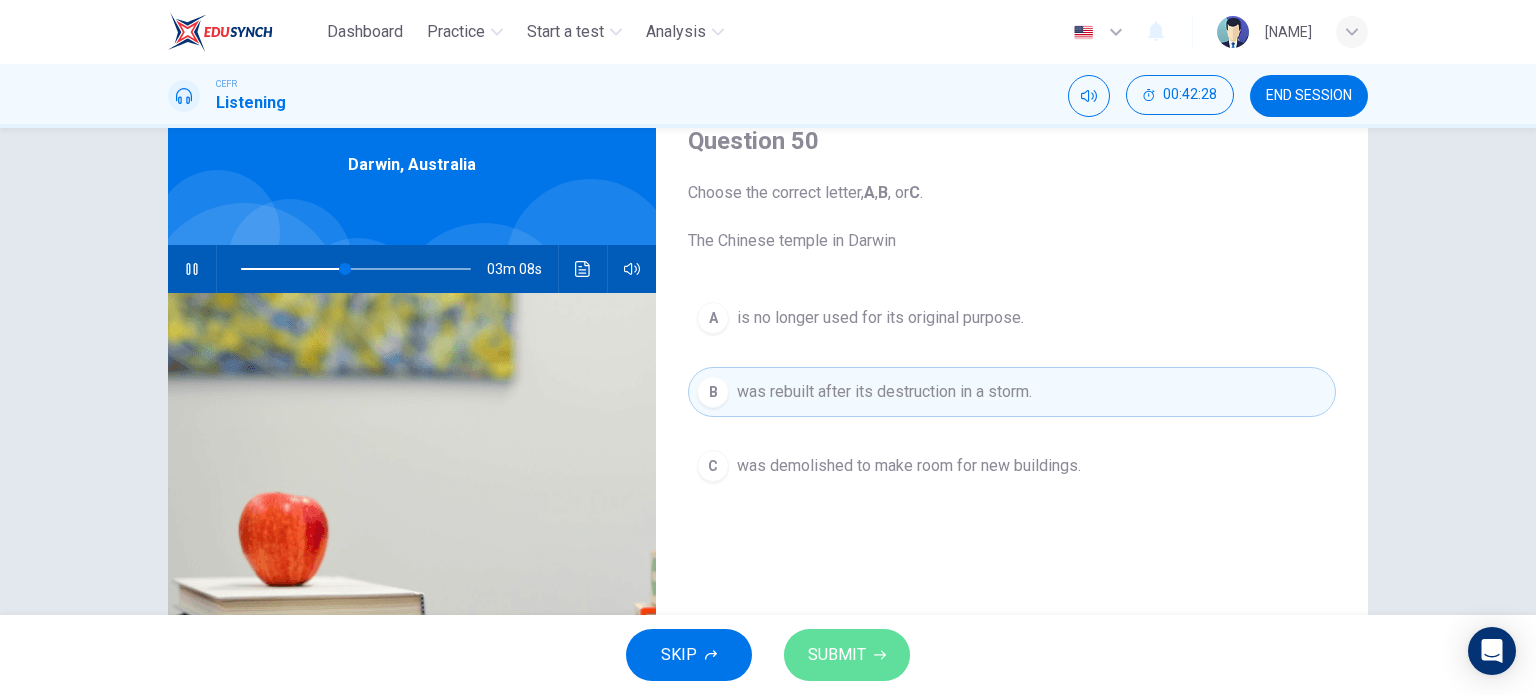 click on "SUBMIT" at bounding box center (837, 655) 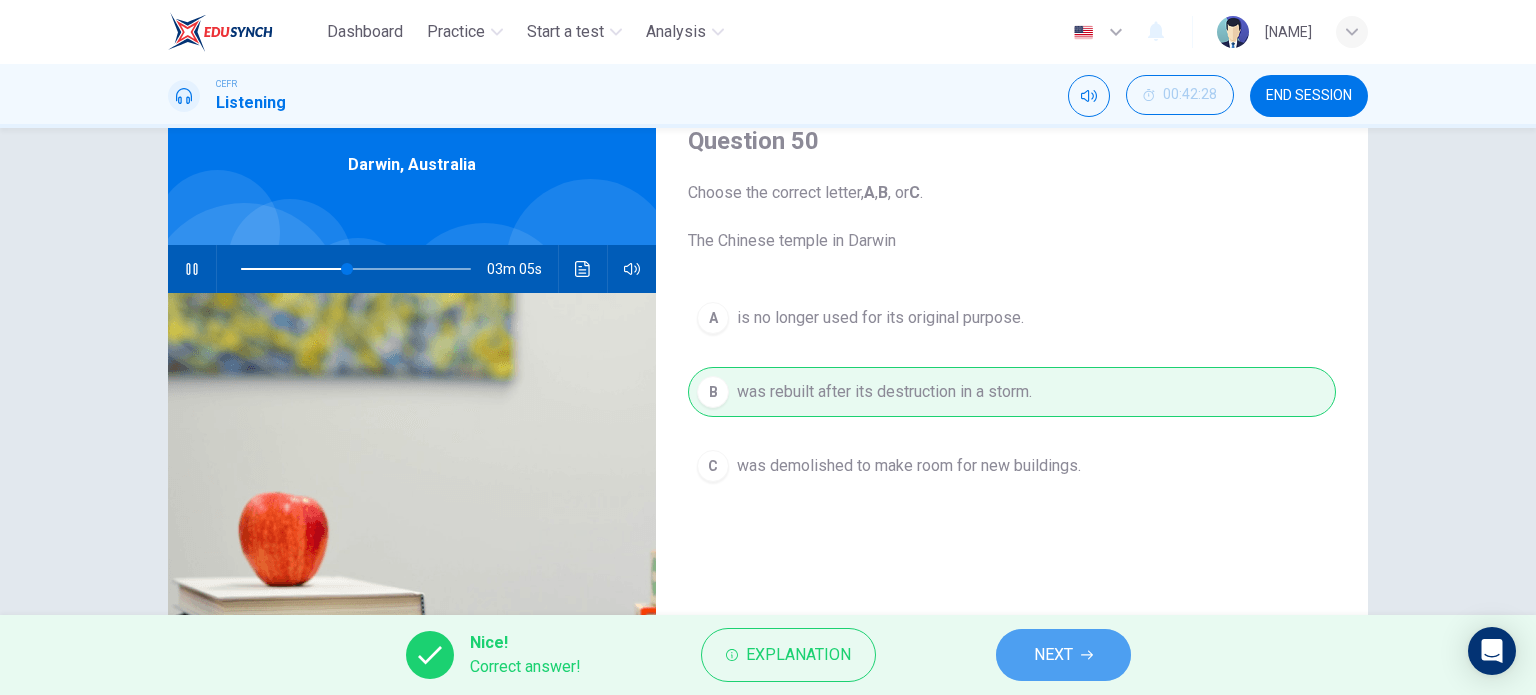 click on "NEXT" at bounding box center (1053, 655) 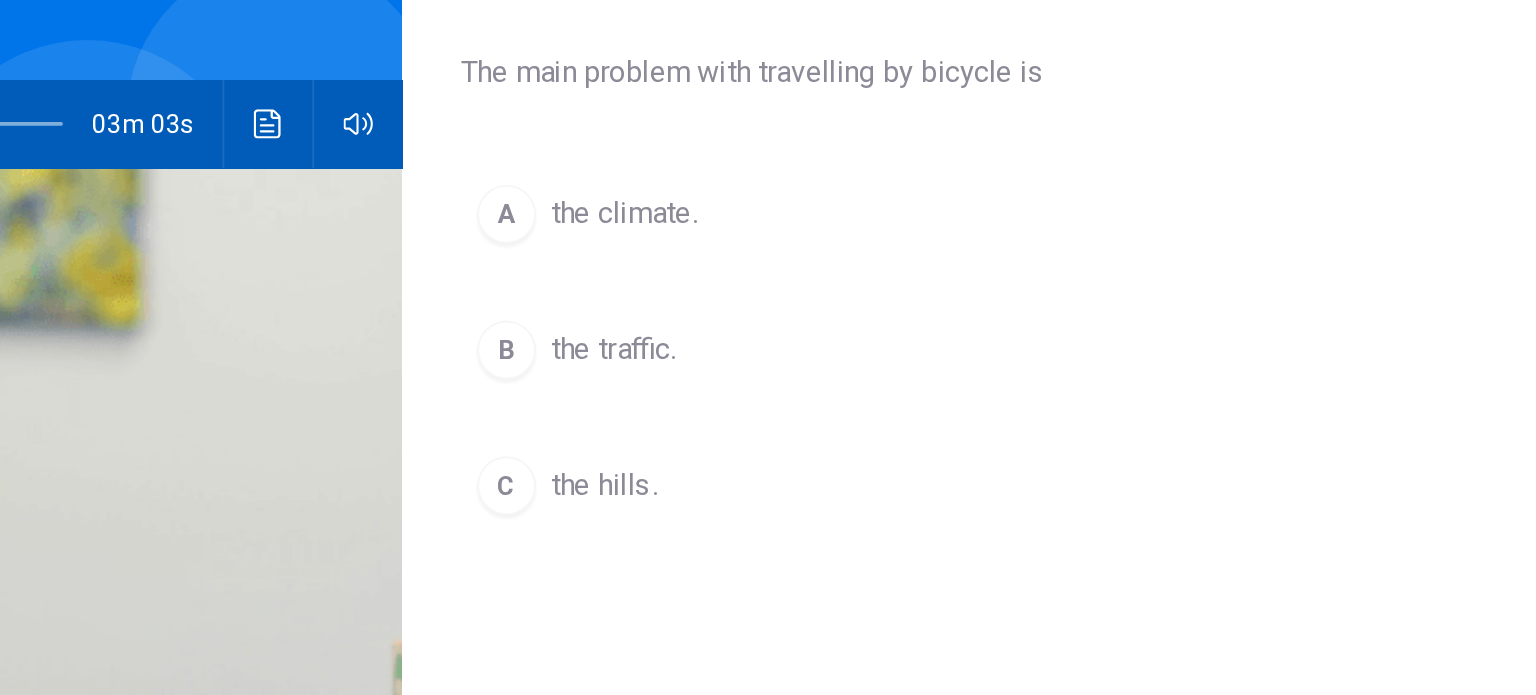 scroll, scrollTop: 68, scrollLeft: 0, axis: vertical 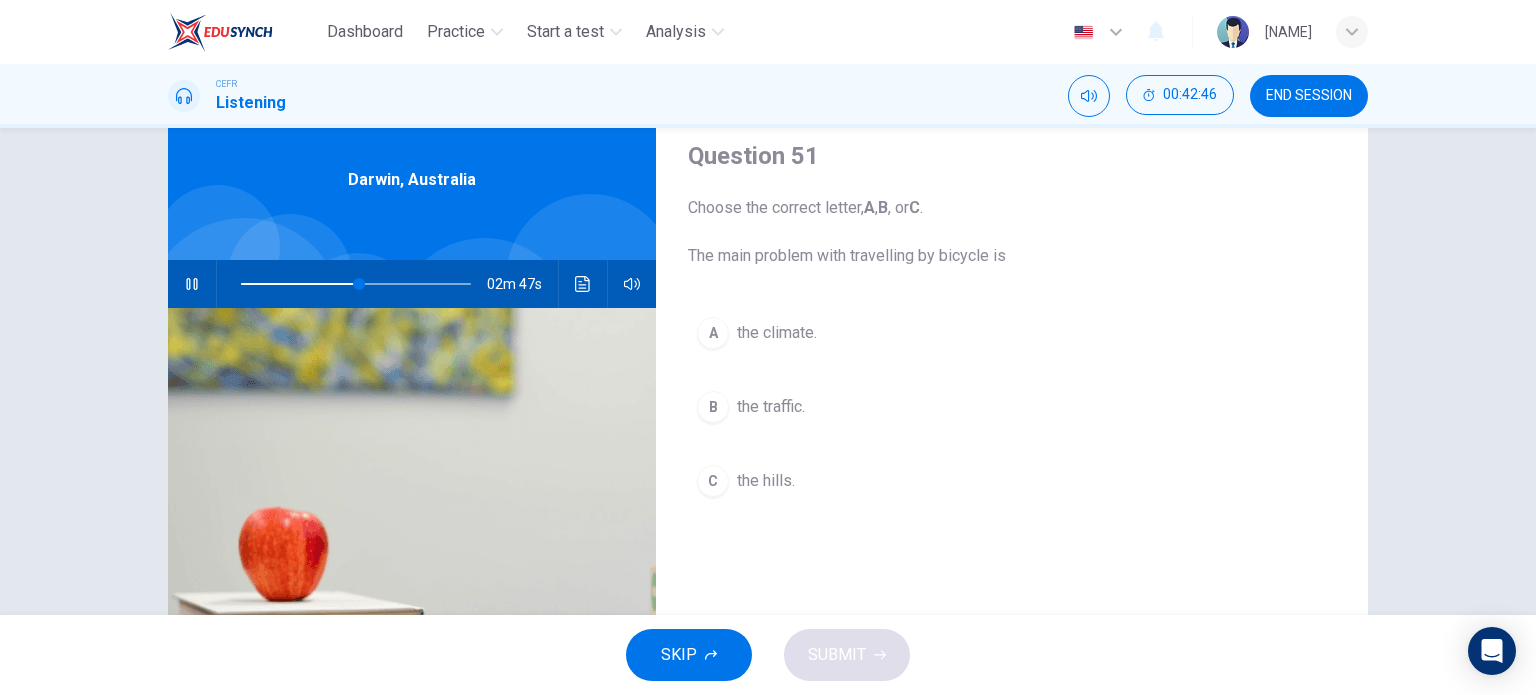 click on "A the climate. B the traffic. C the hills." at bounding box center (1012, 427) 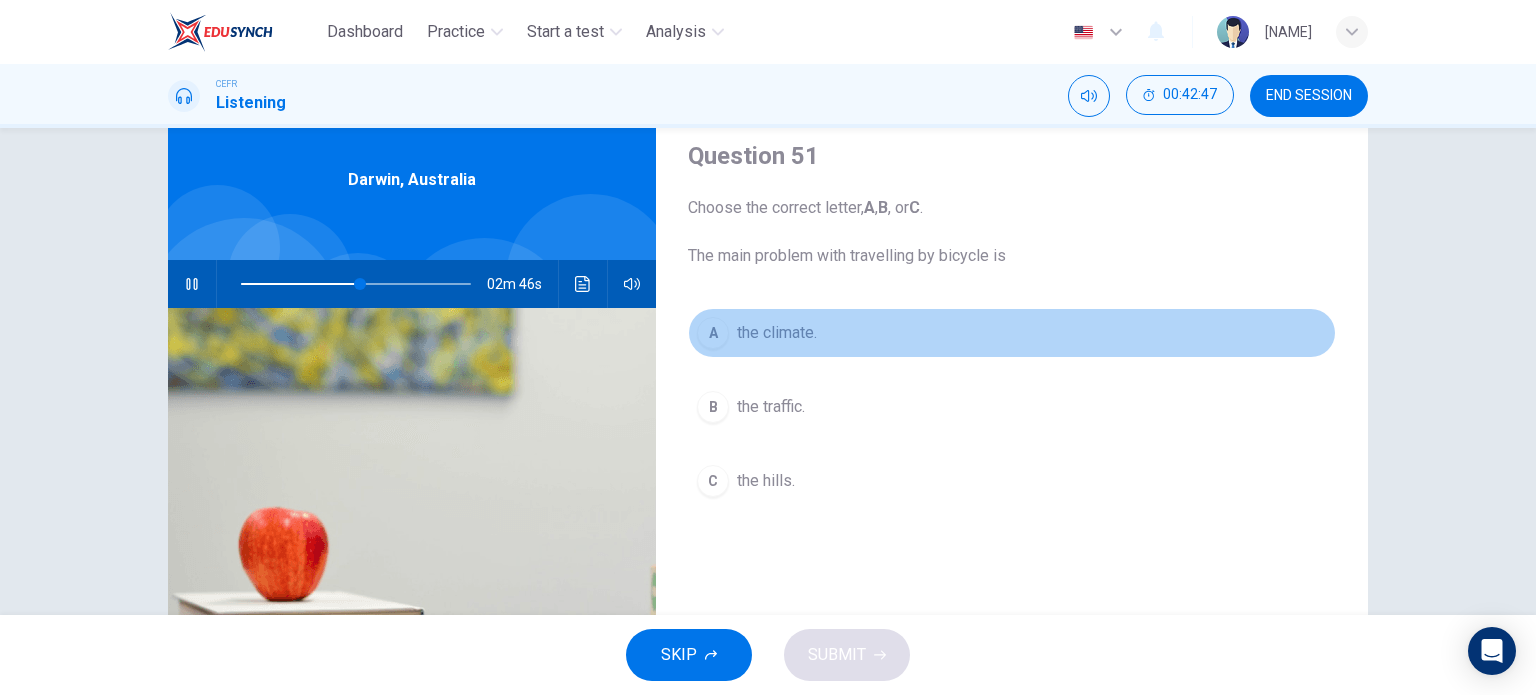 click on "the climate." at bounding box center (777, 333) 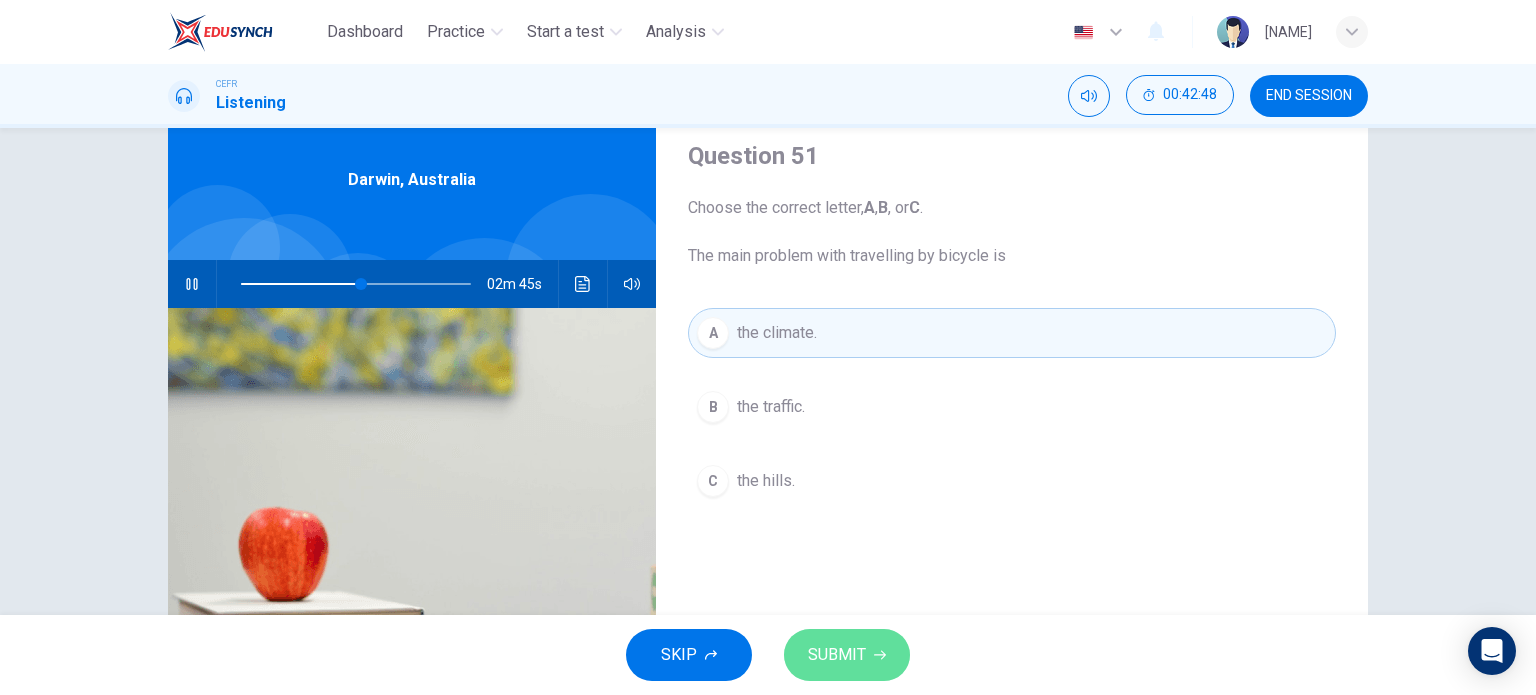 click on "SUBMIT" at bounding box center (837, 655) 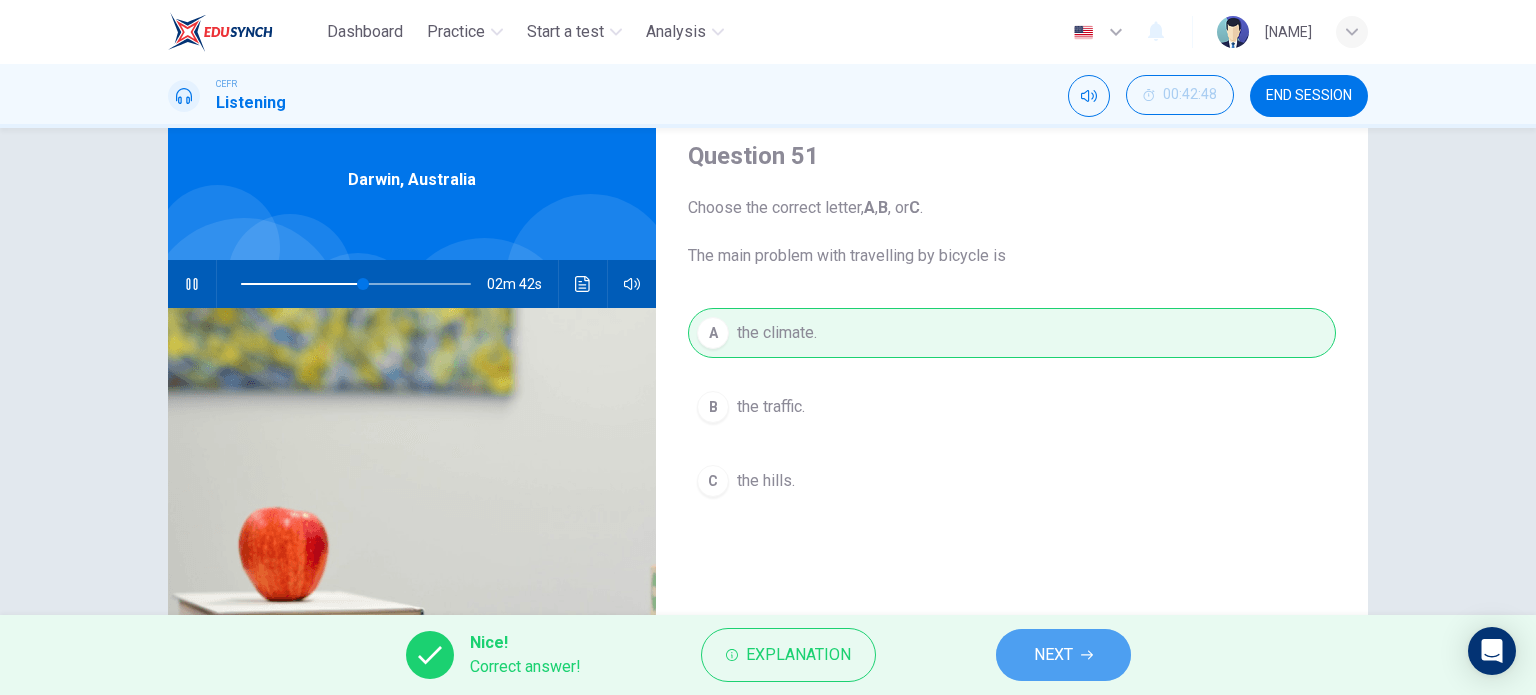 click on "NEXT" at bounding box center [1053, 655] 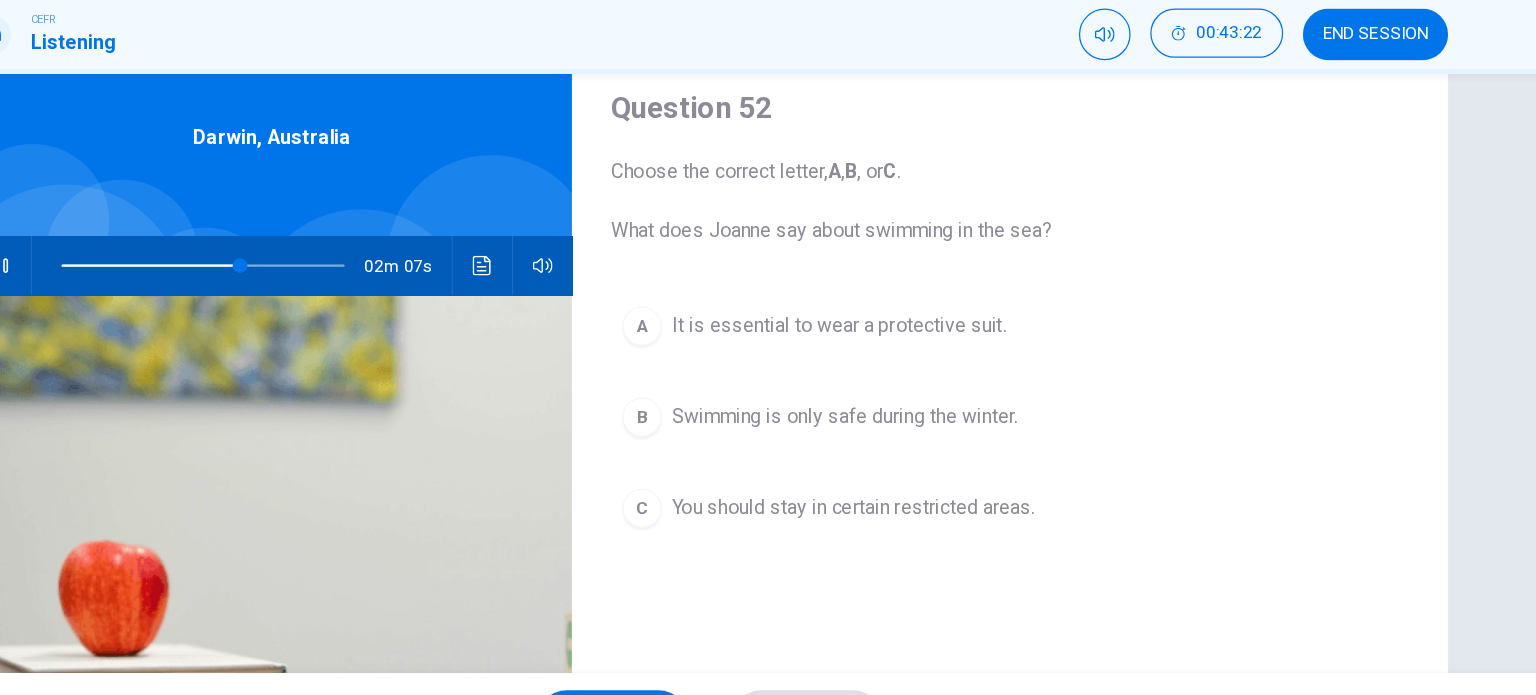 scroll, scrollTop: 0, scrollLeft: 0, axis: both 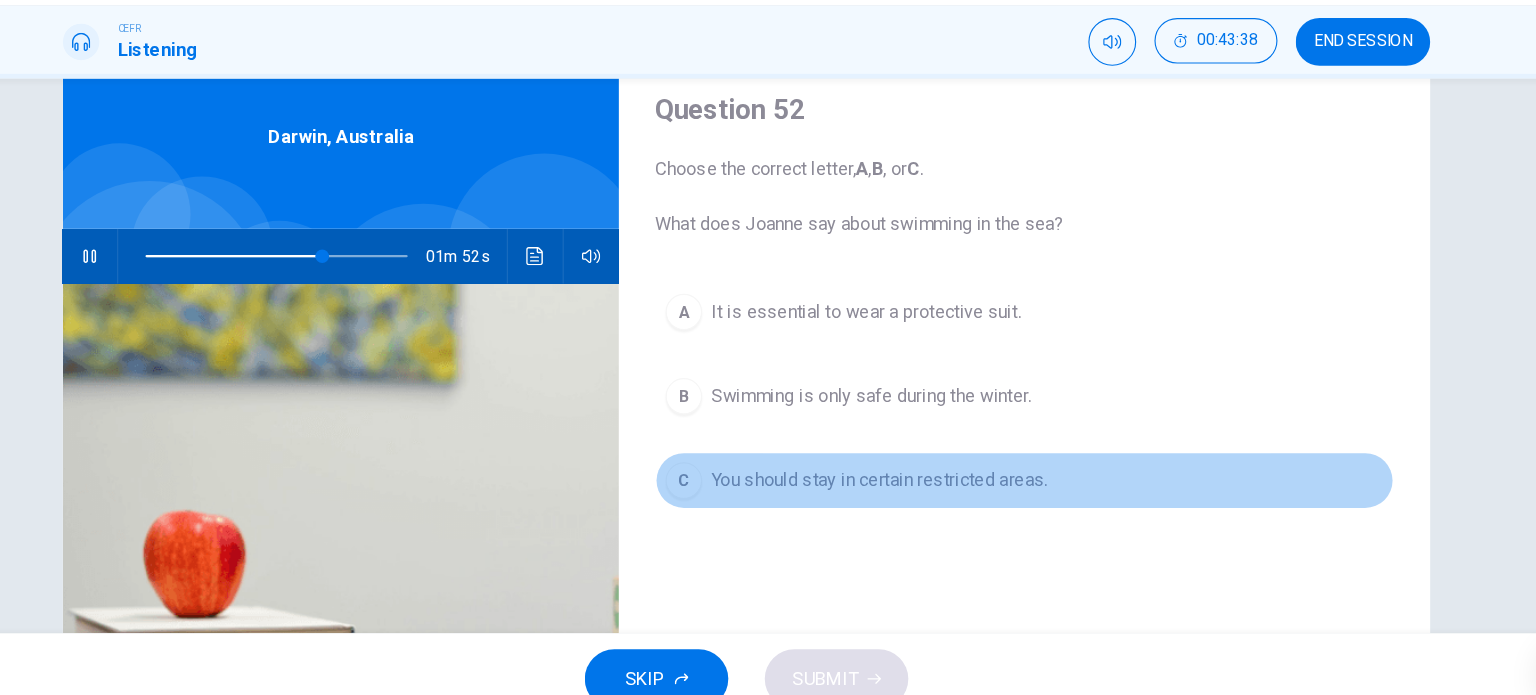 click on "You should stay in certain restricted areas." at bounding box center [873, 333] 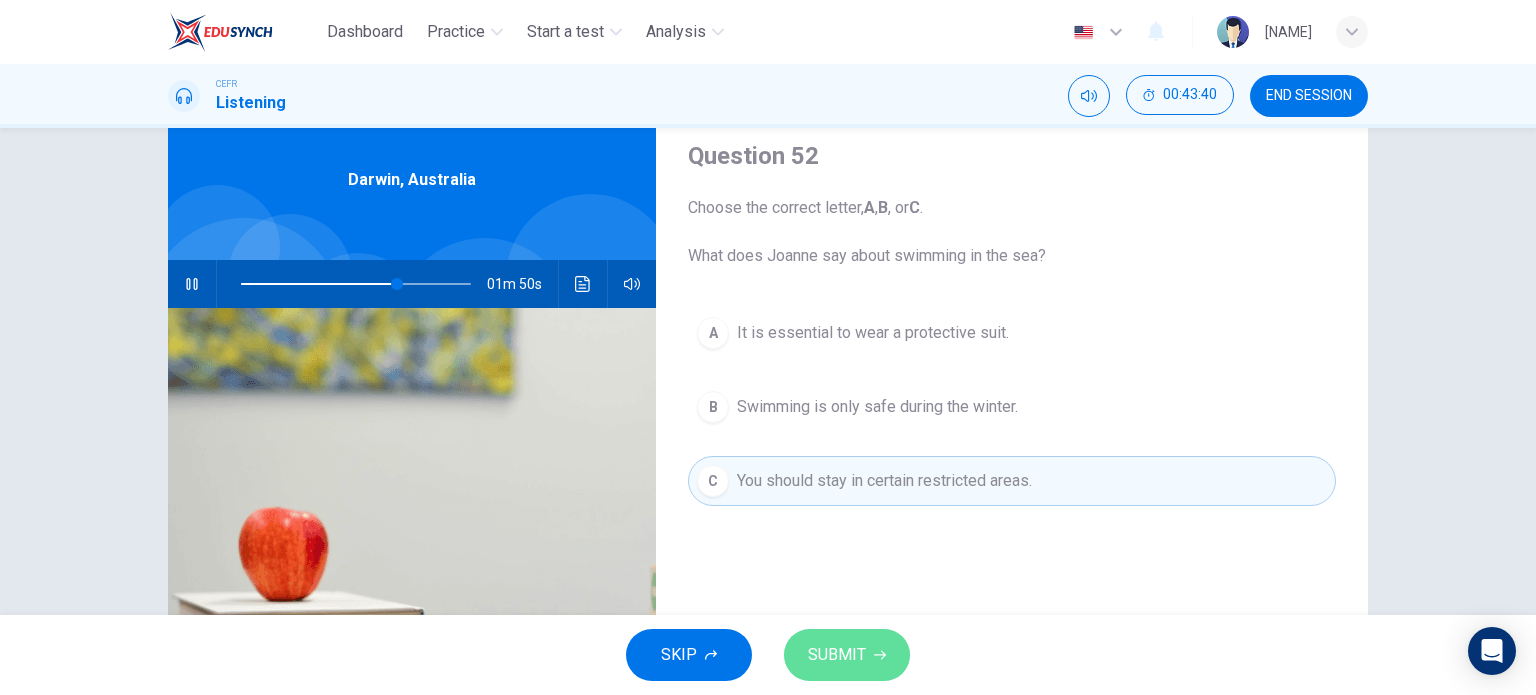 click on "SUBMIT" at bounding box center (837, 655) 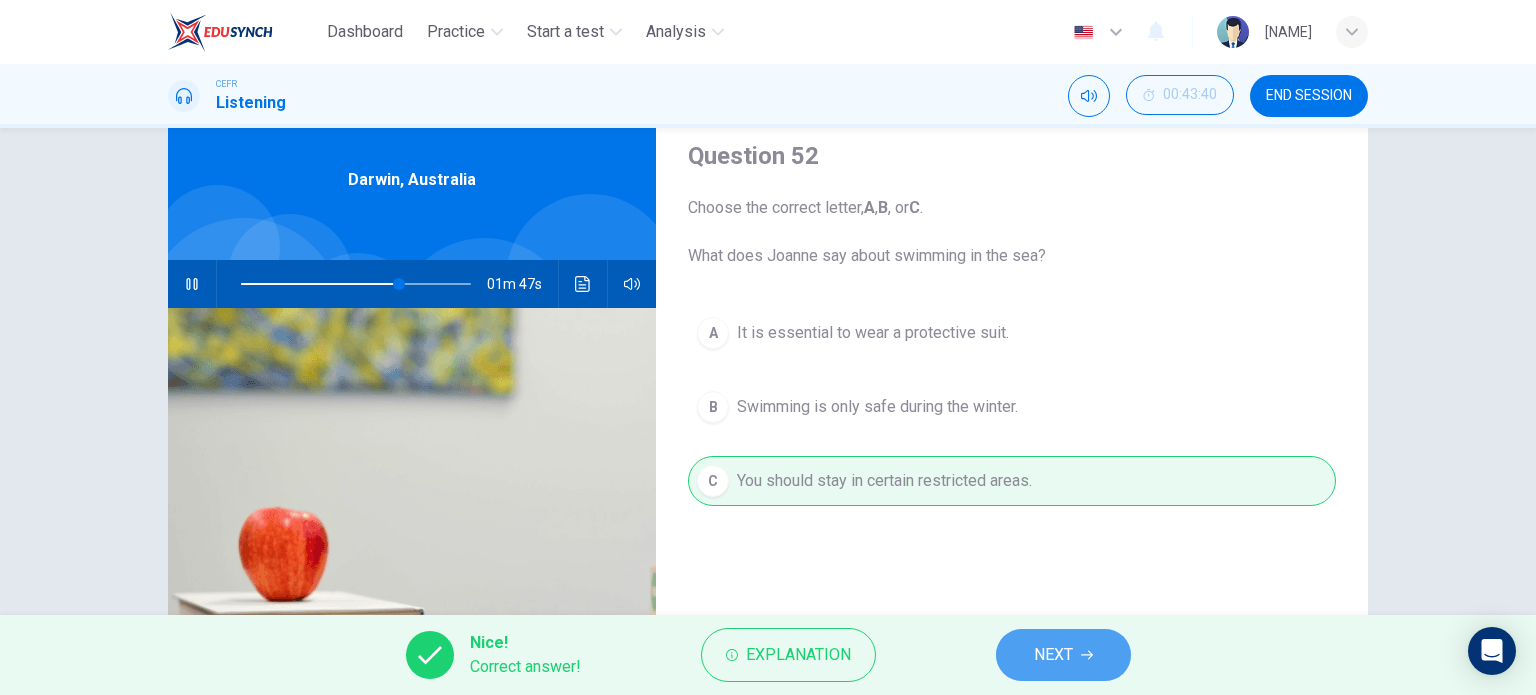 click at bounding box center [1087, 655] 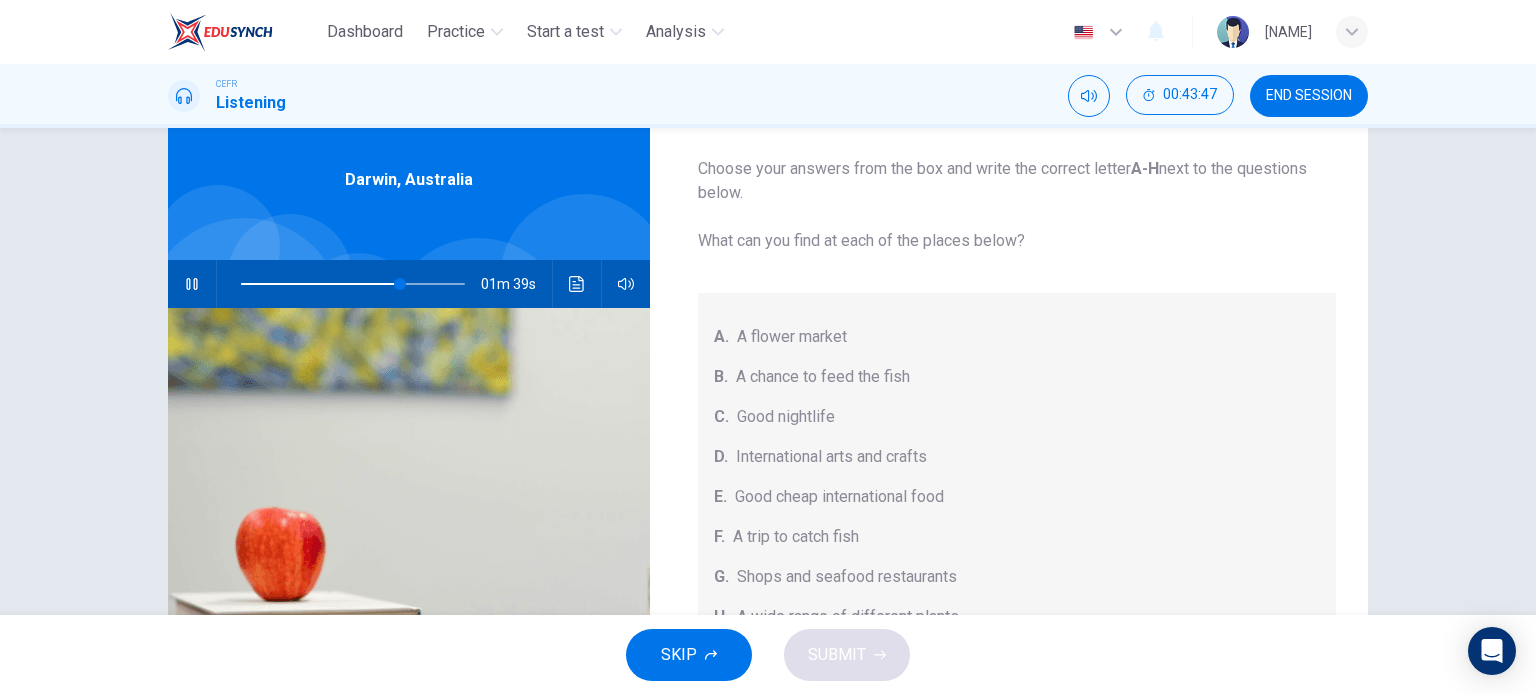 scroll, scrollTop: 38, scrollLeft: 0, axis: vertical 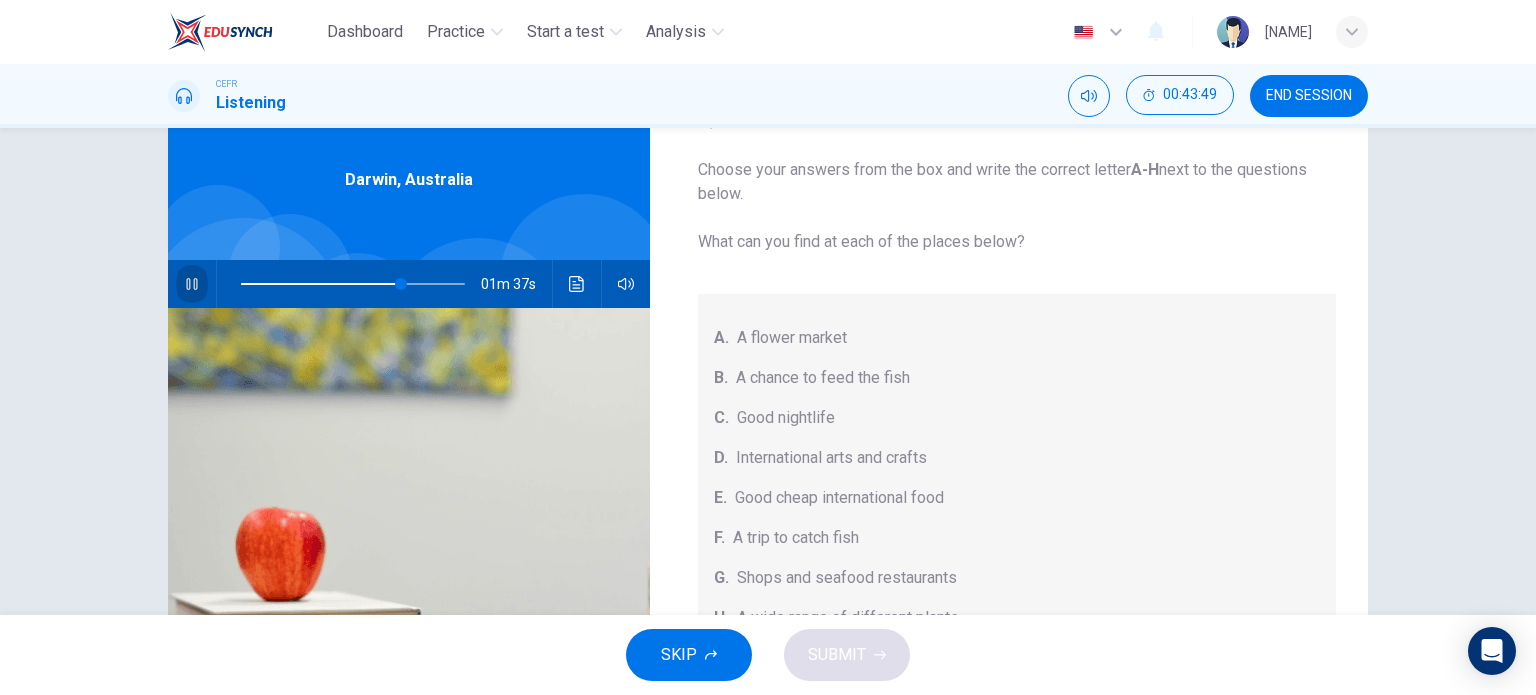 click at bounding box center (192, 284) 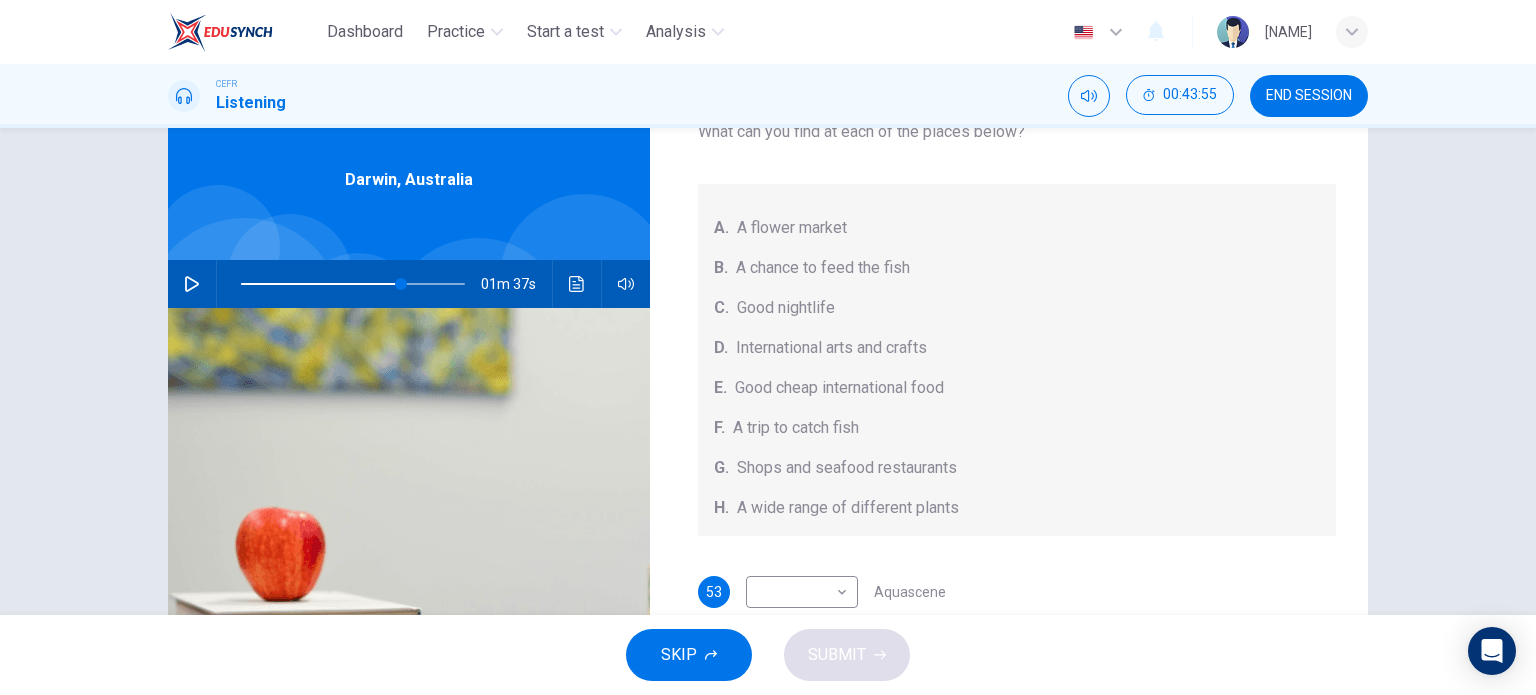scroll, scrollTop: 224, scrollLeft: 0, axis: vertical 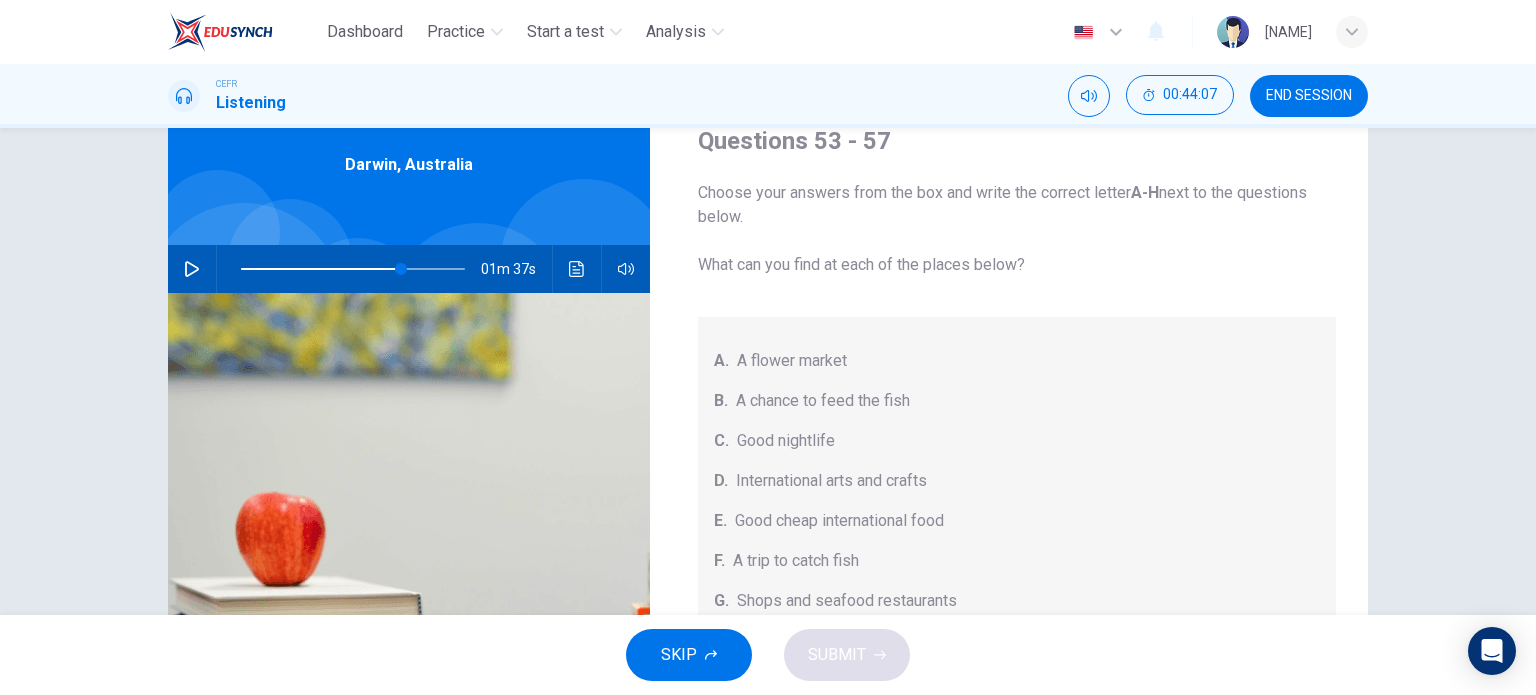 click at bounding box center (192, 269) 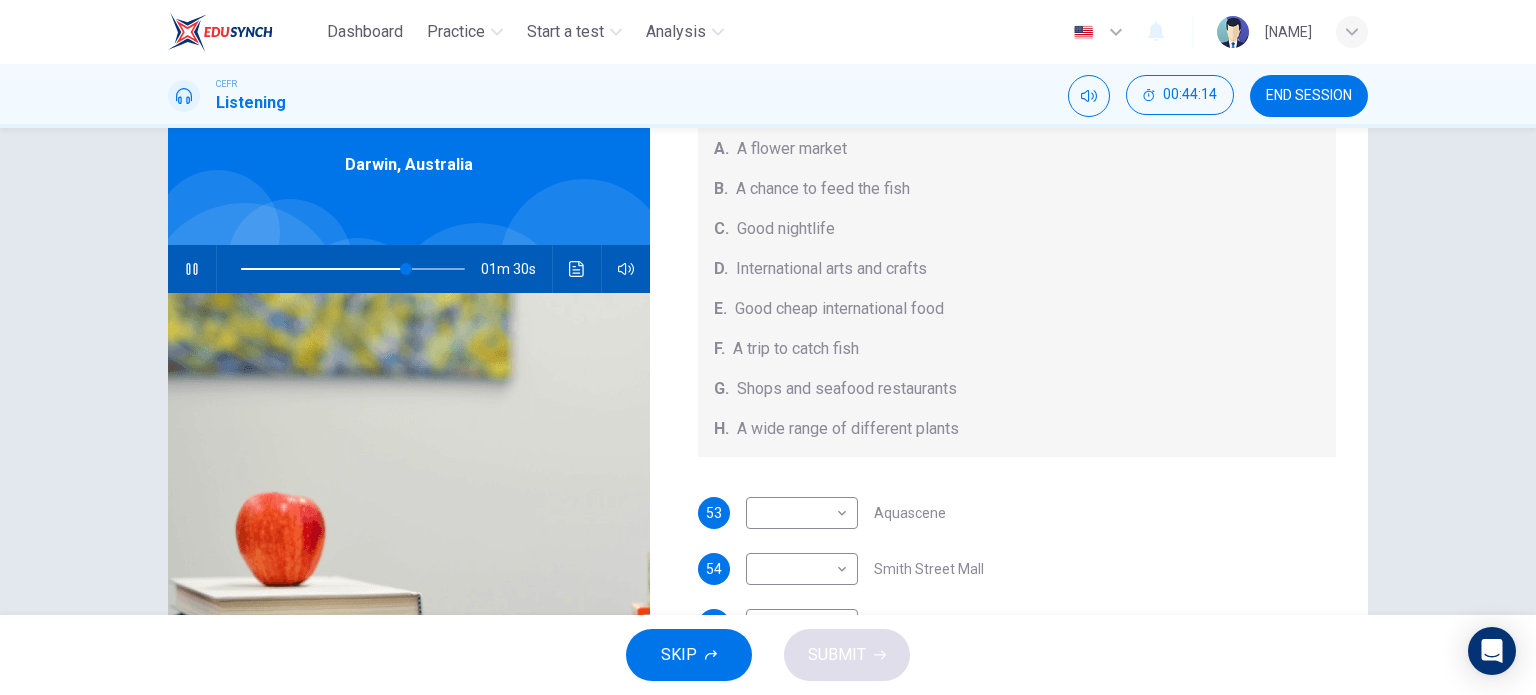 scroll, scrollTop: 224, scrollLeft: 0, axis: vertical 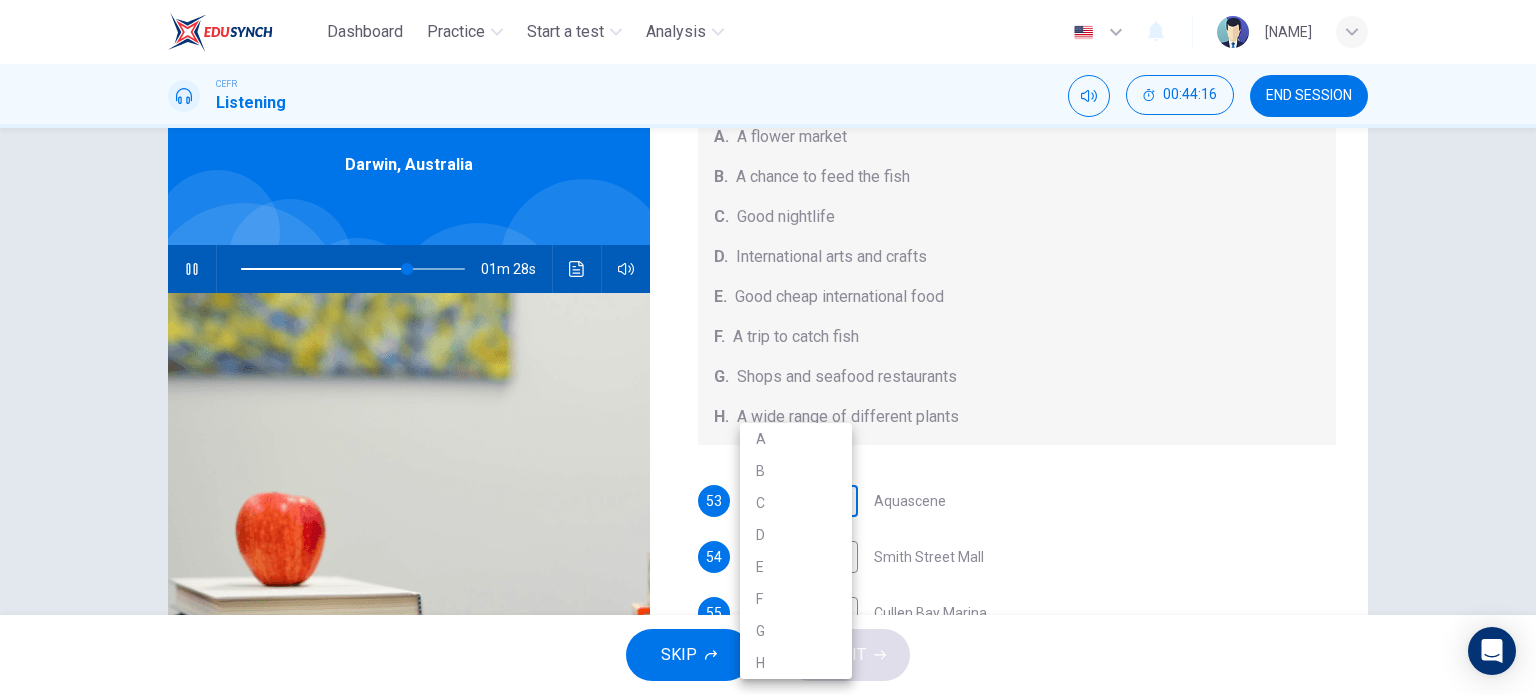 click on "Dashboard Practice Start a test Analysis English en ​ LOH HUI LING CEFR Listening 00:44:16 END SESSION Questions 53 - 57 Choose your answers from the box and write the correct letter  A-H  next to the questions below.
What can you find at each of the places below? A. A flower market B. A chance to feed the fish C. Good nightlife D. International arts and crafts E. Good cheap international food F. A trip to catch fish G. Shops and seafood restaurants H. A wide range of different plants 53 ​ ​ Aquascene 54 ​ ​ Smith Street Mall 55 ​ ​ Cullen Bay Marina 56 ​ ​ Fannie Bay 57 ​ ​ Mitchell Street Darwin, Australia 01m 28s SKIP SUBMIT EduSynch - Online Language Proficiency Testing
Dashboard Practice Start a test Analysis Notifications © Copyright  2025 A B C D E F G H" at bounding box center [768, 347] 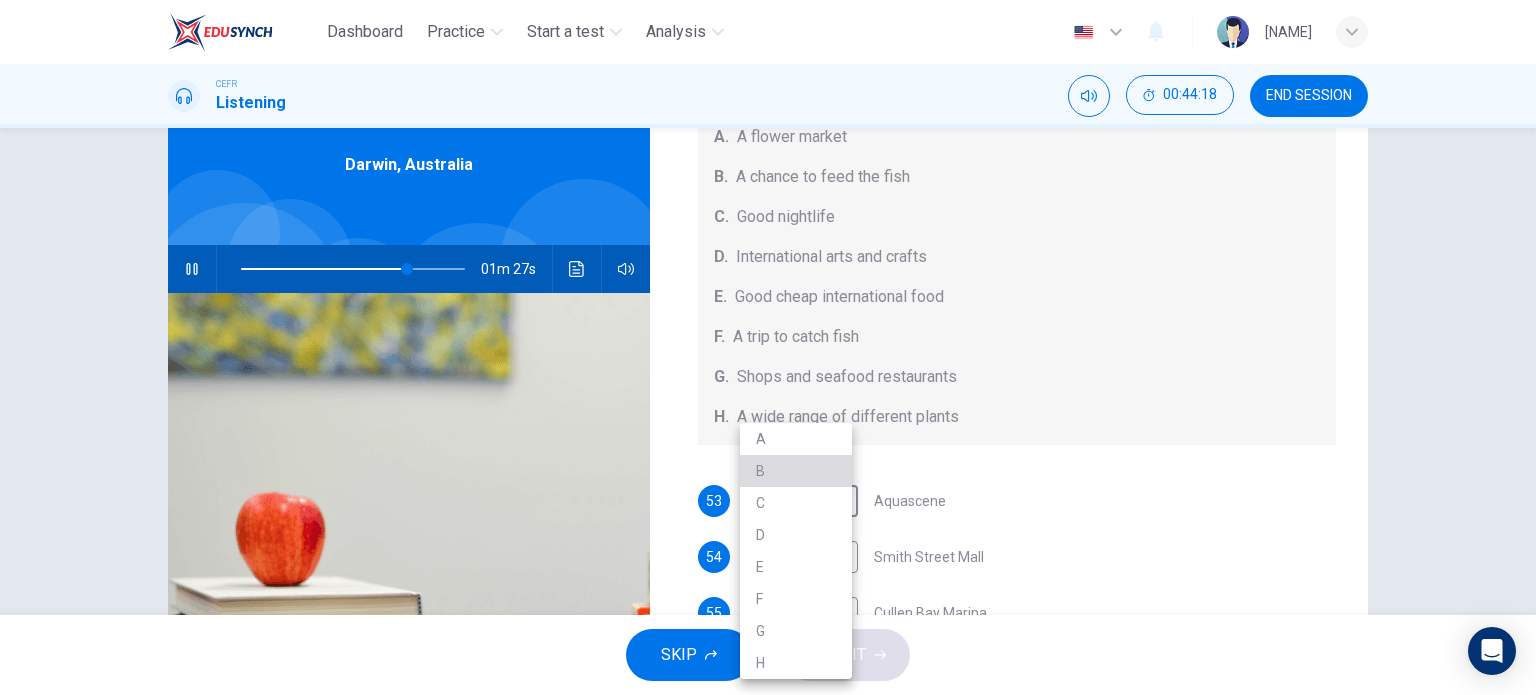 click on "B" at bounding box center (796, 471) 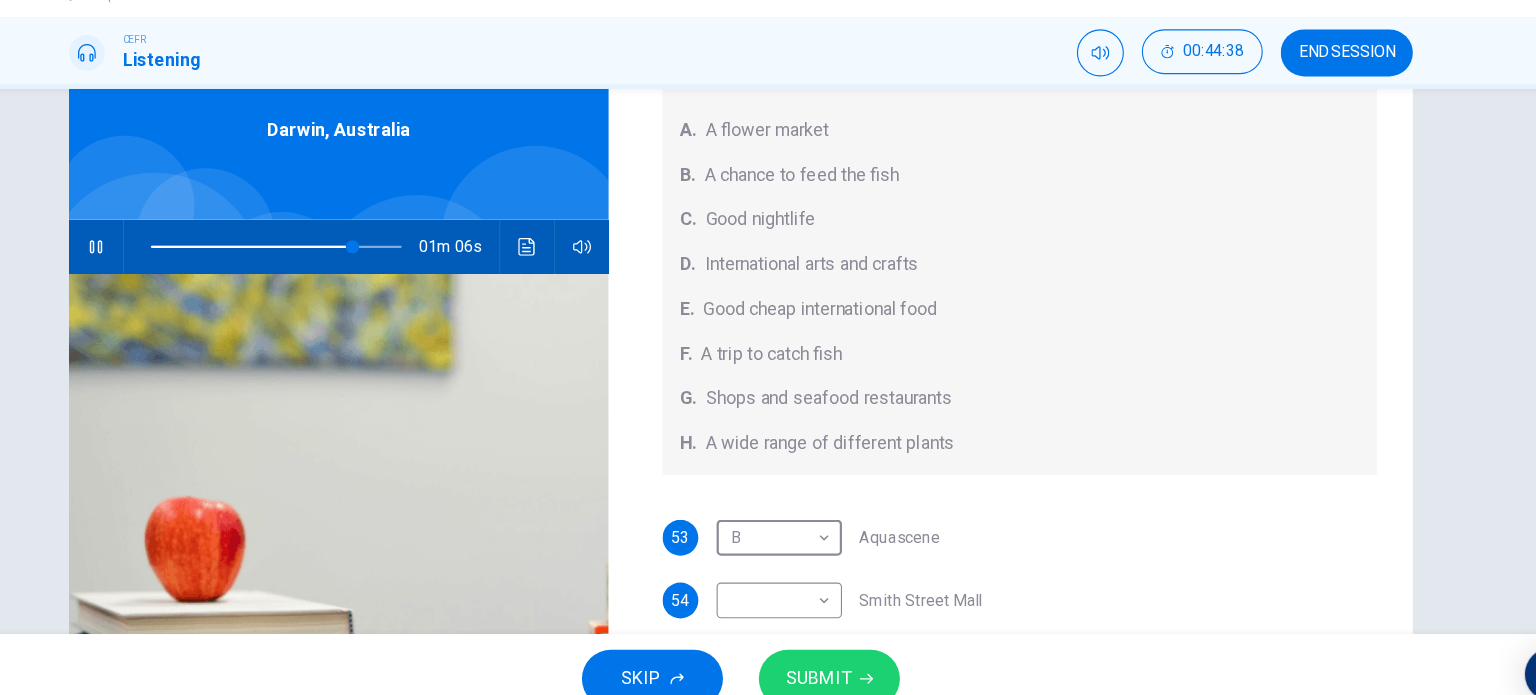 scroll, scrollTop: 195, scrollLeft: 0, axis: vertical 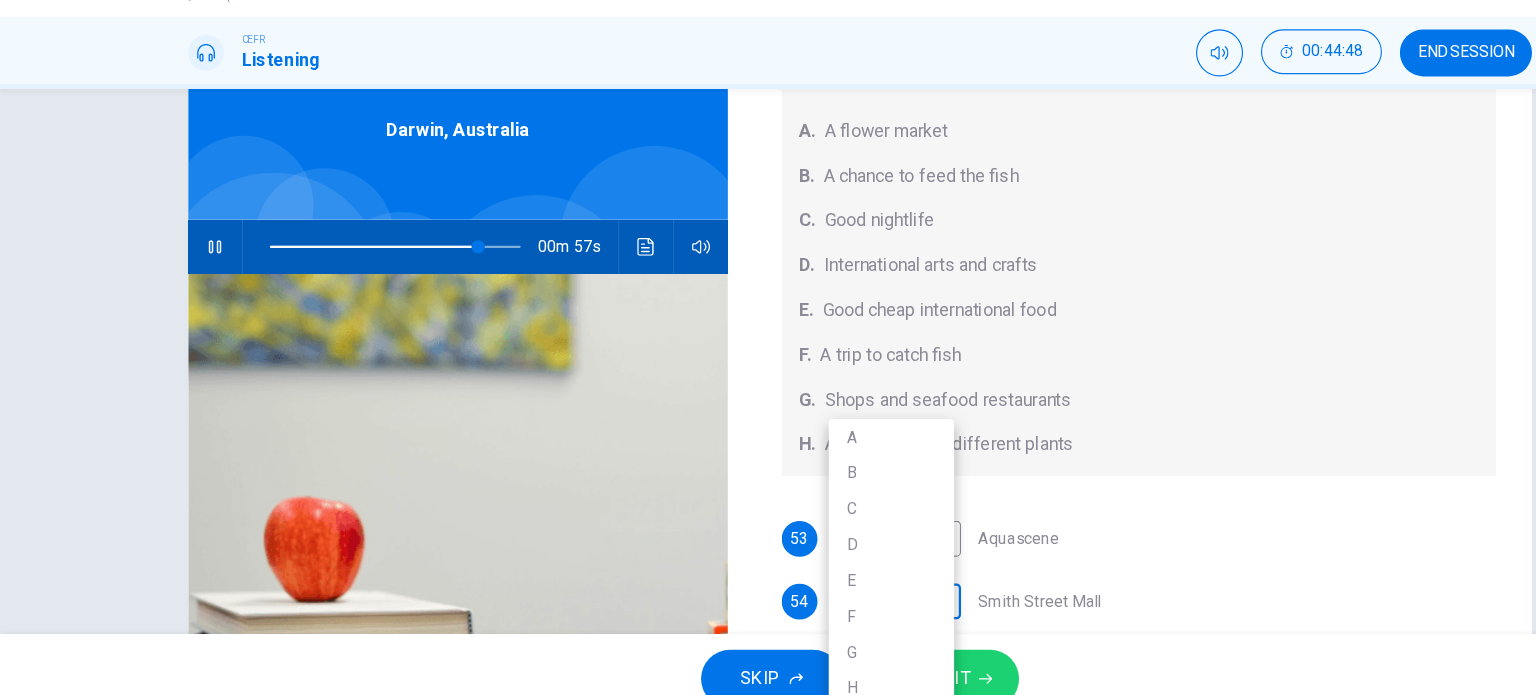 click on "Dashboard Practice Start a test Analysis English en ​ [NAME] CEFR Listening 00:44:48 END SESSION Questions 53 - 57 Choose your answers from the box and write the correct letter  A-H  next to the questions below.
What can you find at each of the places below? A. A flower market B. A chance to feed the fish C. Good nightlife D. International arts and crafts E. Good cheap international food F. A trip to catch fish G. Shops and seafood restaurants H. A wide range of different plants 53 B B ​ Aquascene 54 ​ ​ Smith Street Mall 55 ​ ​ Cullen Bay Marina 56 ​ ​ Fannie Bay 57 ​ ​ Mitchell Street Darwin, [STATE] 00m 57s SKIP SUBMIT EduSynch - Online Language Proficiency Testing
Dashboard Practice Start a test Analysis Notifications © Copyright  2025 A B C D E F G H" at bounding box center [768, 347] 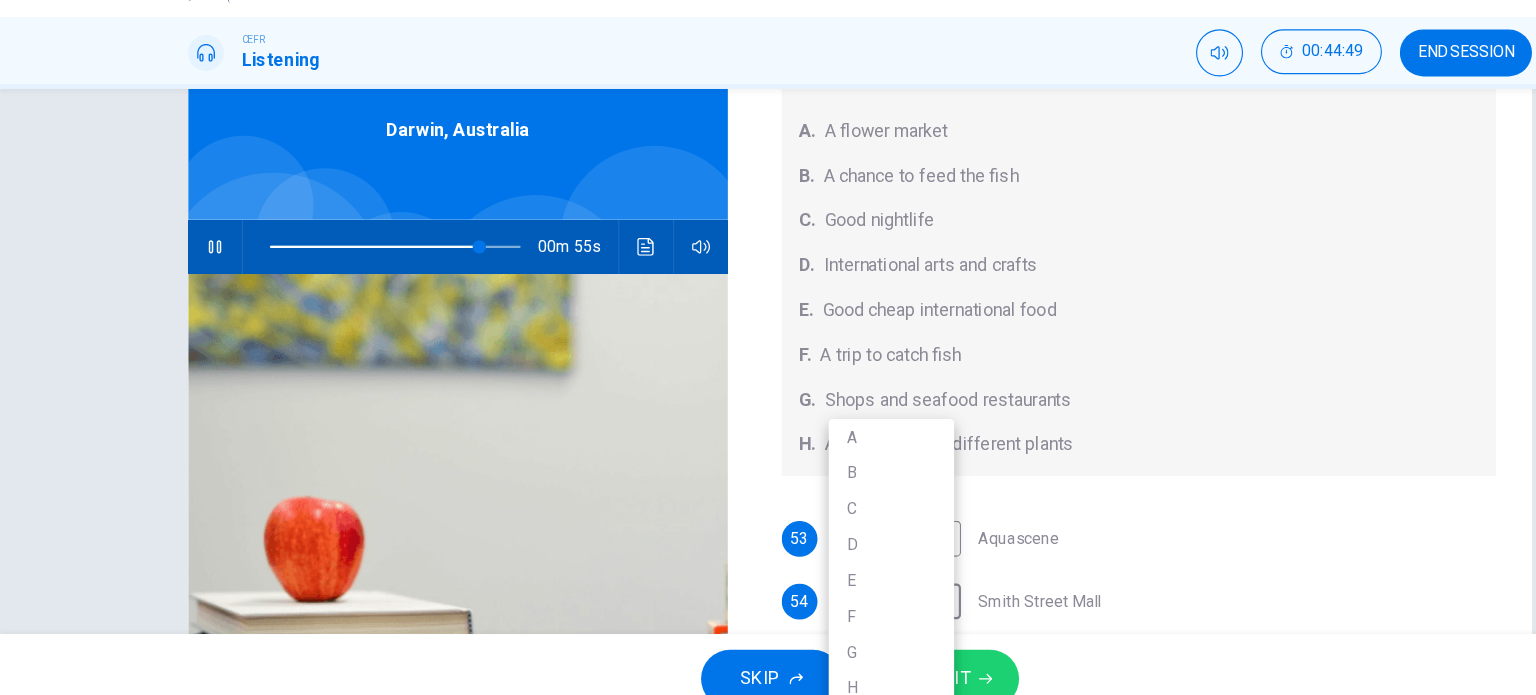 click on "E" at bounding box center [796, 567] 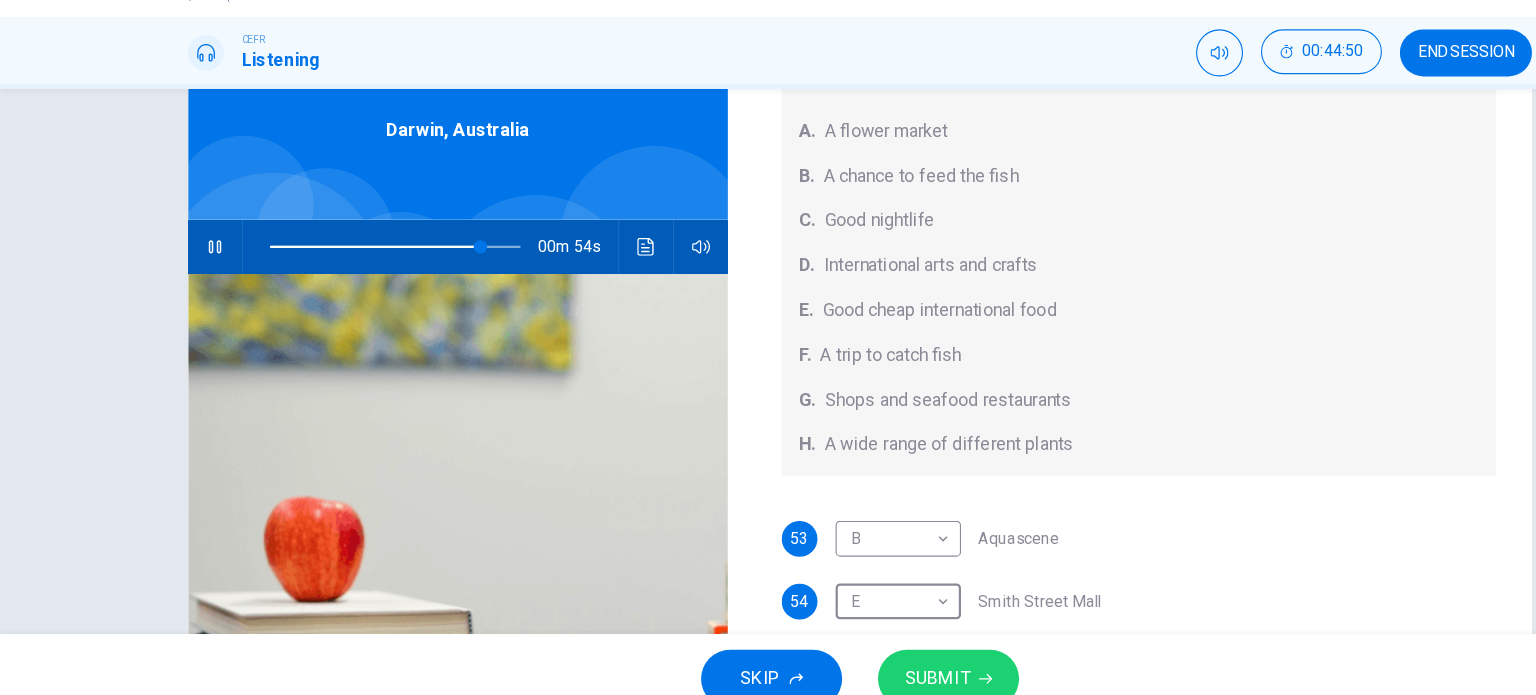scroll, scrollTop: 224, scrollLeft: 0, axis: vertical 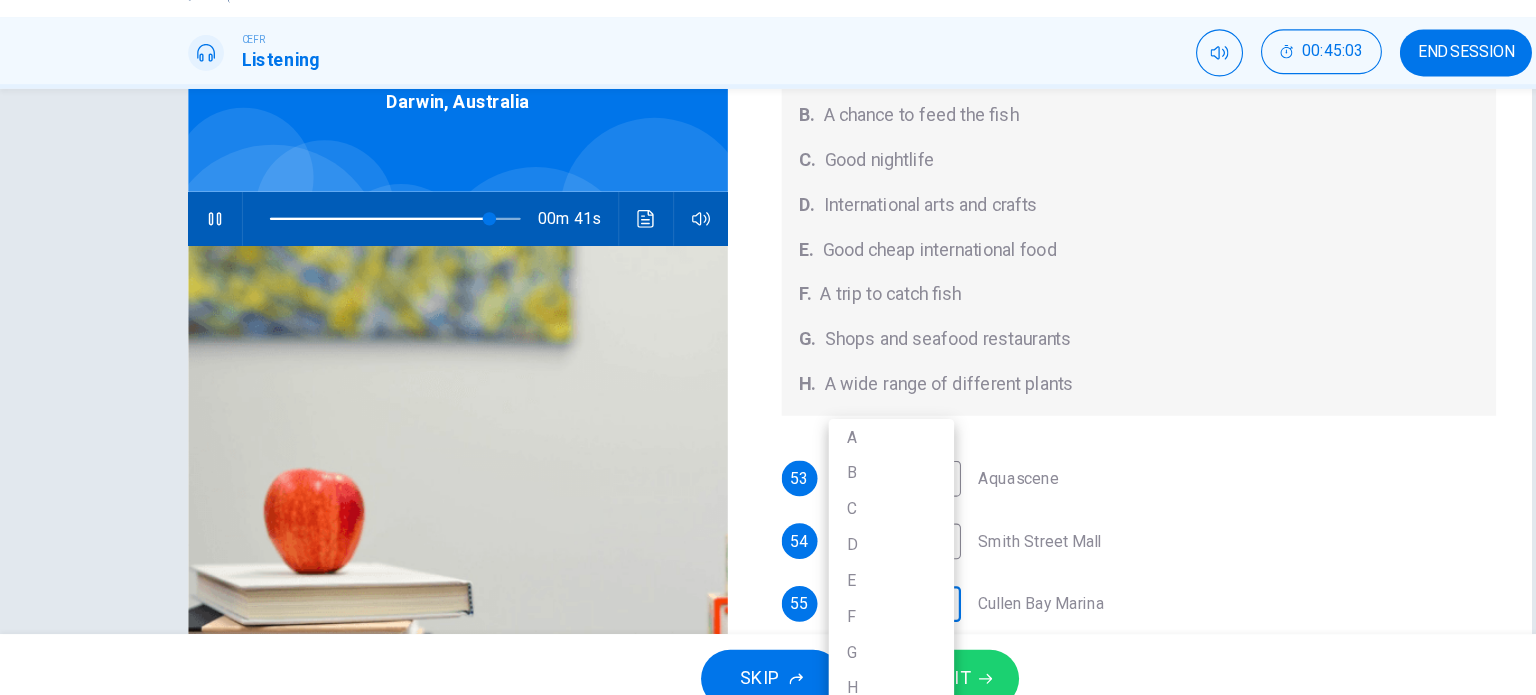click on "Dashboard Practice Start a test Analysis English en ​ LOH HUI LING CEFR Listening 00:45:03 END SESSION Questions 53 - 57 Choose your answers from the box and write the correct letter  A-H  next to the questions below.
What can you find at each of the places below? A. A flower market B. A chance to feed the fish C. Good nightlife D. International arts and crafts E. Good cheap international food F. A trip to catch fish G. Shops and seafood restaurants H. A wide range of different plants 53 B B ​ Aquascene 54 E E ​ Smith Street Mall 55 ​ ​ Cullen Bay Marina 56 ​ ​ Fannie Bay 57 ​ ​ Mitchell Street Darwin, Australia 00m 41s SKIP SUBMIT EduSynch - Online Language Proficiency Testing
Dashboard Practice Start a test Analysis Notifications © Copyright  2025 A B C D E F G H" at bounding box center [768, 347] 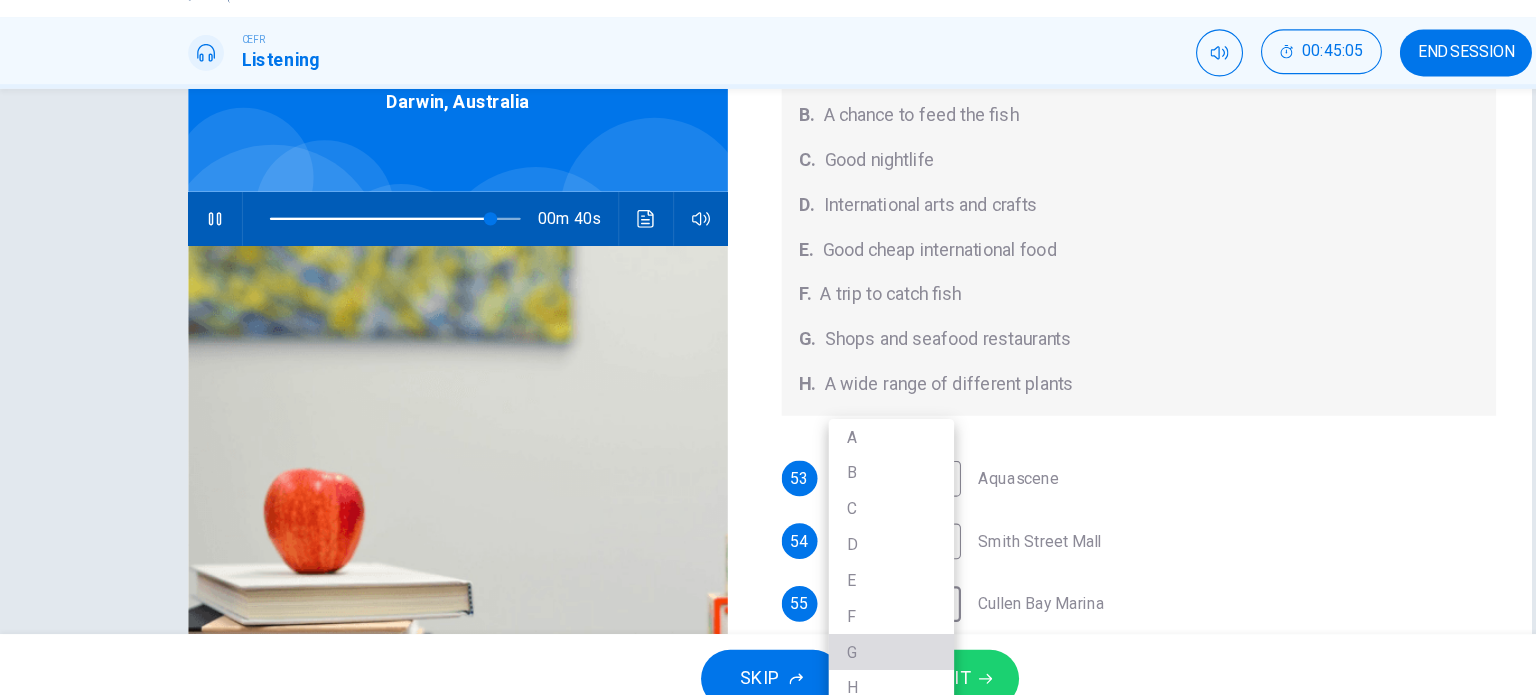 click on "G" at bounding box center [796, 631] 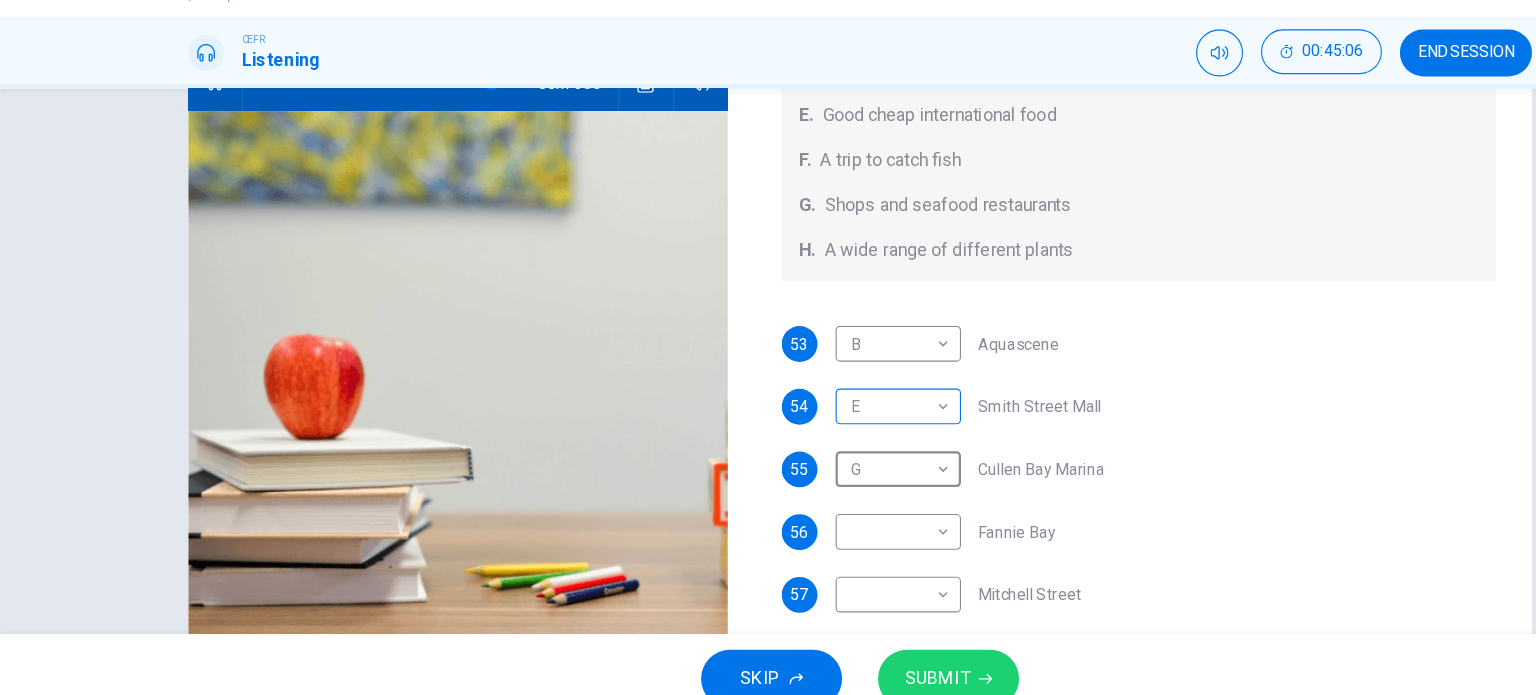 scroll, scrollTop: 230, scrollLeft: 0, axis: vertical 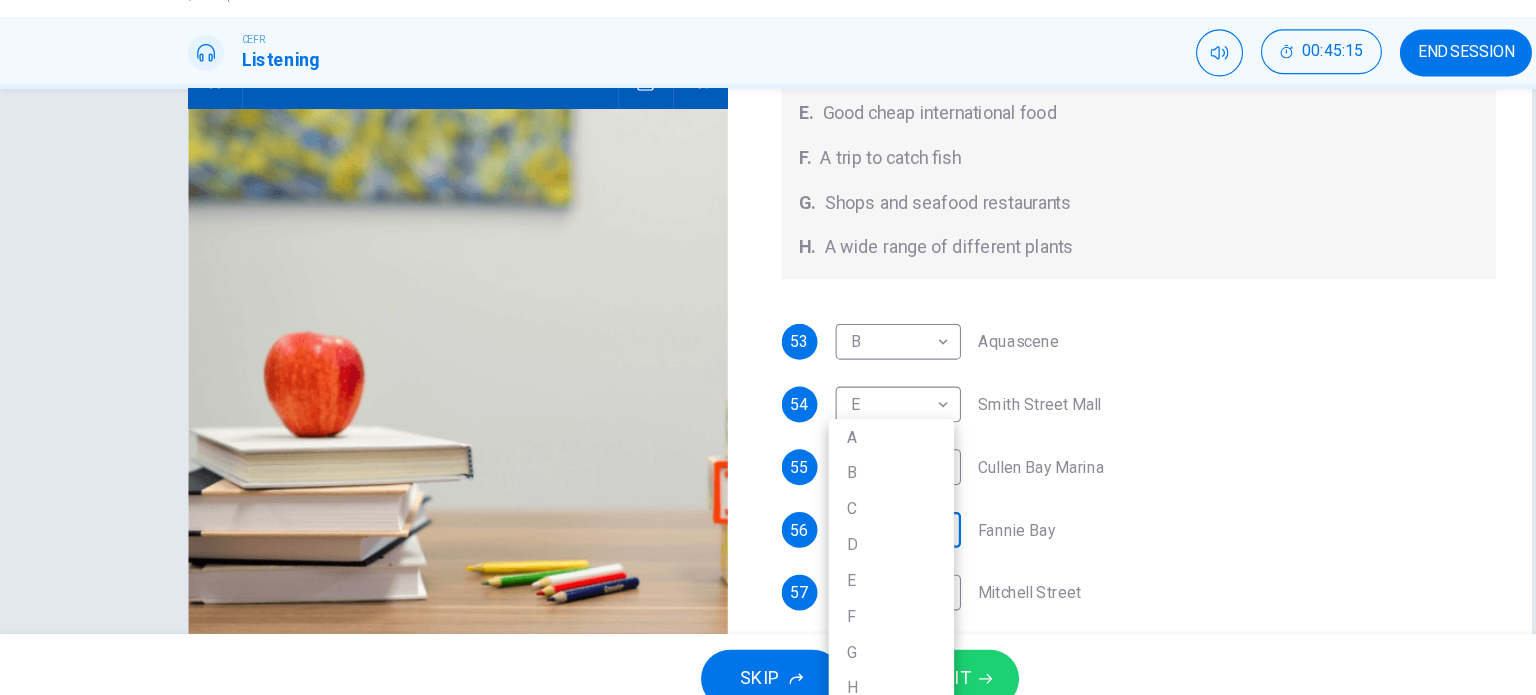 click on "Dashboard Practice Start a test Analysis English en ​ [NAME] CEFR Listening 00:45:15 END SESSION Questions 53 - 57 Choose your answers from the box and write the correct letter  A-H  next to the questions below.
What can you find at each of the places below? A. A flower market B. A chance to feed the fish C. Good nightlife D. International arts and crafts E. Good cheap international food F. A trip to catch fish G. Shops and seafood restaurants H. A wide range of different plants 53 B B ​ Aquascene 54 E E ​ Smith Street Mall 55 G G ​ Cullen Bay Marina 56 ​ ​ Fannie Bay 57 ​ ​ Mitchell Street Darwin, [STATE] 00m 29s SKIP SUBMIT EduSynch - Online Language Proficiency Testing
Dashboard Practice Start a test Analysis Notifications © Copyright  2025 A B C D E F G H" at bounding box center (768, 347) 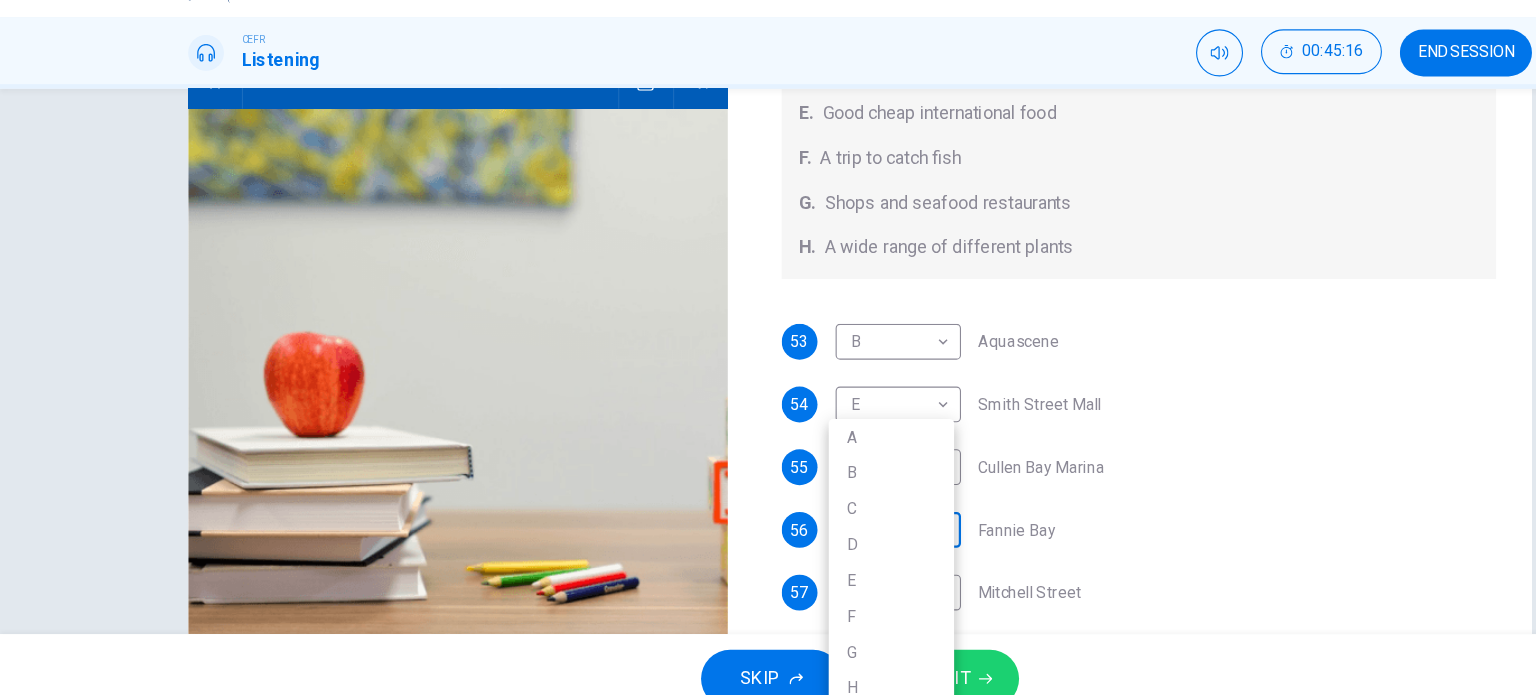 scroll, scrollTop: 0, scrollLeft: 0, axis: both 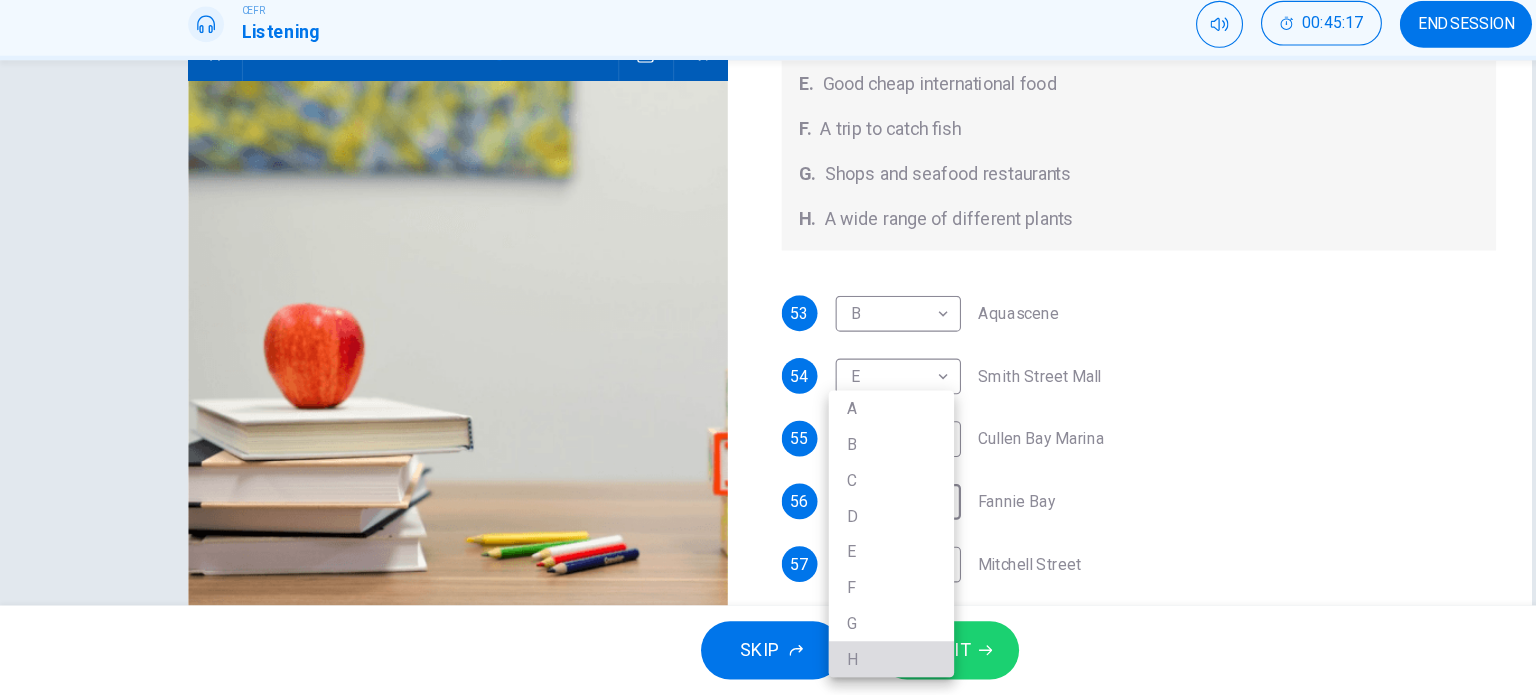 click on "H" at bounding box center [796, 663] 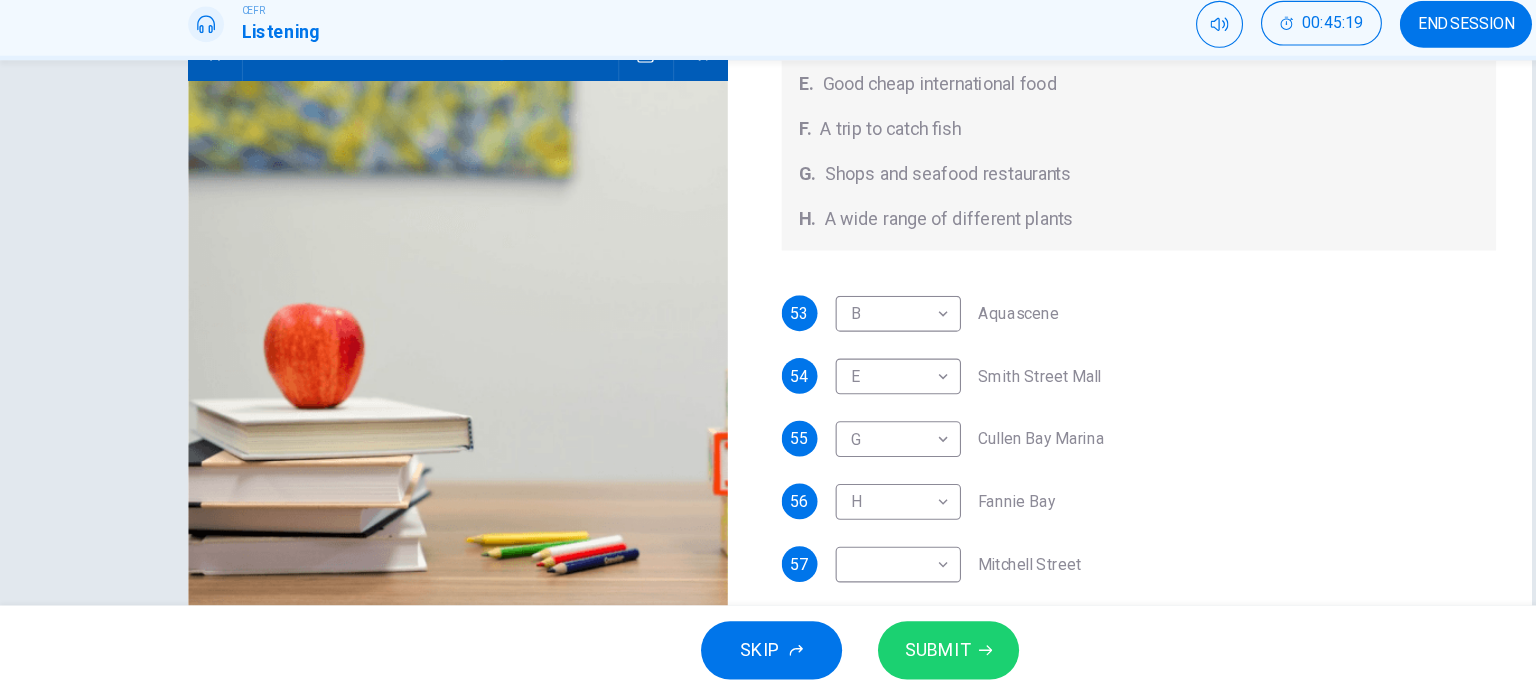 click on "53 B B ​ Aquascene 54 E E ​ Smith Street Mall 55 G G ​ Cullen Bay Marina 56 H H ​ Fannie Bay 57 ​ ​ Mitchell Street" at bounding box center (1017, 486) 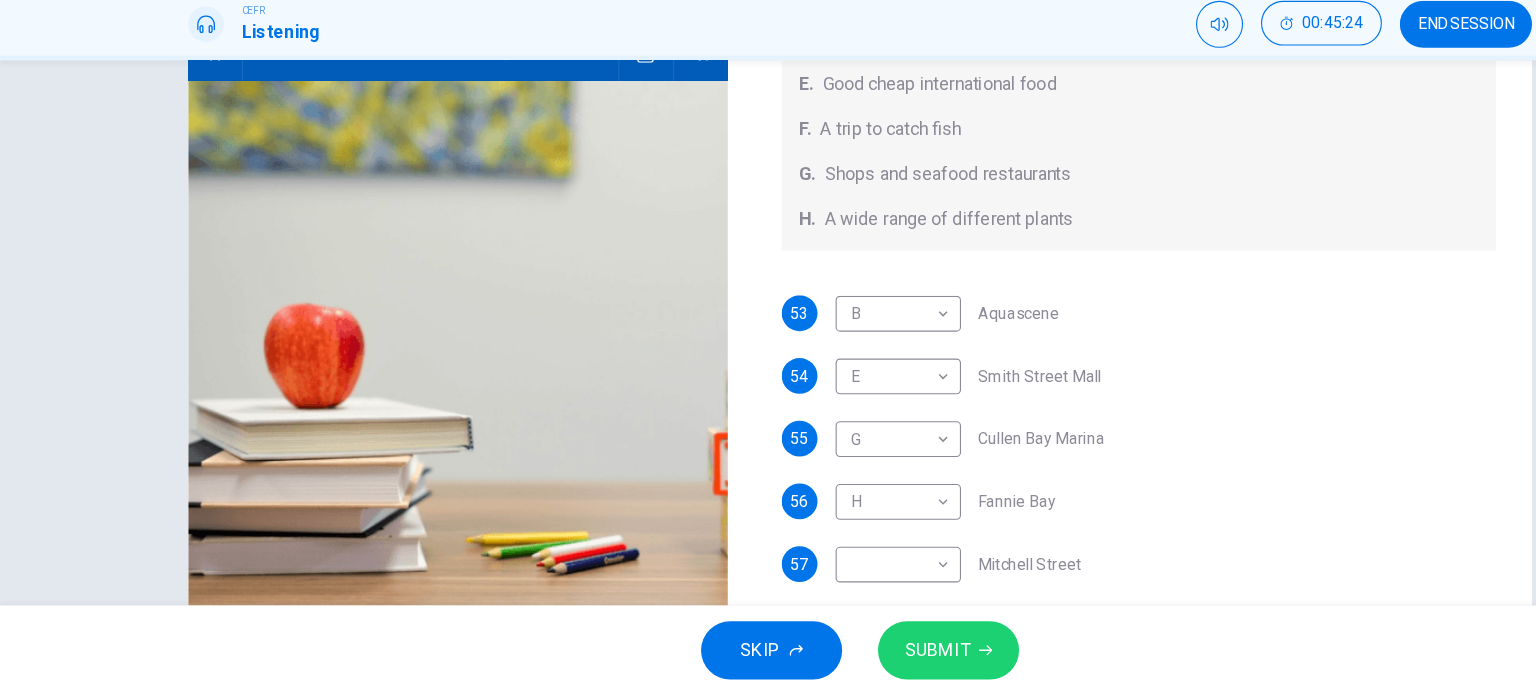 drag, startPoint x: 873, startPoint y: 517, endPoint x: 937, endPoint y: 517, distance: 64 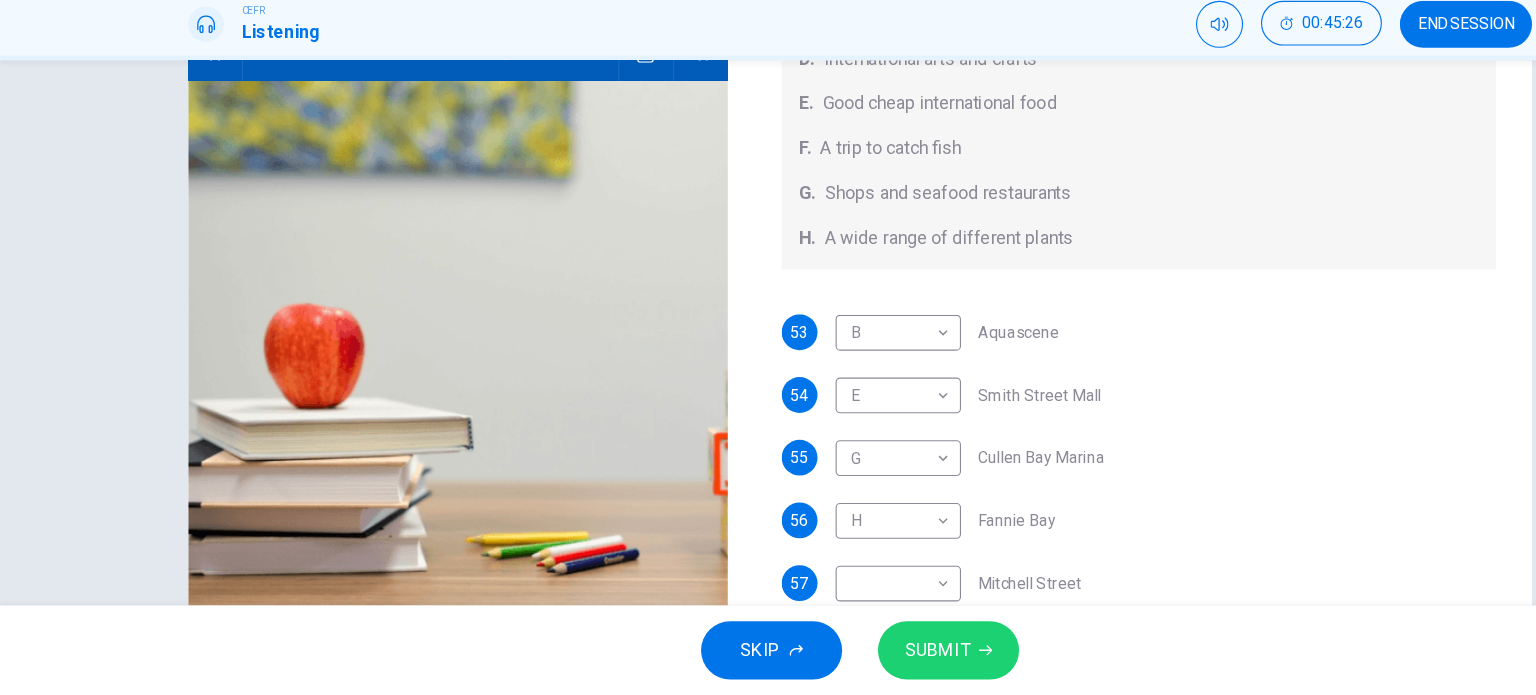 scroll, scrollTop: 224, scrollLeft: 0, axis: vertical 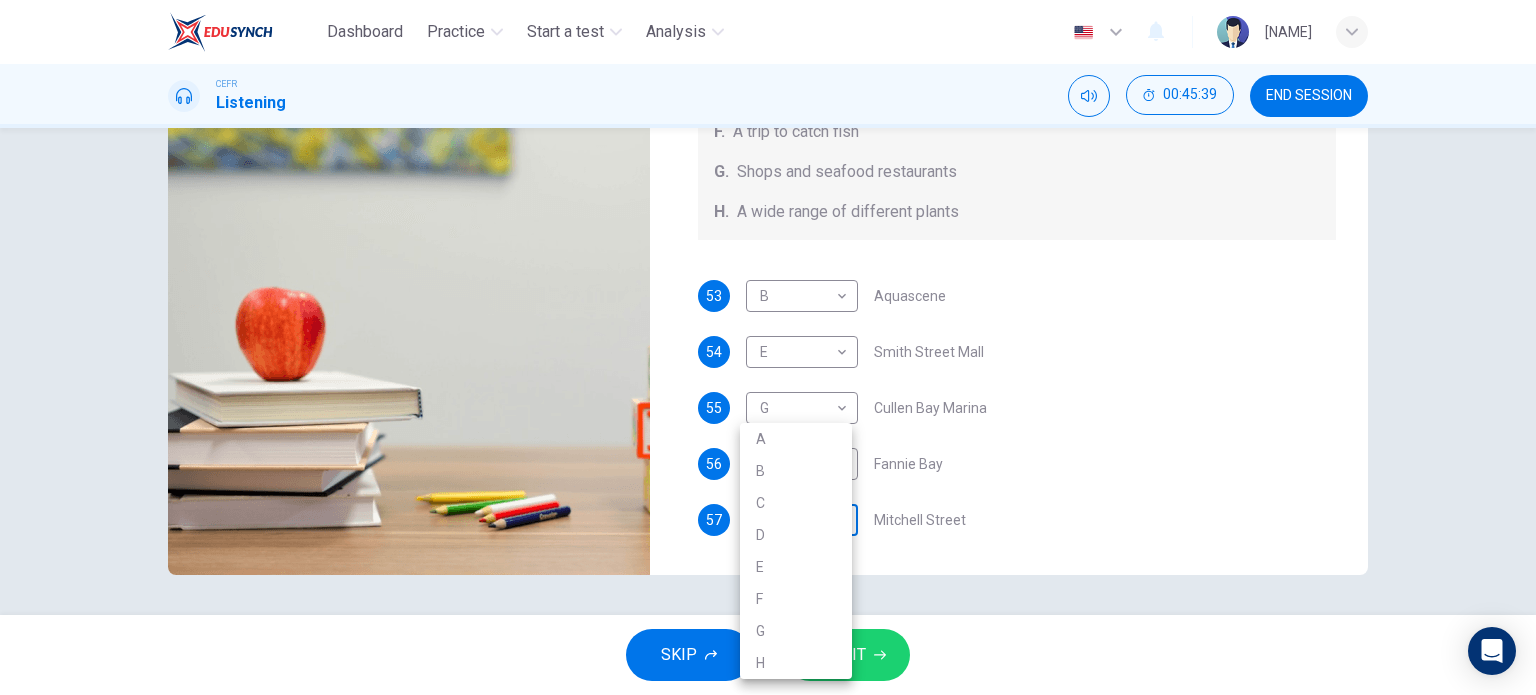 click on "Dashboard Practice Start a test Analysis English en ​ LOH HUI LING CEFR Listening 00:45:39 END SESSION Questions 53 - 57 Choose your answers from the box and write the correct letter  A-H  next to the questions below.
What can you find at each of the places below? A. A flower market B. A chance to feed the fish C. Good nightlife D. International arts and crafts E. Good cheap international food F. A trip to catch fish G. Shops and seafood restaurants H. A wide range of different plants 53 B B ​ Aquascene 54 E E ​ Smith Street Mall 55 G G ​ Cullen Bay Marina 56 H H ​ Fannie Bay 57 ​ ​ Mitchell Street Darwin, Australia 00m 05s SKIP SUBMIT EduSynch - Online Language Proficiency Testing
Dashboard Practice Start a test Analysis Notifications © Copyright  2025 A B C D E F G H" at bounding box center [768, 347] 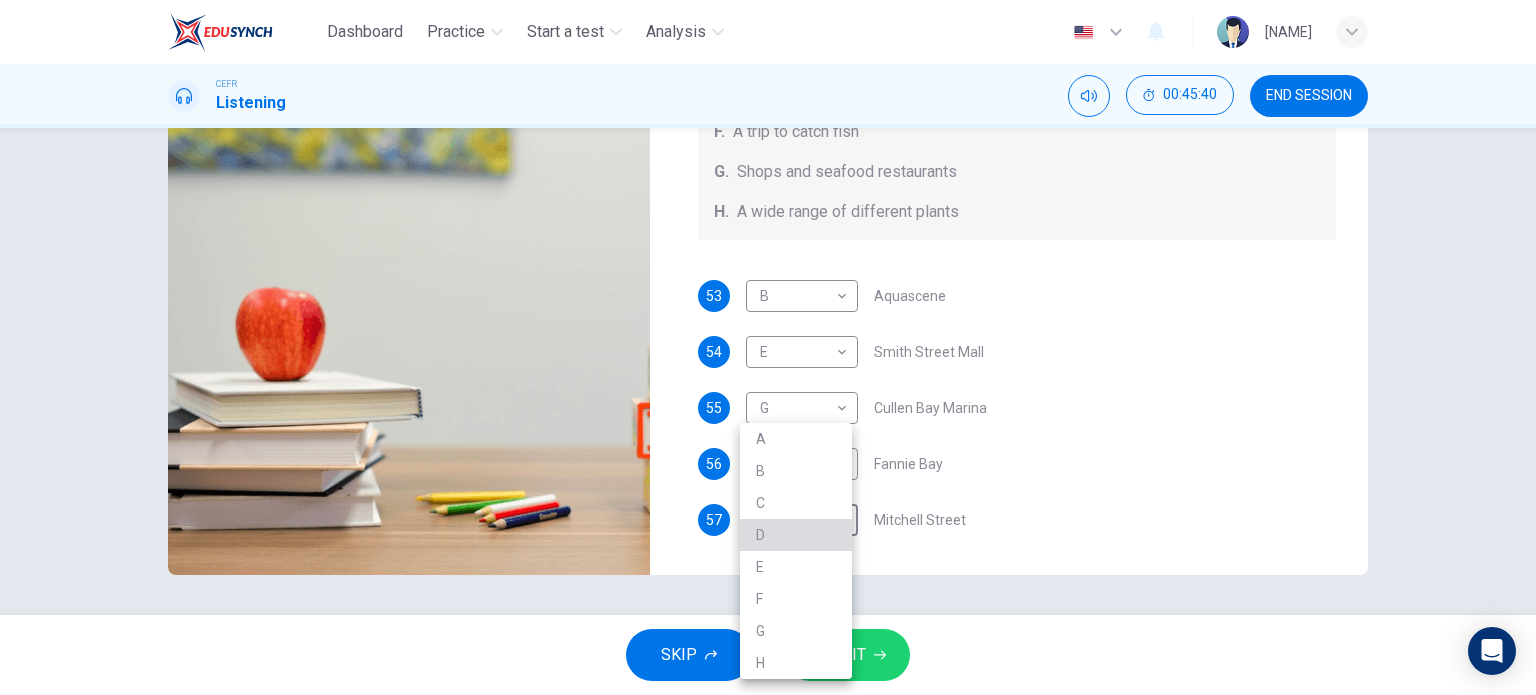 click on "D" at bounding box center [796, 535] 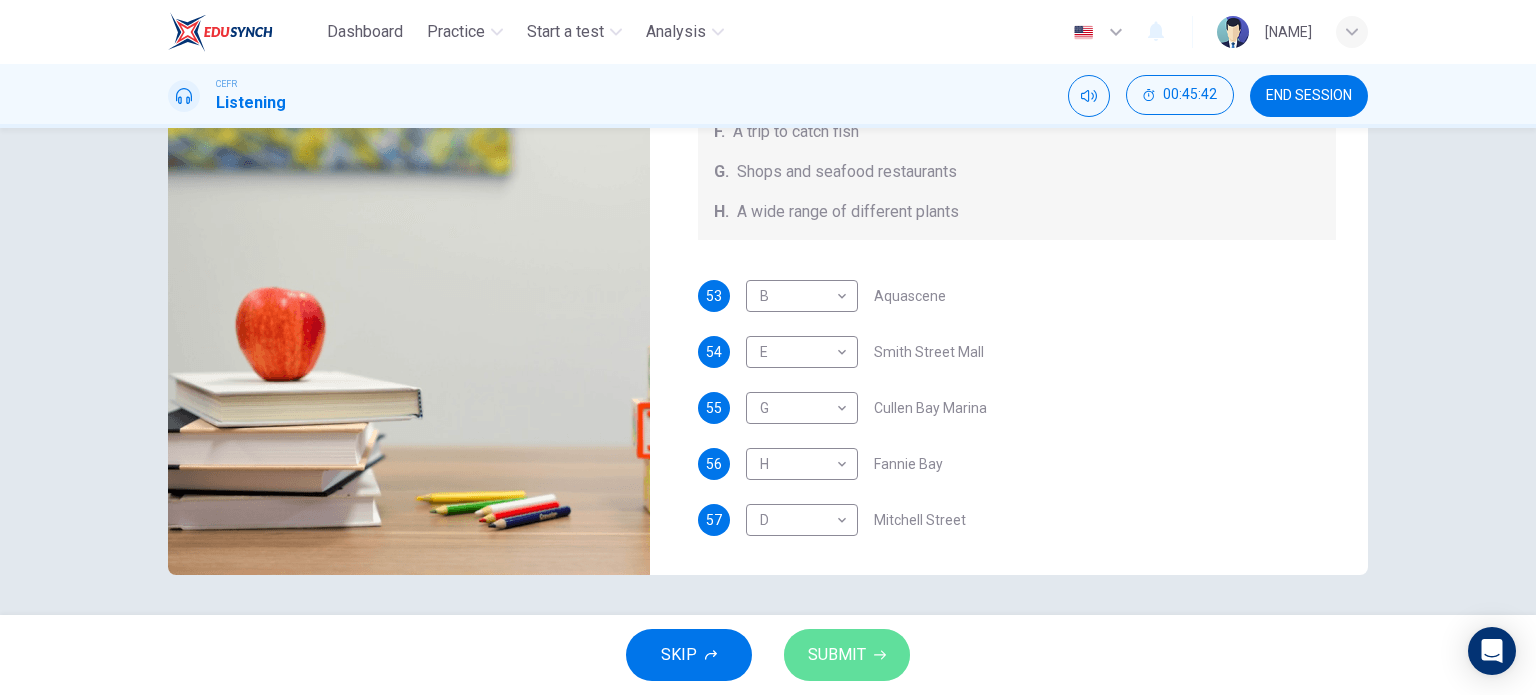 click on "SUBMIT" at bounding box center (837, 655) 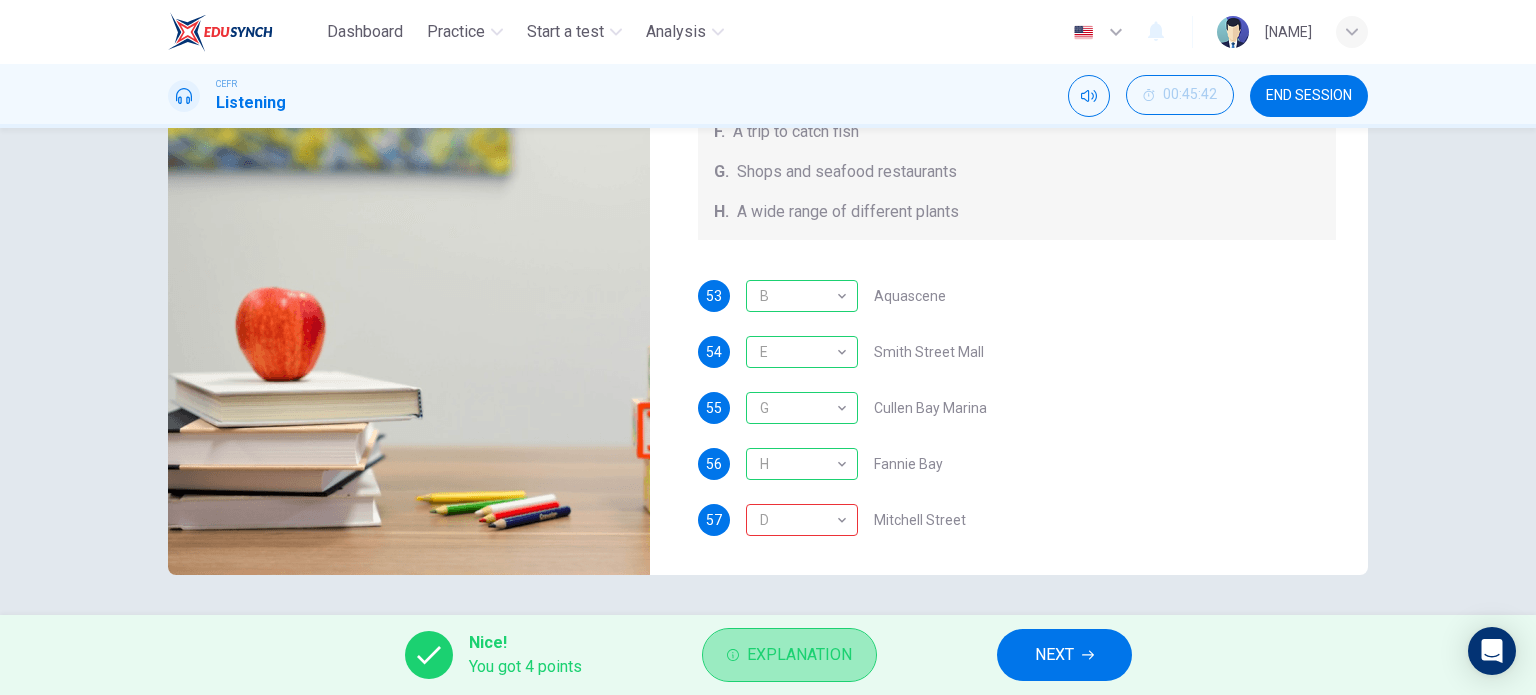 click on "Explanation" at bounding box center [799, 655] 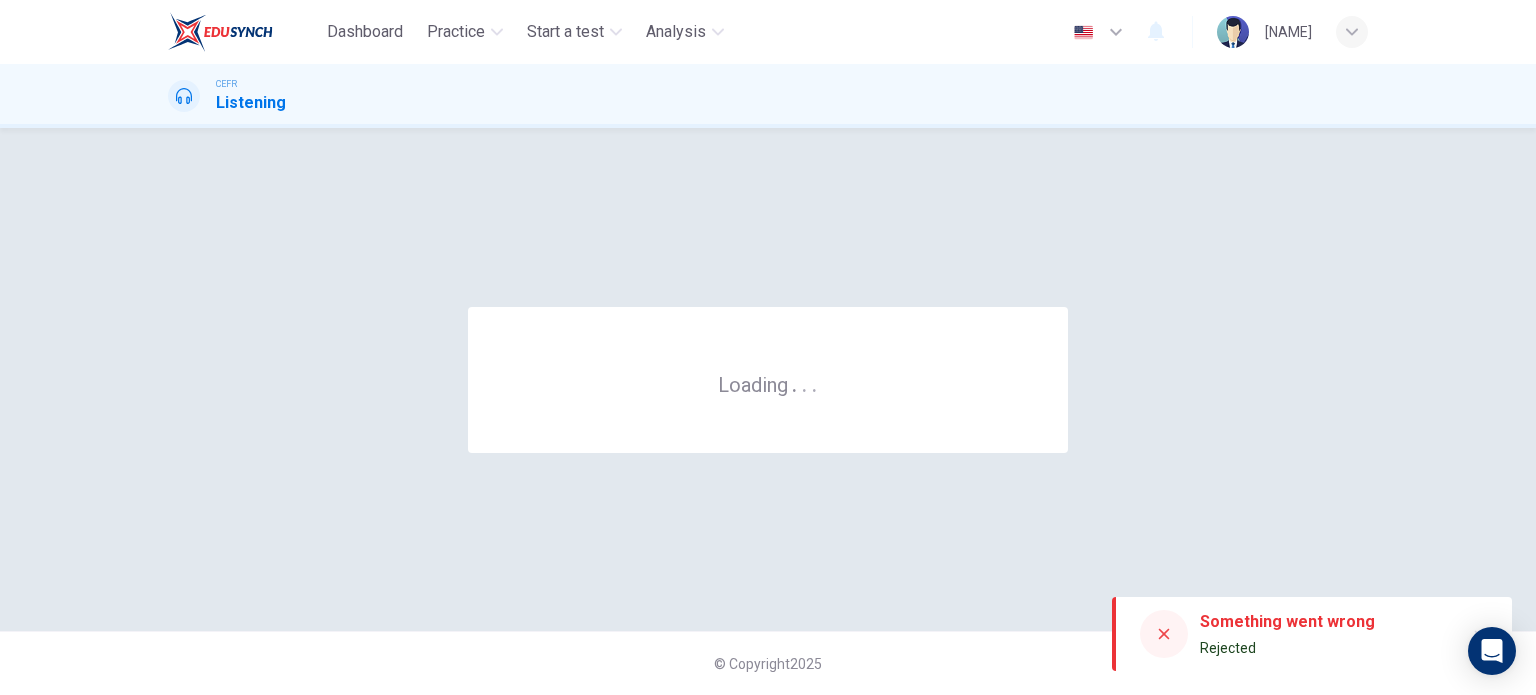scroll, scrollTop: 0, scrollLeft: 0, axis: both 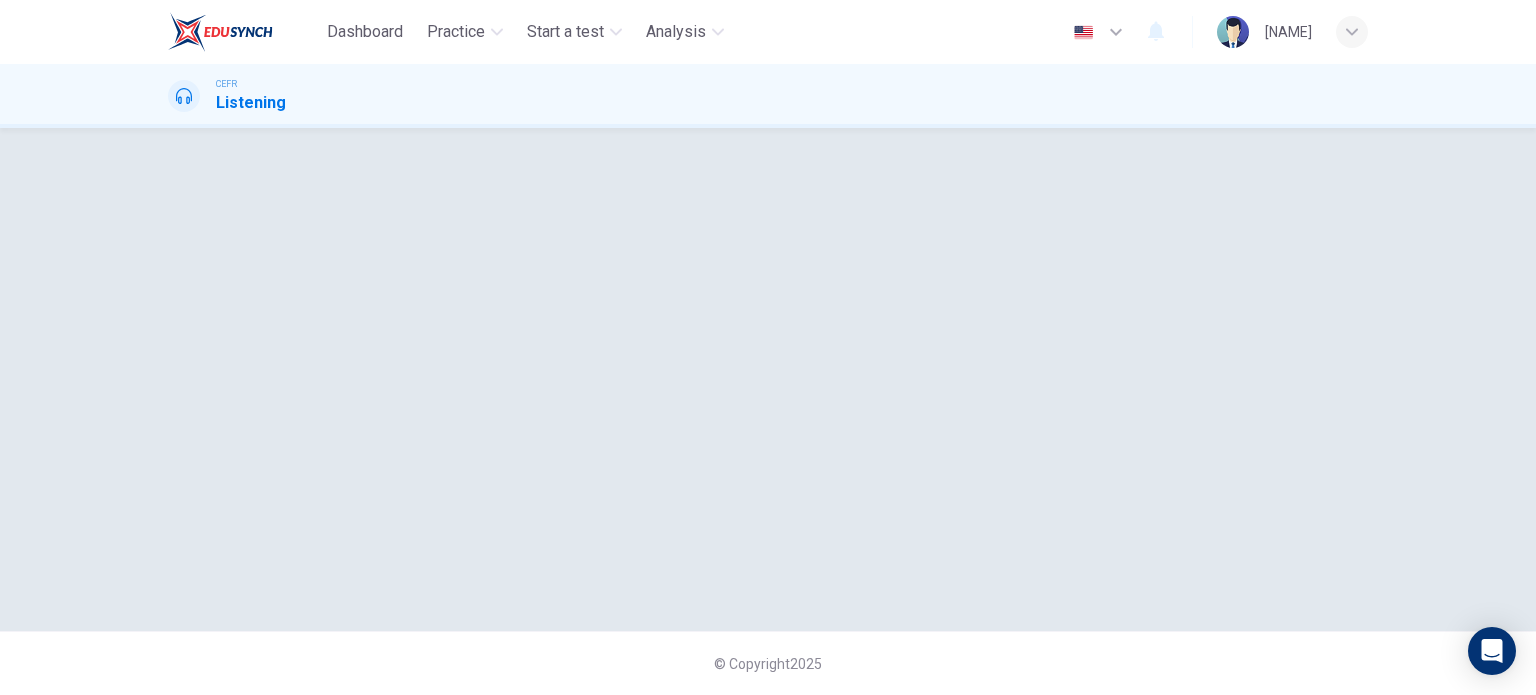click at bounding box center (768, 379) 